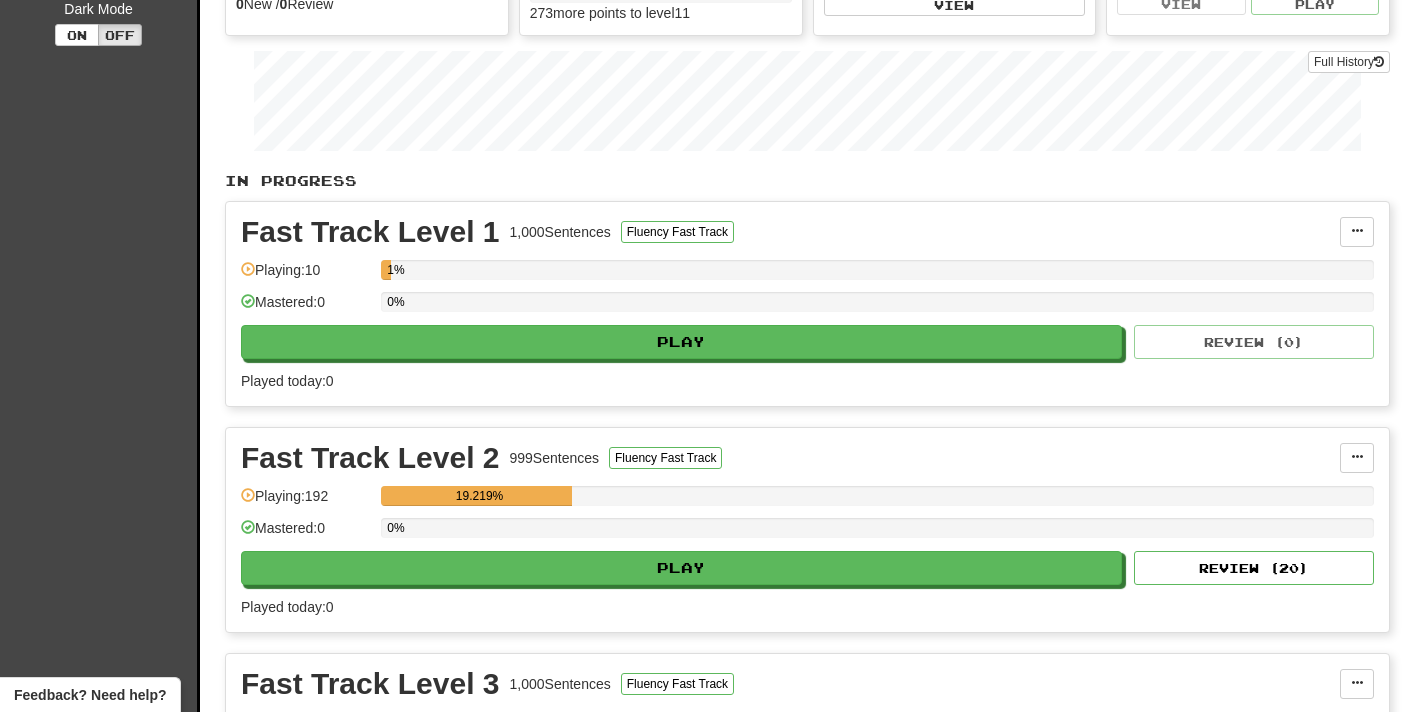 scroll, scrollTop: 423, scrollLeft: 0, axis: vertical 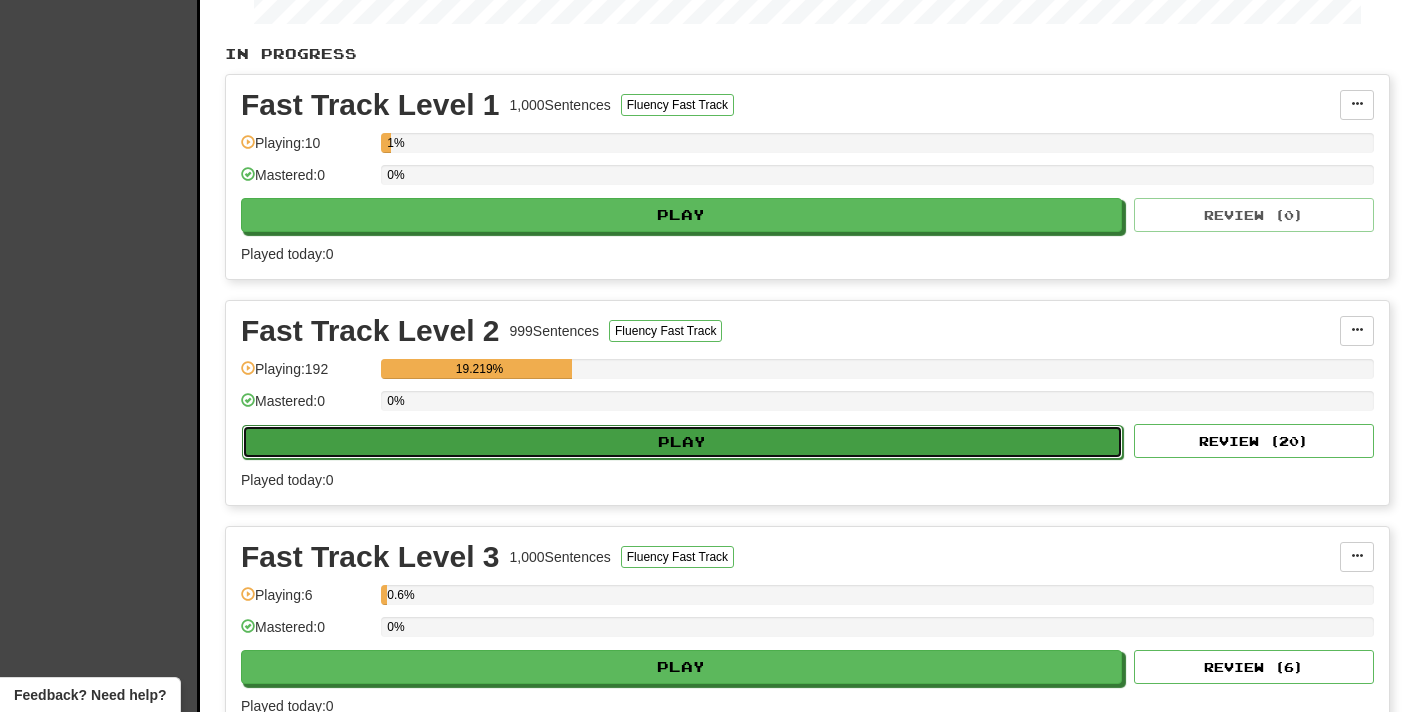 click on "Play" at bounding box center (682, 442) 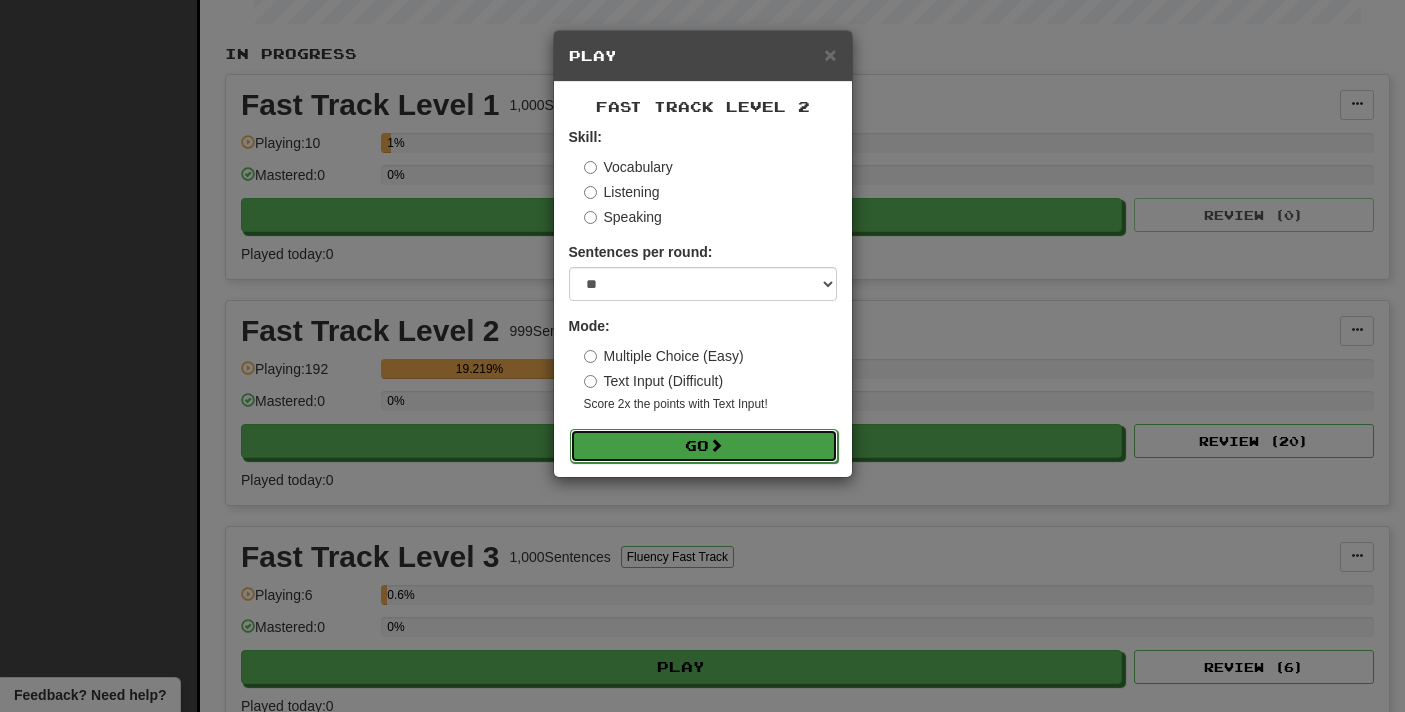 click on "Go" at bounding box center [704, 446] 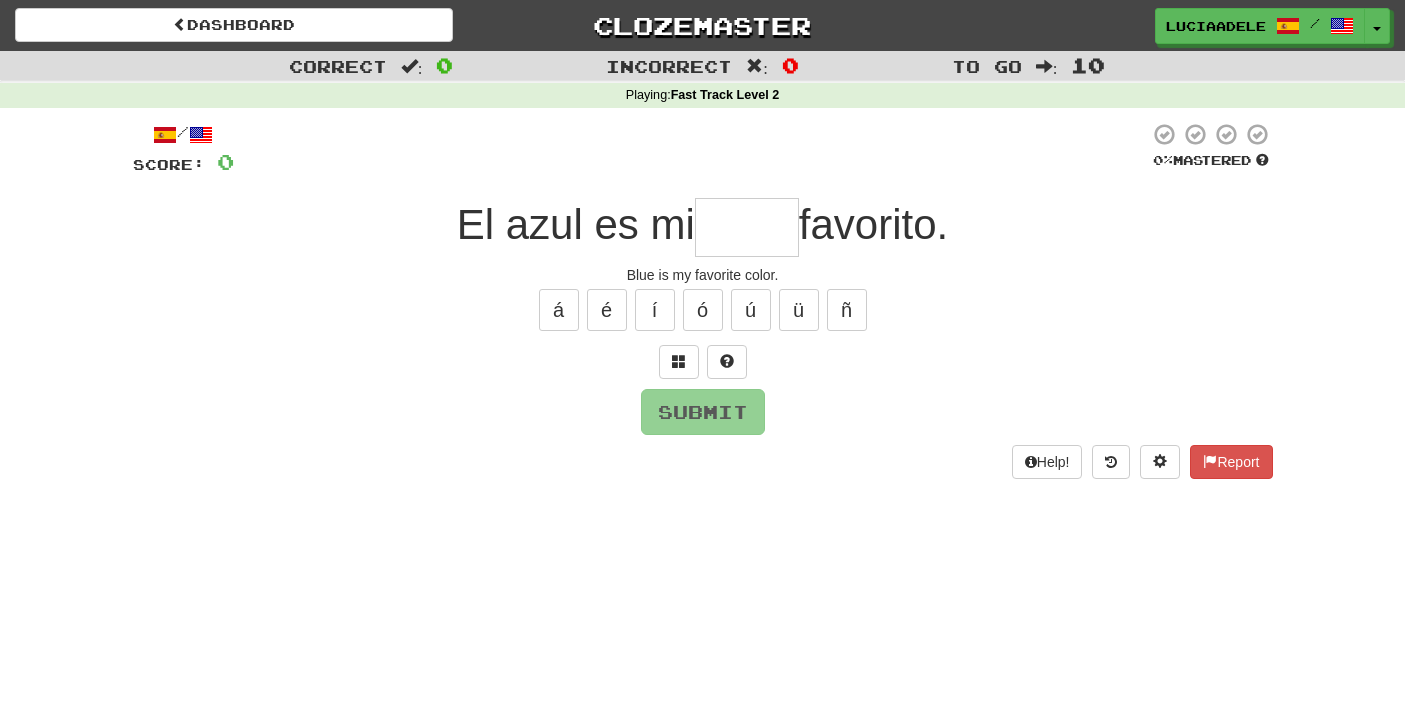 scroll, scrollTop: 0, scrollLeft: 0, axis: both 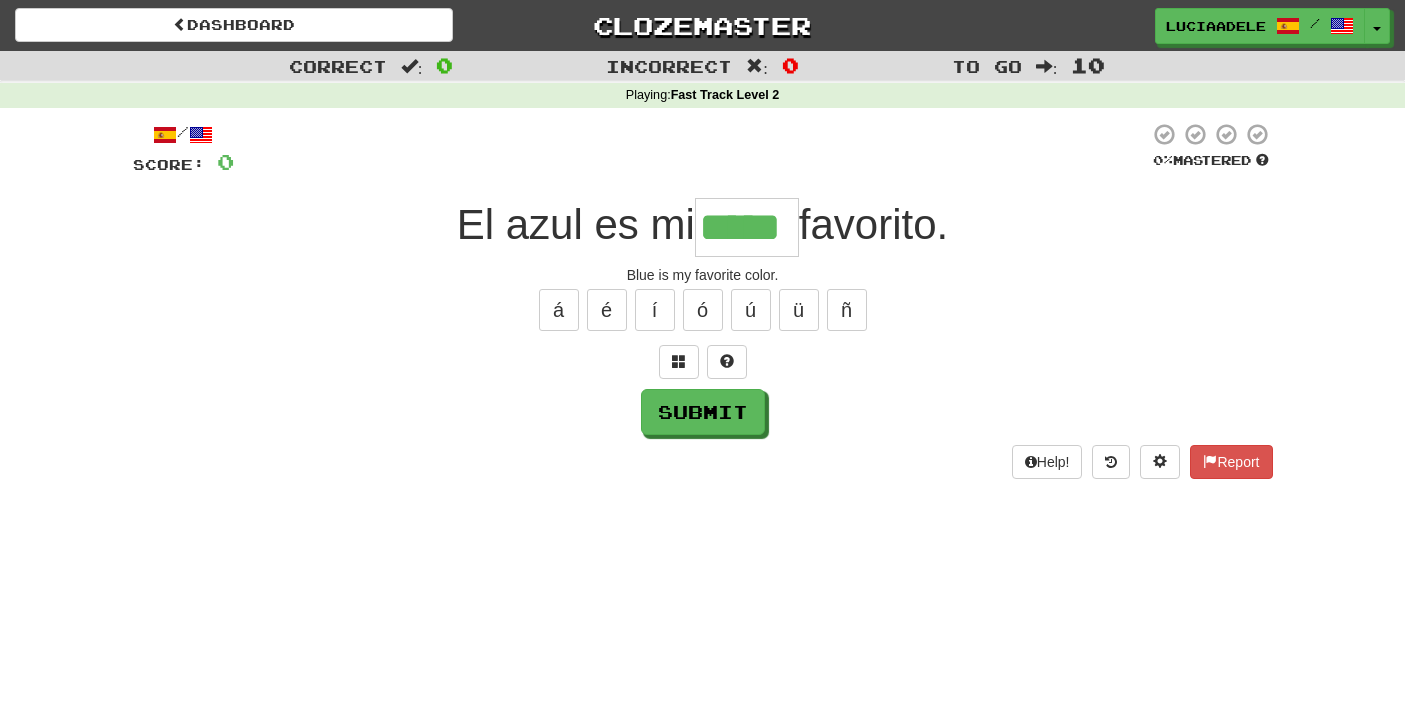 type on "*****" 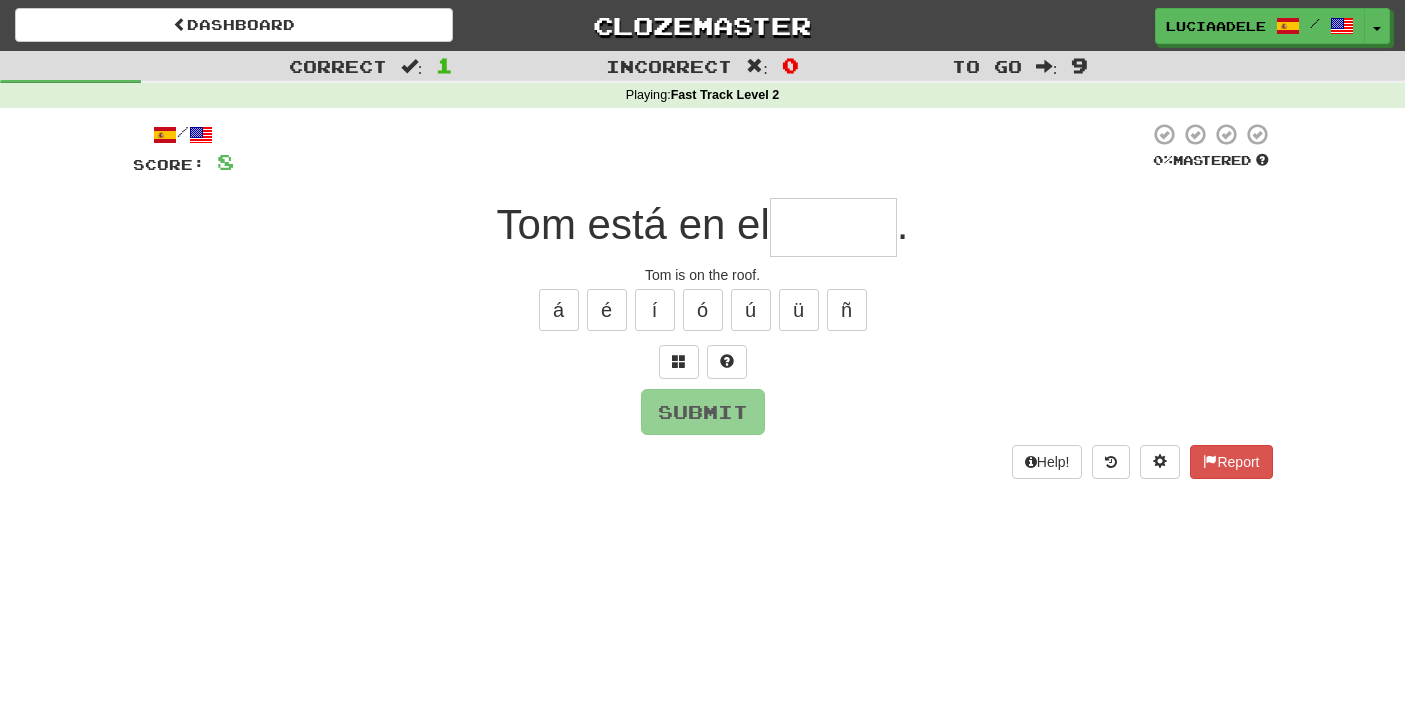 type on "*" 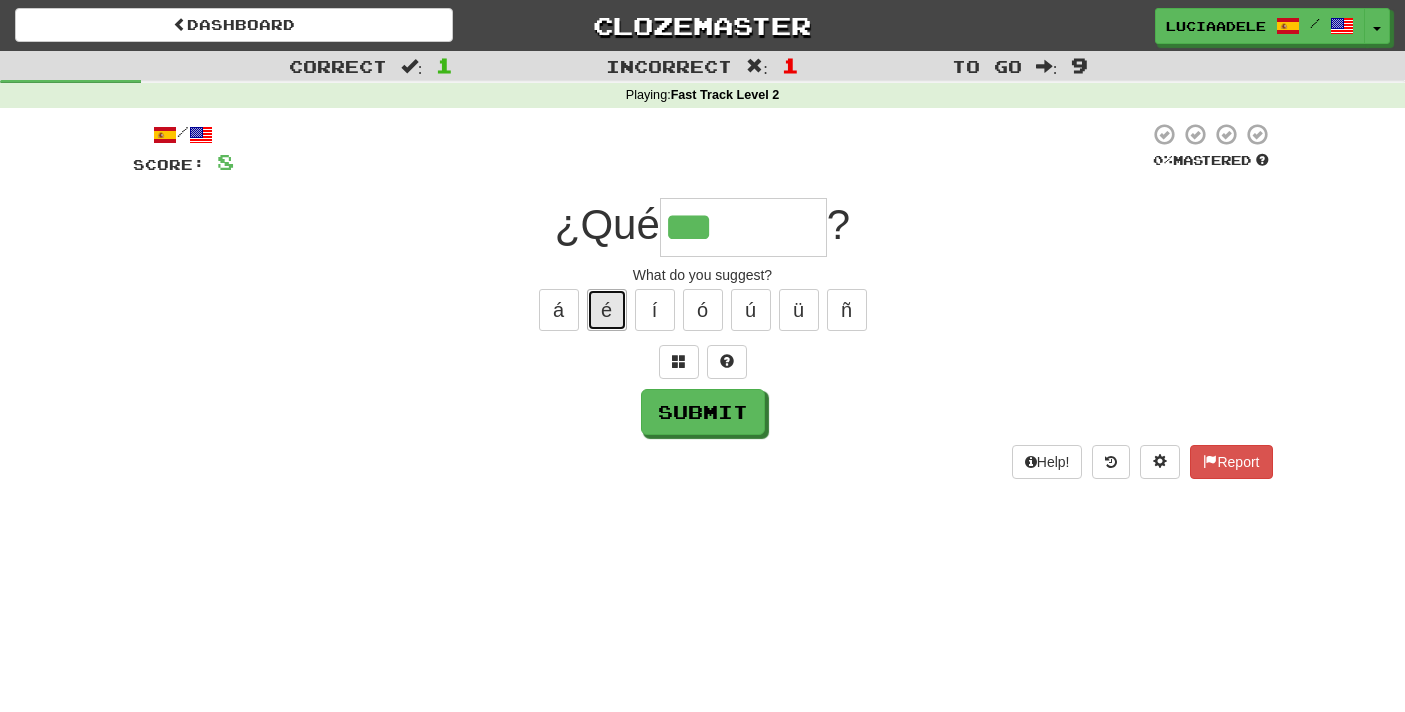 click on "é" at bounding box center [607, 310] 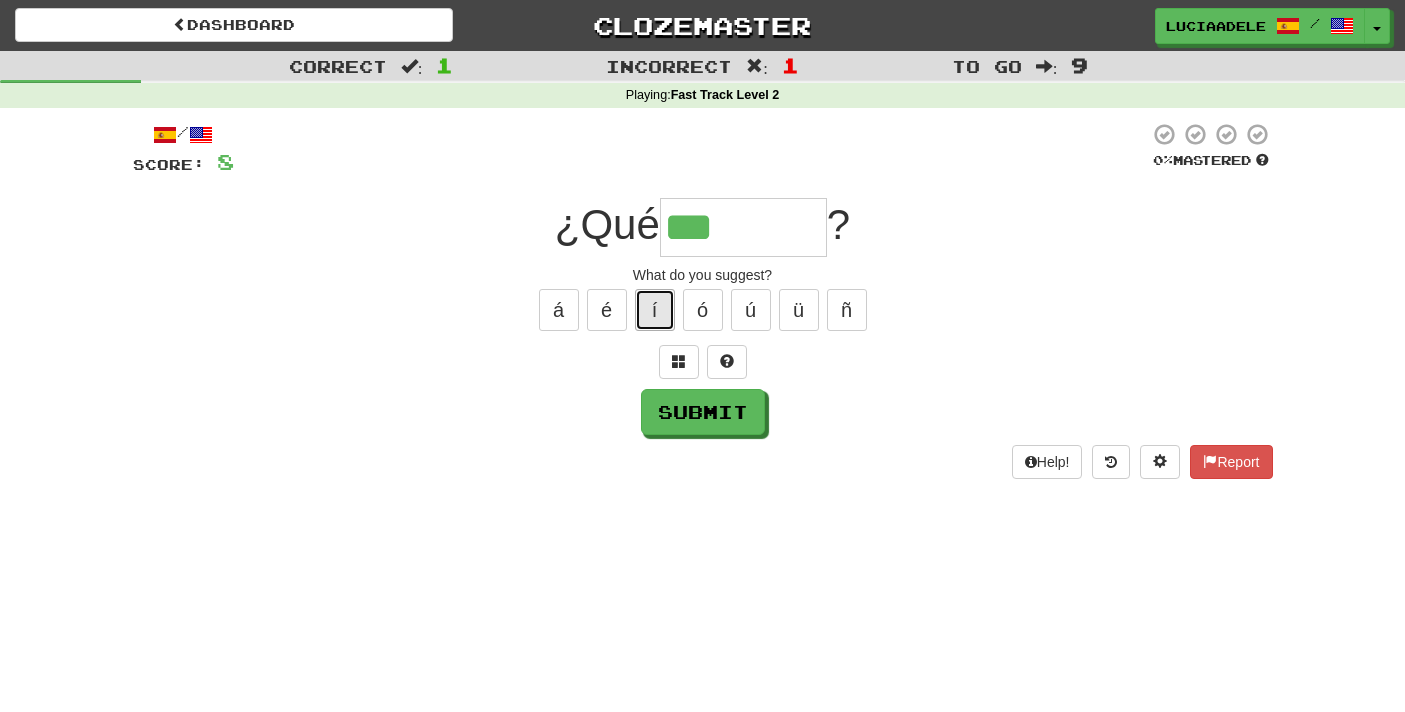 click on "í" at bounding box center [655, 310] 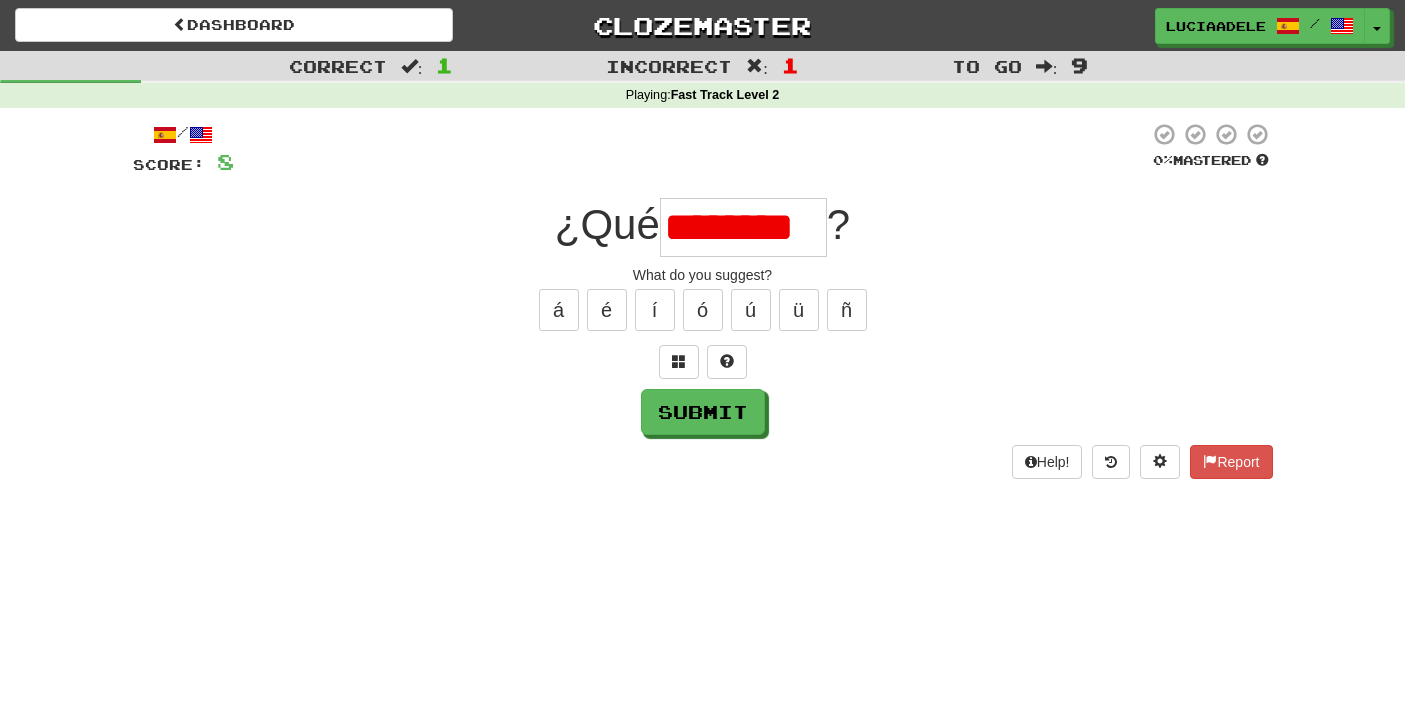 type on "********" 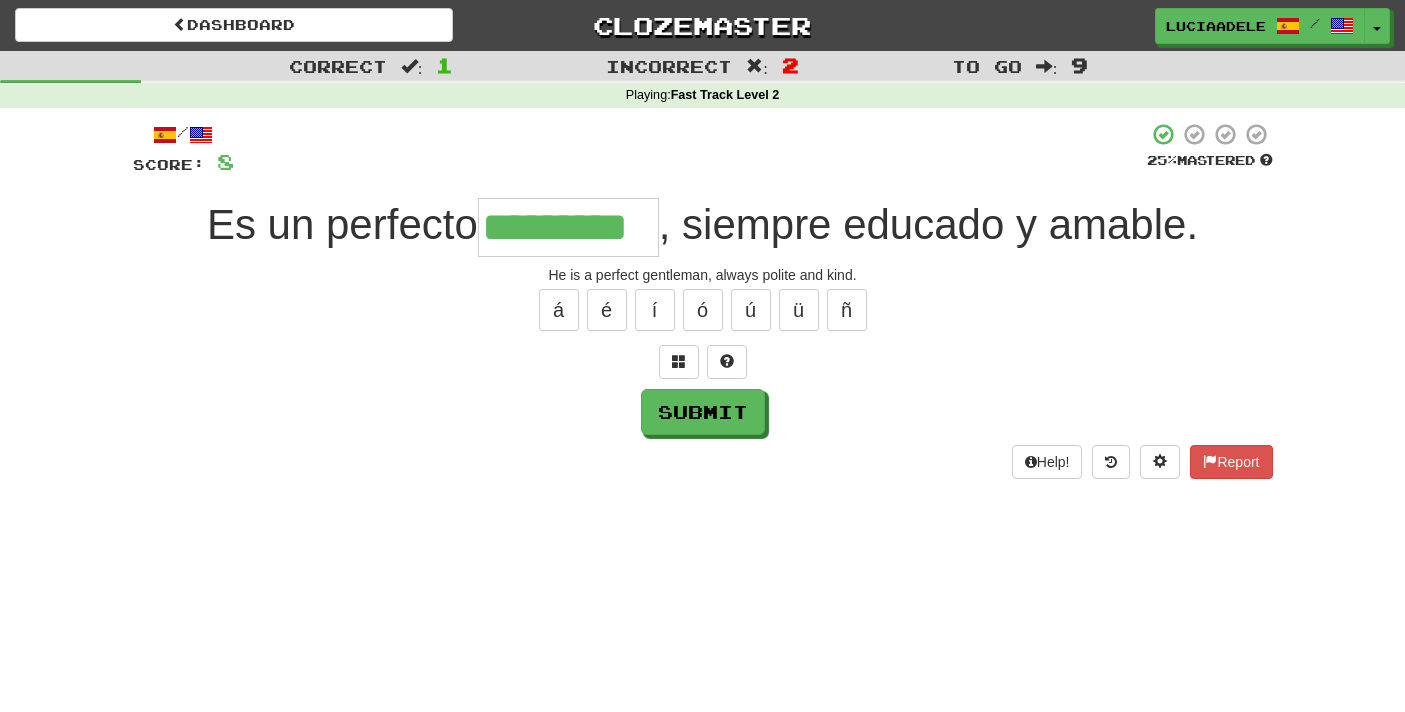type on "*********" 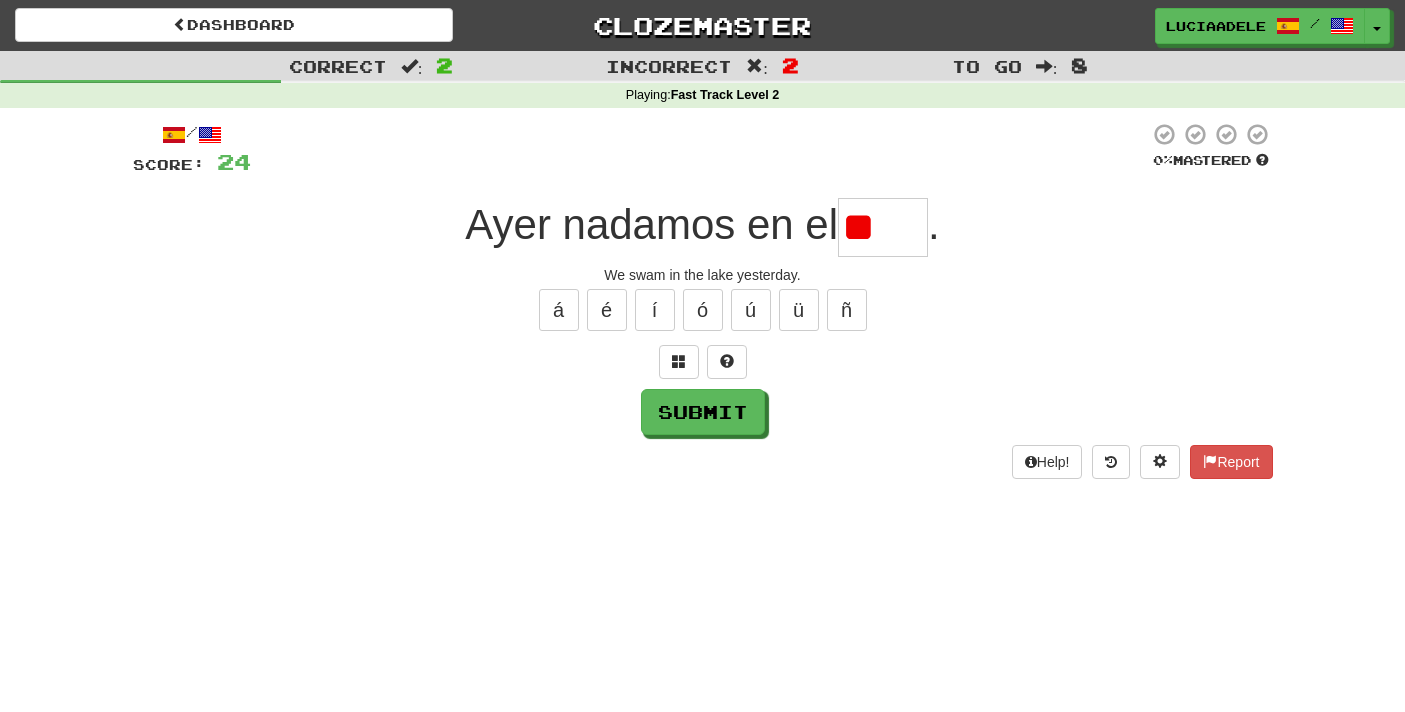 type on "*" 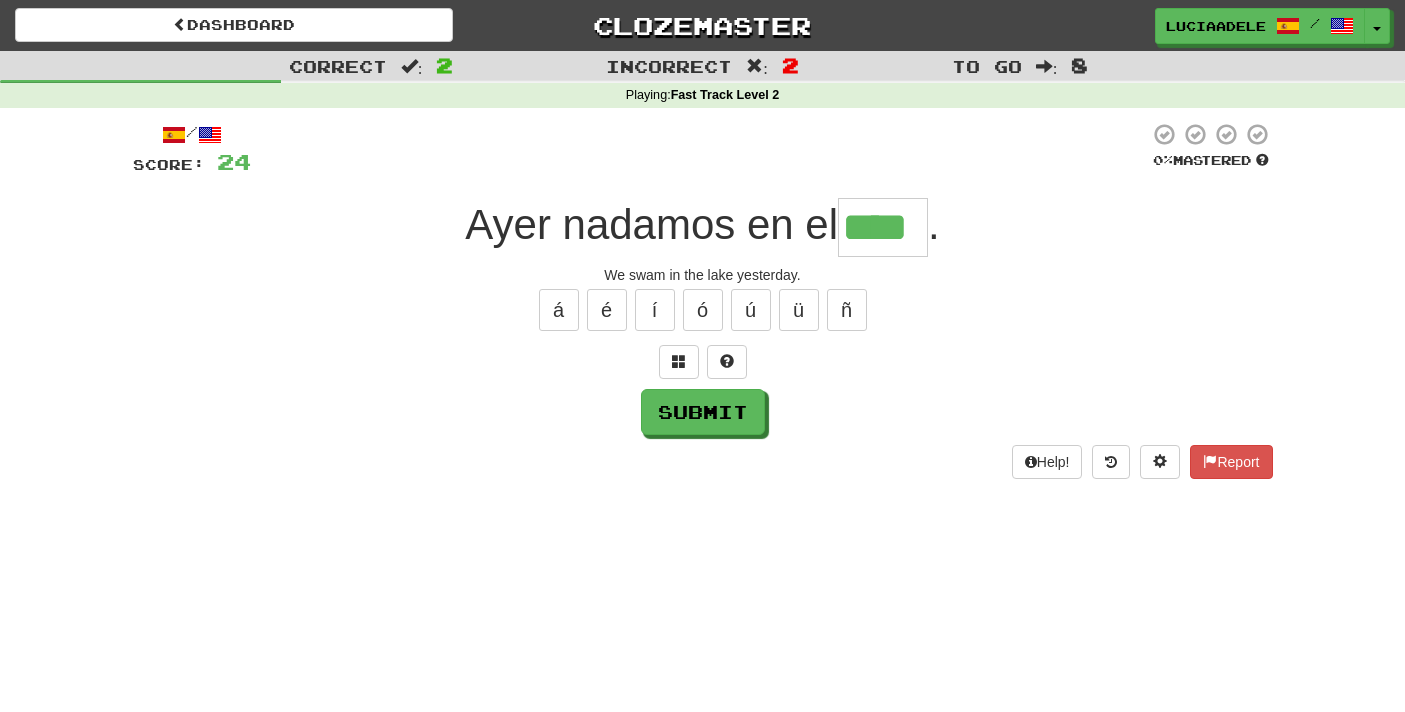 type on "****" 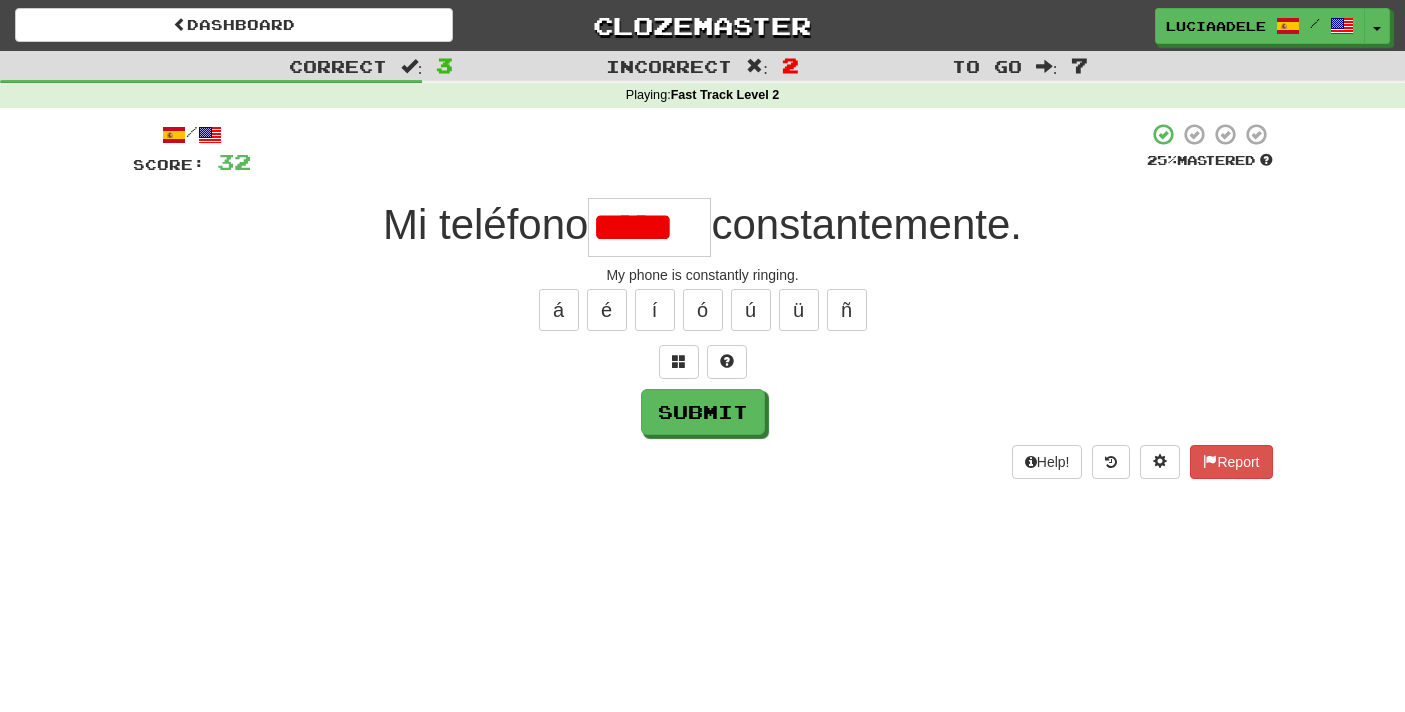 type on "*****" 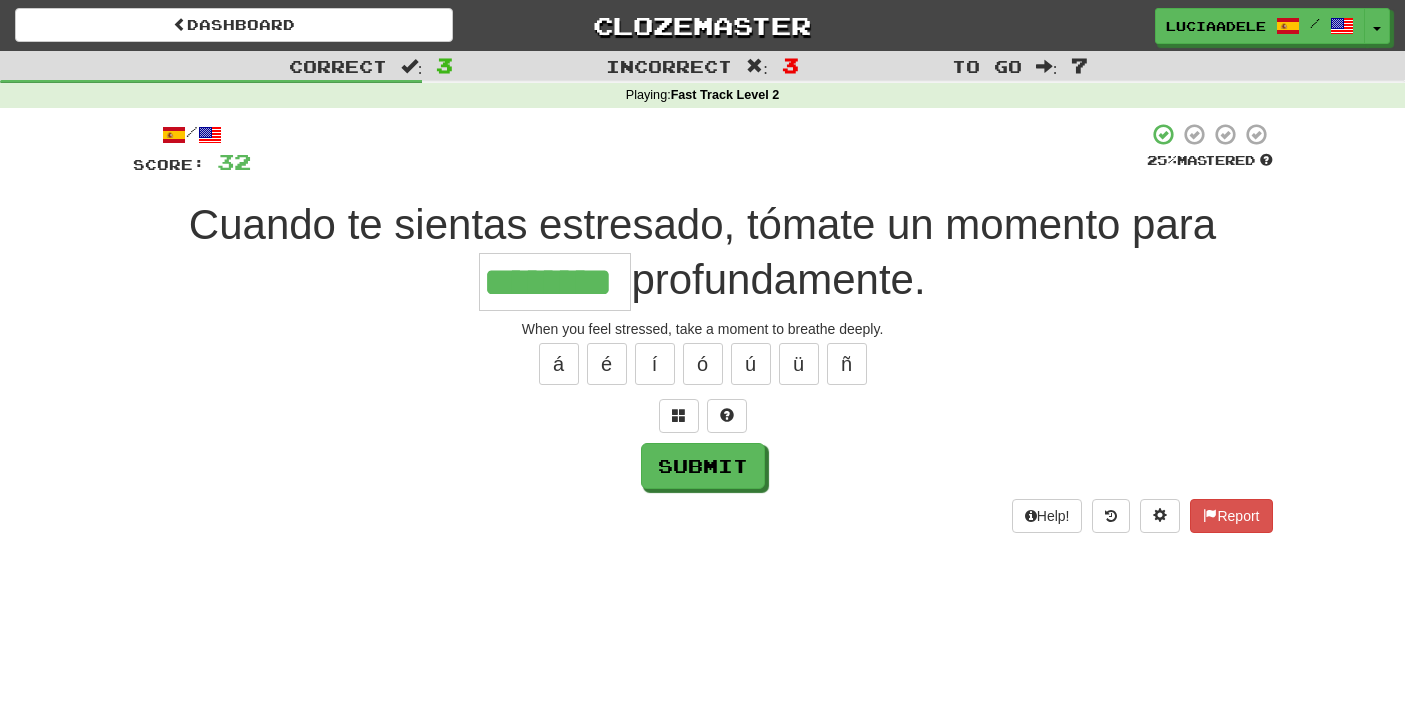 type on "********" 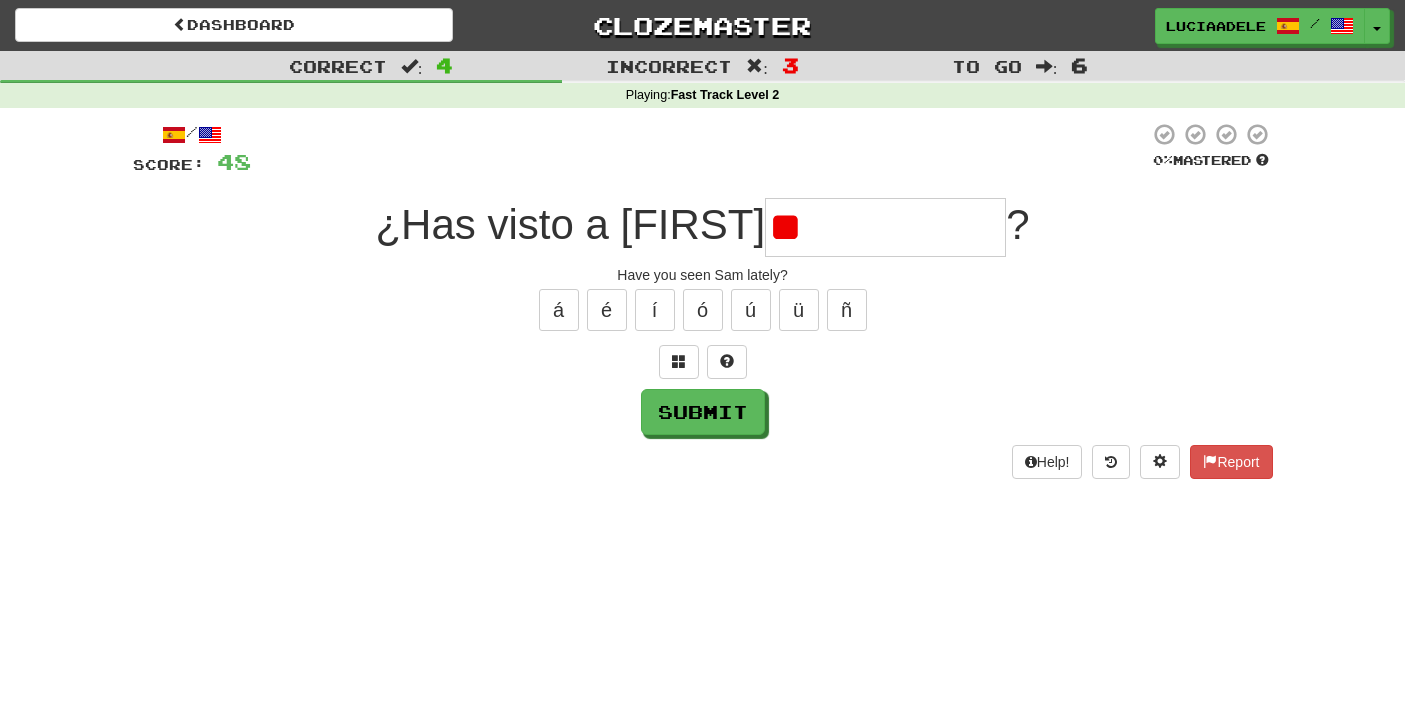 type on "*" 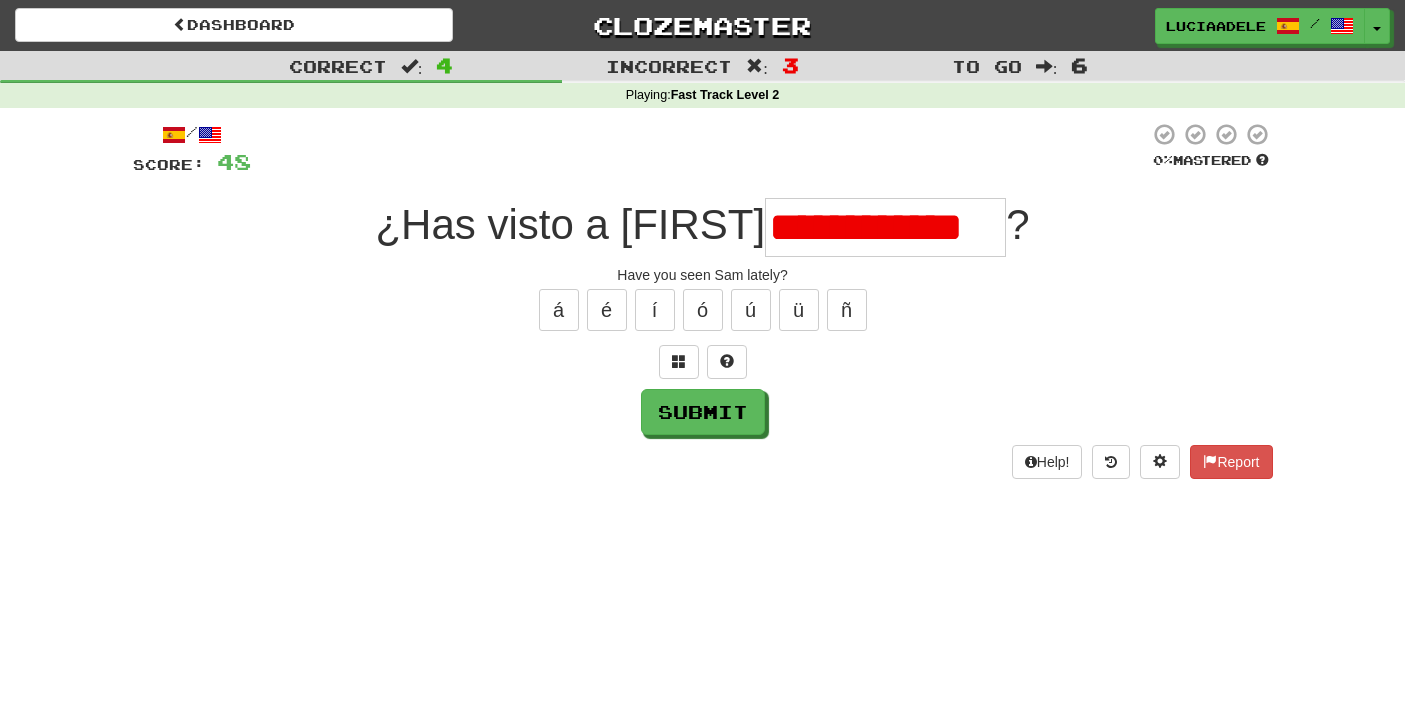 scroll, scrollTop: 0, scrollLeft: 34, axis: horizontal 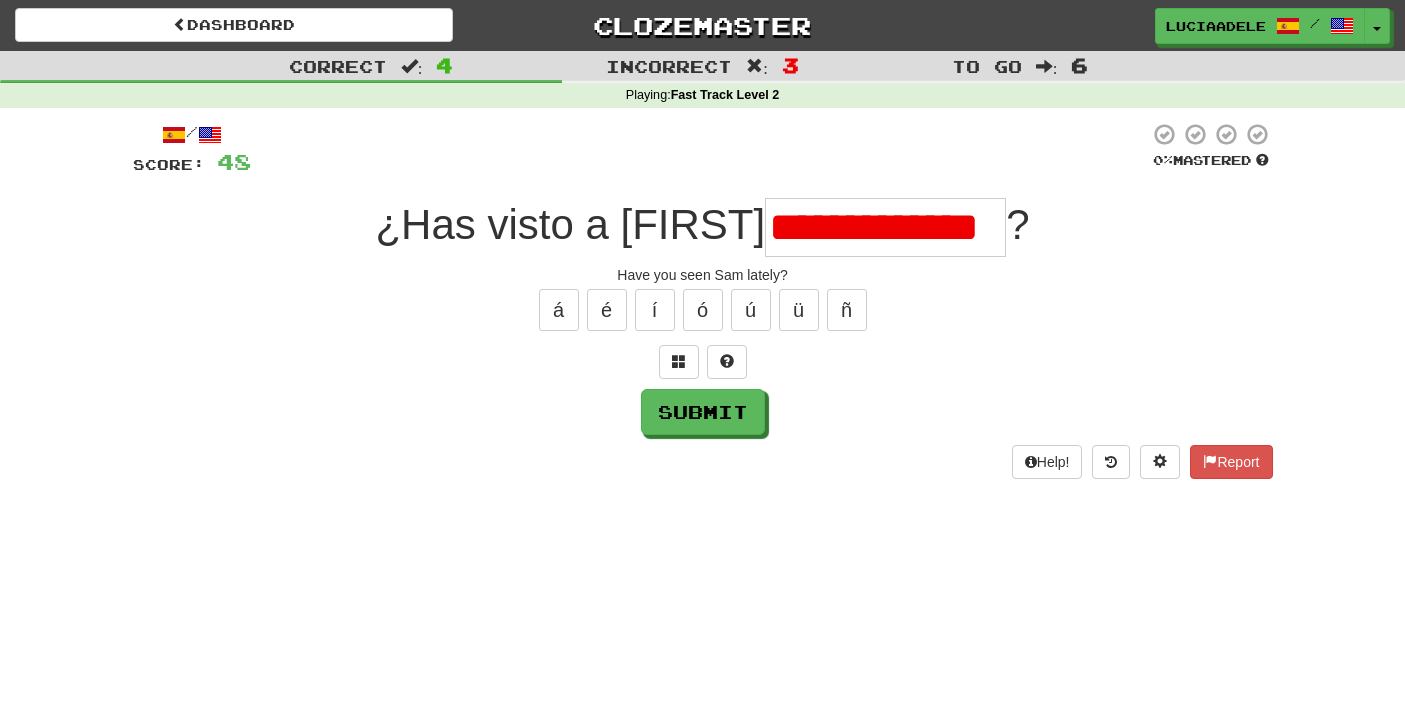 type on "**********" 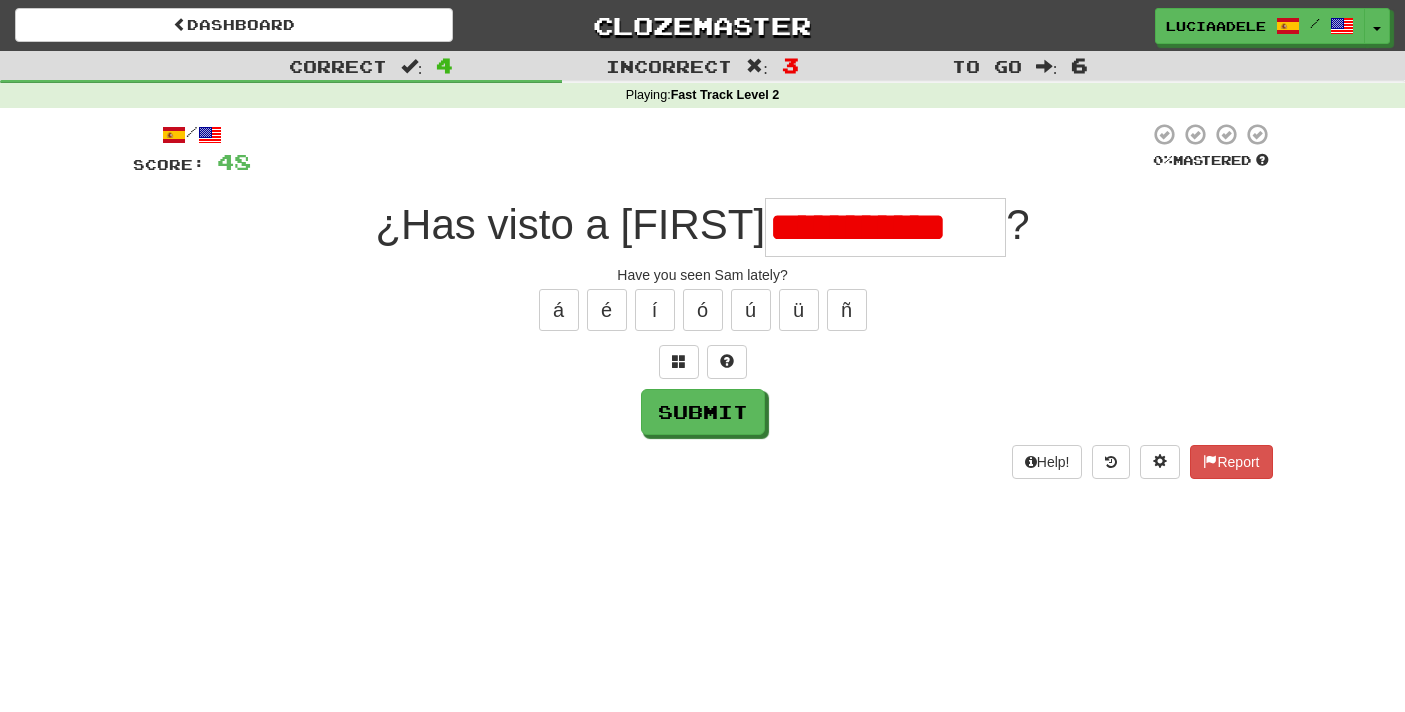 scroll, scrollTop: 0, scrollLeft: 0, axis: both 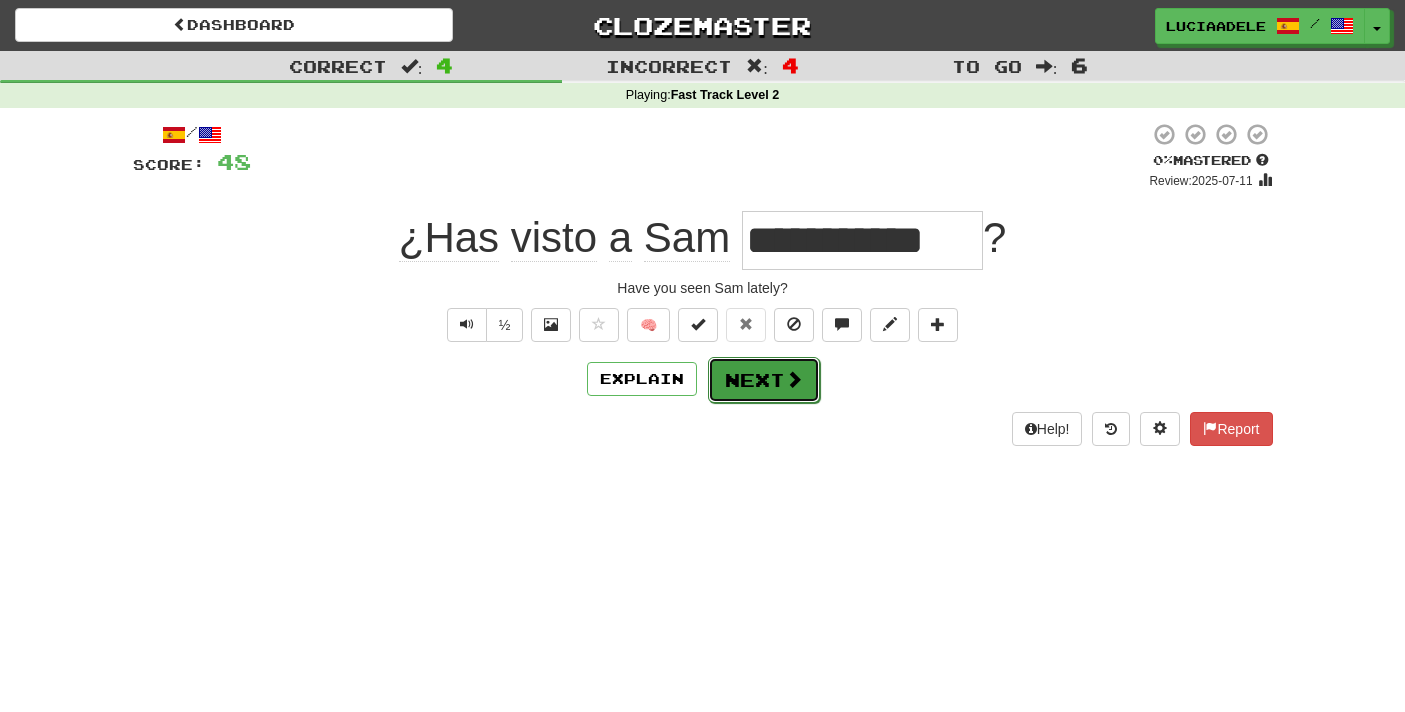 click on "Next" at bounding box center (764, 380) 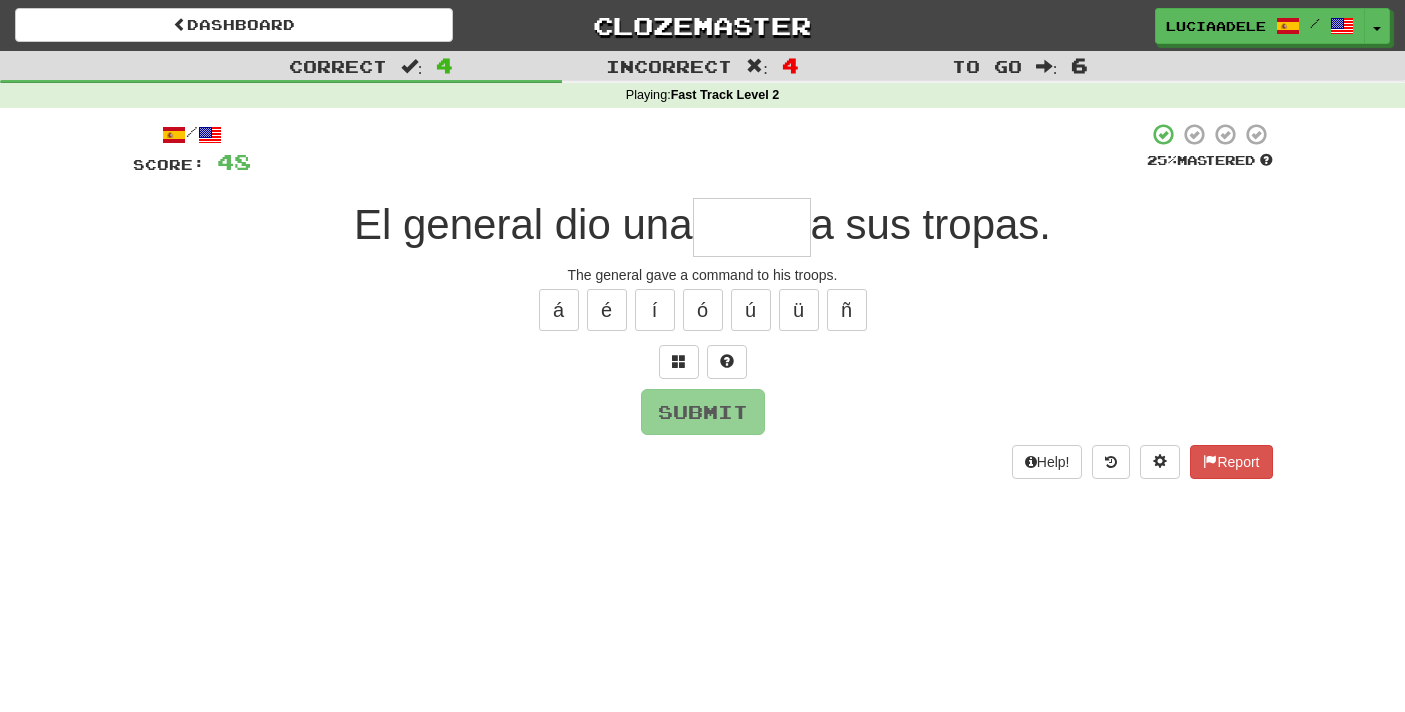 click at bounding box center (752, 227) 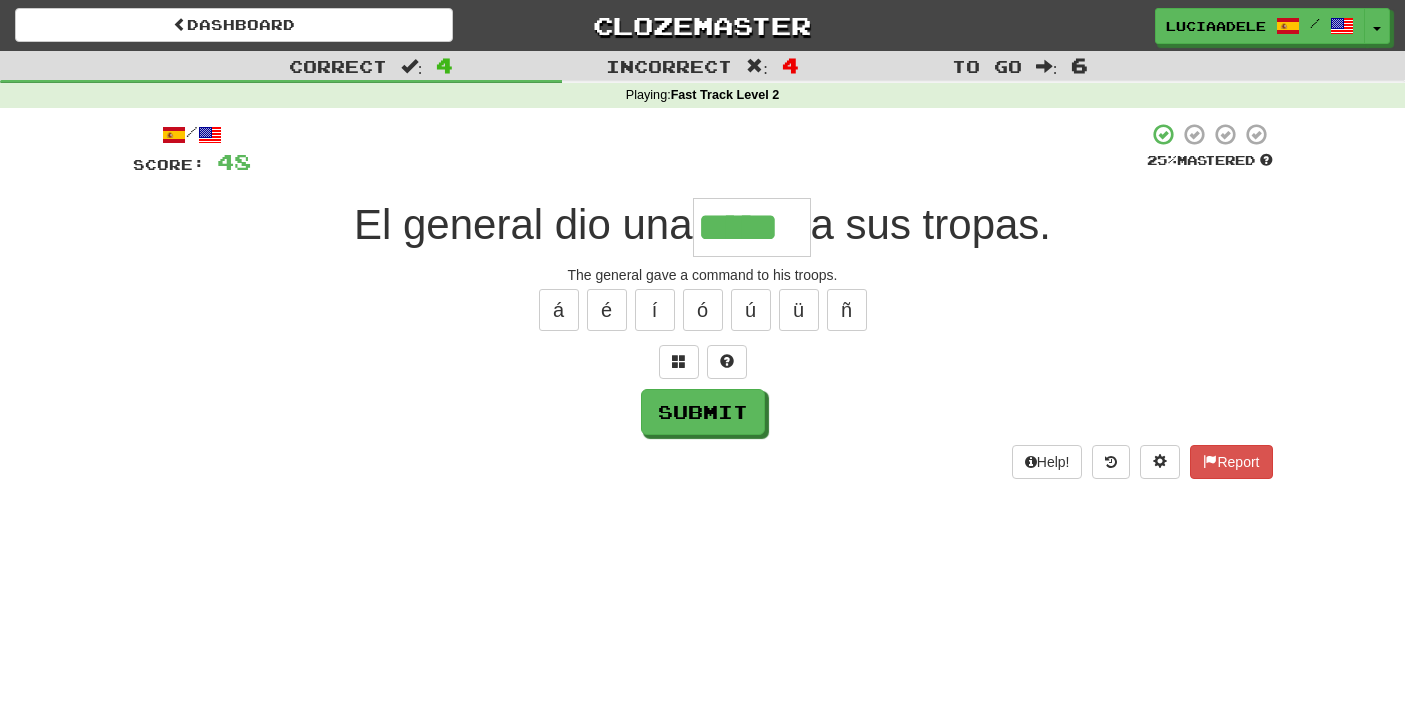 type on "*****" 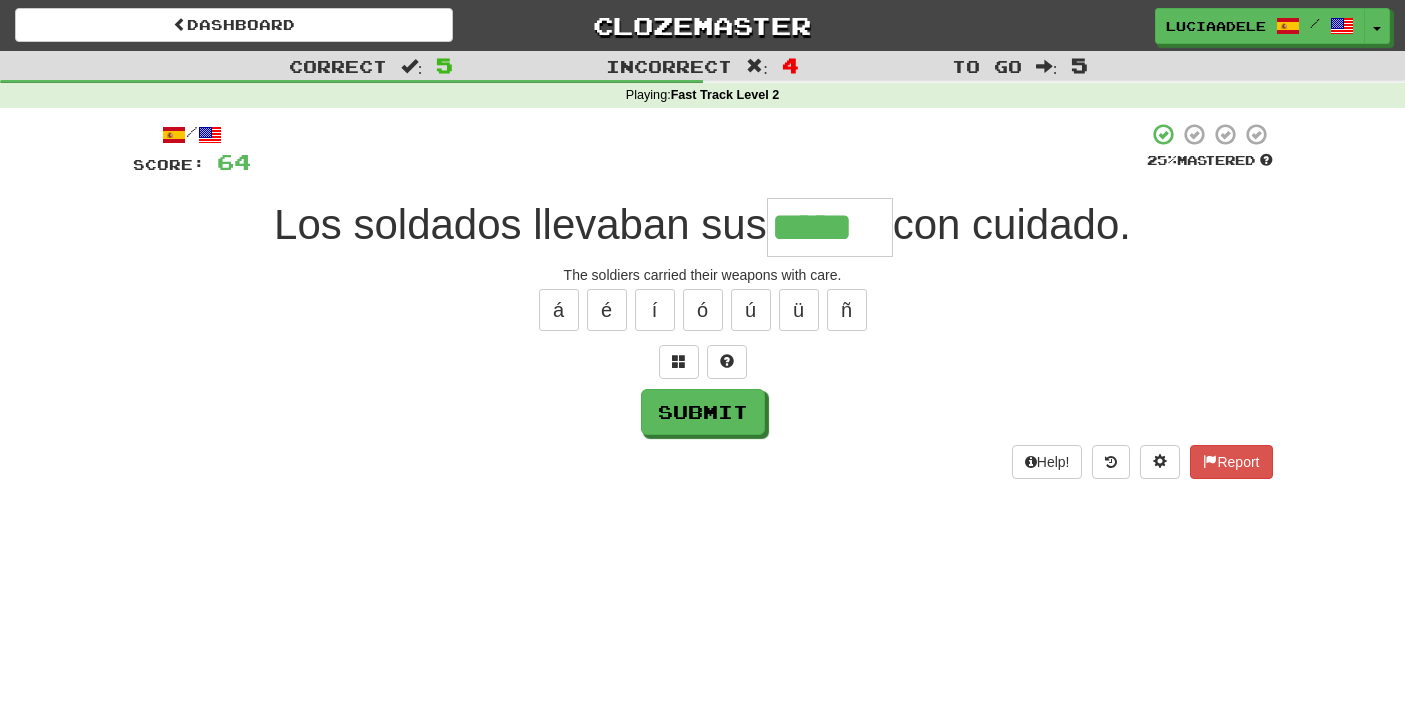 type on "*****" 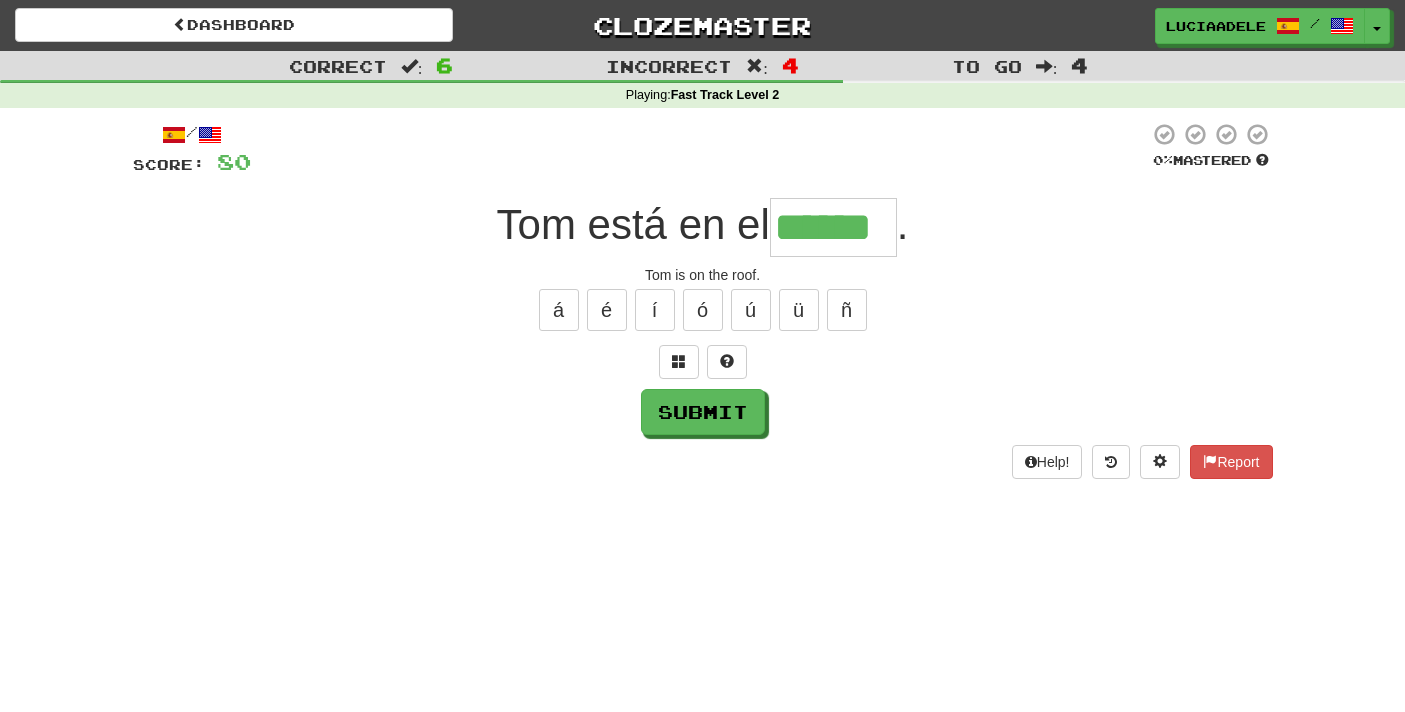 type on "******" 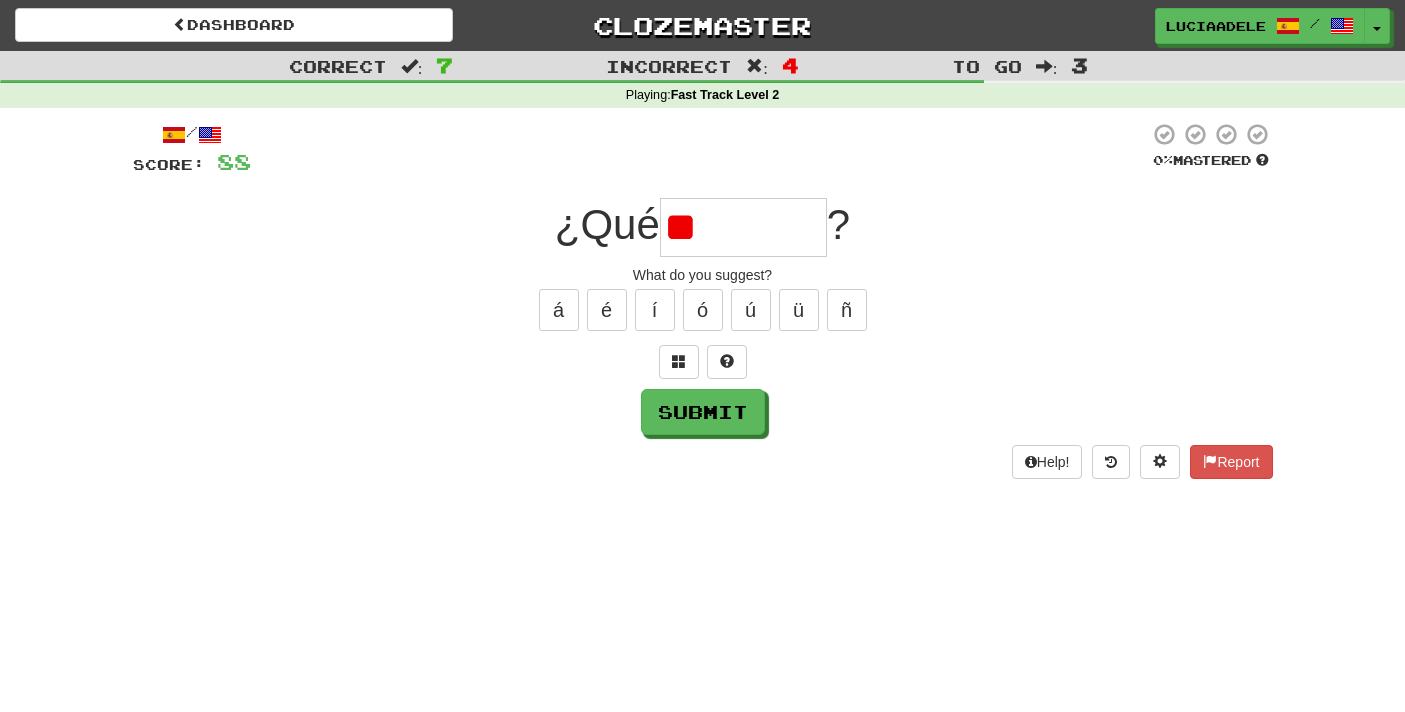 type on "*" 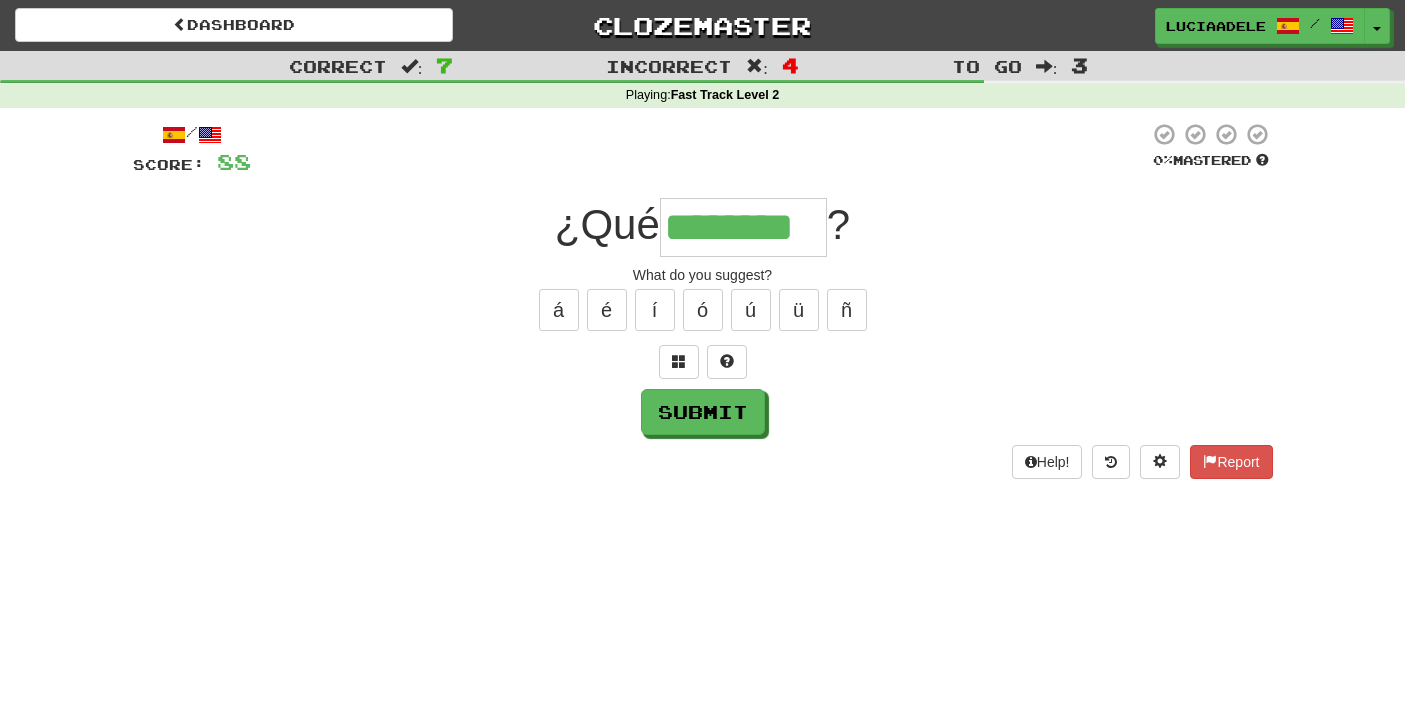 type on "********" 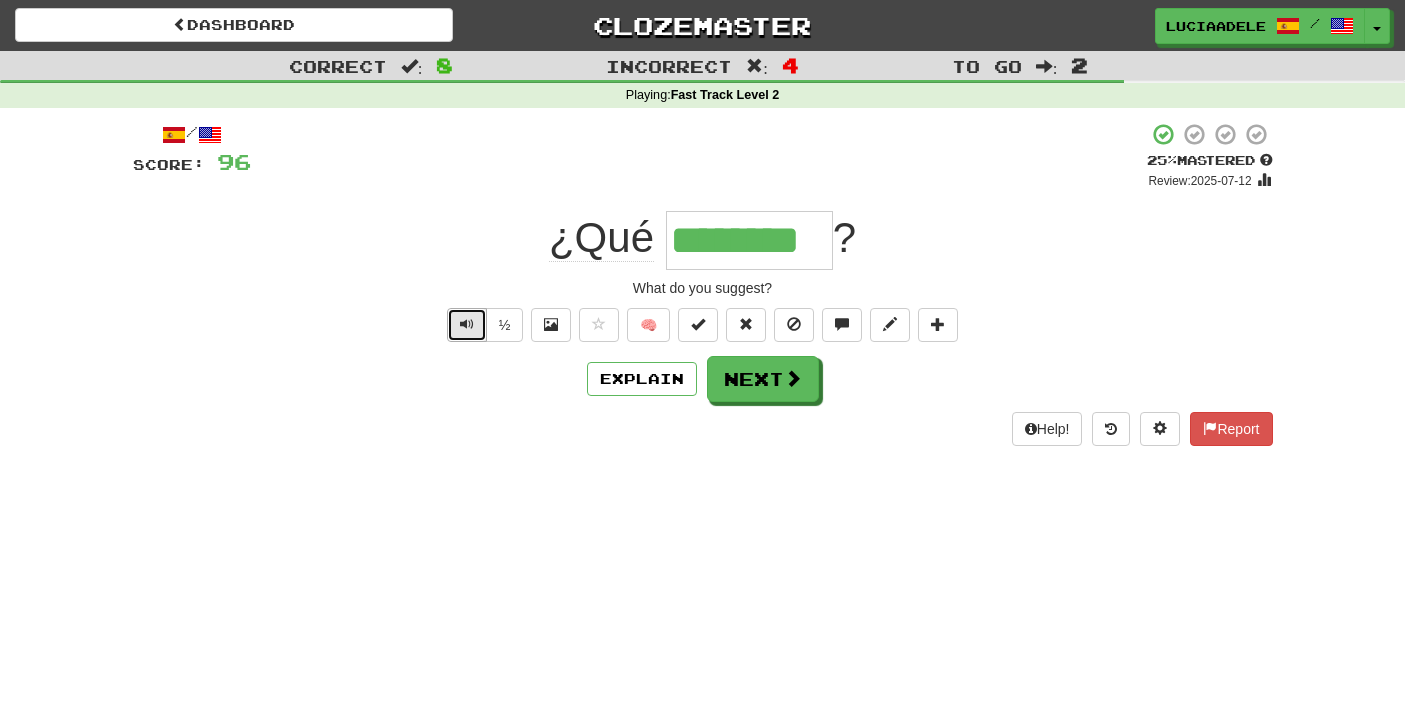 click at bounding box center (467, 325) 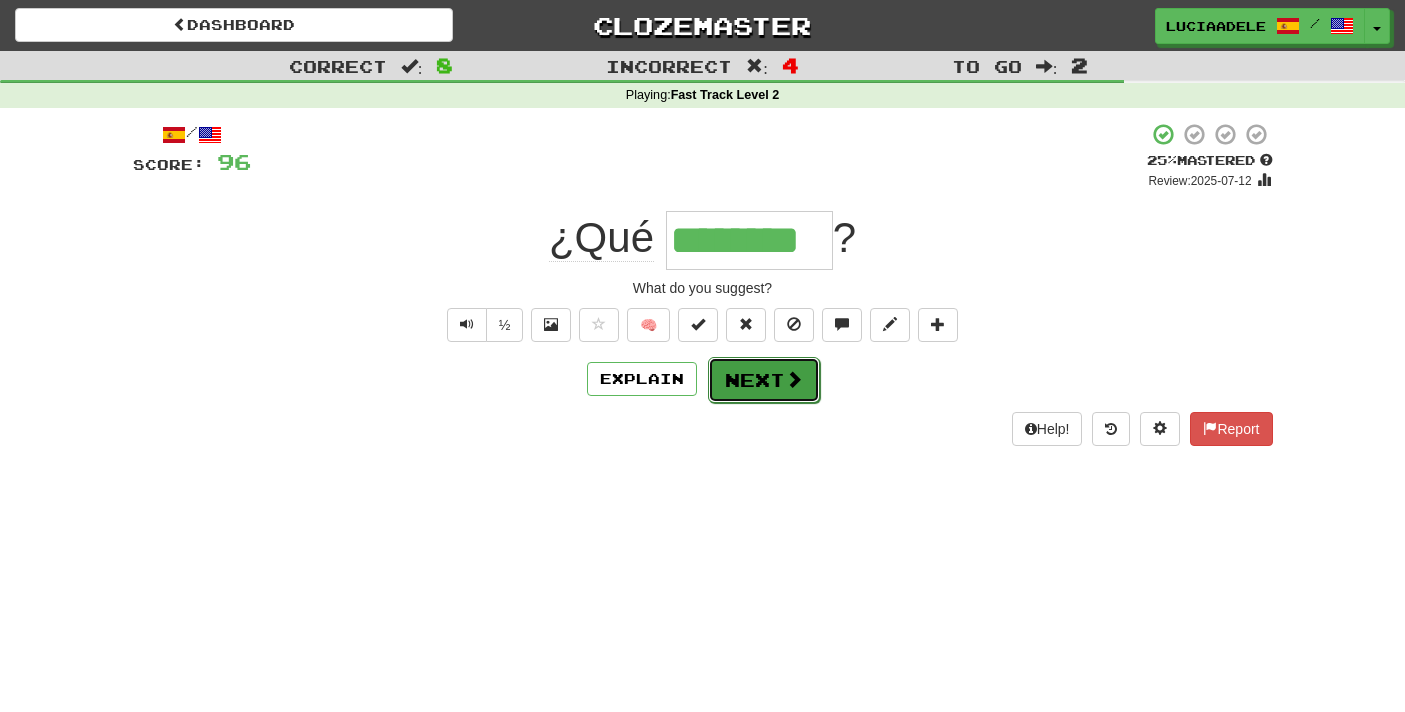 click on "Next" at bounding box center [764, 380] 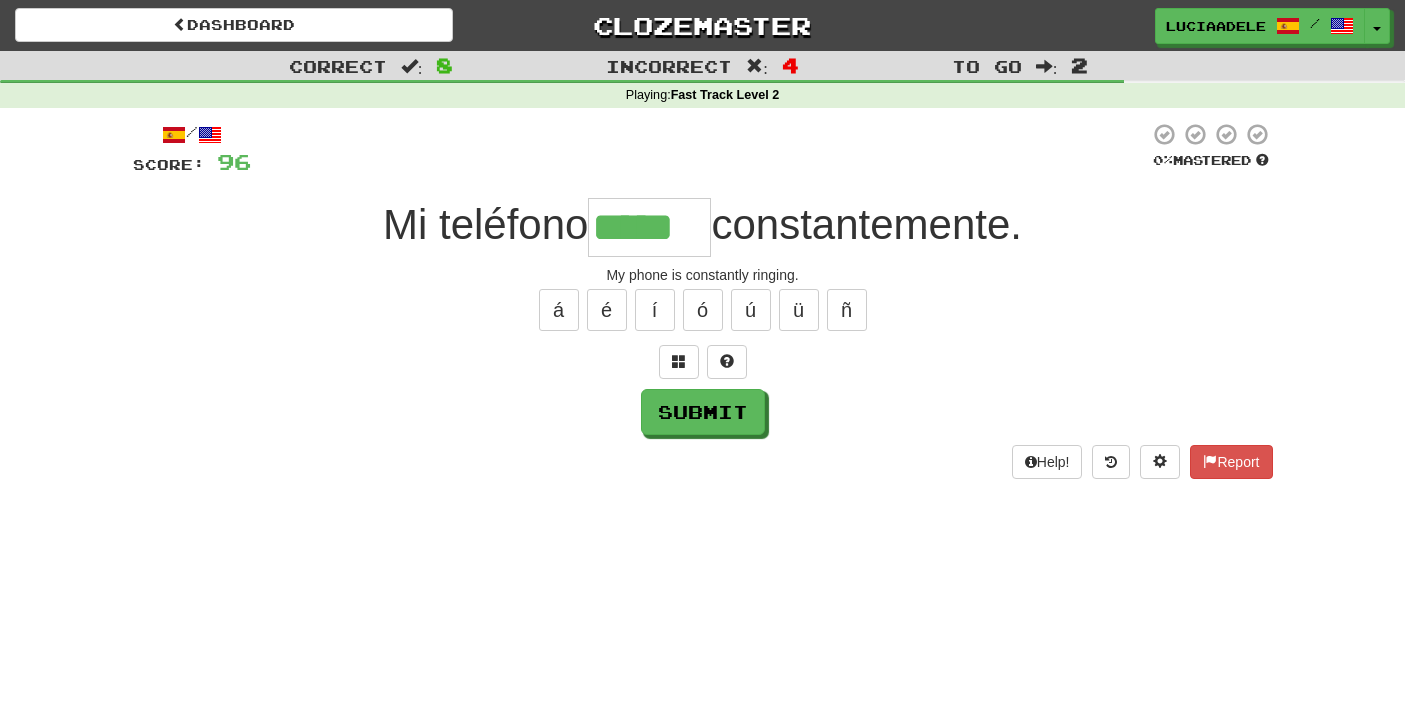 type on "*****" 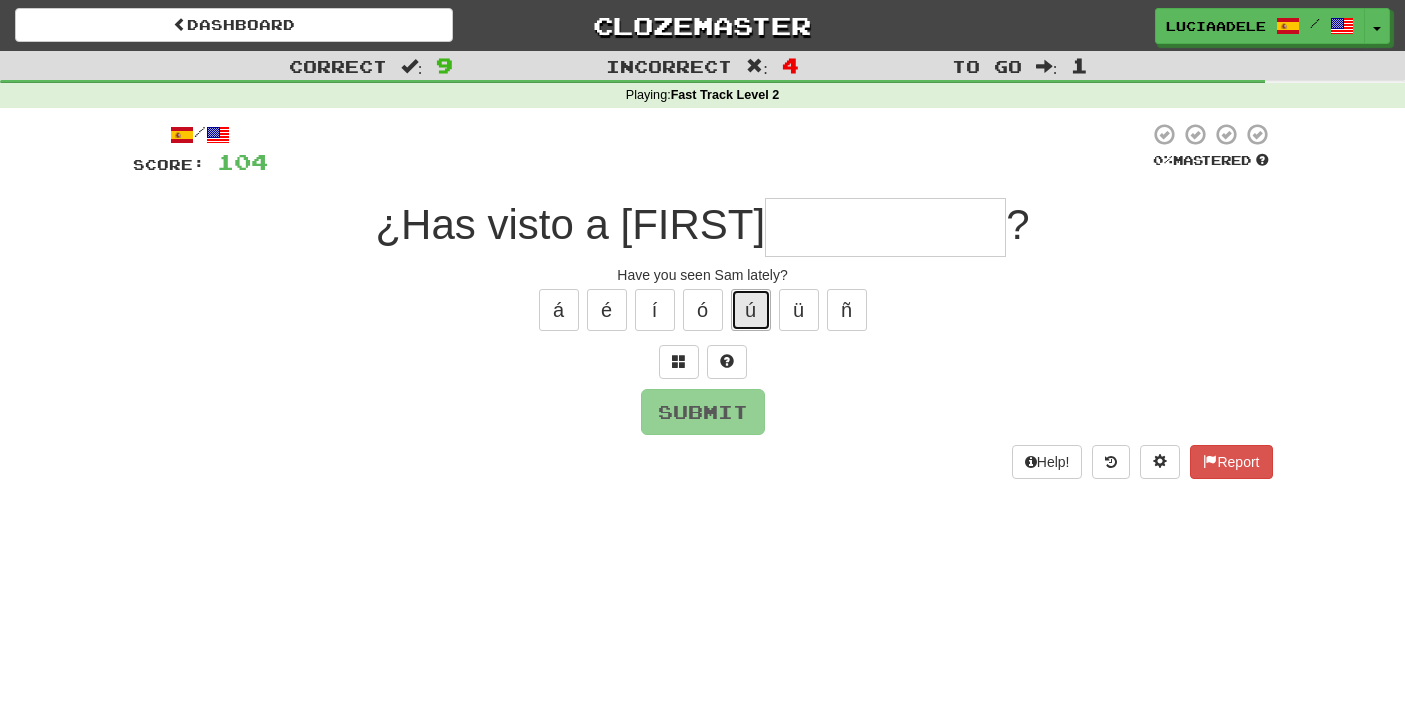 click on "ú" at bounding box center (751, 310) 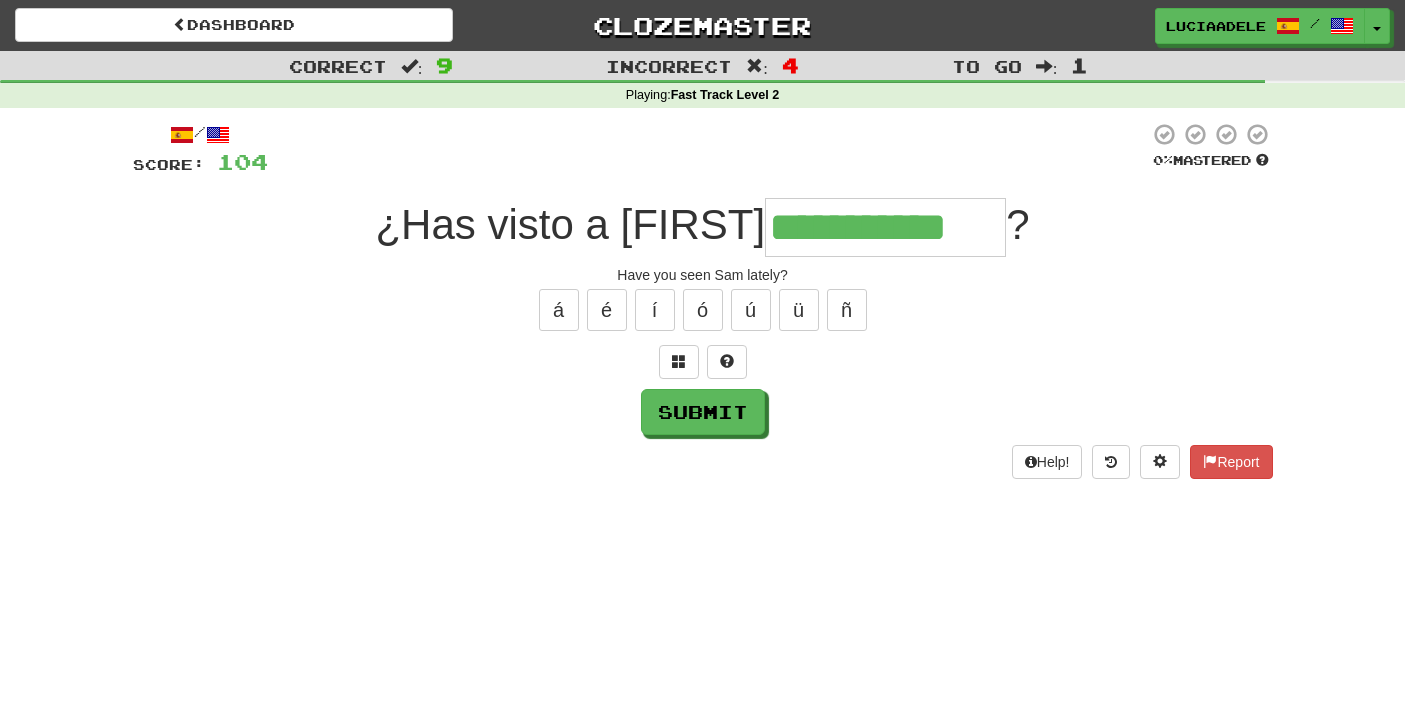 type on "**********" 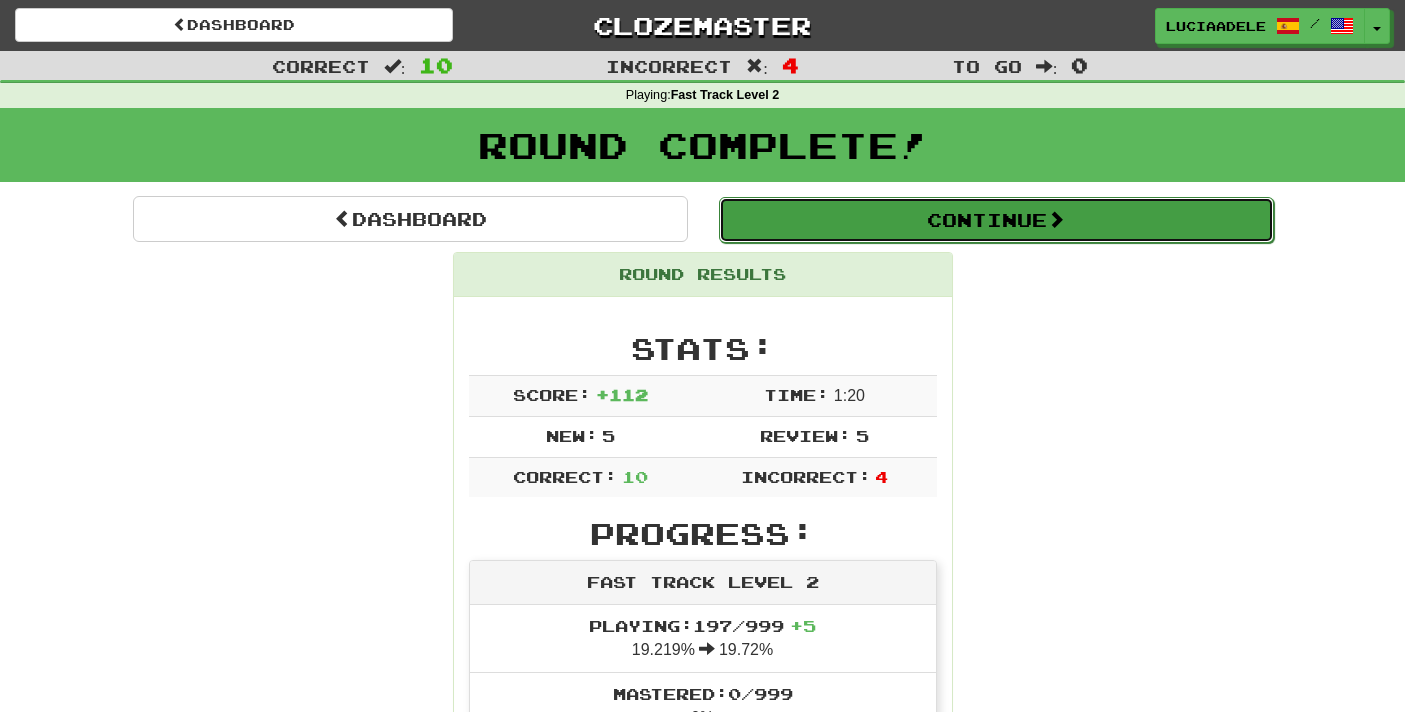 click on "Continue" at bounding box center [996, 220] 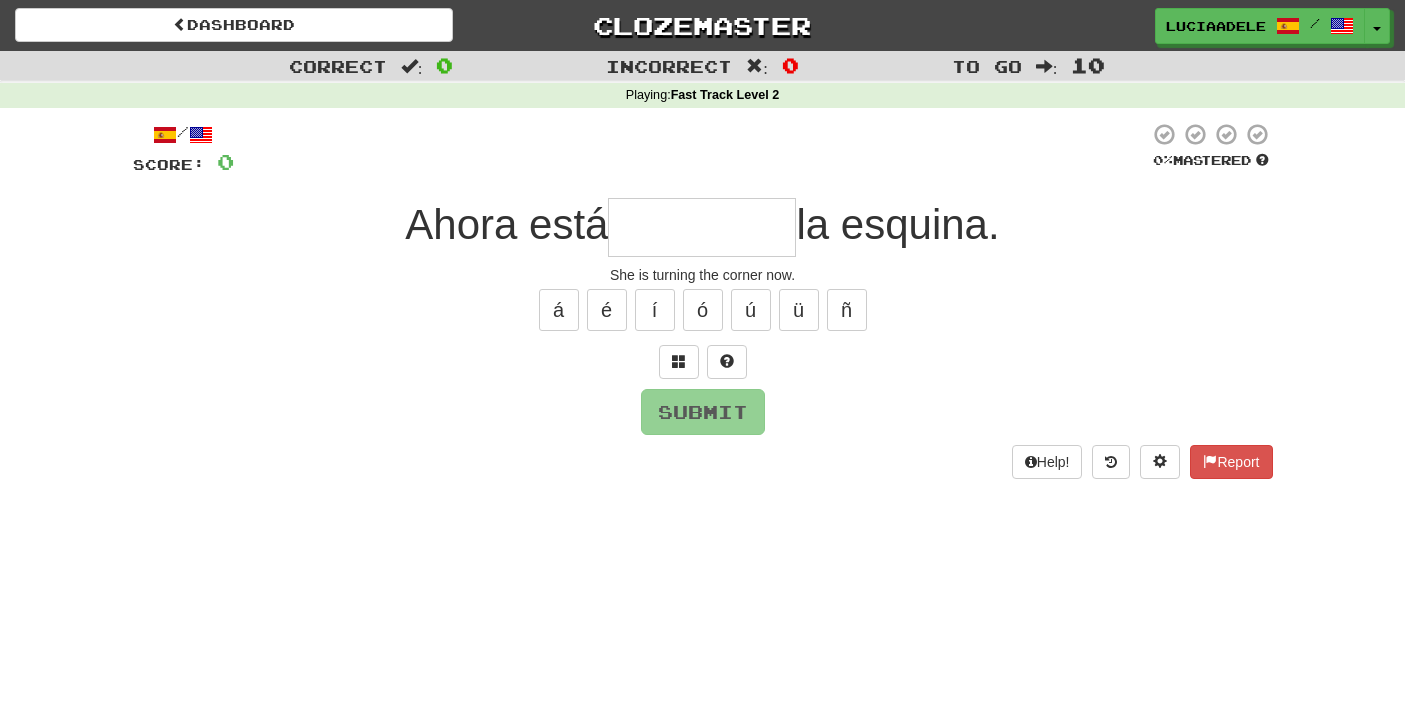 click at bounding box center (702, 227) 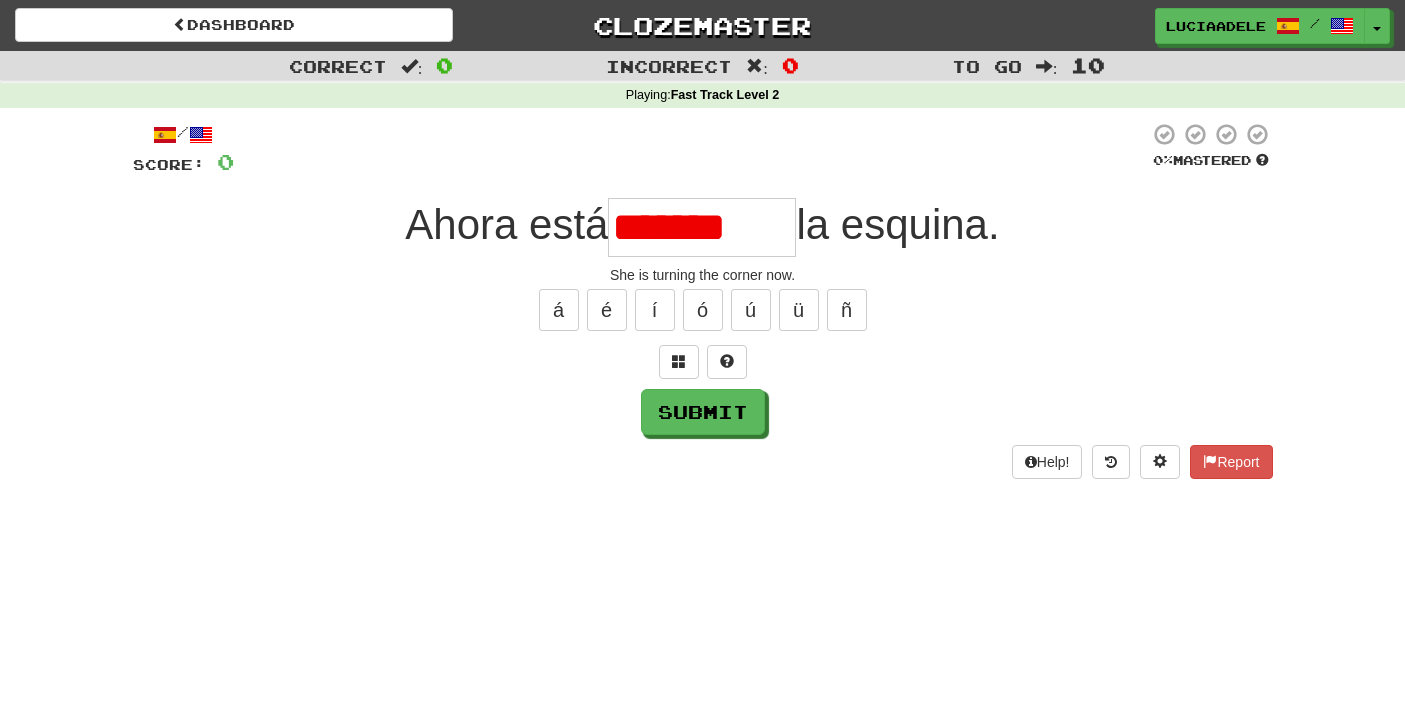 type on "********" 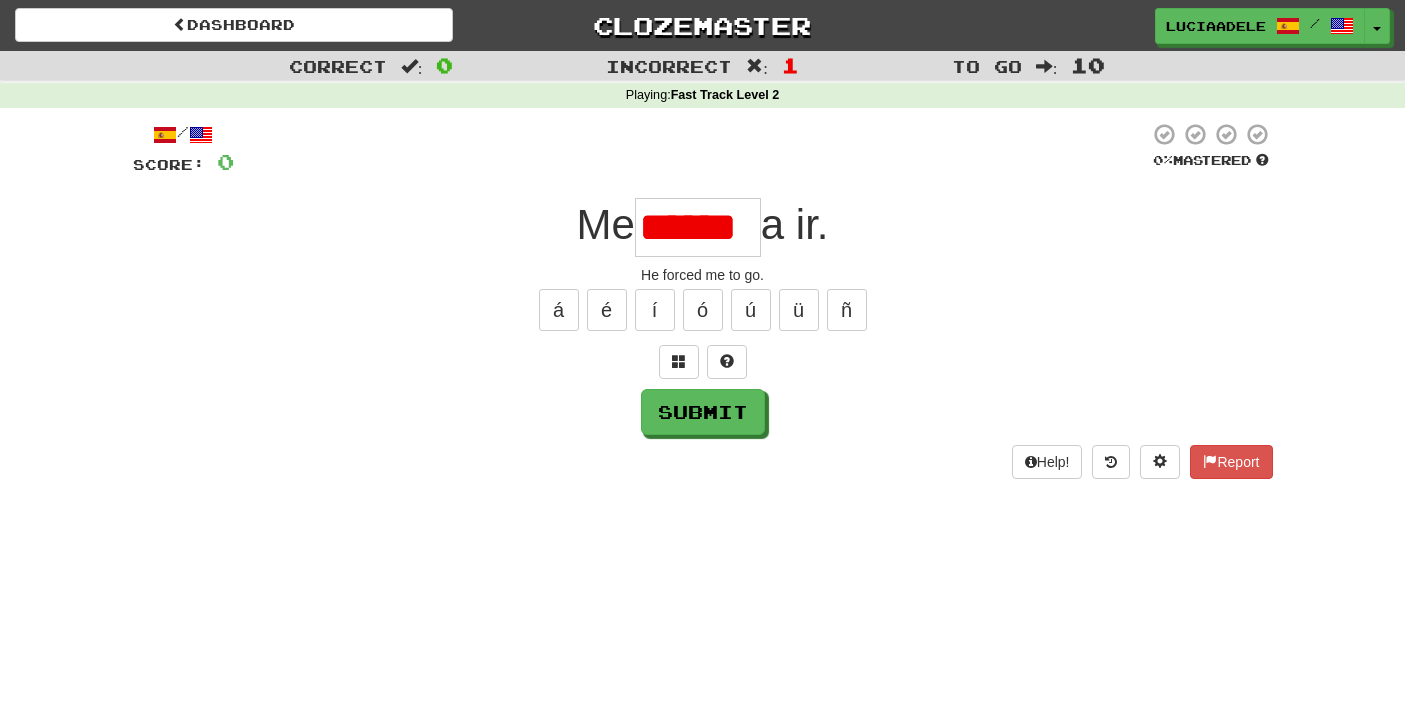 type on "******" 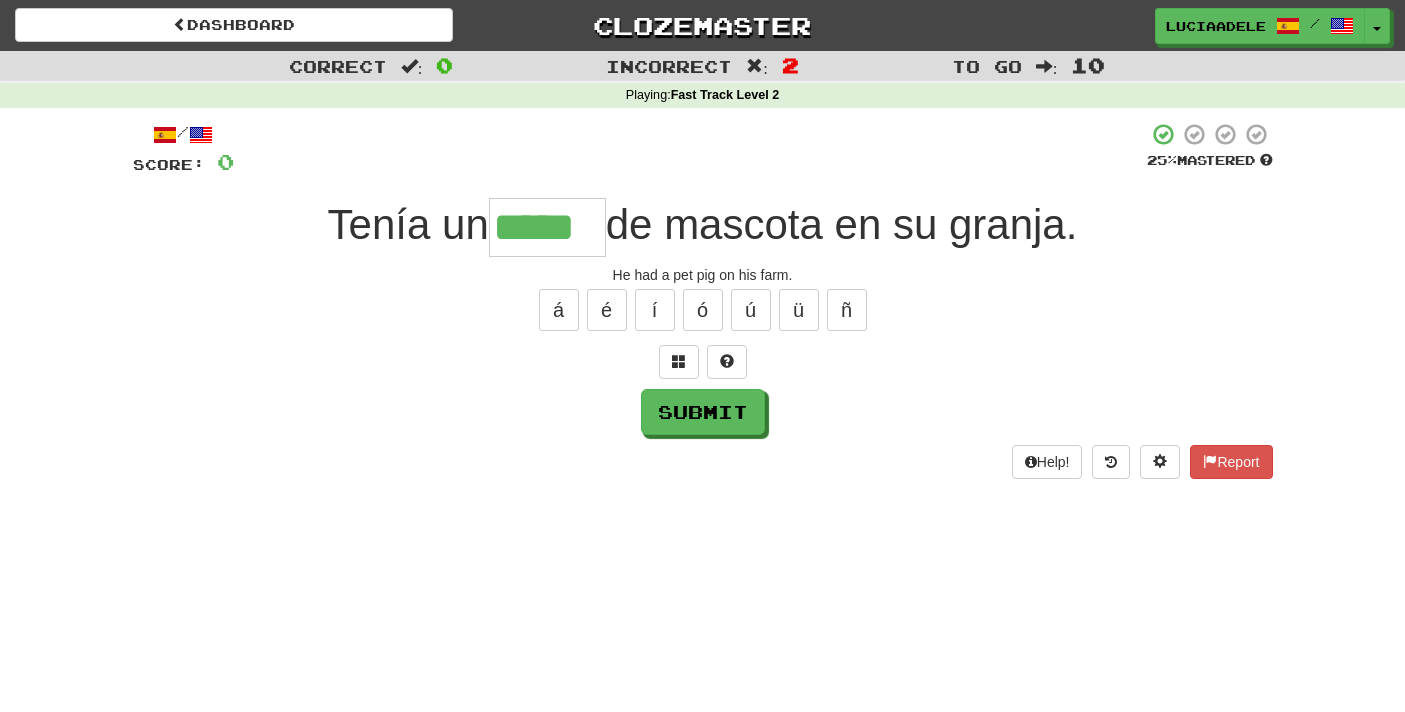 type on "*****" 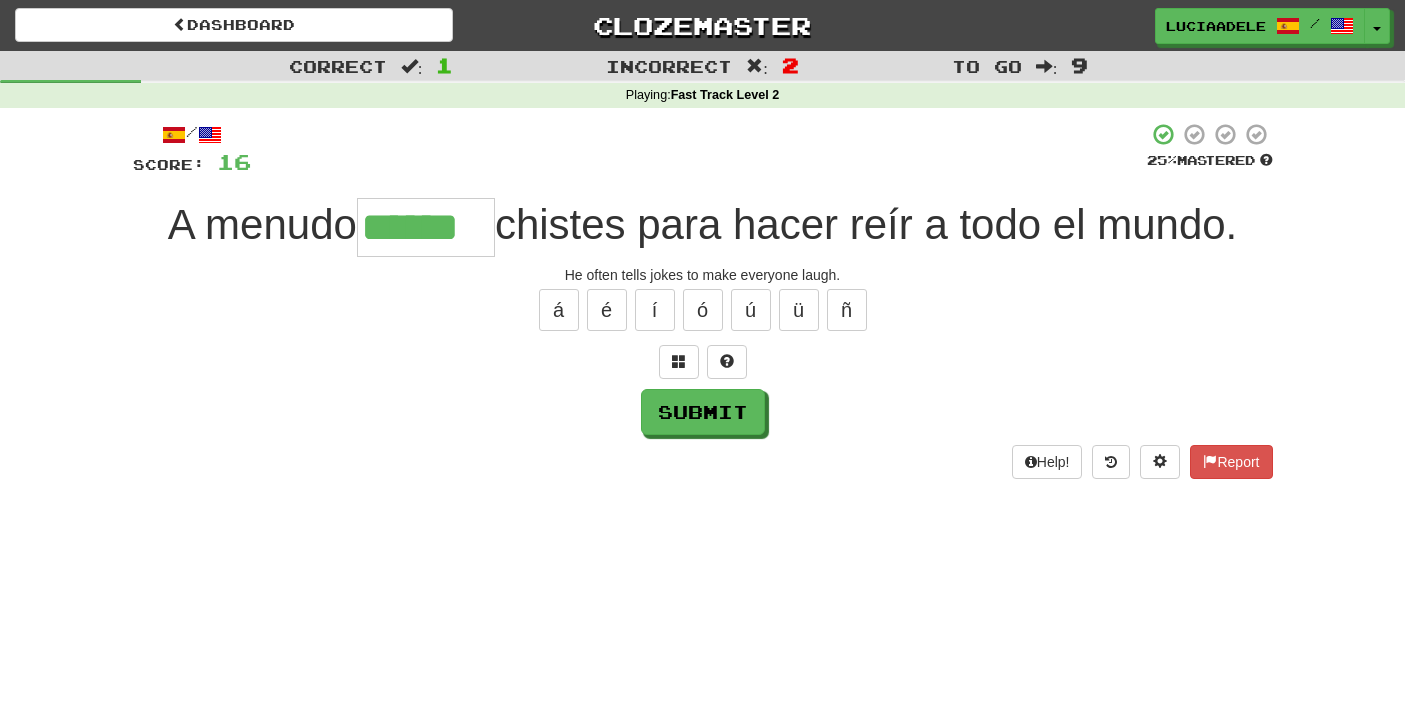 type on "******" 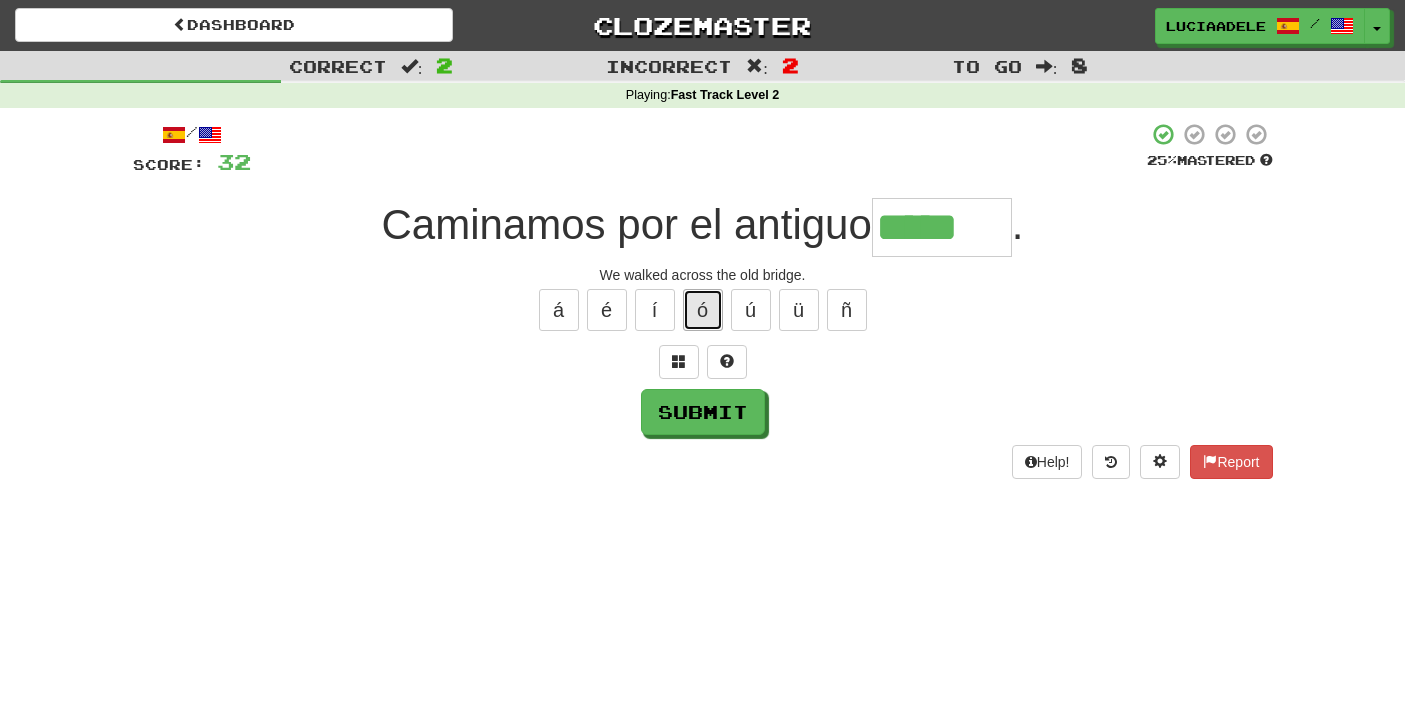click on "ó" at bounding box center (703, 310) 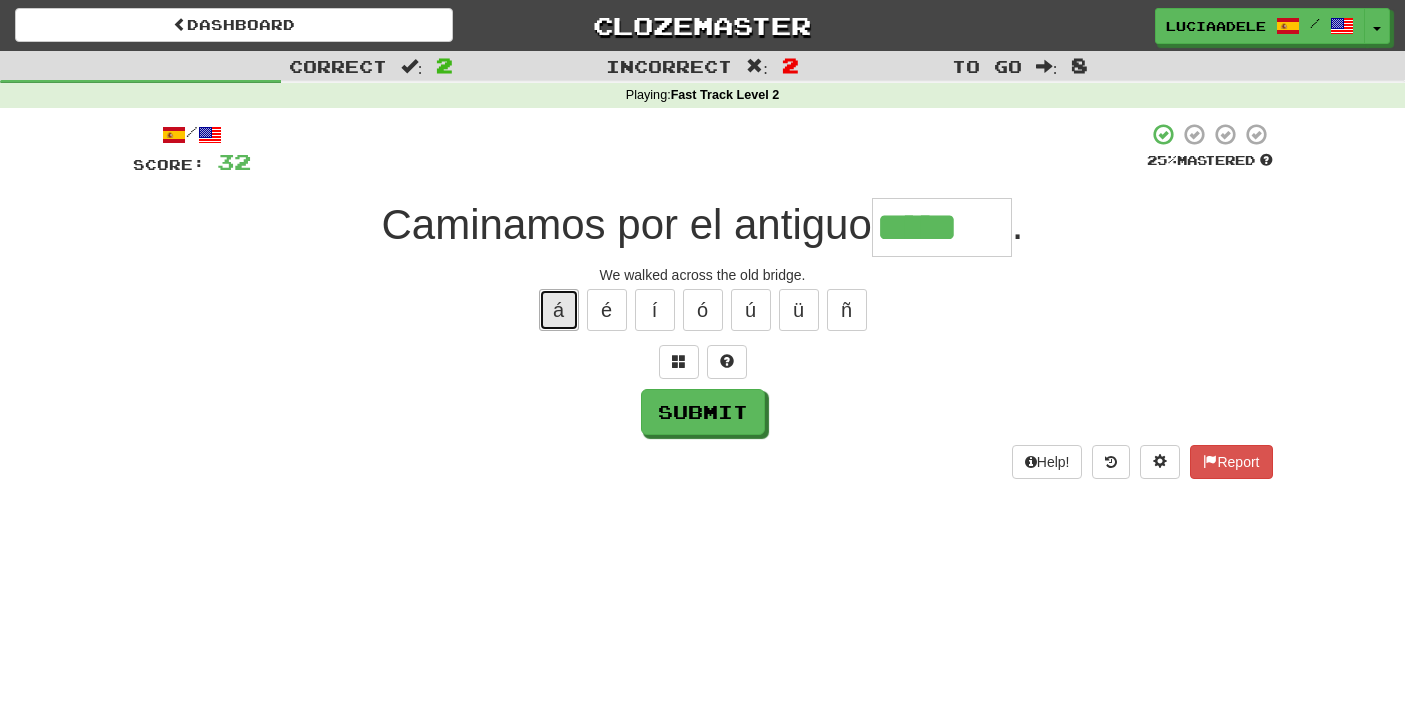 click on "á" at bounding box center (559, 310) 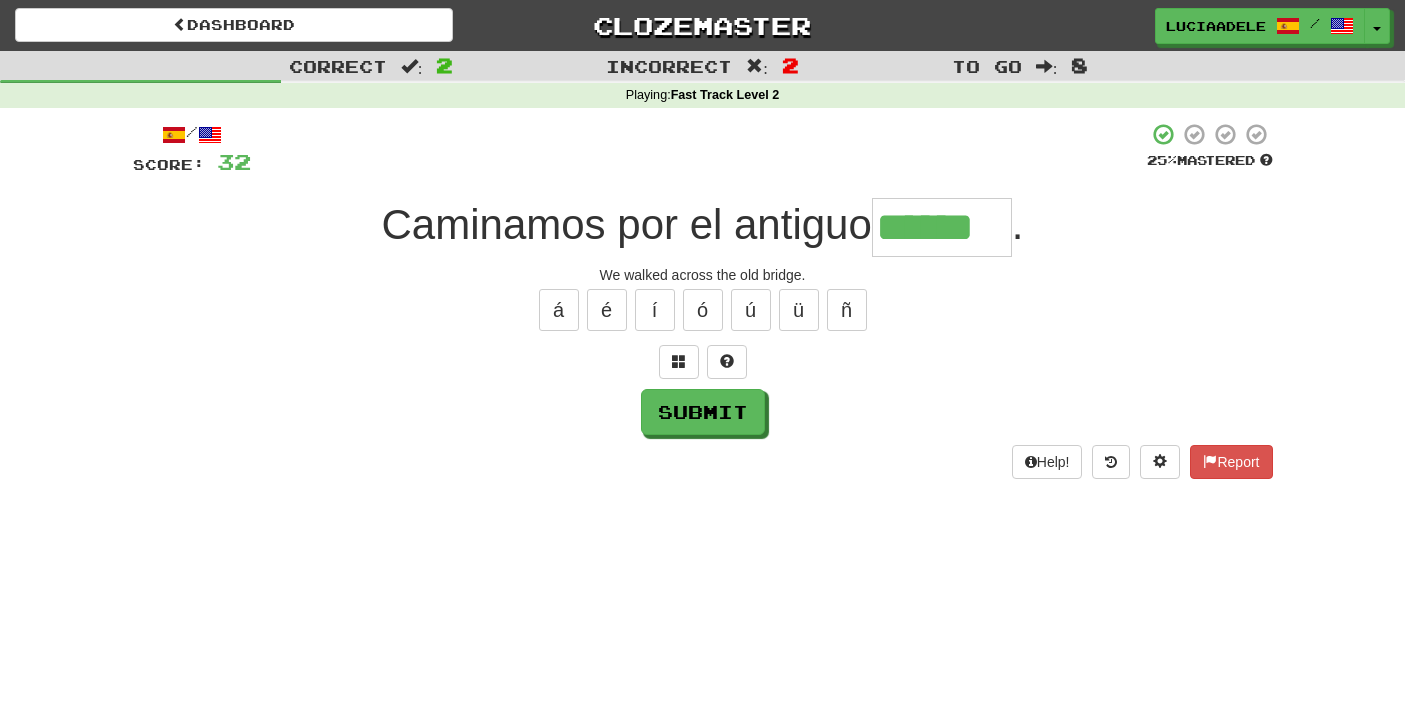type on "******" 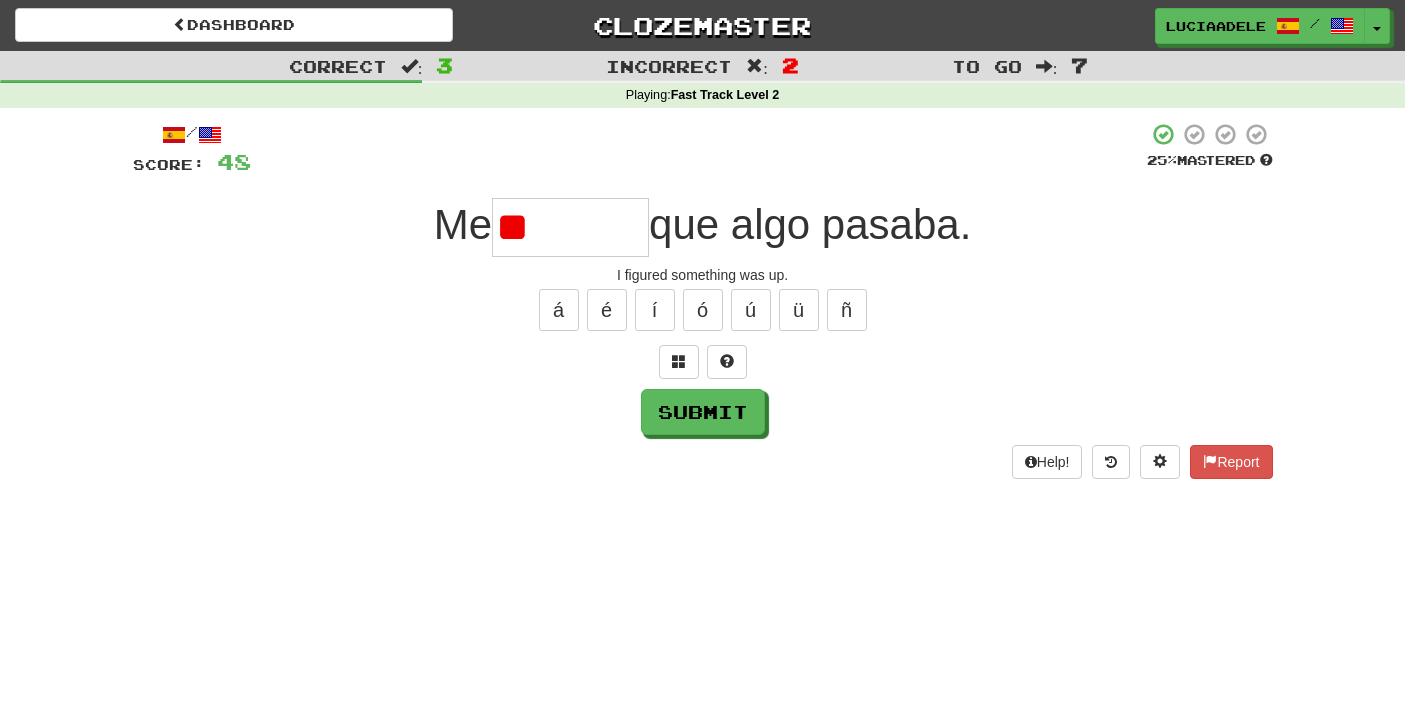 type on "*" 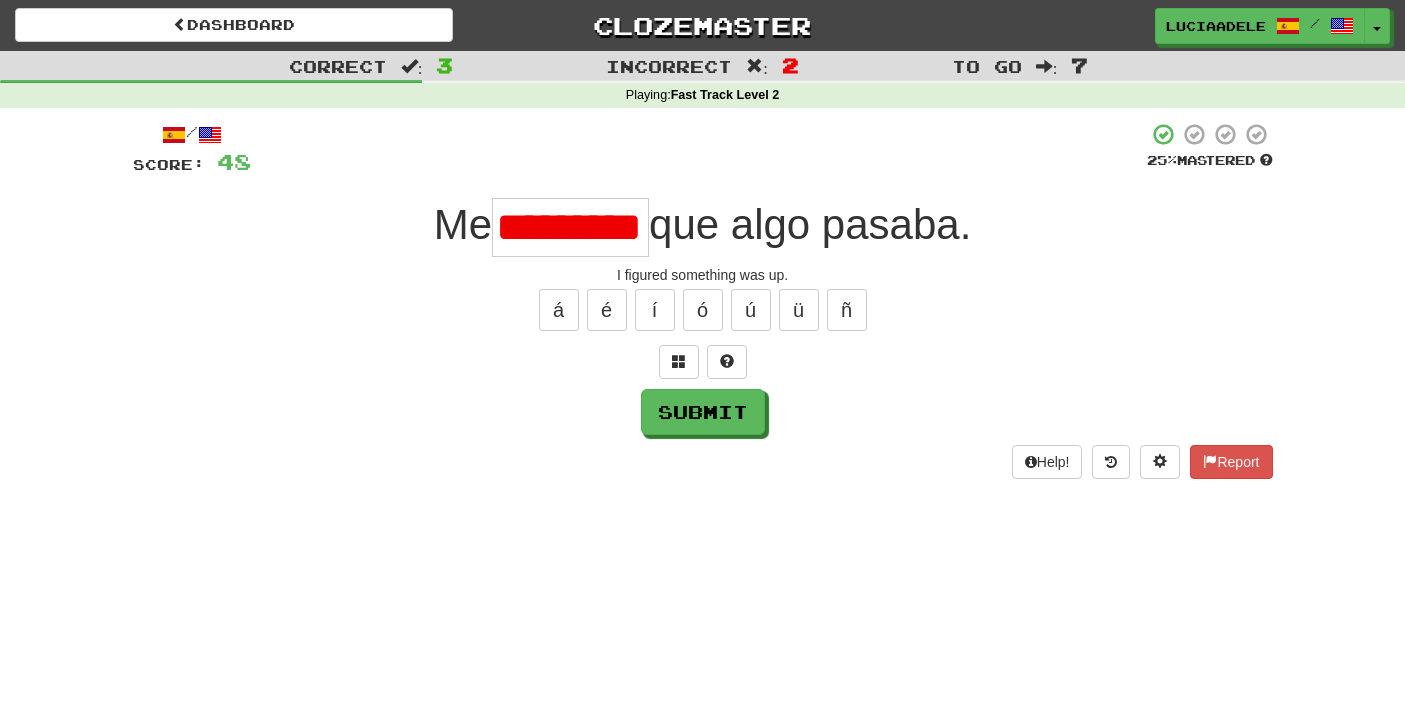 scroll, scrollTop: 0, scrollLeft: 19, axis: horizontal 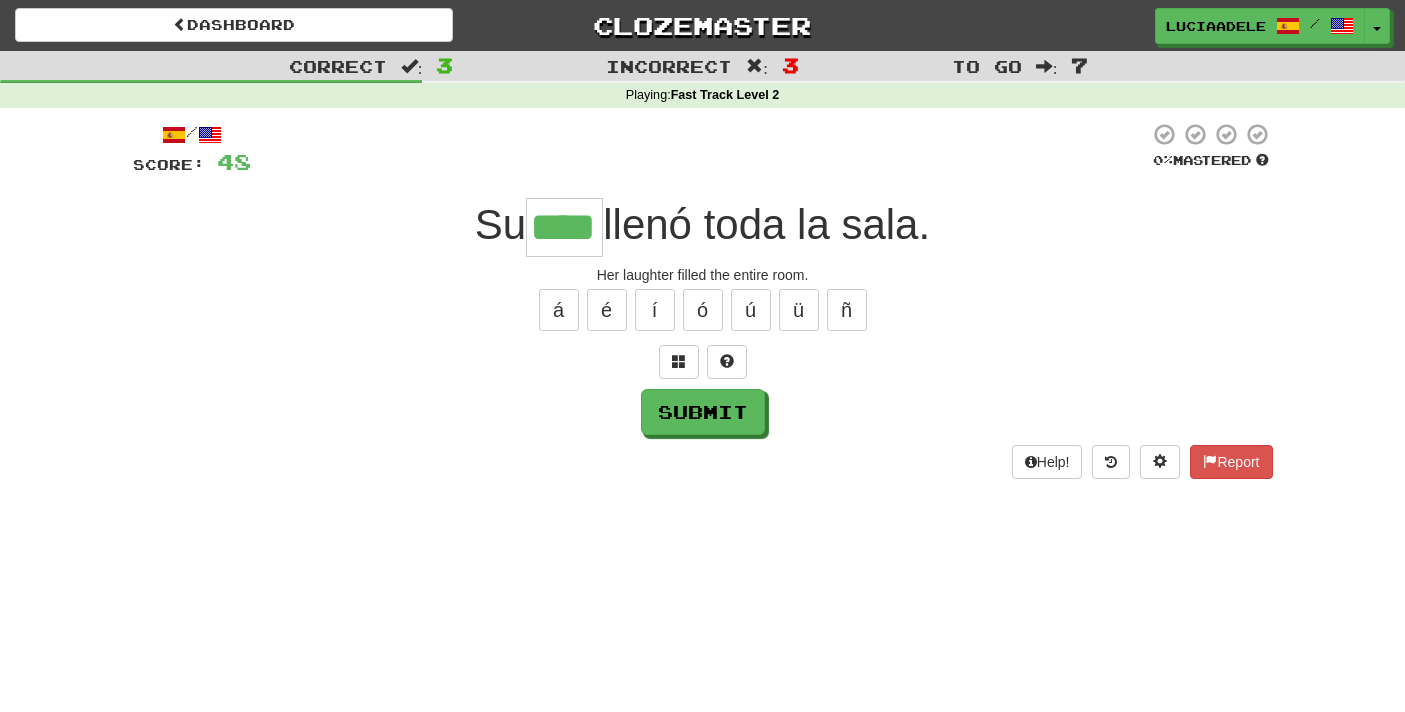 type on "****" 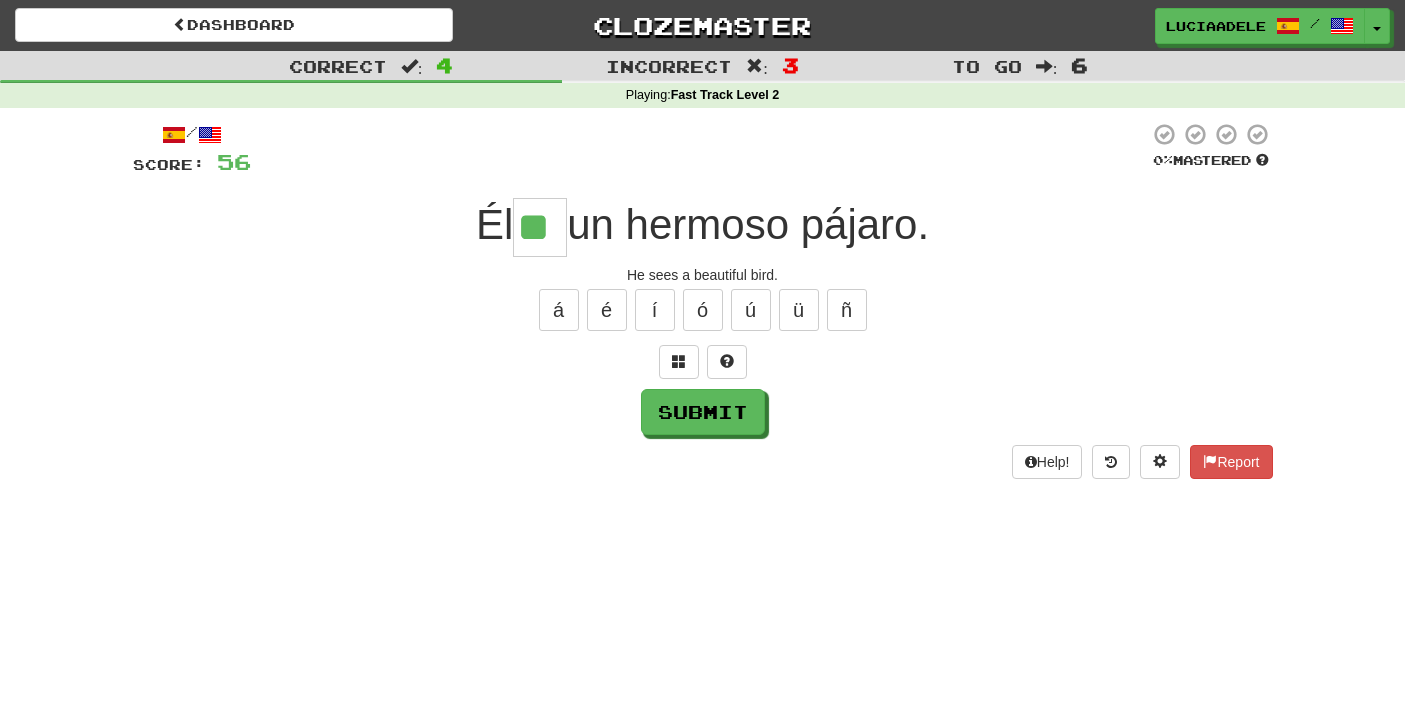 type on "**" 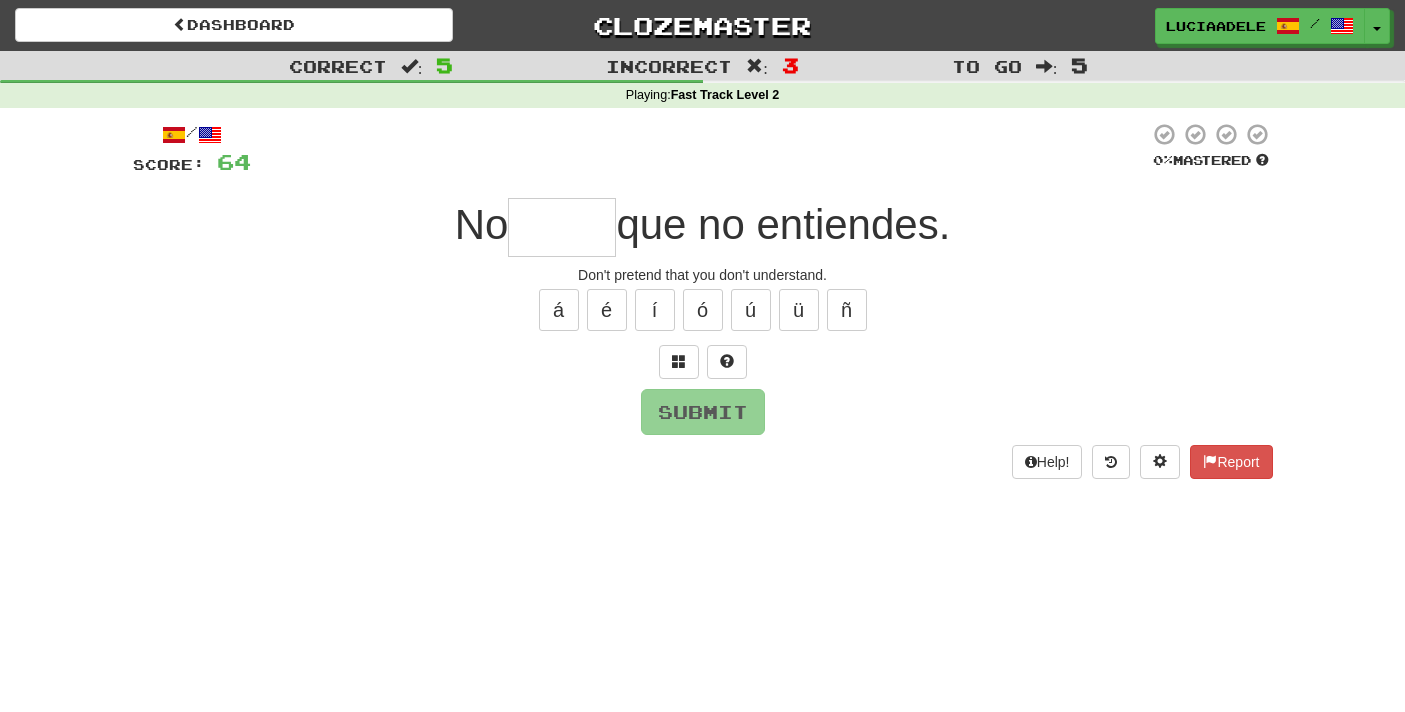 type on "*" 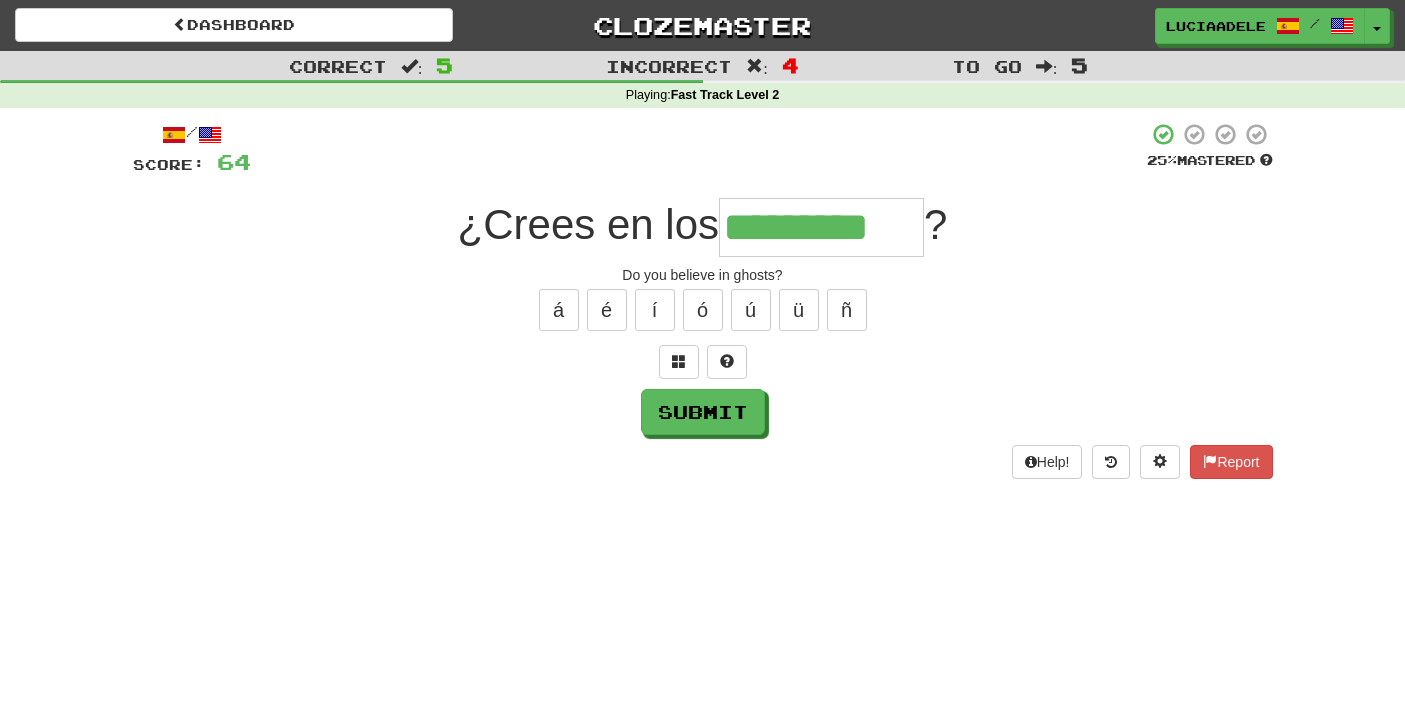 type on "*********" 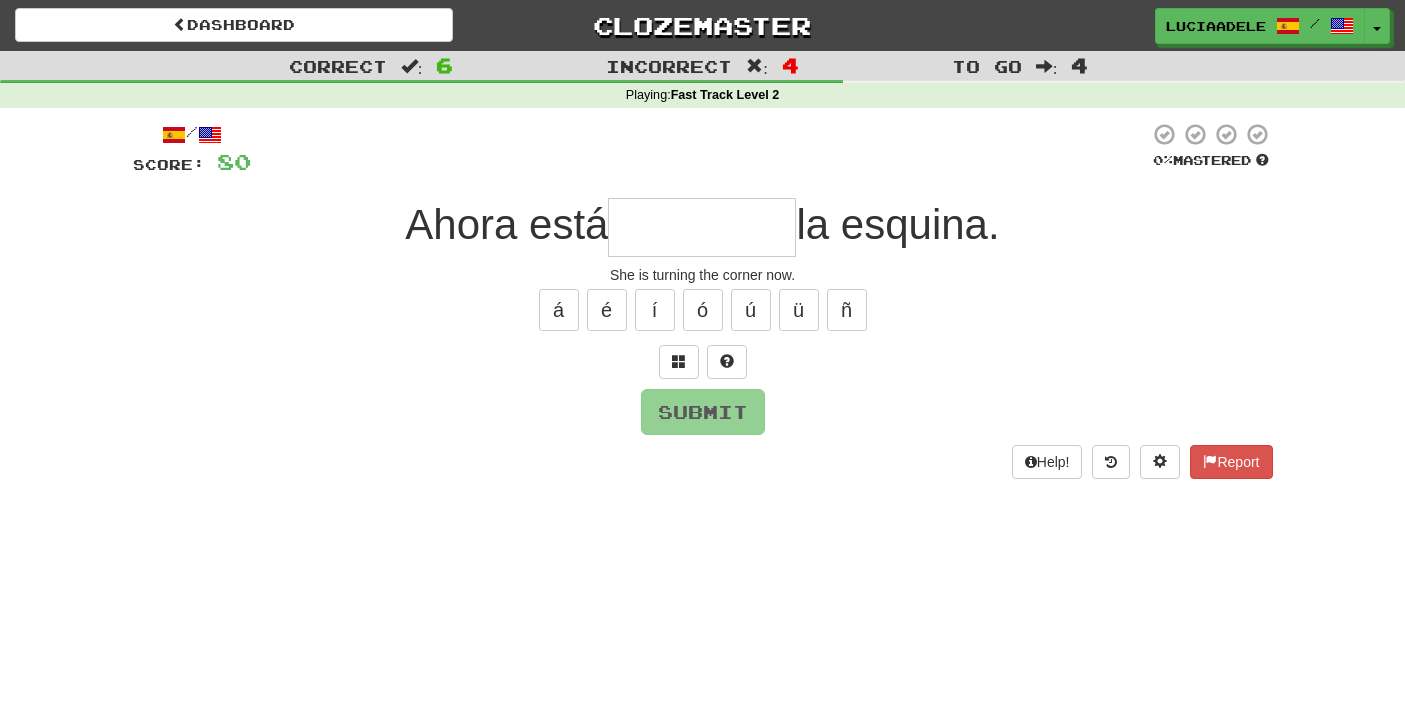 type on "********" 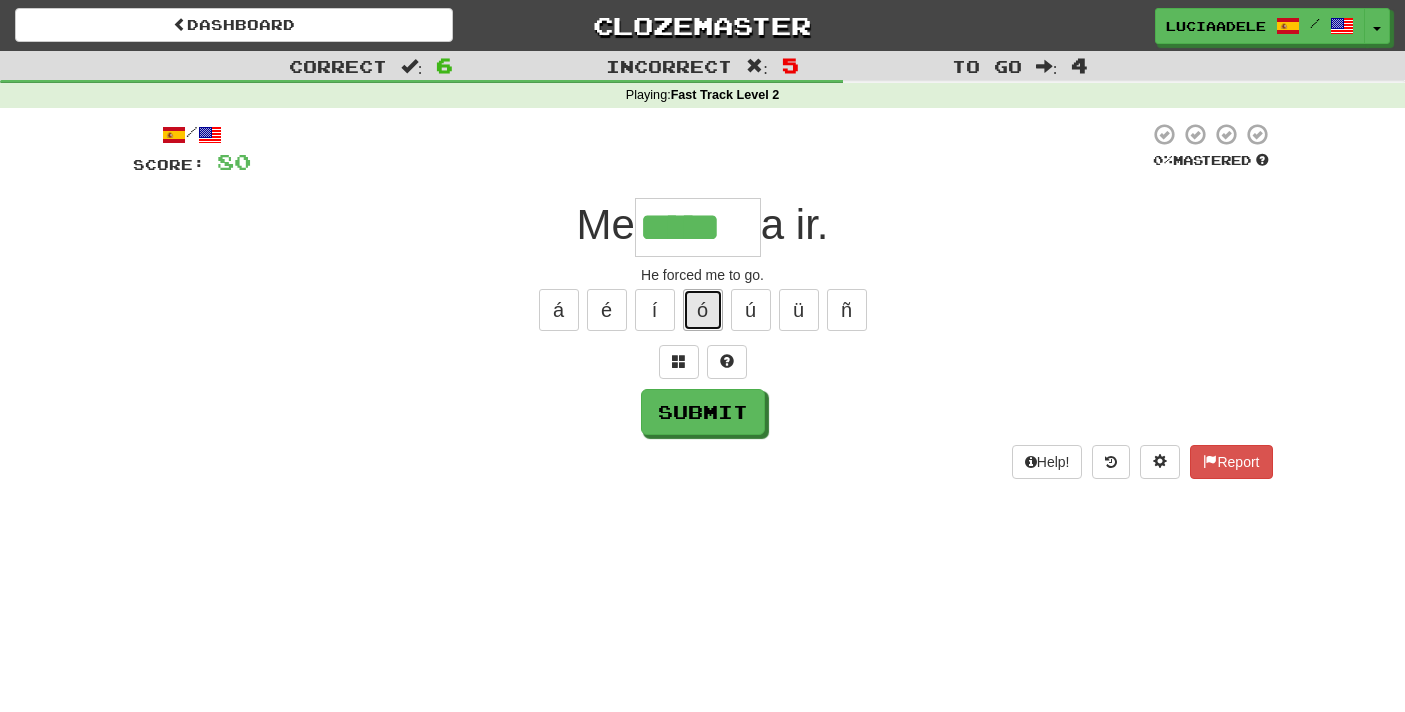 click on "ó" at bounding box center [703, 310] 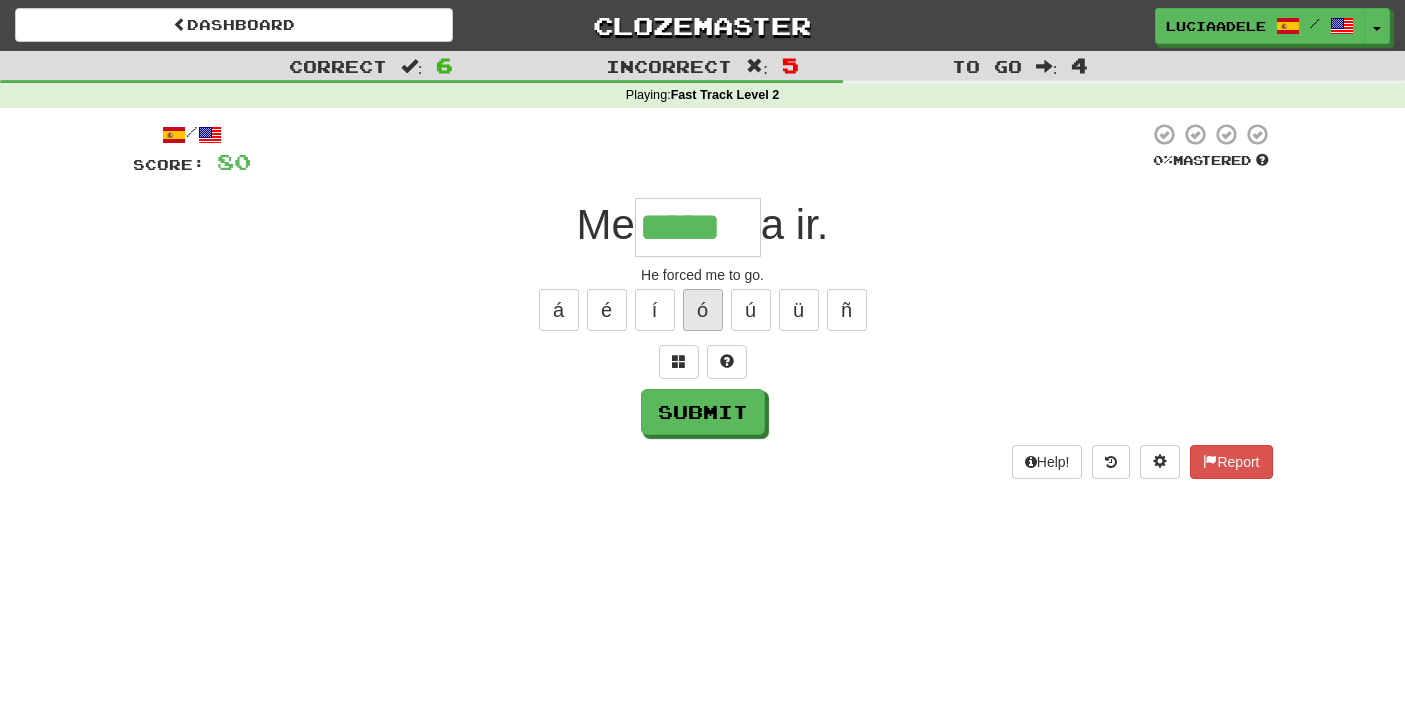 type on "******" 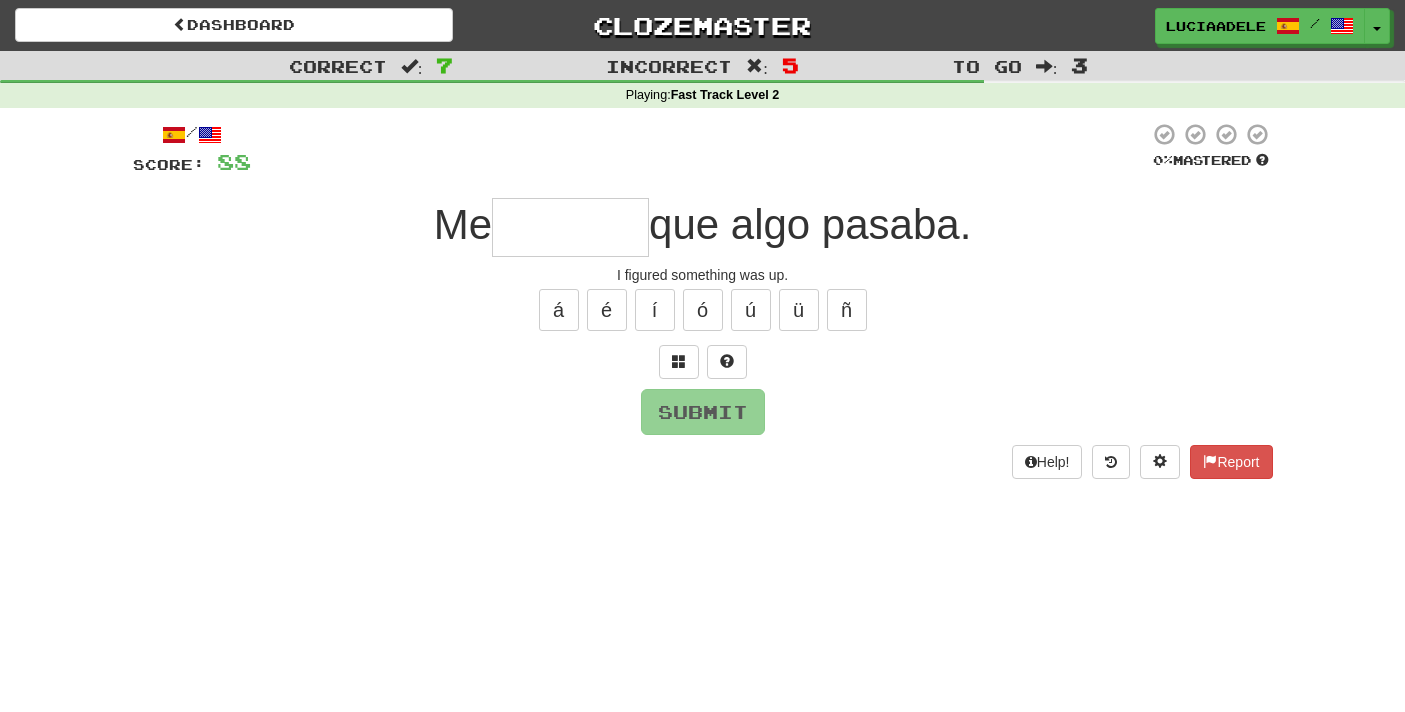 click at bounding box center (570, 227) 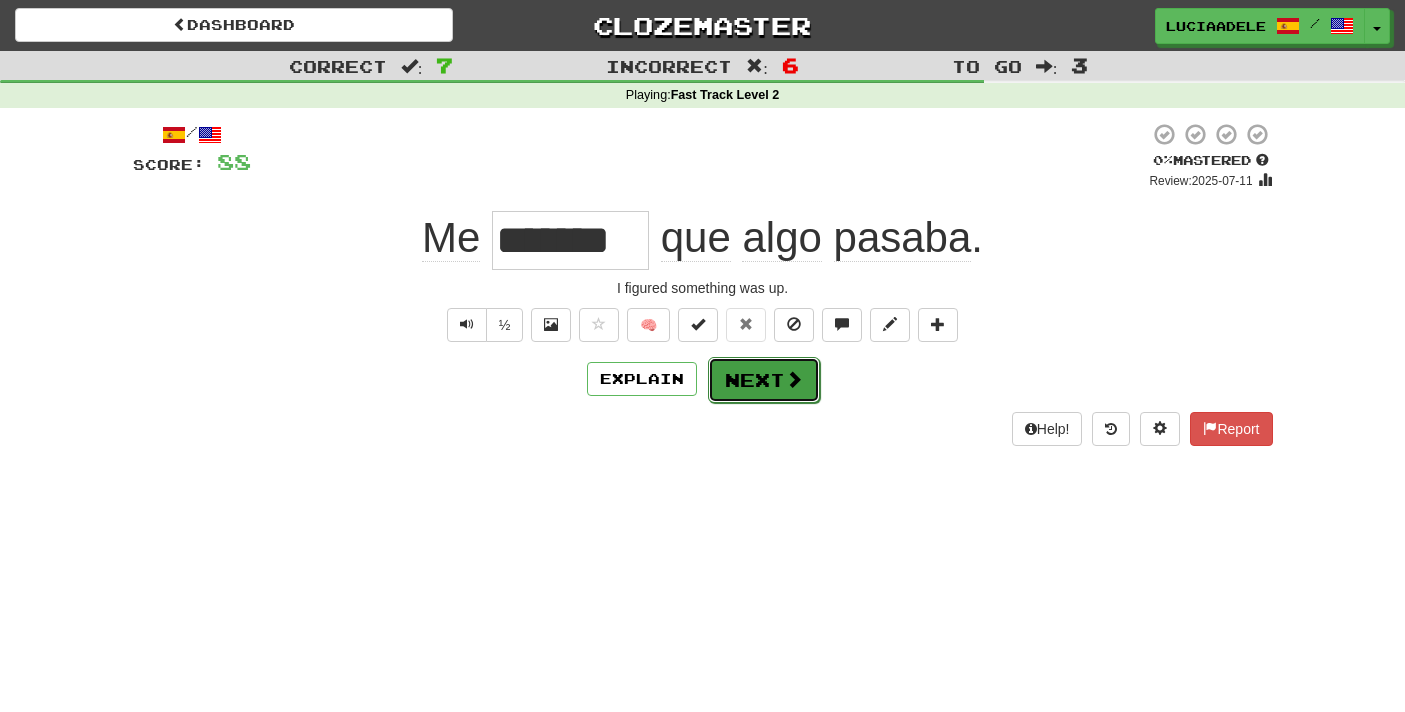 click on "Next" at bounding box center (764, 380) 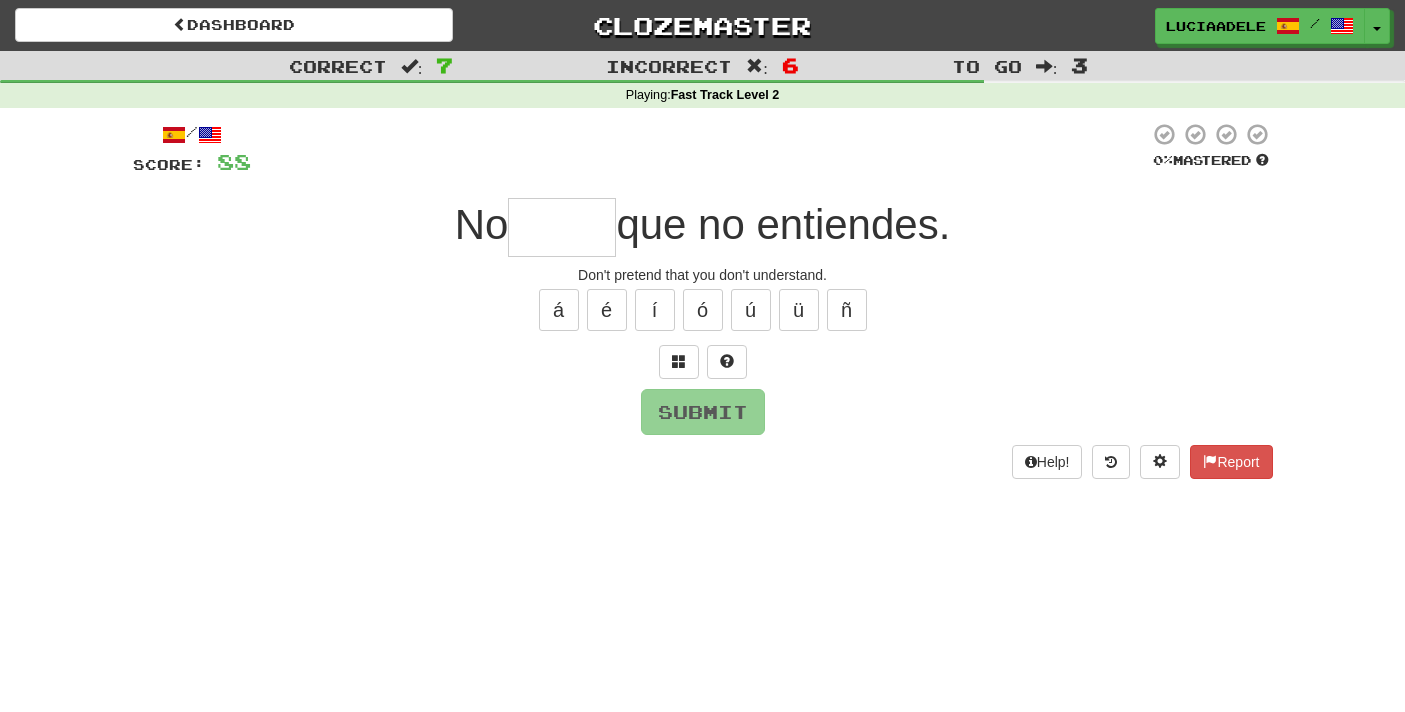 click at bounding box center [562, 227] 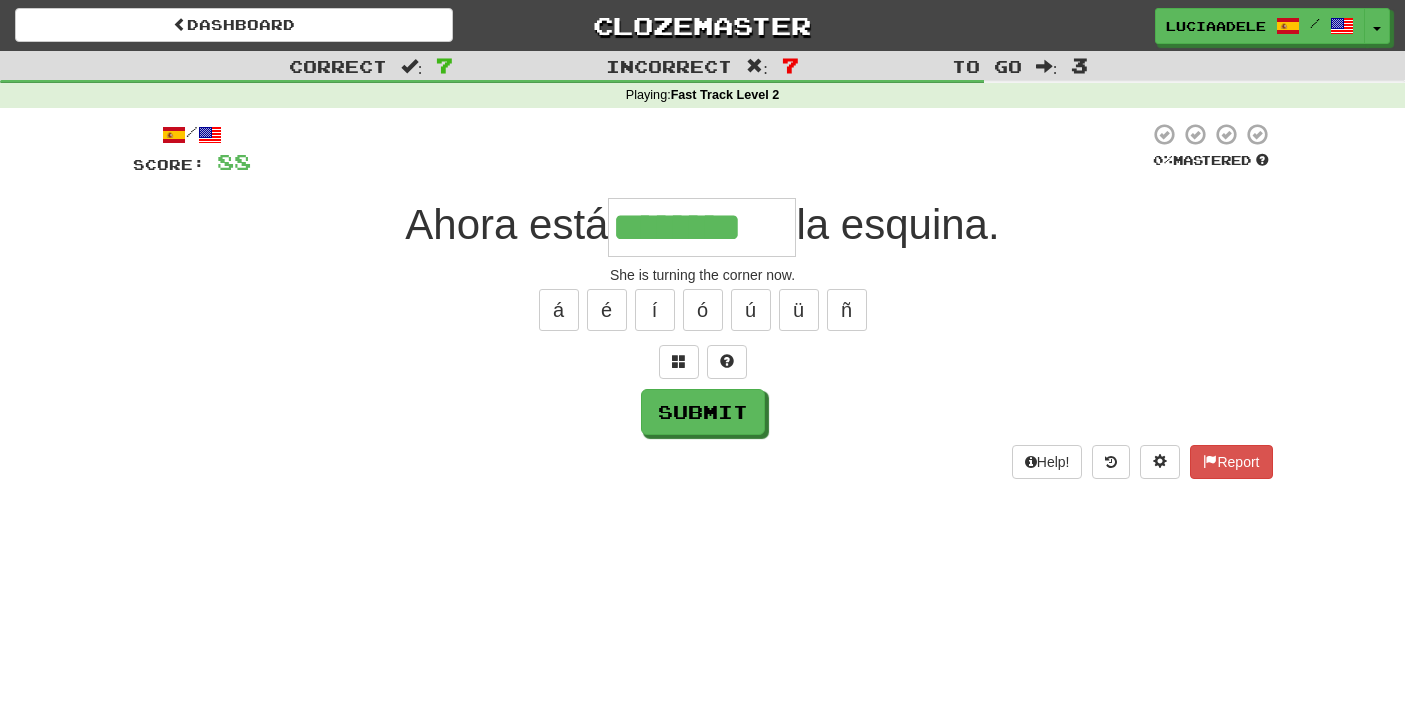 type on "********" 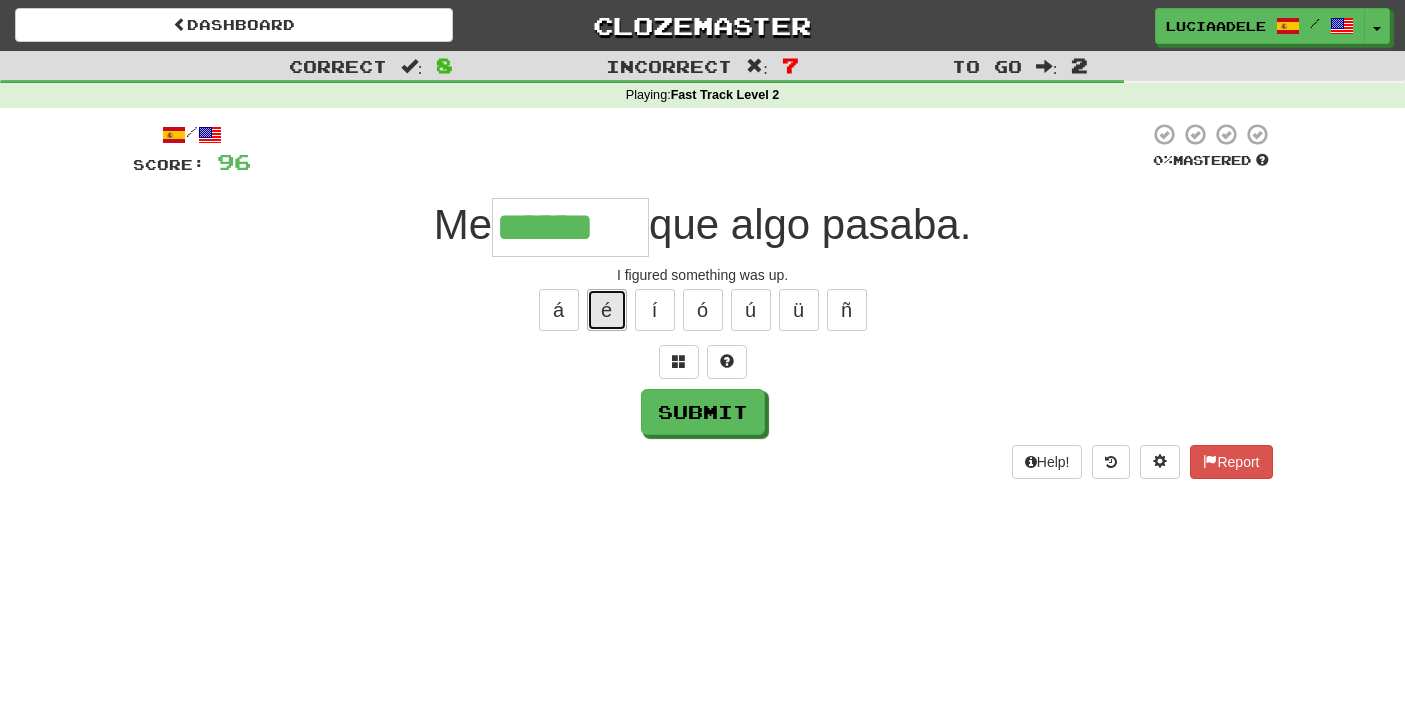 click on "é" at bounding box center (607, 310) 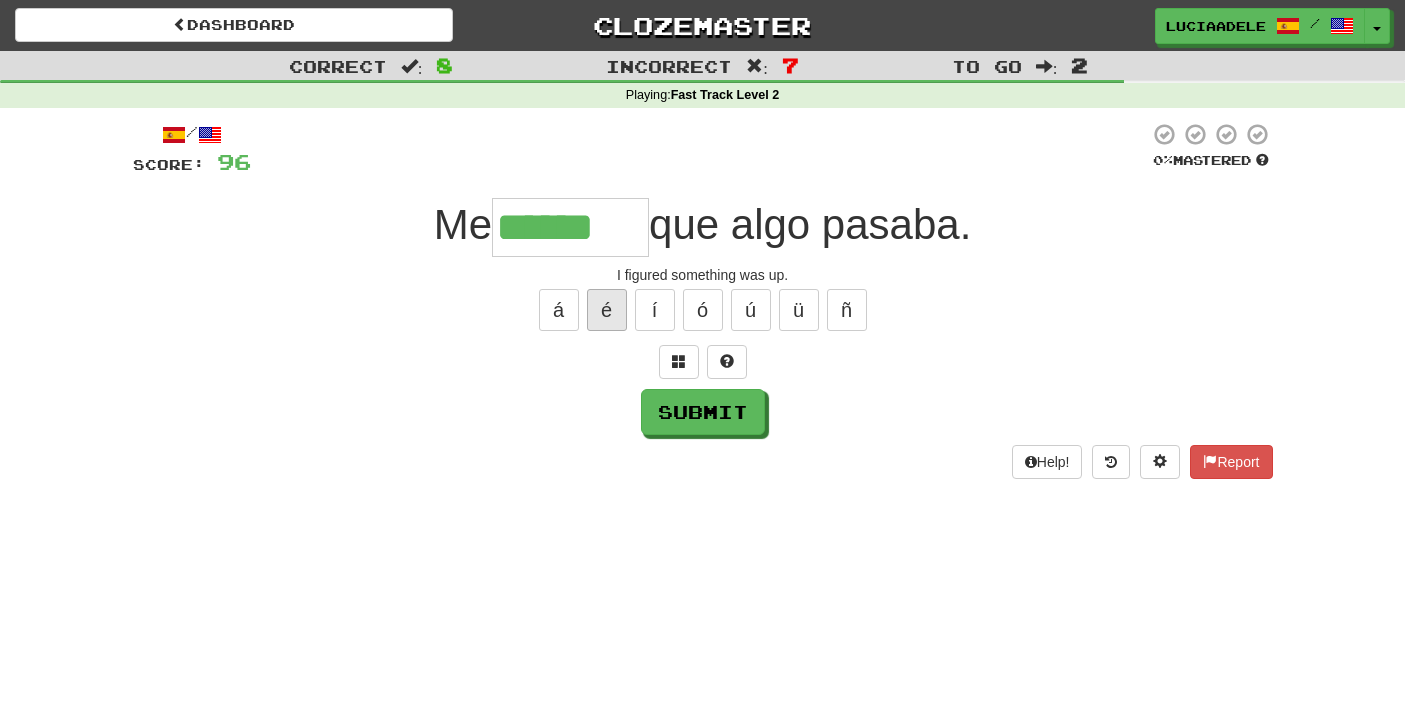 type on "*******" 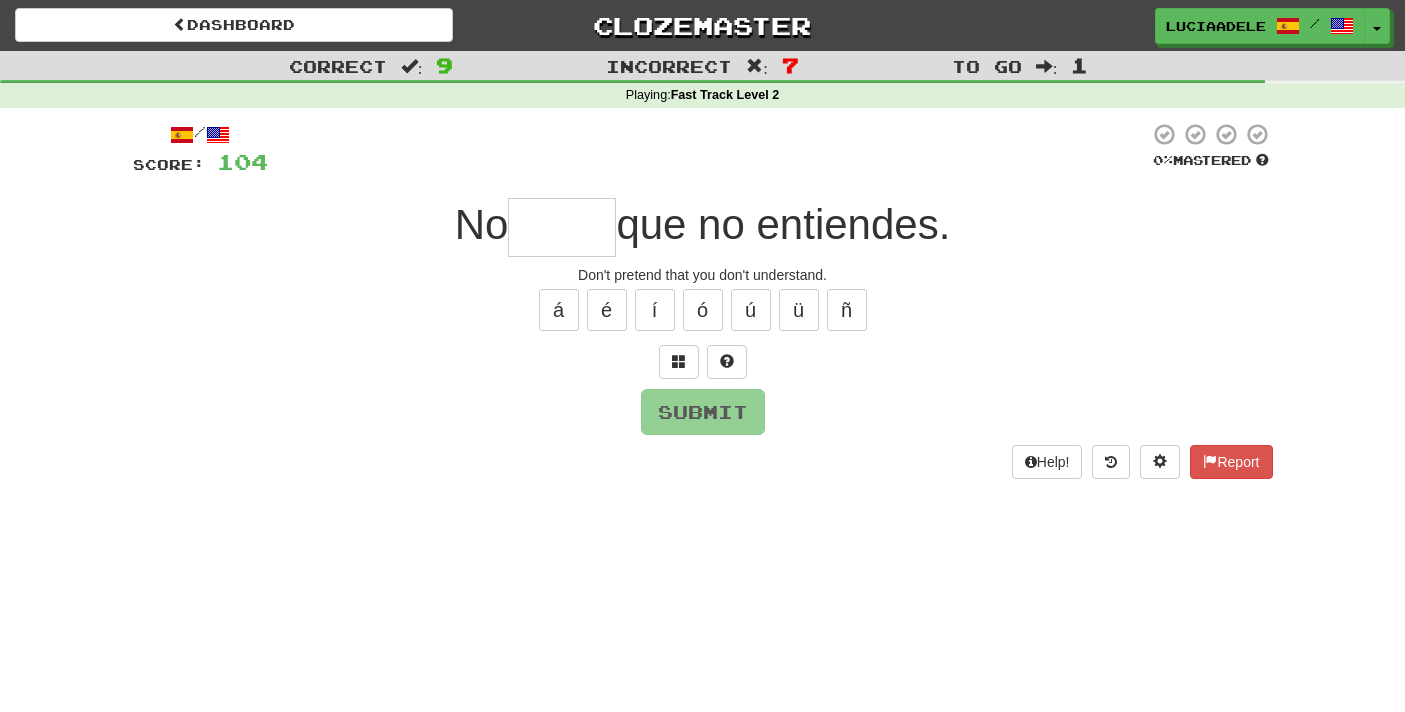 type on "******" 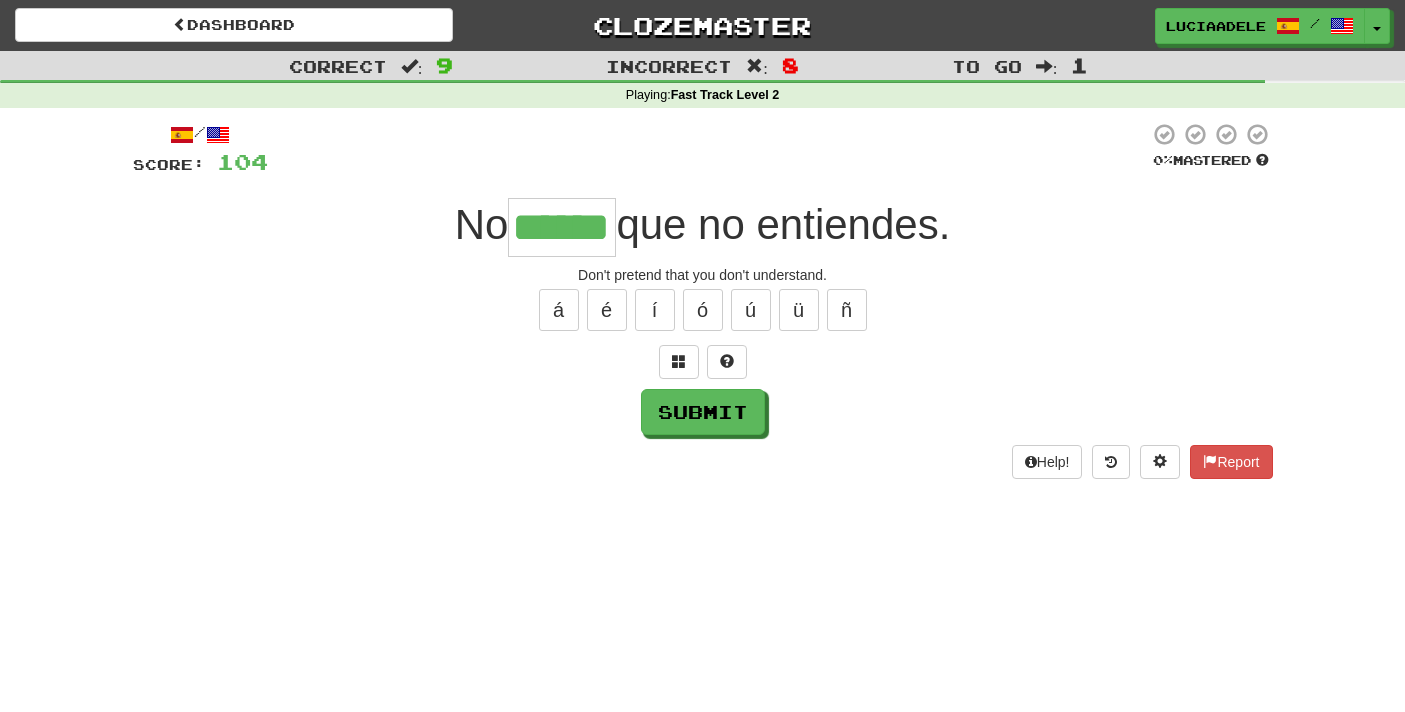type on "******" 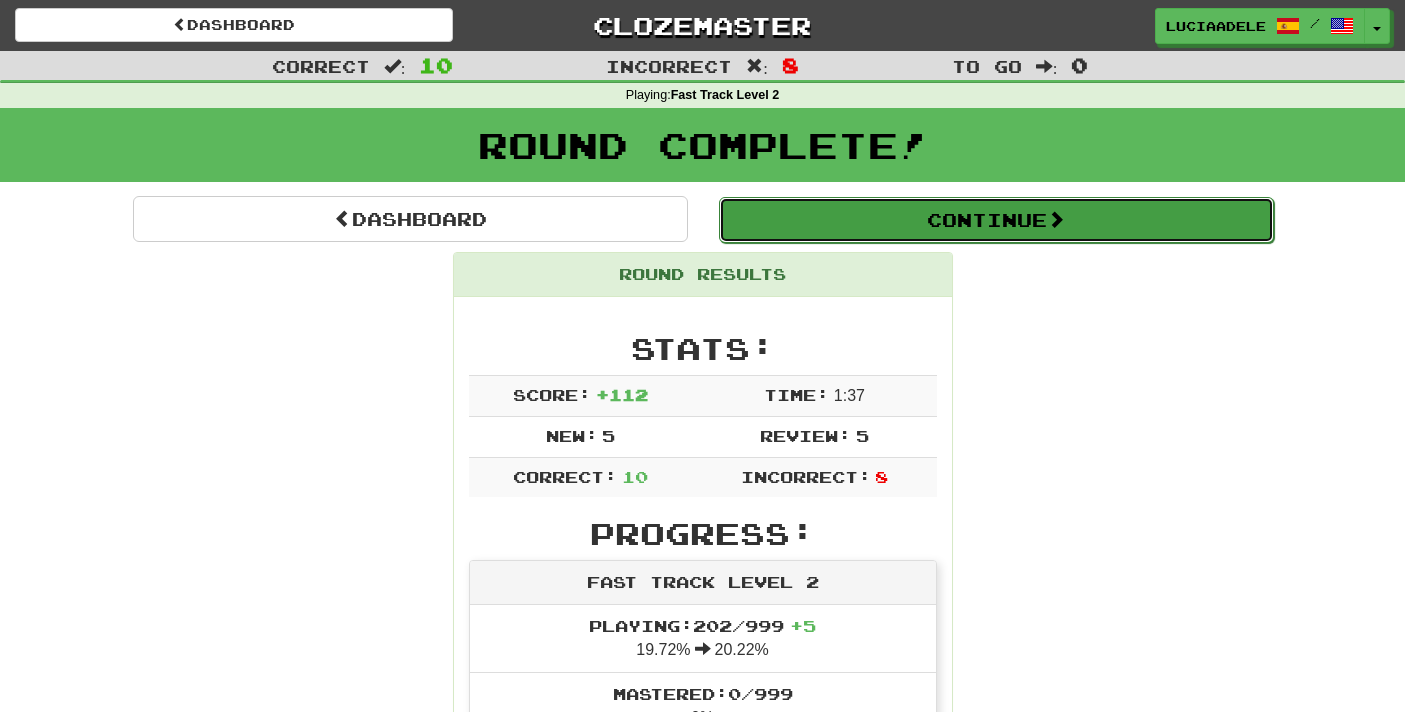 click on "Continue" at bounding box center (996, 220) 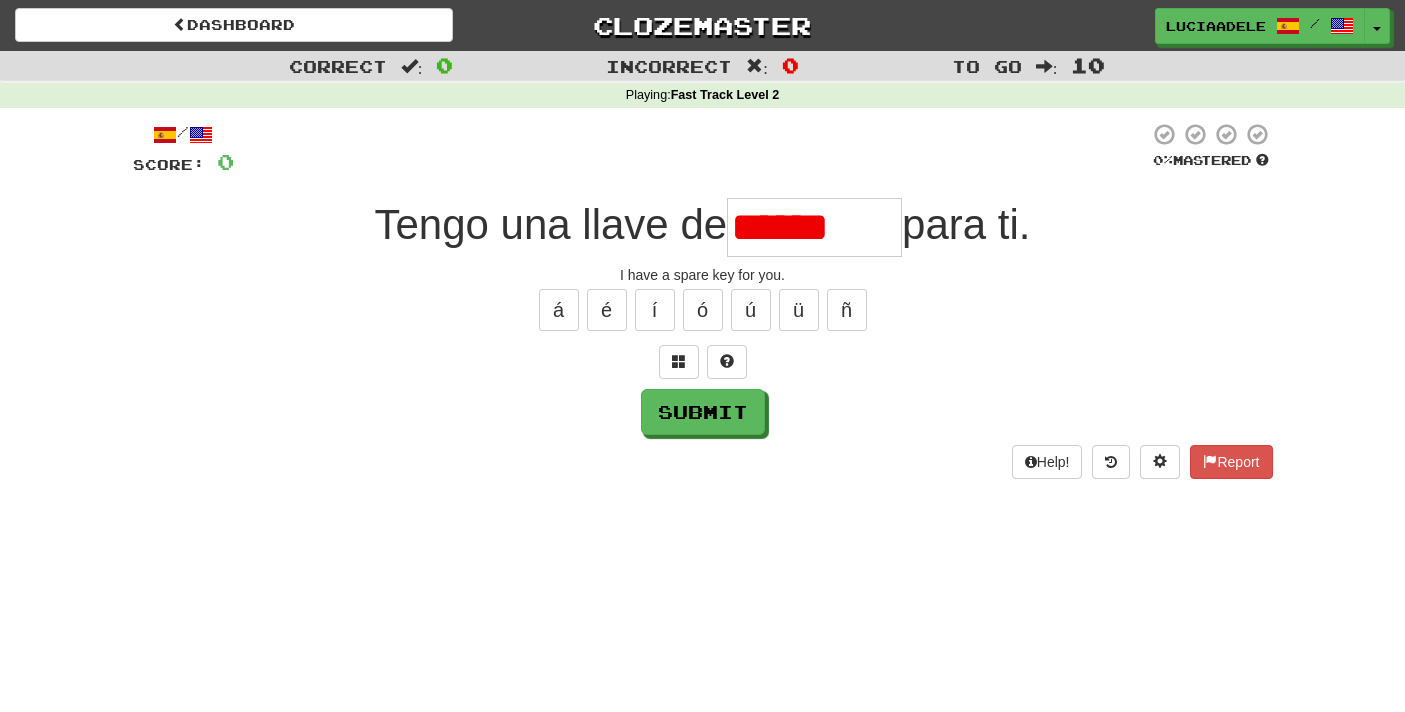 type on "********" 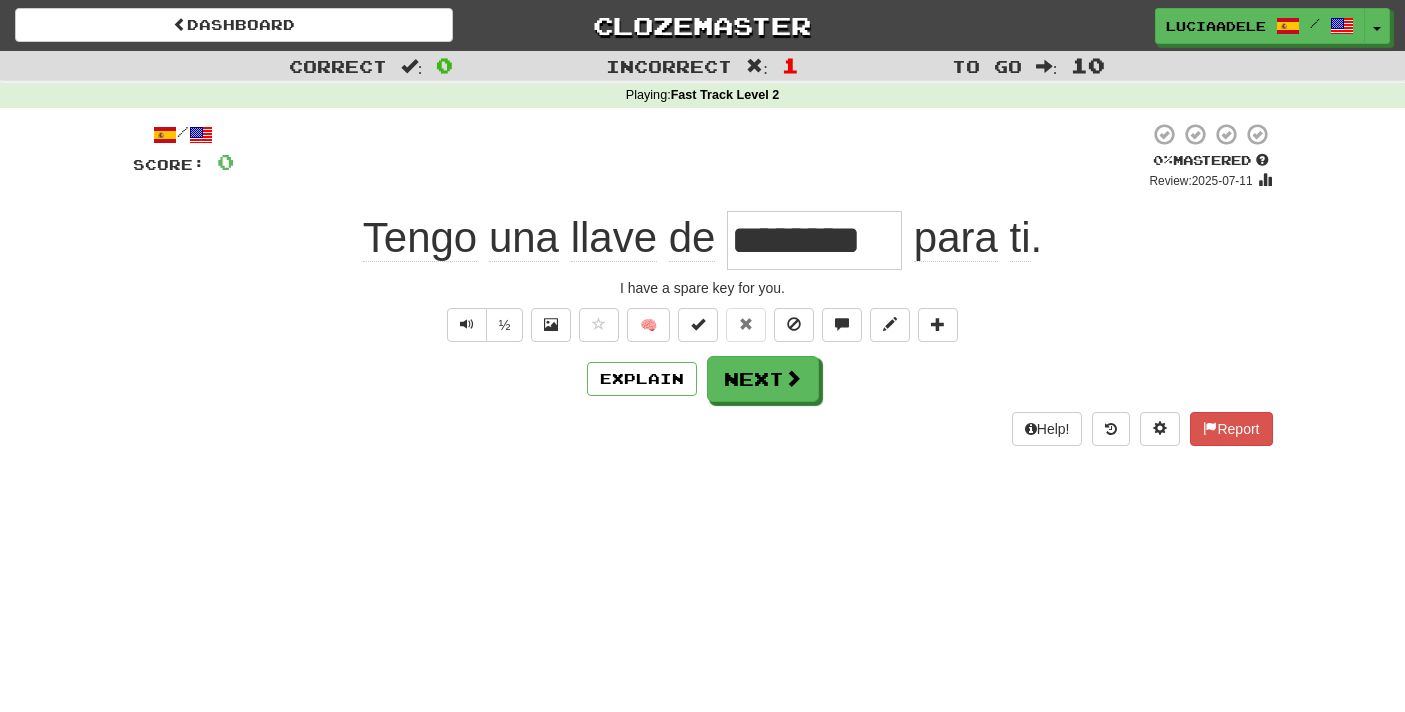 click on "Explain Next" at bounding box center [703, 379] 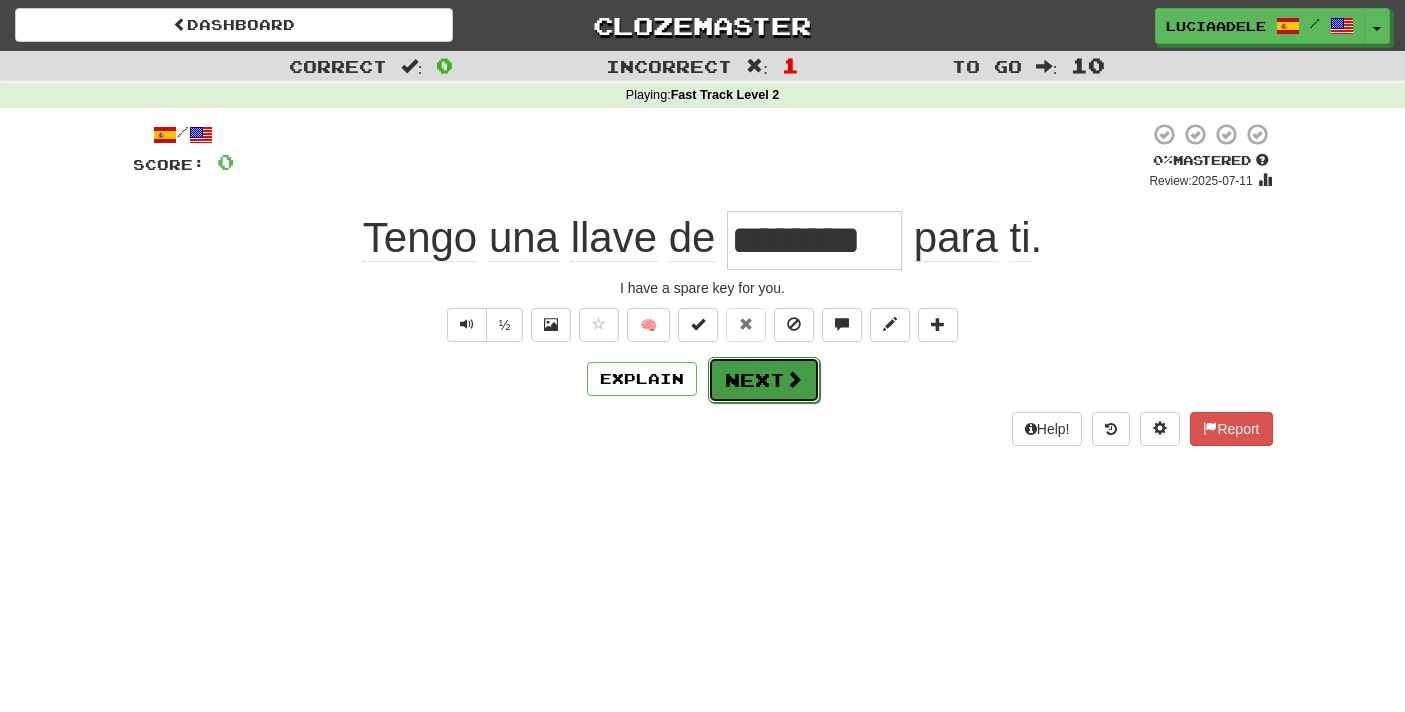 click on "Next" at bounding box center (764, 380) 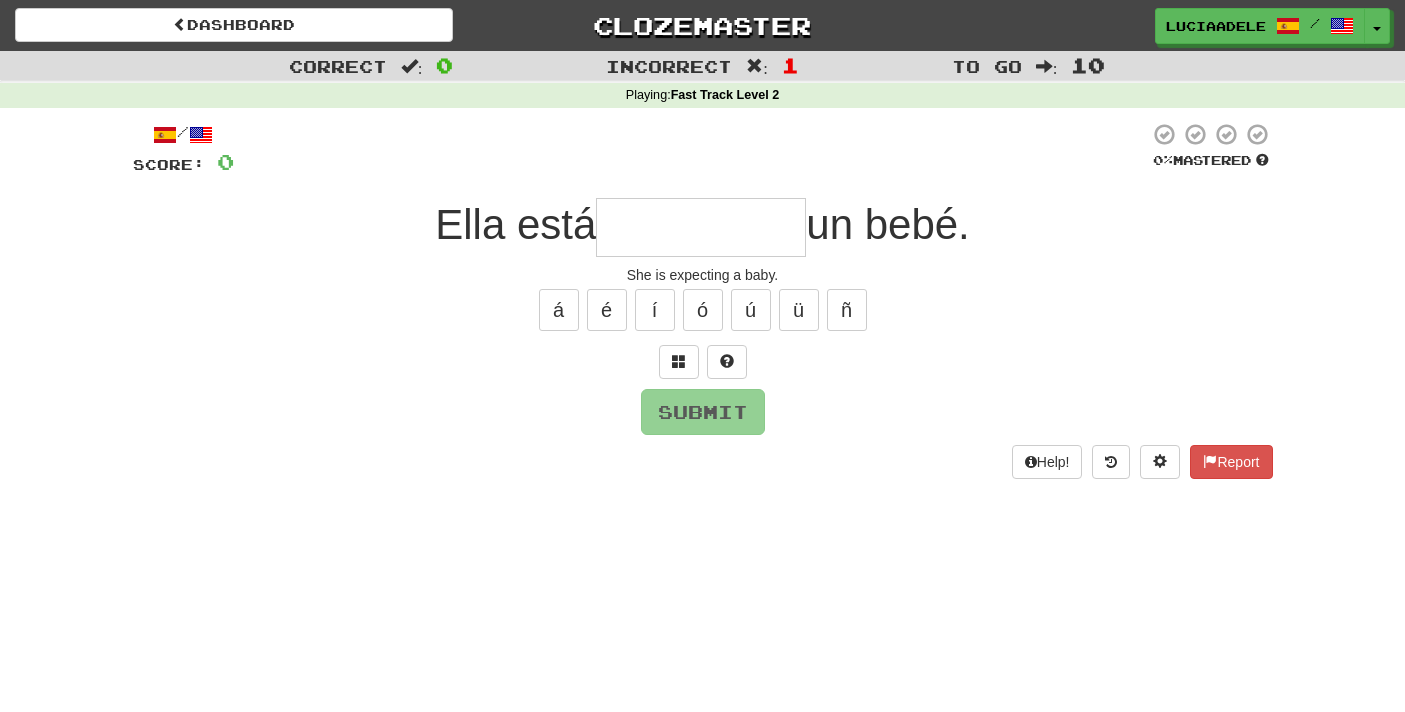 click at bounding box center [701, 227] 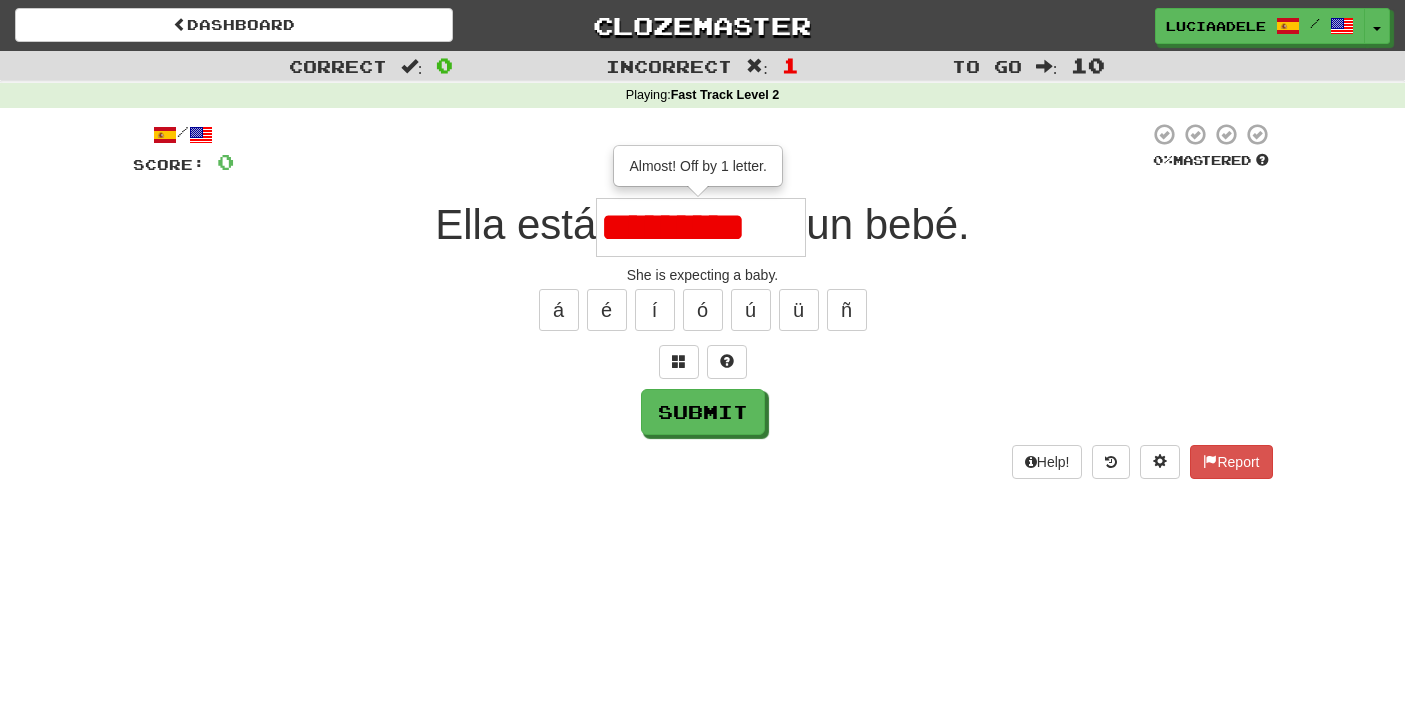 type on "*********" 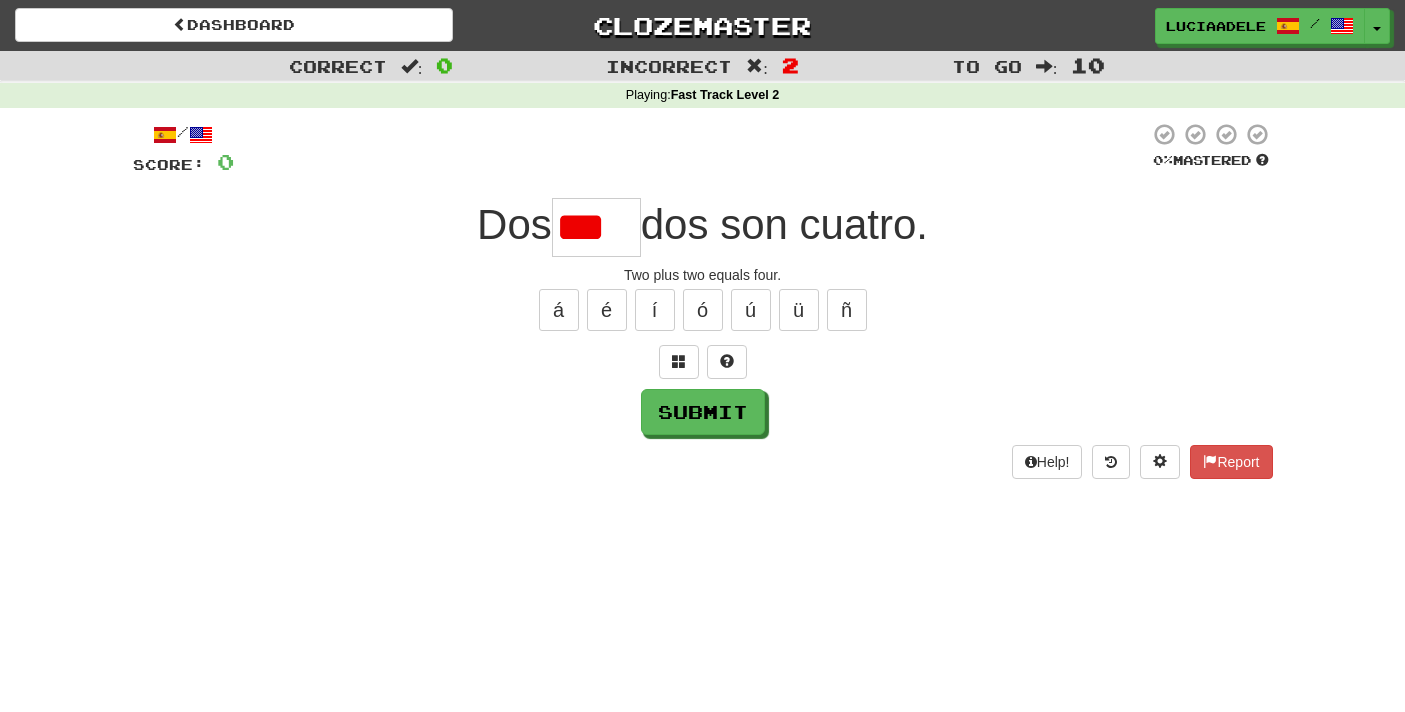 type on "****" 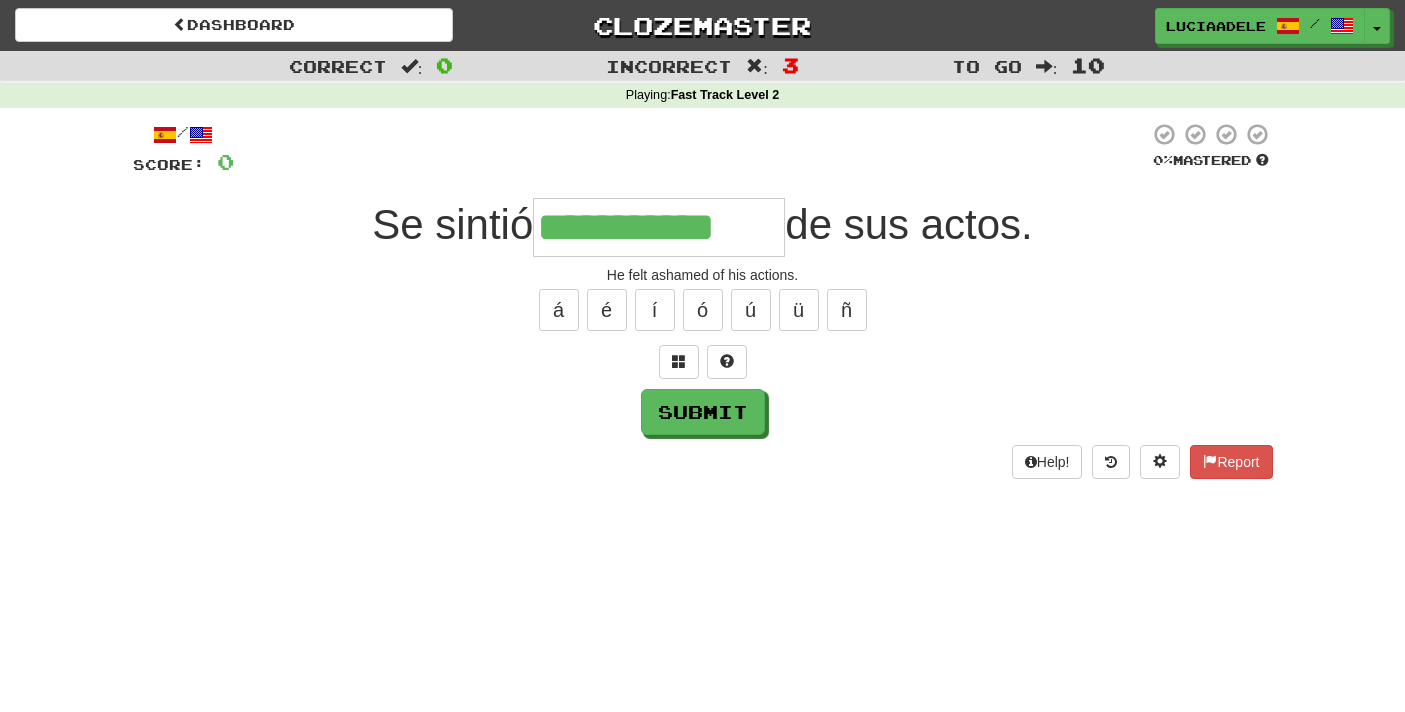 type on "**********" 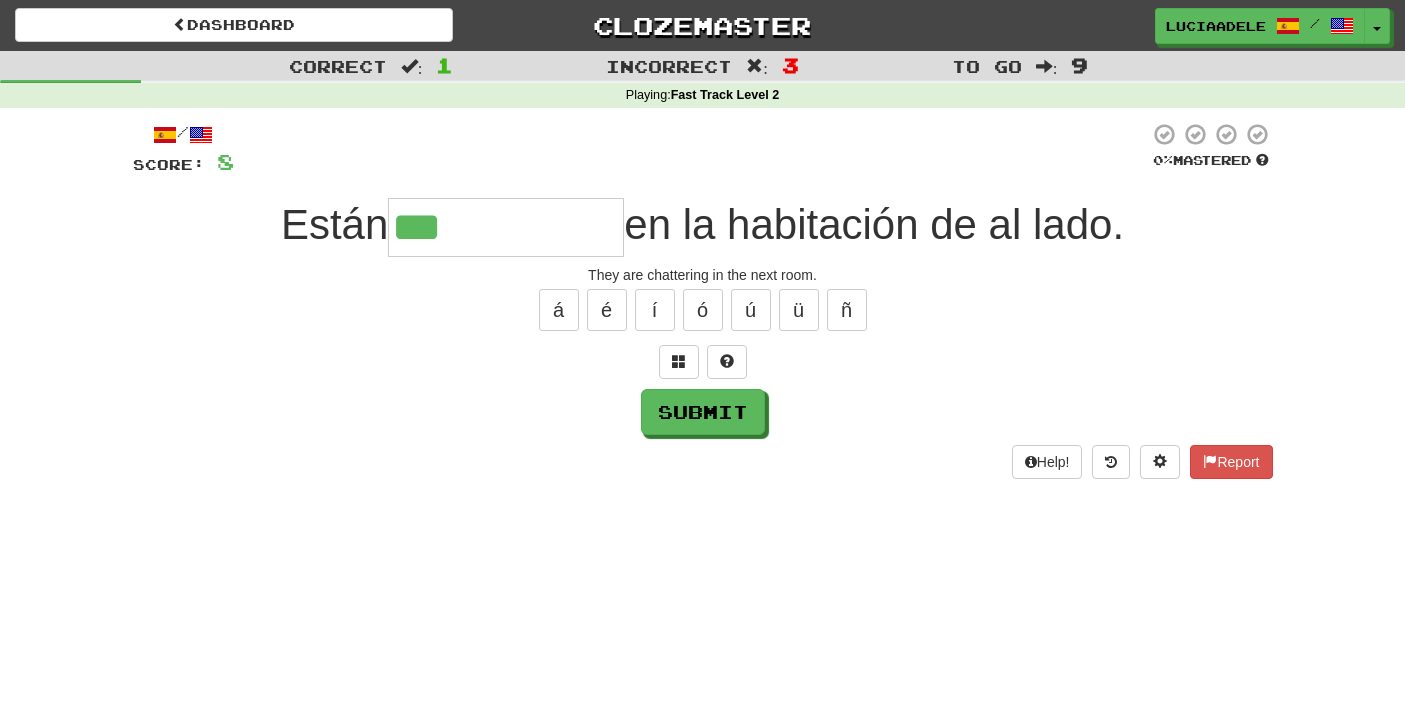 type on "**********" 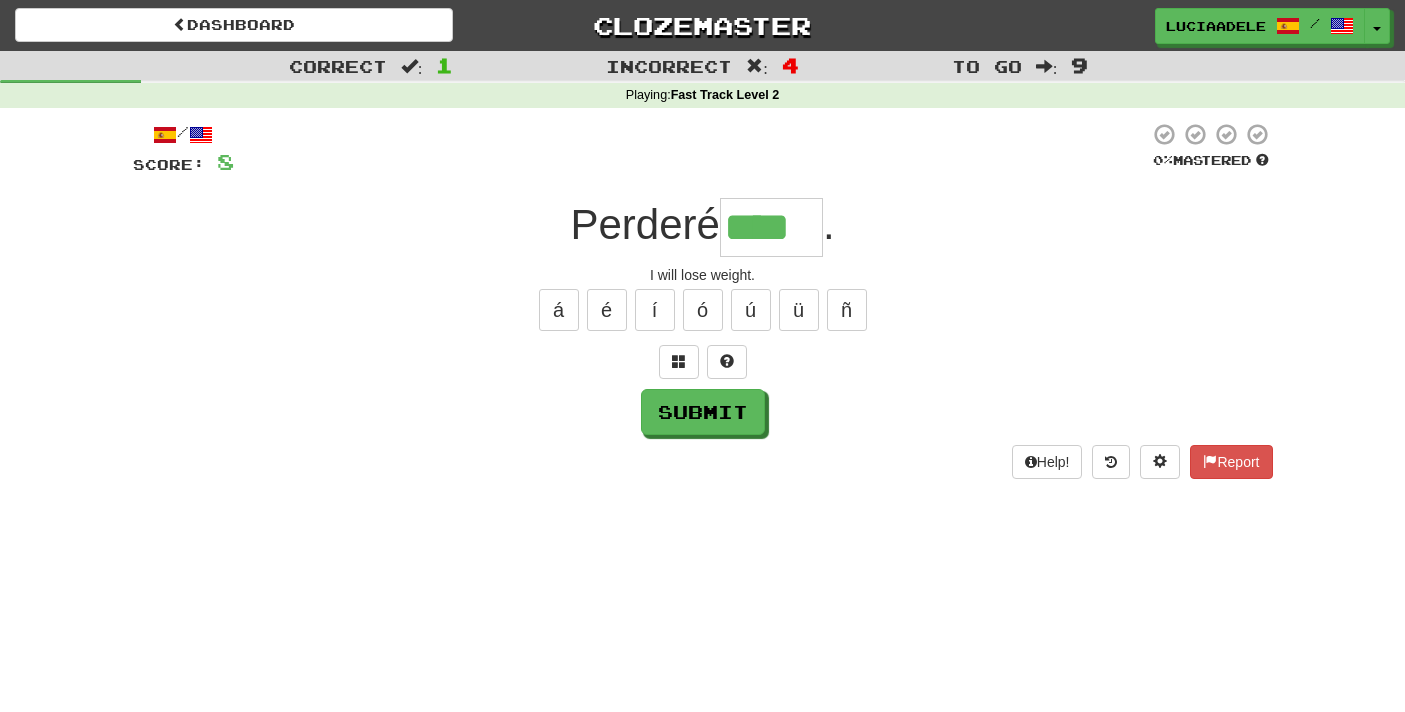 type on "****" 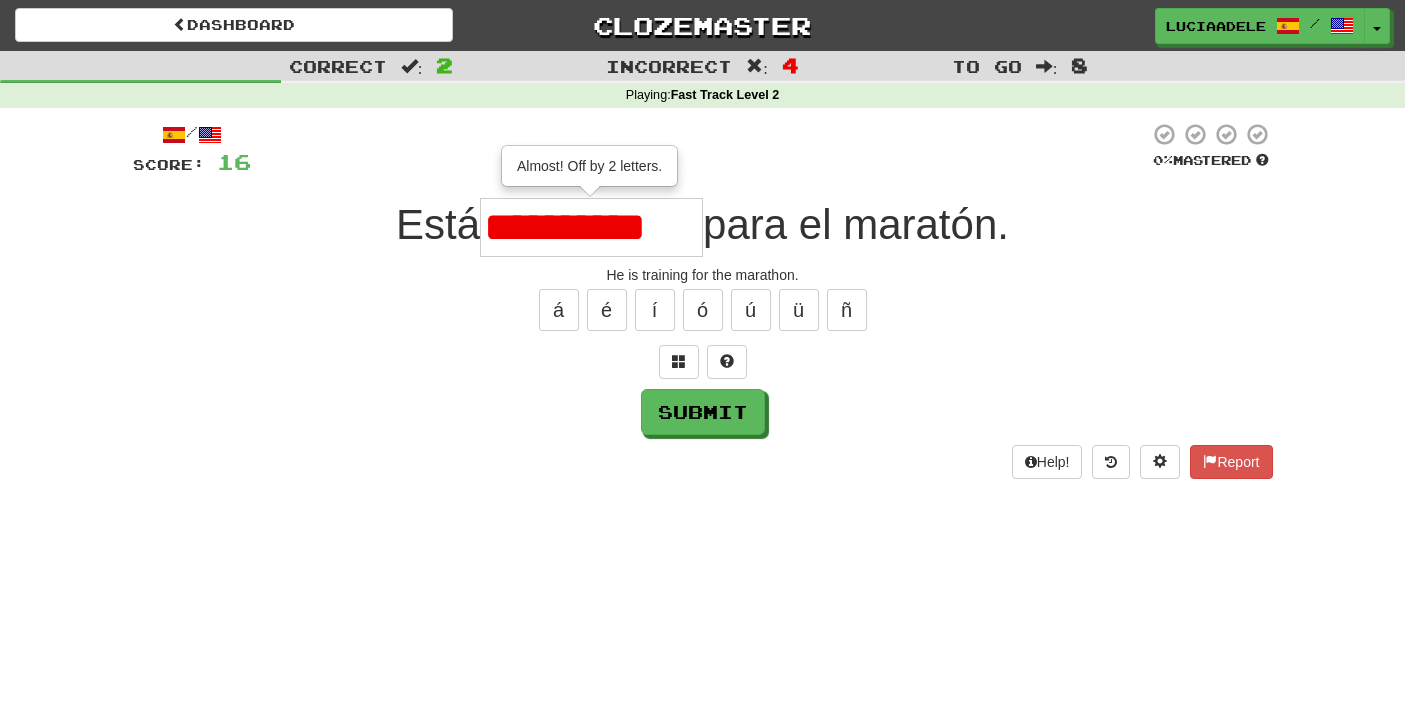 type on "**********" 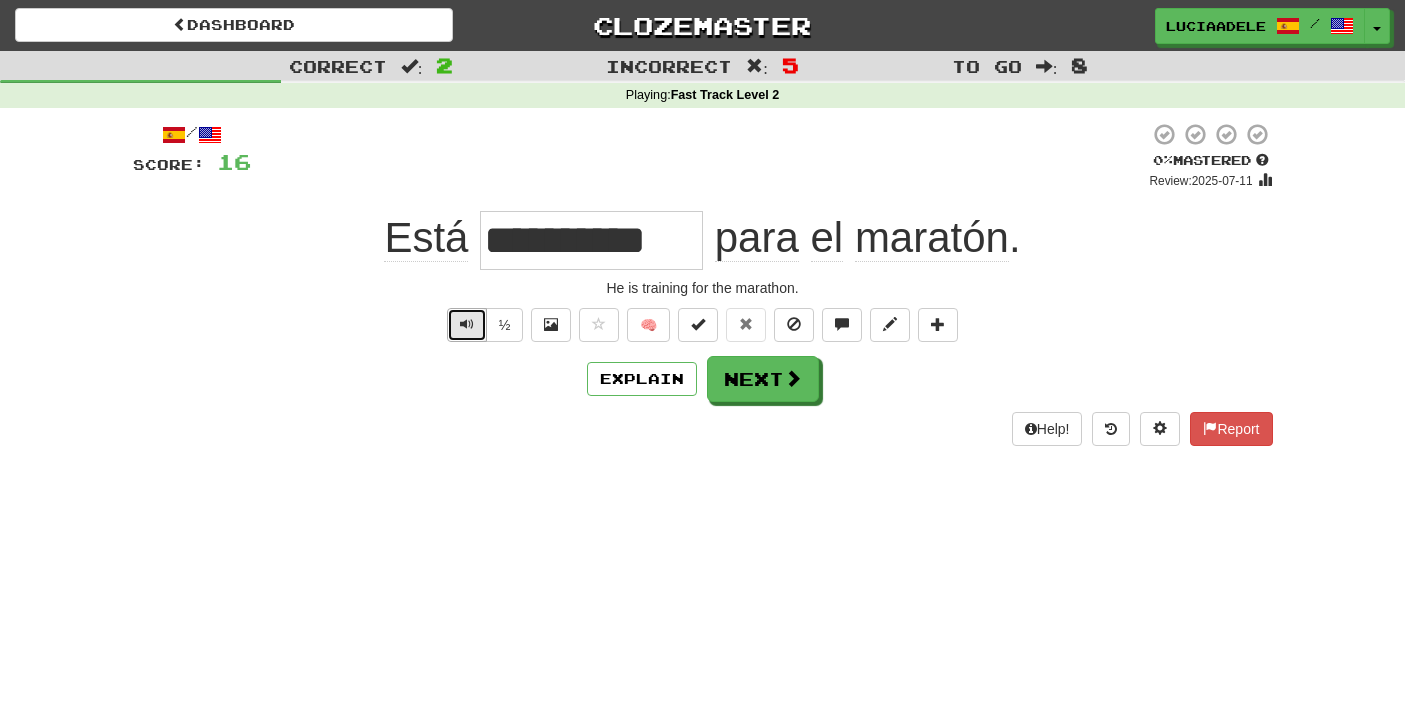 click at bounding box center [467, 325] 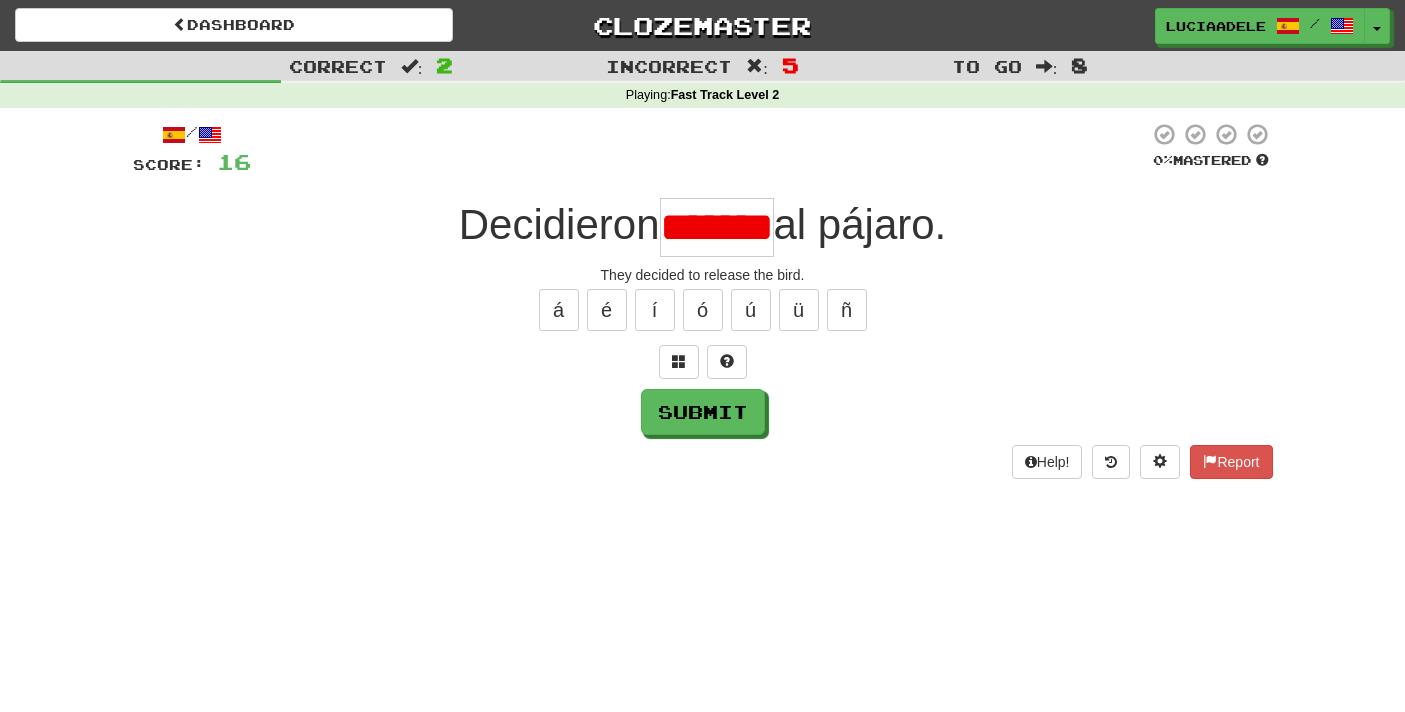 scroll, scrollTop: 0, scrollLeft: 18, axis: horizontal 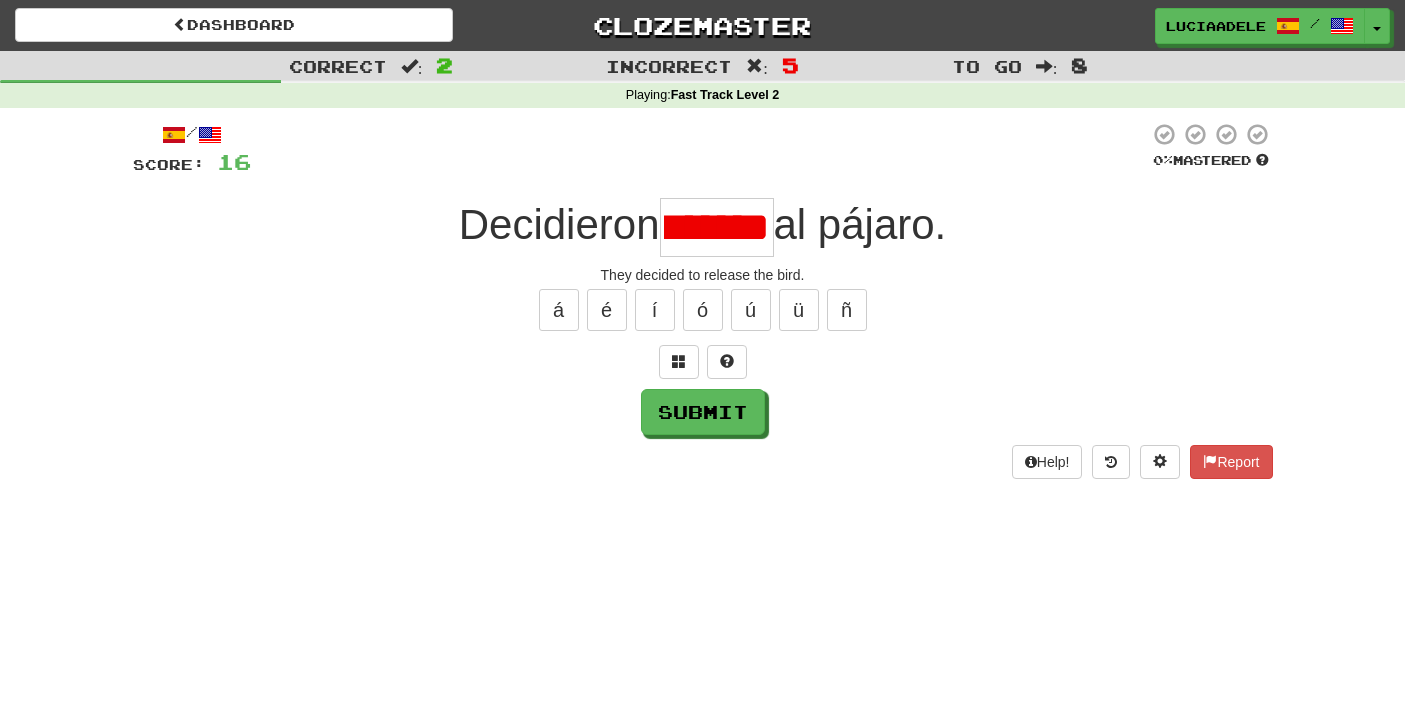 type on "******" 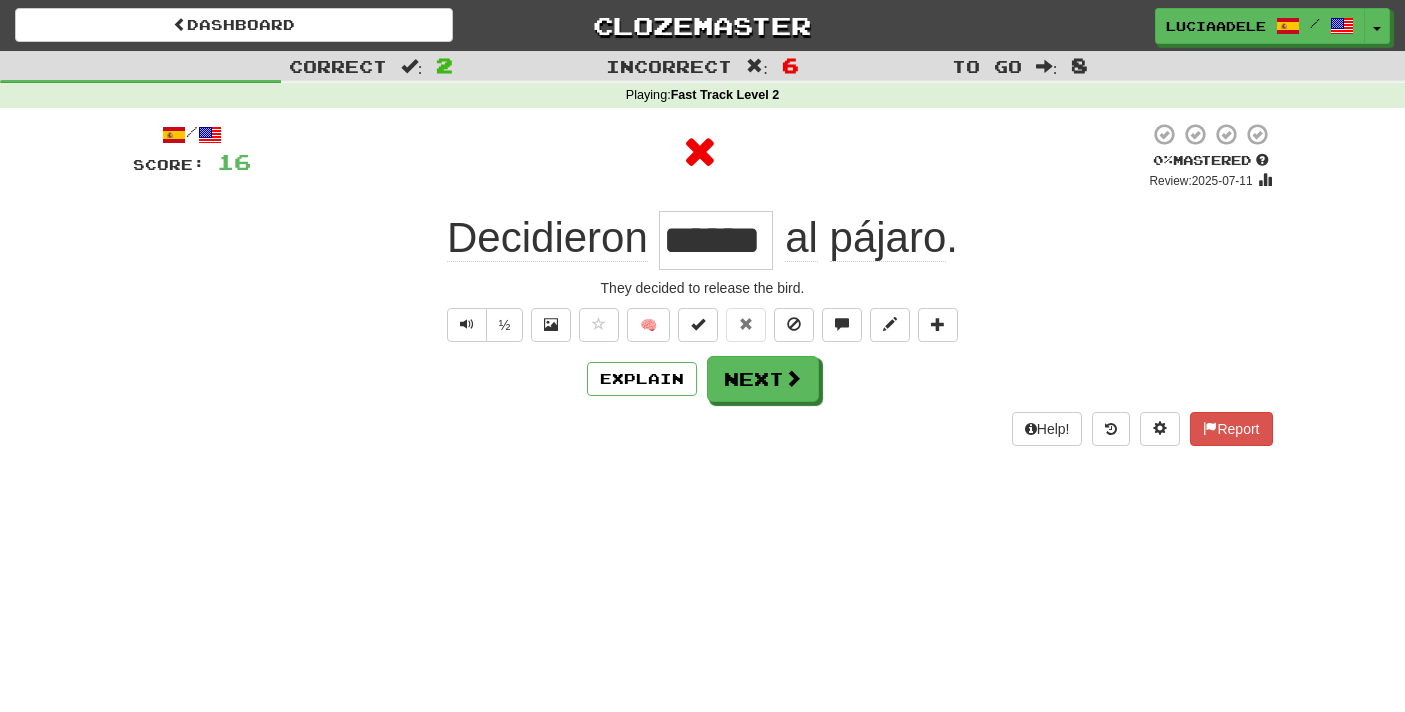 scroll, scrollTop: 0, scrollLeft: 0, axis: both 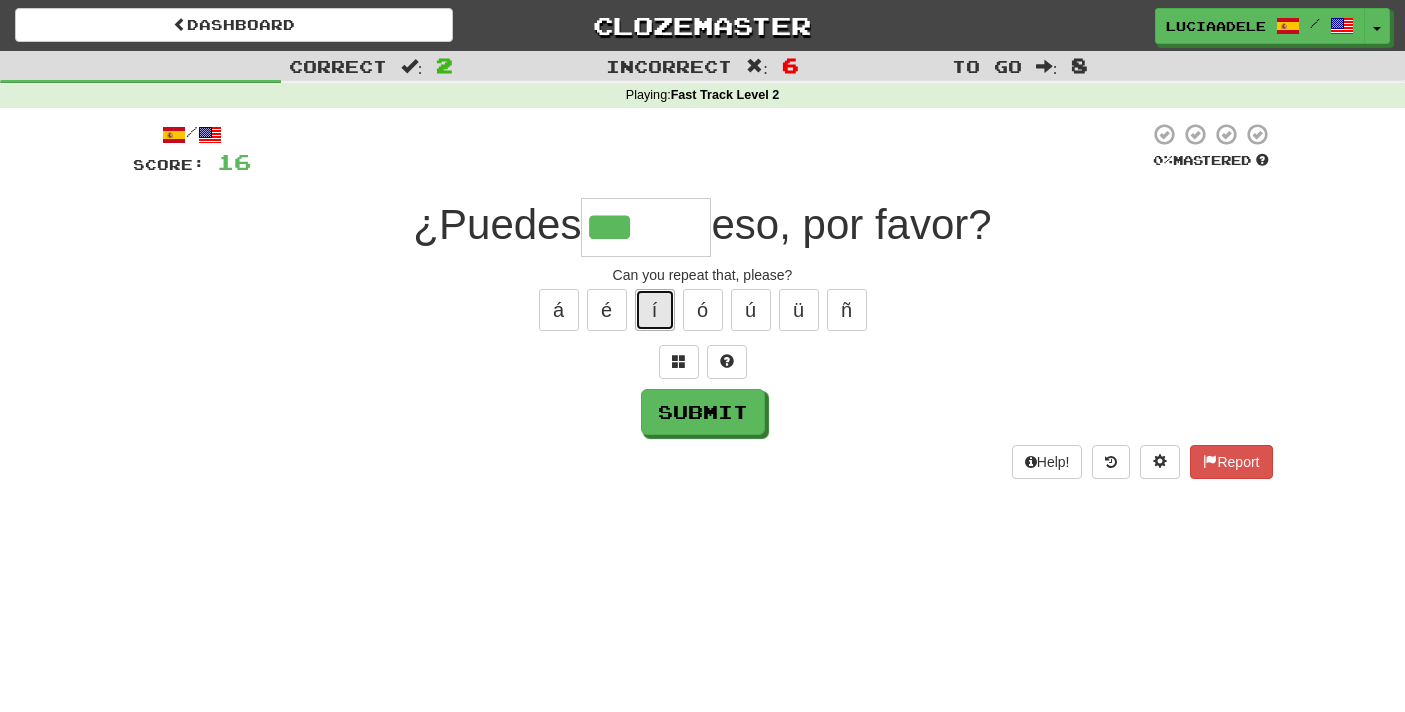 click on "í" at bounding box center [655, 310] 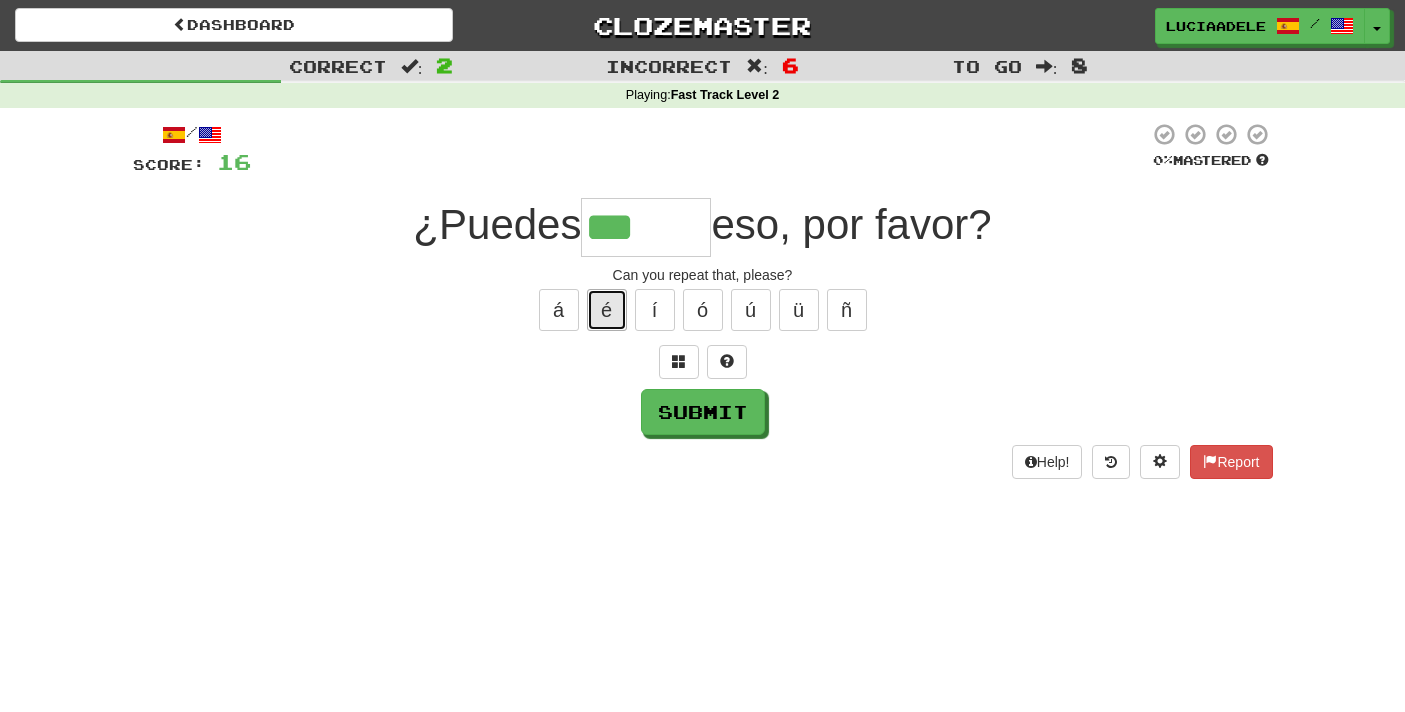 click on "é" at bounding box center (607, 310) 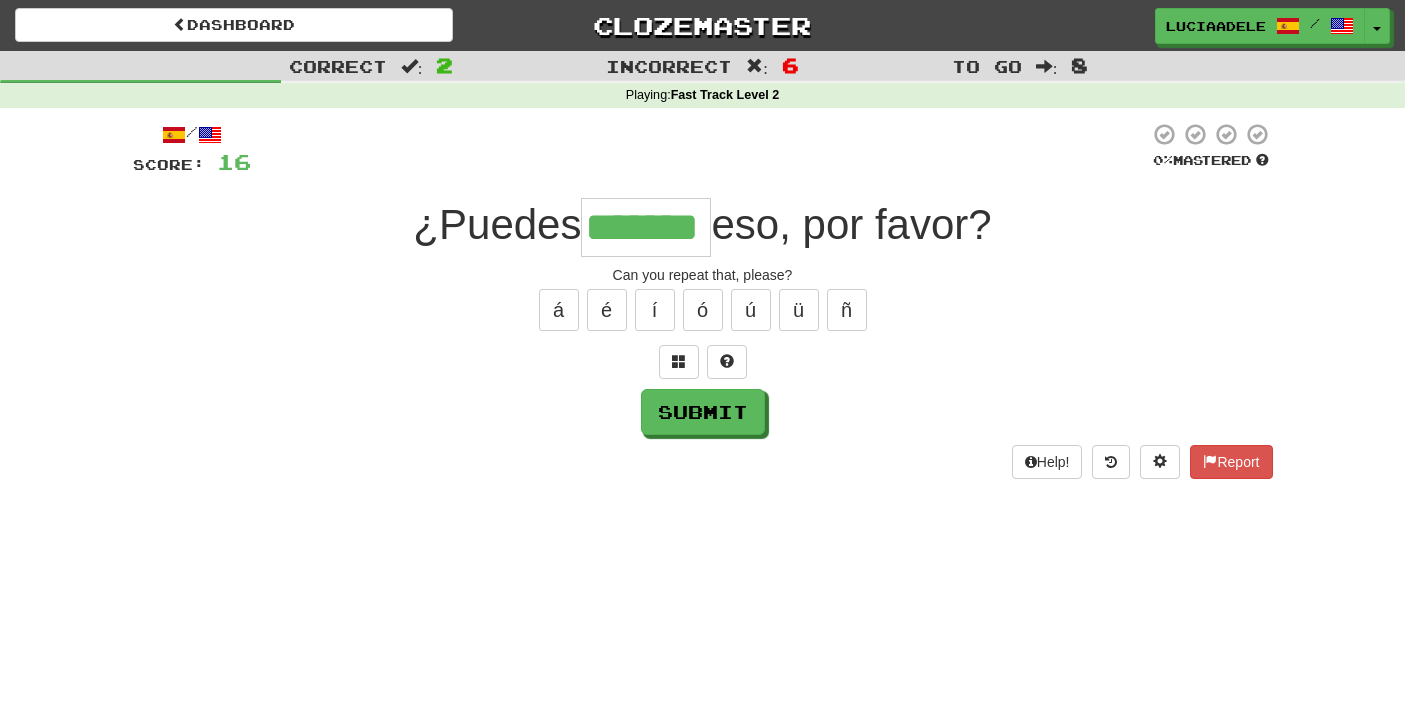 type on "*******" 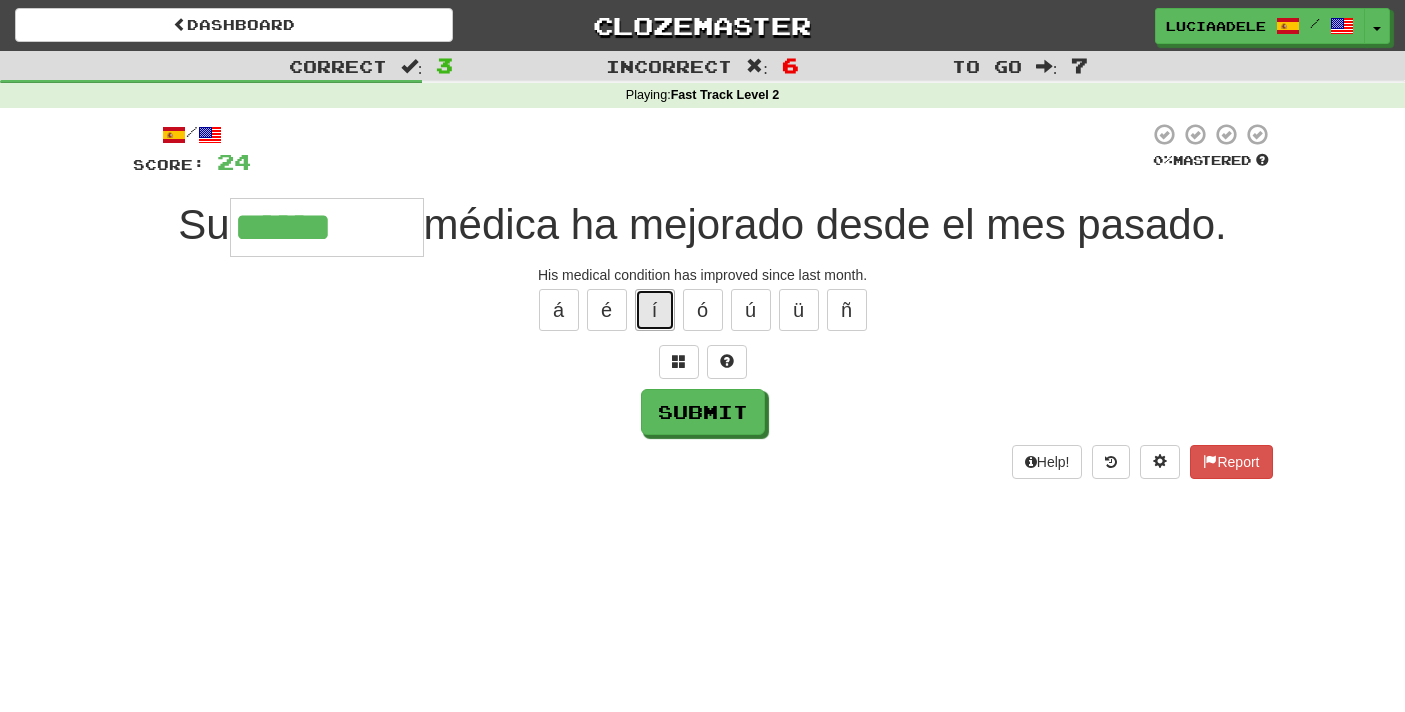 click on "í" at bounding box center [655, 310] 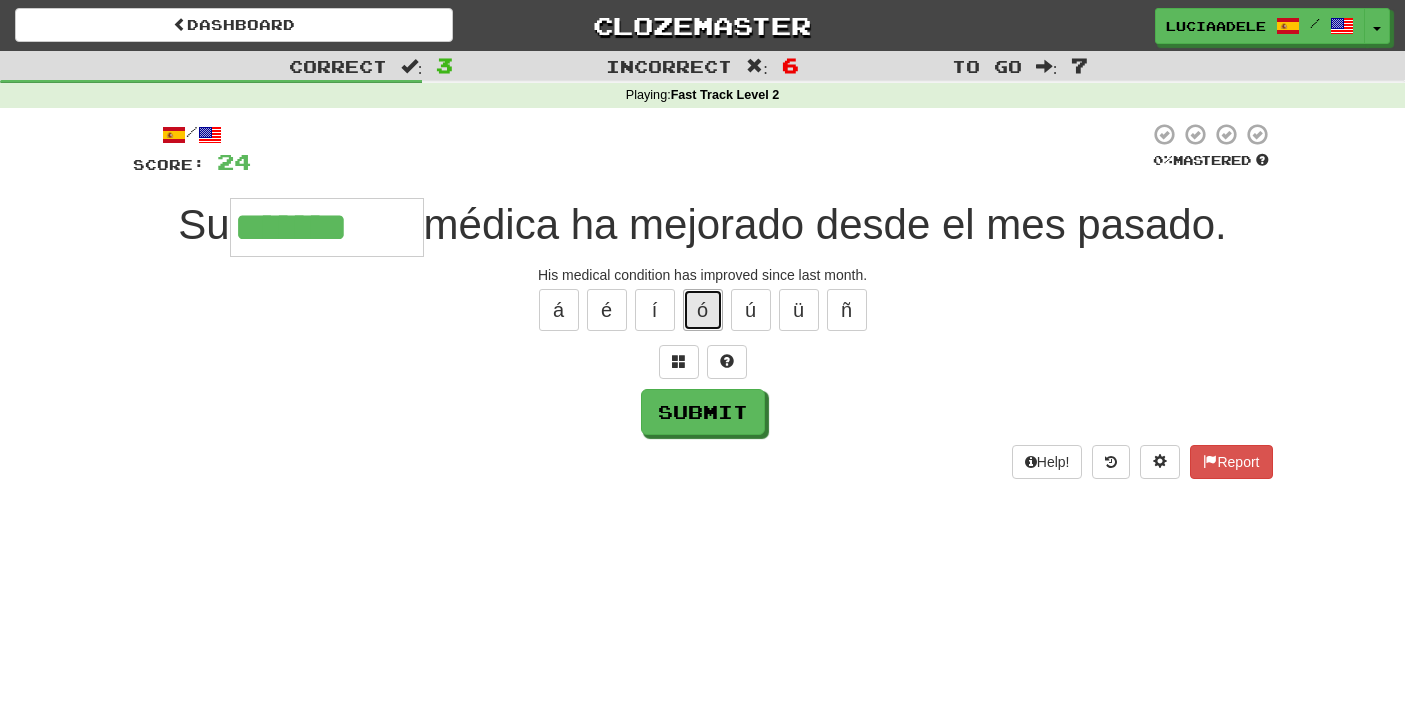 click on "ó" at bounding box center (703, 310) 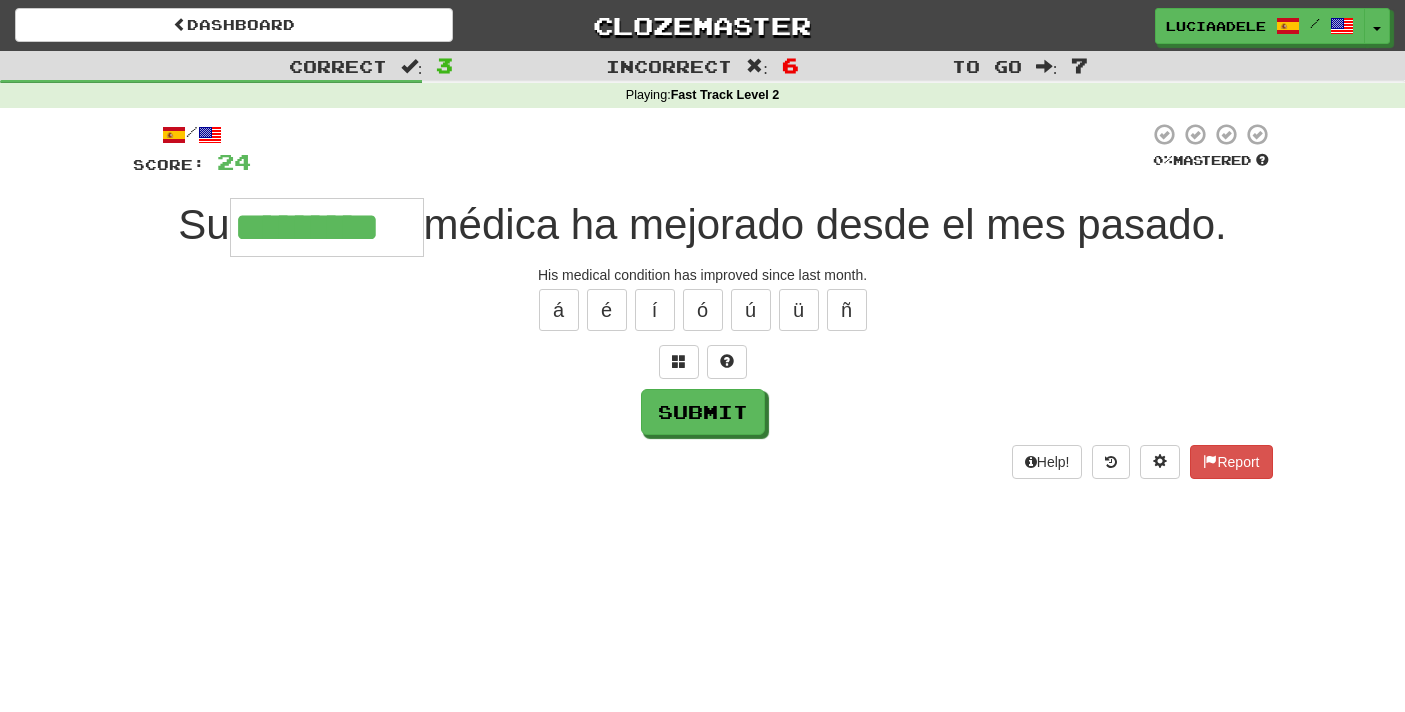 type on "*********" 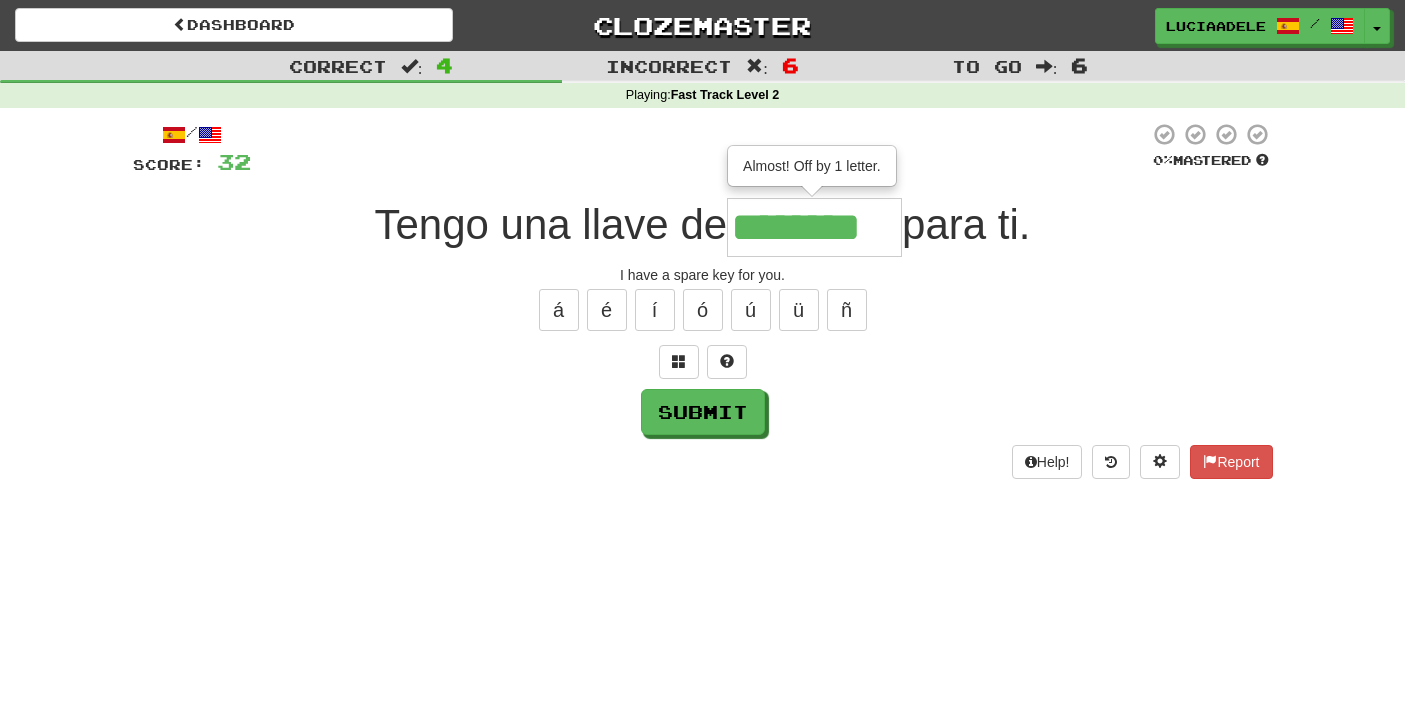 type on "********" 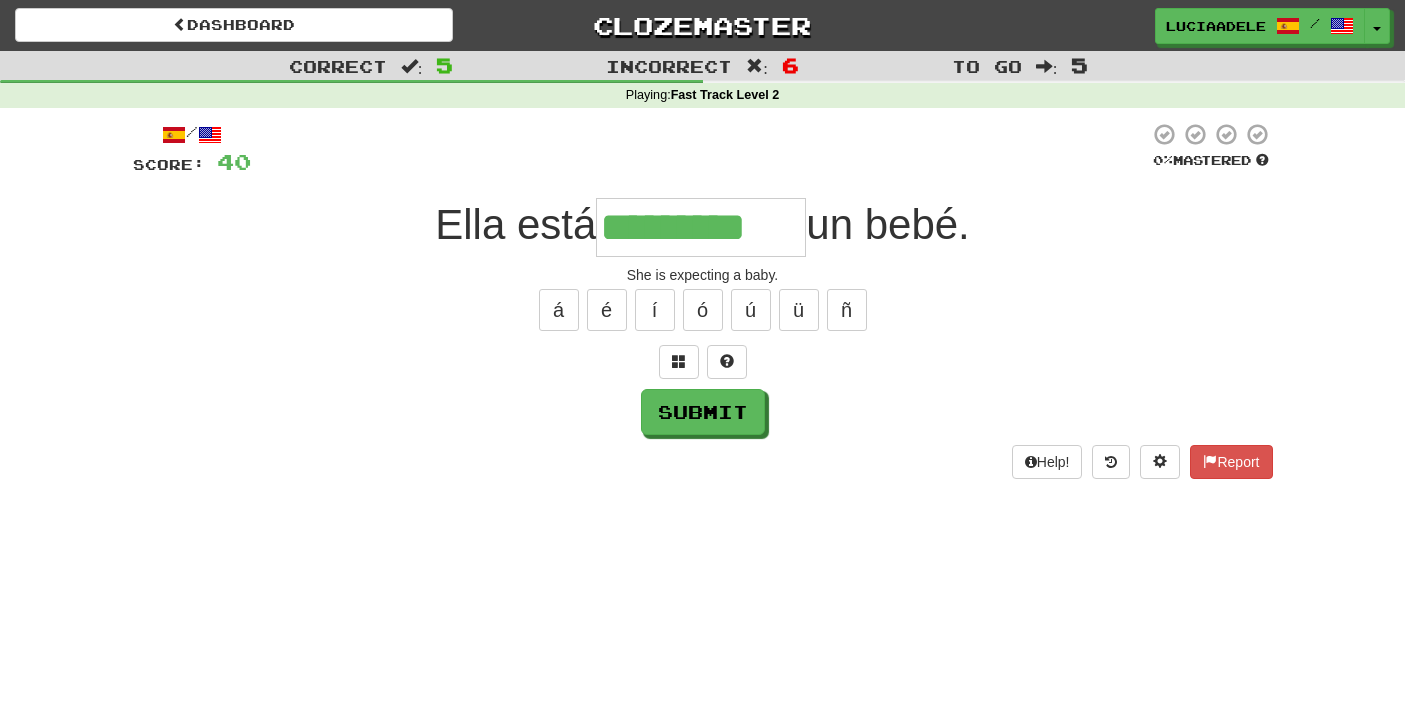 type on "*********" 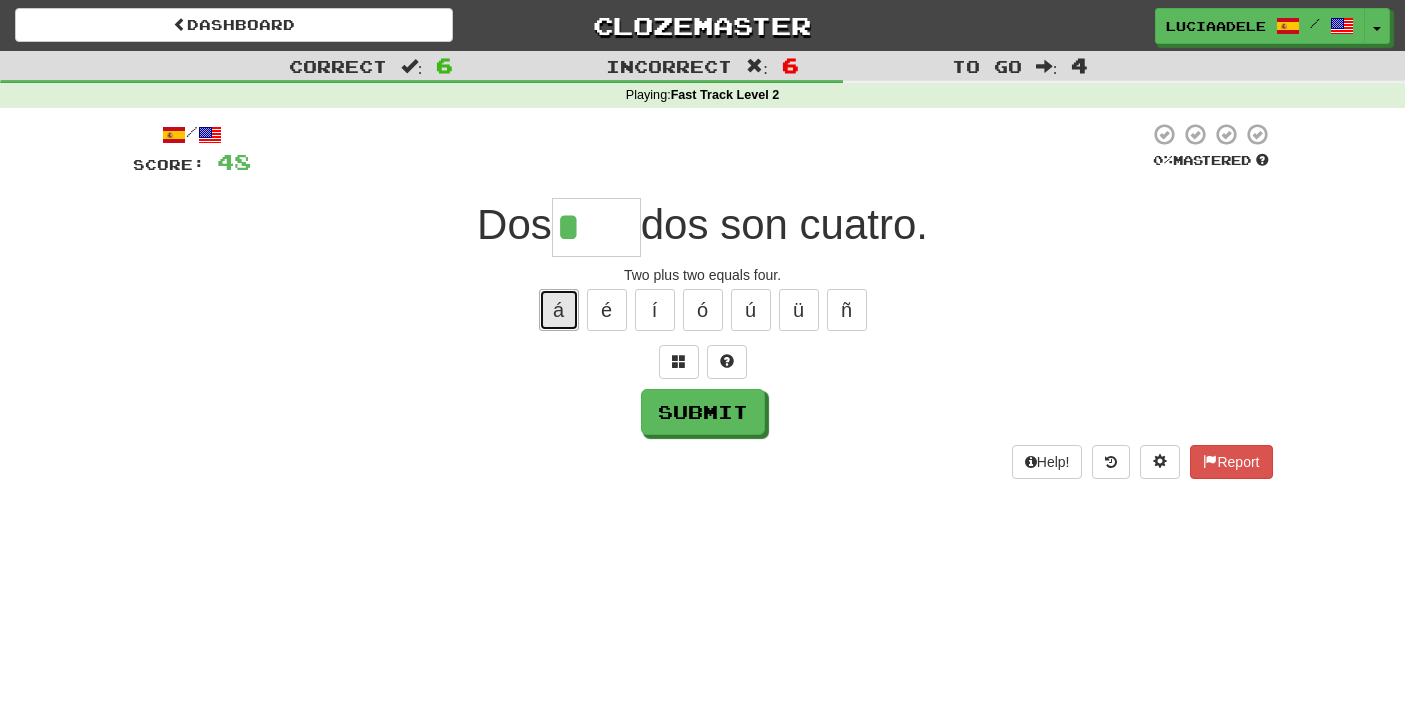 click on "á" at bounding box center (559, 310) 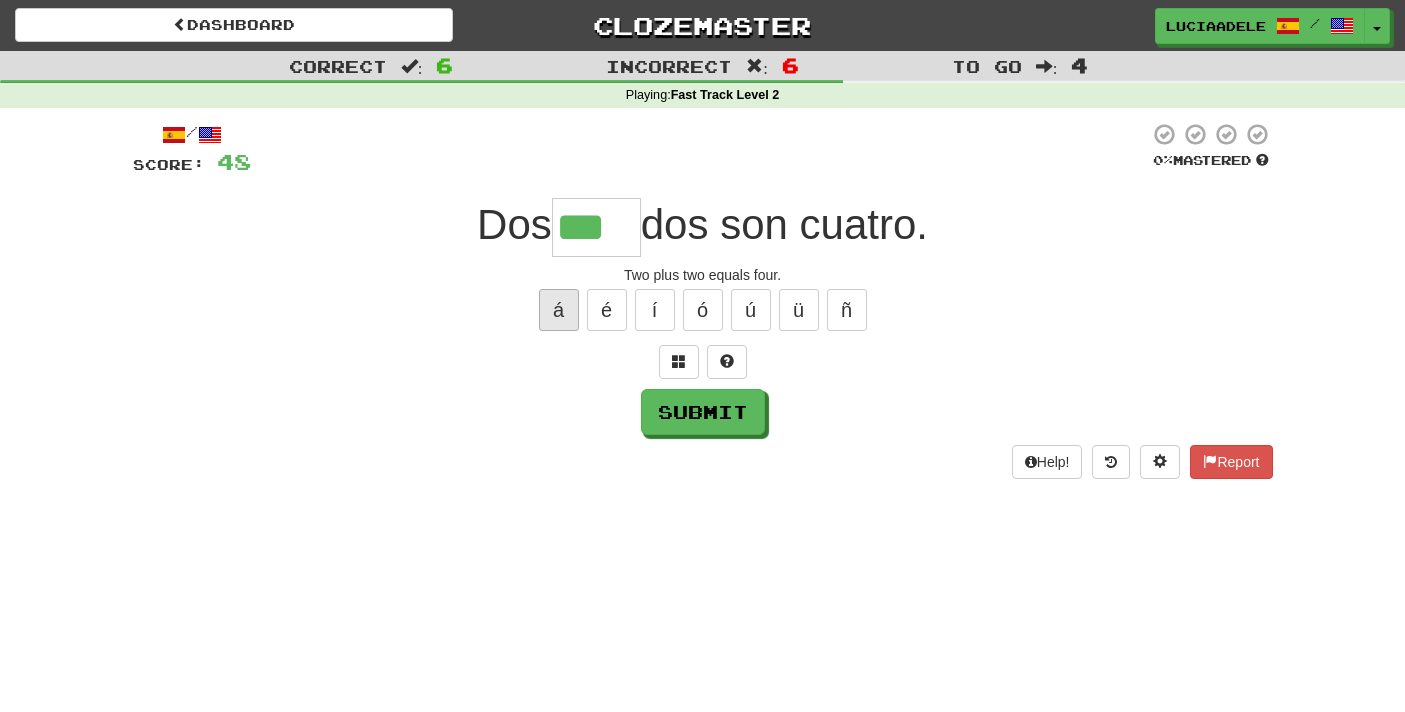 type on "***" 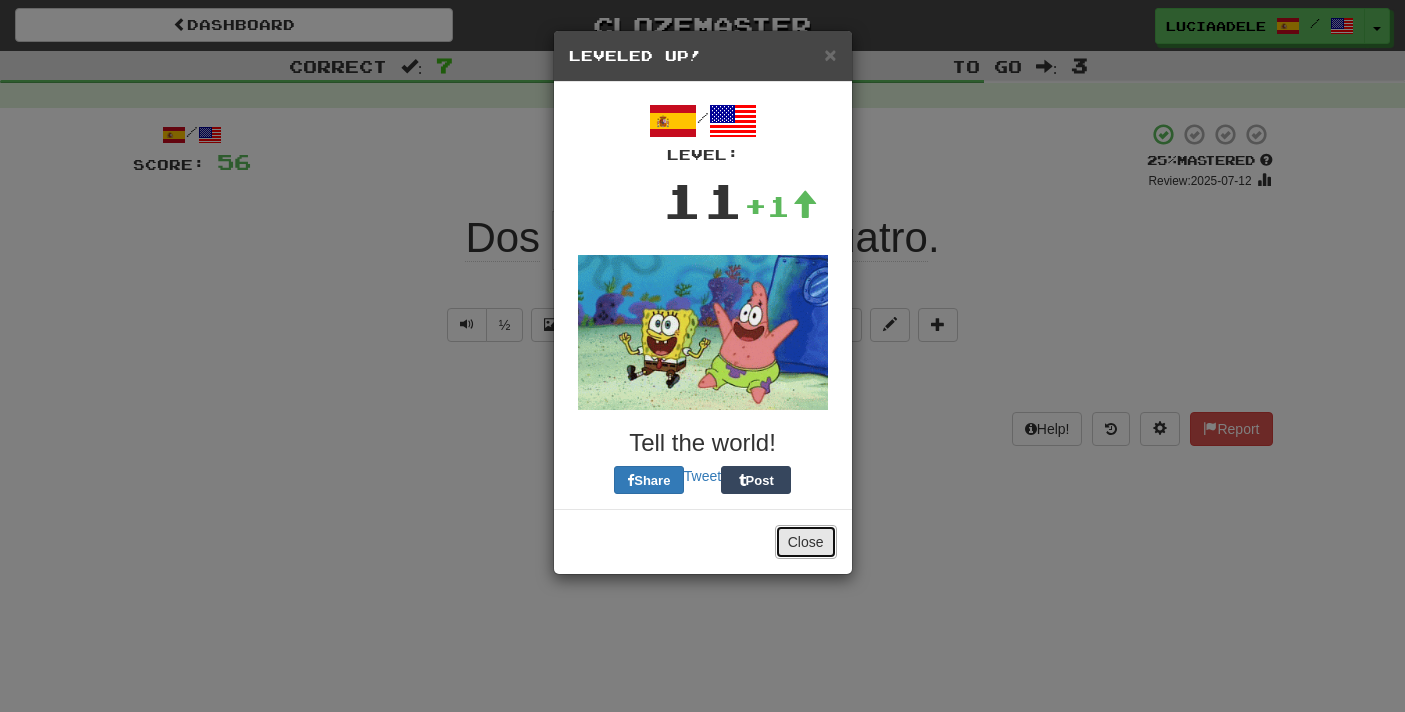 click on "Close" at bounding box center (806, 542) 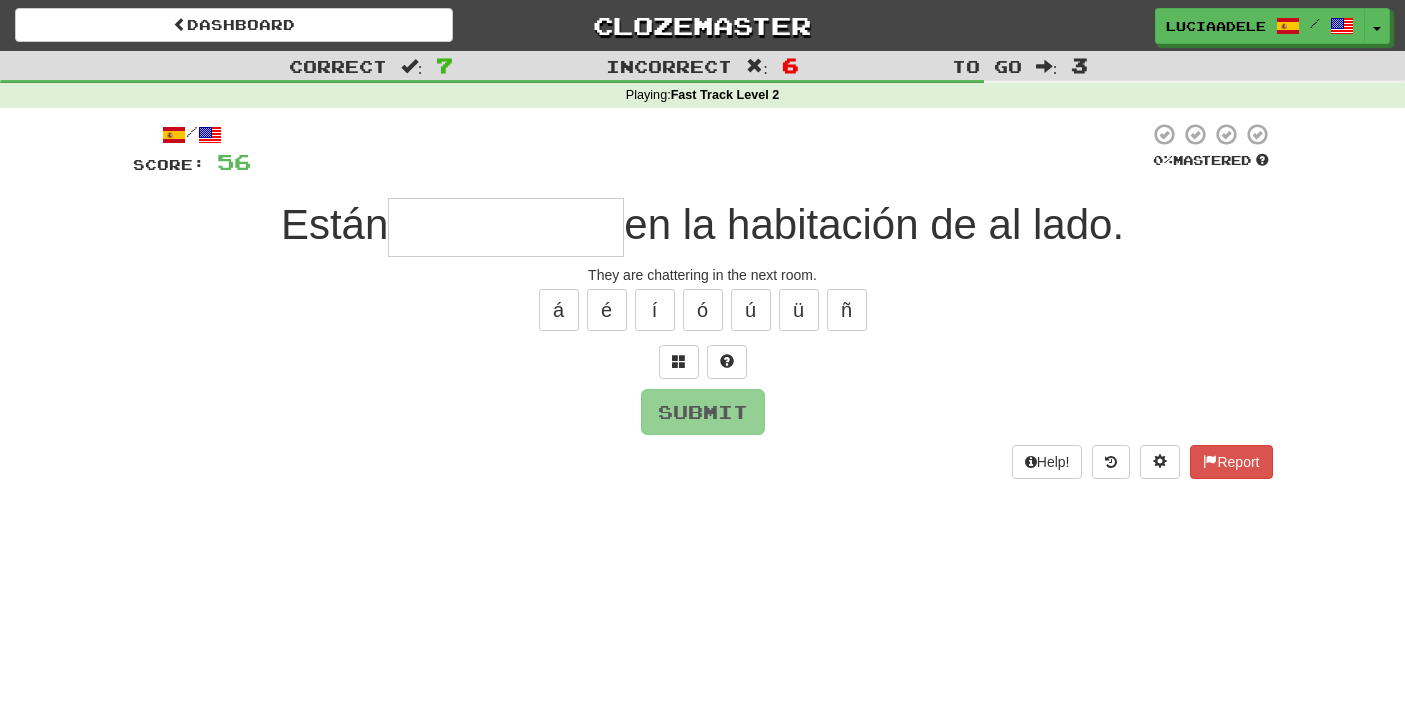 click at bounding box center (506, 227) 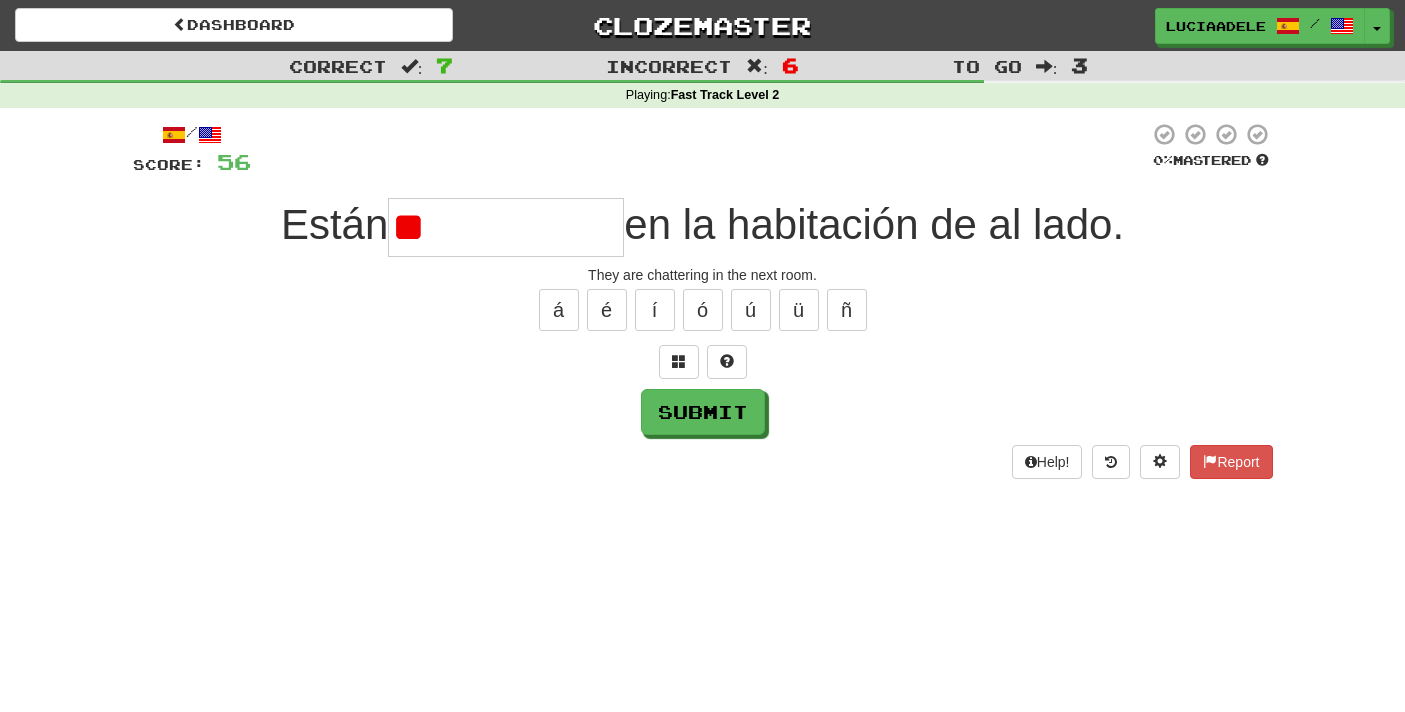 type on "*" 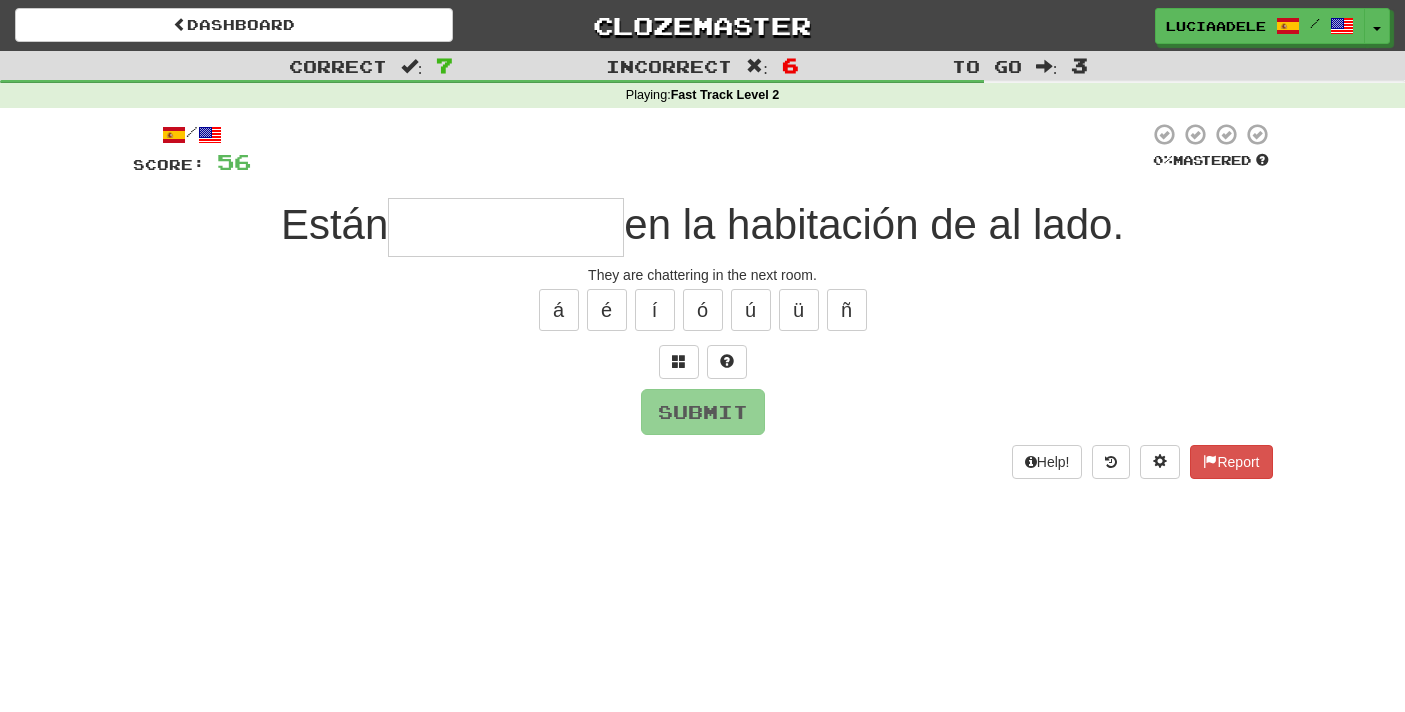 type on "*" 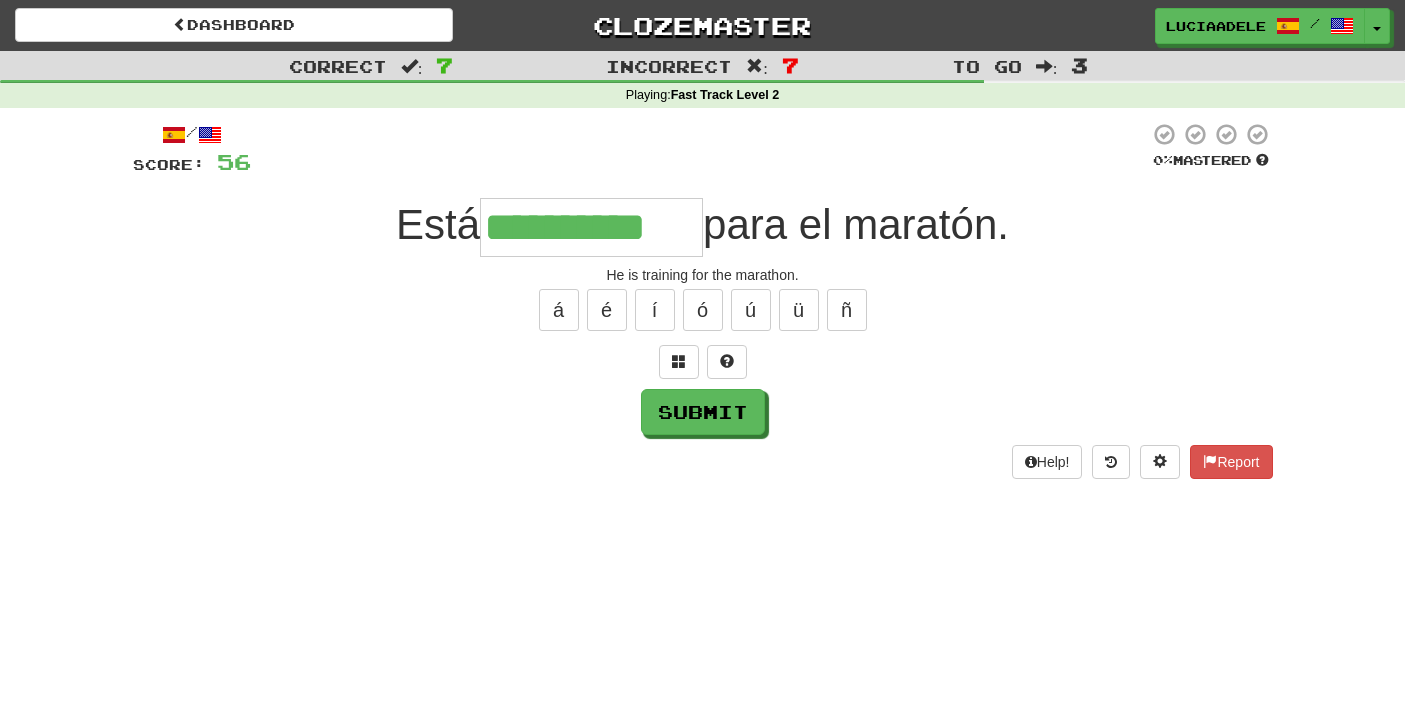 type on "**********" 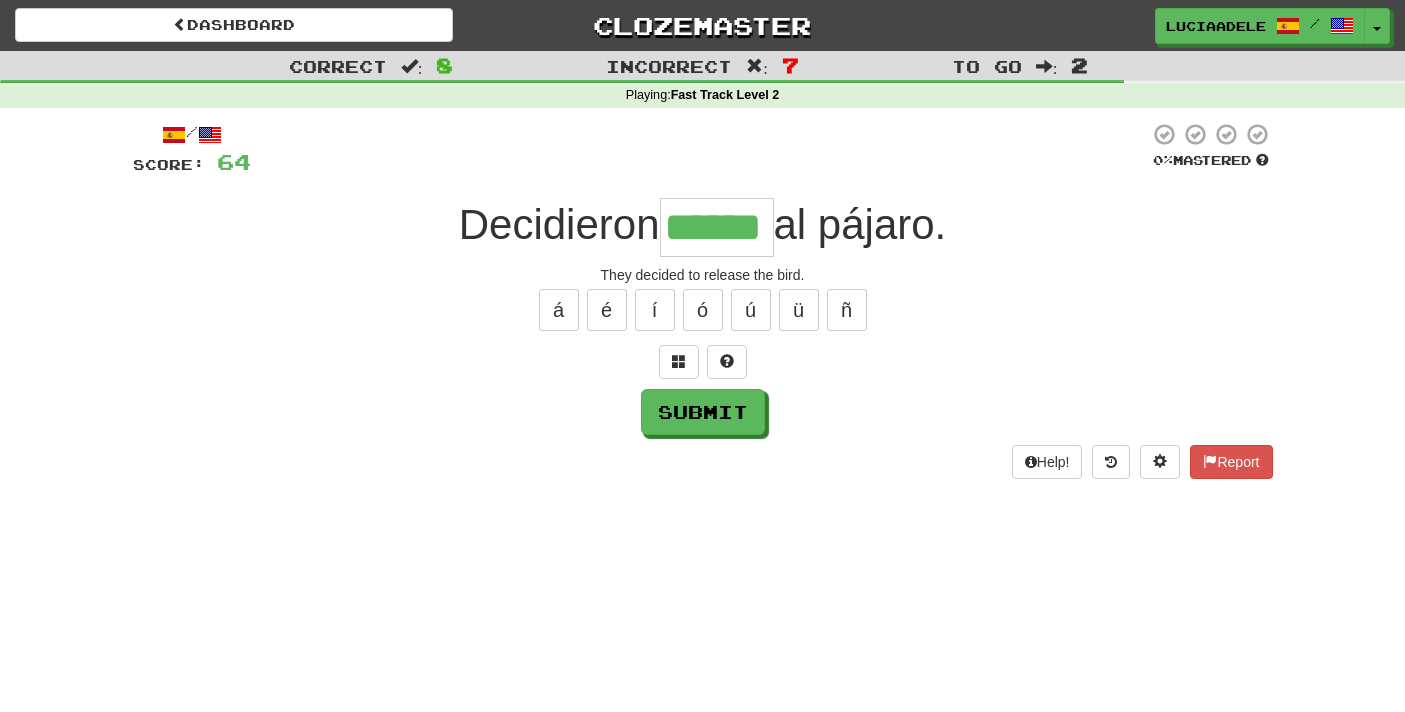 type on "******" 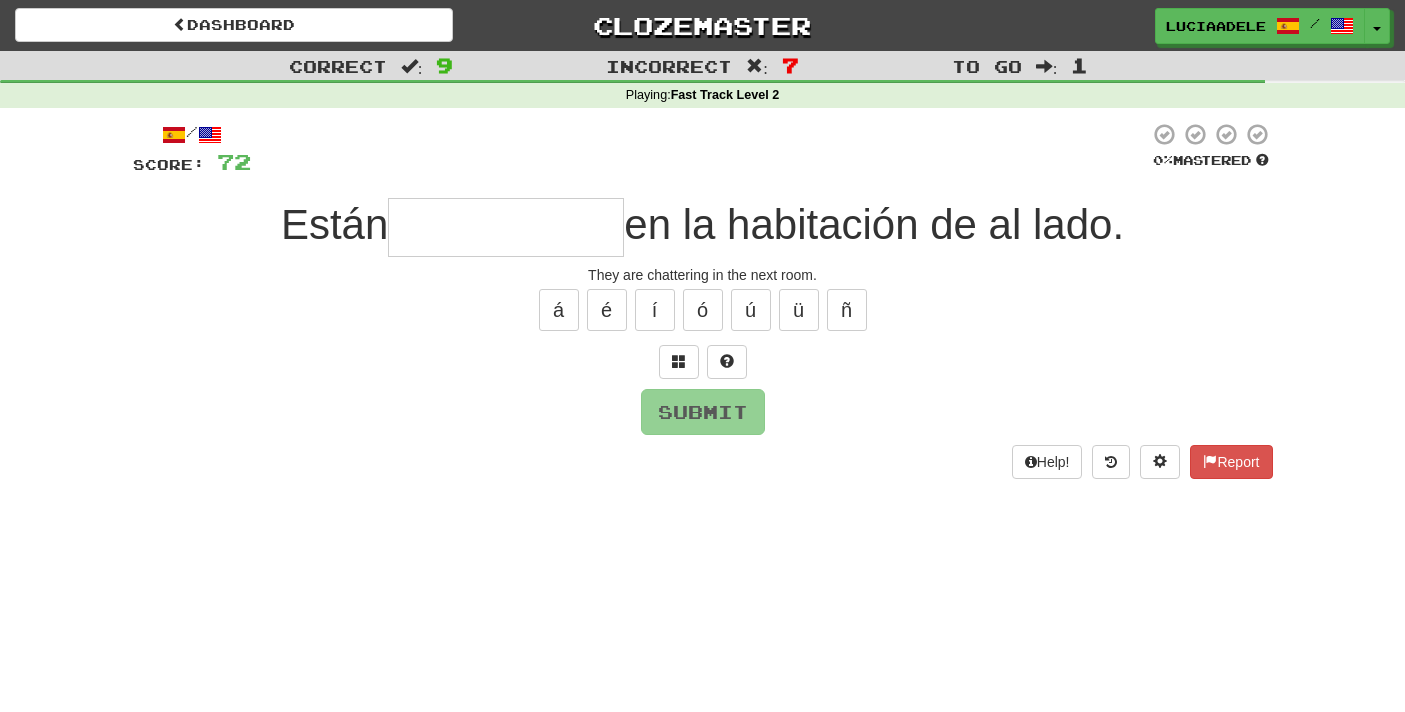 type on "*" 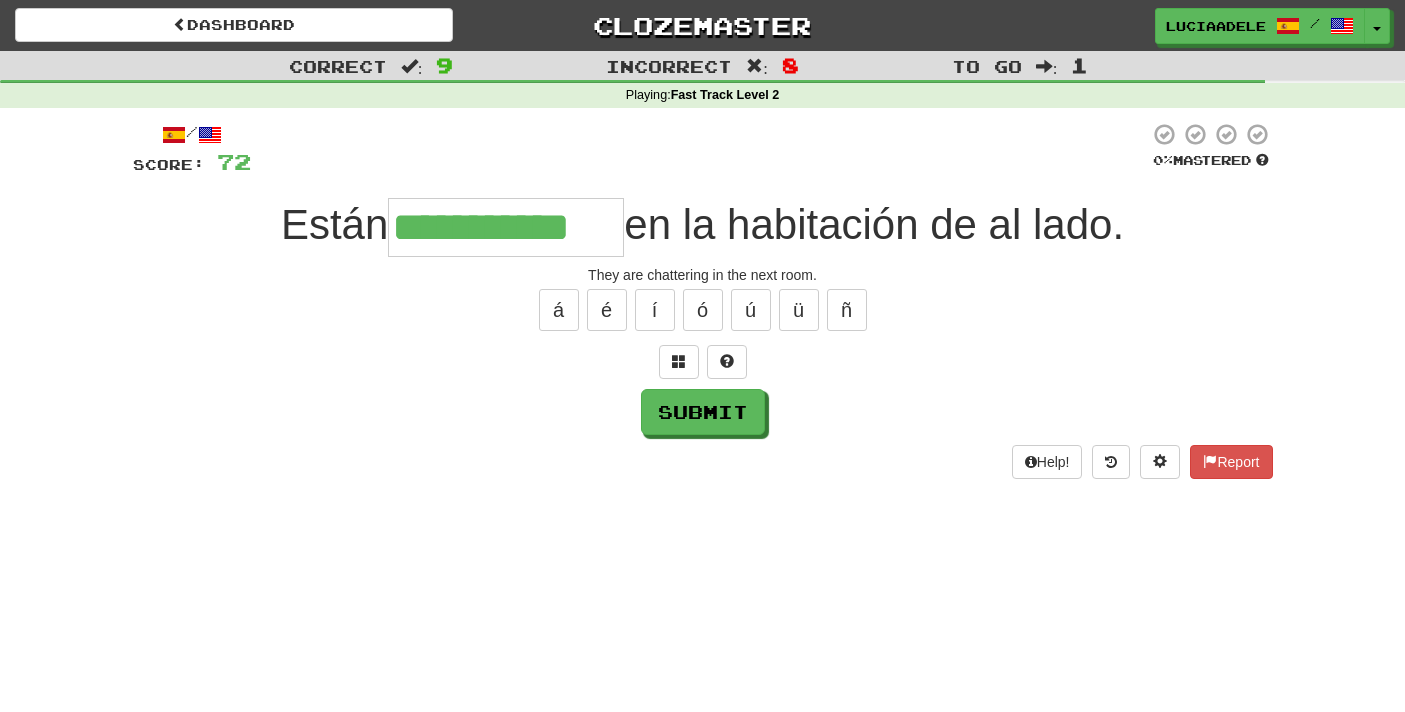 type on "**********" 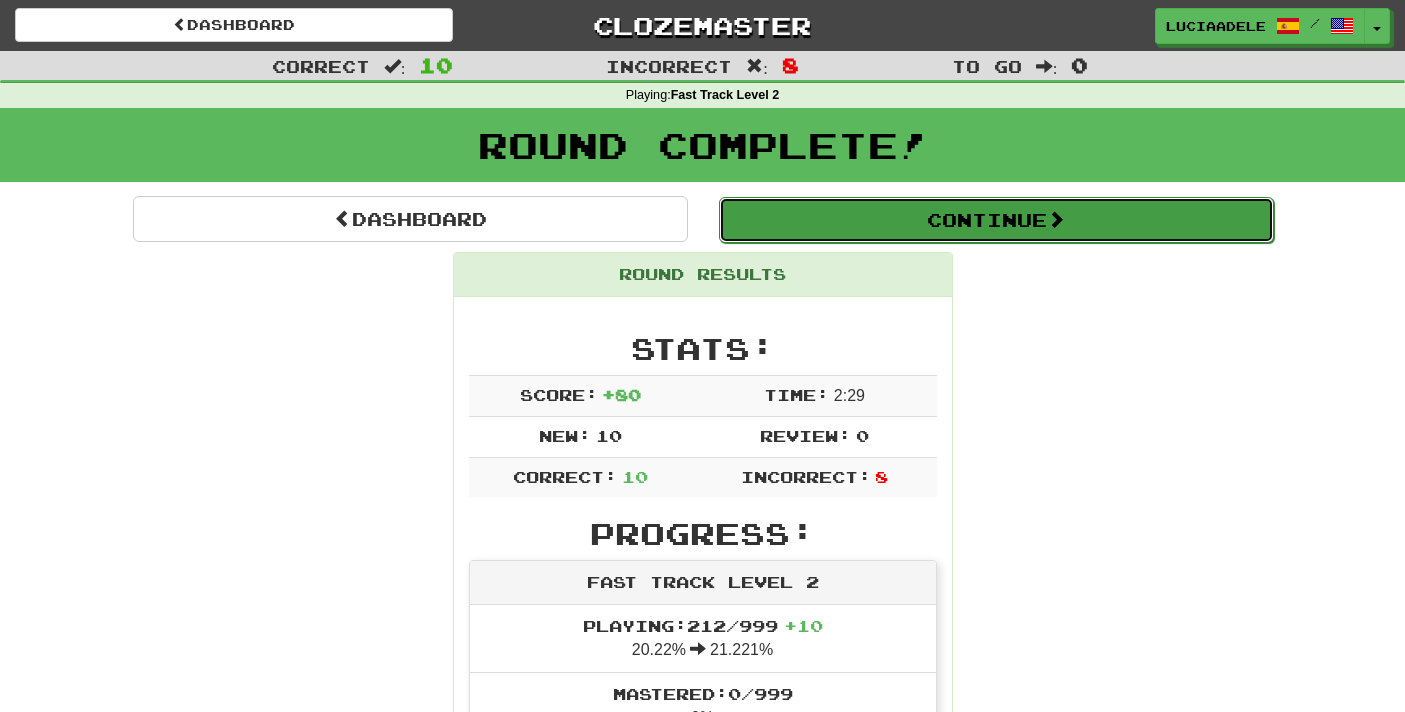 click on "Continue" at bounding box center (996, 220) 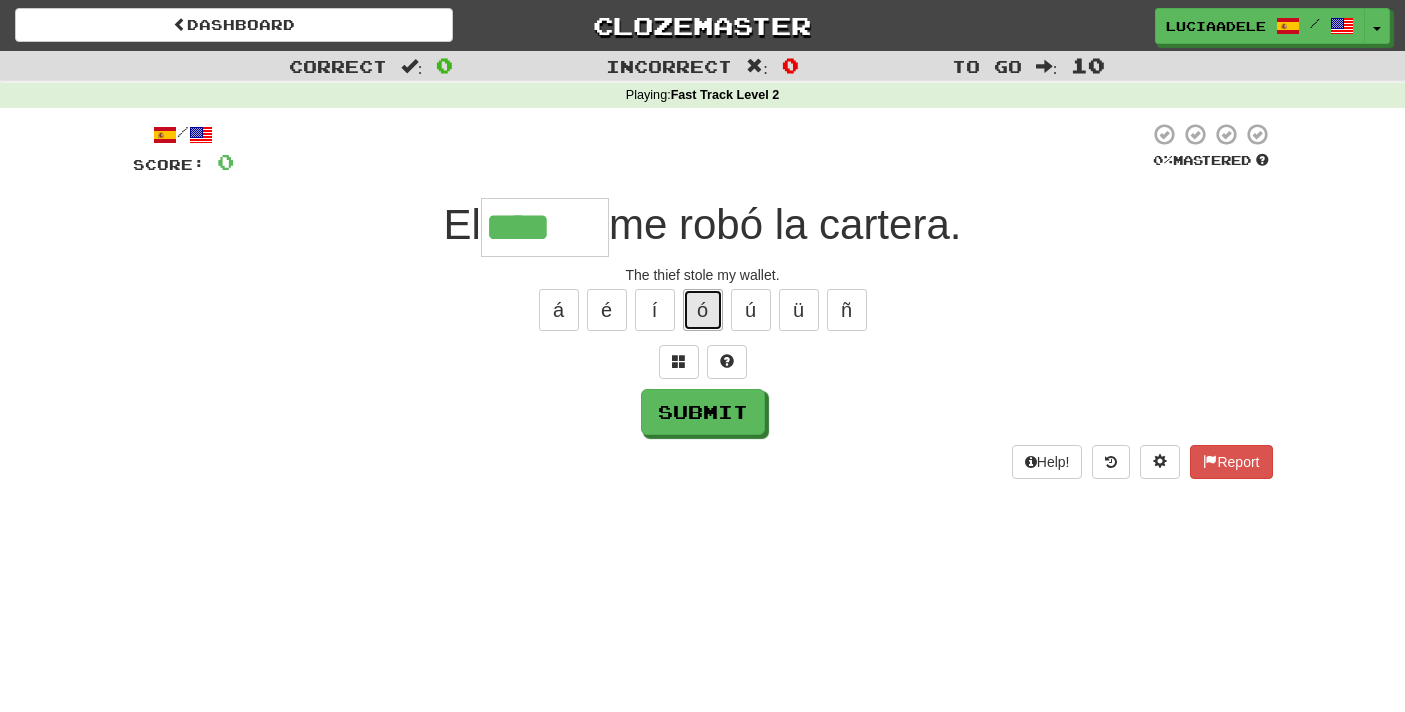 click on "ó" at bounding box center (703, 310) 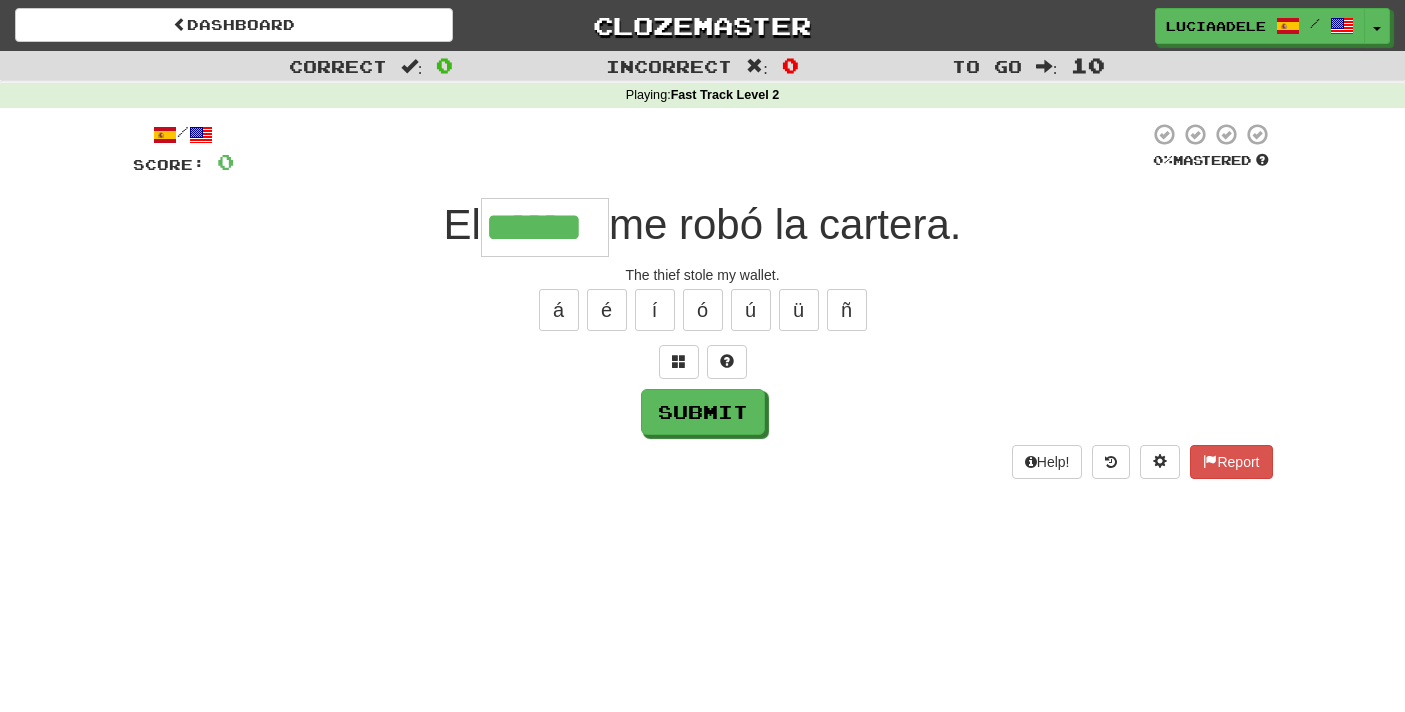 type on "******" 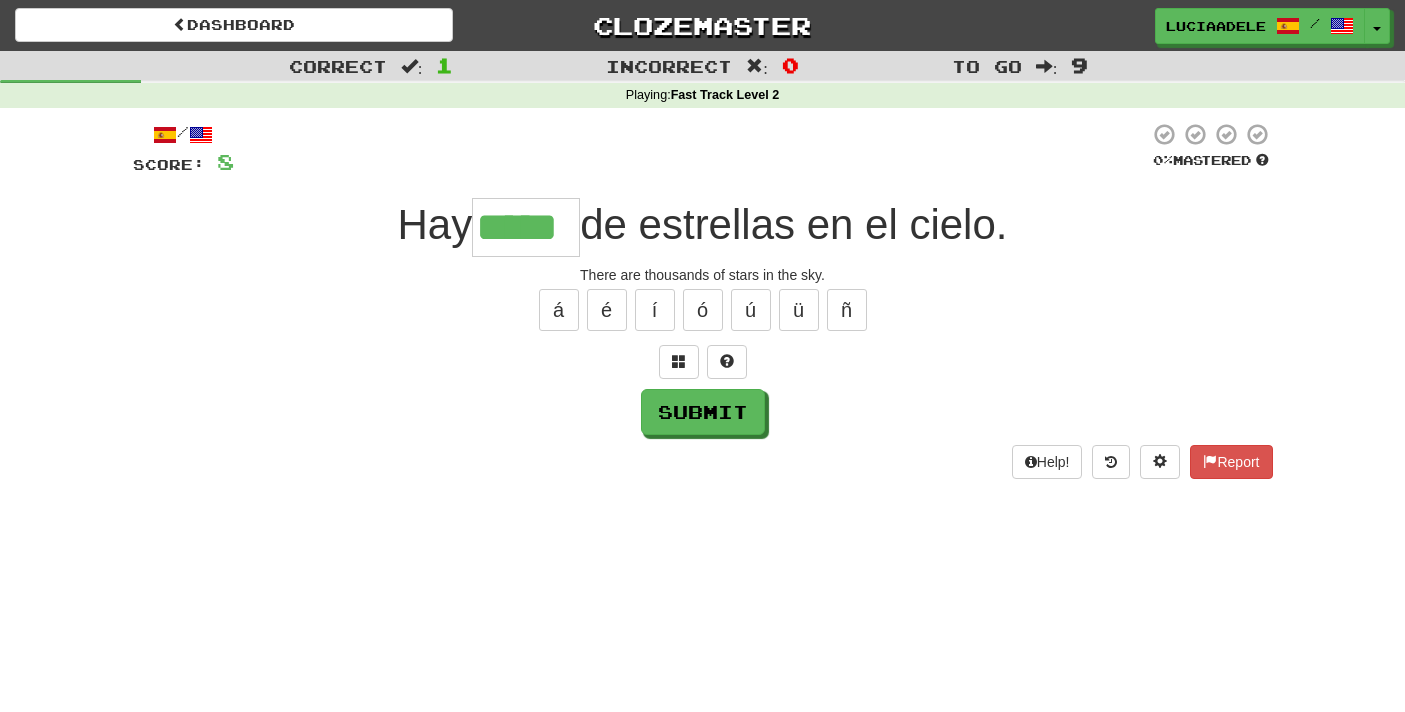 type on "*****" 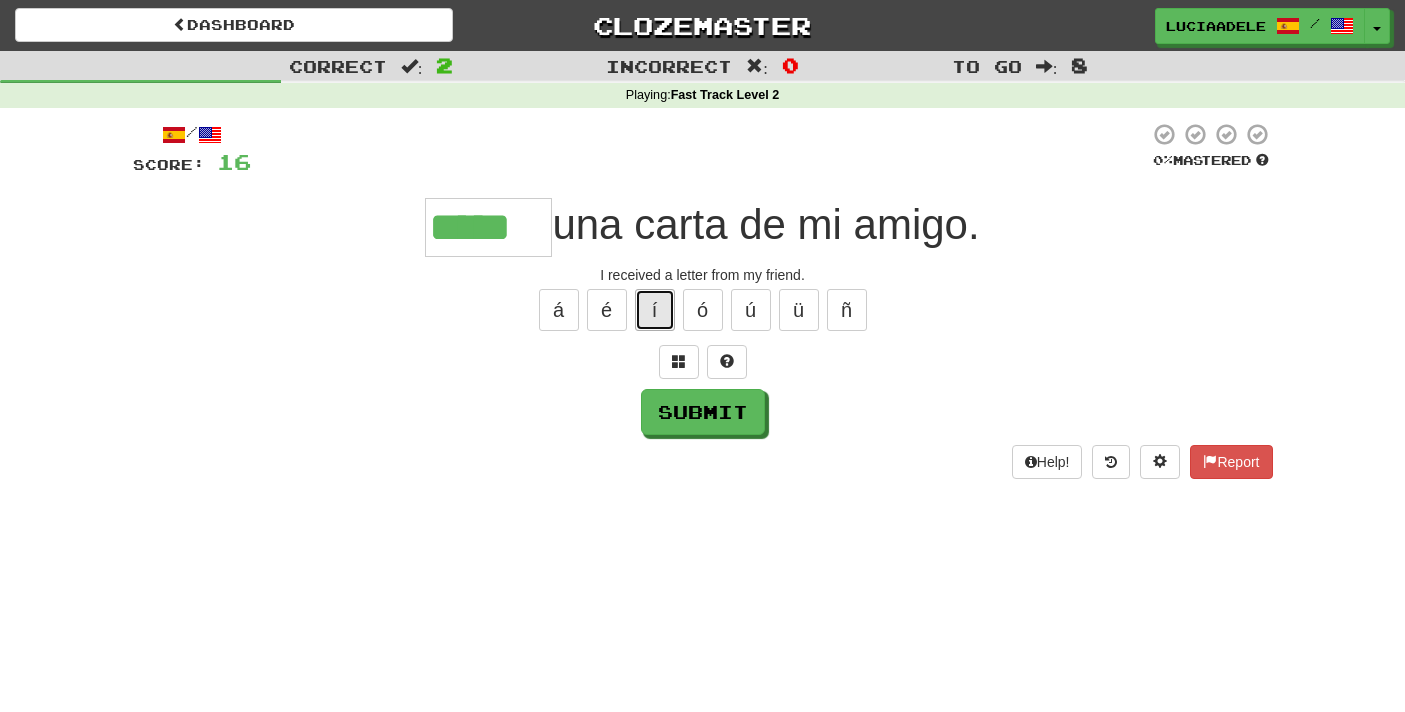 click on "í" at bounding box center (655, 310) 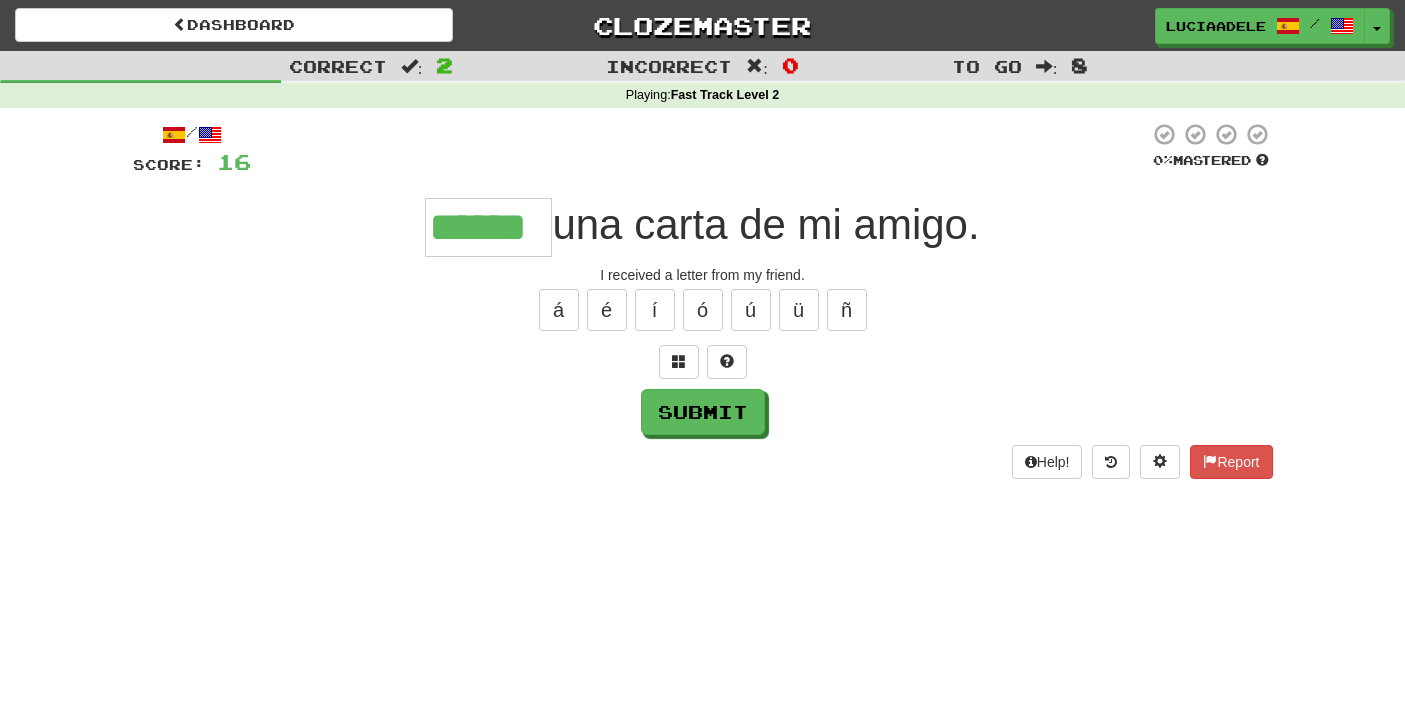 type on "******" 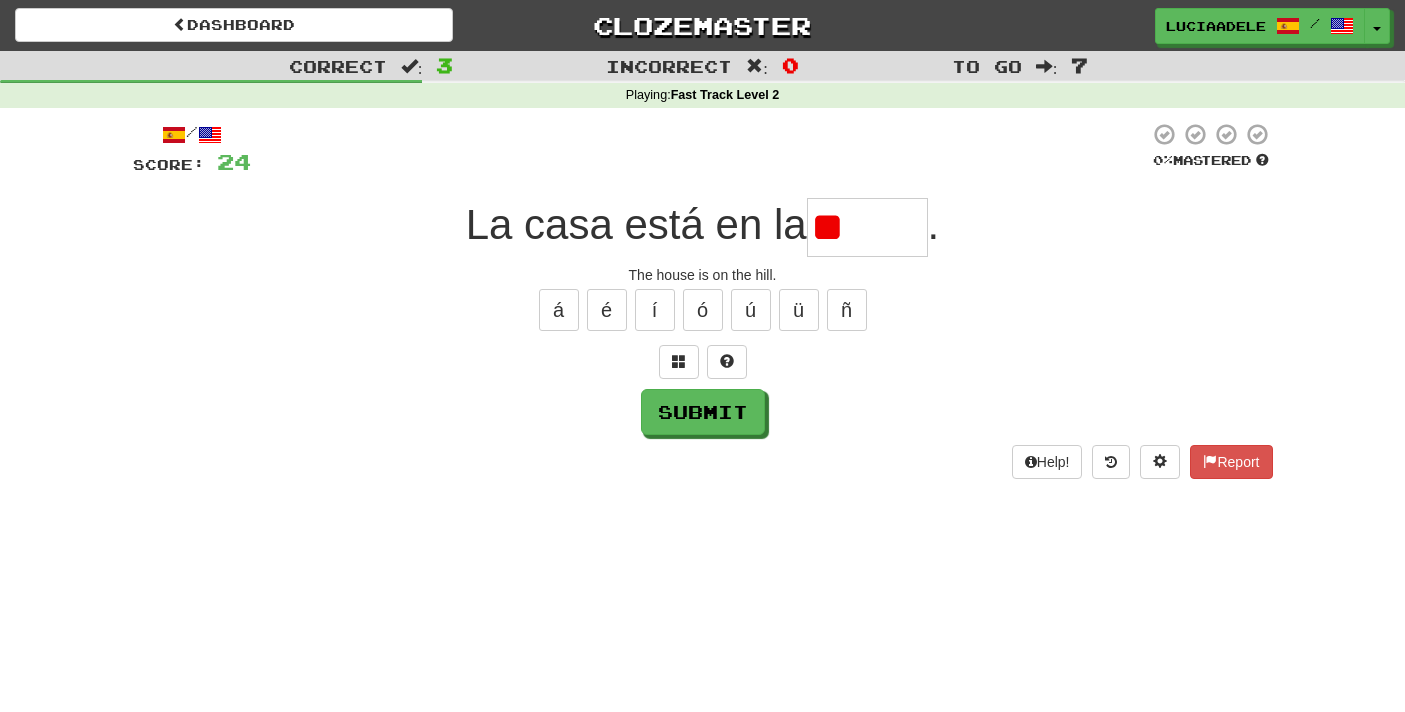 type on "*" 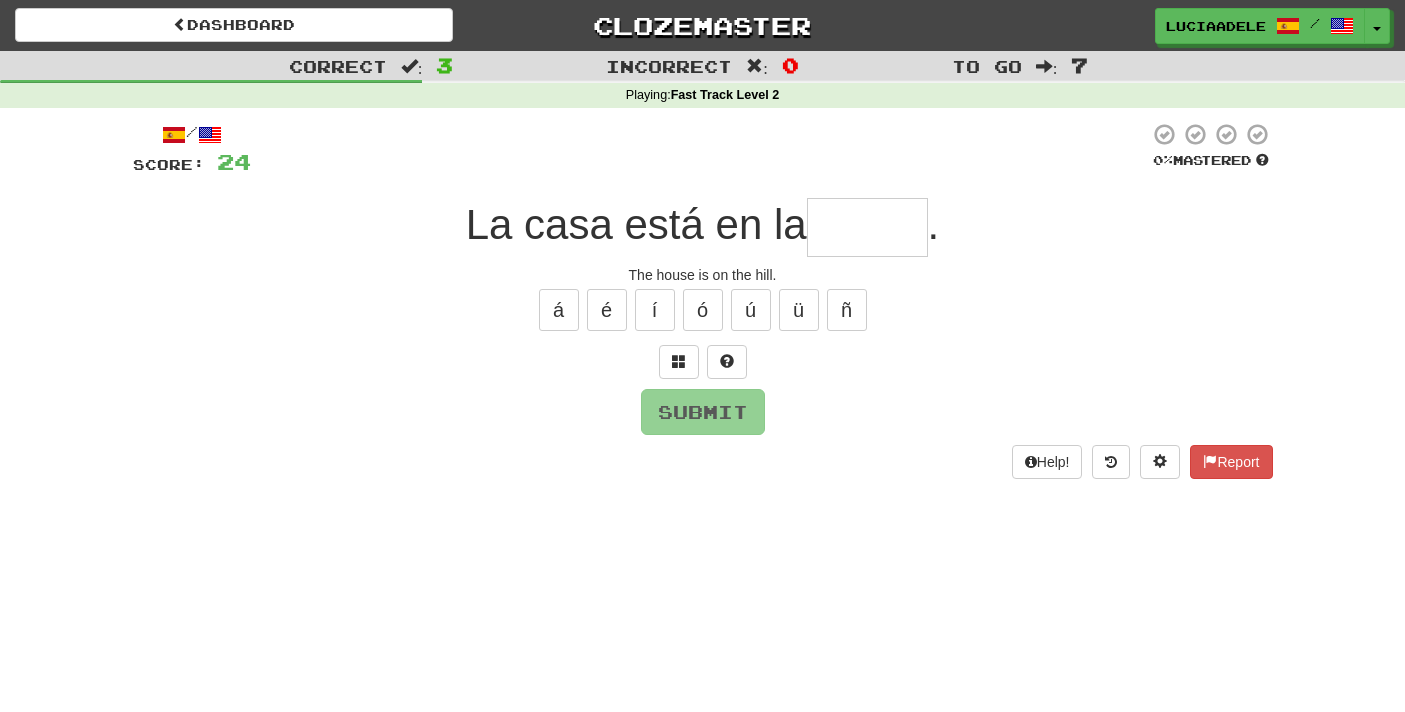type on "******" 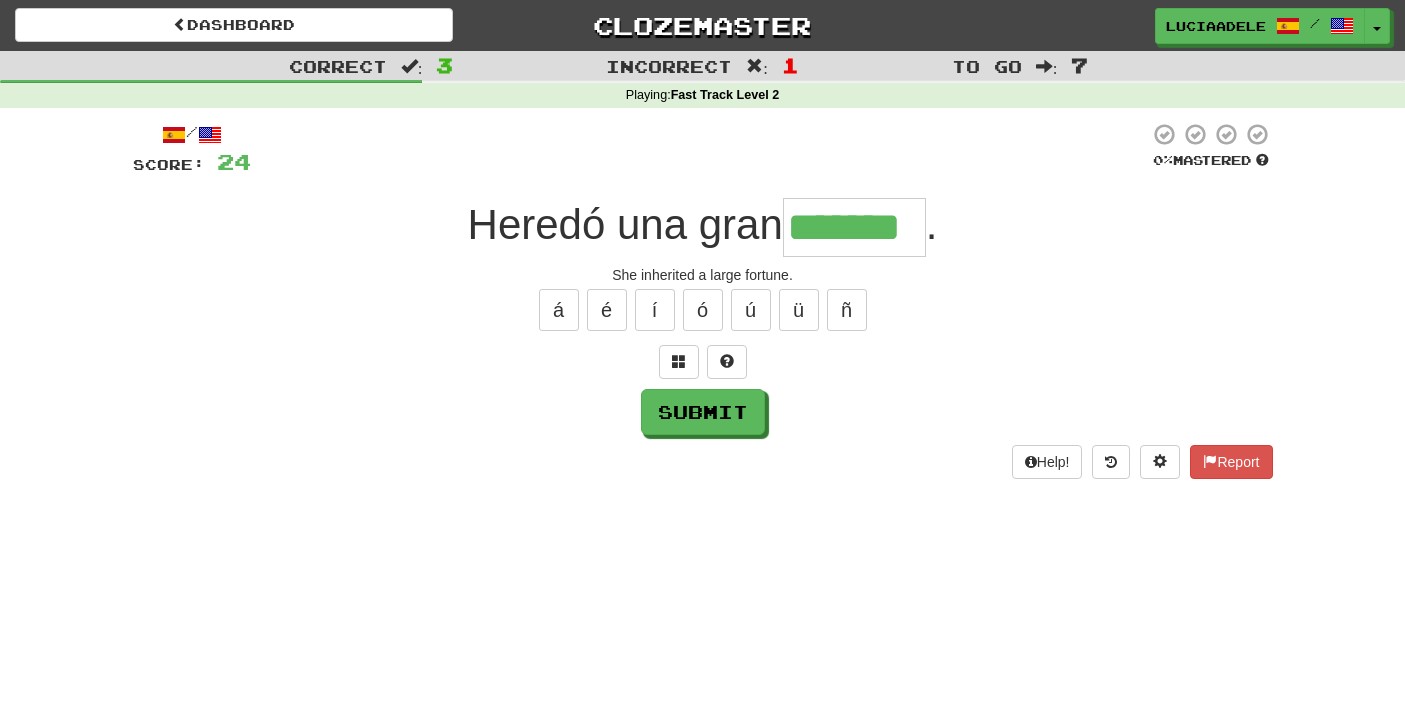 type on "*******" 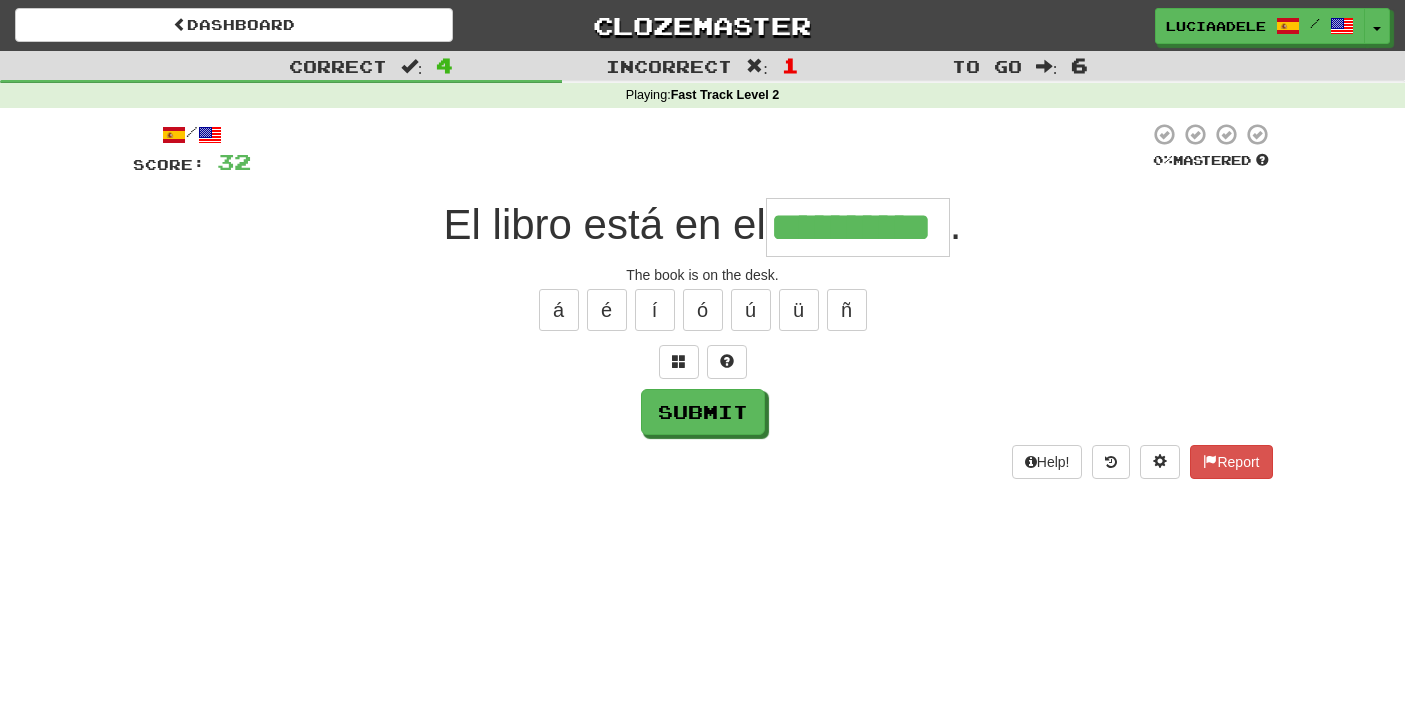 type on "**********" 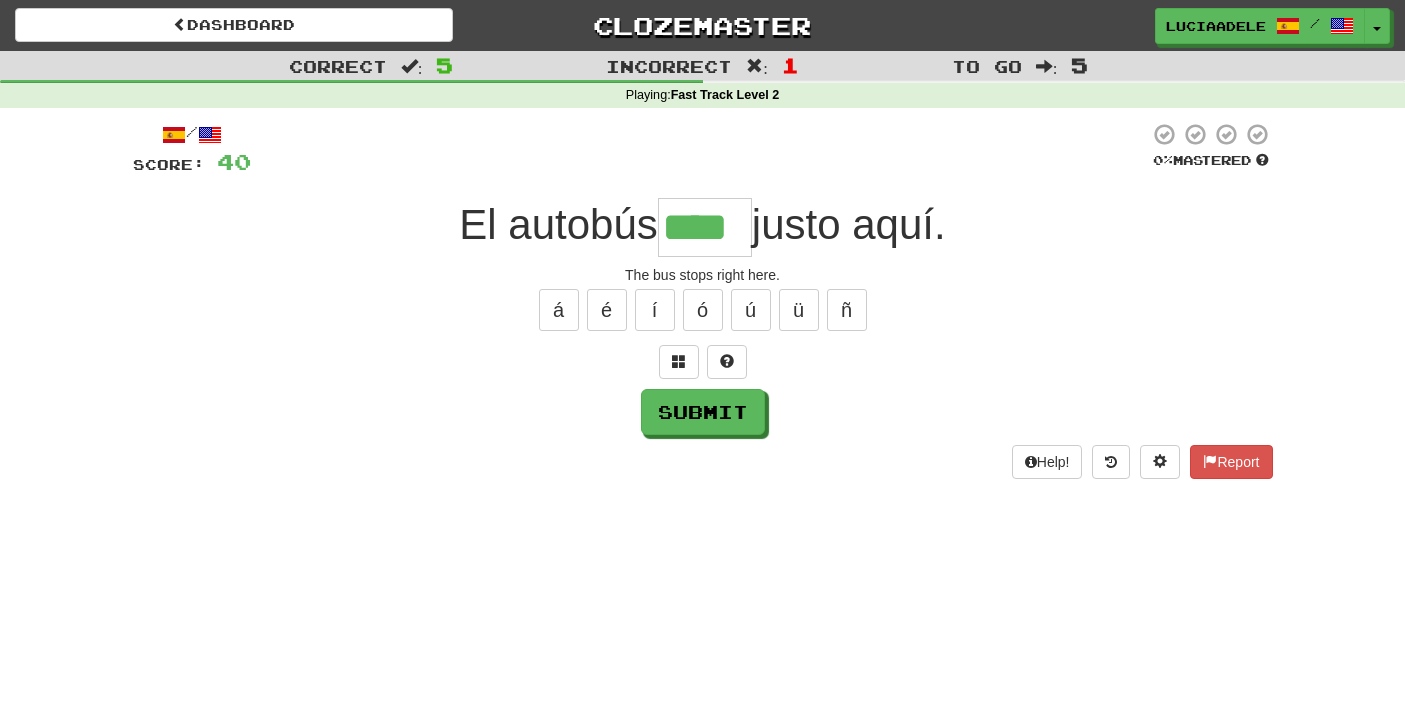 type on "****" 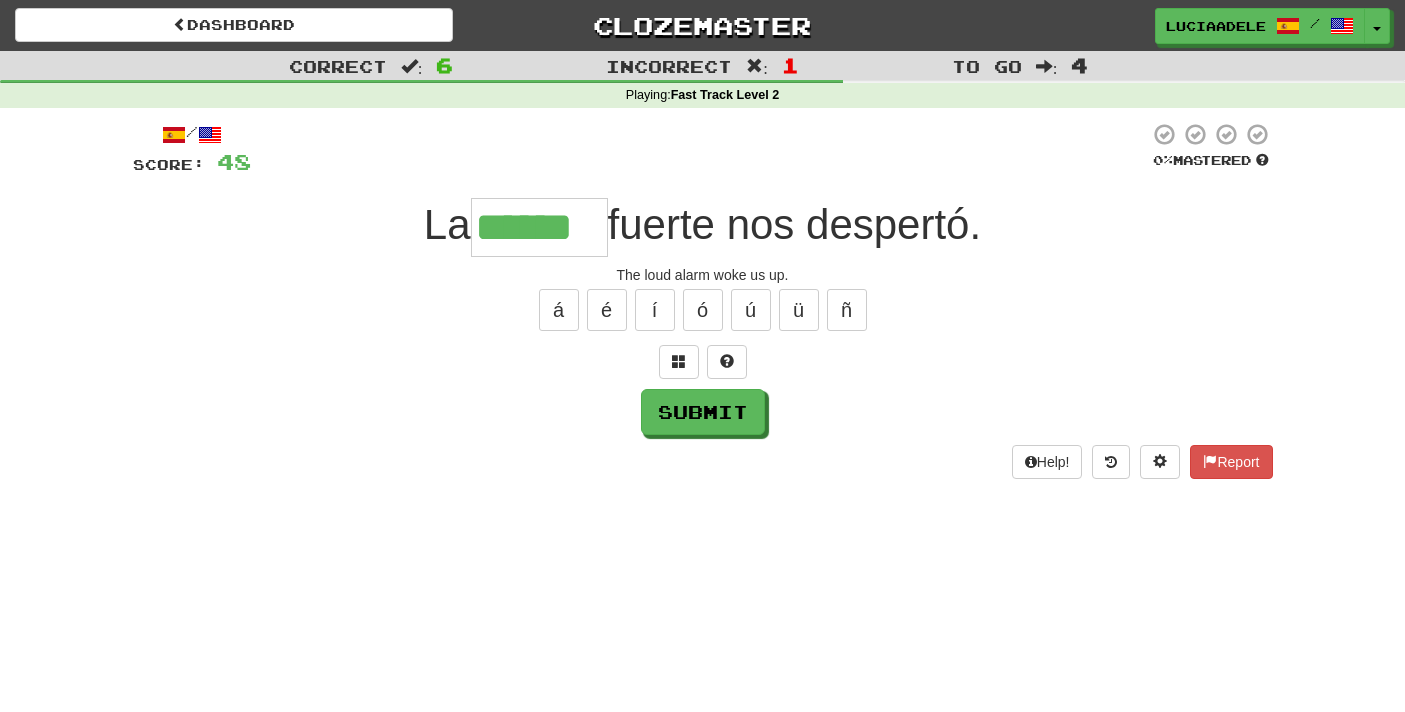 type on "******" 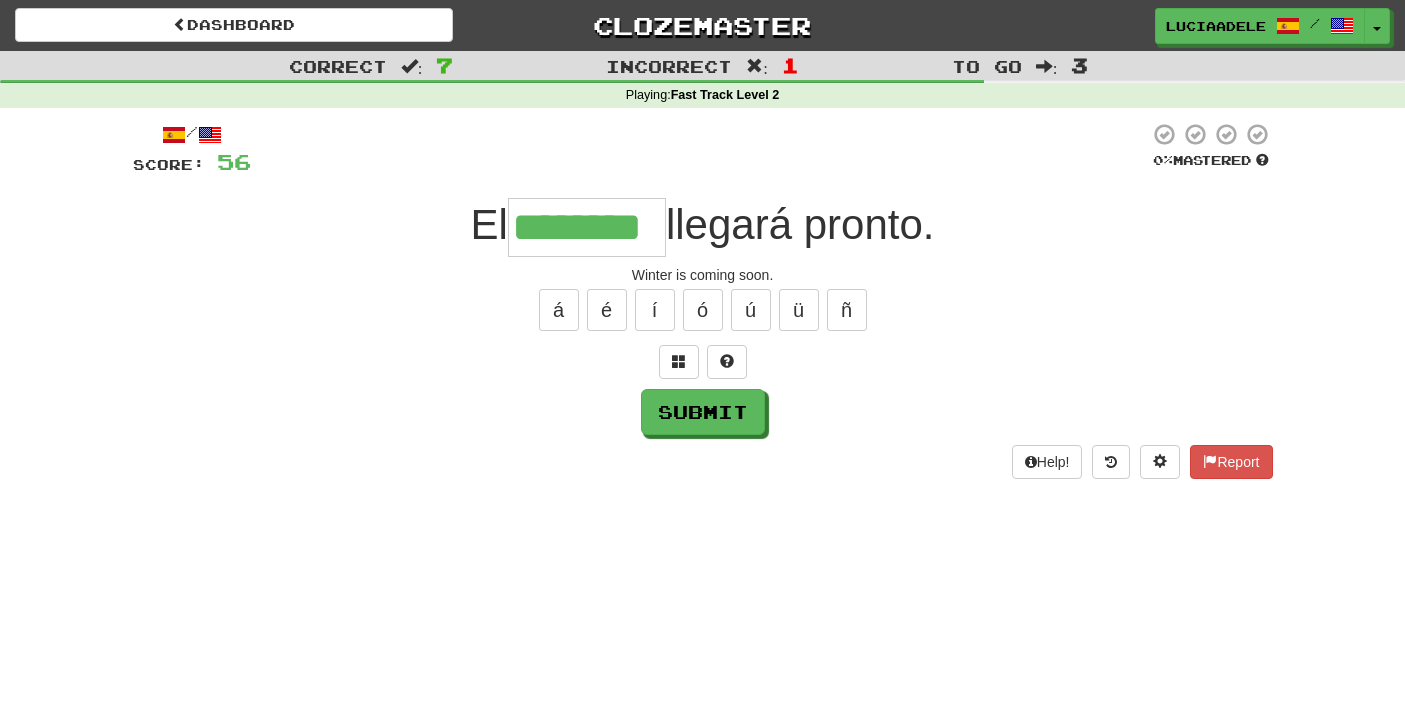 type on "********" 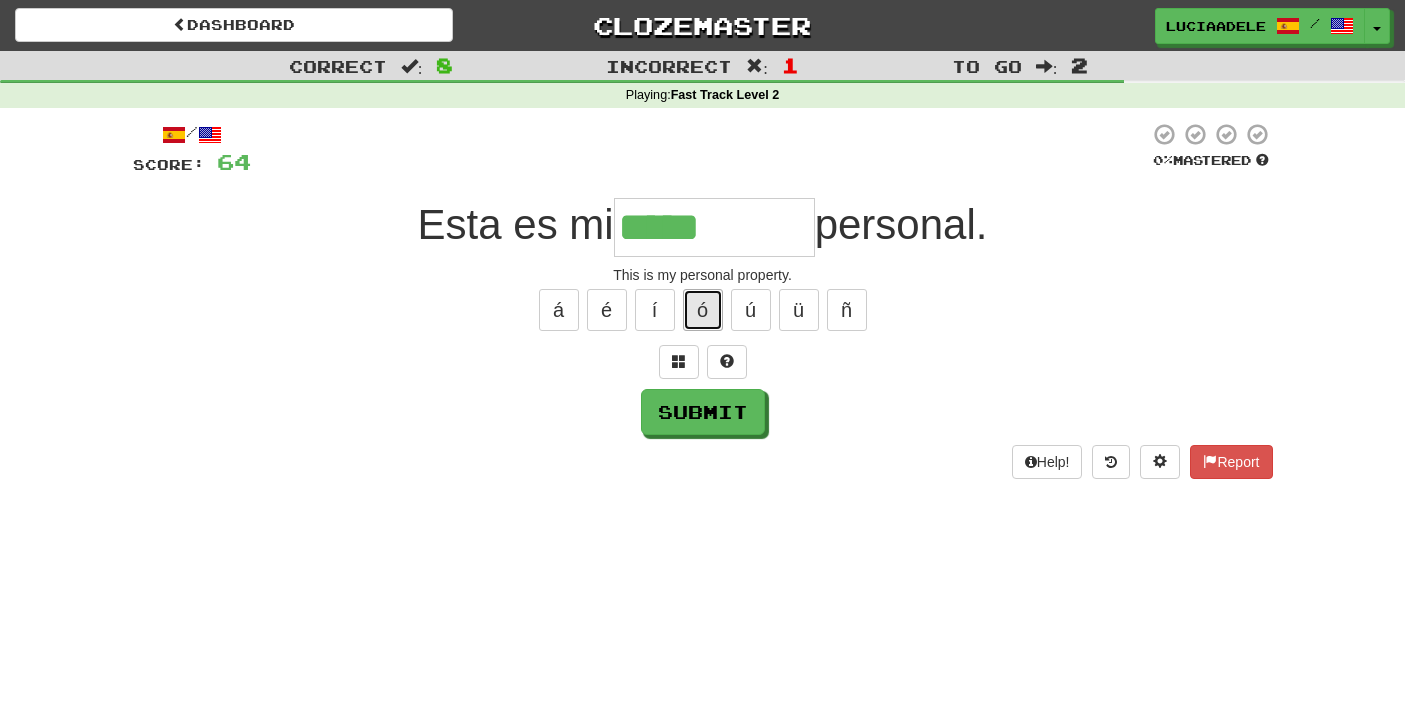 click on "ó" at bounding box center [703, 310] 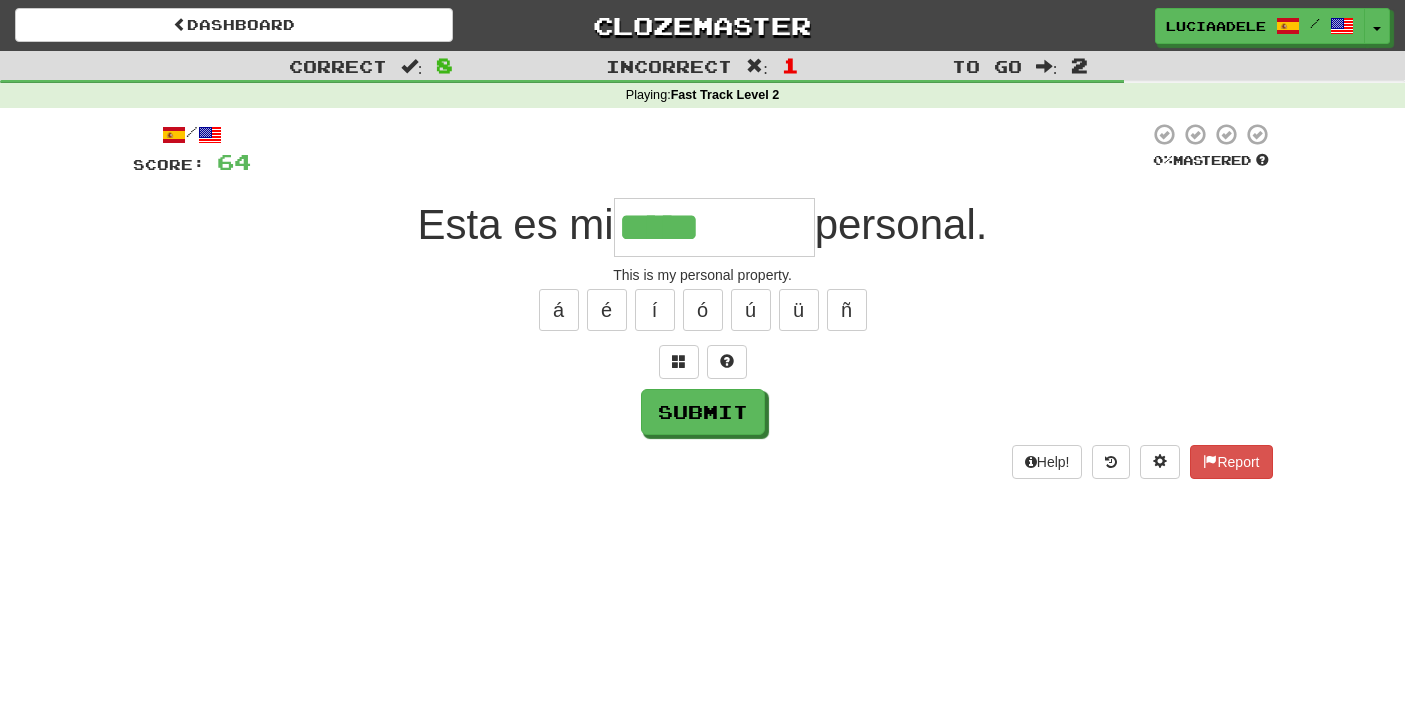 type on "*********" 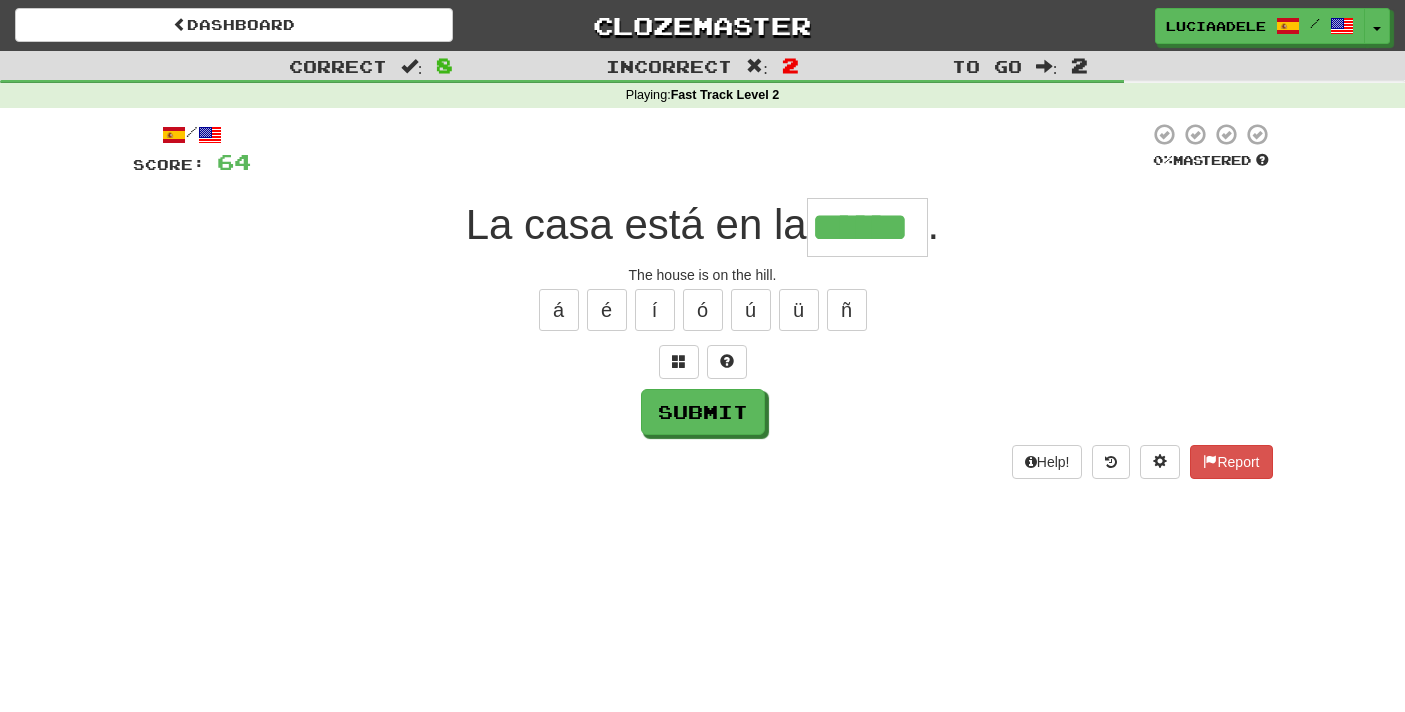 type on "******" 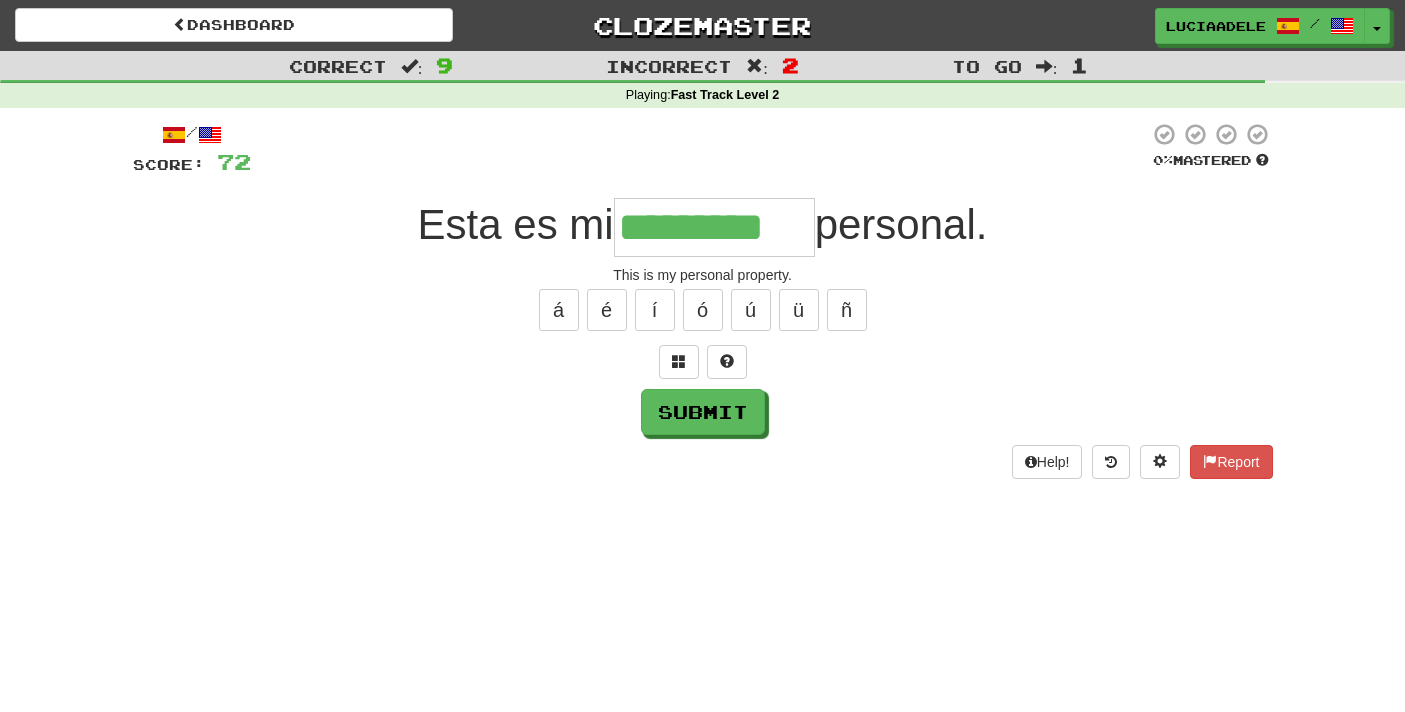 type on "*********" 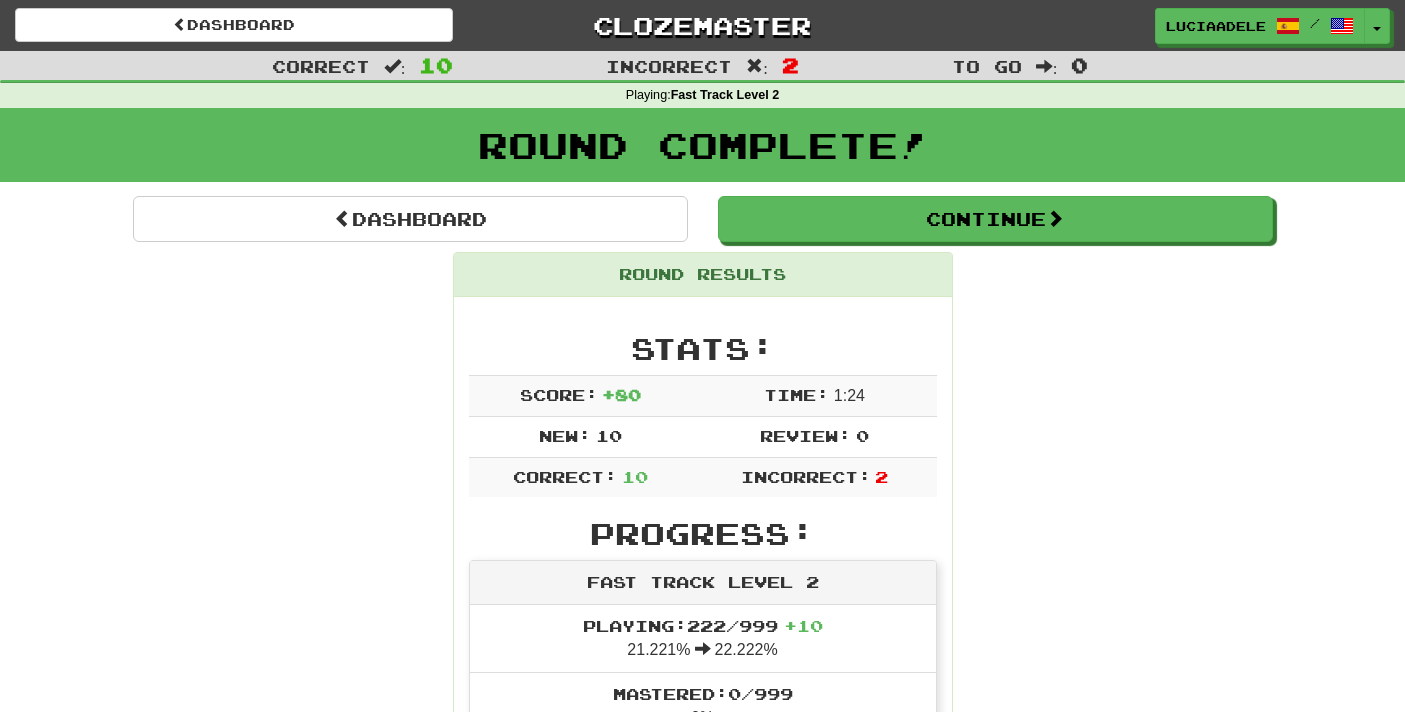 click on "Round Complete!" at bounding box center [702, 145] 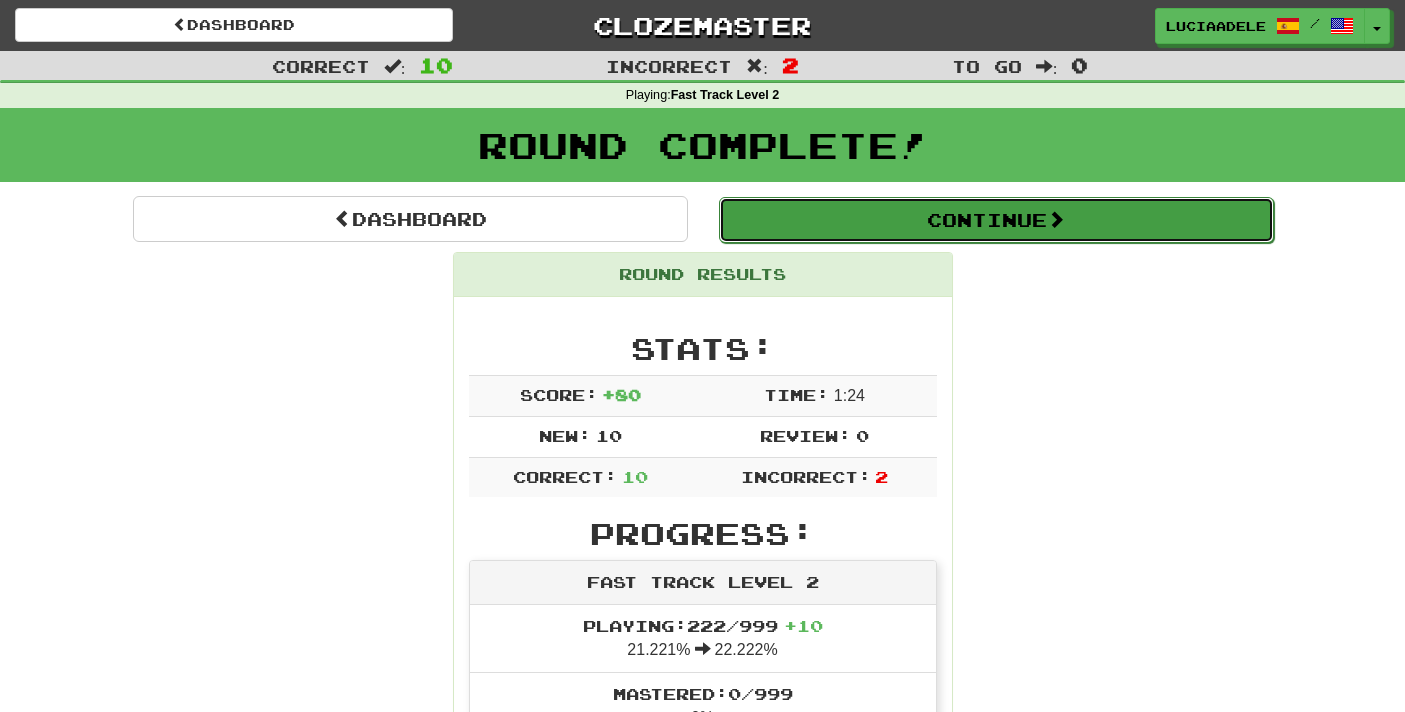 click on "Continue" at bounding box center (996, 220) 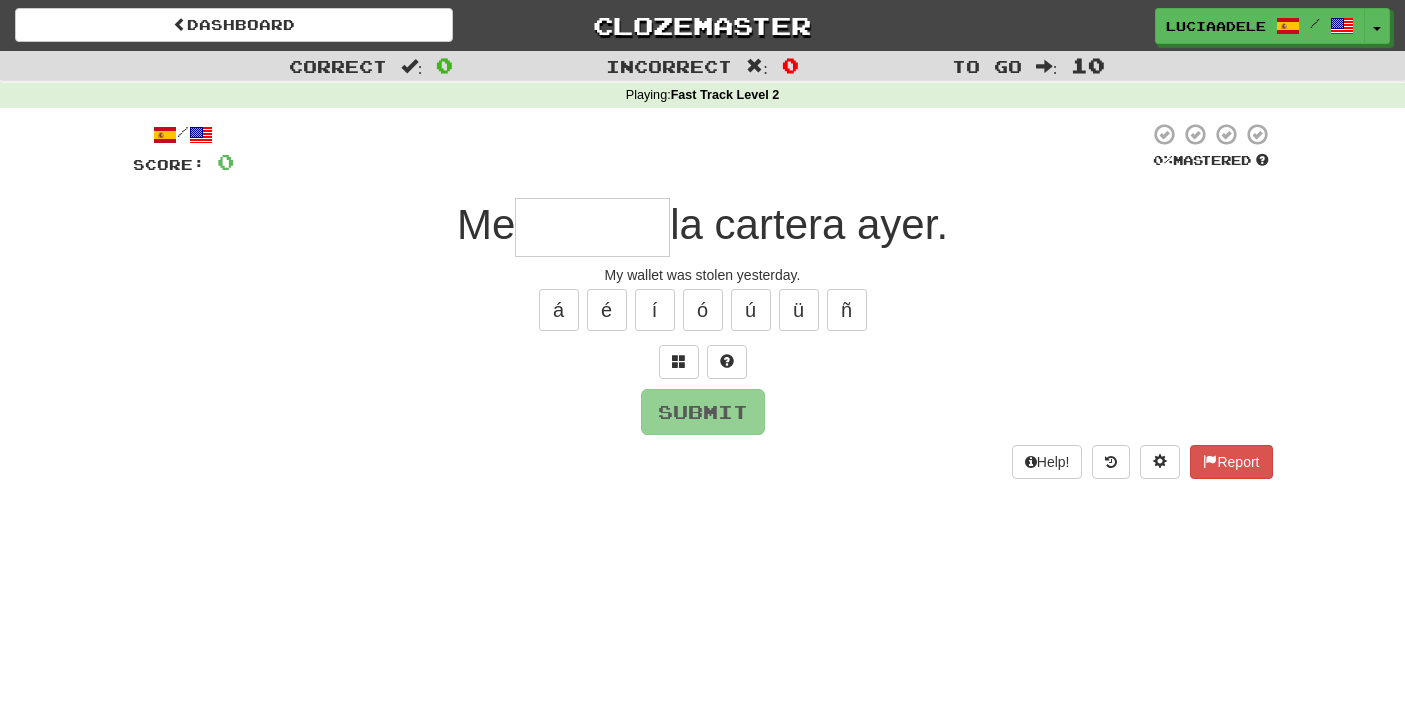click at bounding box center (592, 227) 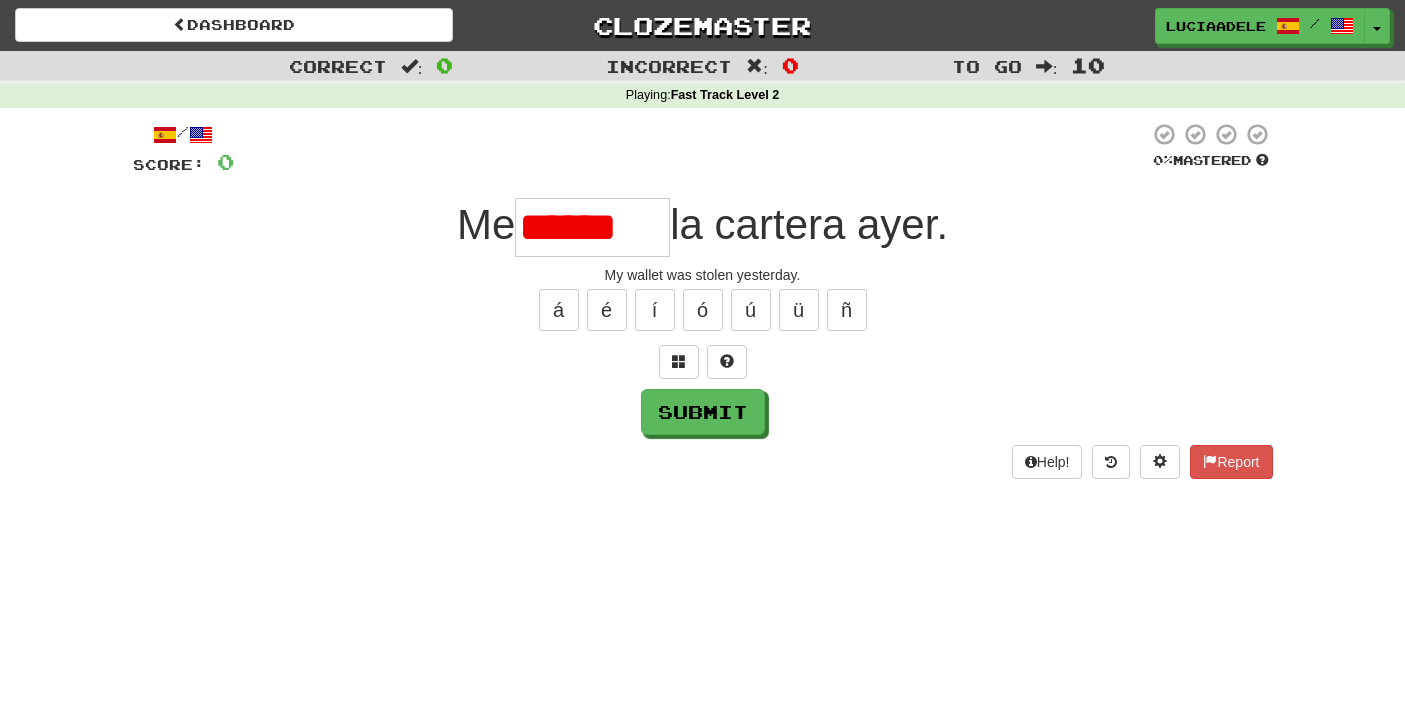 type on "*******" 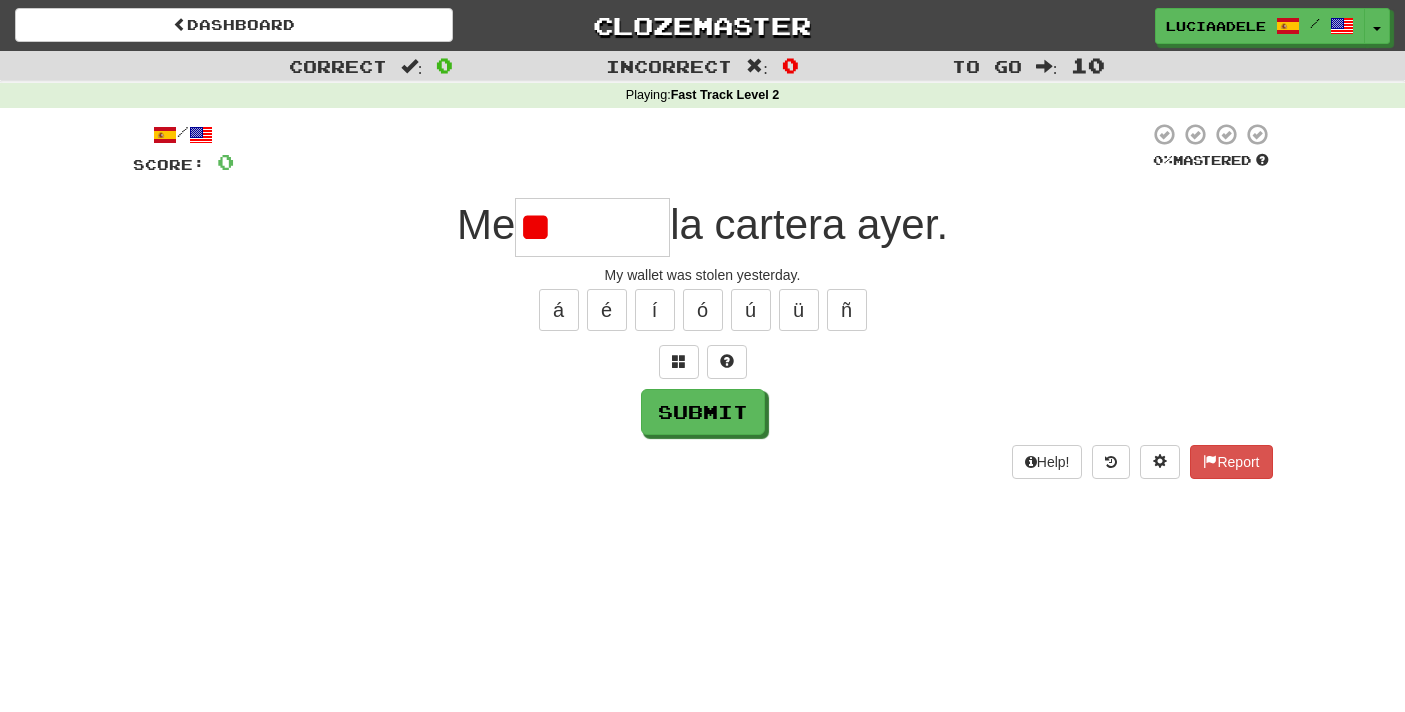 type on "*" 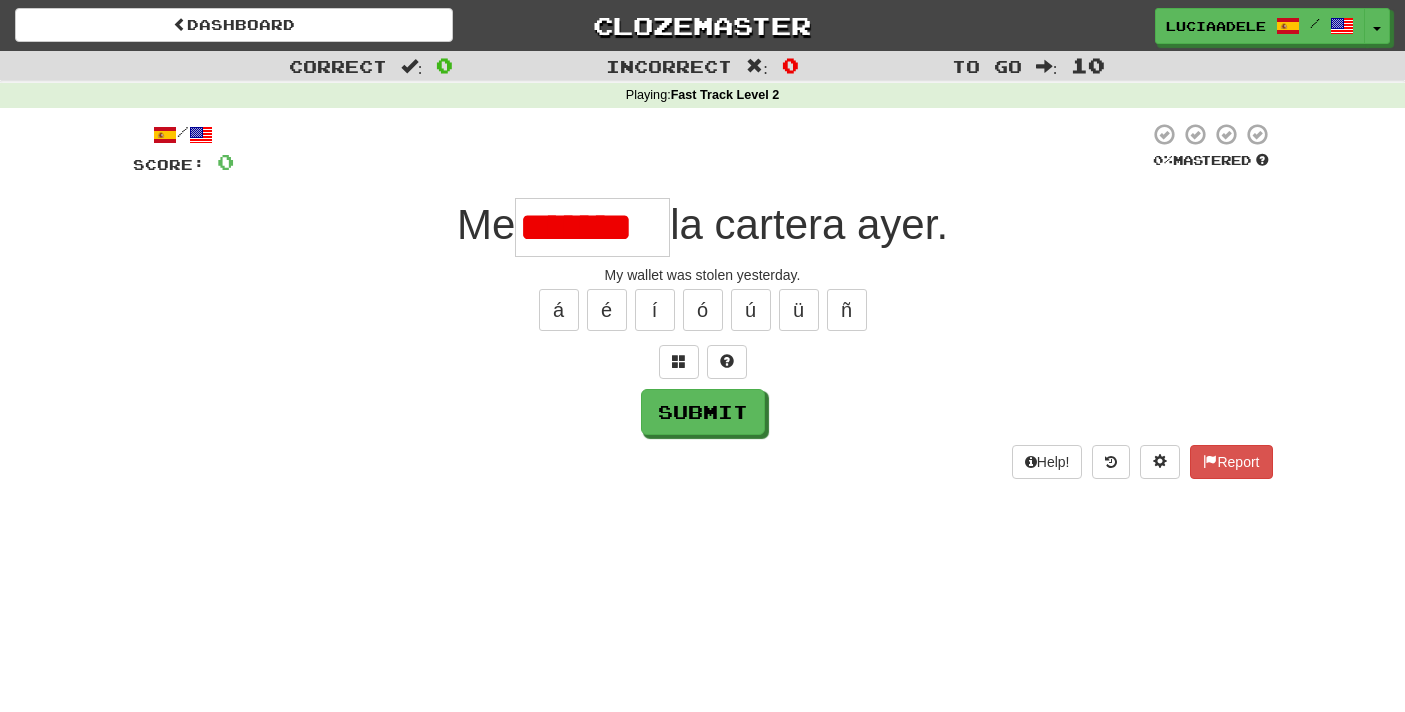 type on "*******" 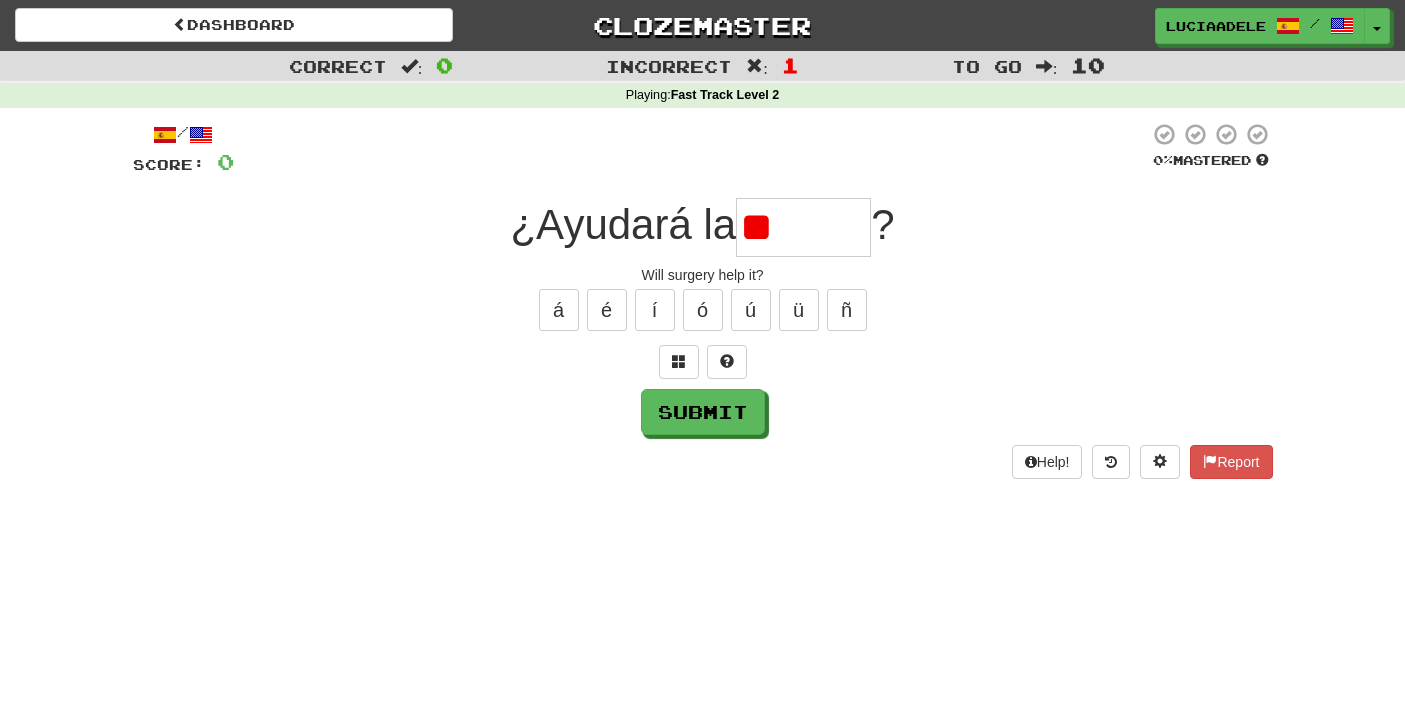 type on "*" 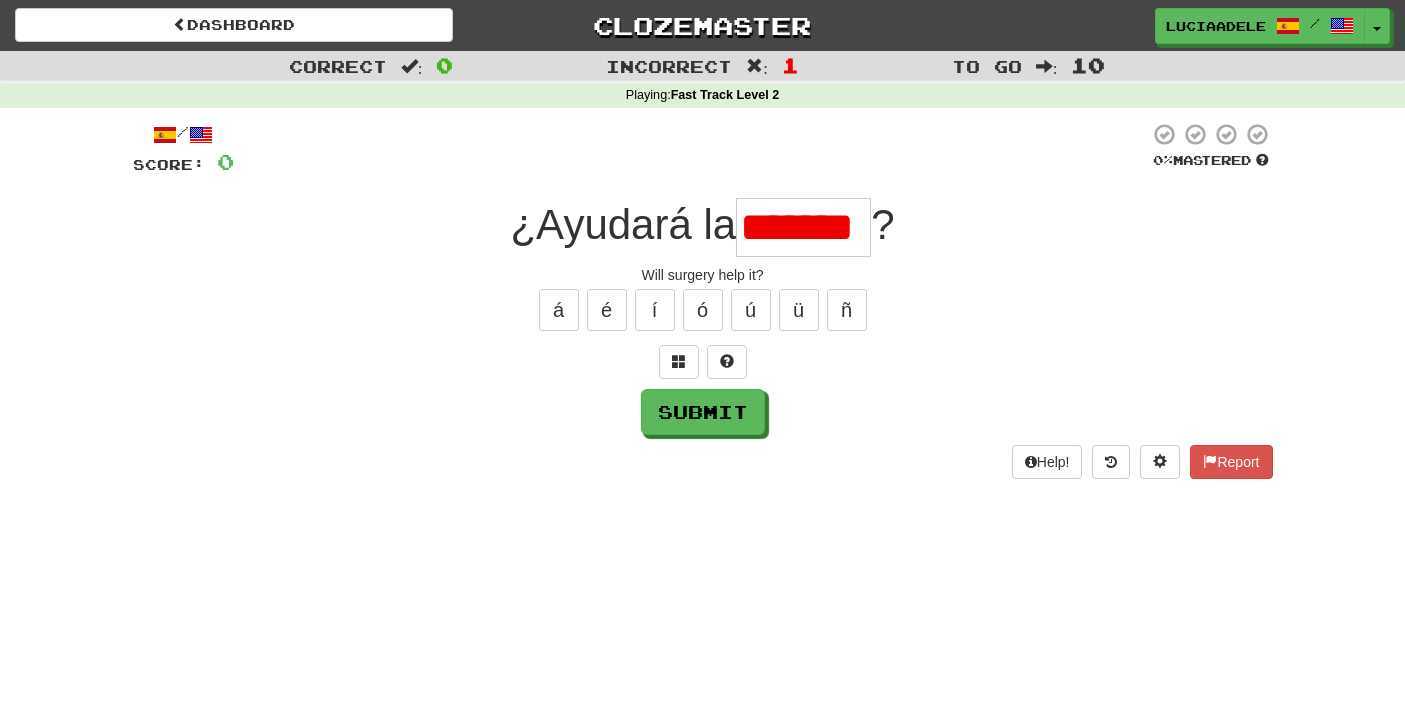 scroll, scrollTop: 0, scrollLeft: 0, axis: both 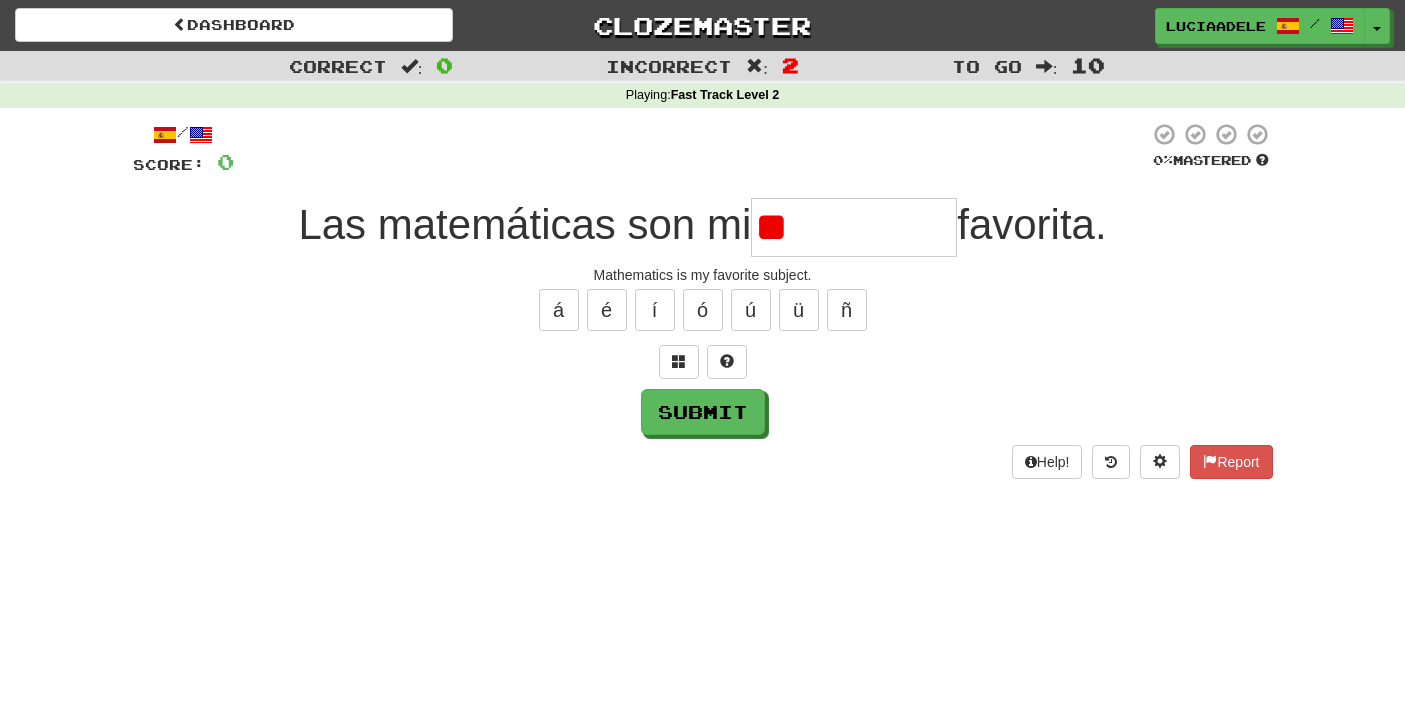 type on "*" 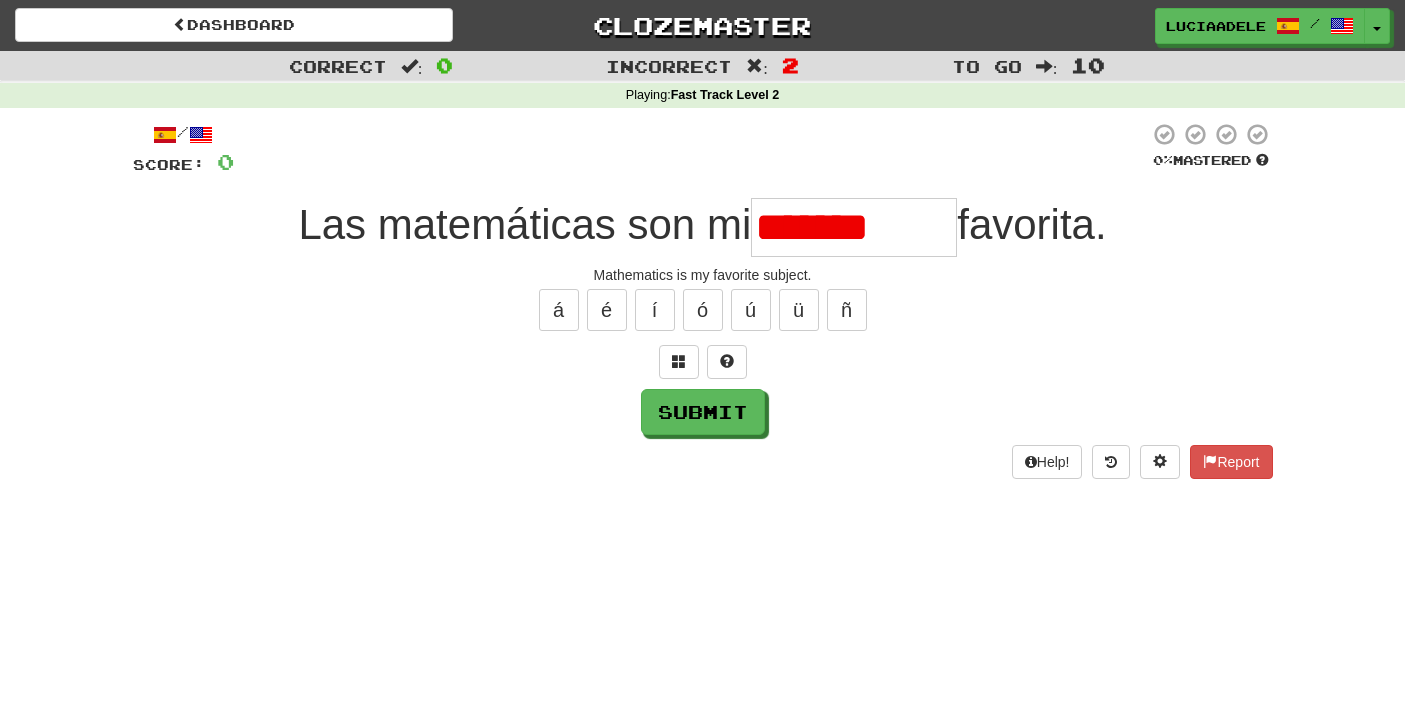click on "*******" at bounding box center (854, 227) 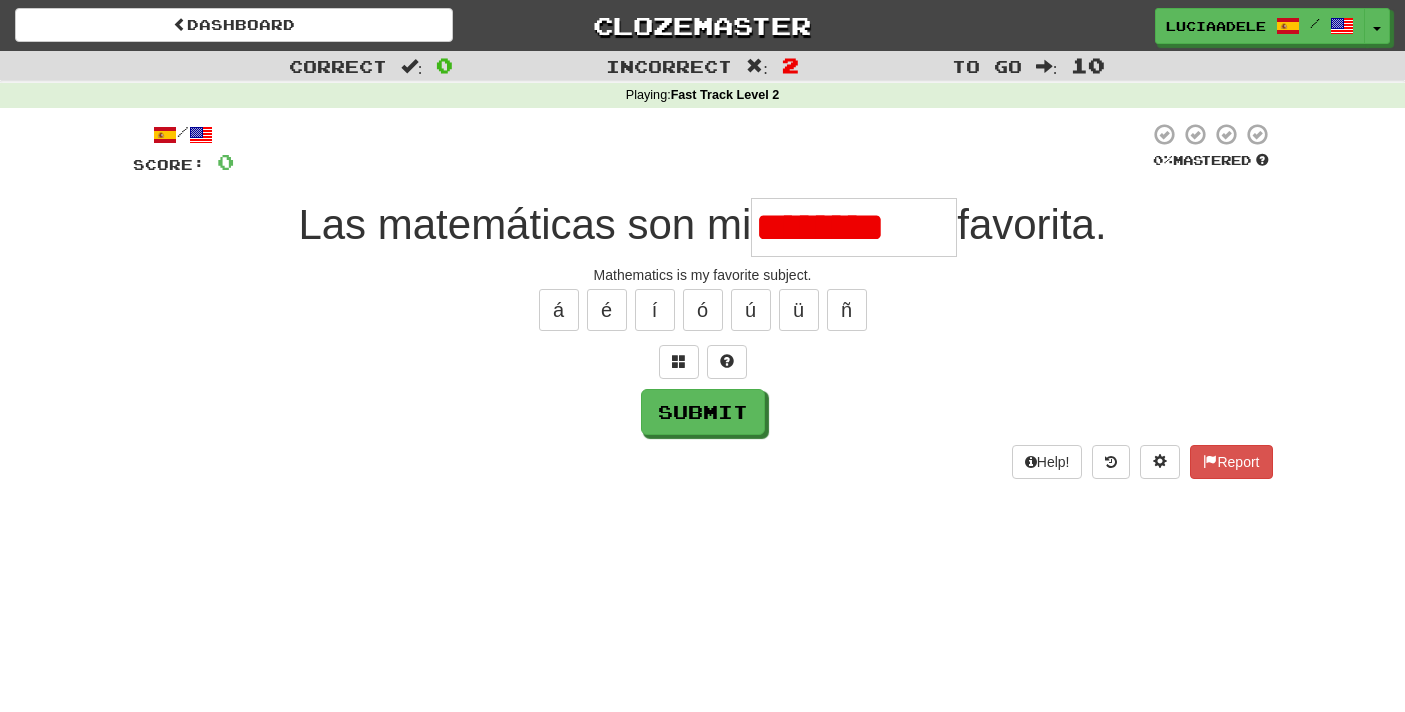 type on "**********" 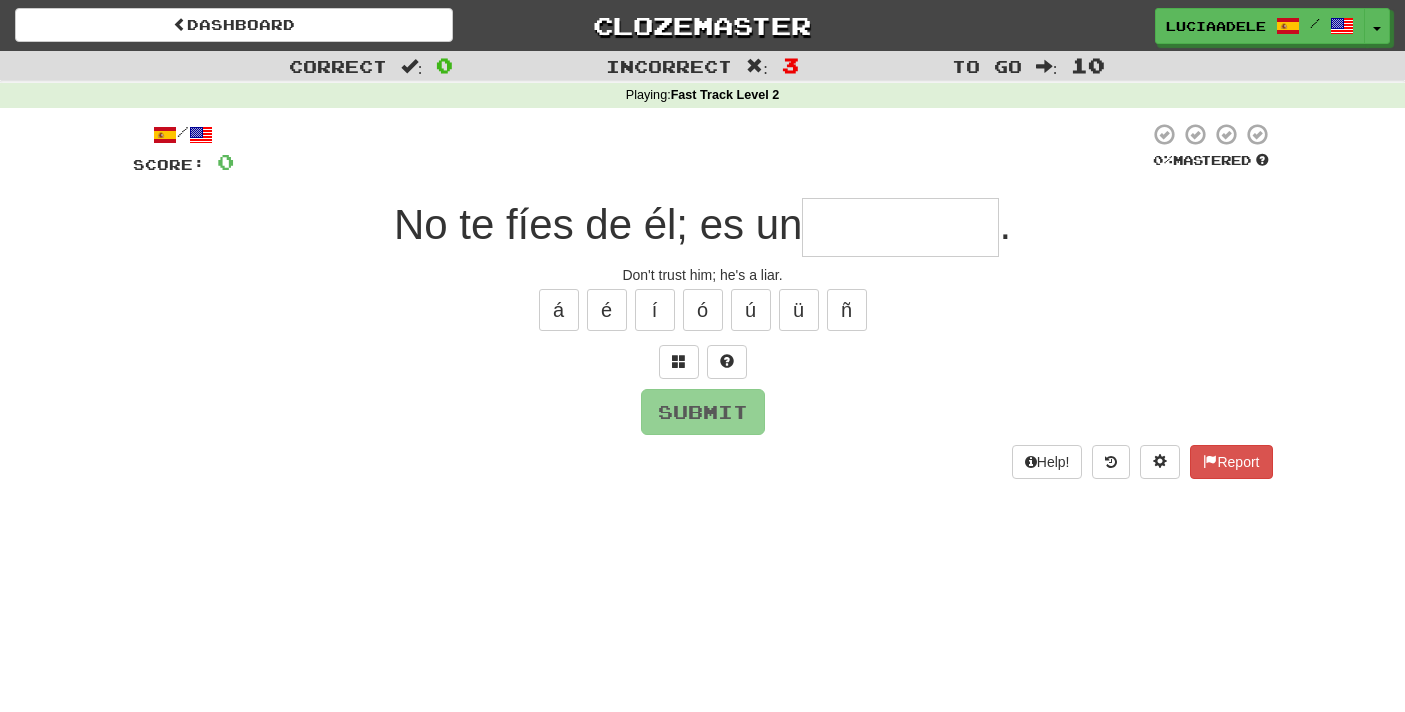 click at bounding box center (900, 227) 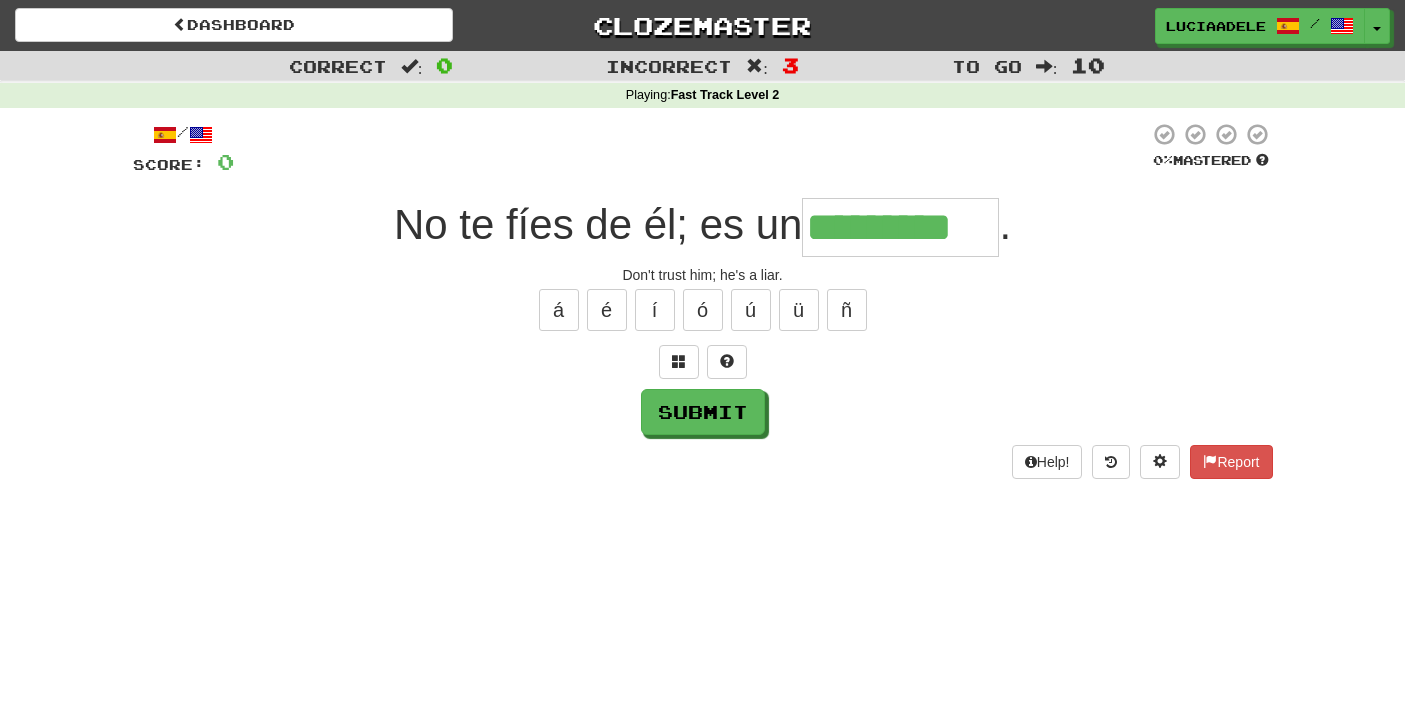 type on "*********" 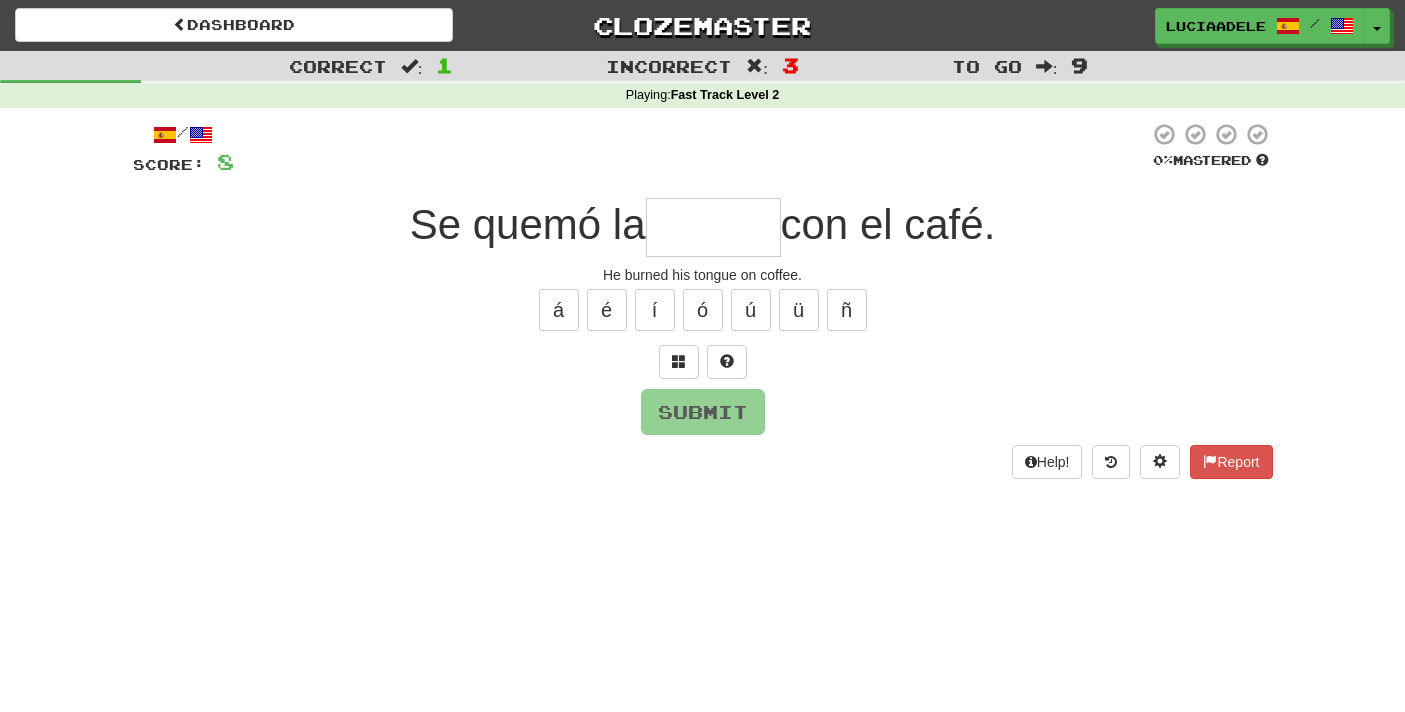 type on "*" 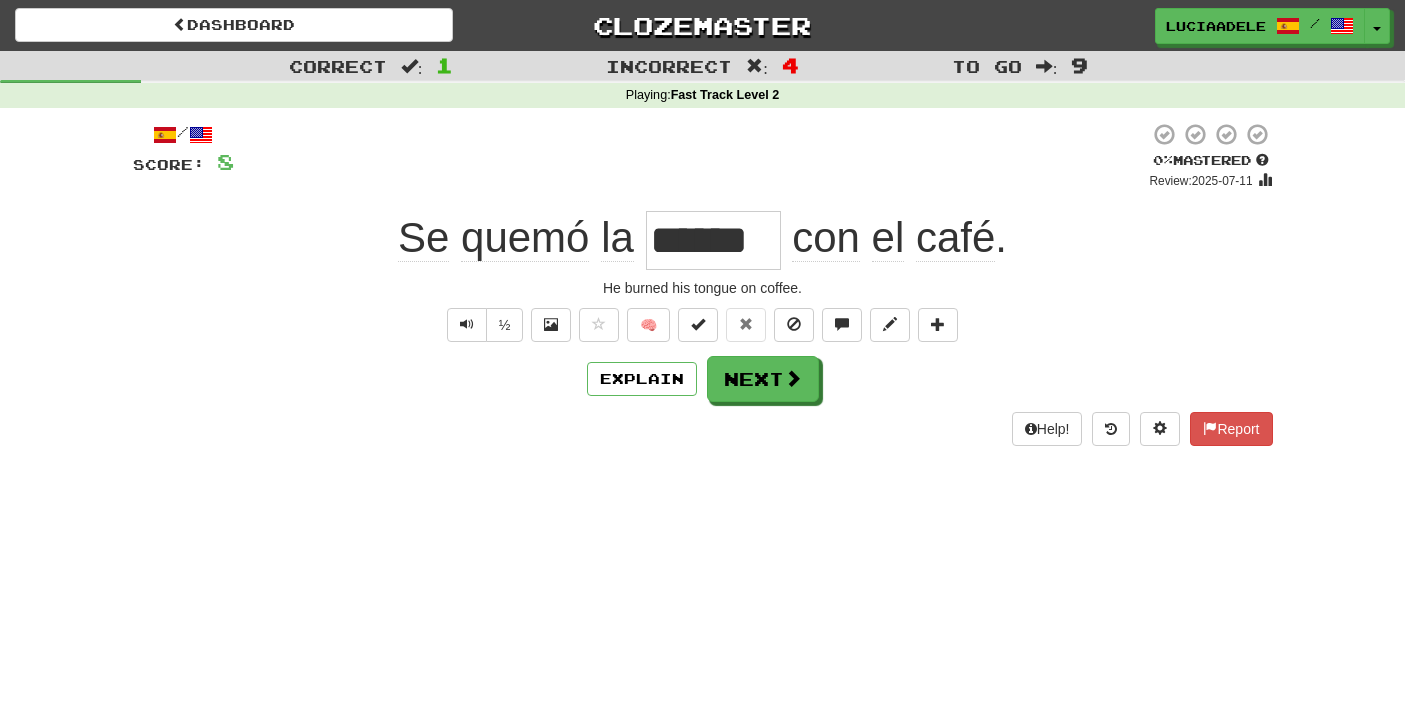 click on "/  Score:   8 0 %  Mastered Review:  2025-07-11 Se   quemó   la   ******   con   el   café . He burned his tongue on coffee. ½ 🧠 Explain Next  Help!  Report" at bounding box center [703, 284] 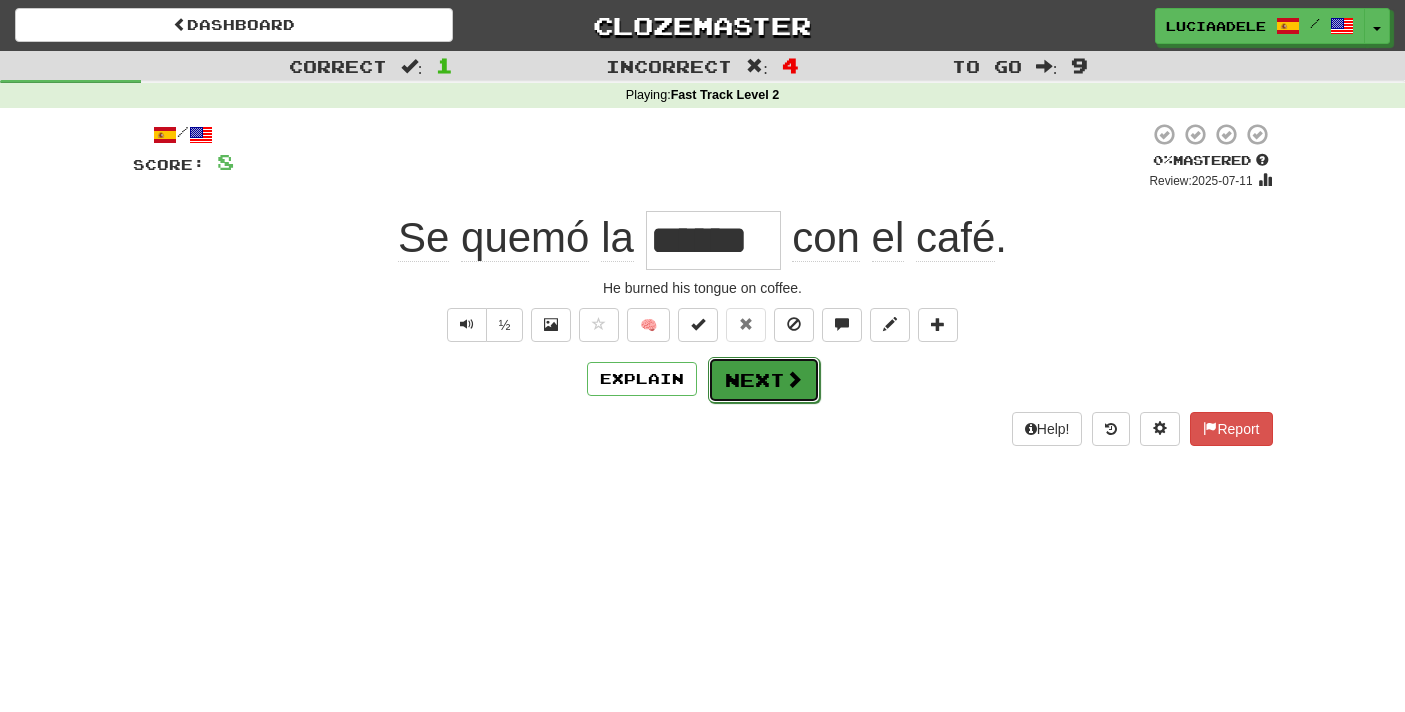 click on "Next" at bounding box center [764, 380] 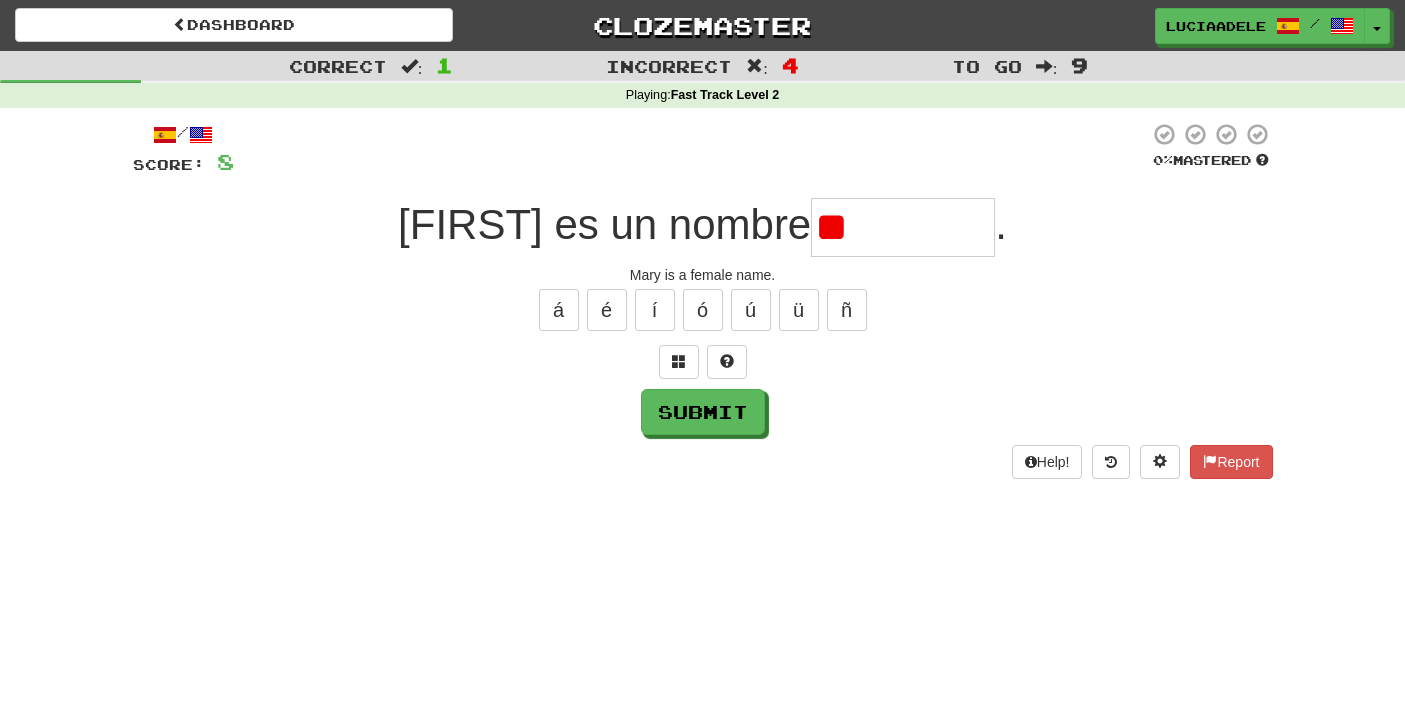type on "*" 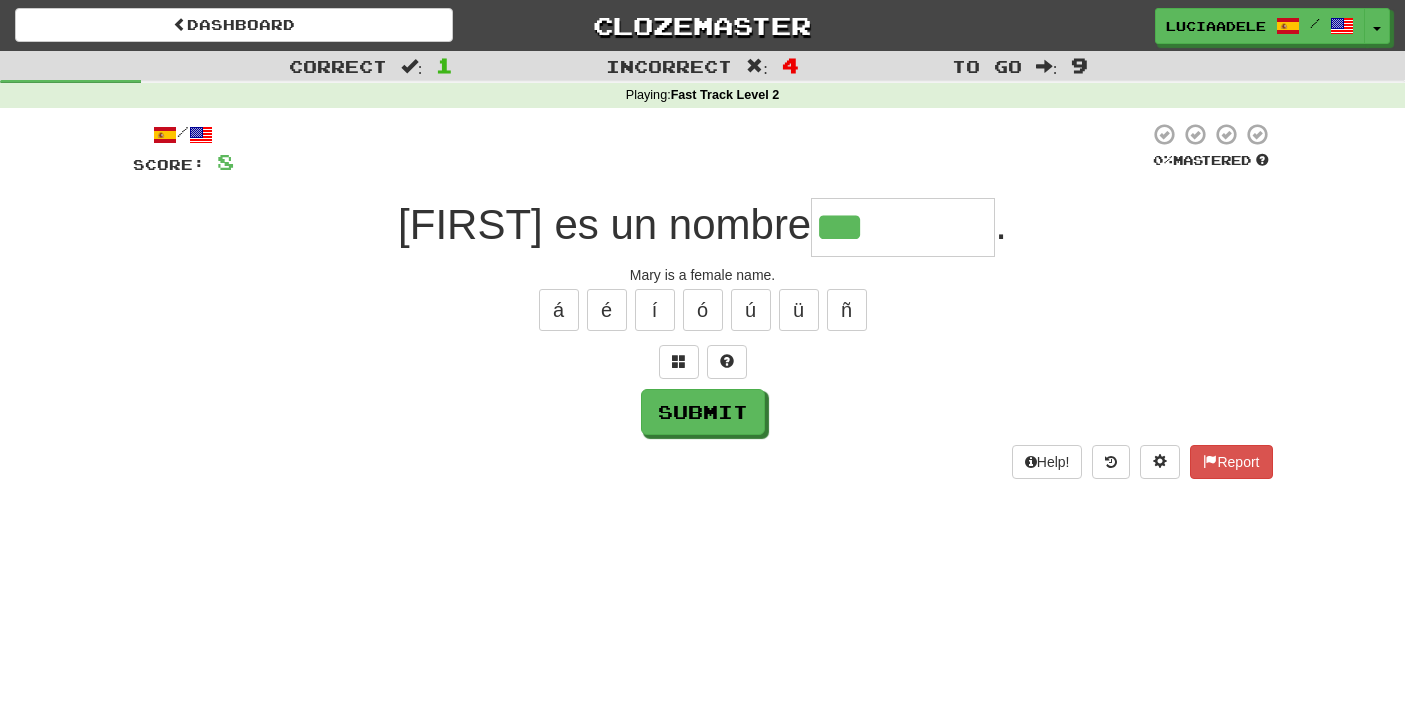 click on "/  Score:   8 0 %  Mastered María es un nombre  *** . Mary is a female name. á é í ó ú ü ñ Submit  Help!  Report" at bounding box center (703, 300) 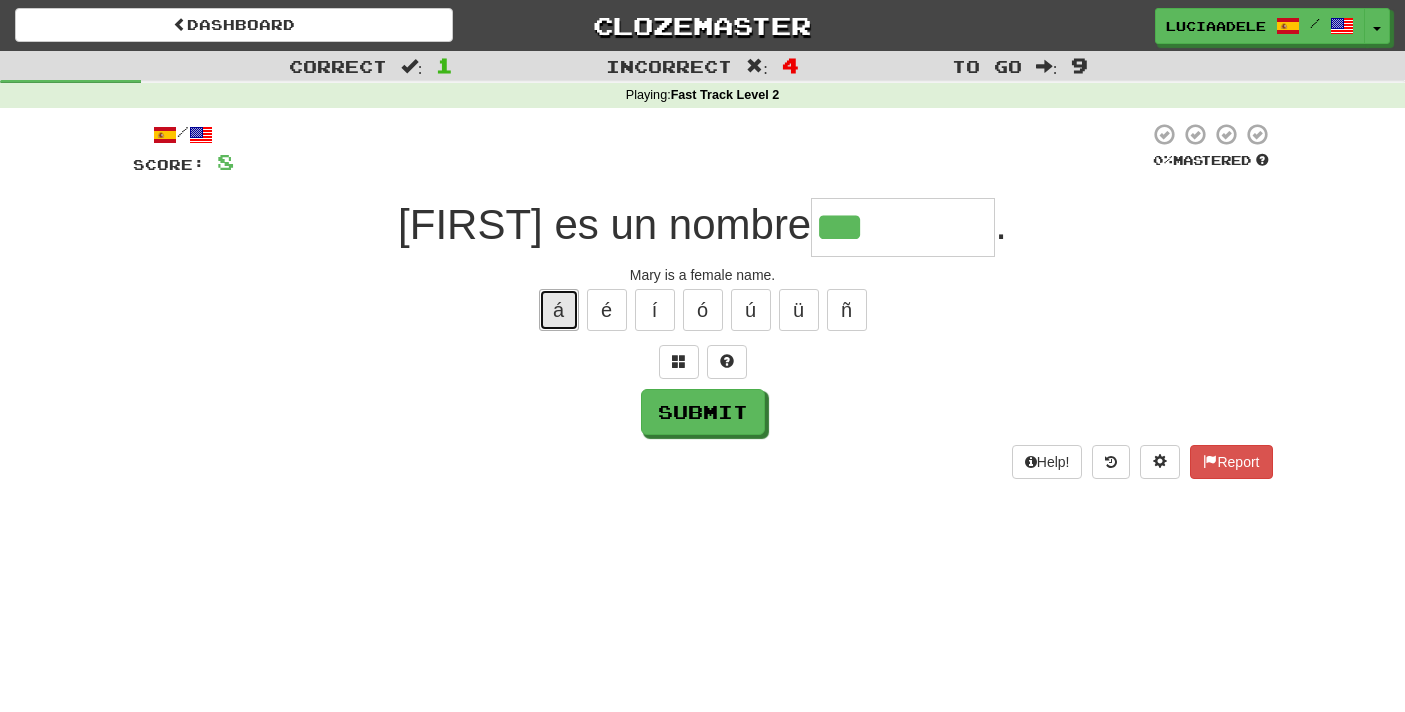 click on "á" at bounding box center (559, 310) 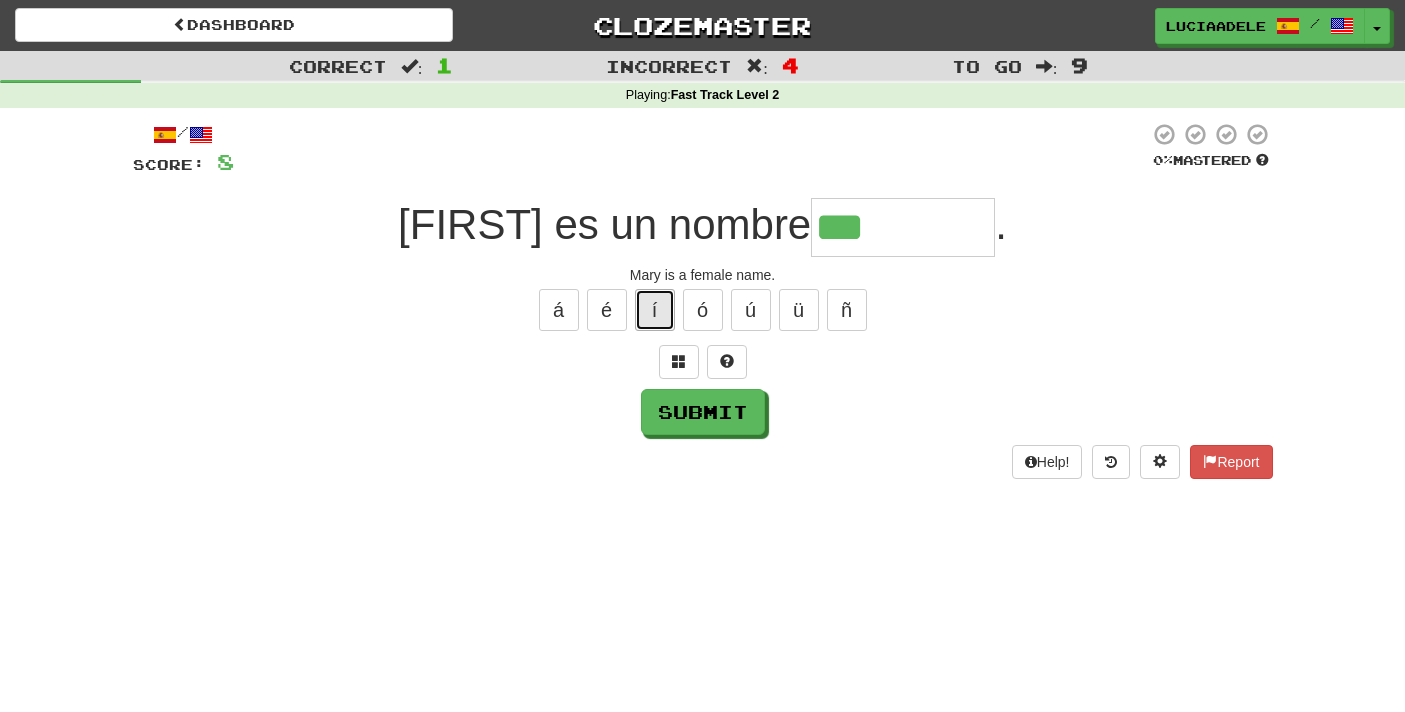 click on "í" at bounding box center [655, 310] 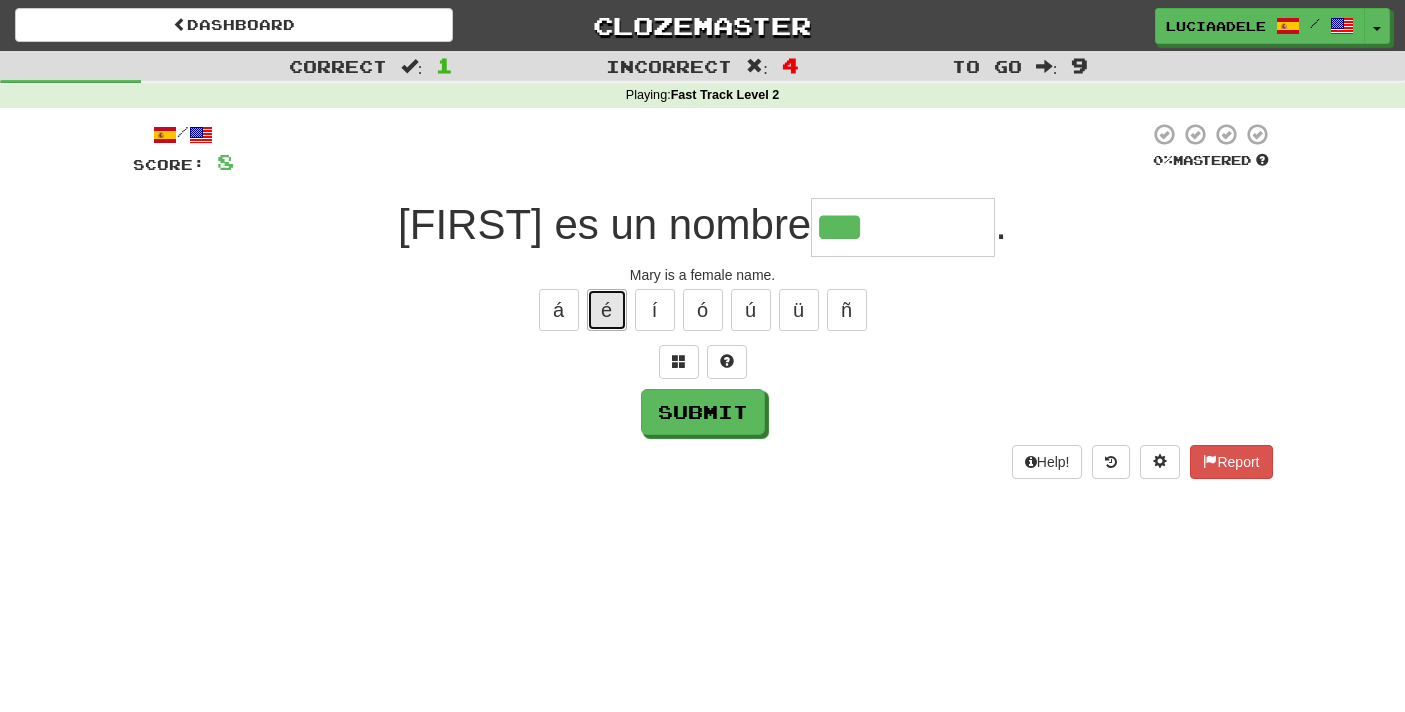 click on "é" at bounding box center (607, 310) 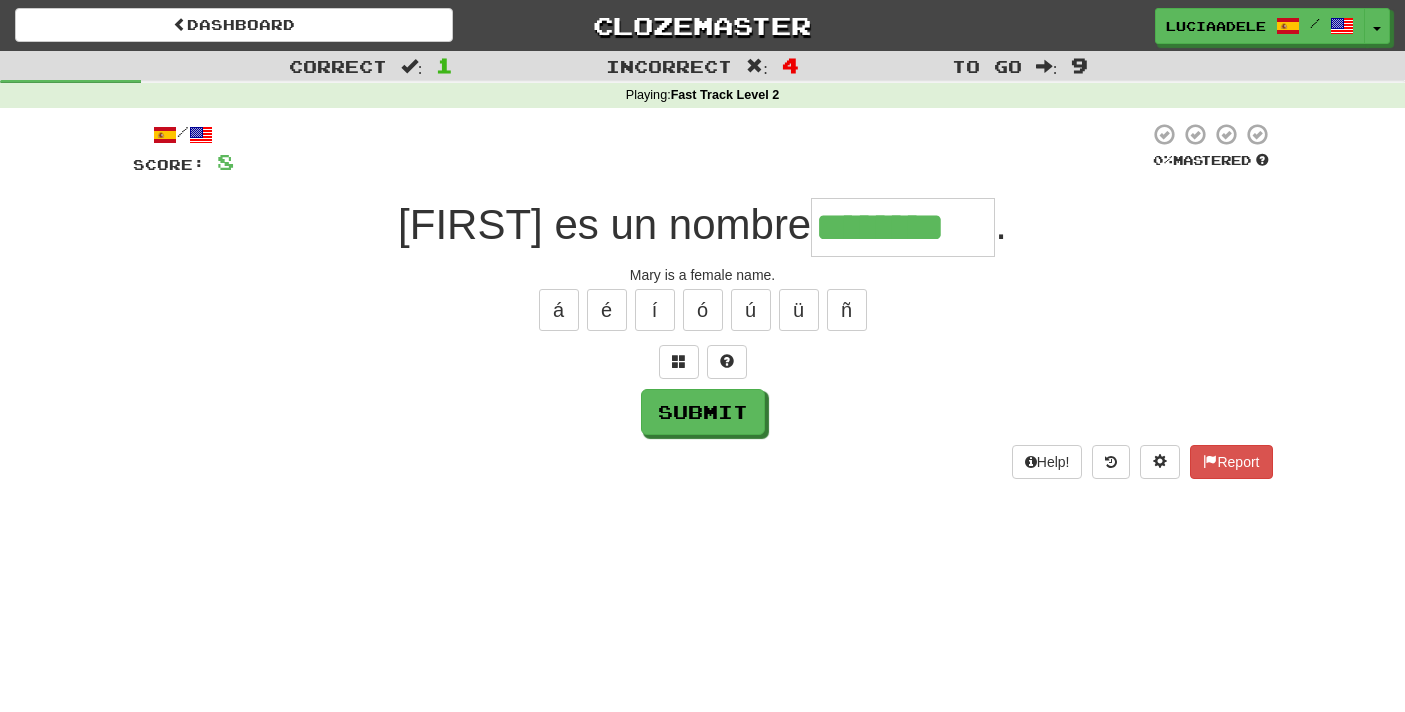type on "********" 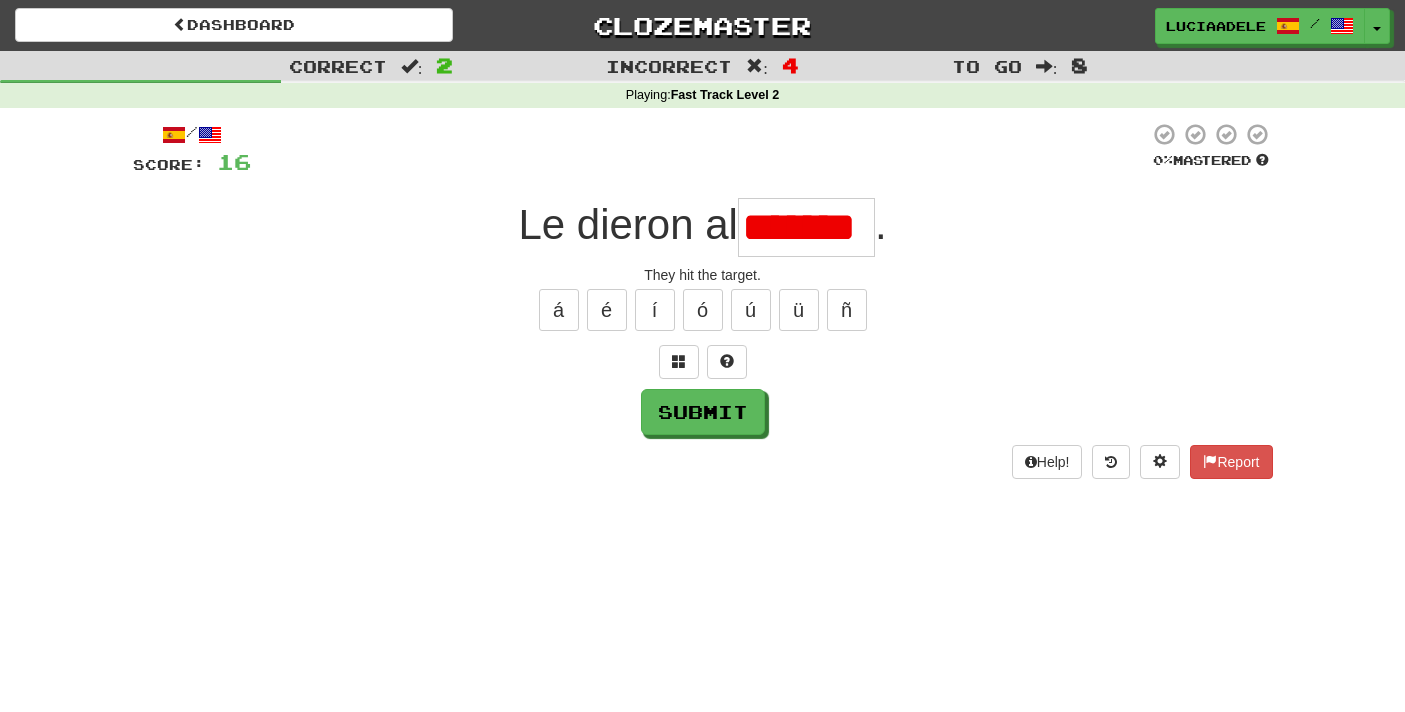 type on "******" 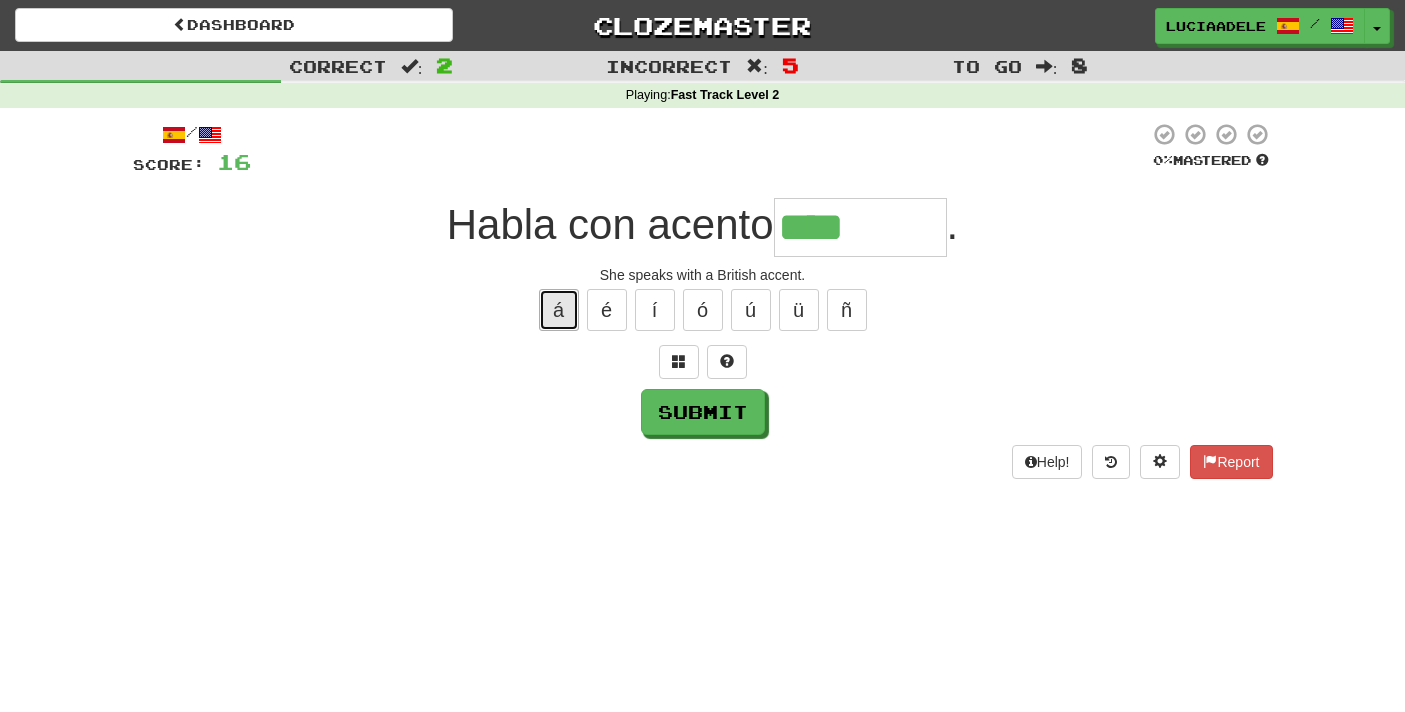 click on "á" at bounding box center (559, 310) 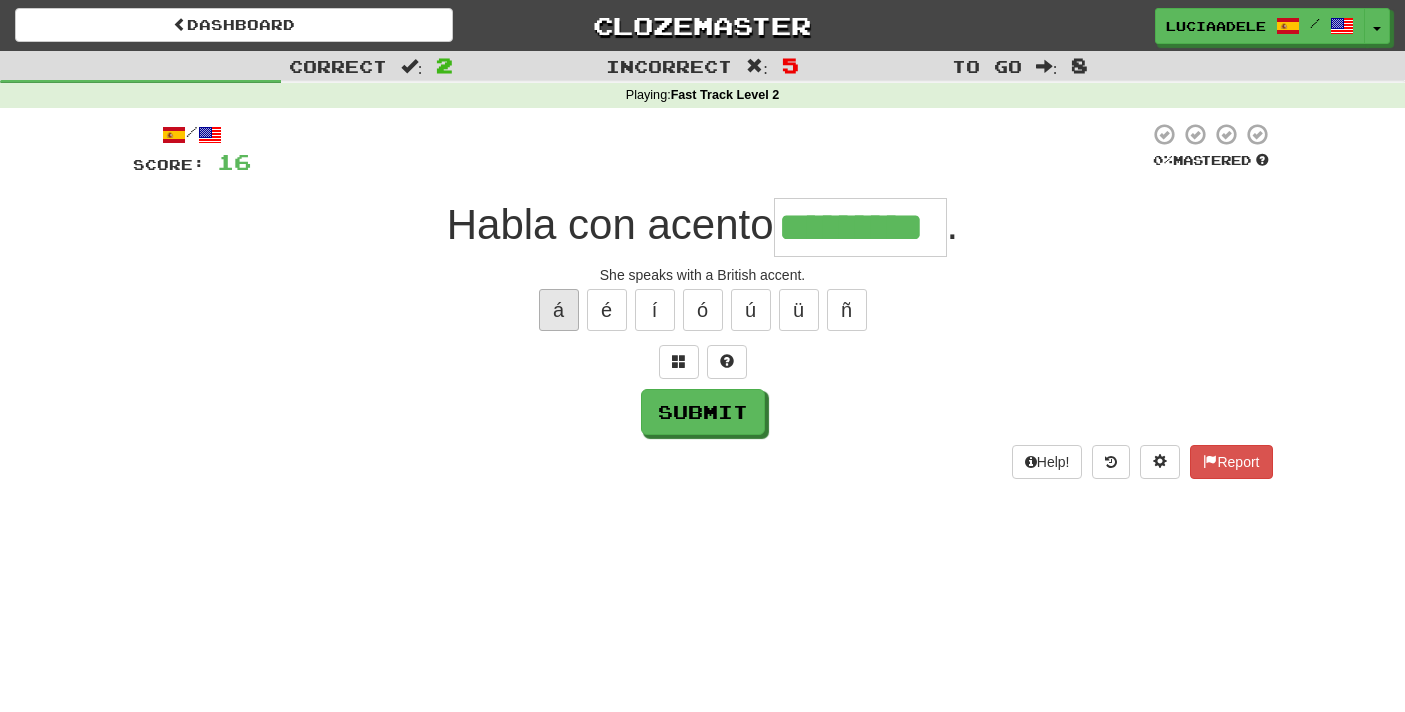 type on "*********" 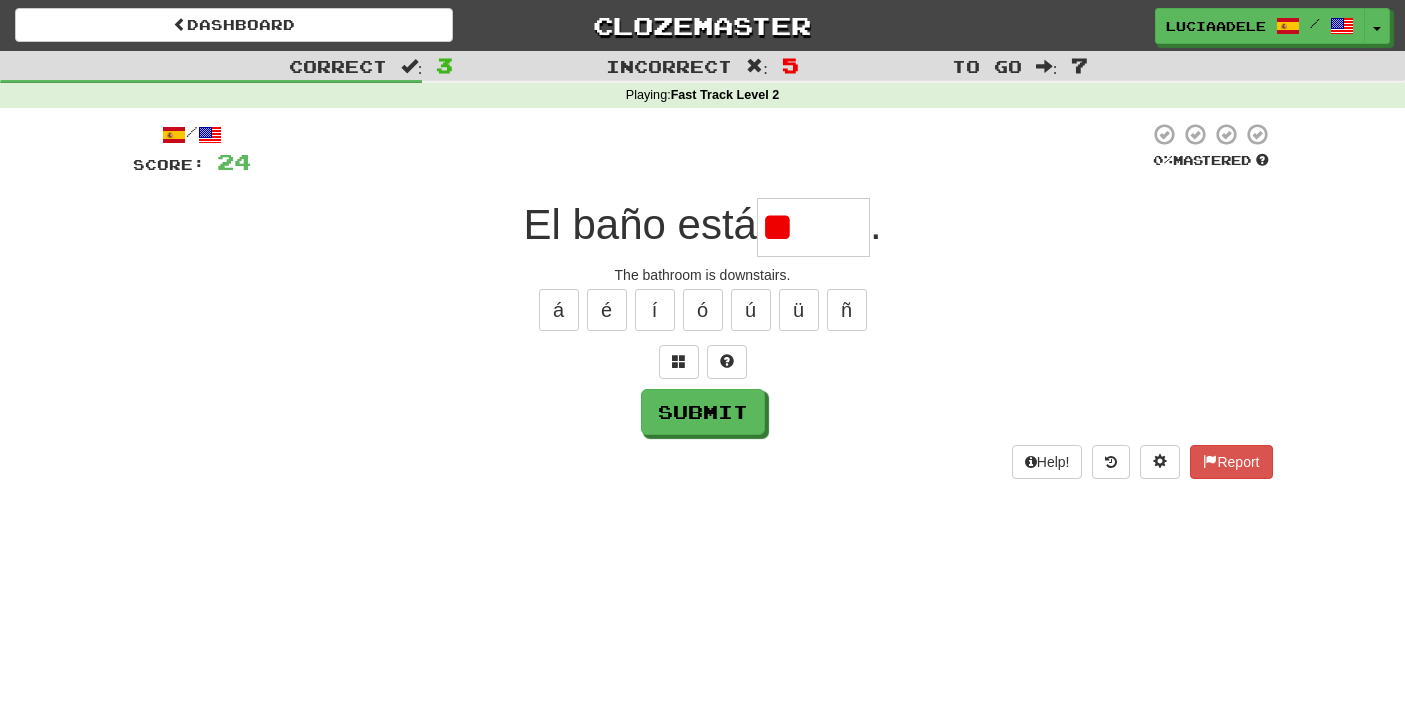 type on "*" 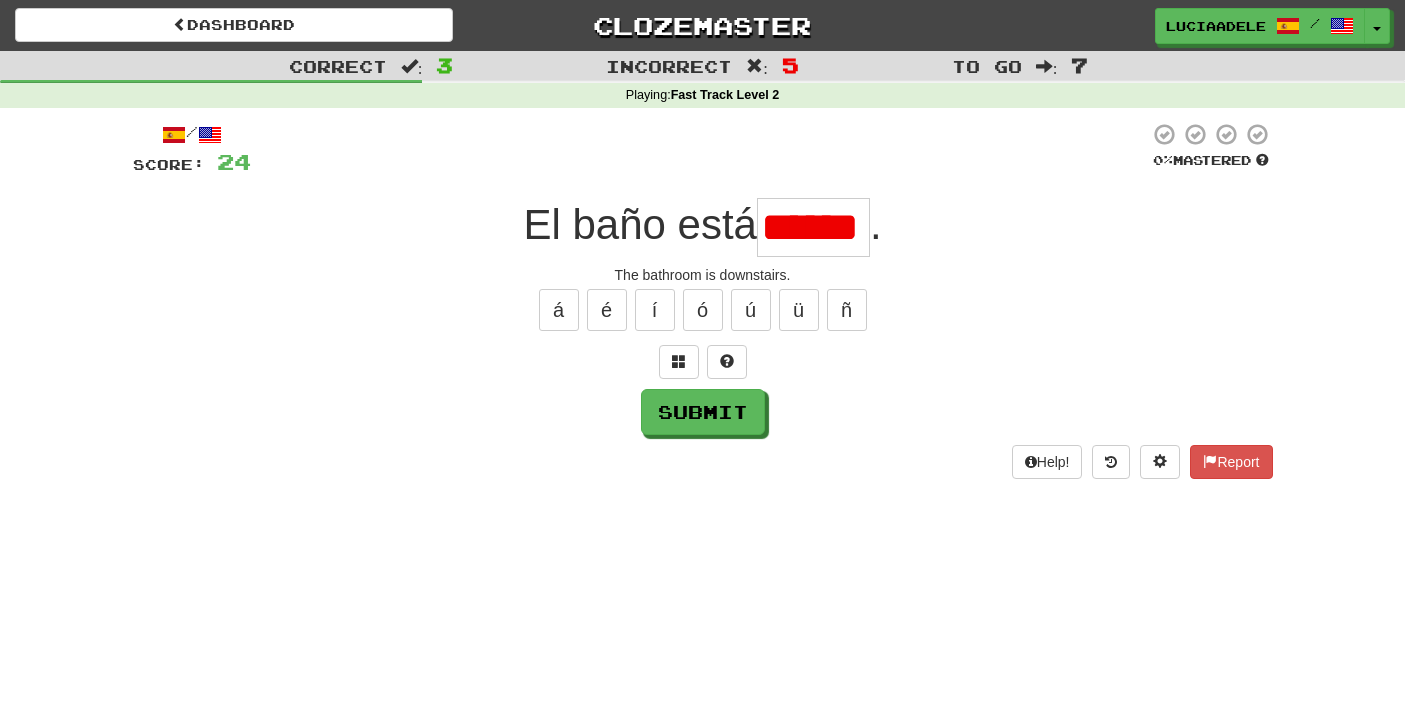 scroll, scrollTop: 0, scrollLeft: 23, axis: horizontal 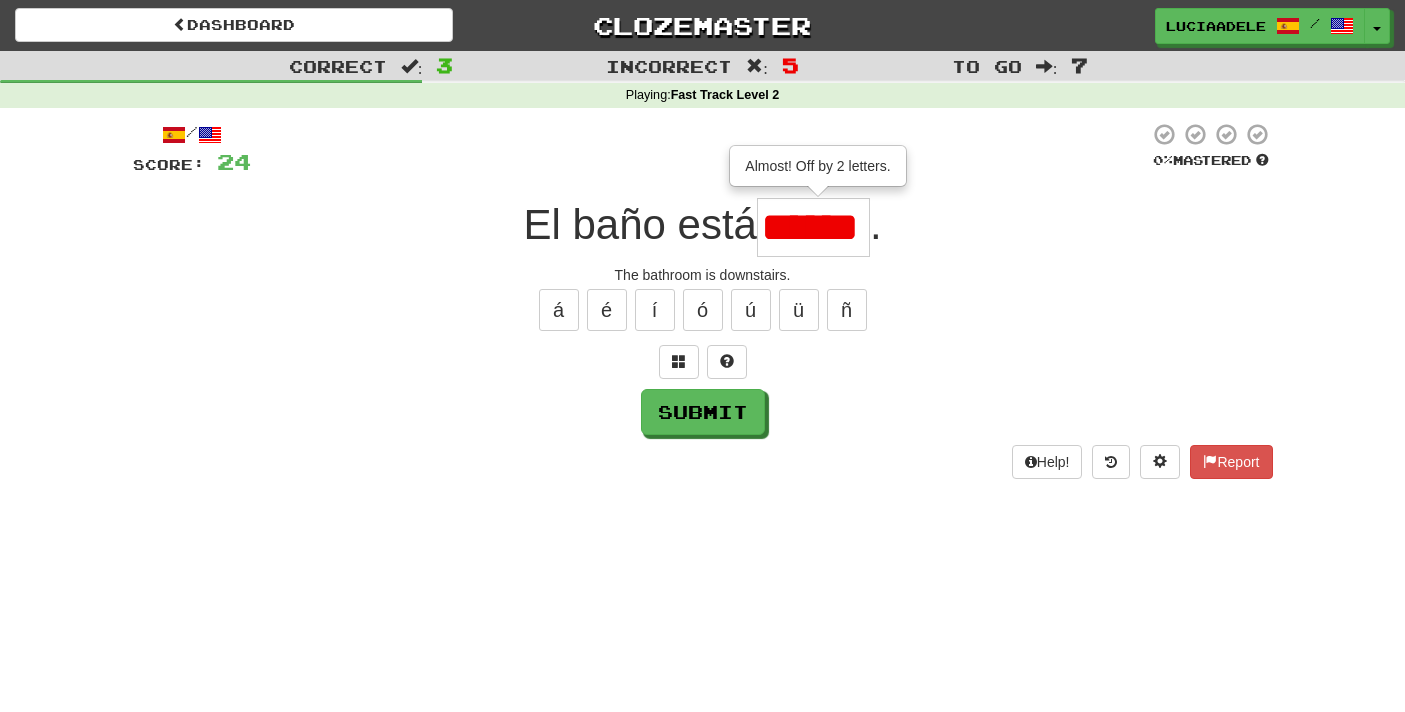 type on "*****" 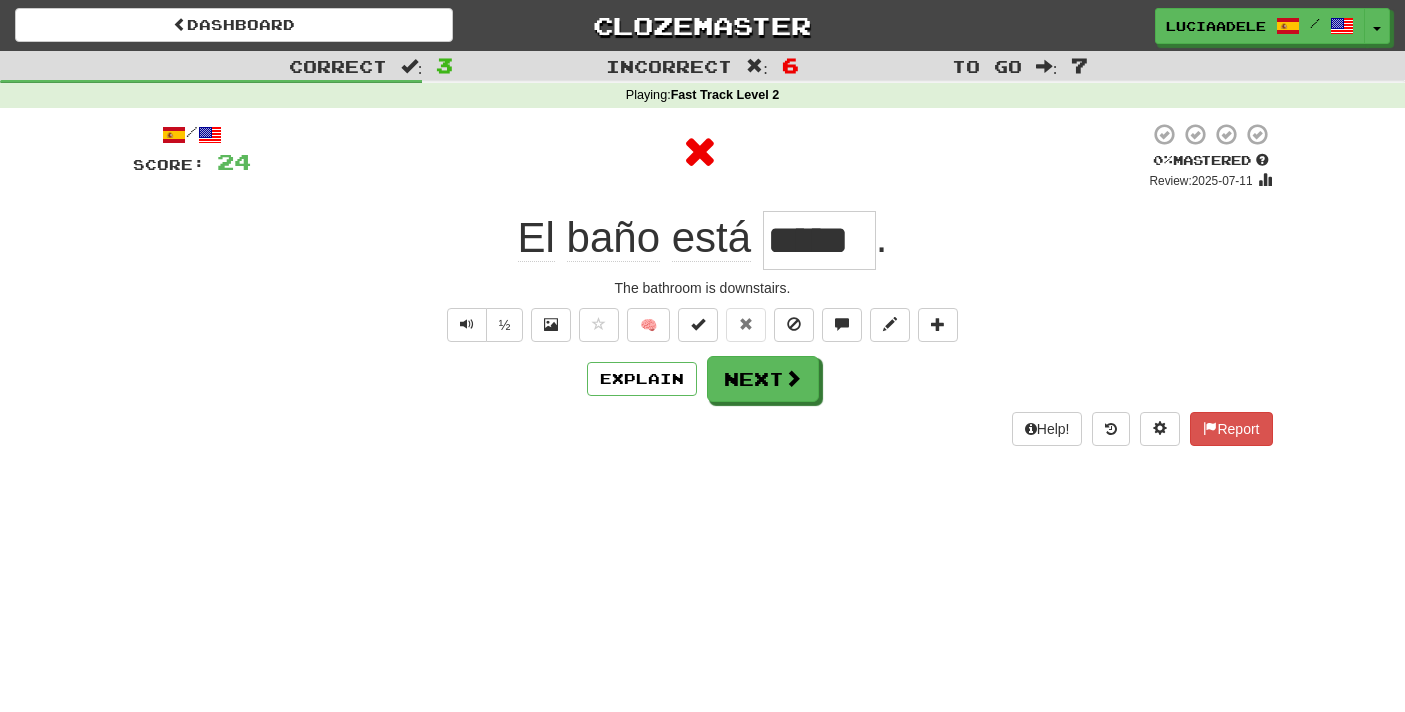 scroll, scrollTop: 0, scrollLeft: 0, axis: both 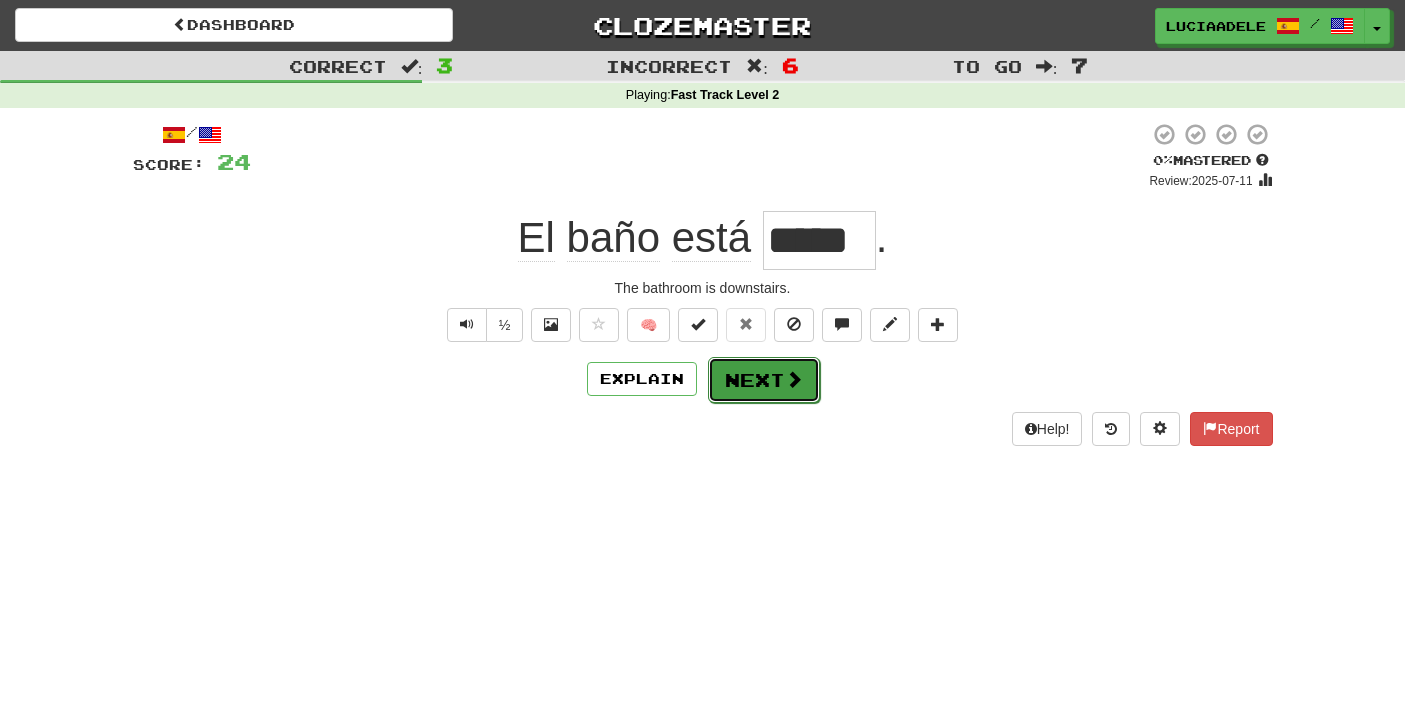 click on "Next" at bounding box center [764, 380] 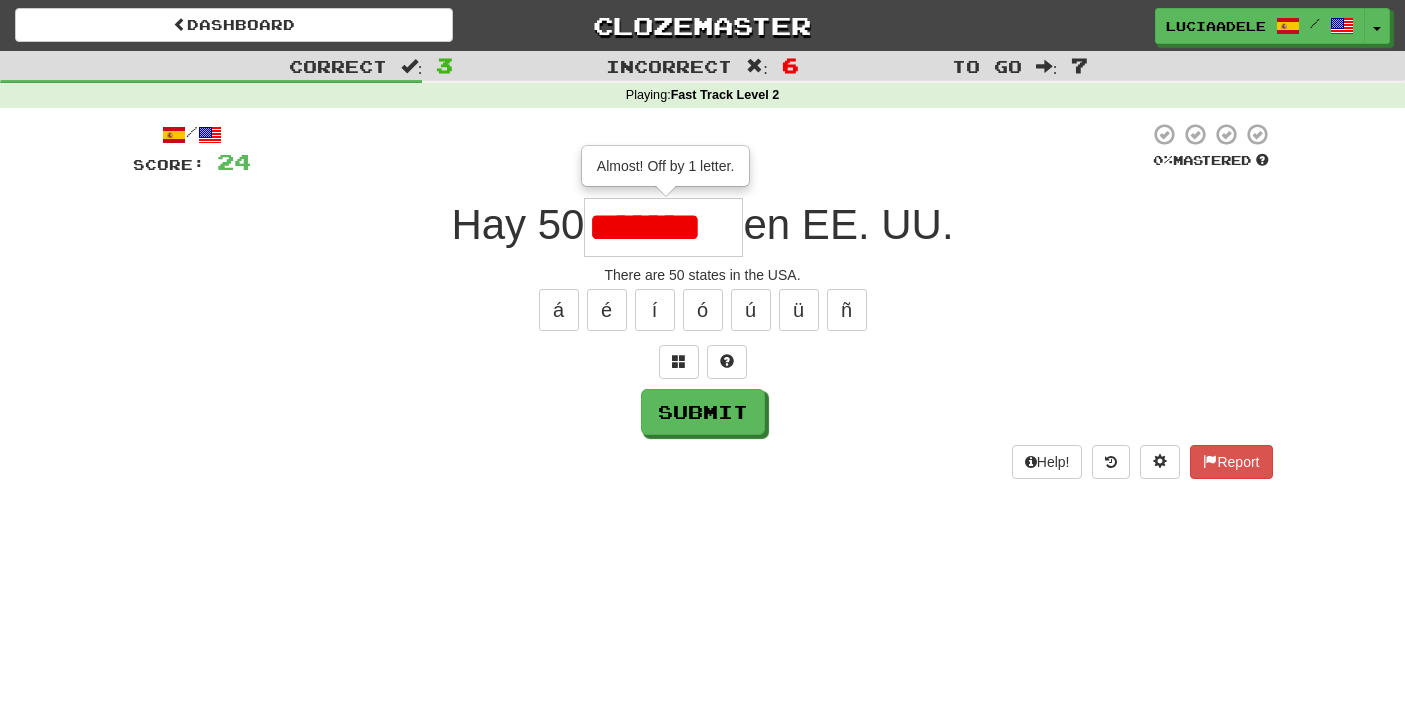 type on "*******" 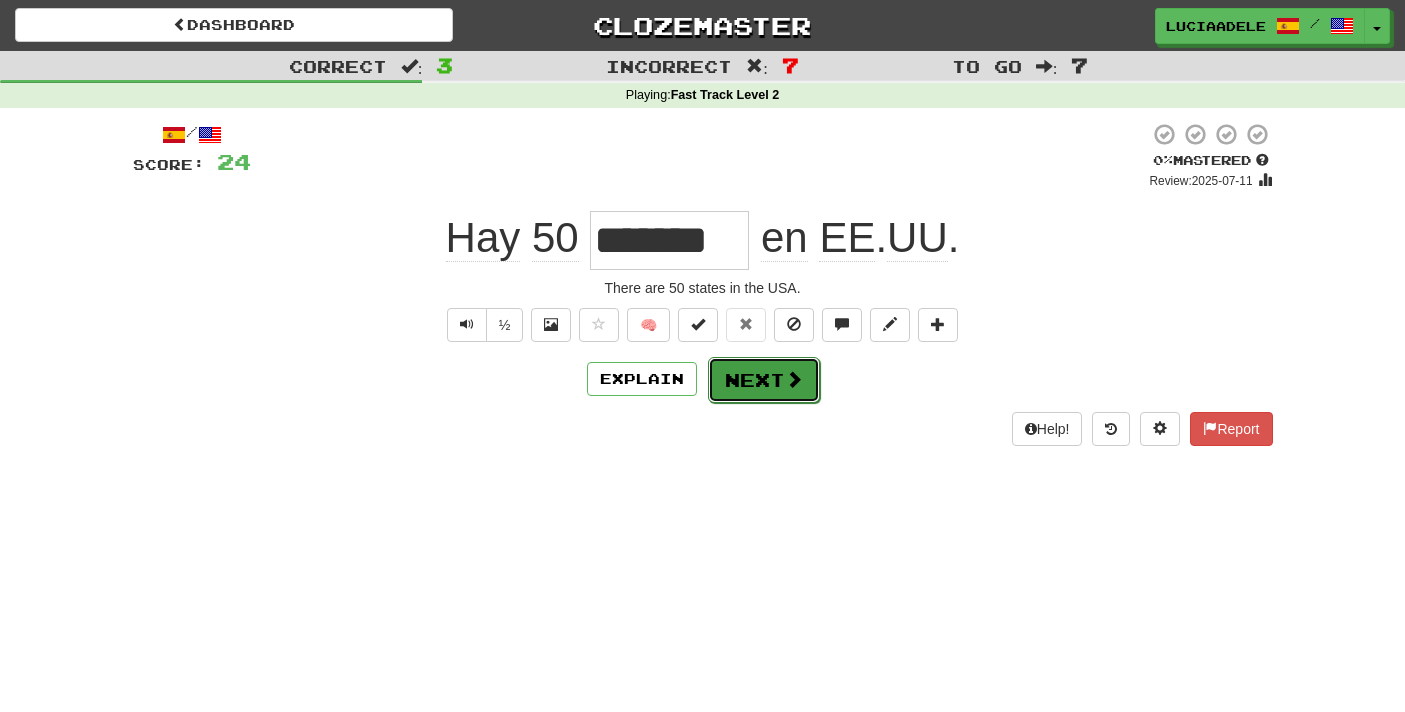 click on "Next" at bounding box center [764, 380] 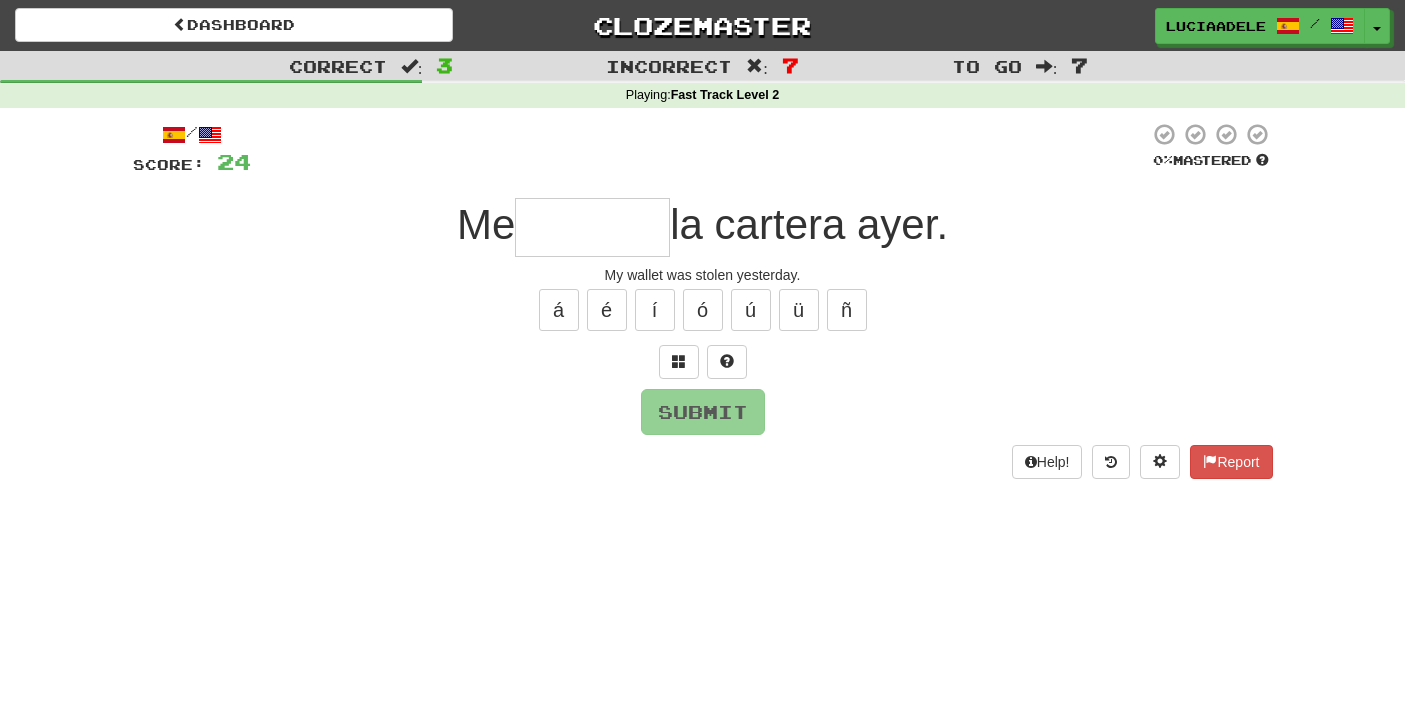 click at bounding box center [592, 227] 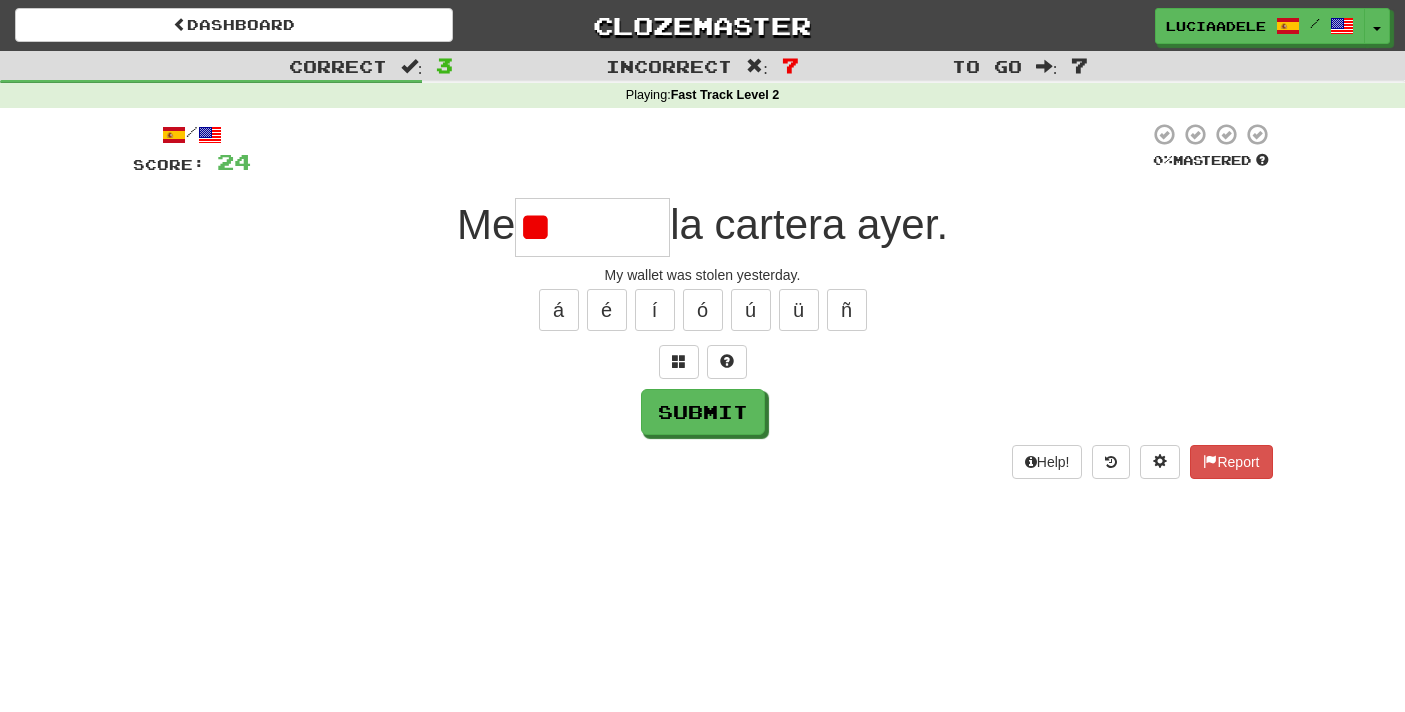 type on "*" 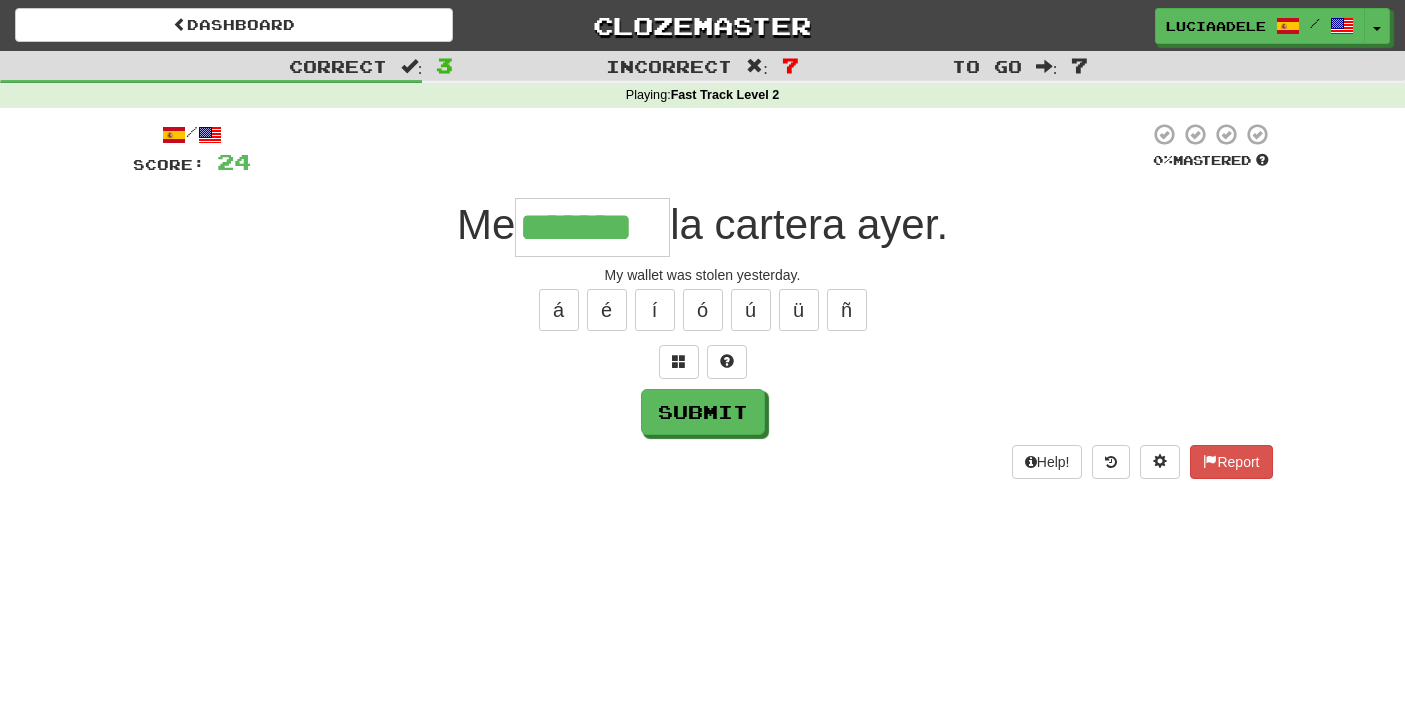 type on "*******" 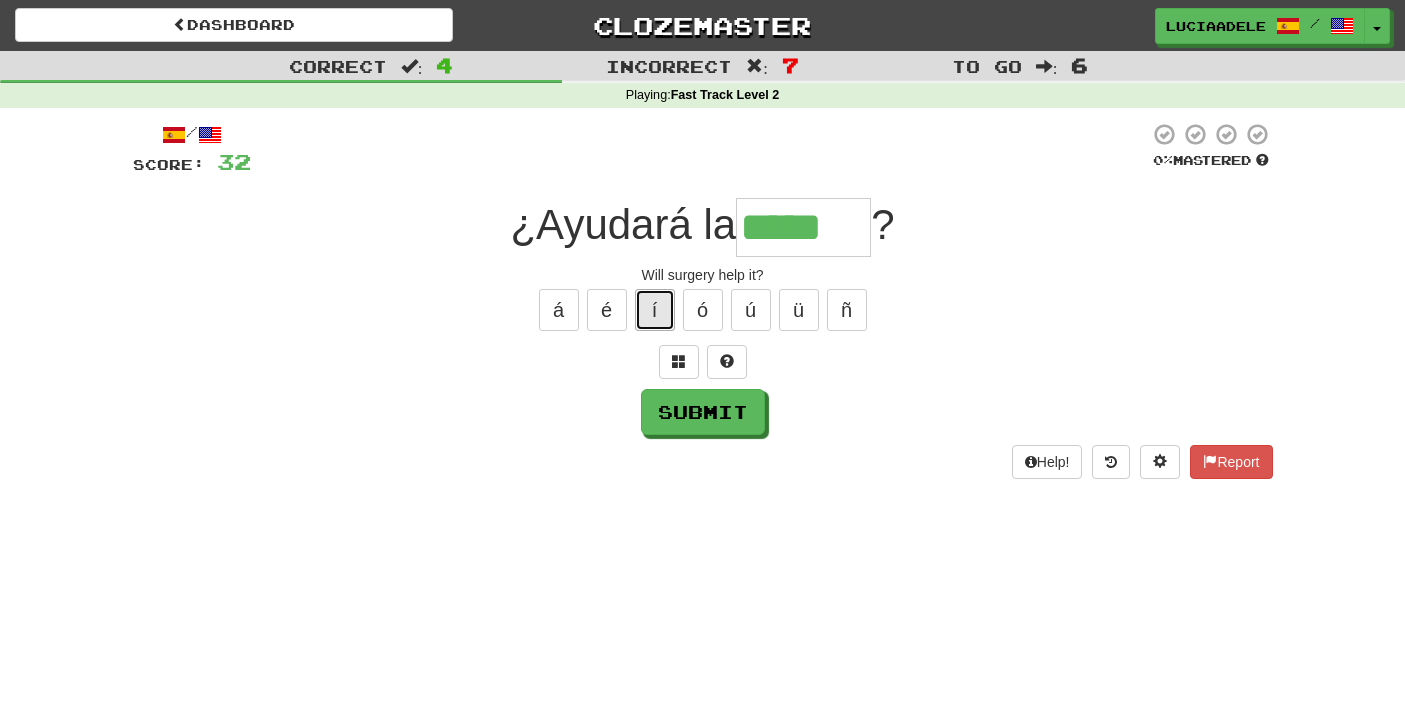 click on "í" at bounding box center (655, 310) 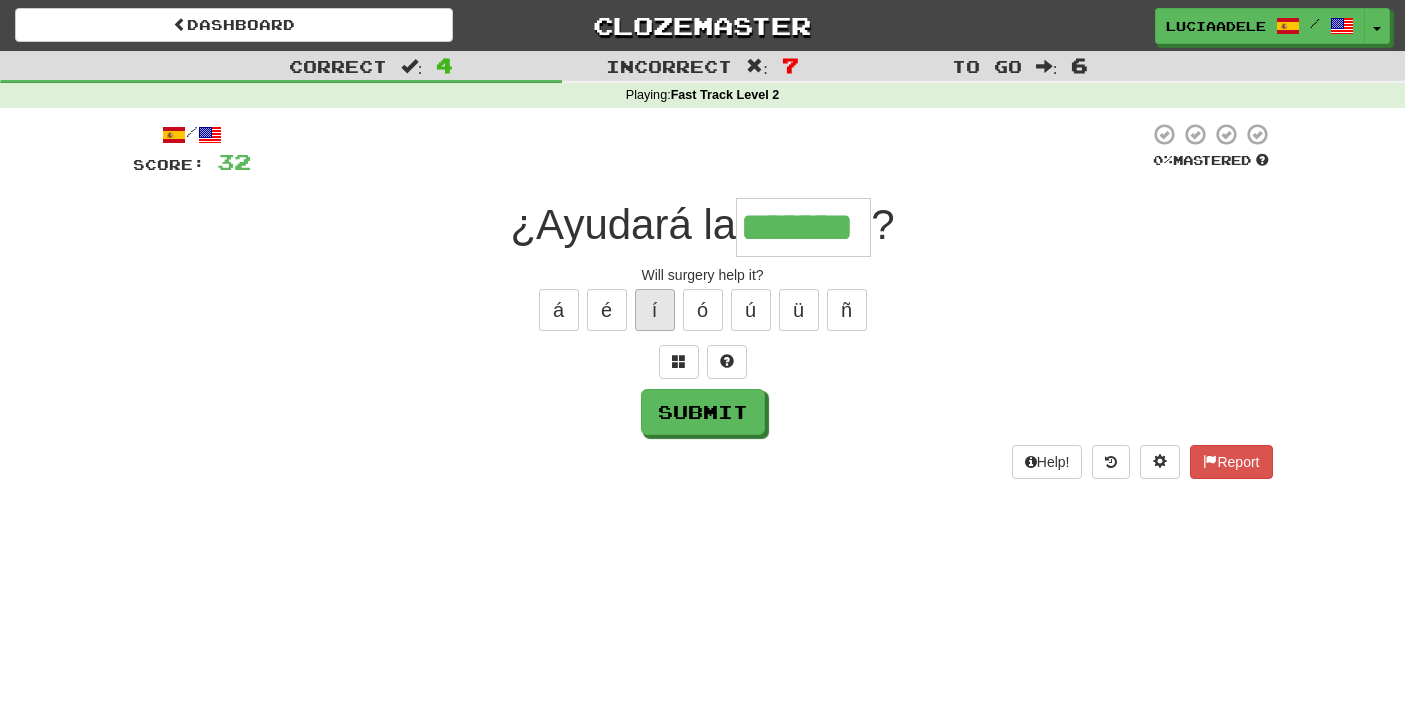 type on "*******" 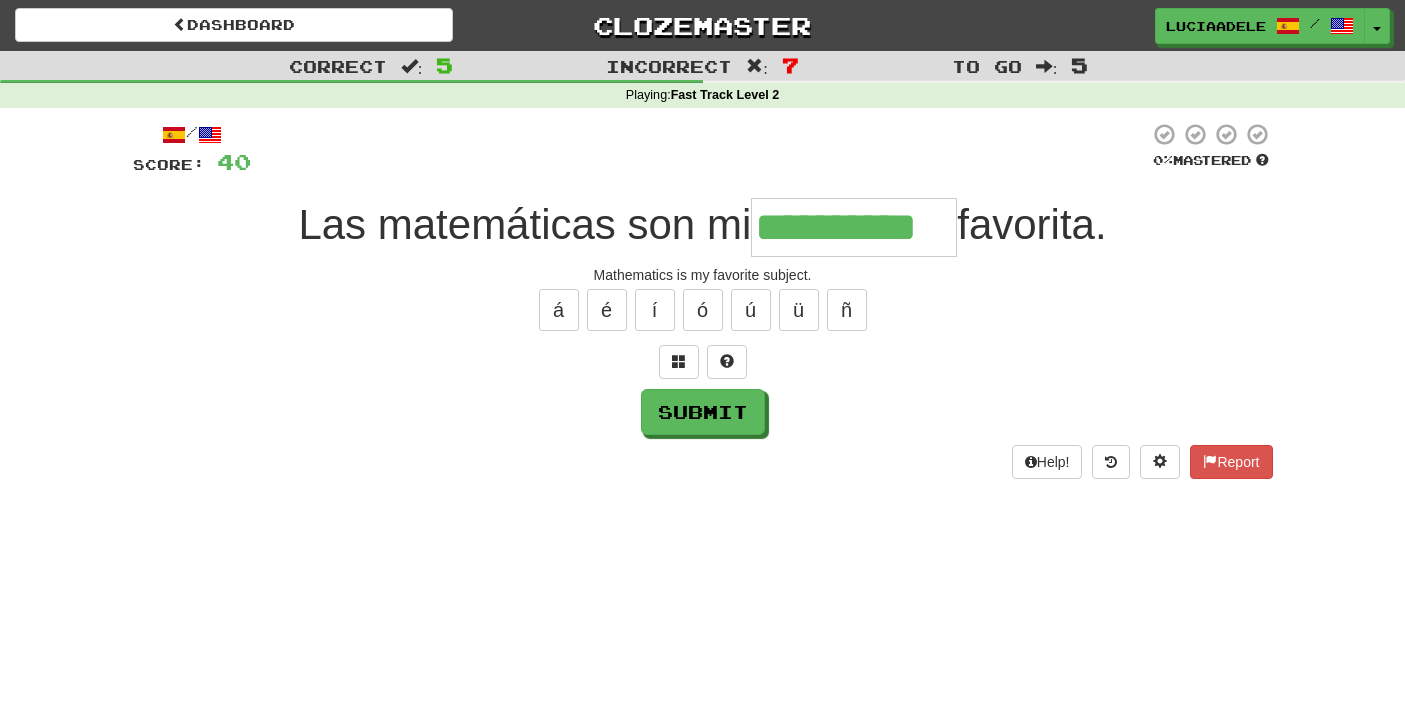 type on "**********" 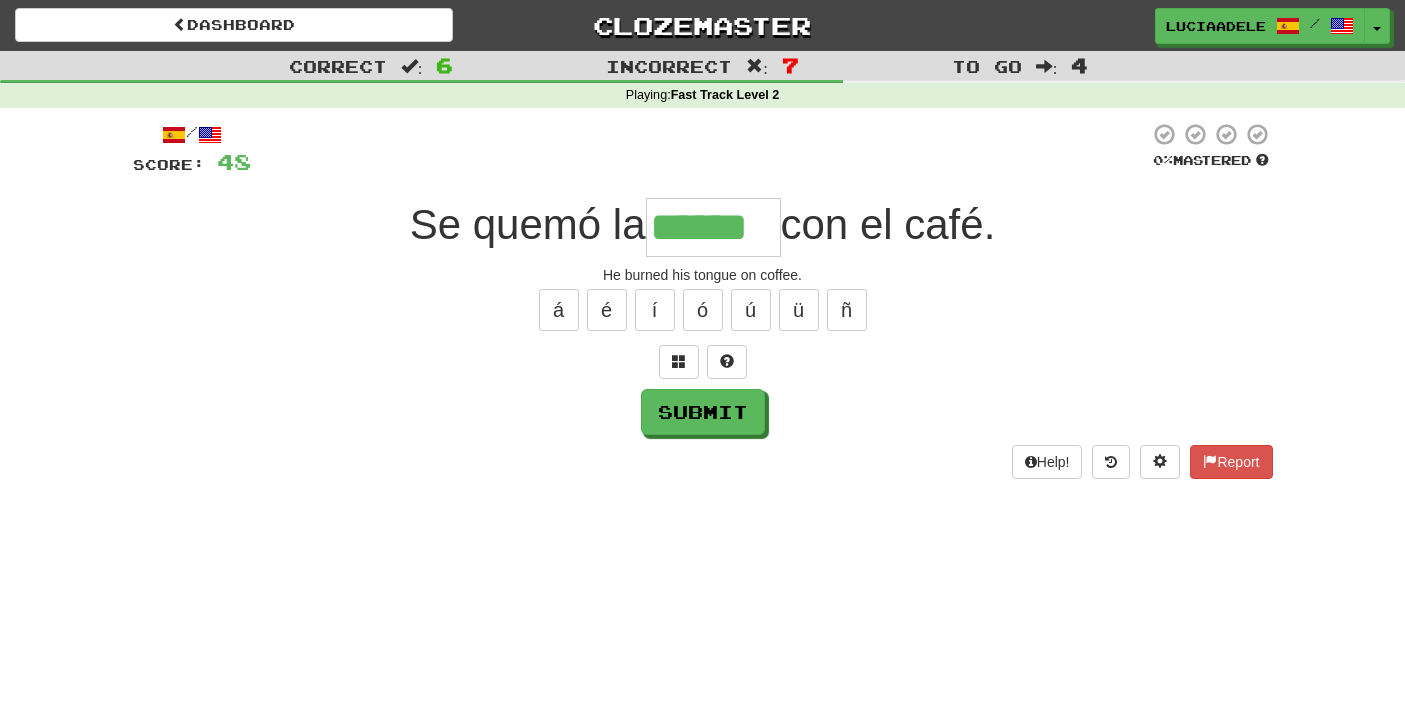 type on "******" 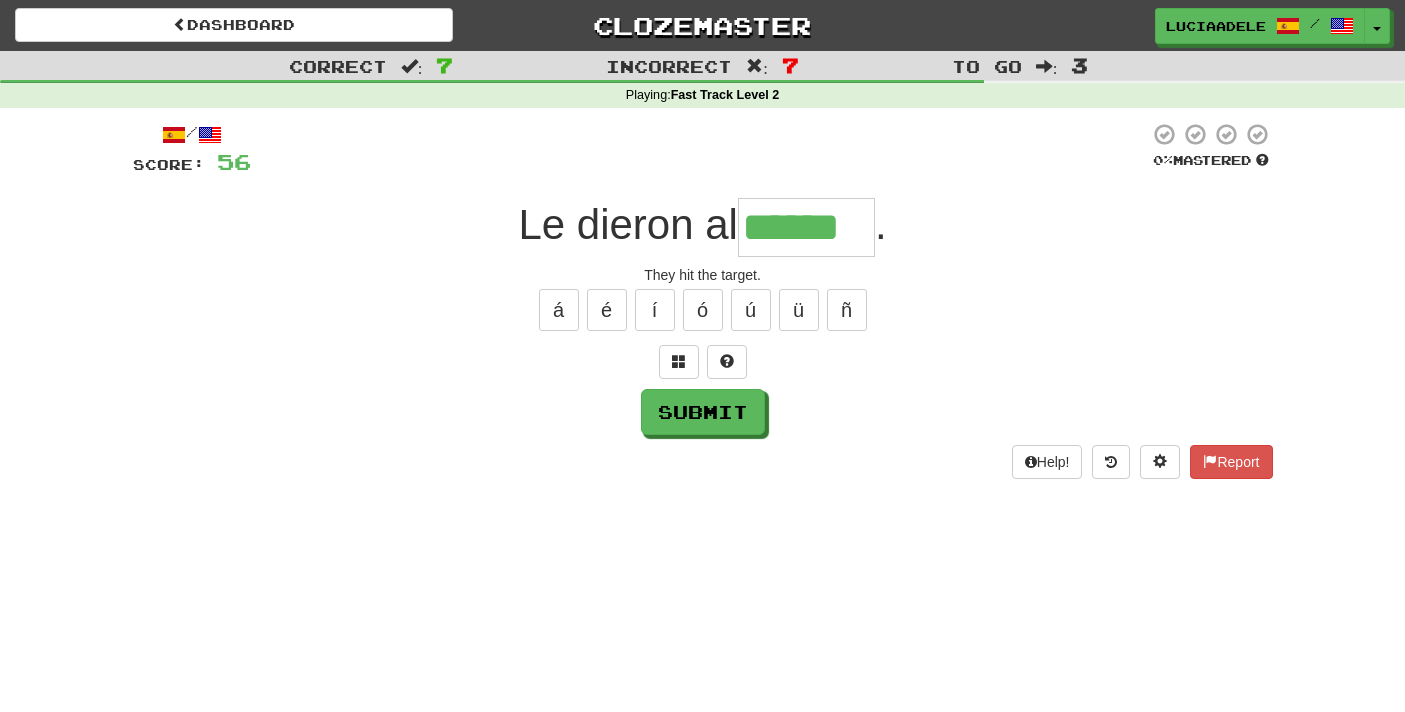 type on "******" 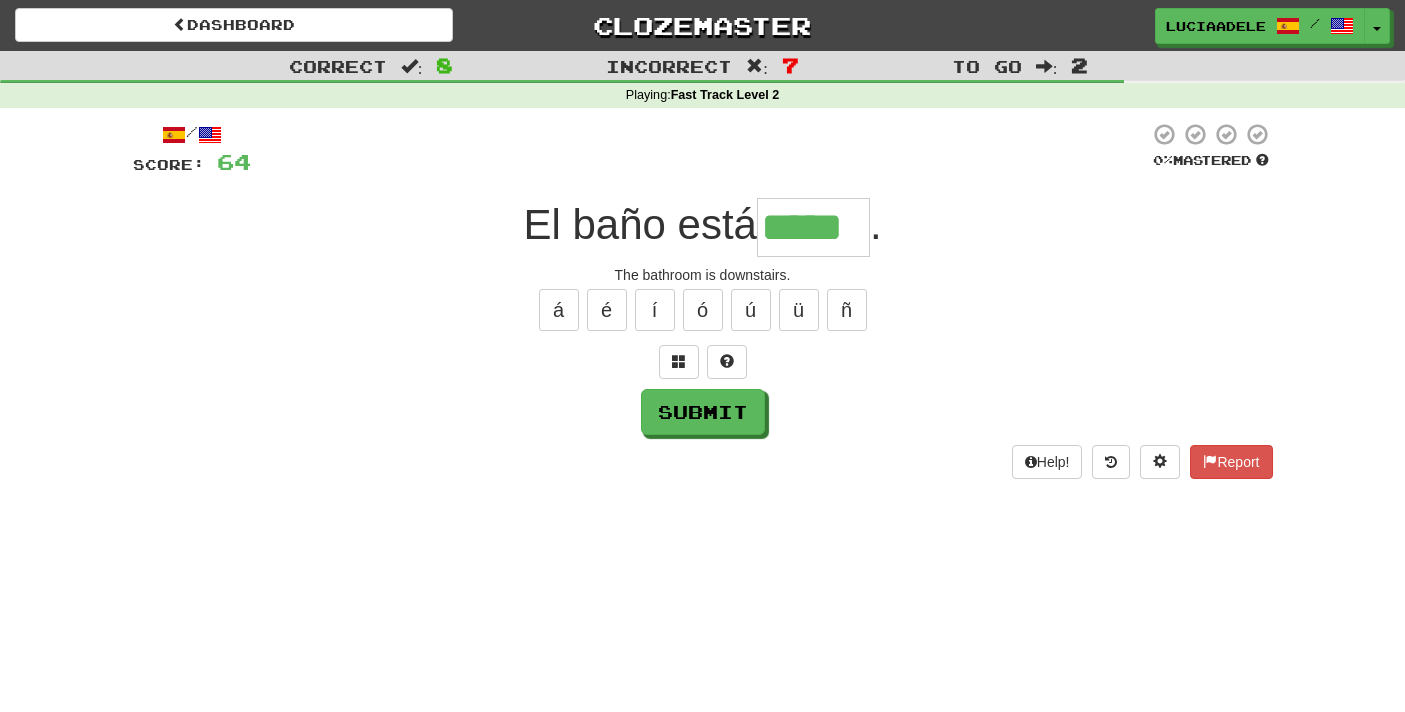 type on "*****" 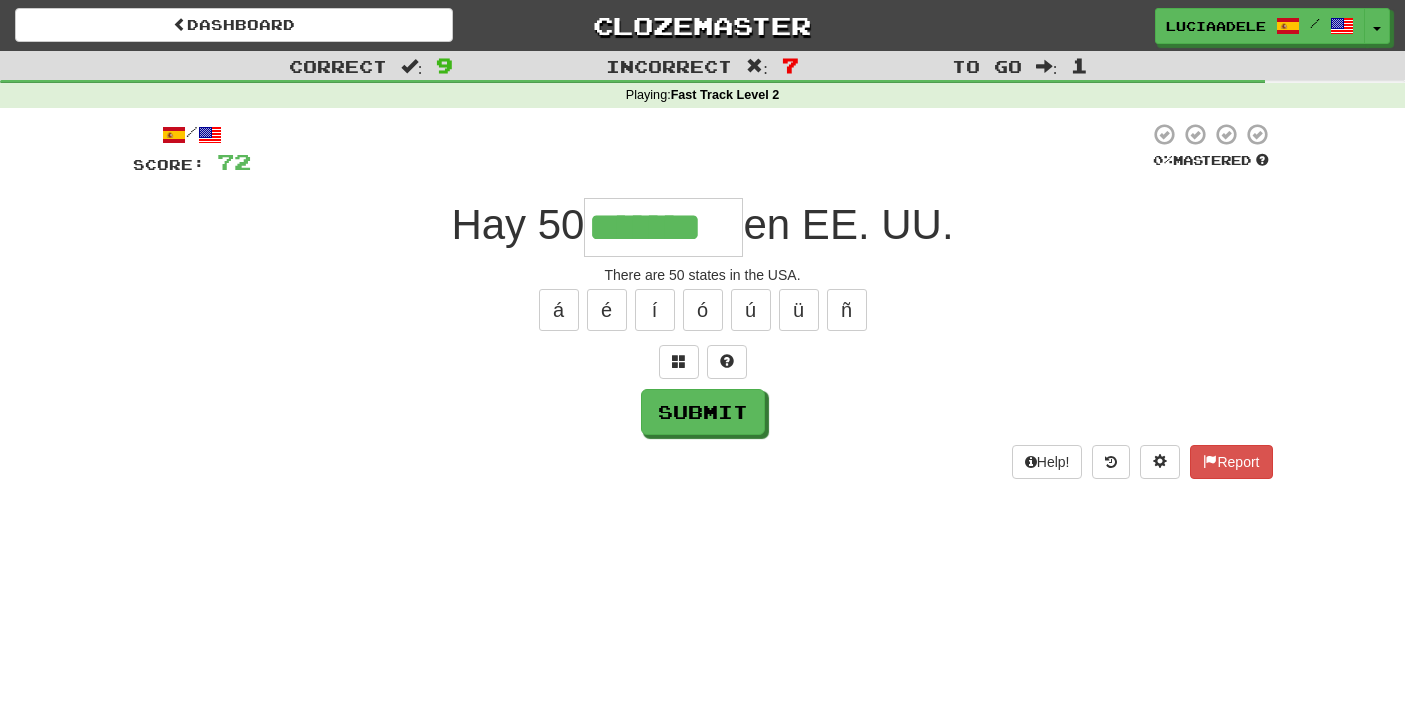 type on "*******" 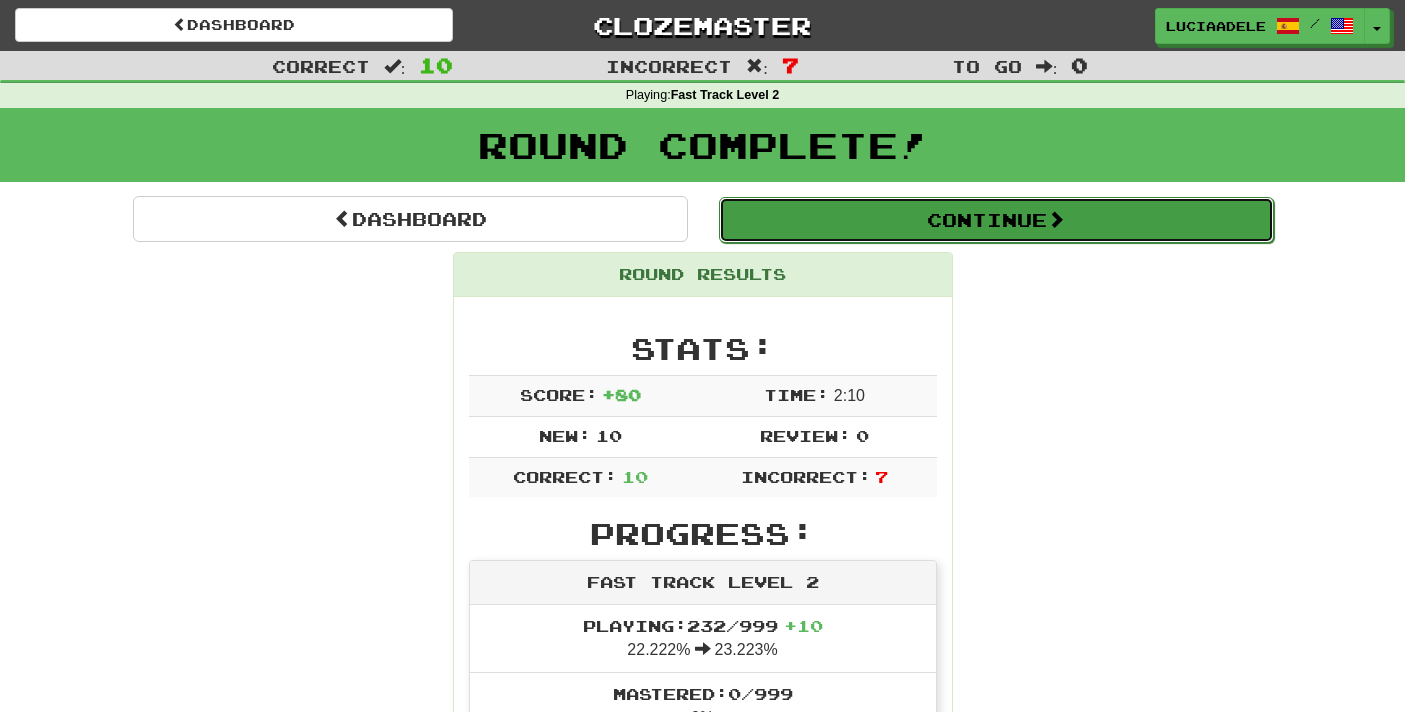 click on "Continue" at bounding box center (996, 220) 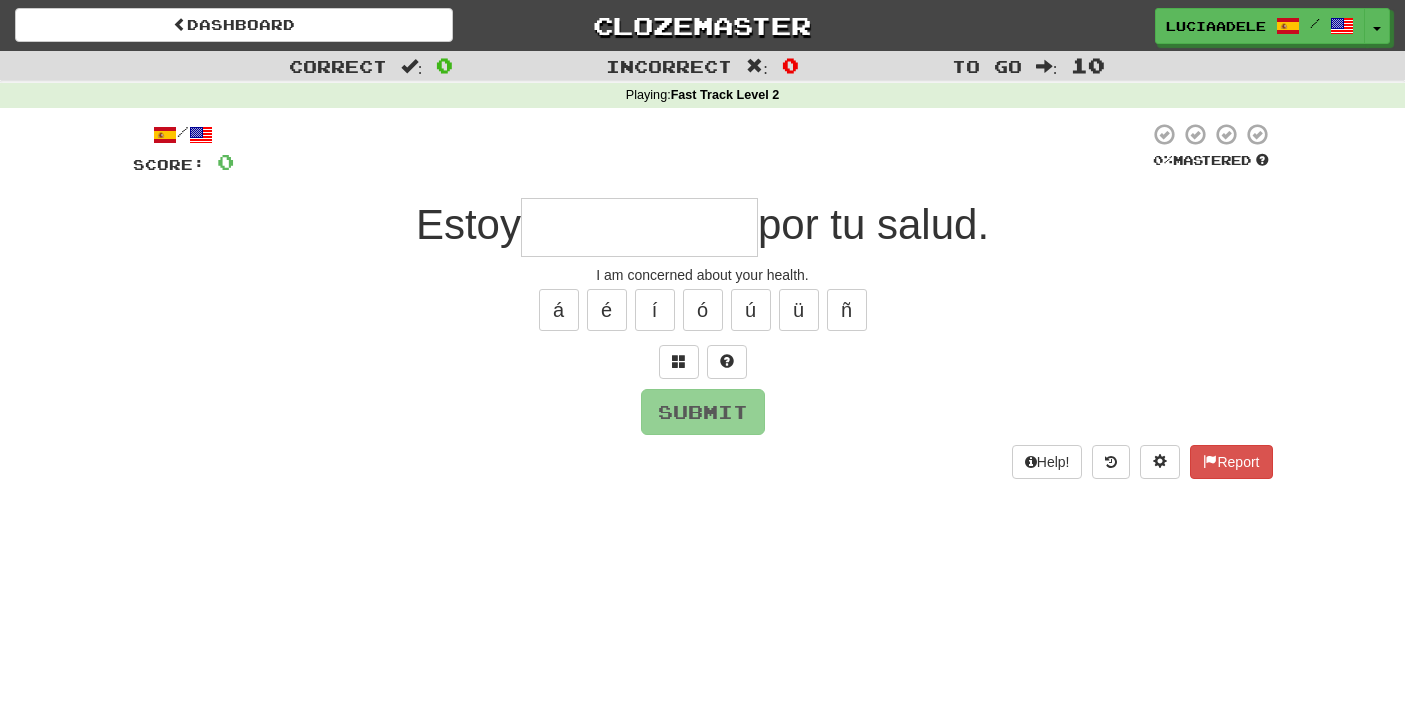 click at bounding box center [639, 227] 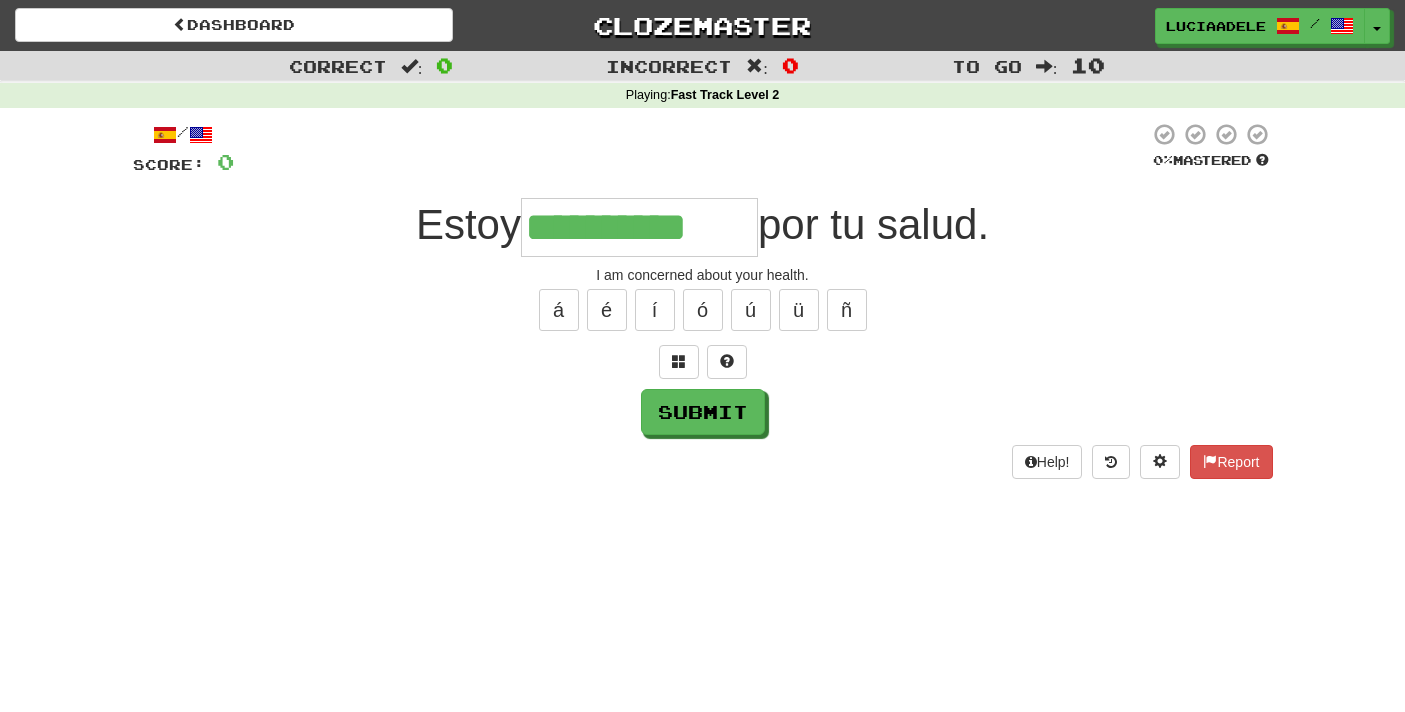 type on "**********" 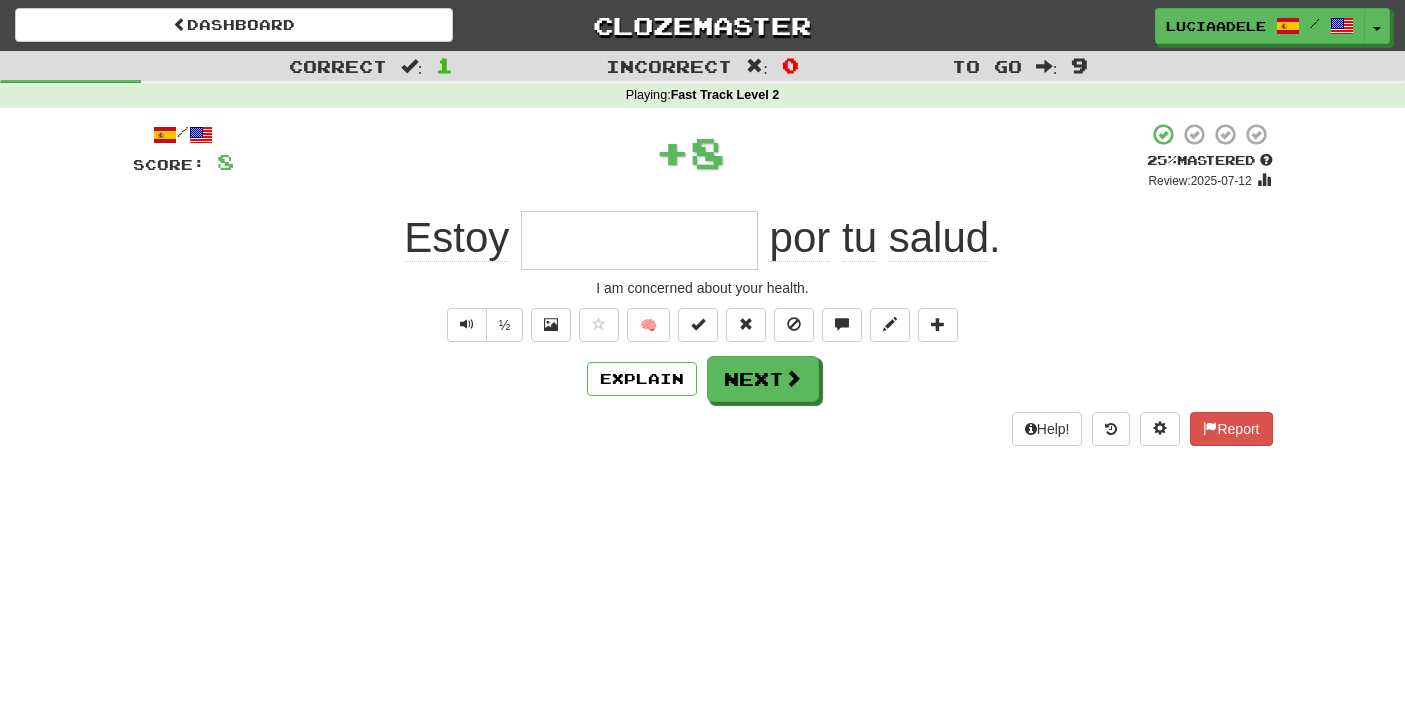 type on "*" 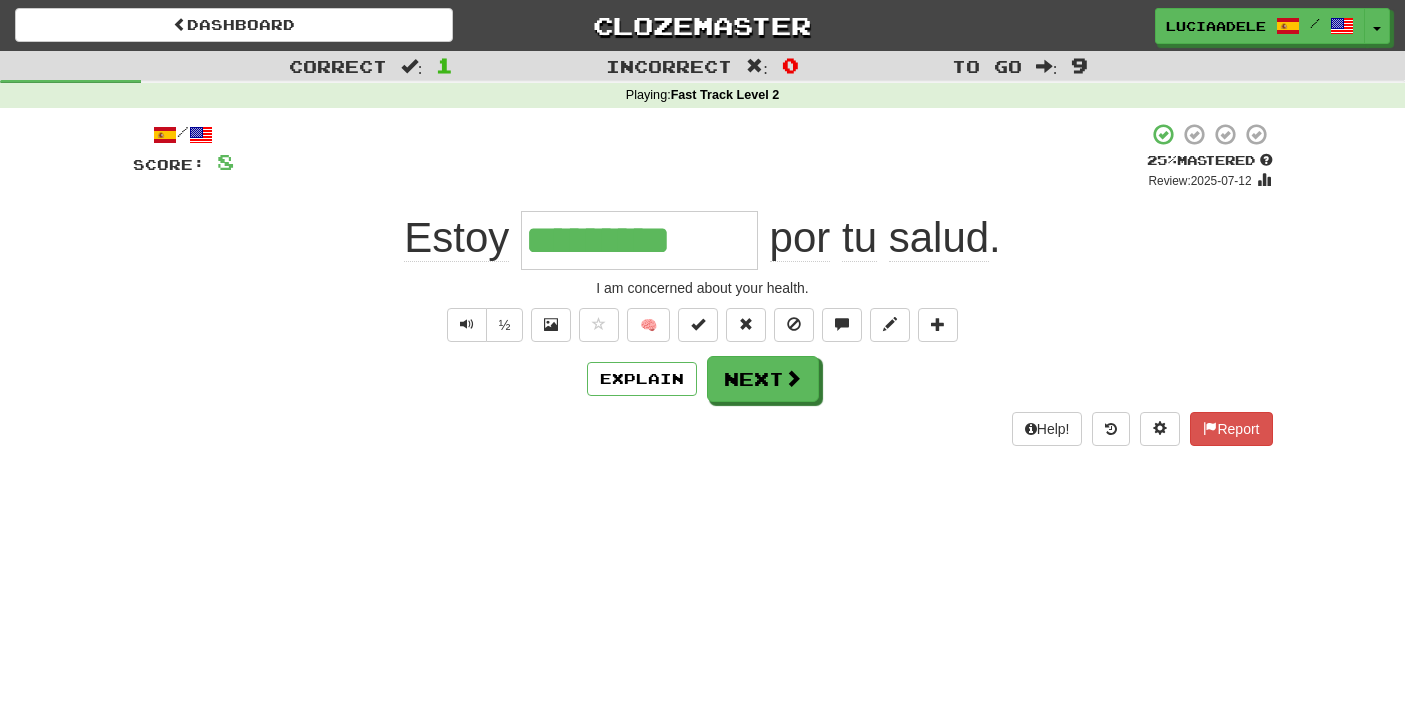 type on "**********" 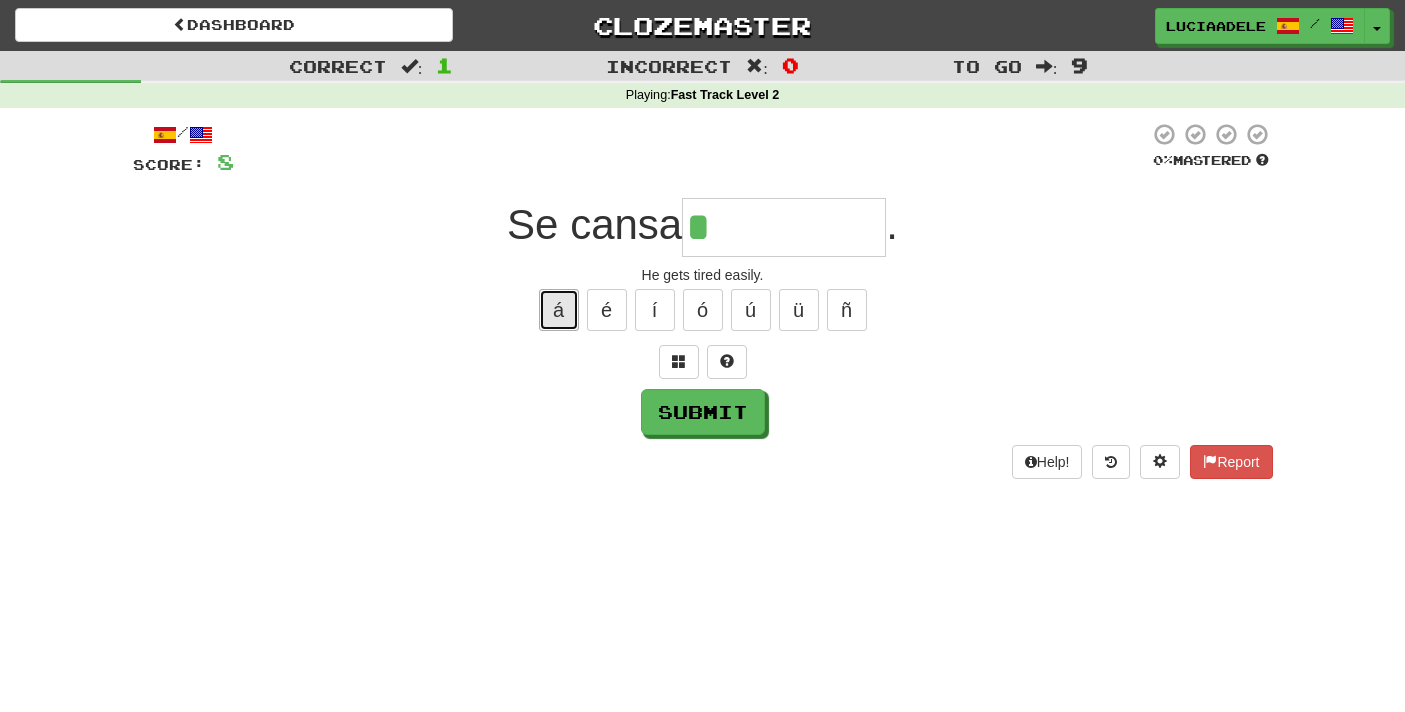 click on "á" at bounding box center (559, 310) 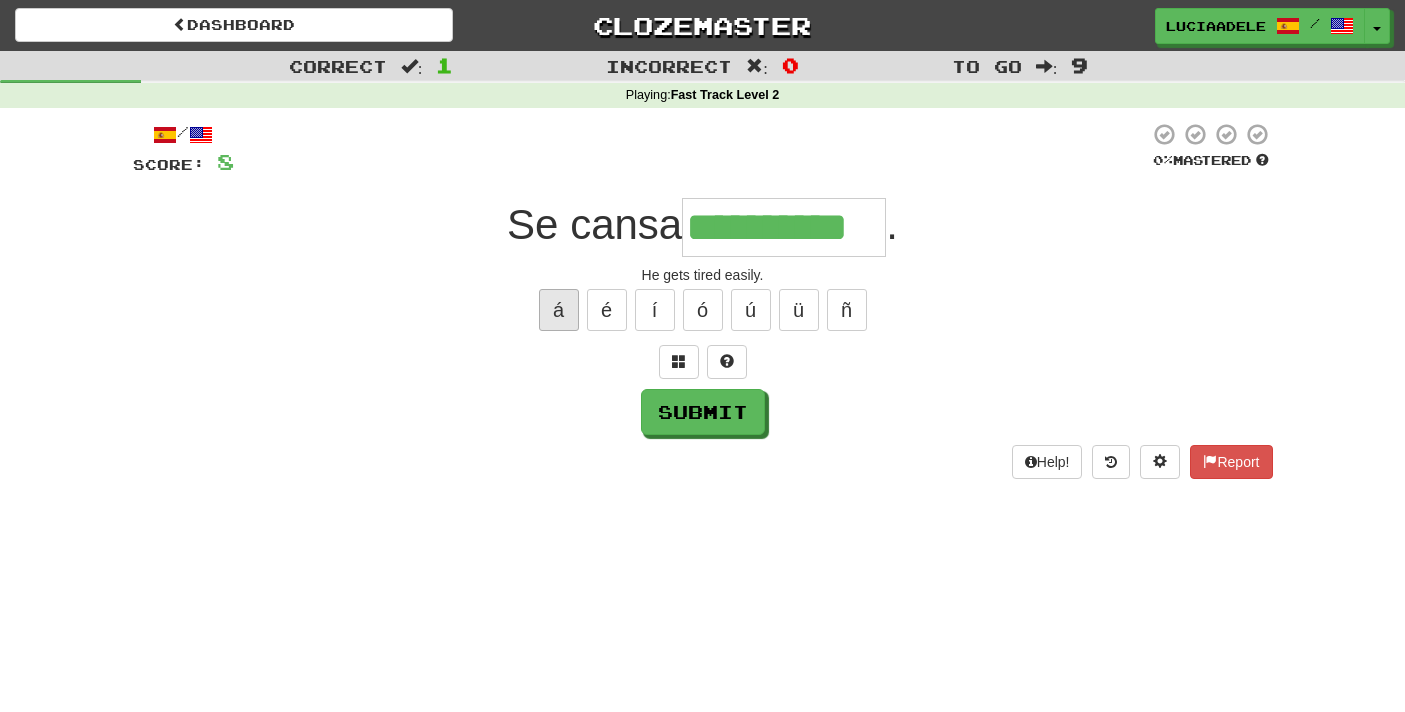 type on "**********" 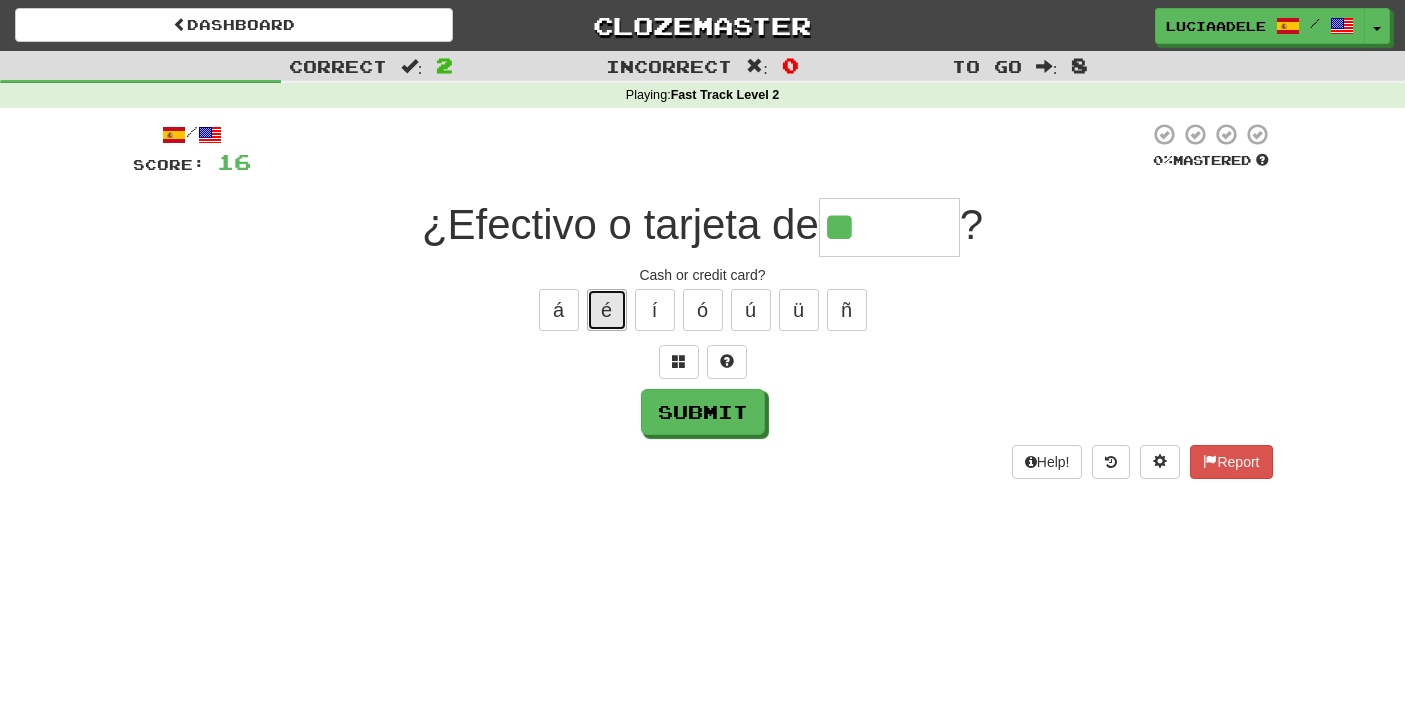 click on "é" at bounding box center [607, 310] 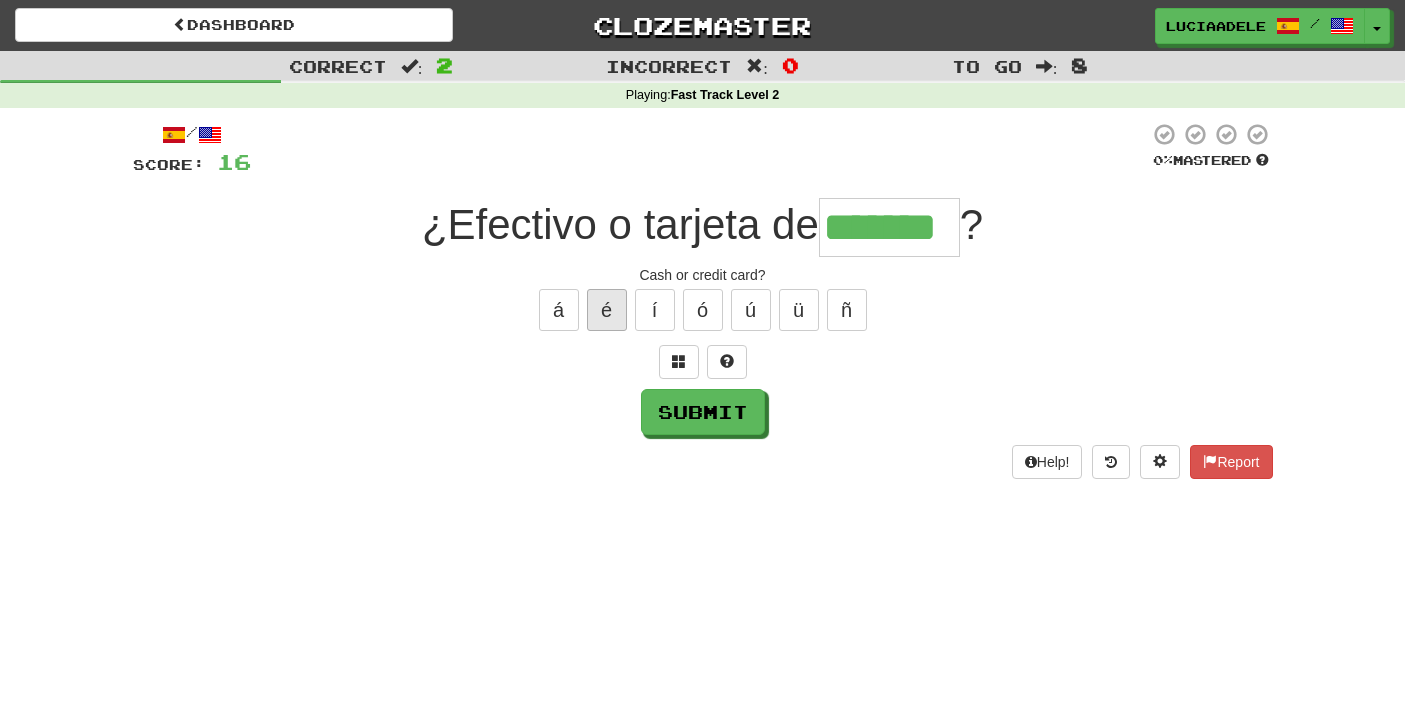 type on "*******" 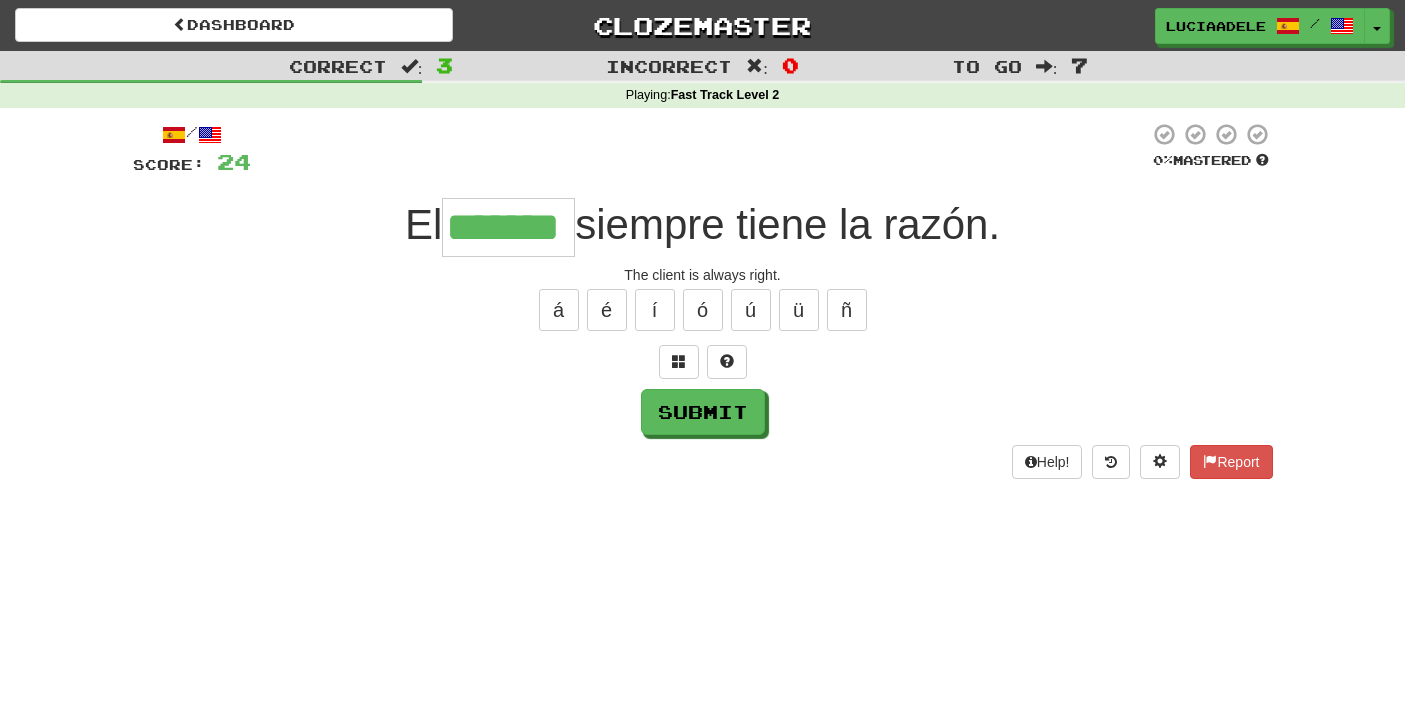 type on "*******" 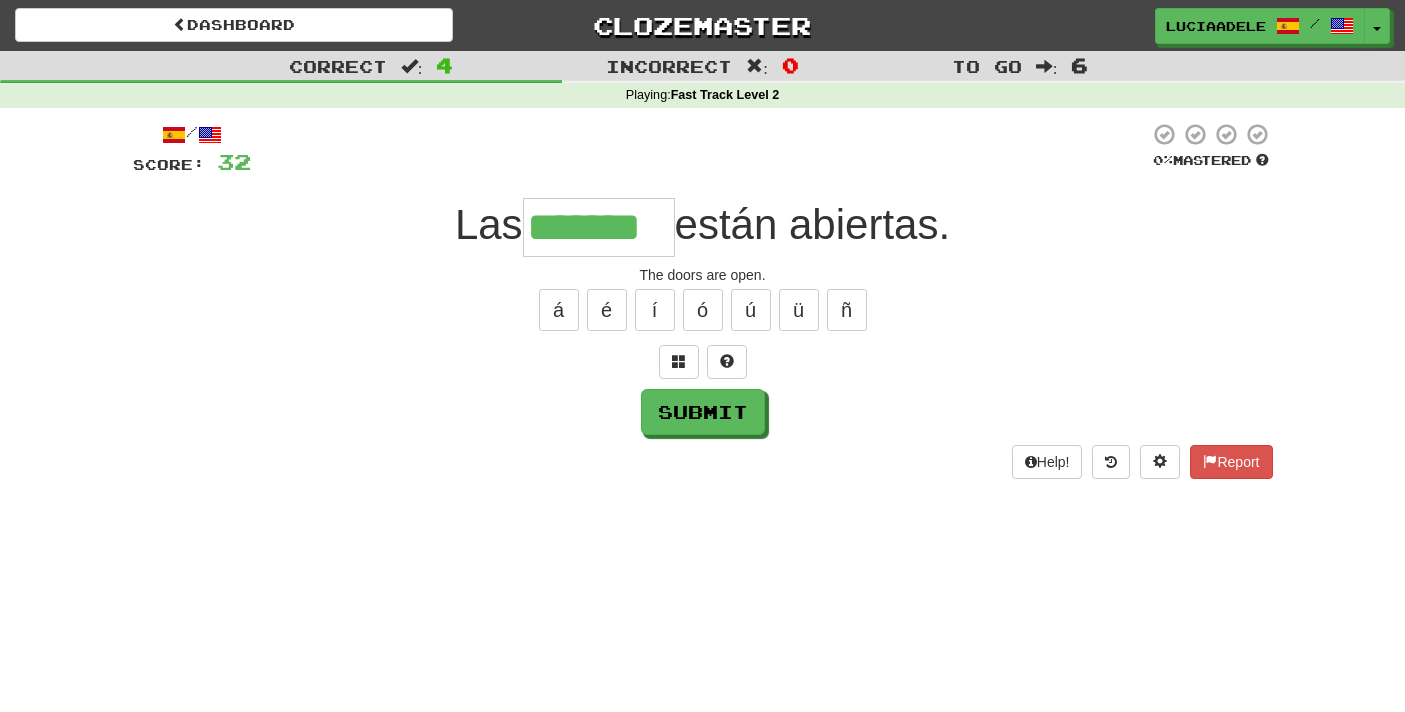 type on "*******" 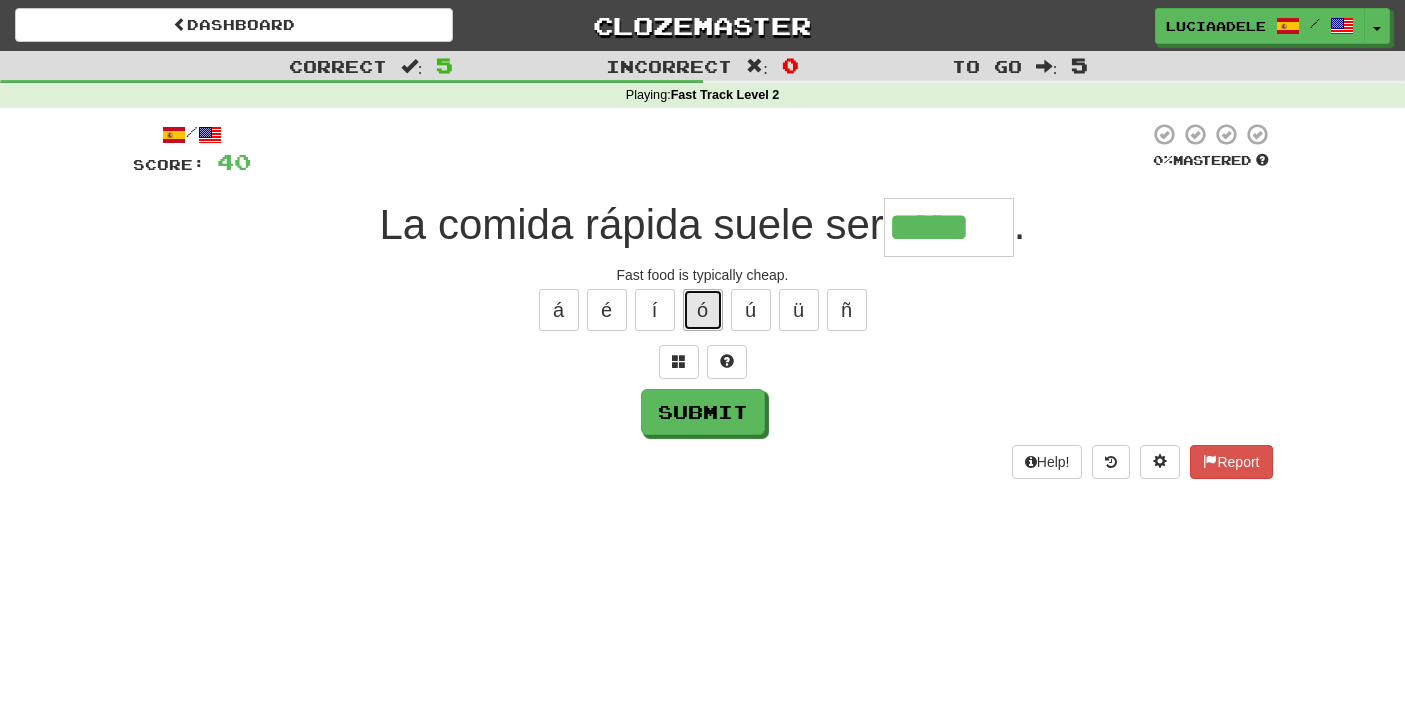 click on "ó" at bounding box center [703, 310] 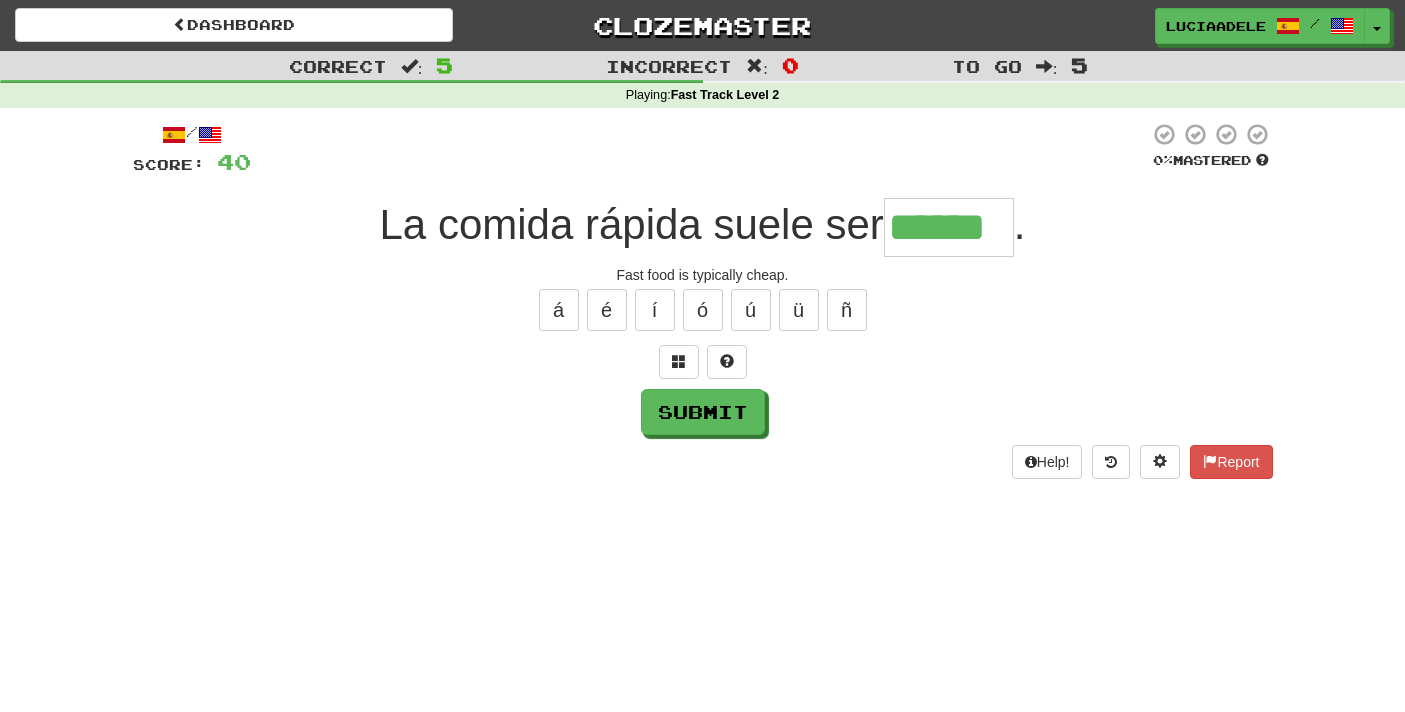 type on "******" 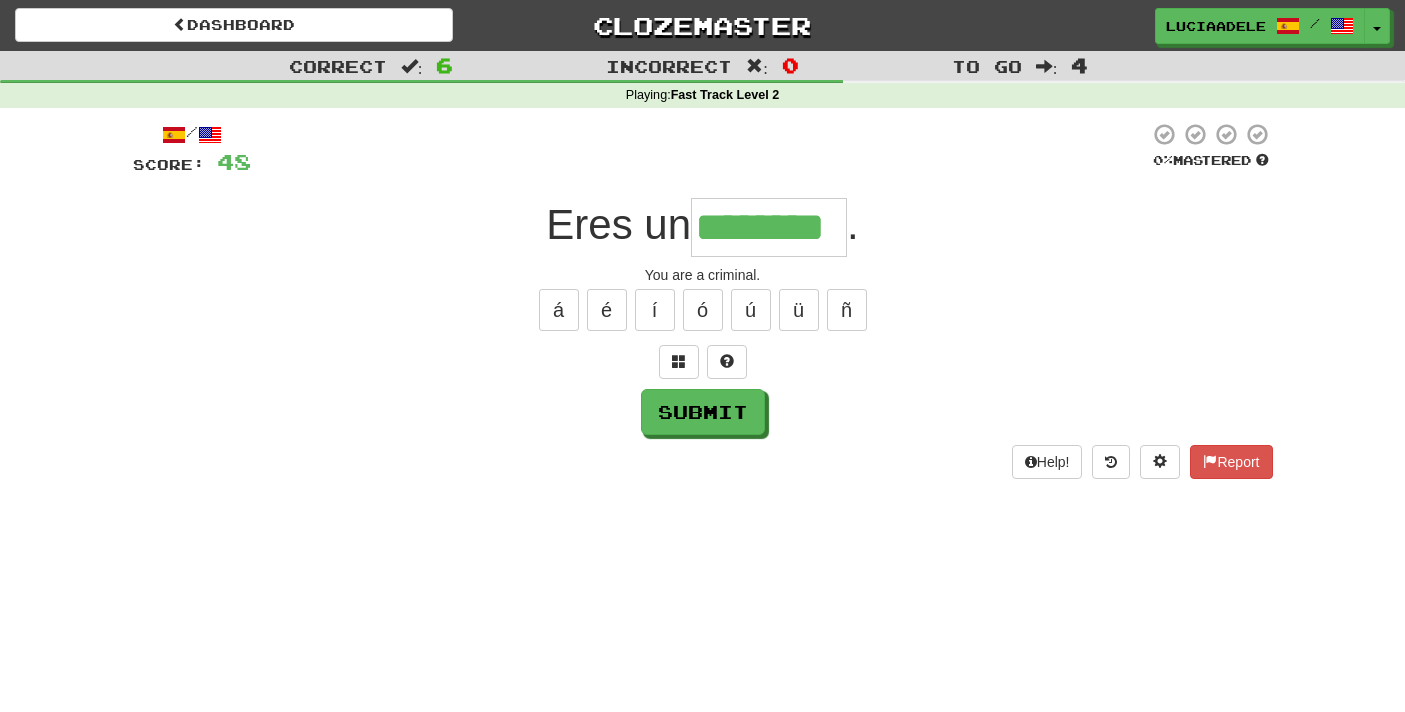 type on "********" 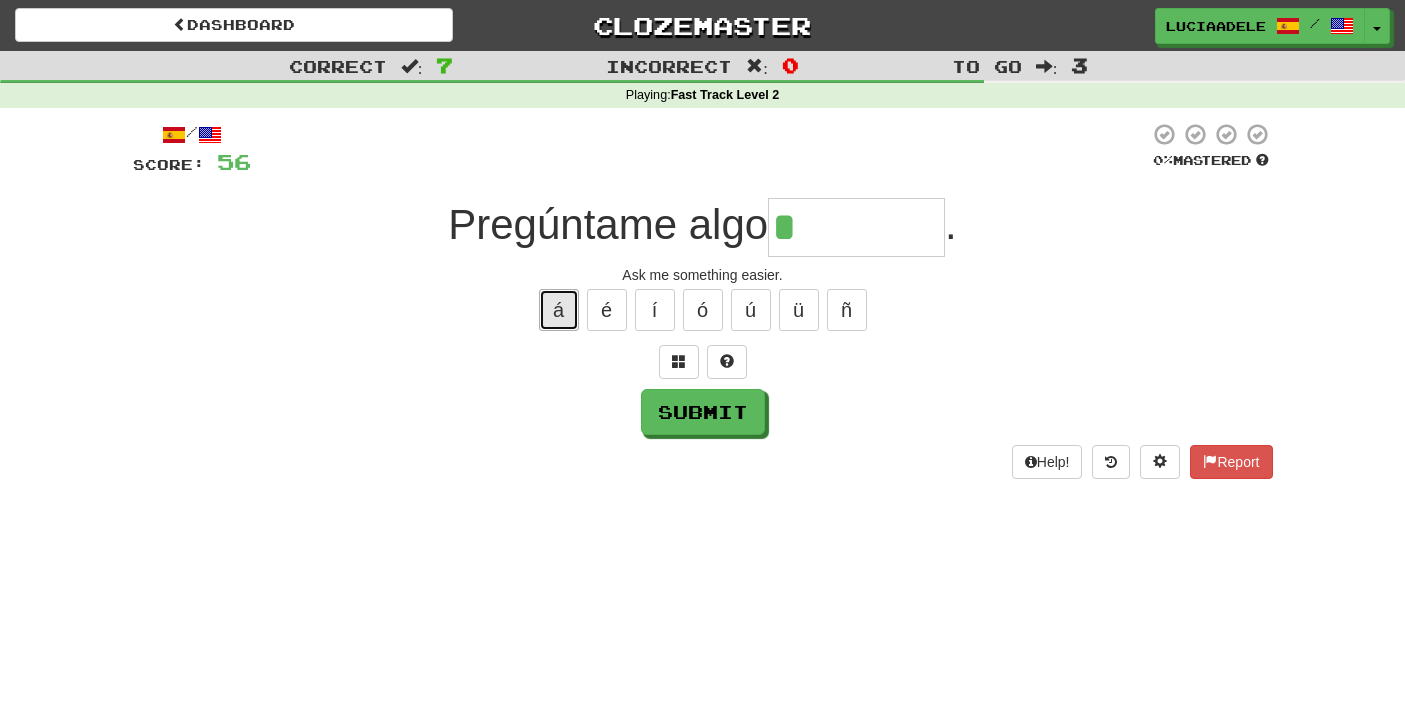 click on "á" at bounding box center (559, 310) 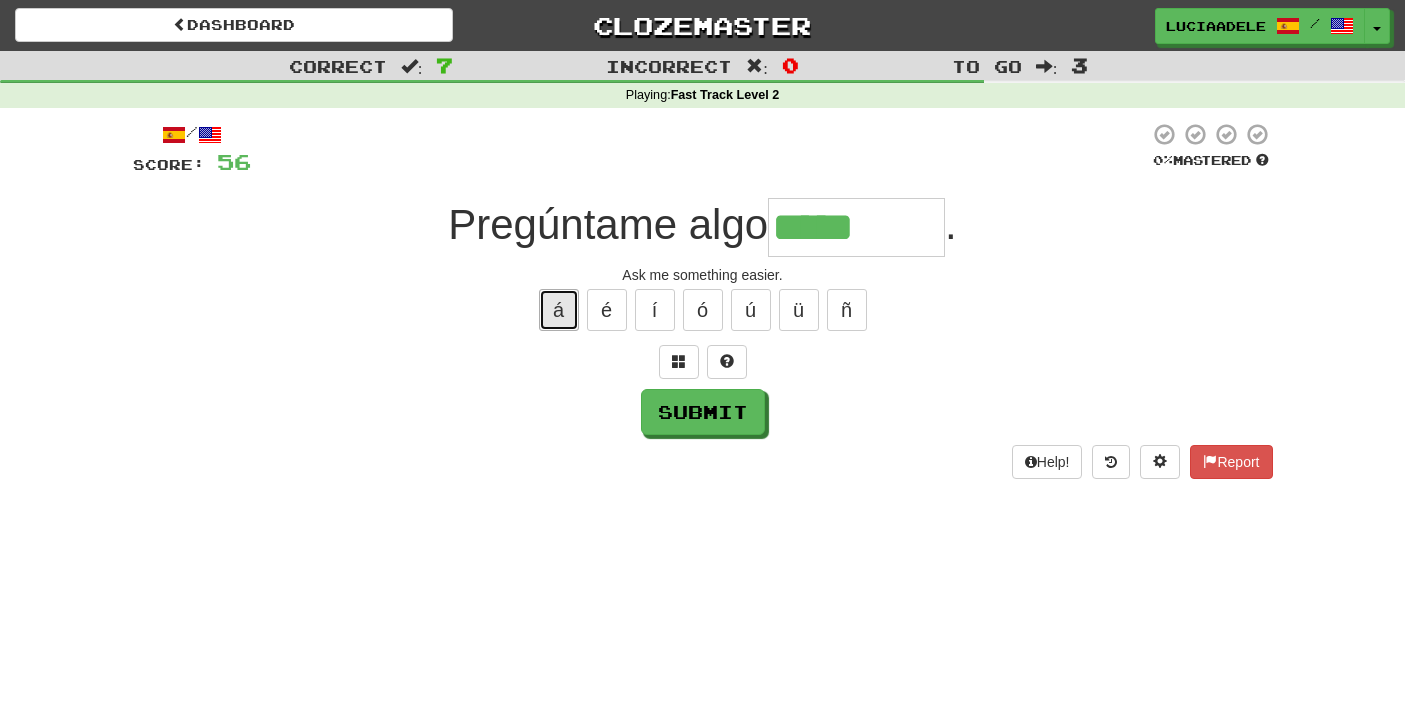 click on "á" at bounding box center [559, 310] 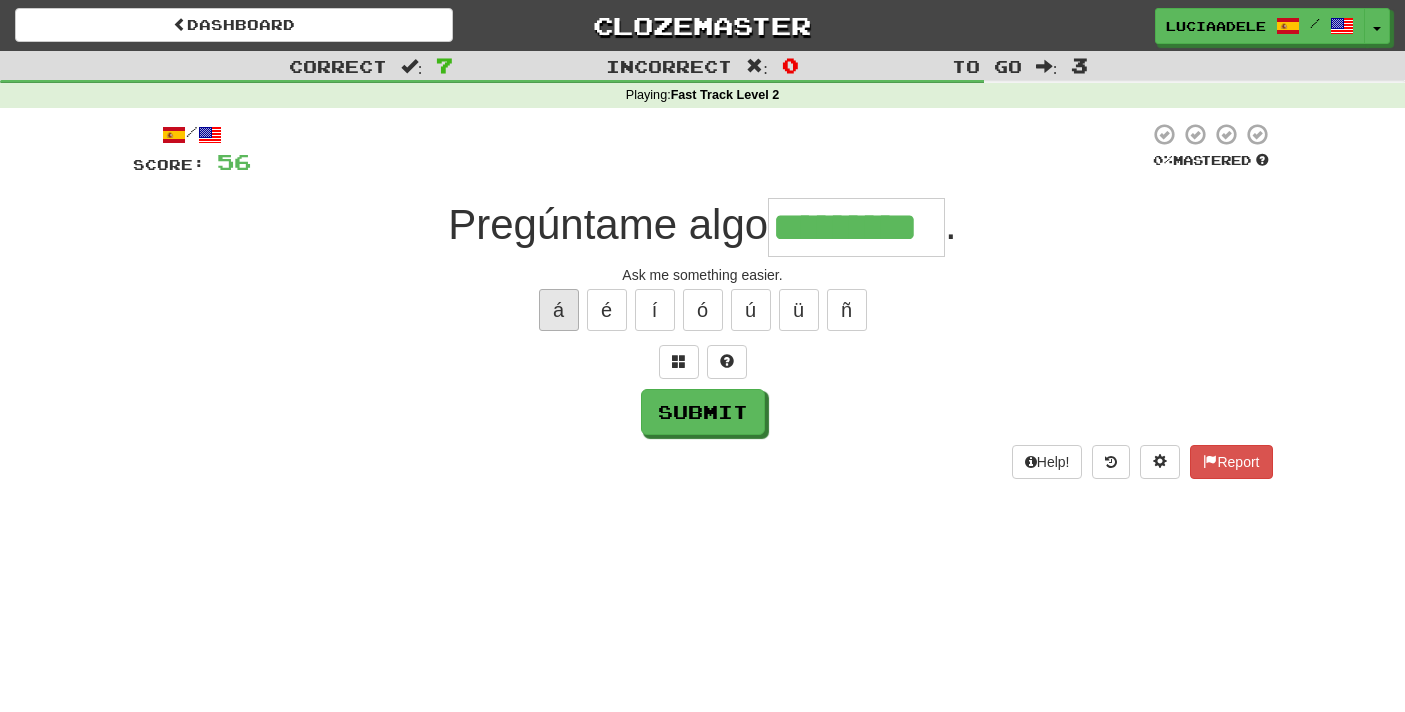 type on "*********" 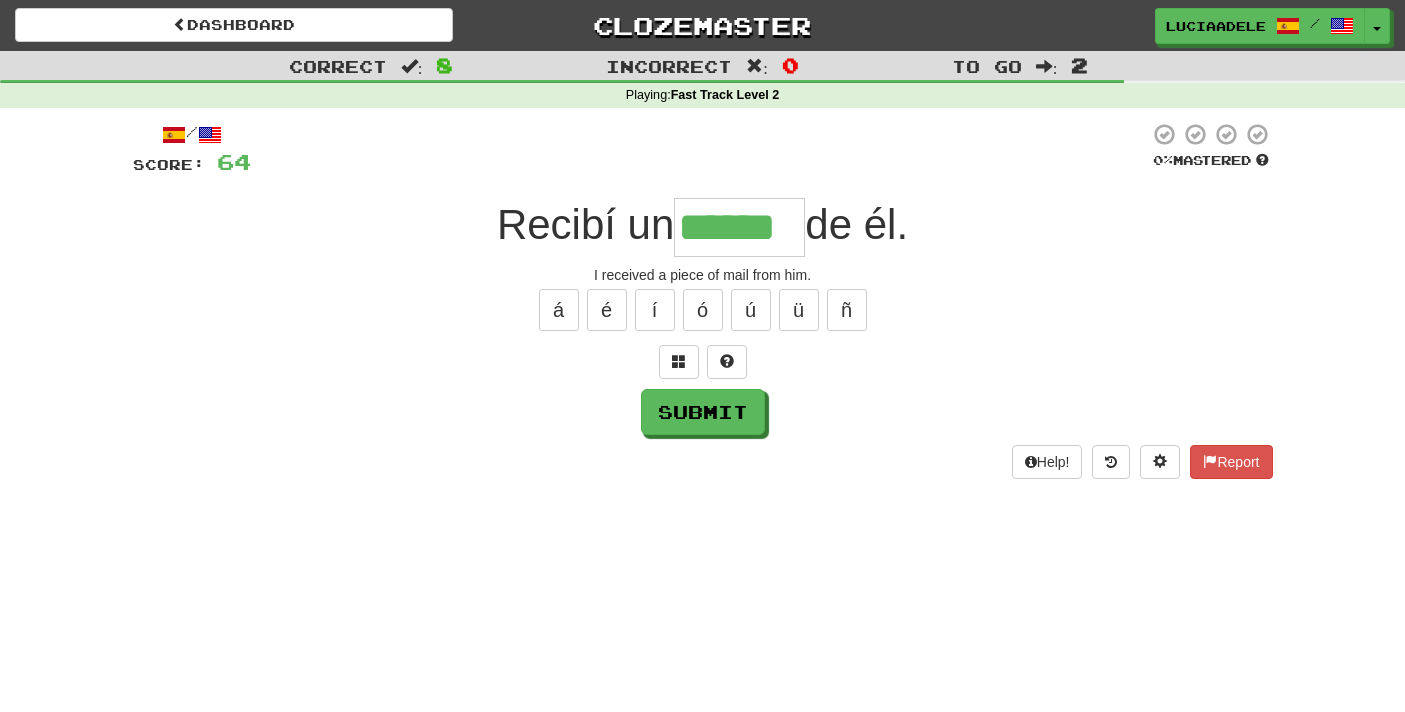 type on "******" 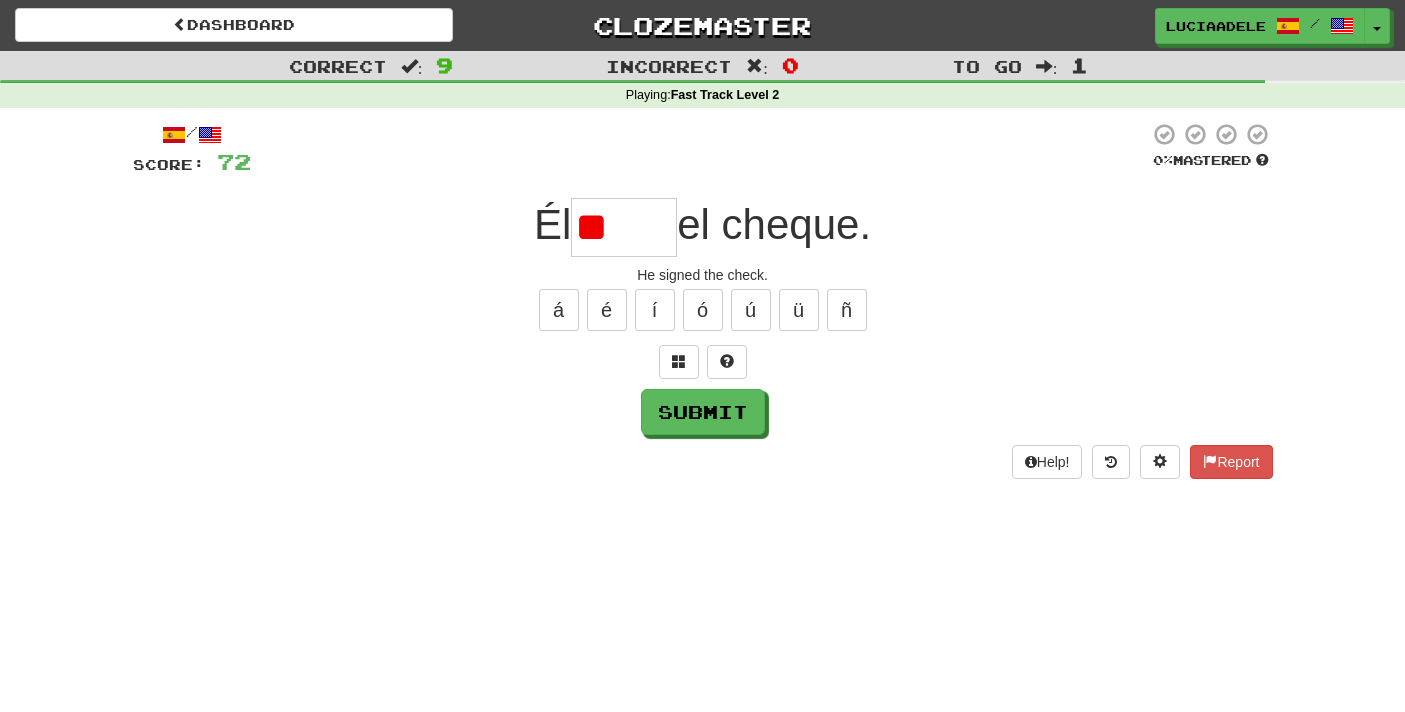 type on "*" 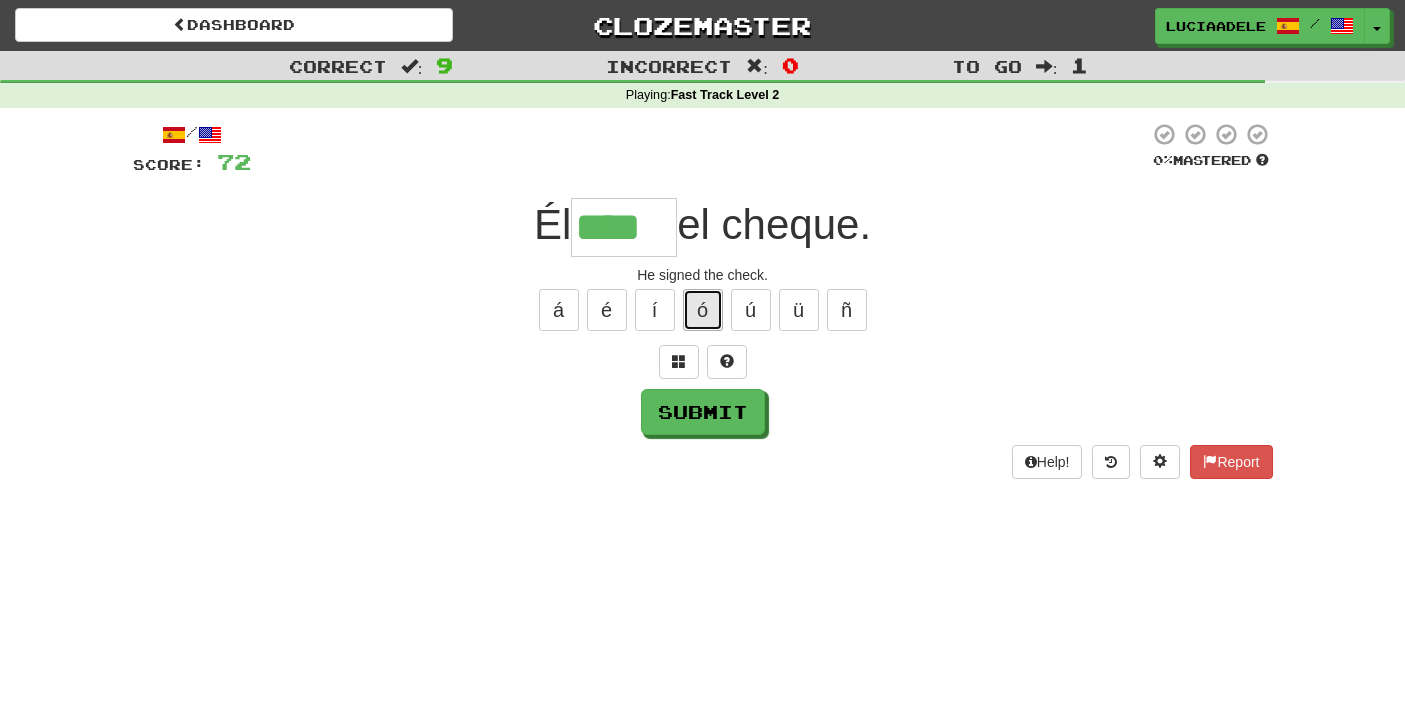 click on "ó" at bounding box center (703, 310) 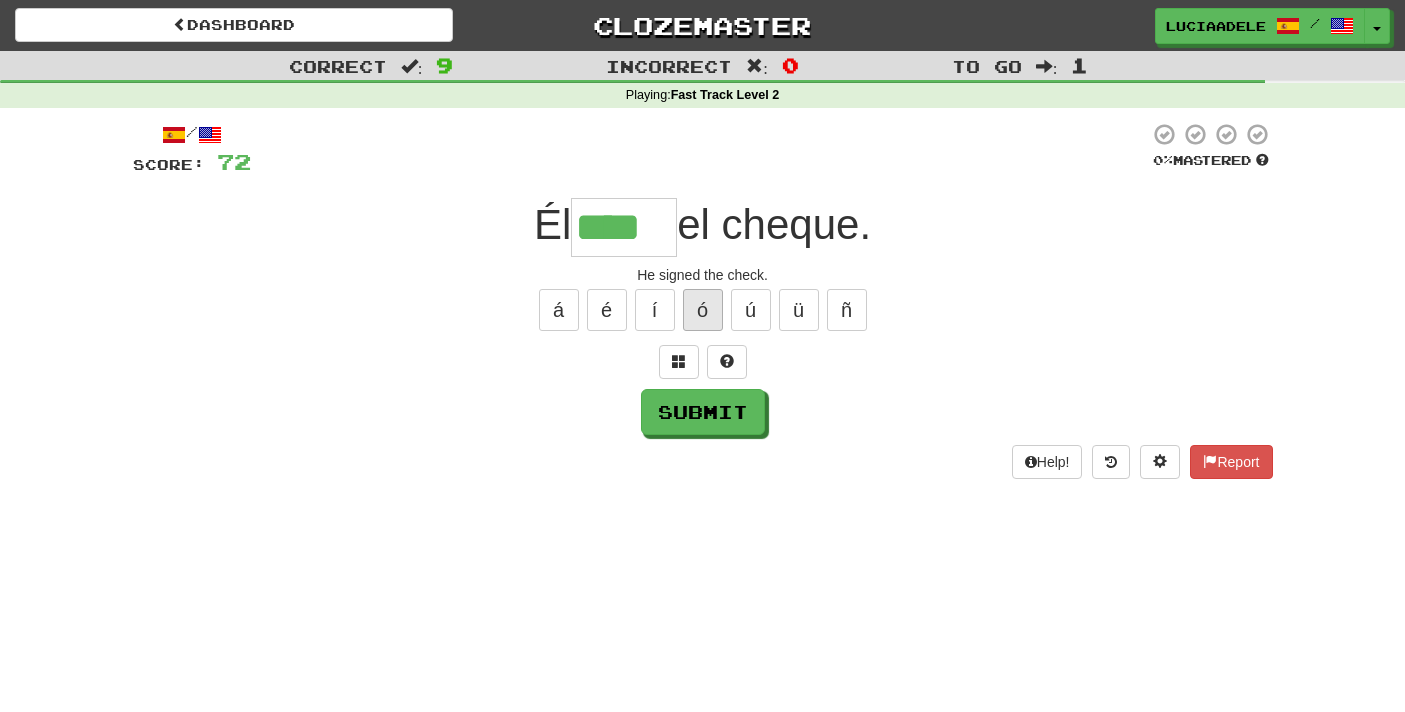 type on "*****" 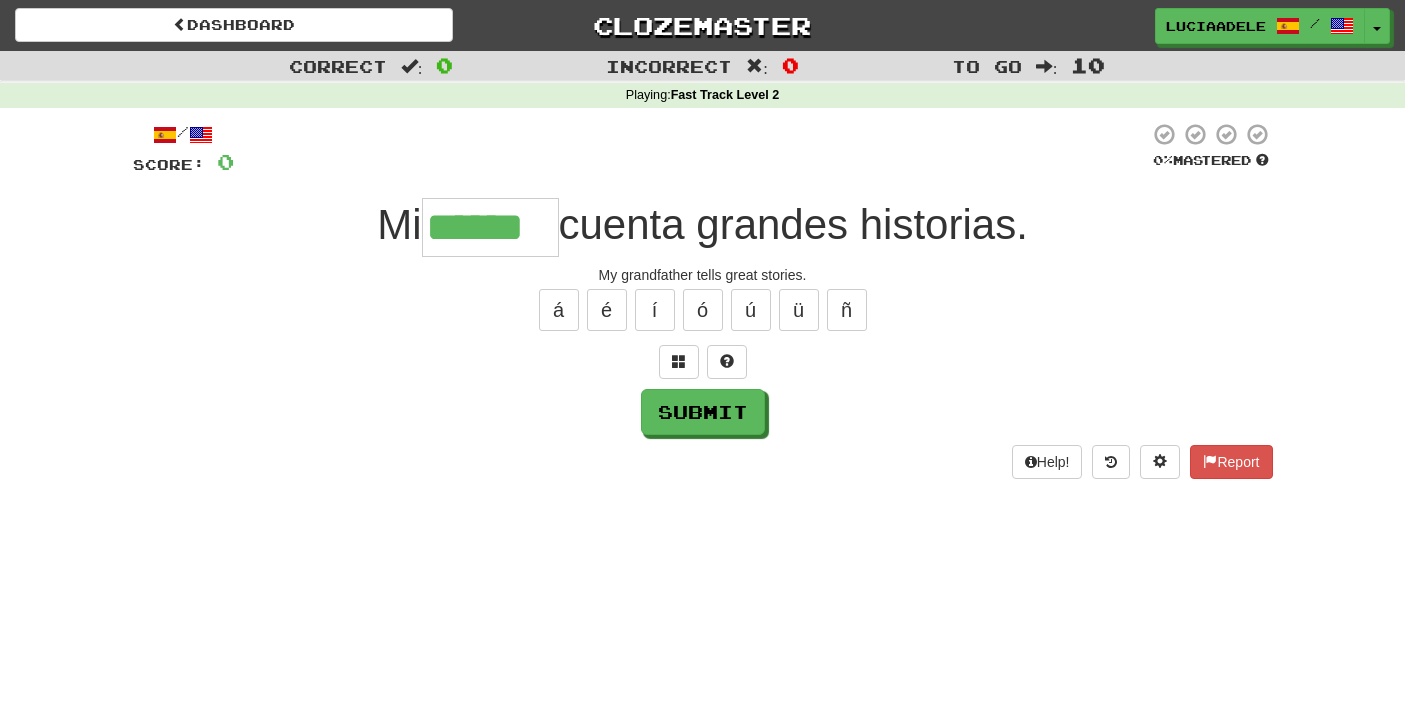 type on "******" 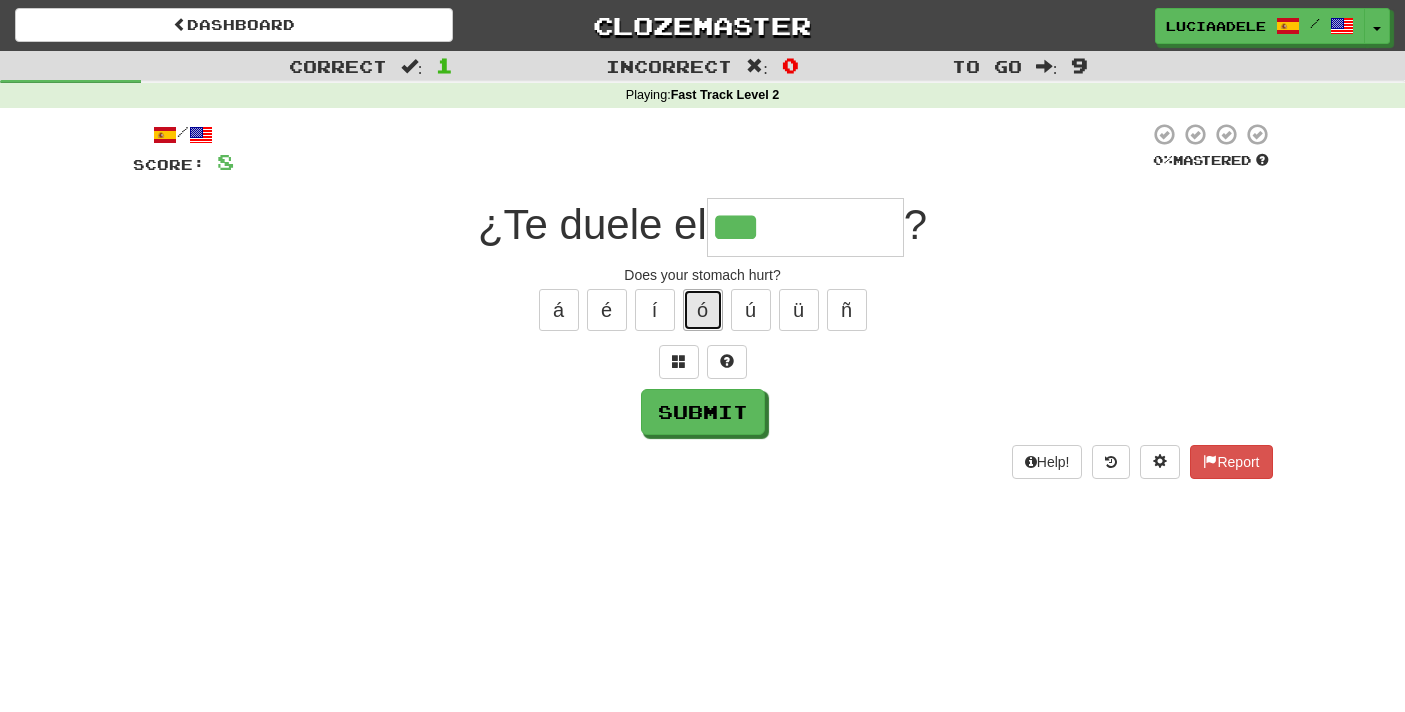 click on "ó" at bounding box center [703, 310] 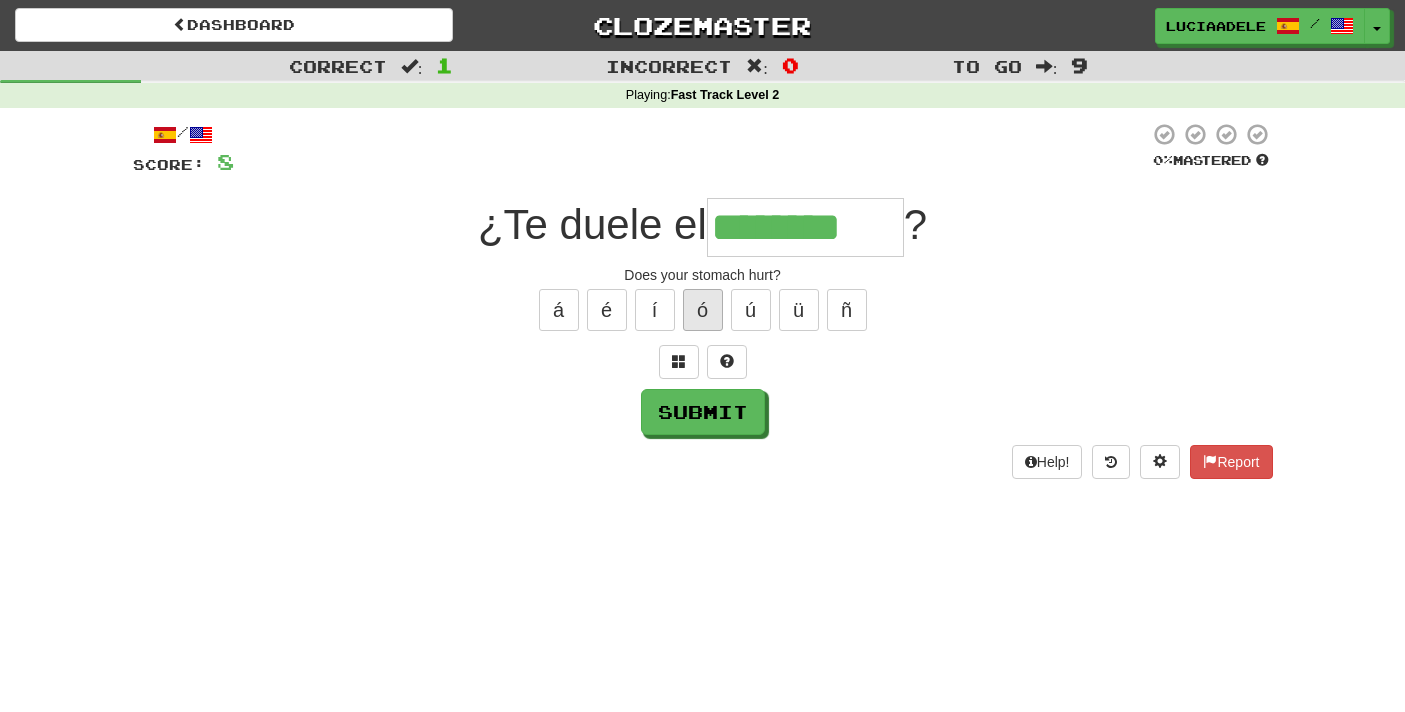 type on "********" 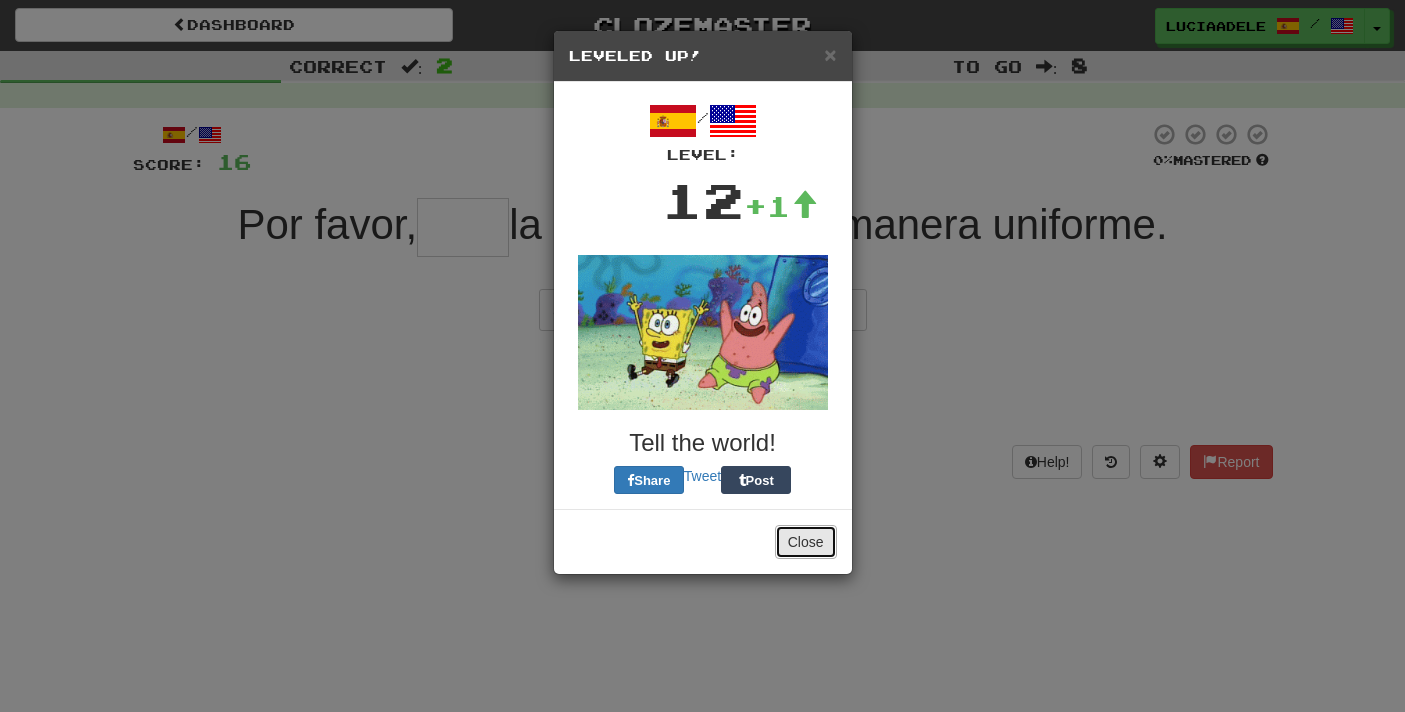 click on "Close" at bounding box center (806, 542) 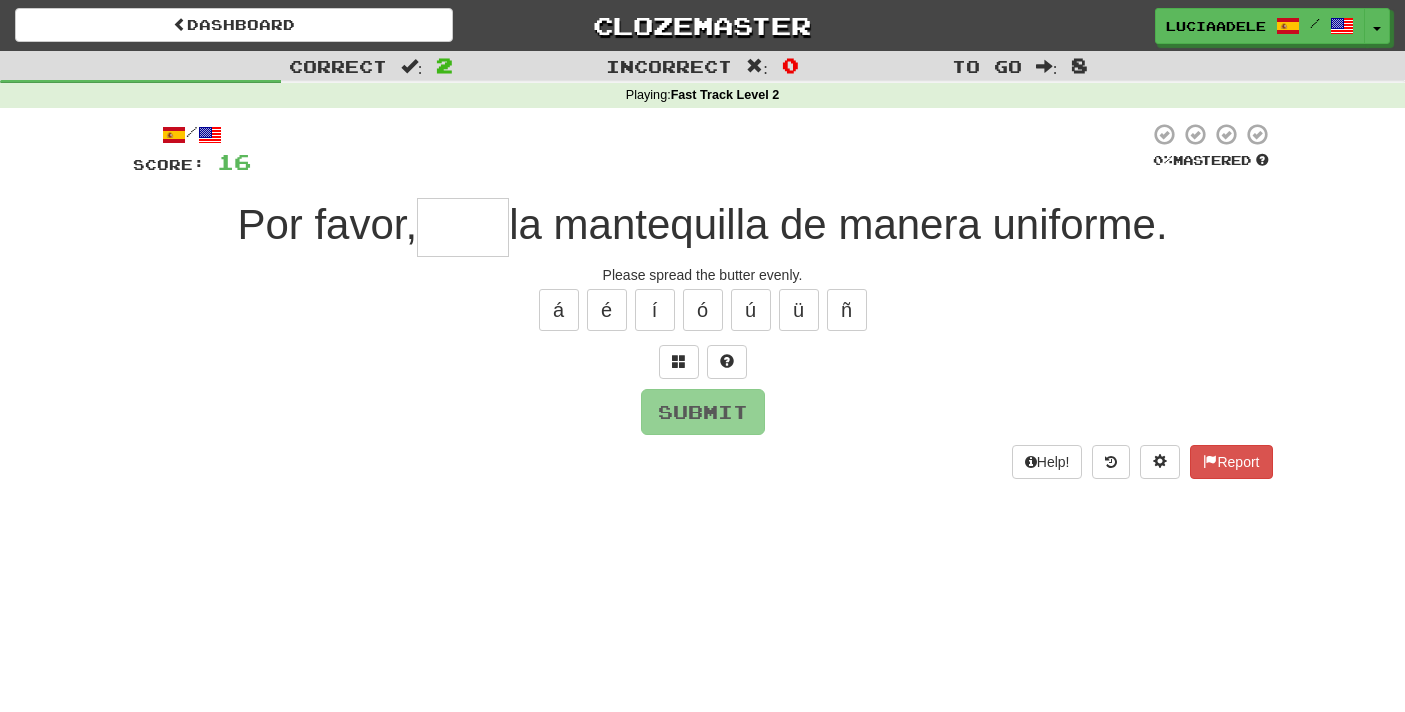 click at bounding box center [463, 227] 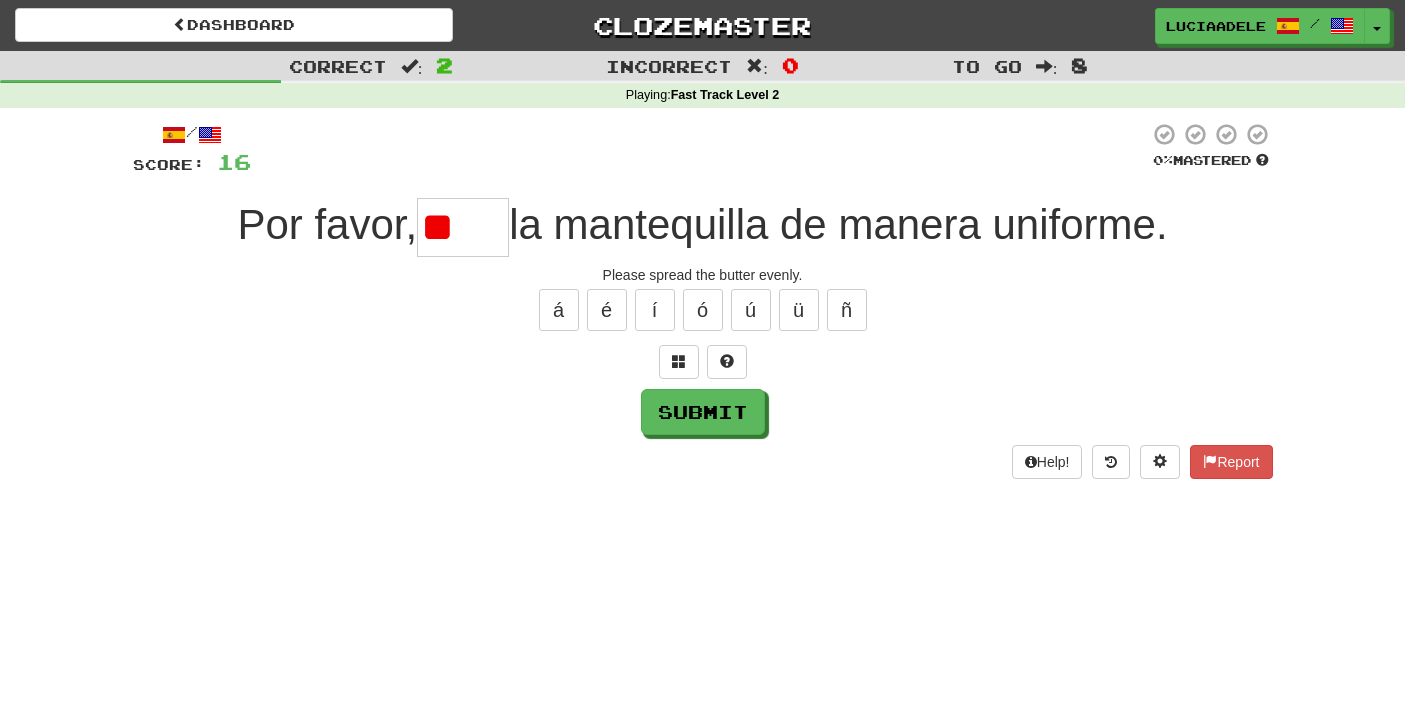 type on "*" 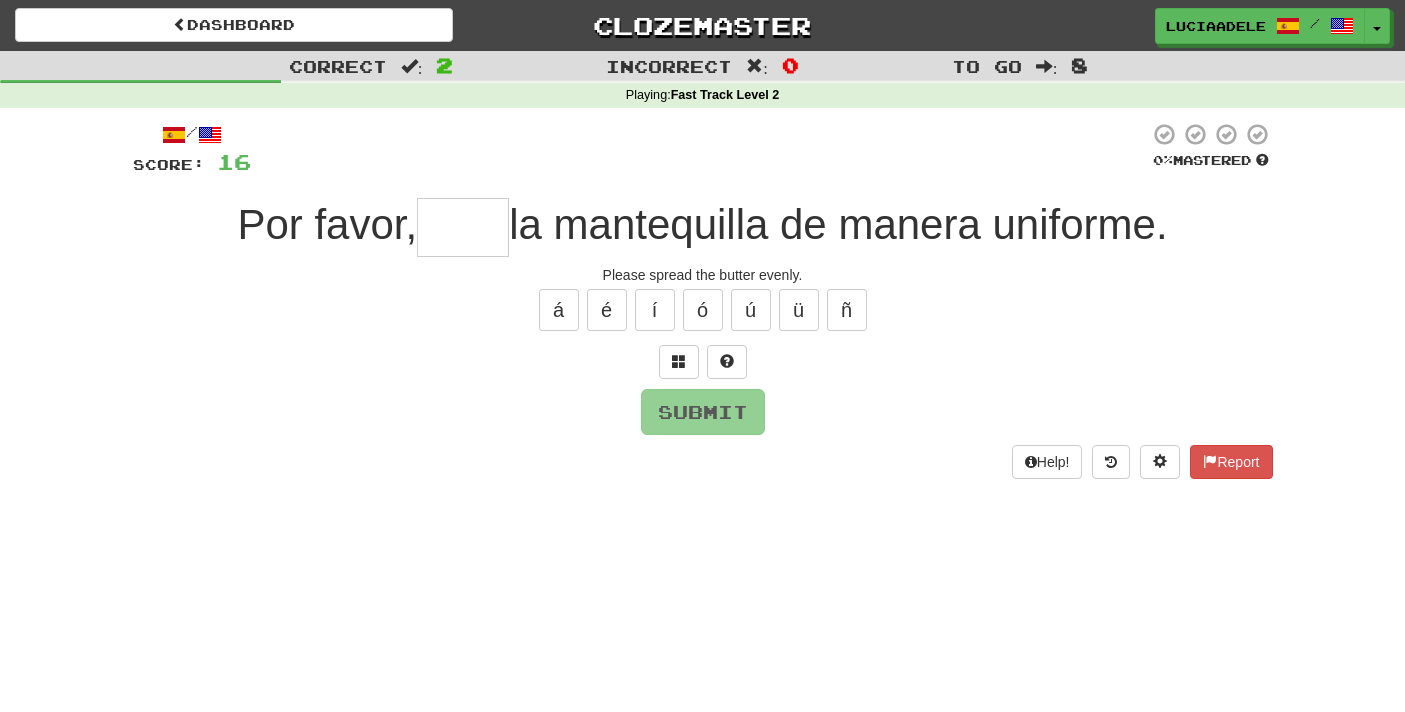 type on "****" 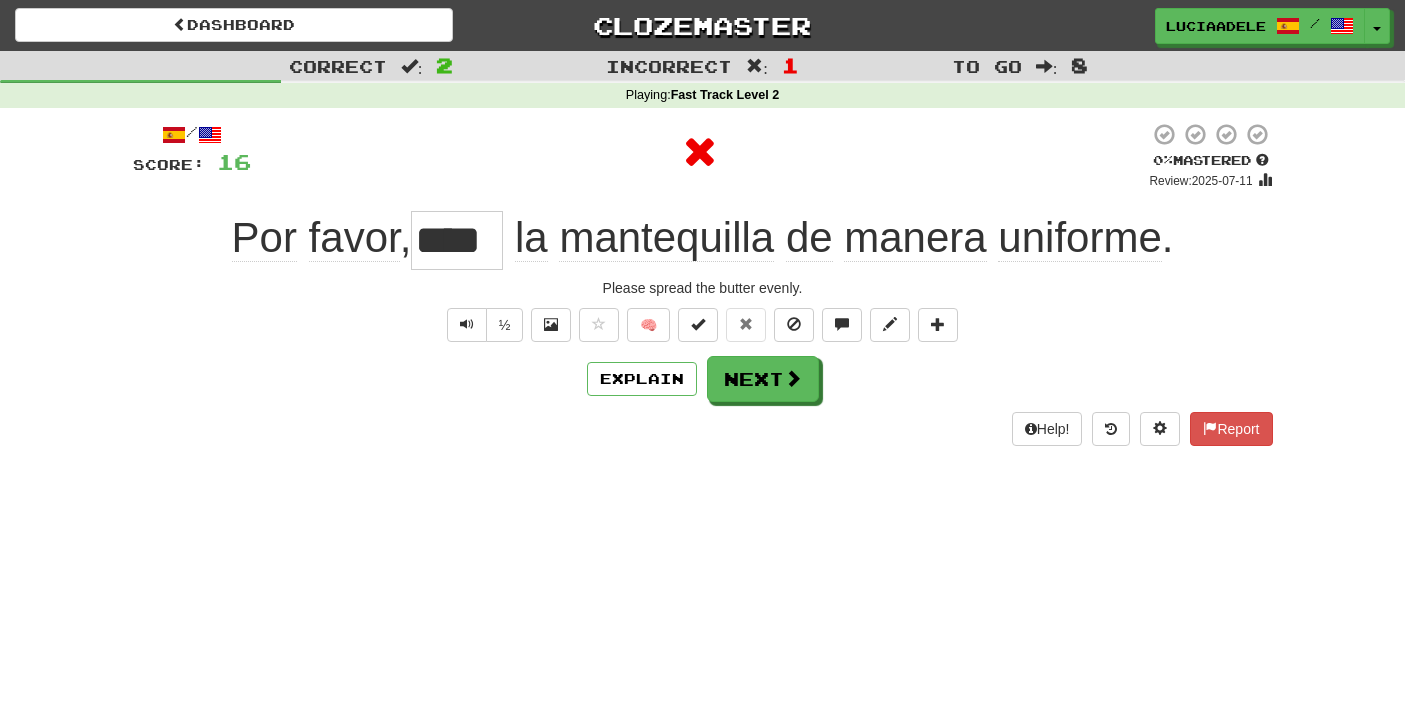 click on "Help!  Report" at bounding box center [703, 429] 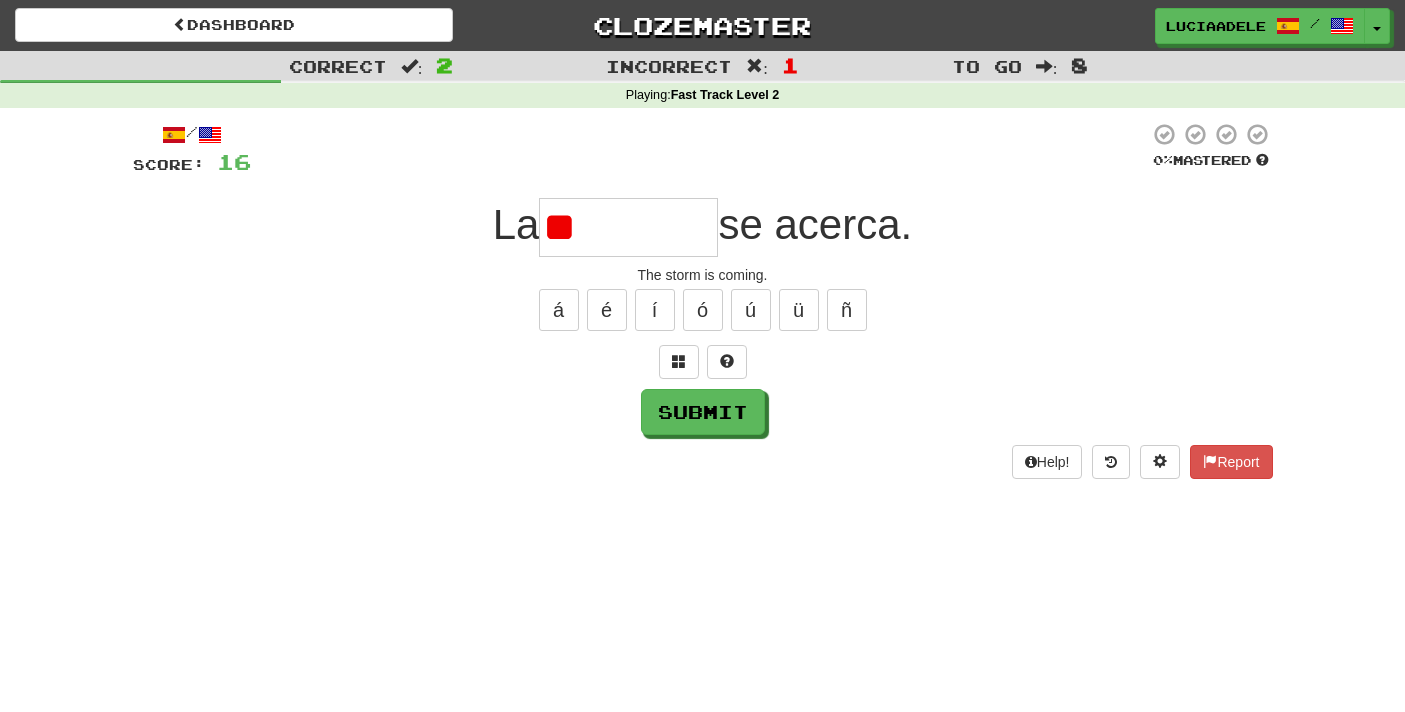 type on "*" 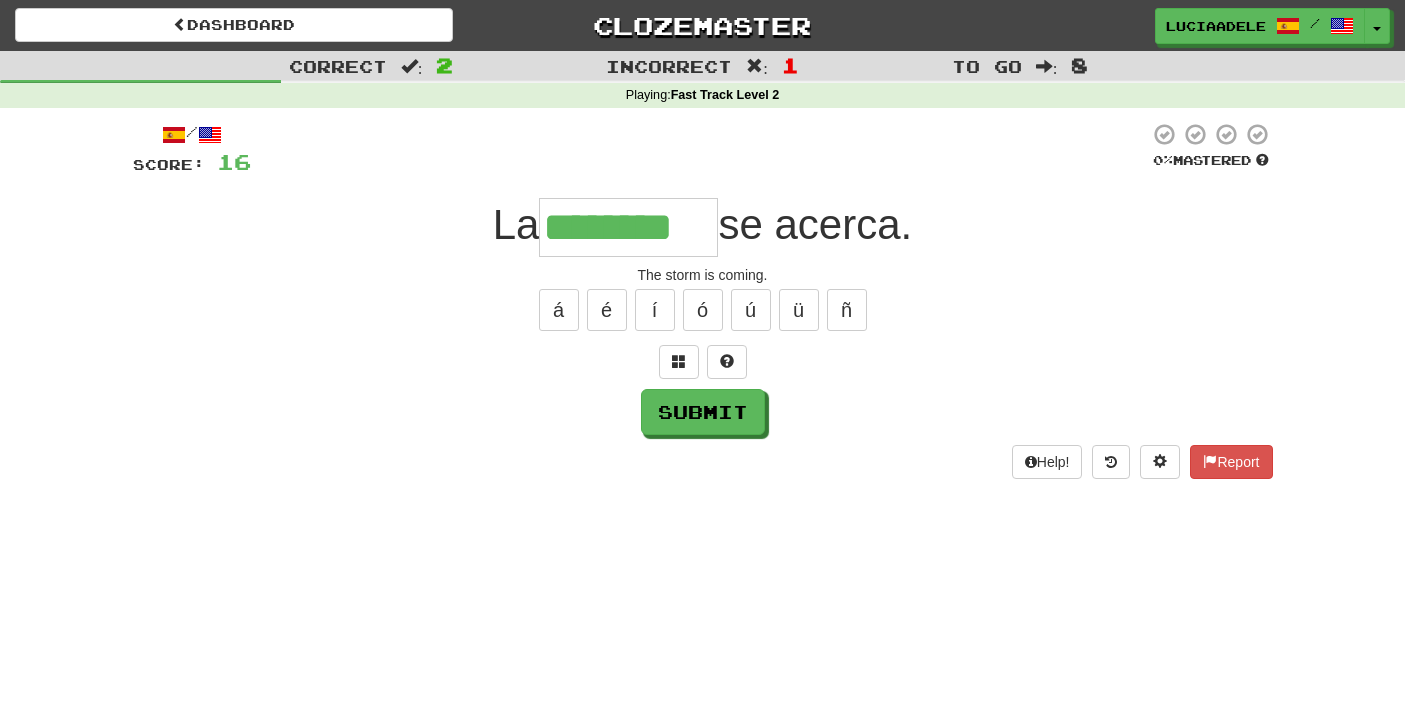 type on "********" 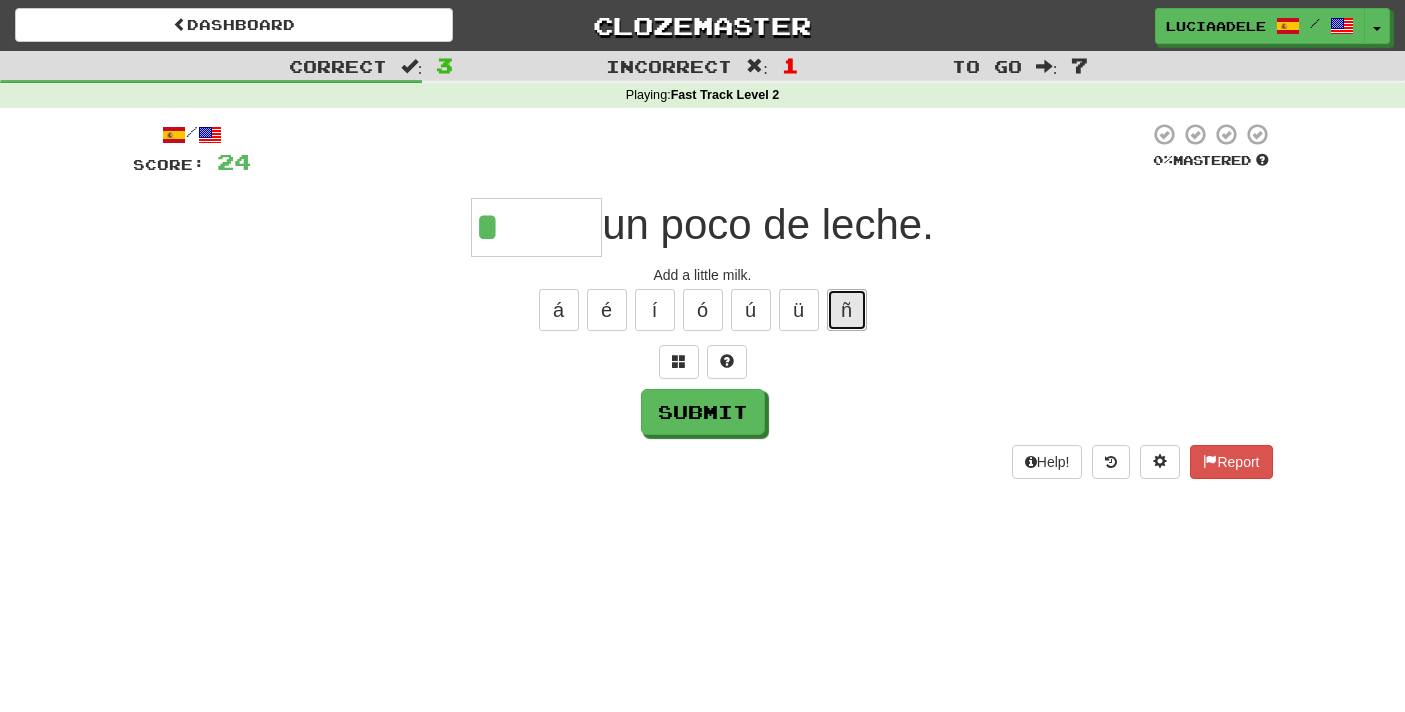 click on "ñ" at bounding box center (847, 310) 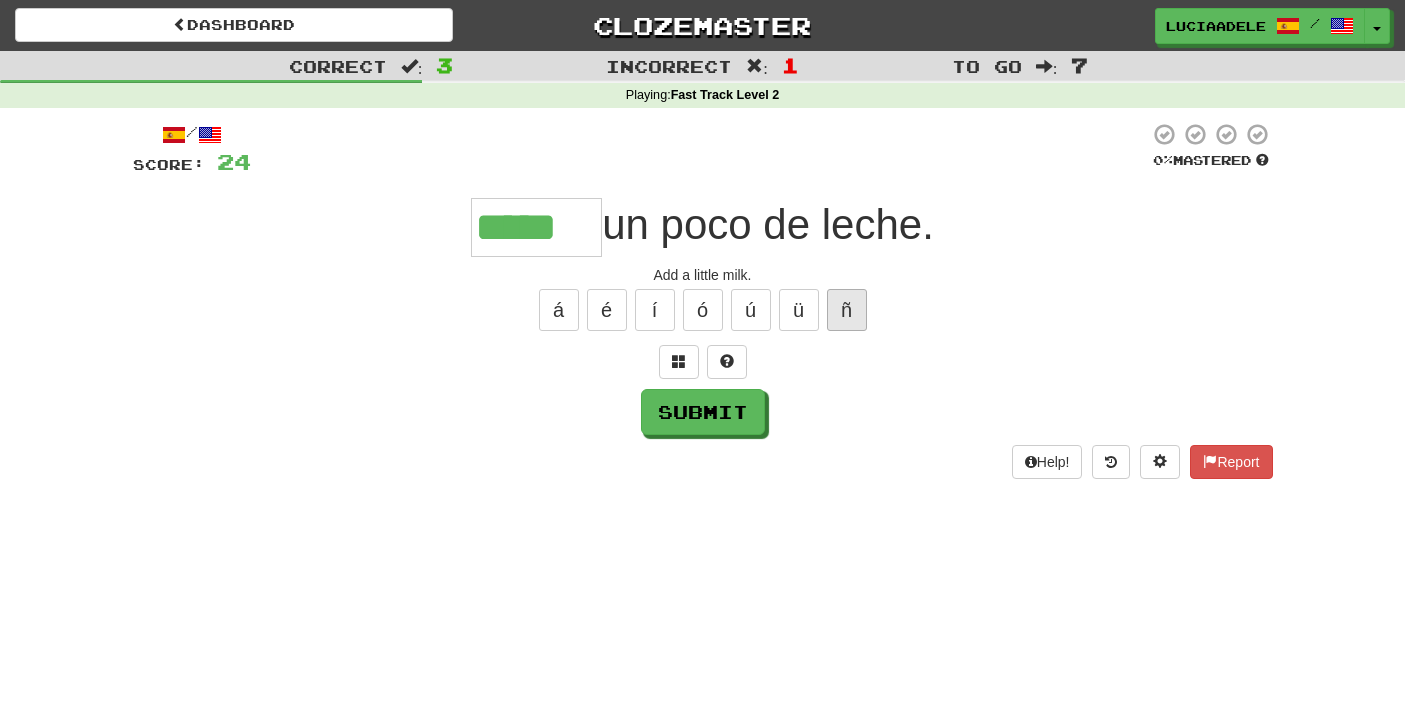 type on "*****" 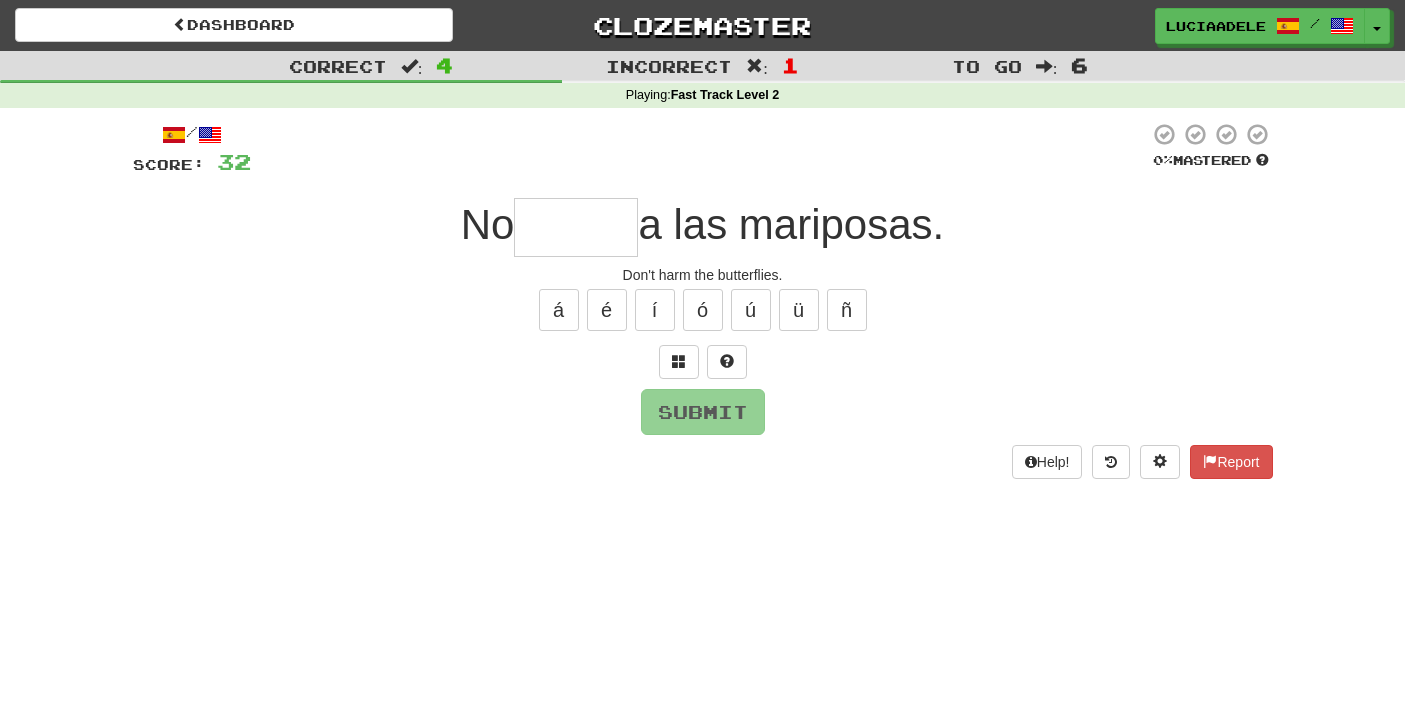 type on "*" 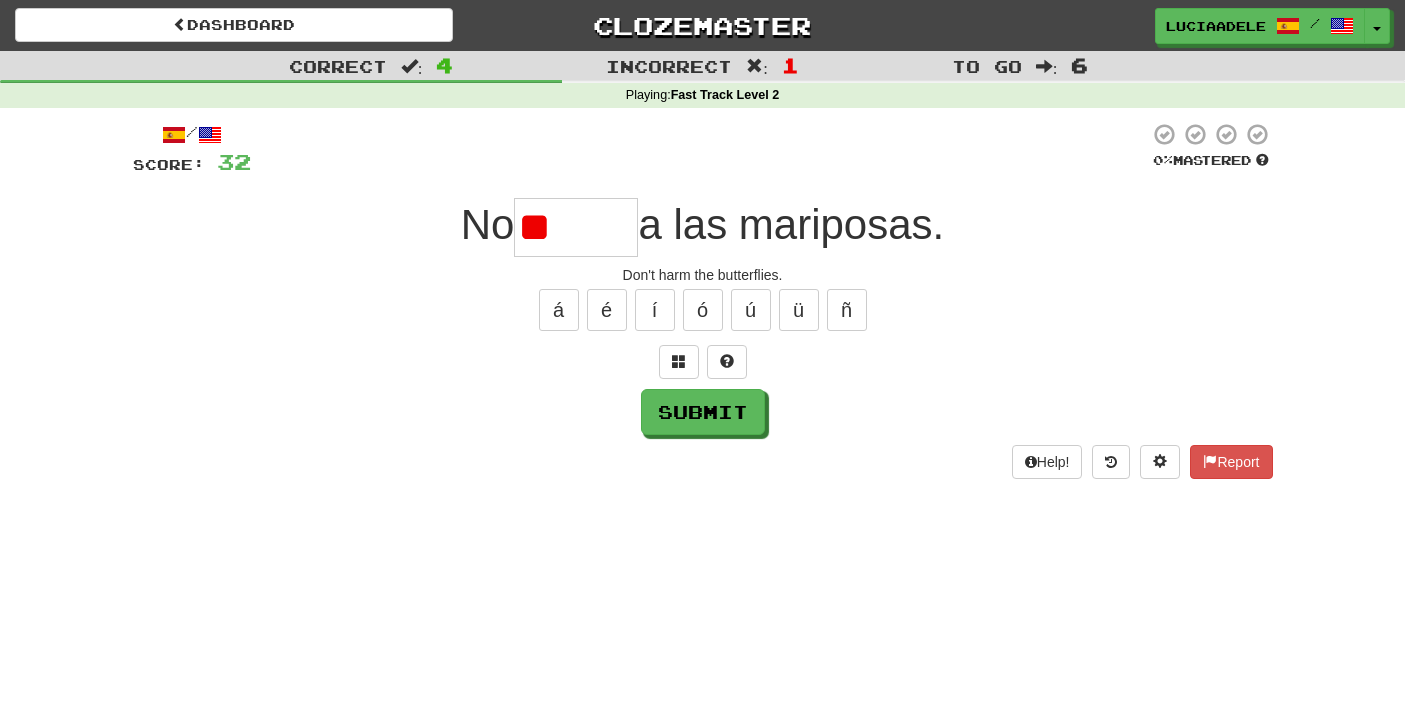 type on "*" 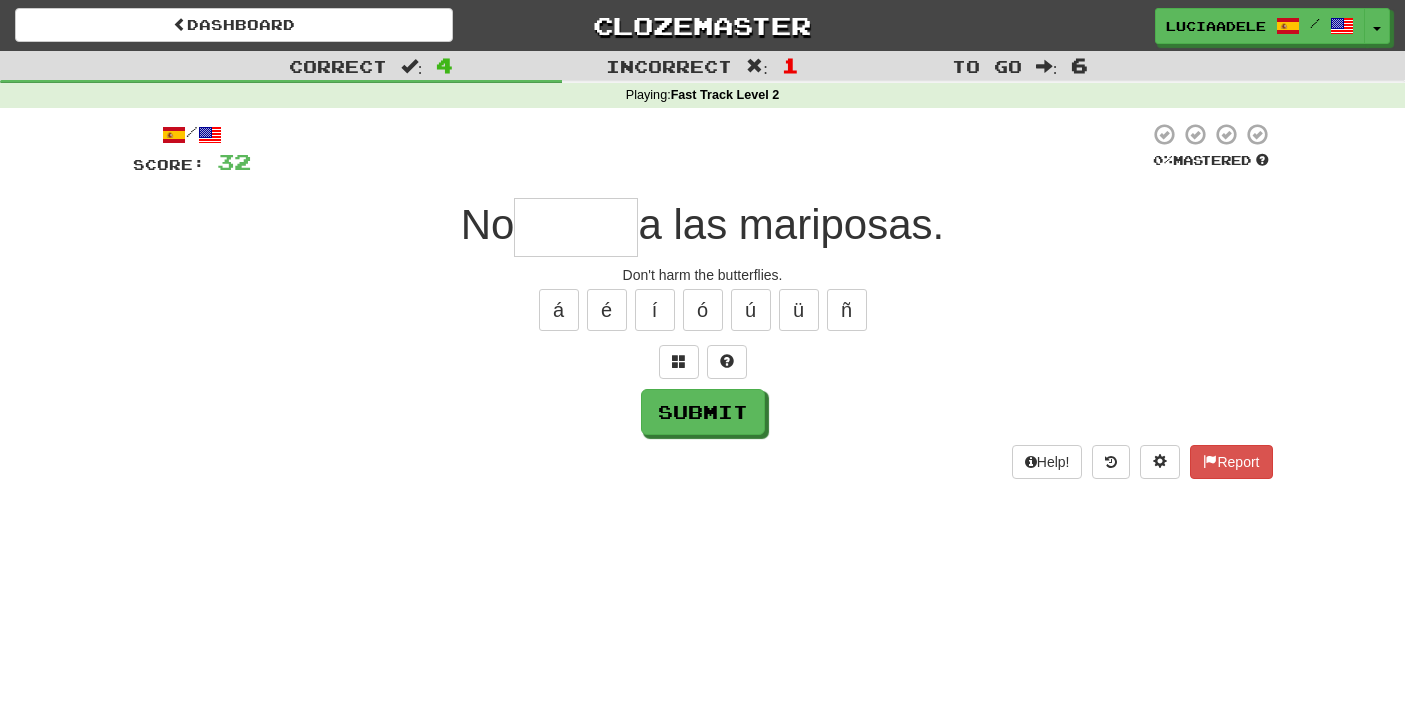 type on "*****" 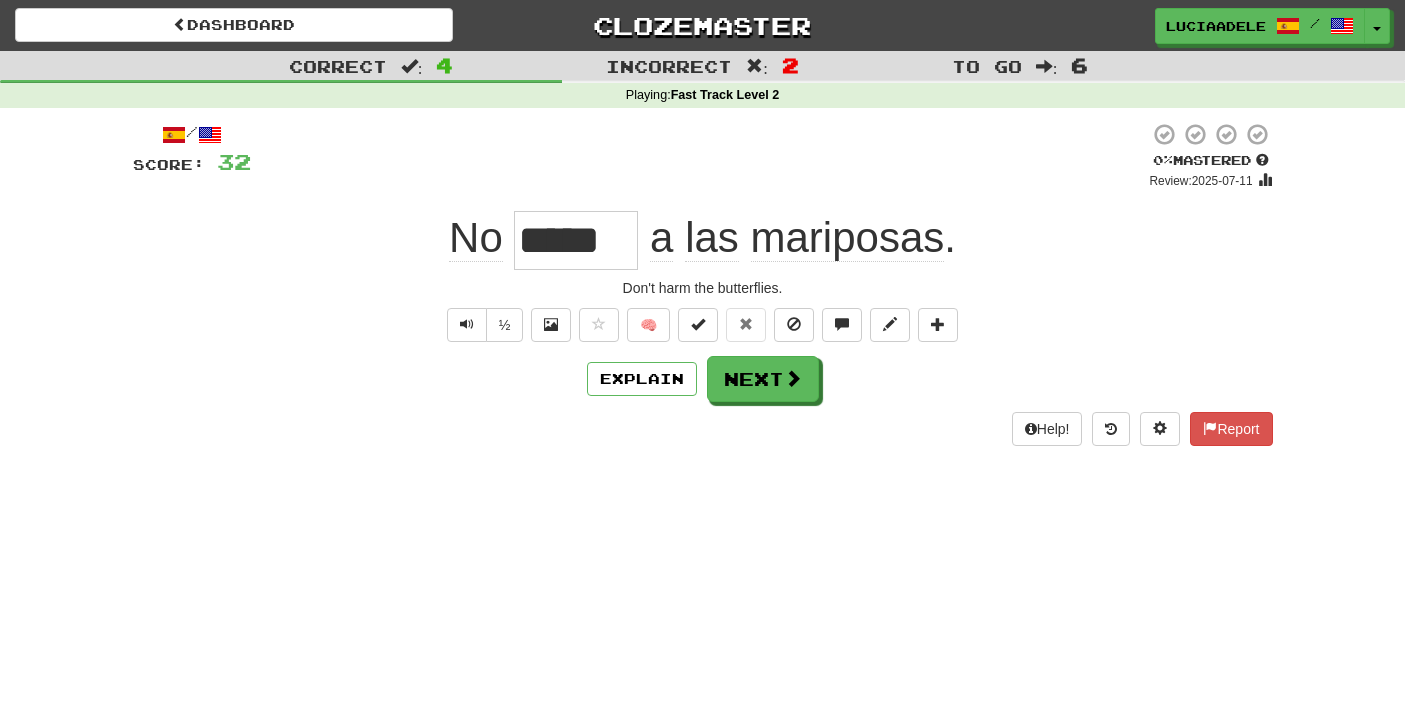 click on "Dashboard
Clozemaster
Luciaadele
/
Toggle Dropdown
Dashboard
Leaderboard
Activity Feed
Notifications
Profile
Discussions
Español
/
English
Streak:
1
Review:
26
Points Today: 0
Languages
Account
Logout
Luciaadele
/
Toggle Dropdown
Dashboard
Leaderboard
Activity Feed
Notifications
Profile
Discussions
Español
/
English
Streak:
1
Review:
26
Points Today: 0
Languages
Account
Logout
clozemaster
Correct   :   4 Incorrect   :   2 To go   :   6 Playing :  Fast Track Level 2  /  Score:   32 0 %  Mastered Review:  2025-07-11 No   *****   a   las   mariposas . Don't harm the butterflies. ½ 🧠 Explain Next  Help!  Report" at bounding box center (702, 356) 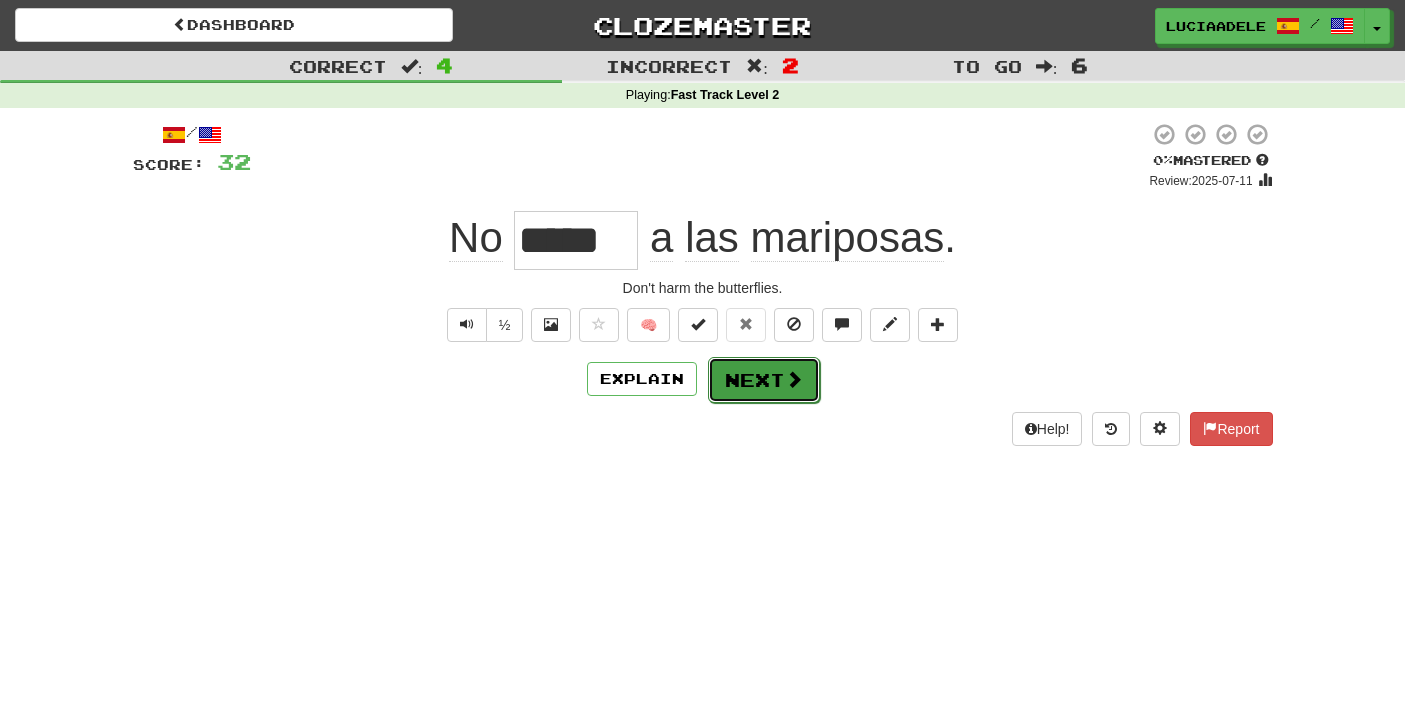 click on "Next" at bounding box center [764, 380] 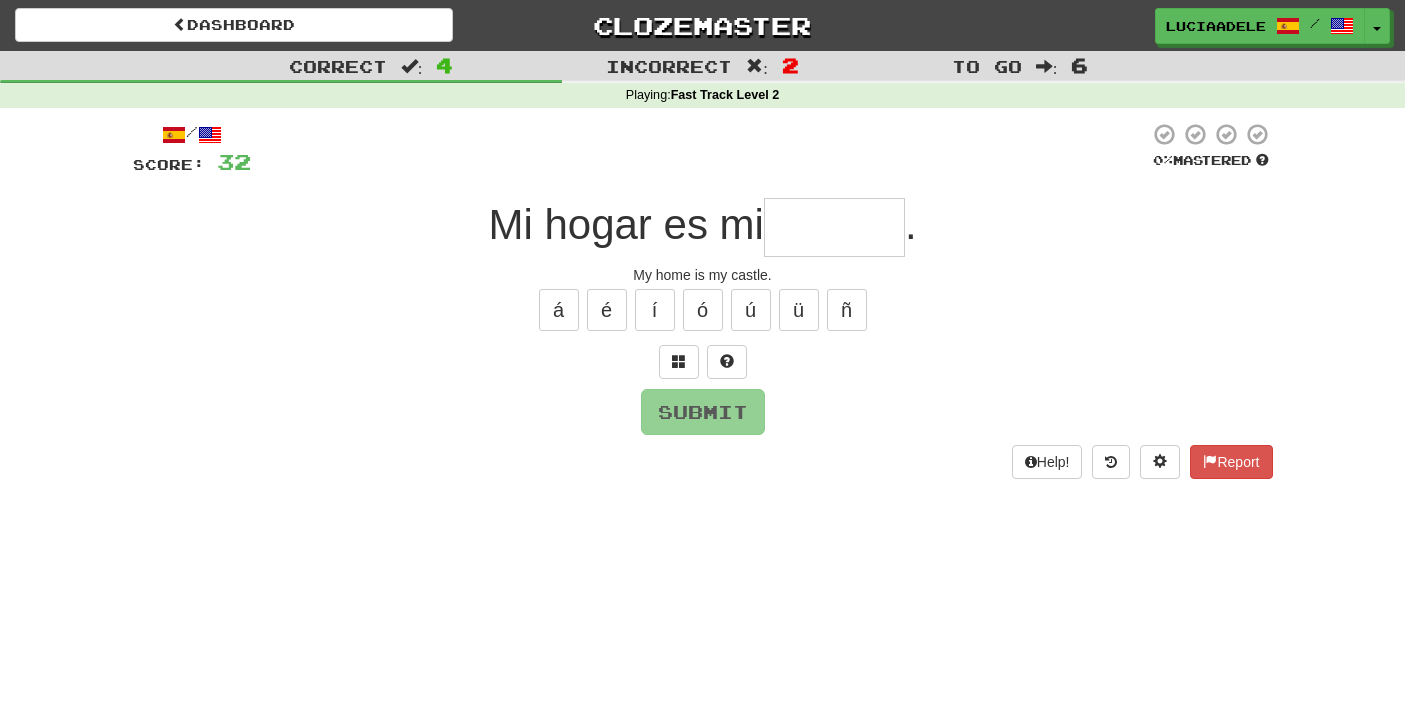 click at bounding box center (834, 227) 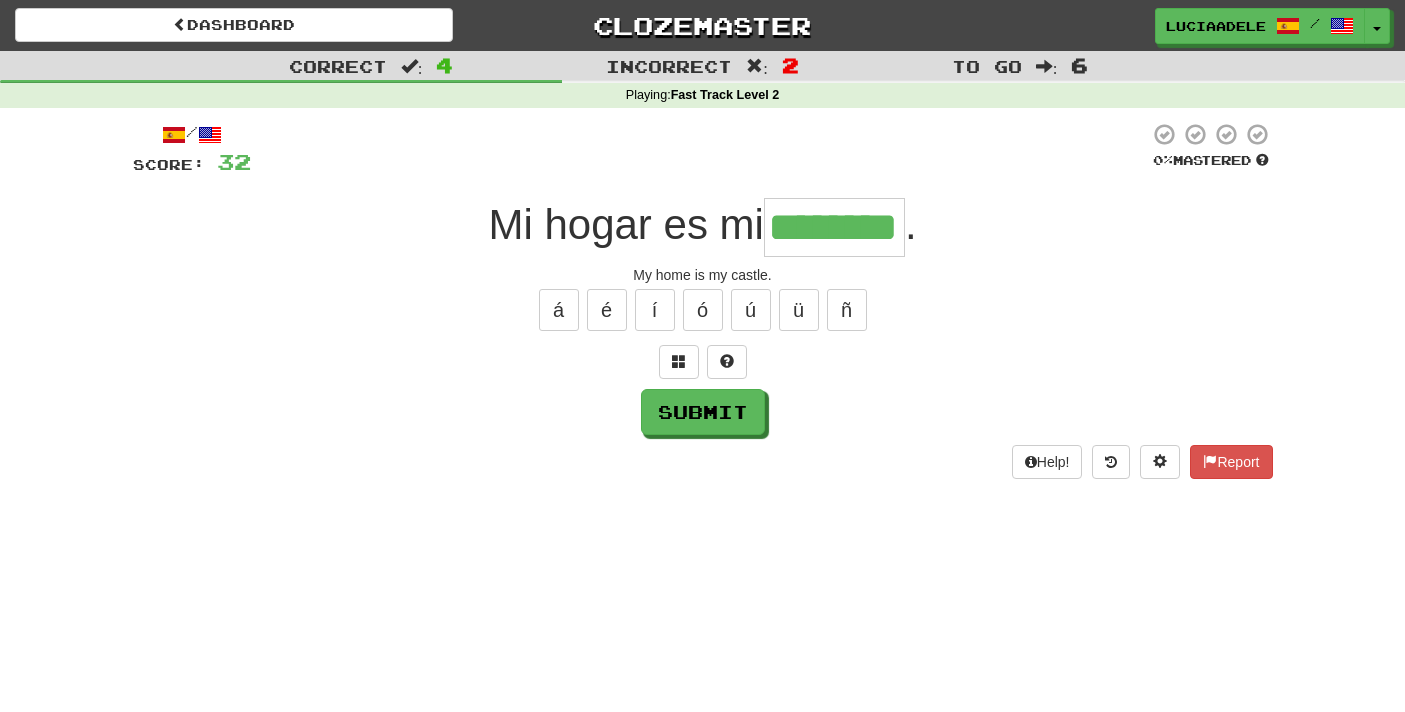 type on "********" 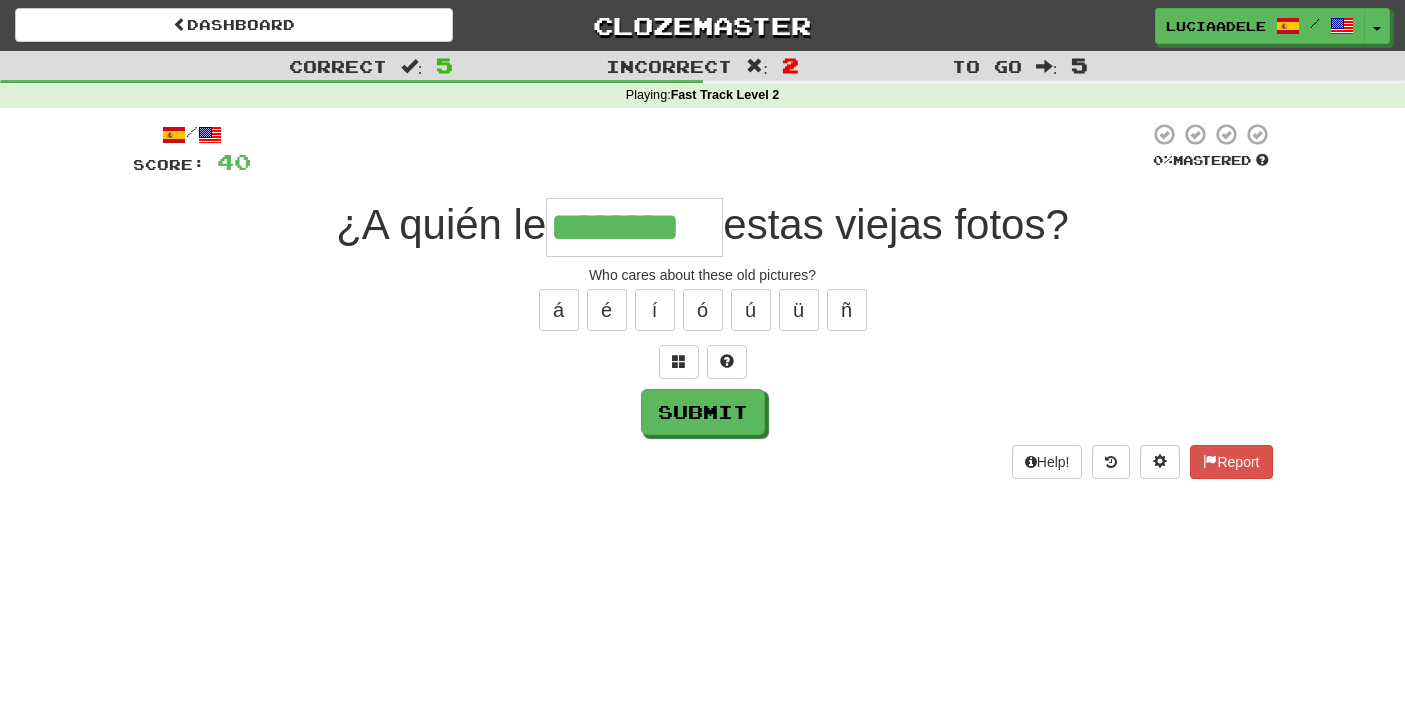 type on "********" 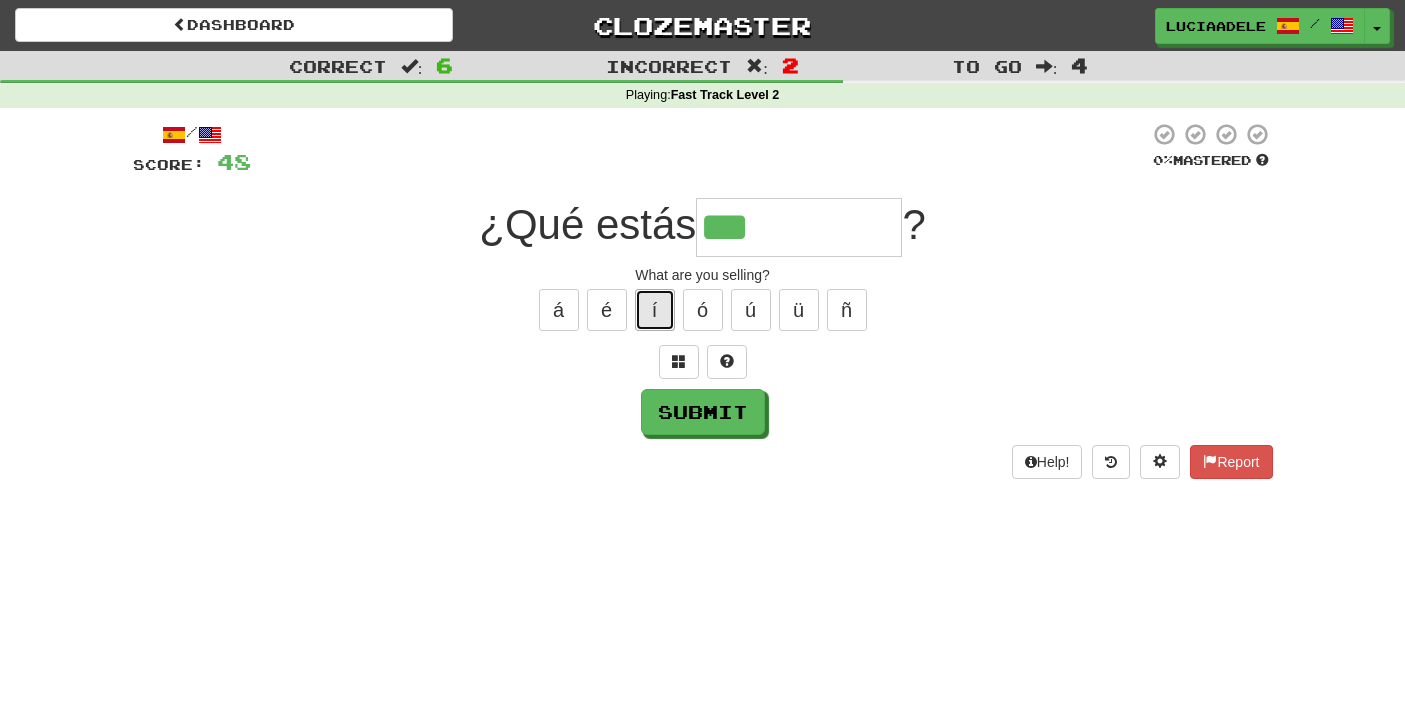 click on "í" at bounding box center [655, 310] 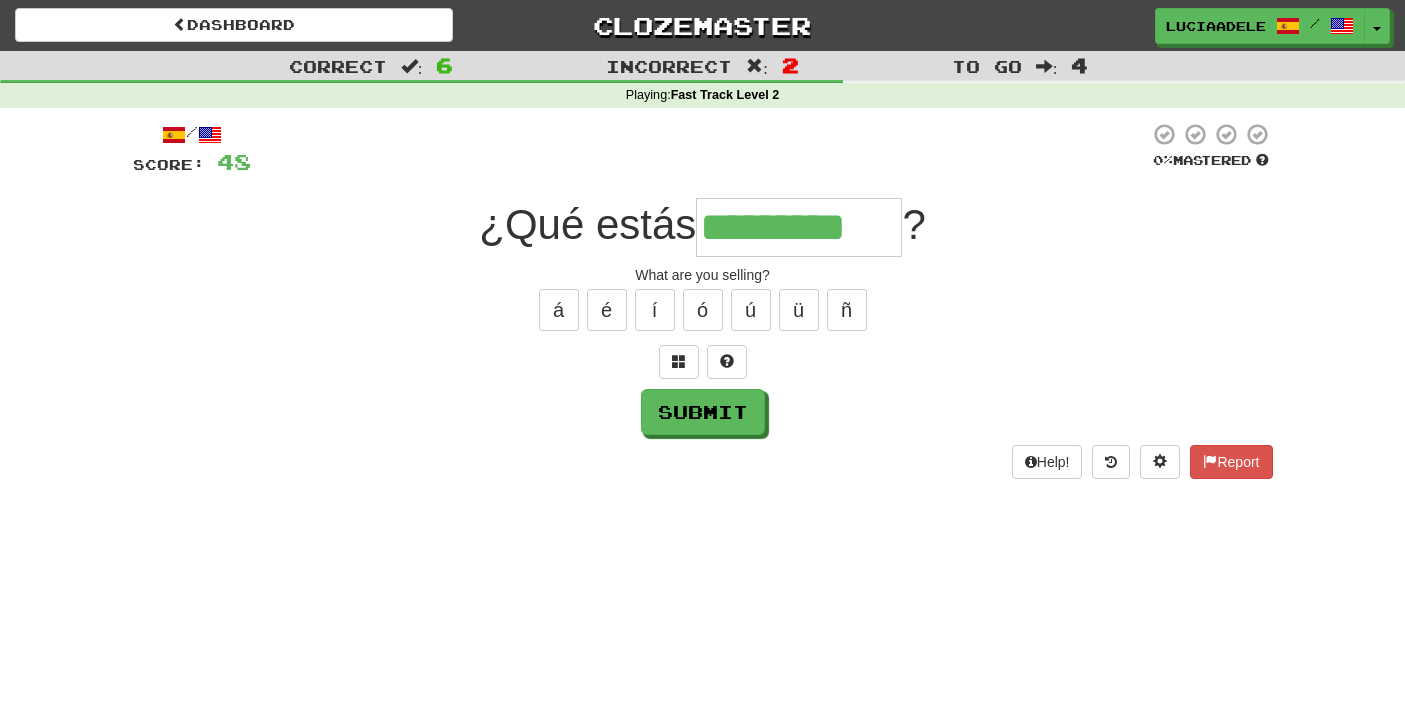 type on "*********" 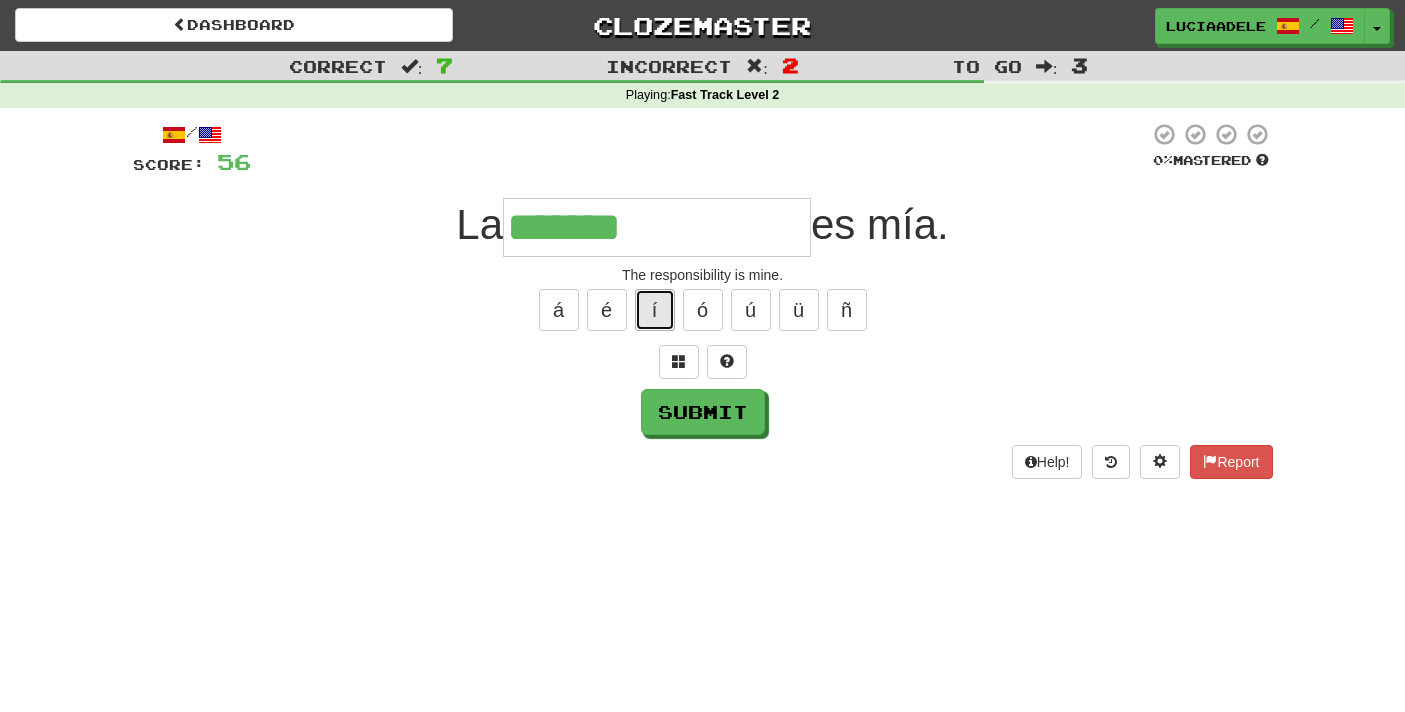 click on "í" at bounding box center (655, 310) 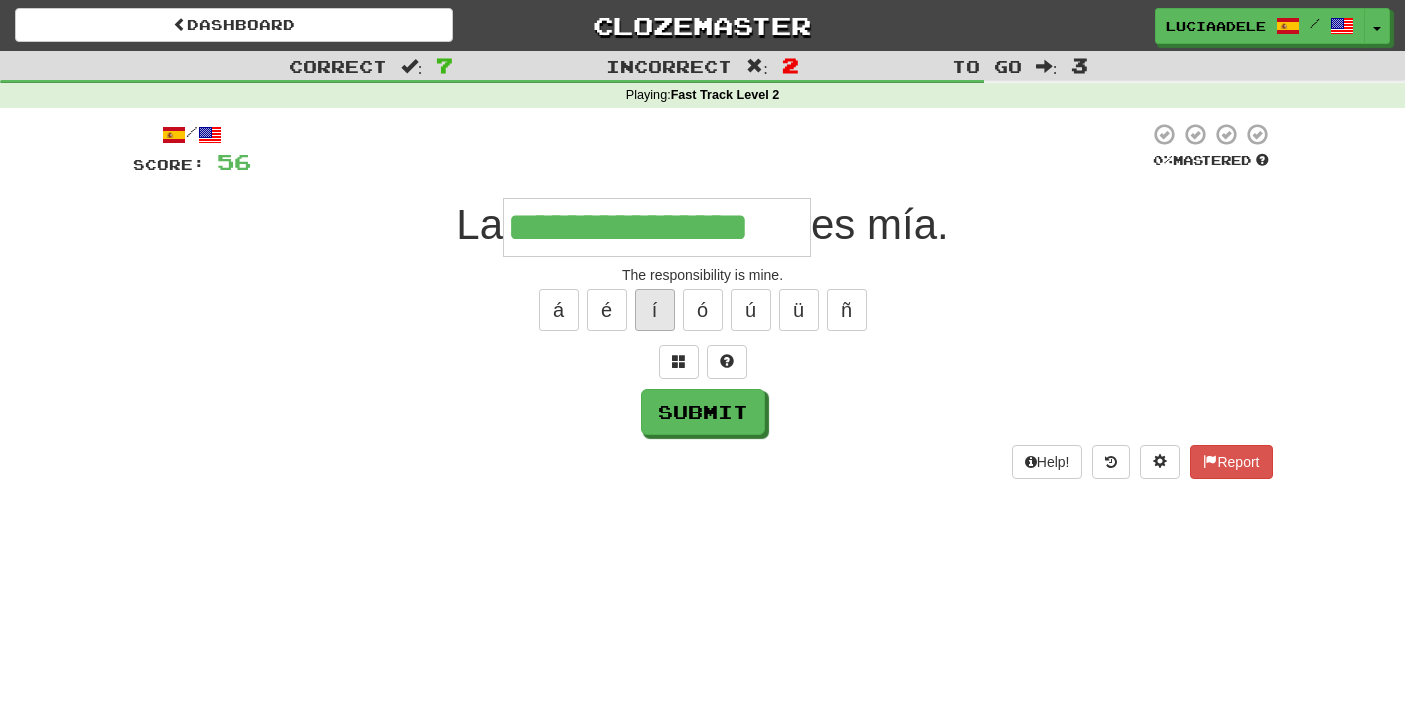 type on "**********" 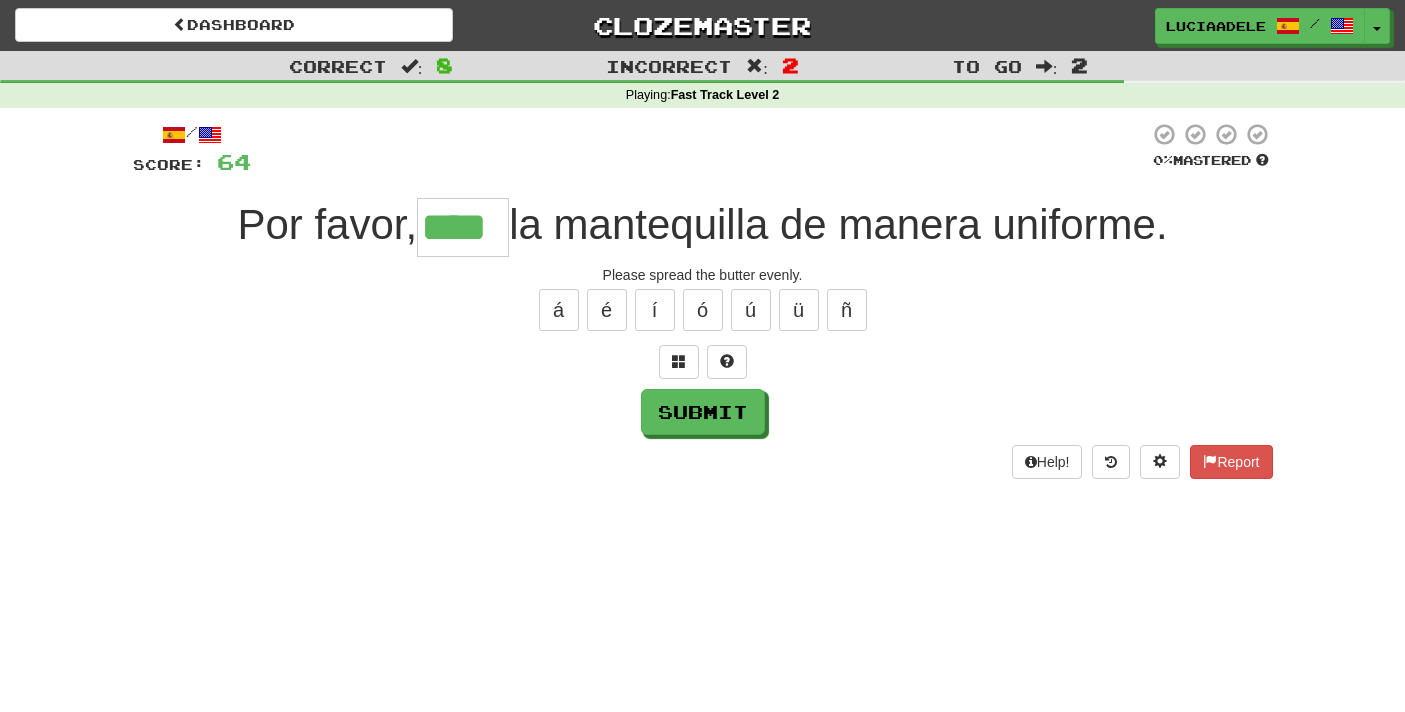 type on "****" 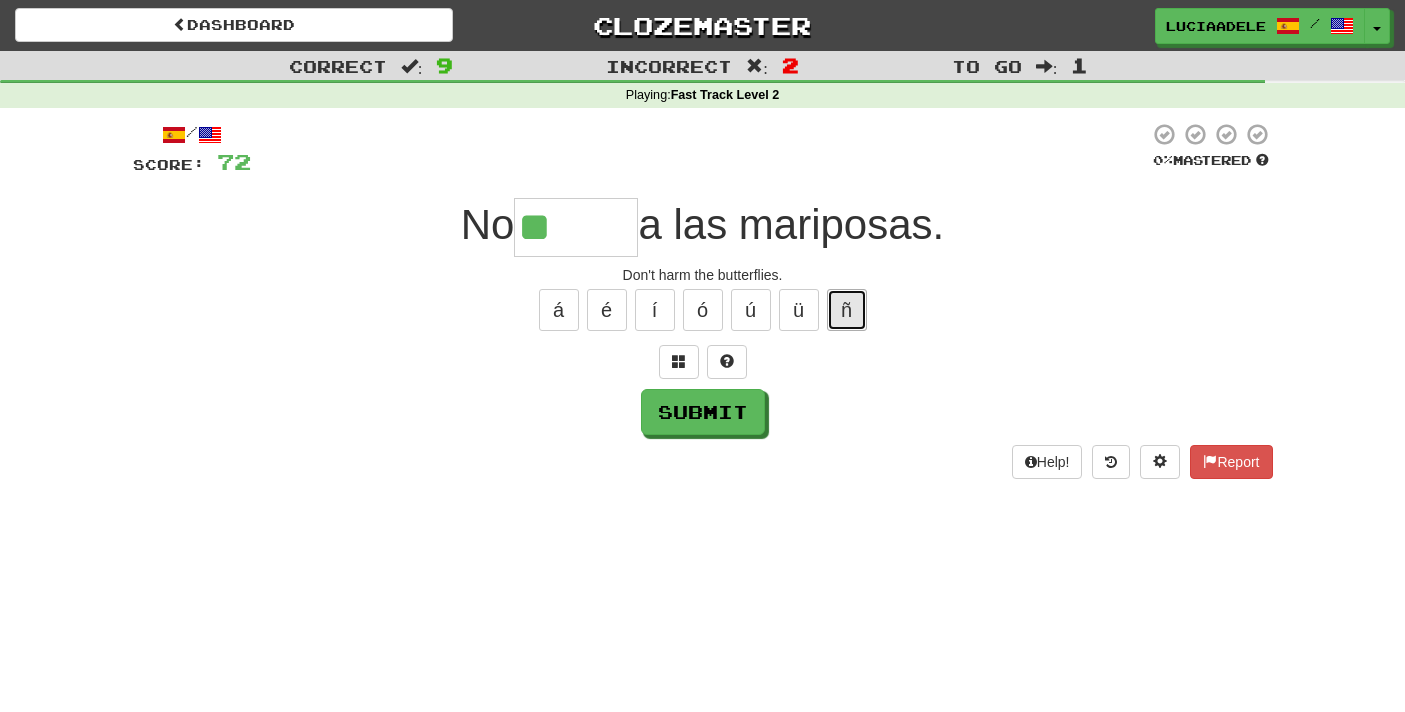 click on "ñ" at bounding box center (847, 310) 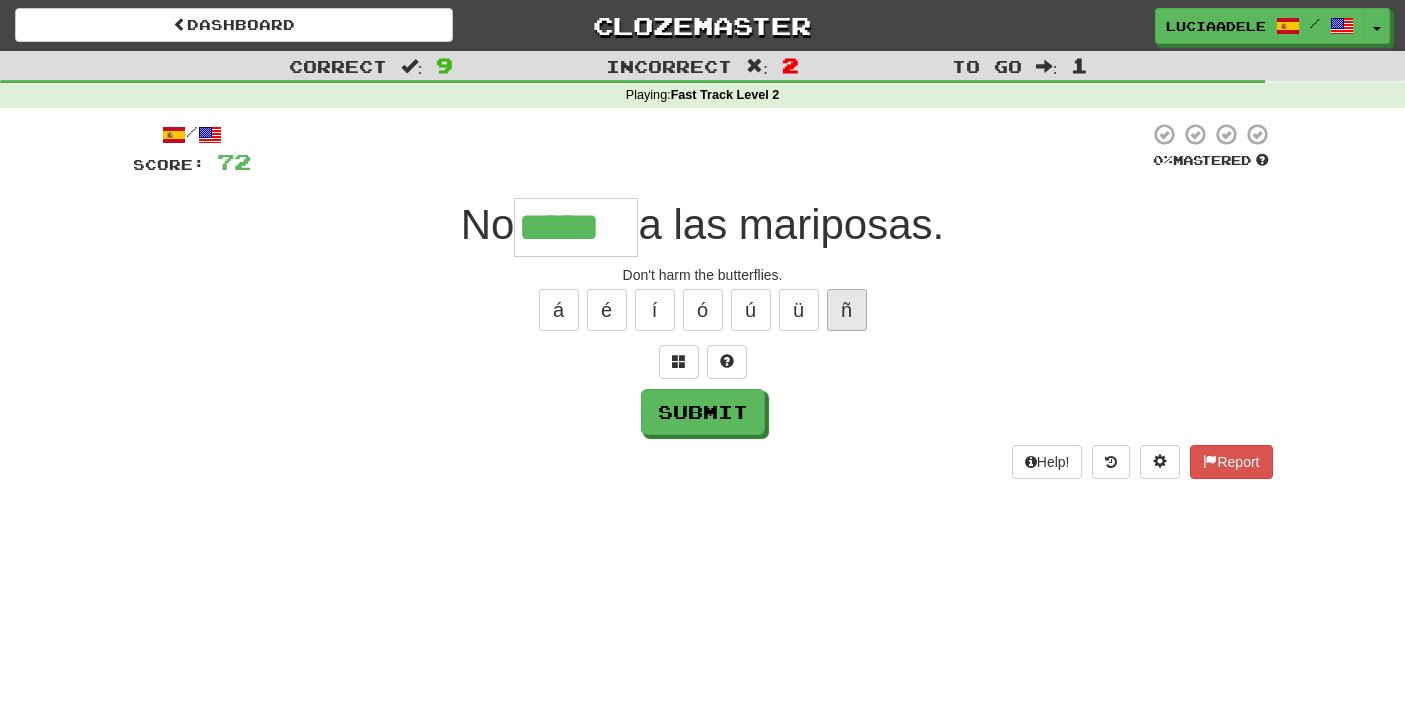 type on "*****" 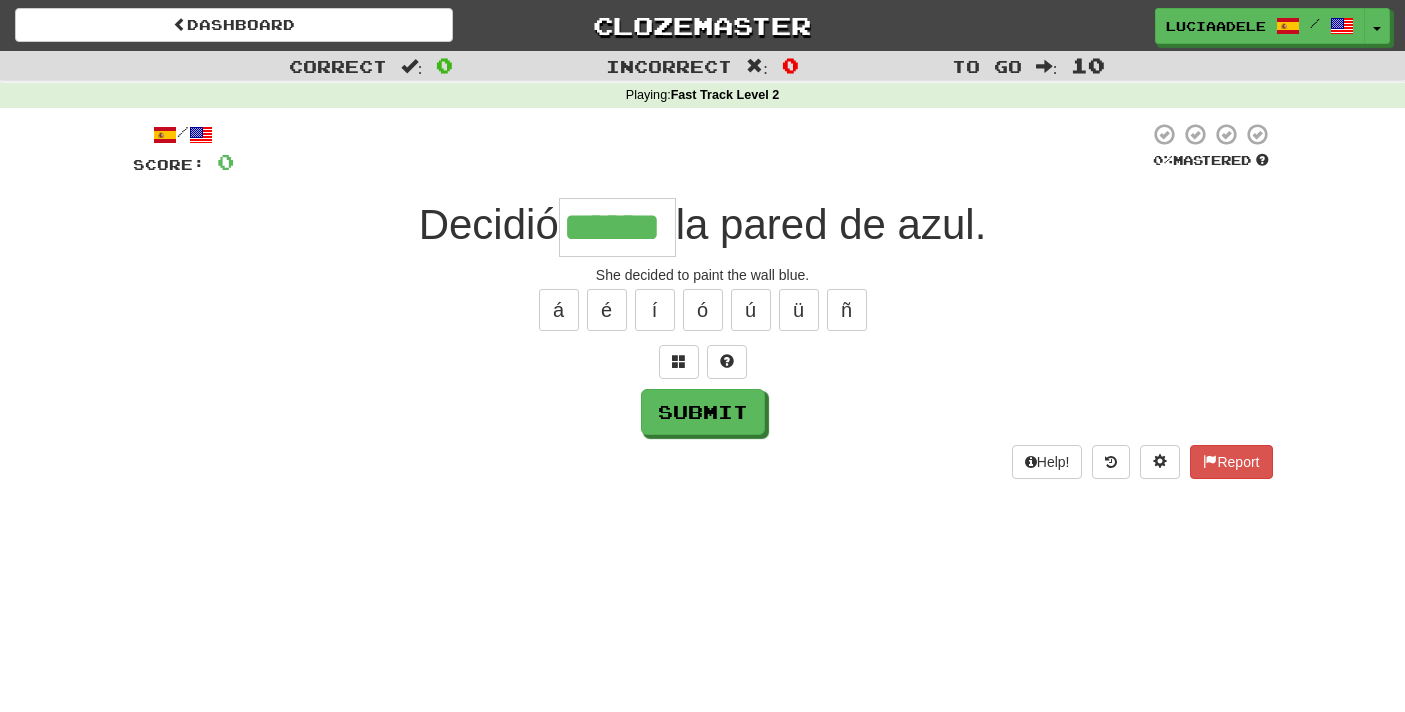 type on "******" 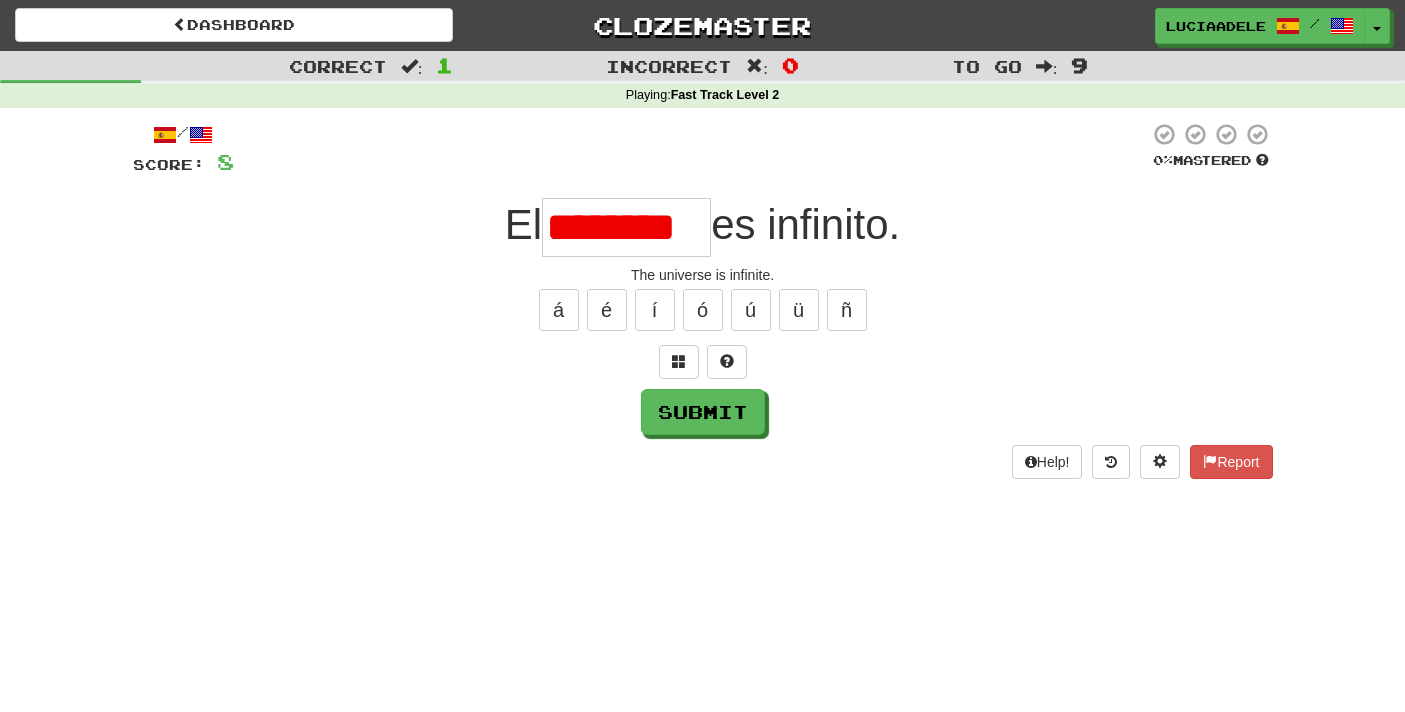 scroll, scrollTop: 0, scrollLeft: 0, axis: both 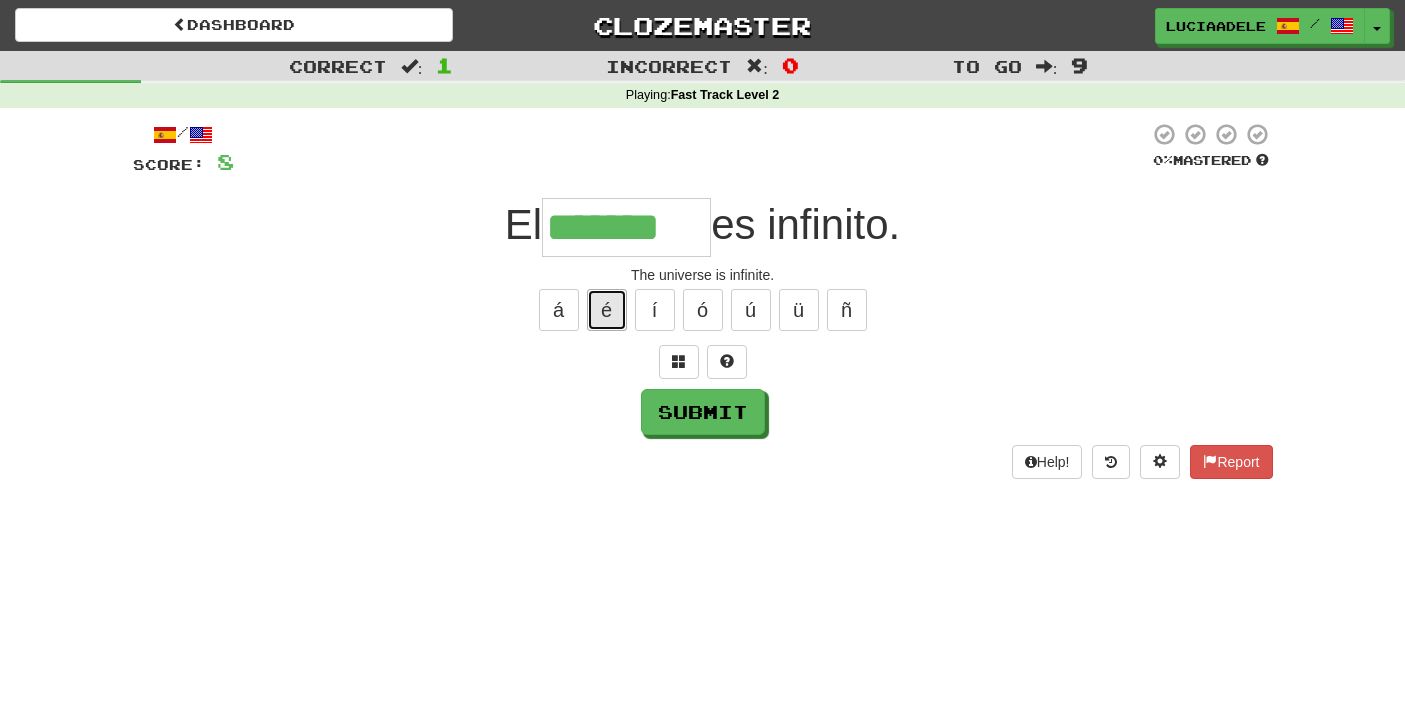 click on "é" at bounding box center (607, 310) 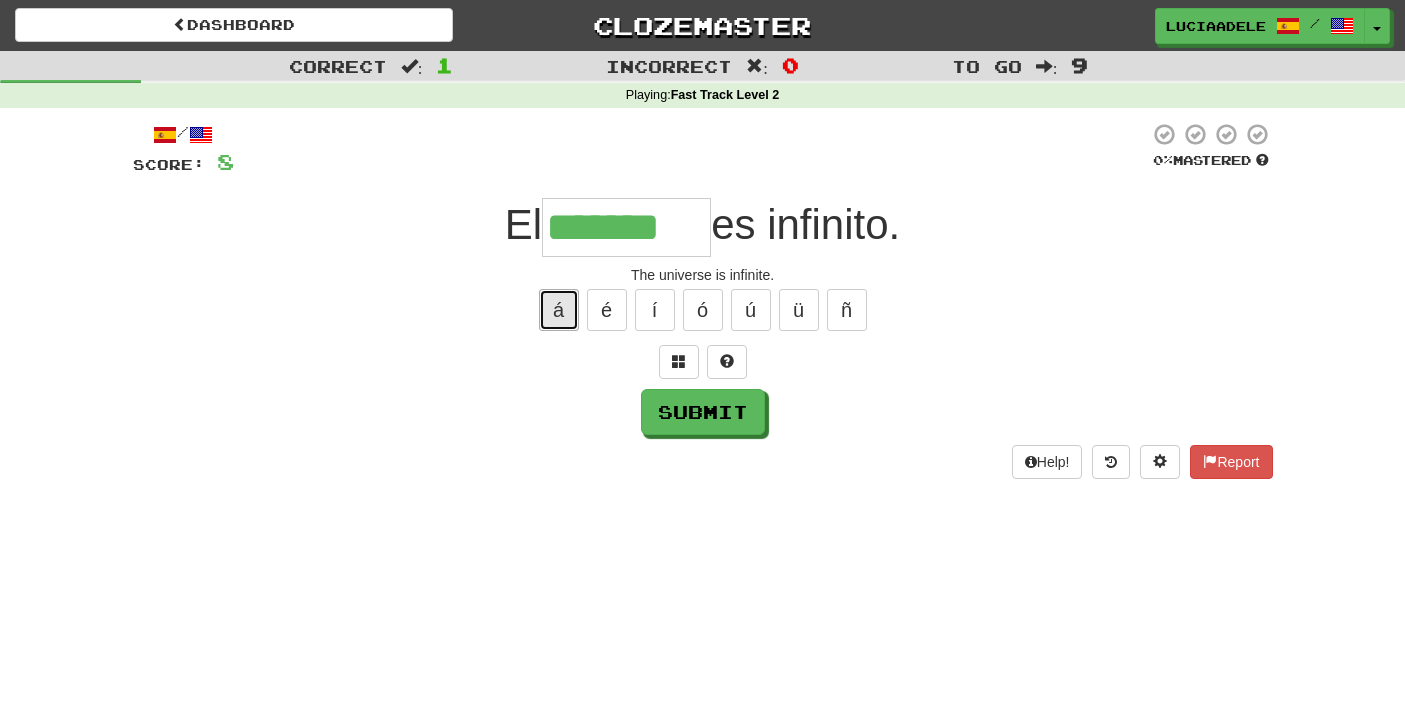 click on "á" at bounding box center [559, 310] 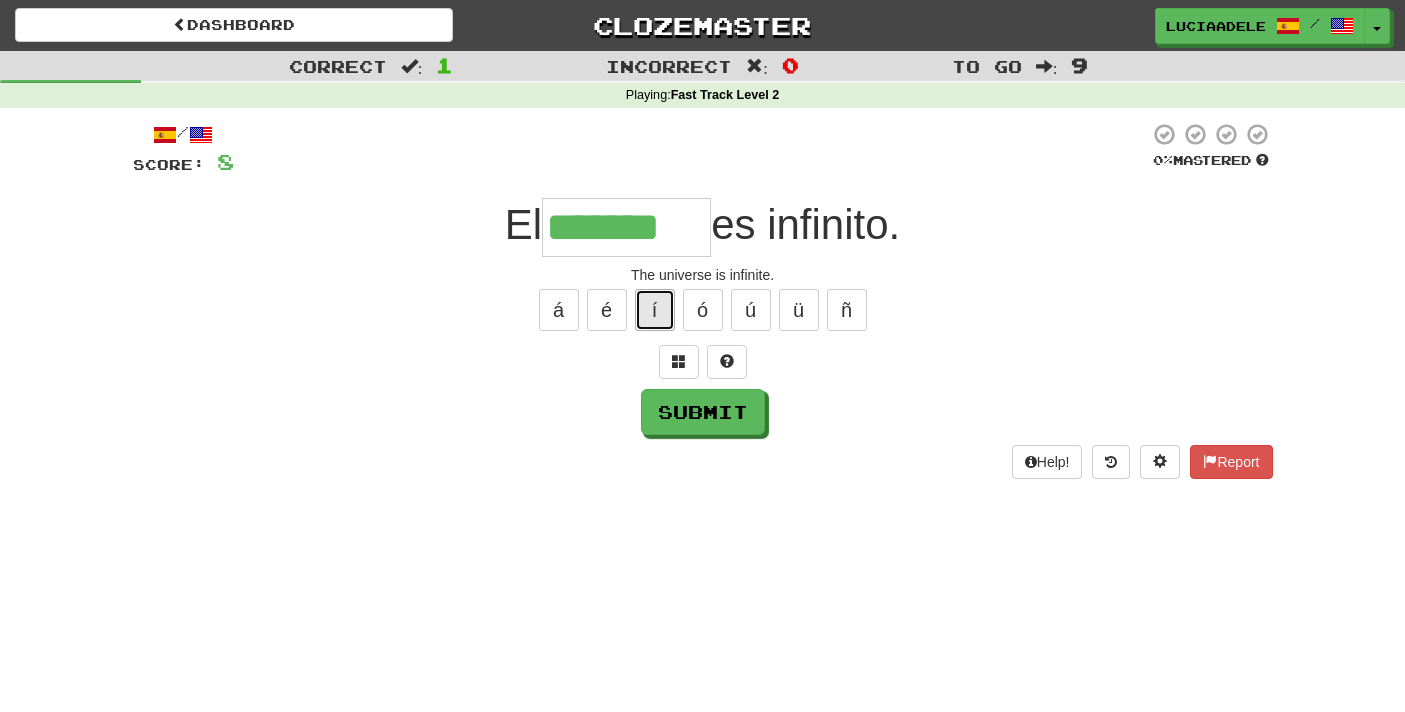 click on "í" at bounding box center [655, 310] 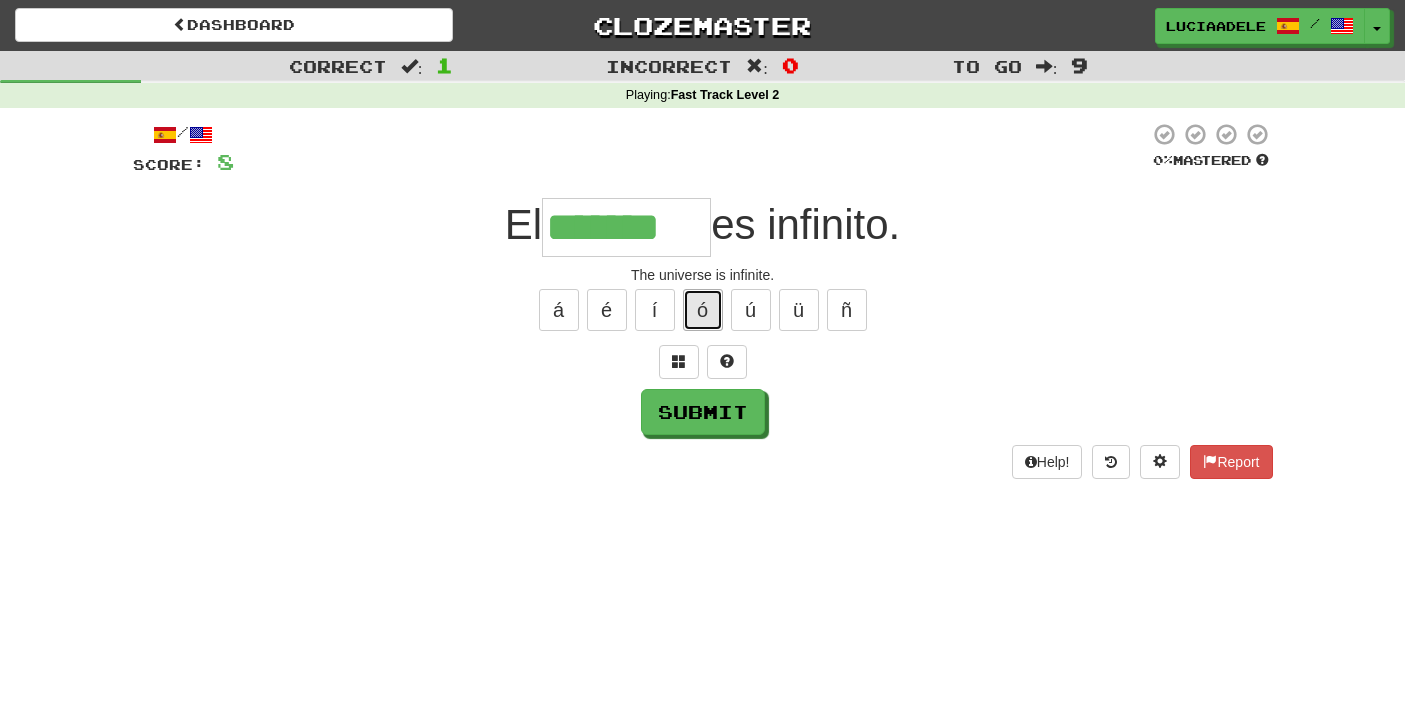 click on "ó" at bounding box center [703, 310] 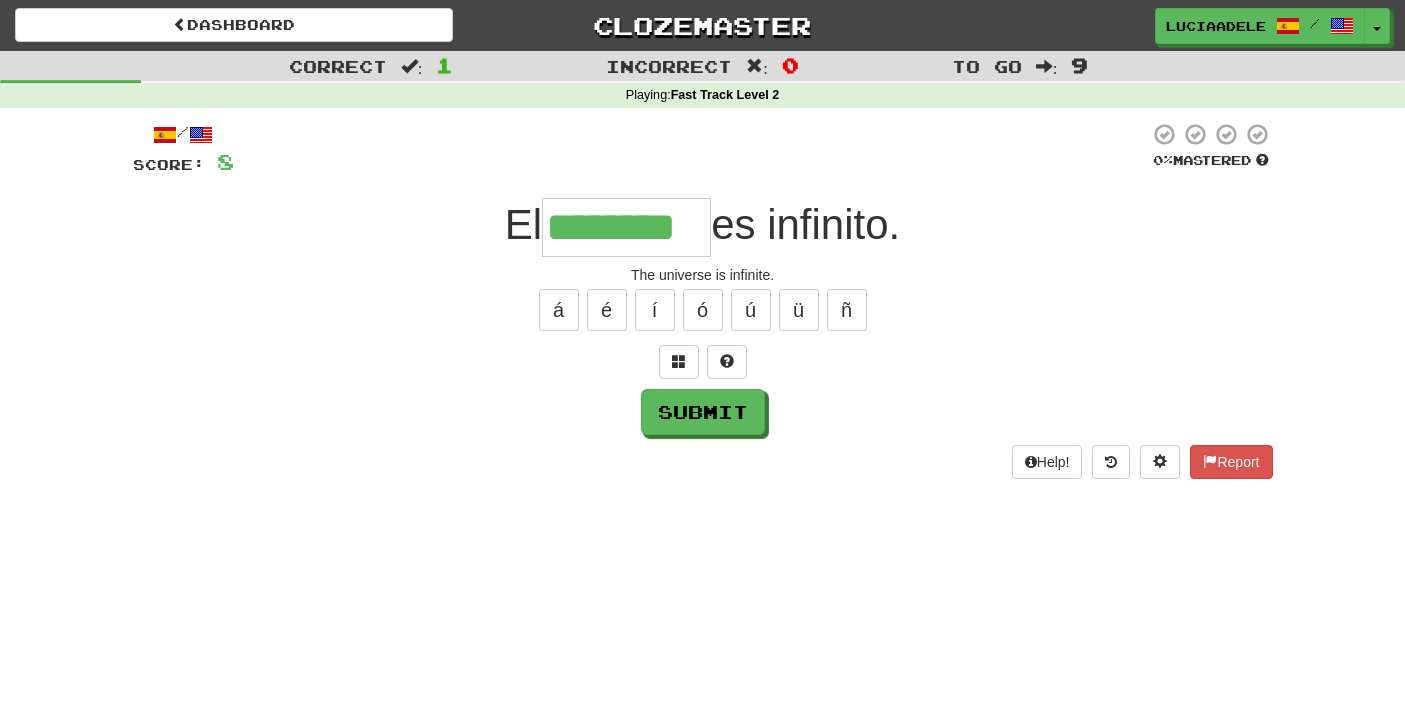 type on "********" 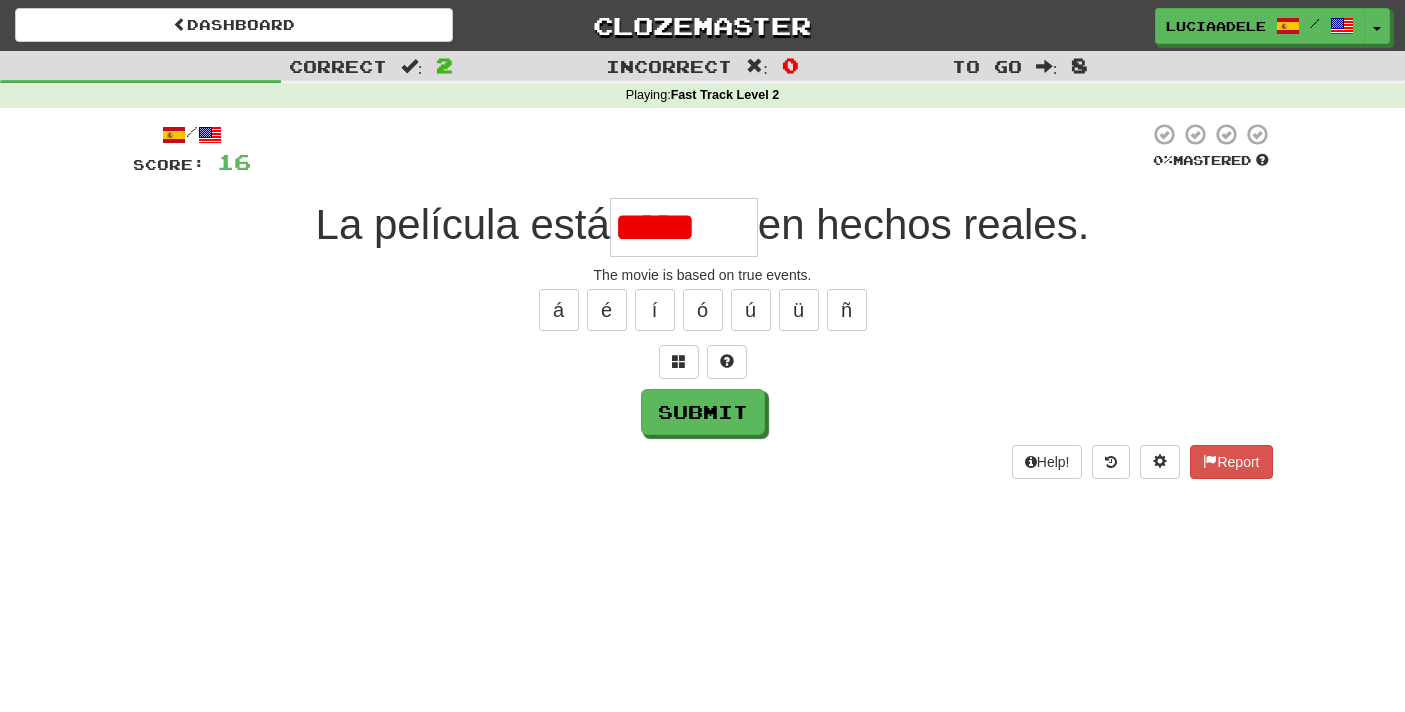 type on "******" 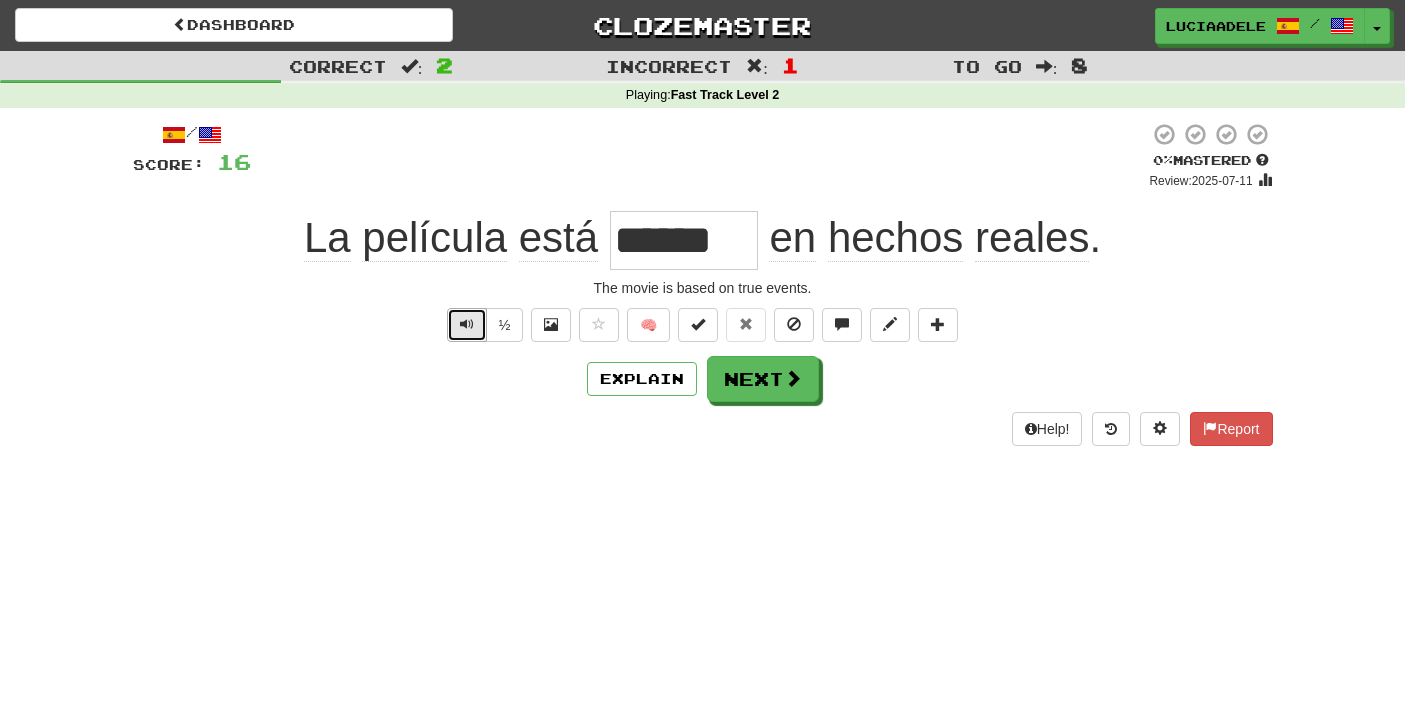 click at bounding box center (467, 324) 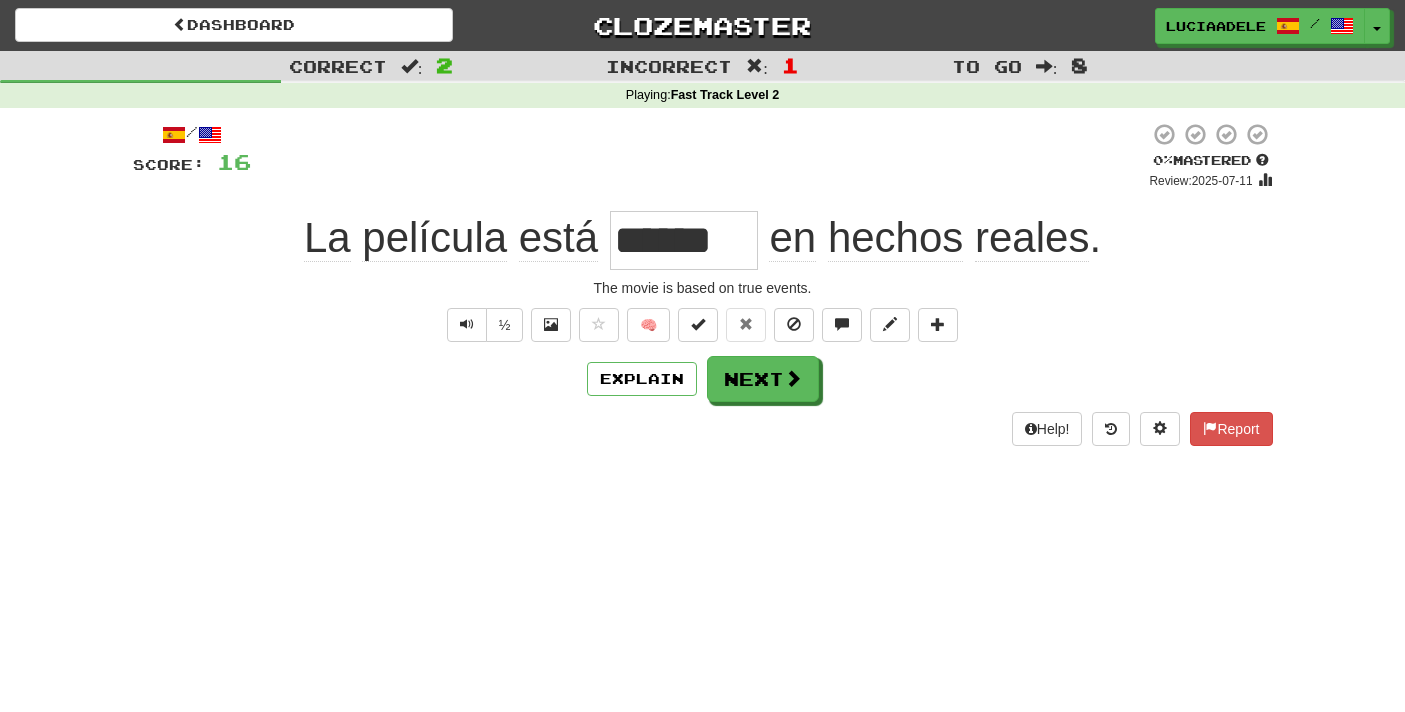 click on "Explain Next" at bounding box center [703, 379] 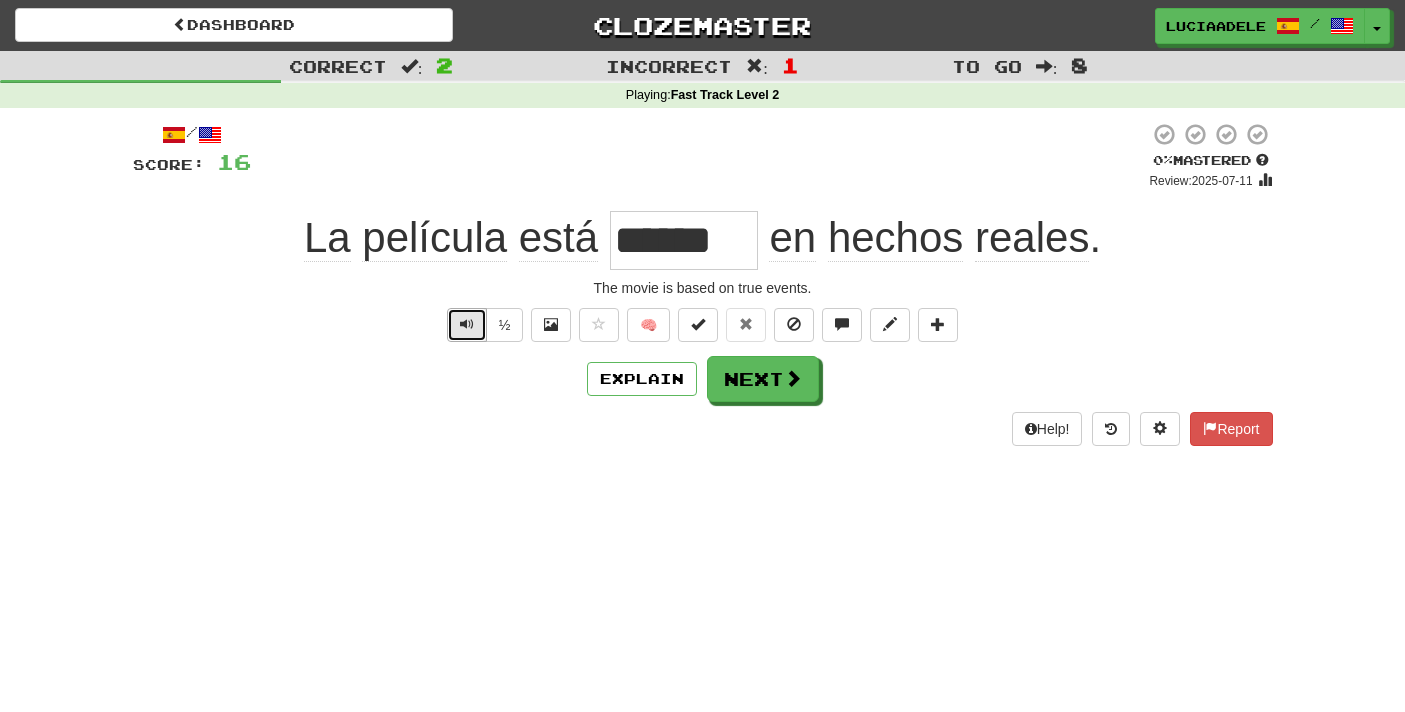 click at bounding box center [467, 324] 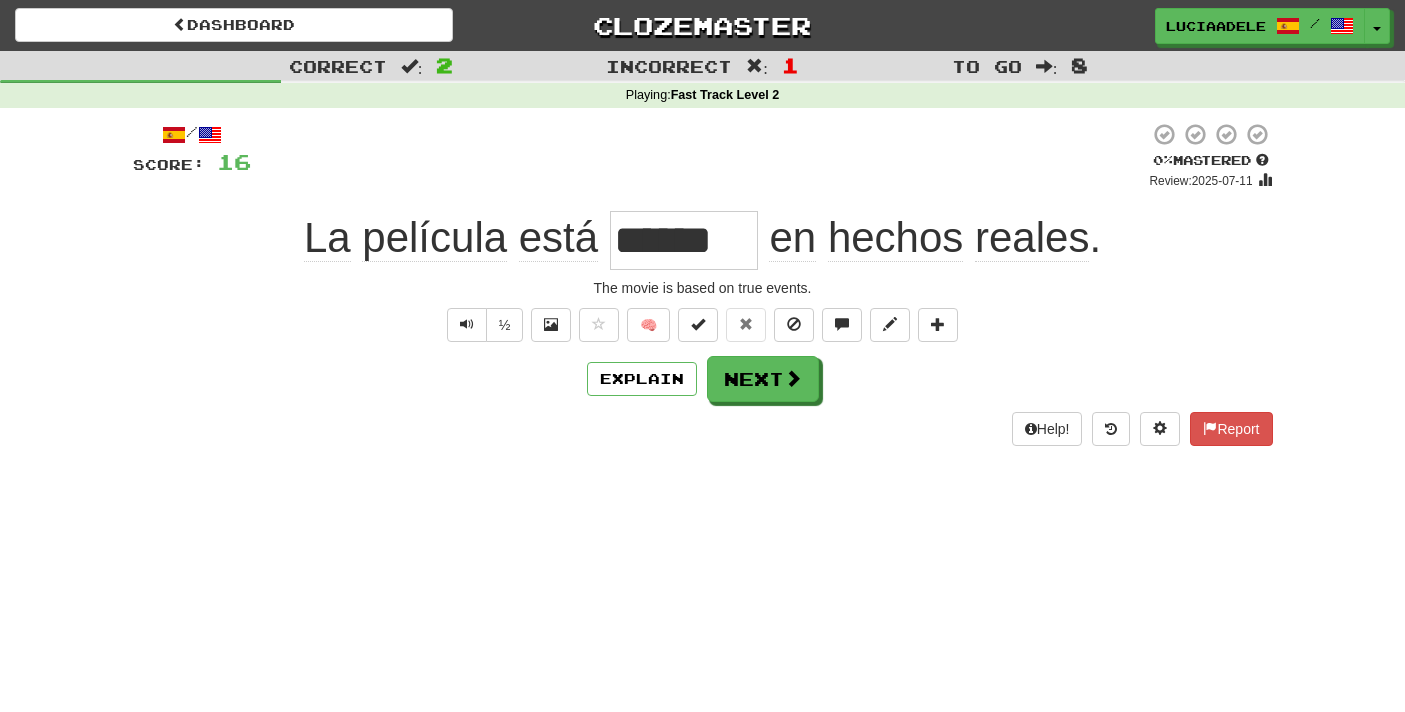 click on "Explain Next" at bounding box center [703, 379] 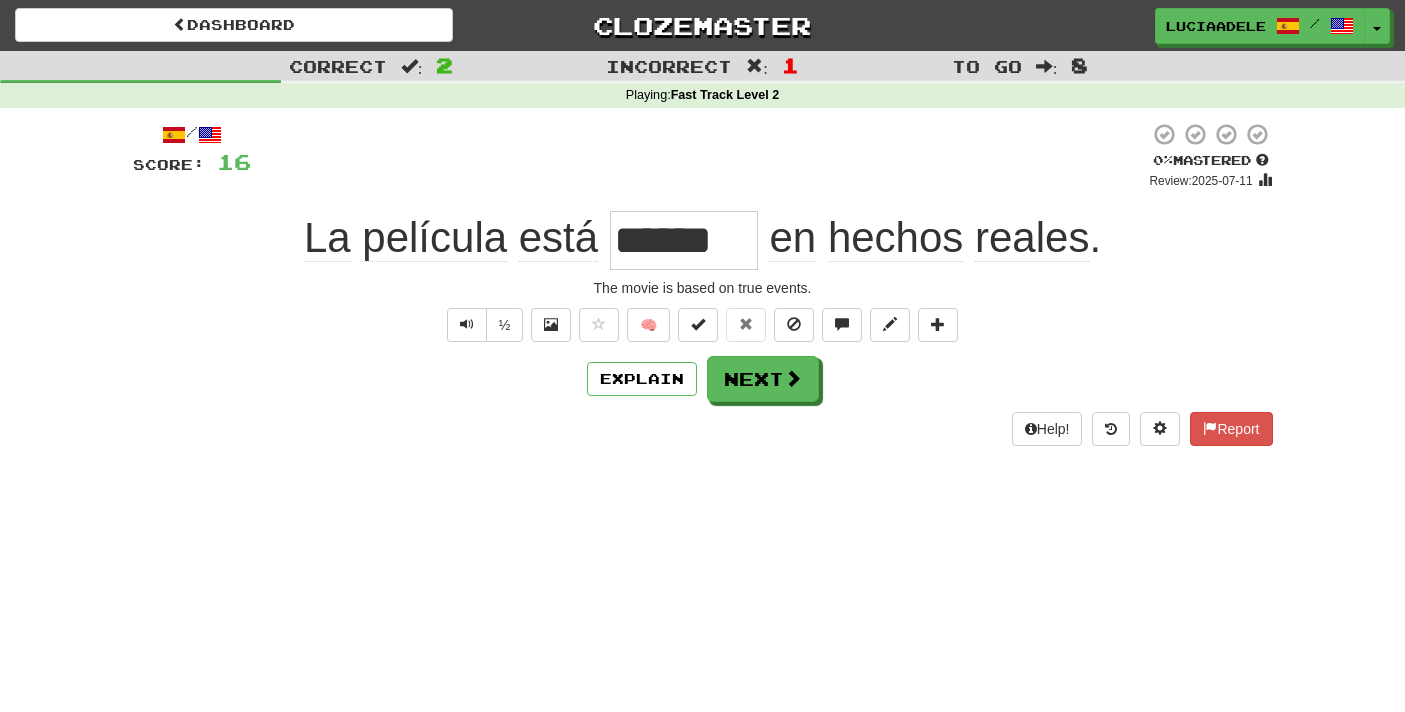 click on "Help!  Report" at bounding box center [703, 429] 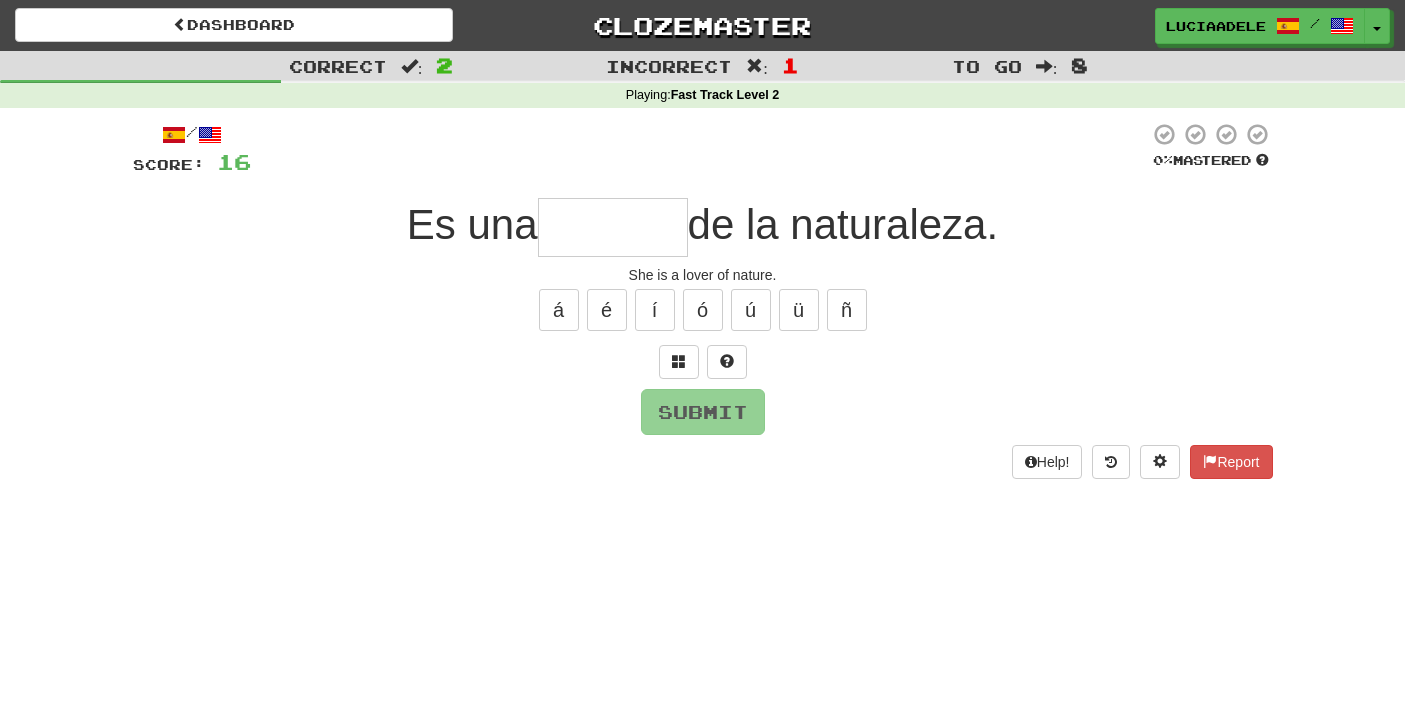 click at bounding box center [613, 227] 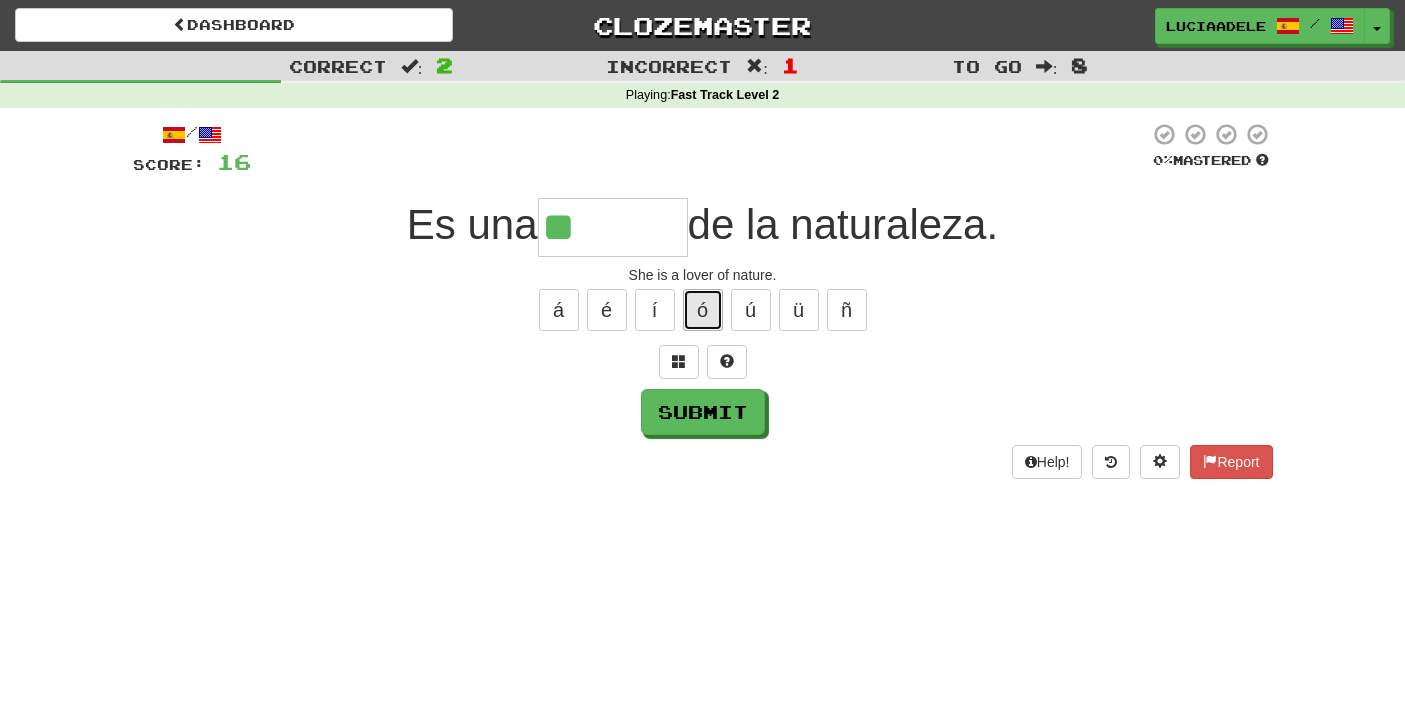 click on "ó" at bounding box center (703, 310) 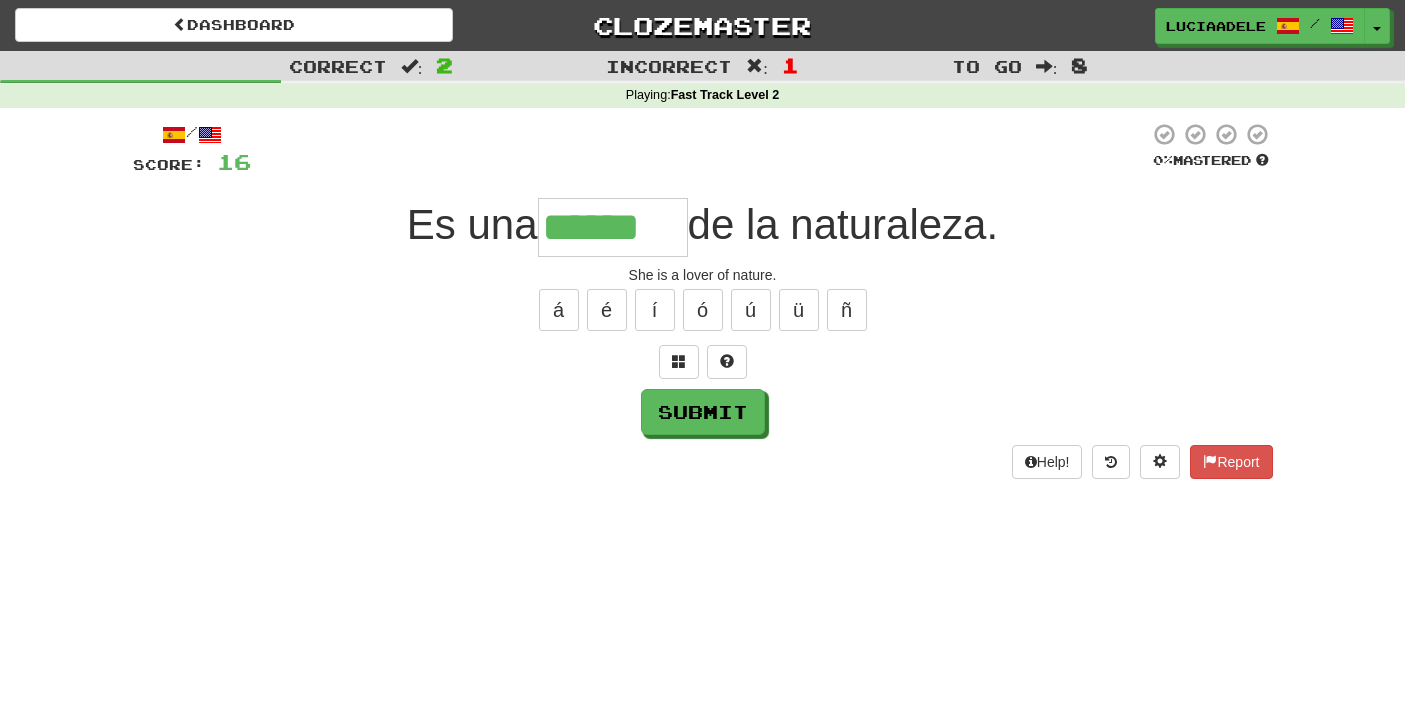 type on "******" 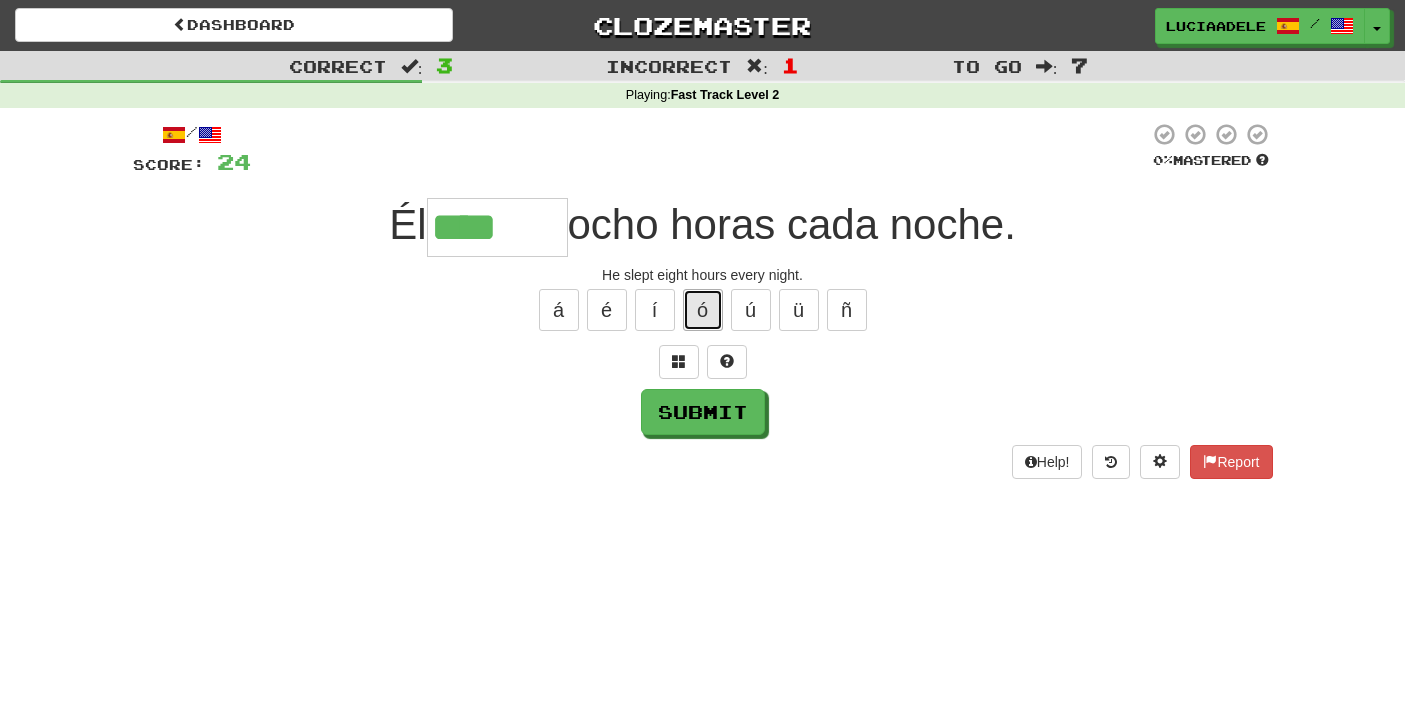 click on "ó" at bounding box center [703, 310] 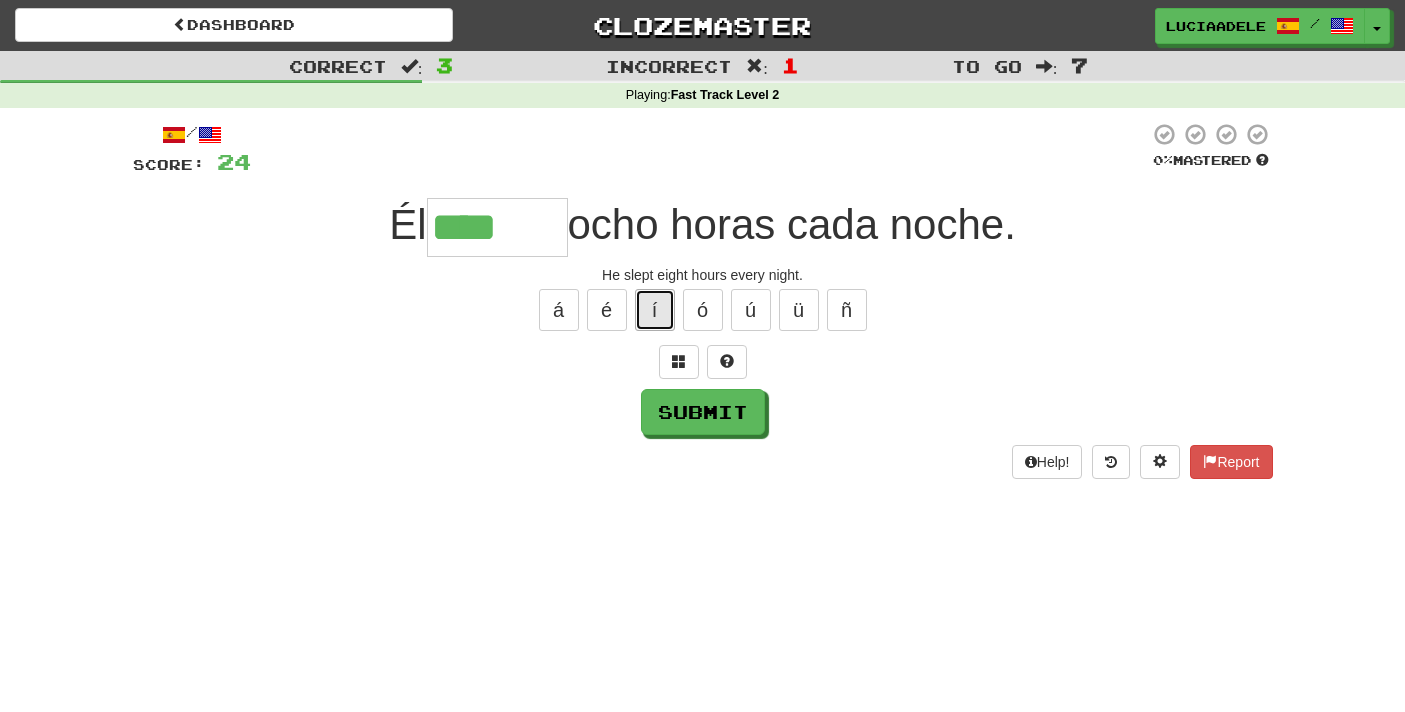click on "í" at bounding box center (655, 310) 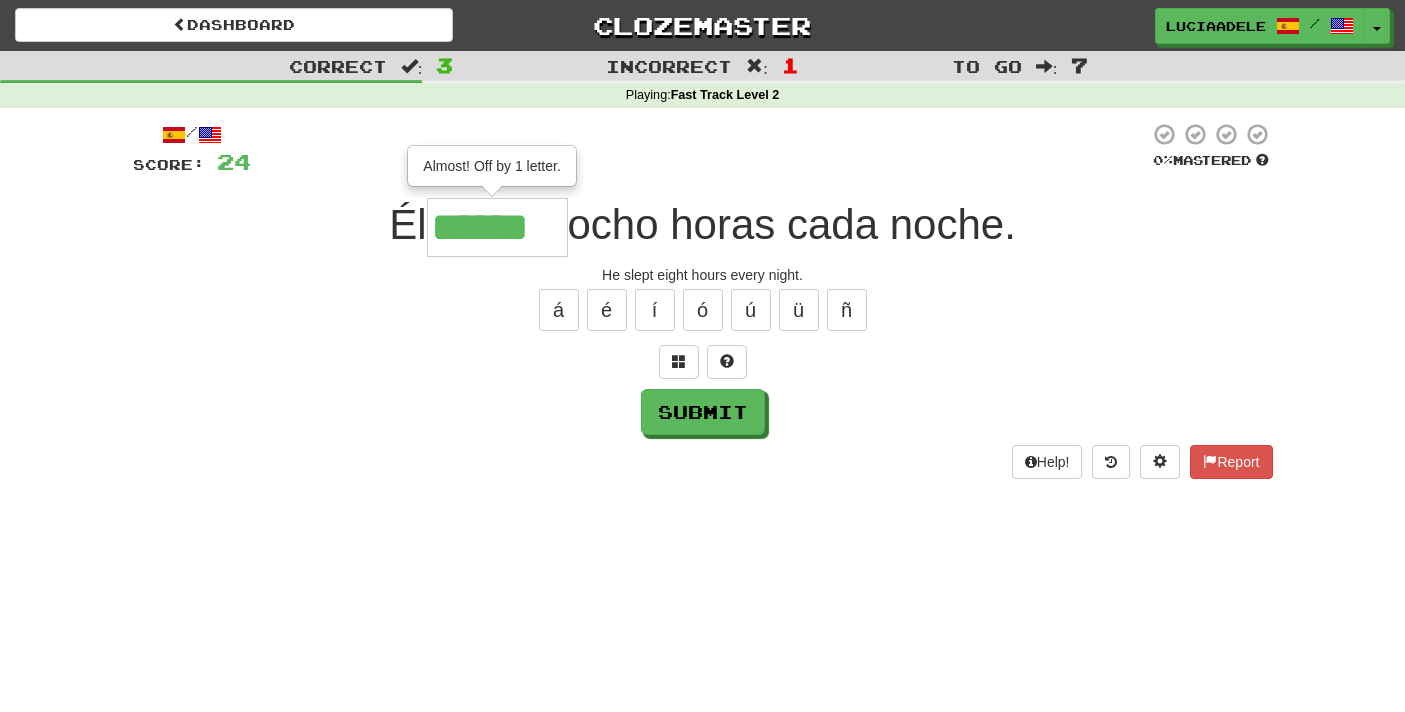 scroll, scrollTop: 0, scrollLeft: 2, axis: horizontal 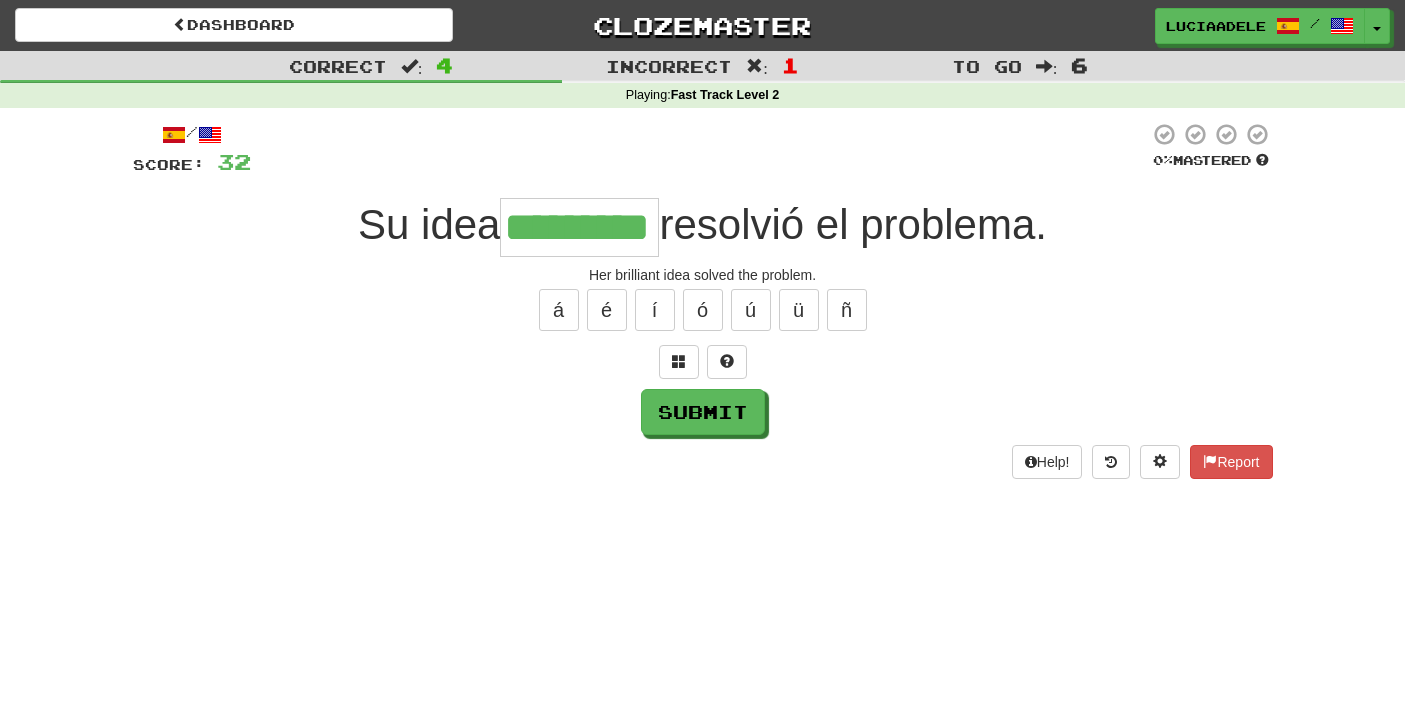 type on "*********" 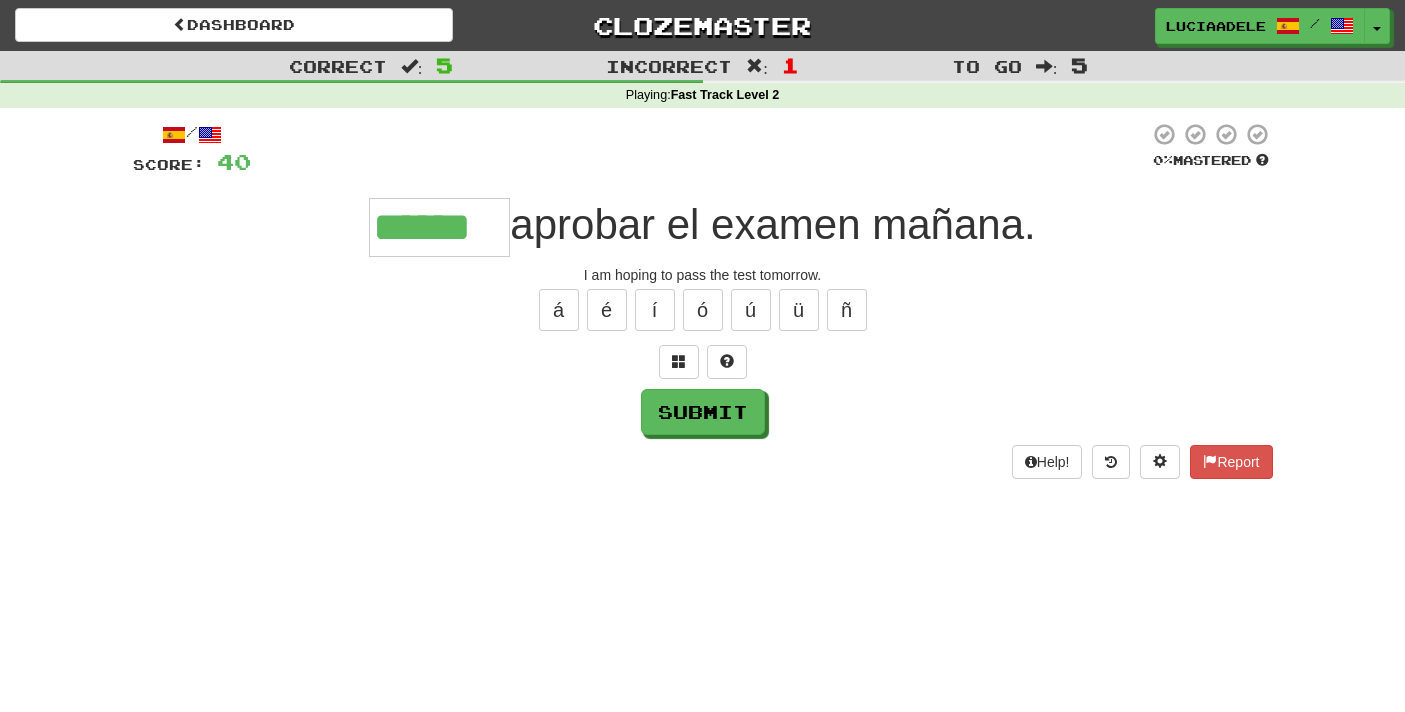 type on "******" 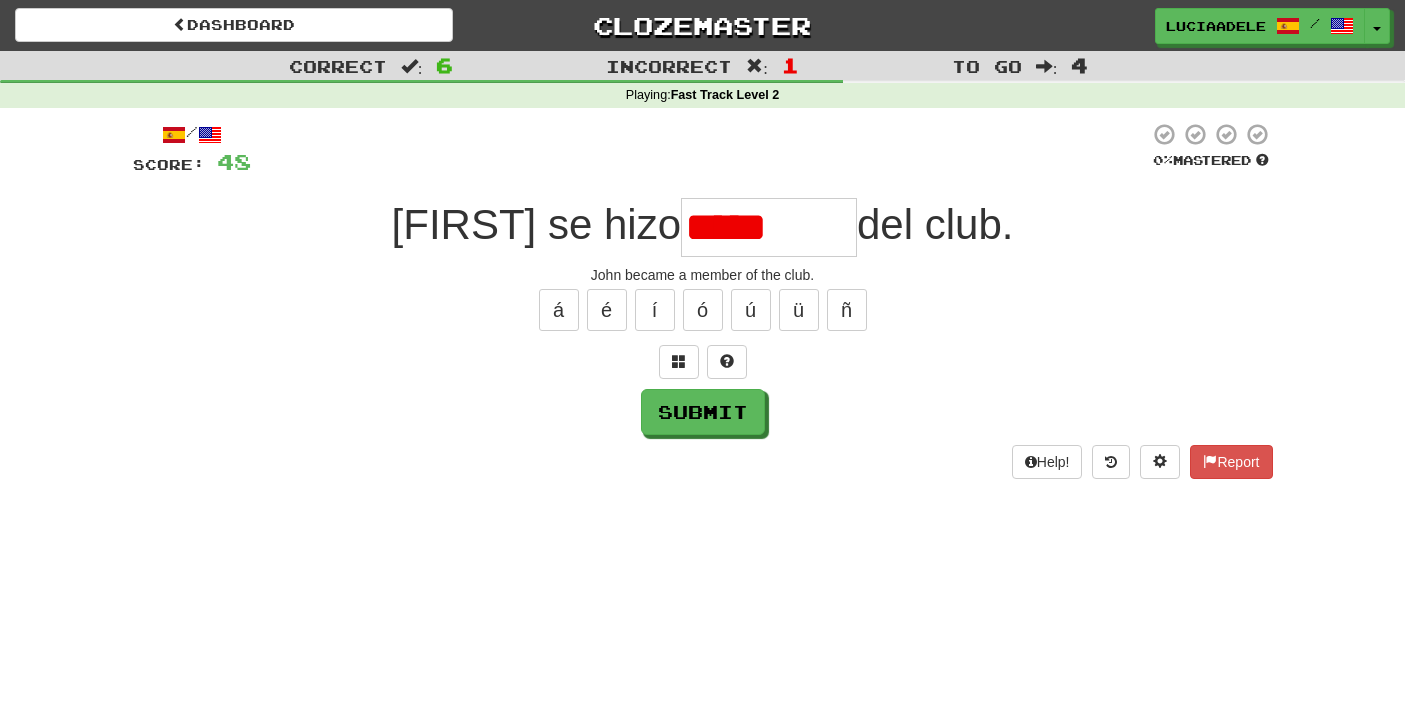 type on "*******" 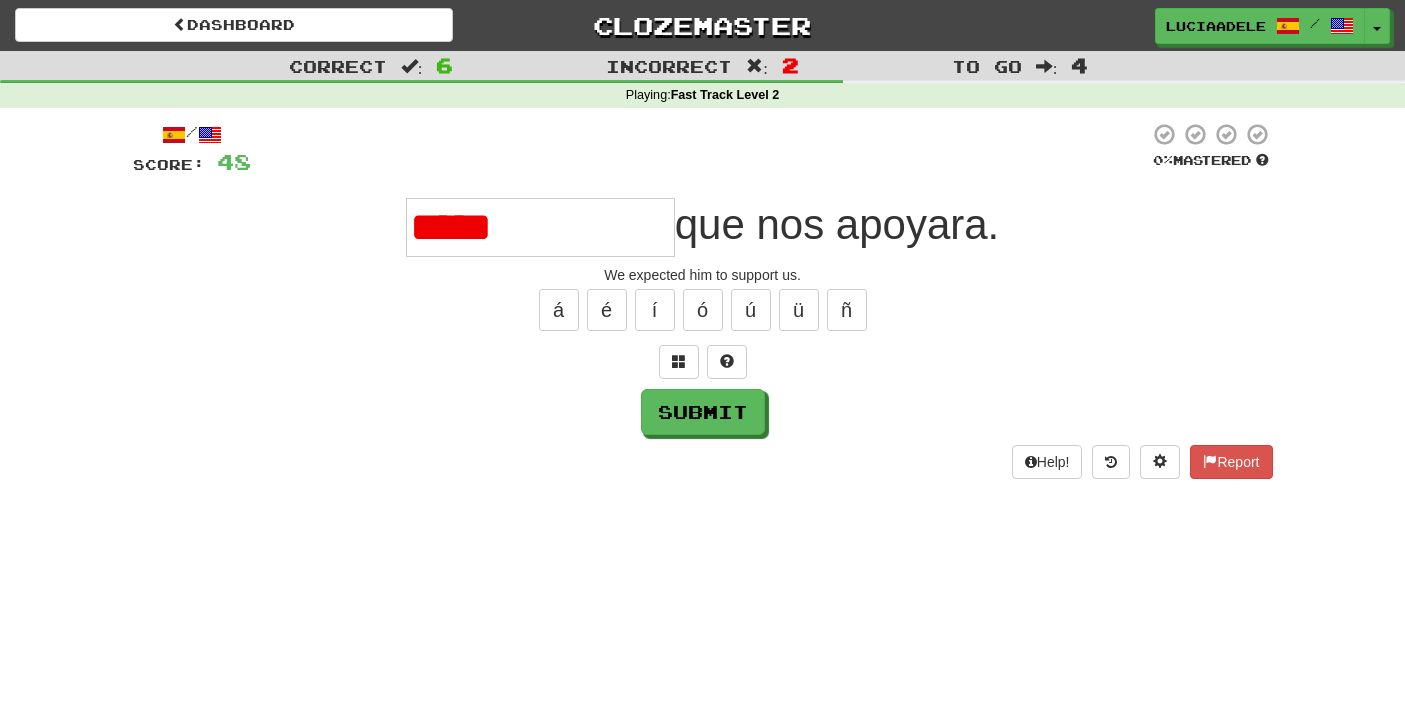 type on "**********" 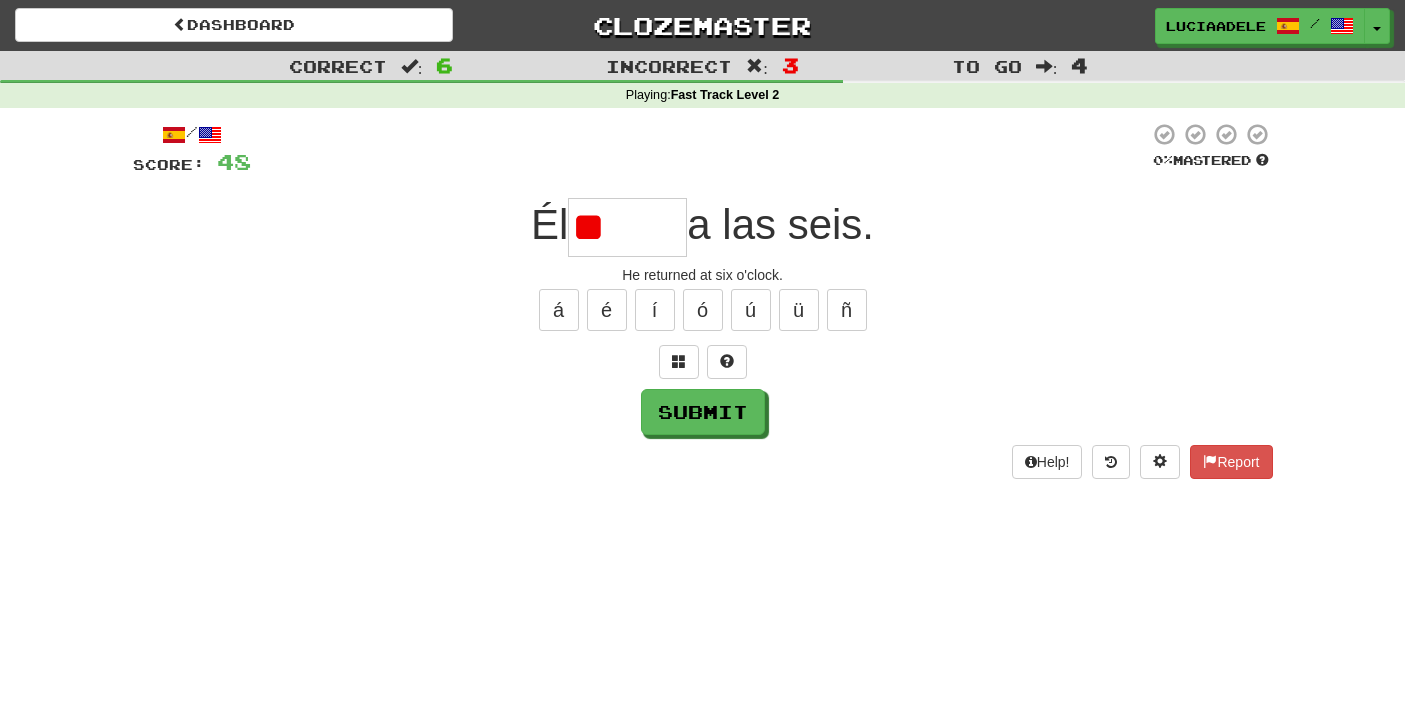 type on "*" 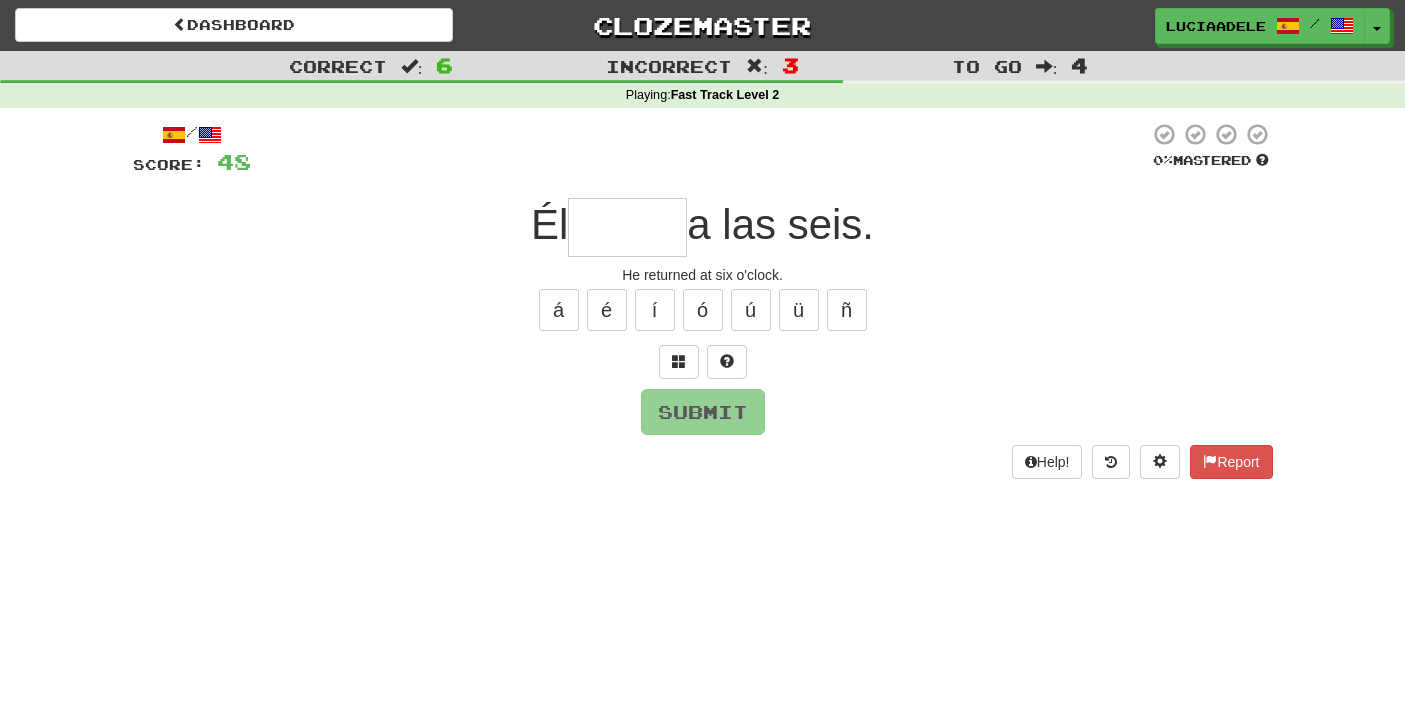 type on "******" 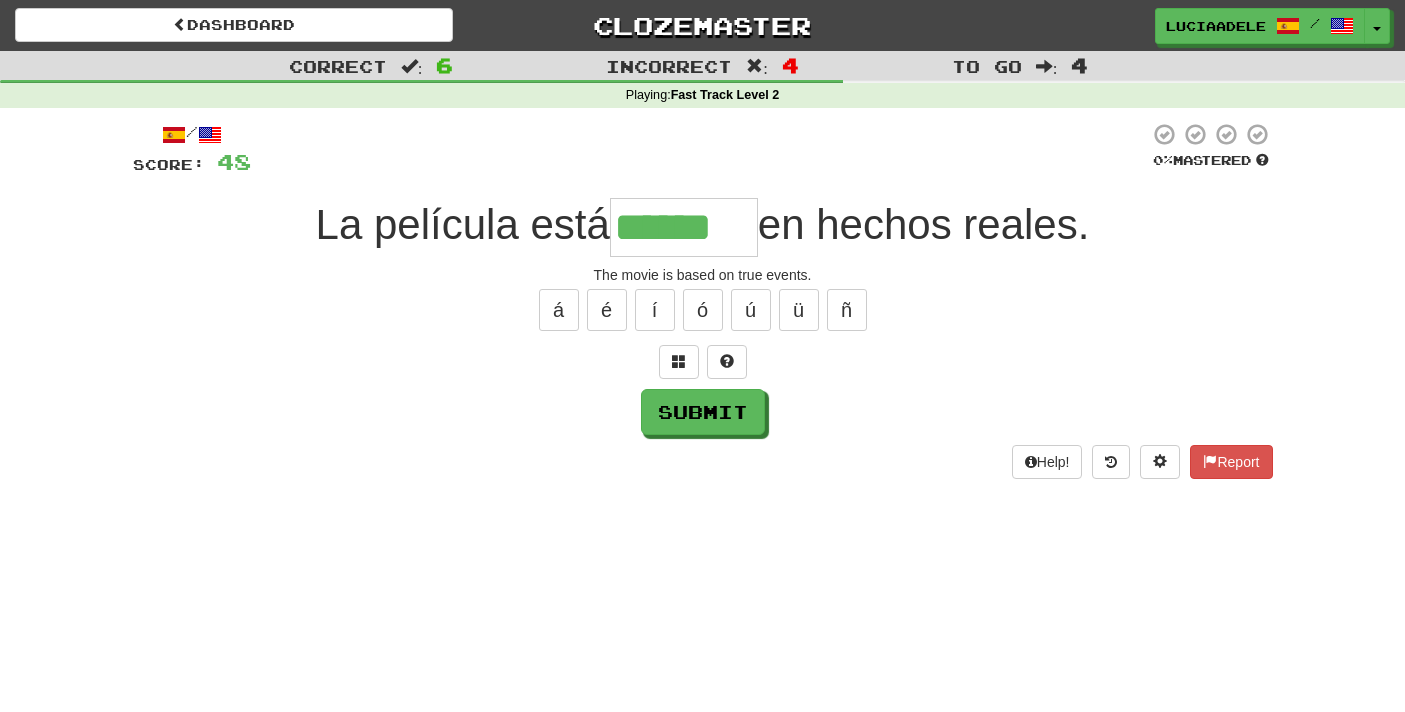 type on "******" 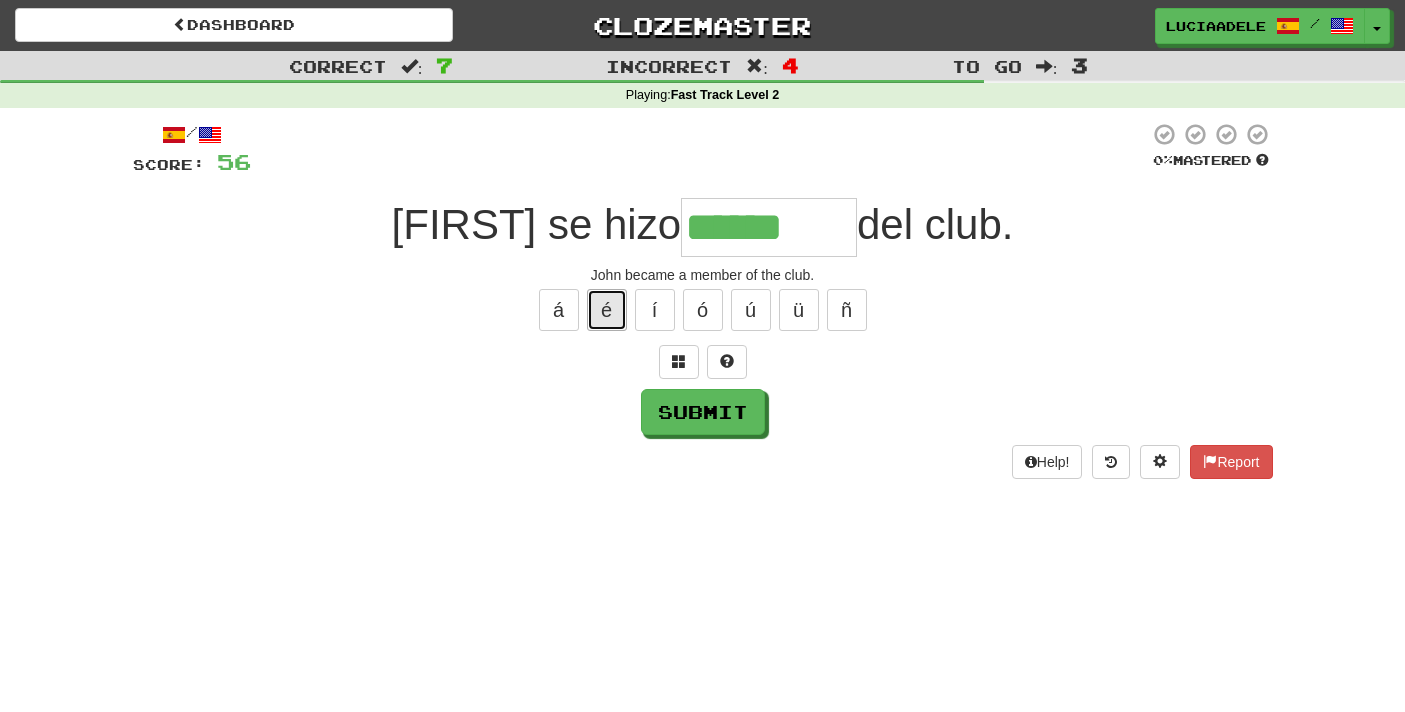 click on "é" at bounding box center [607, 310] 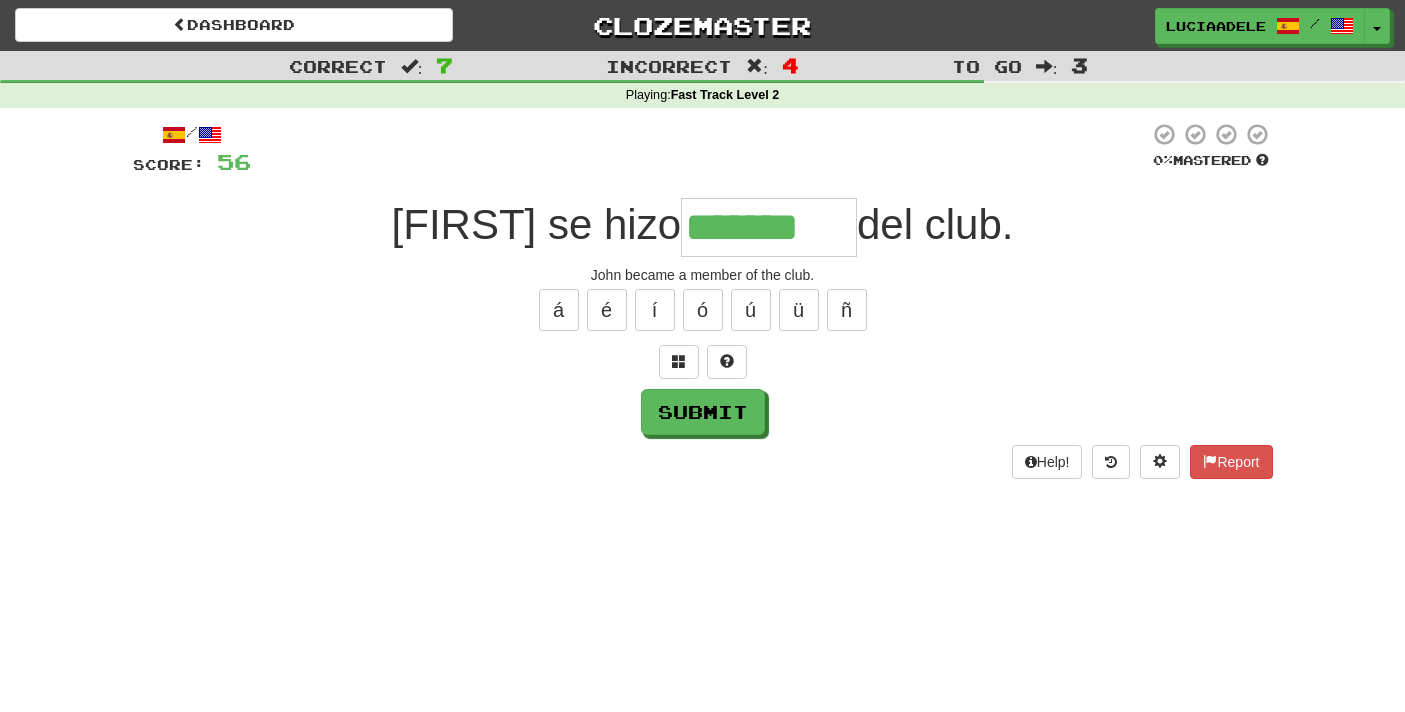 type on "*******" 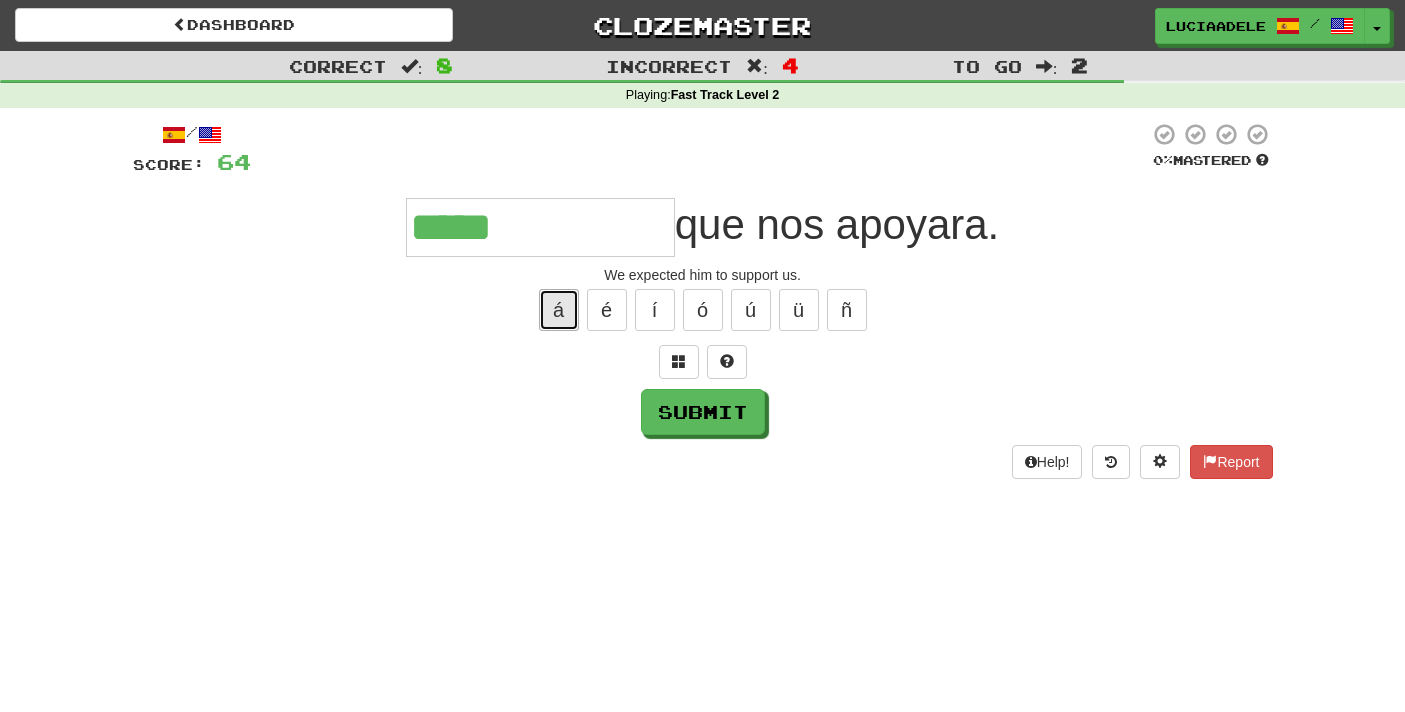 click on "á" at bounding box center (559, 310) 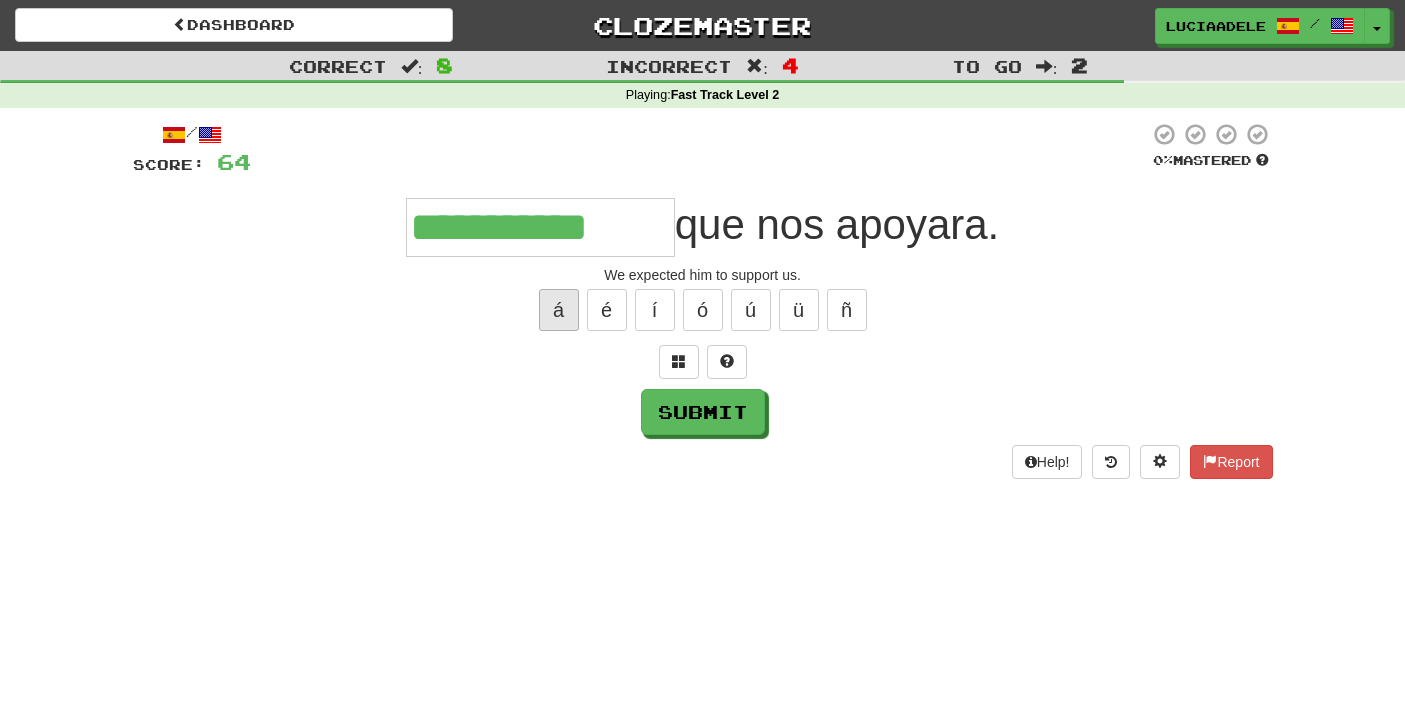 type on "**********" 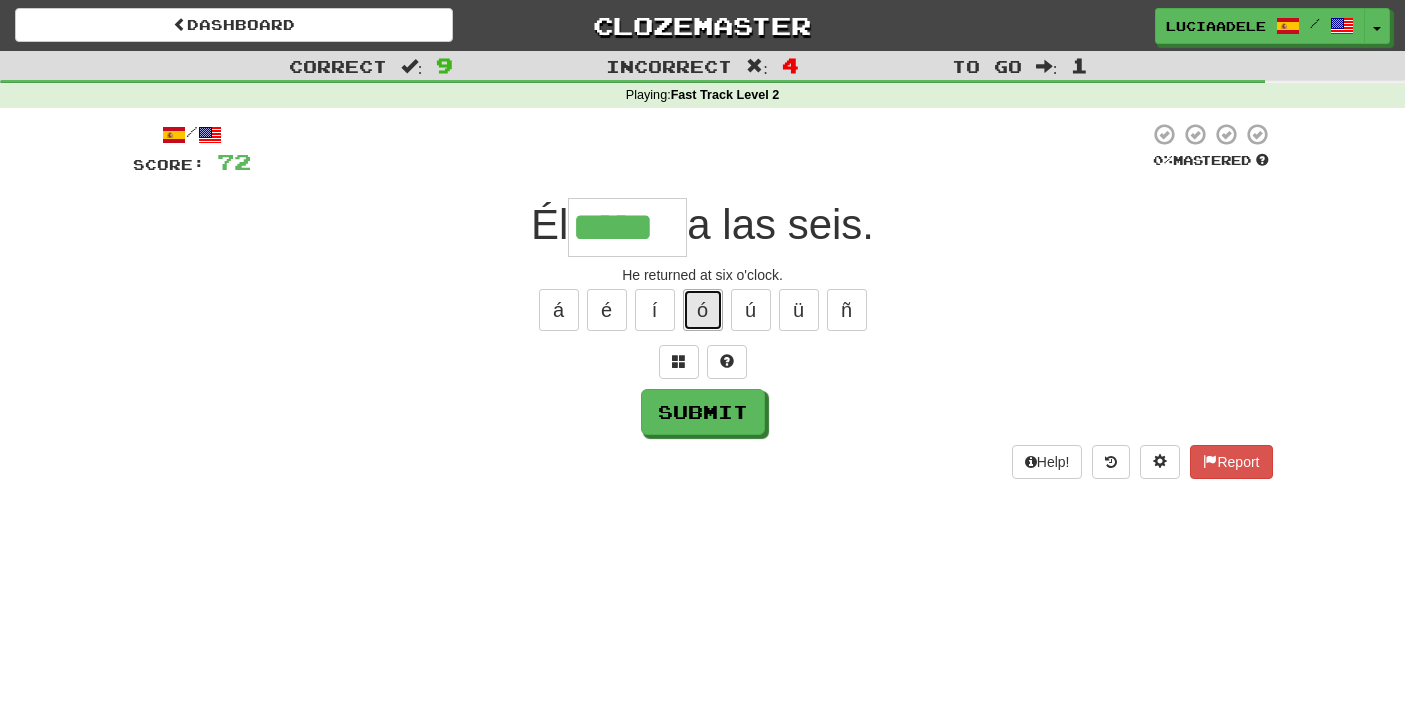 click on "ó" at bounding box center (703, 310) 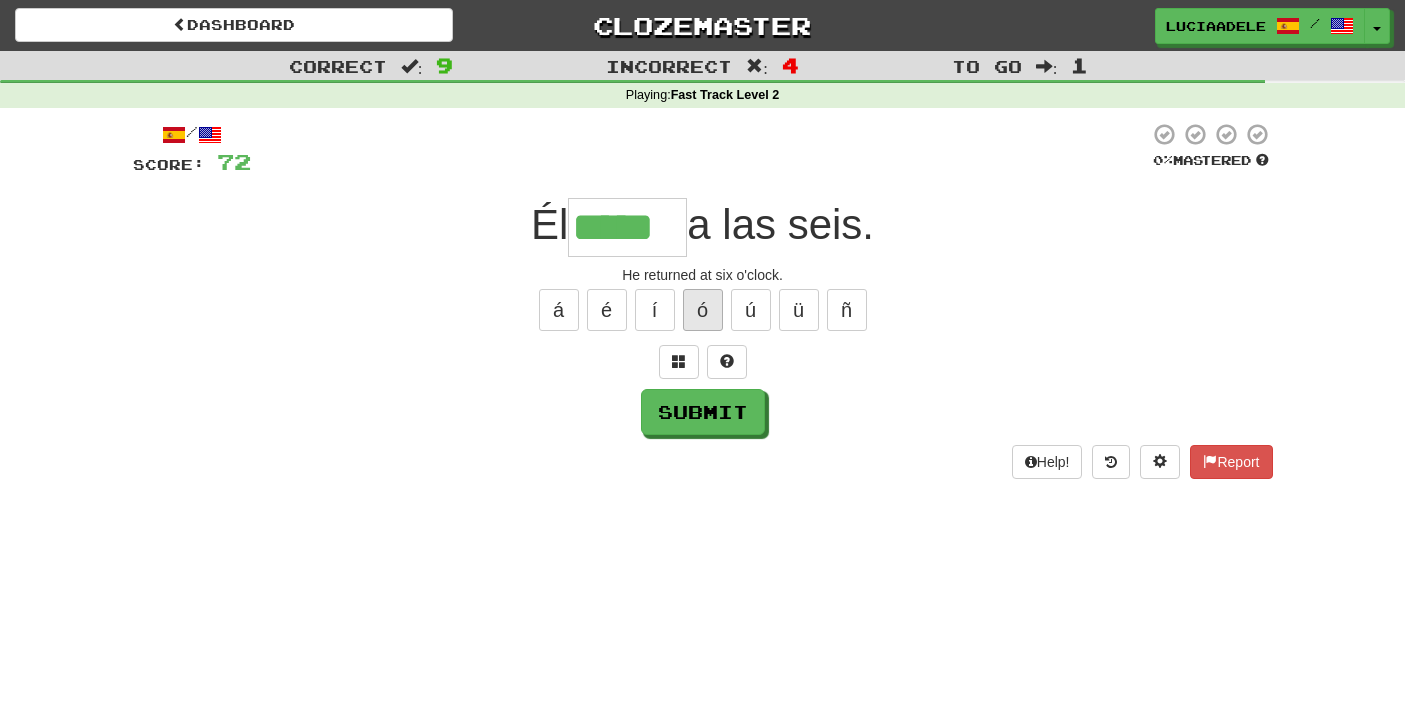 type on "******" 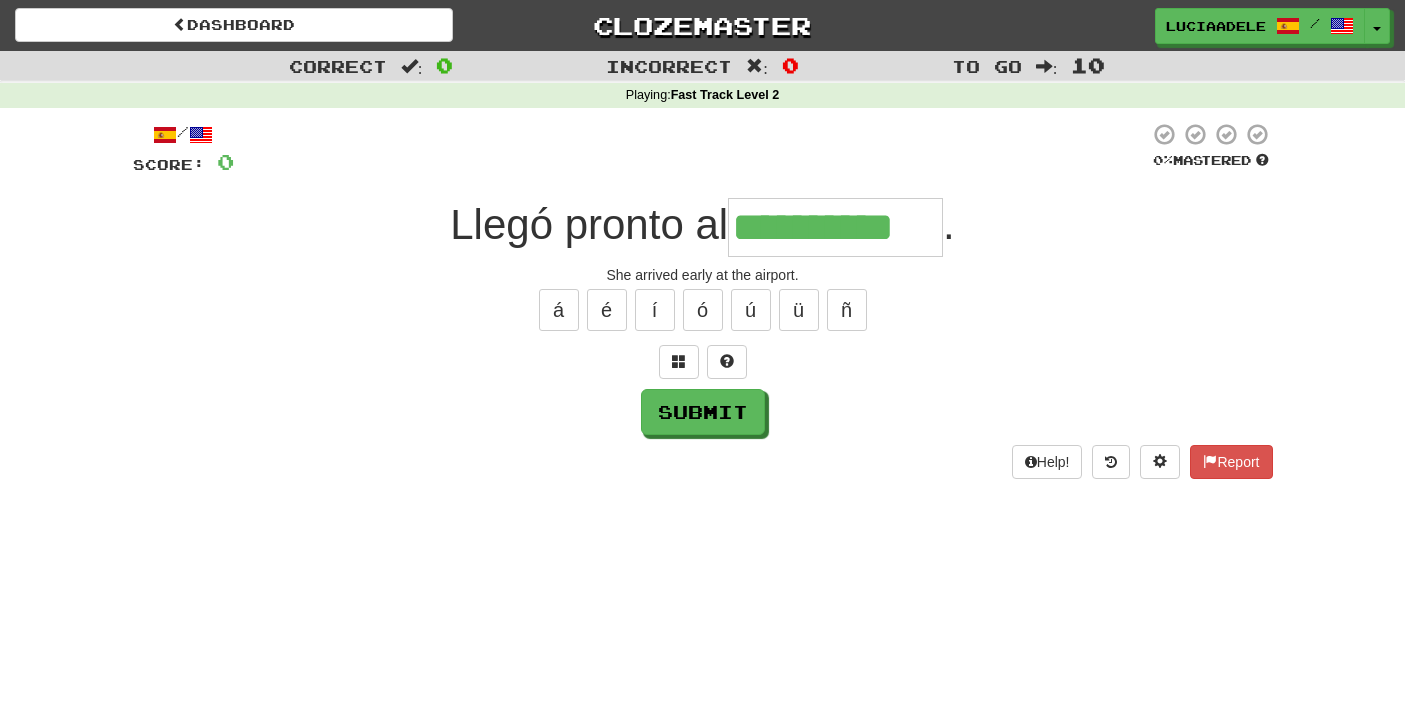 type on "**********" 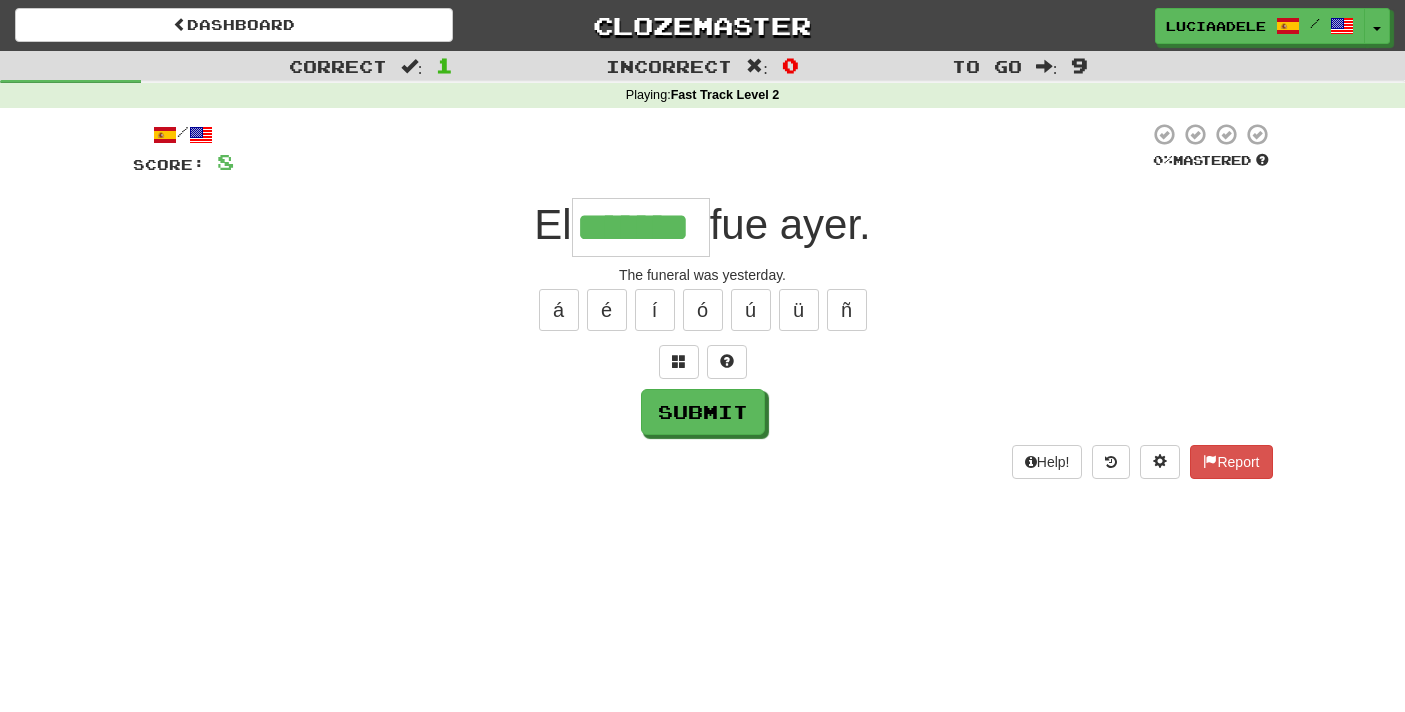 type on "*******" 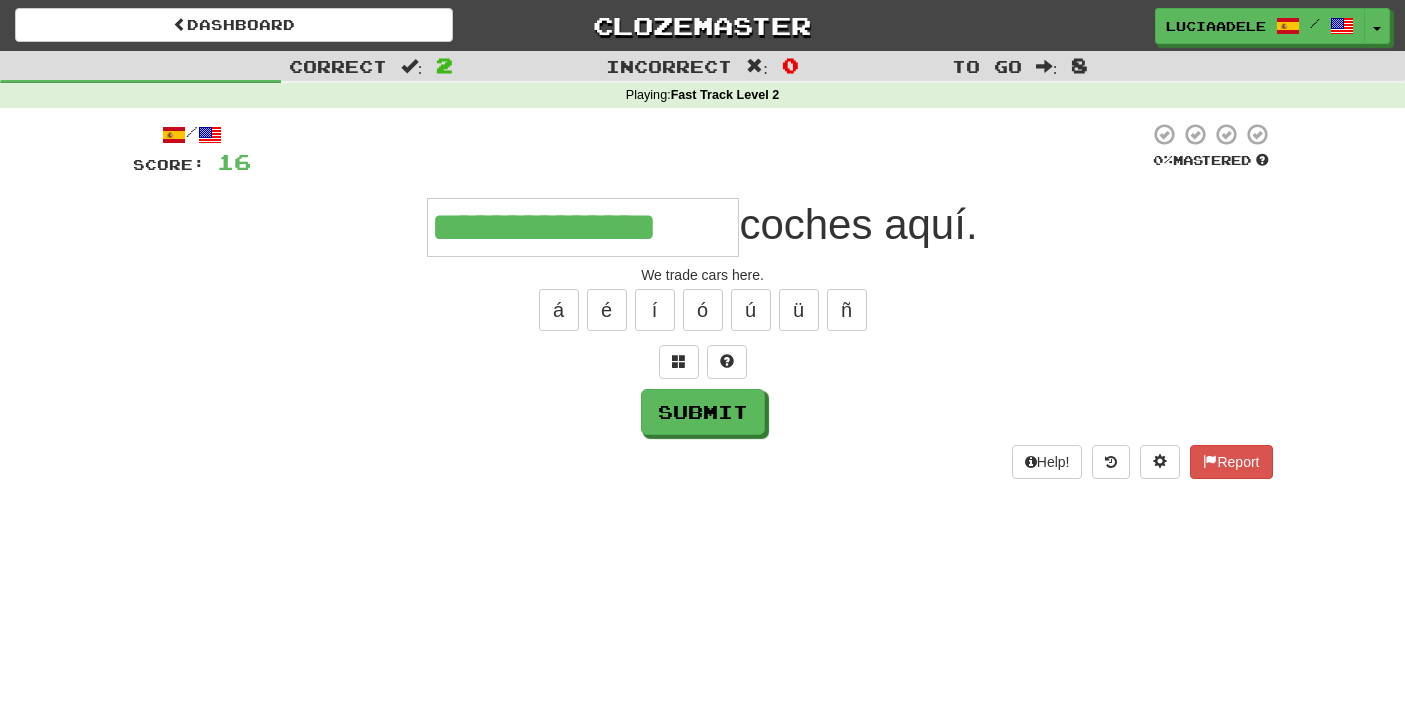 type on "**********" 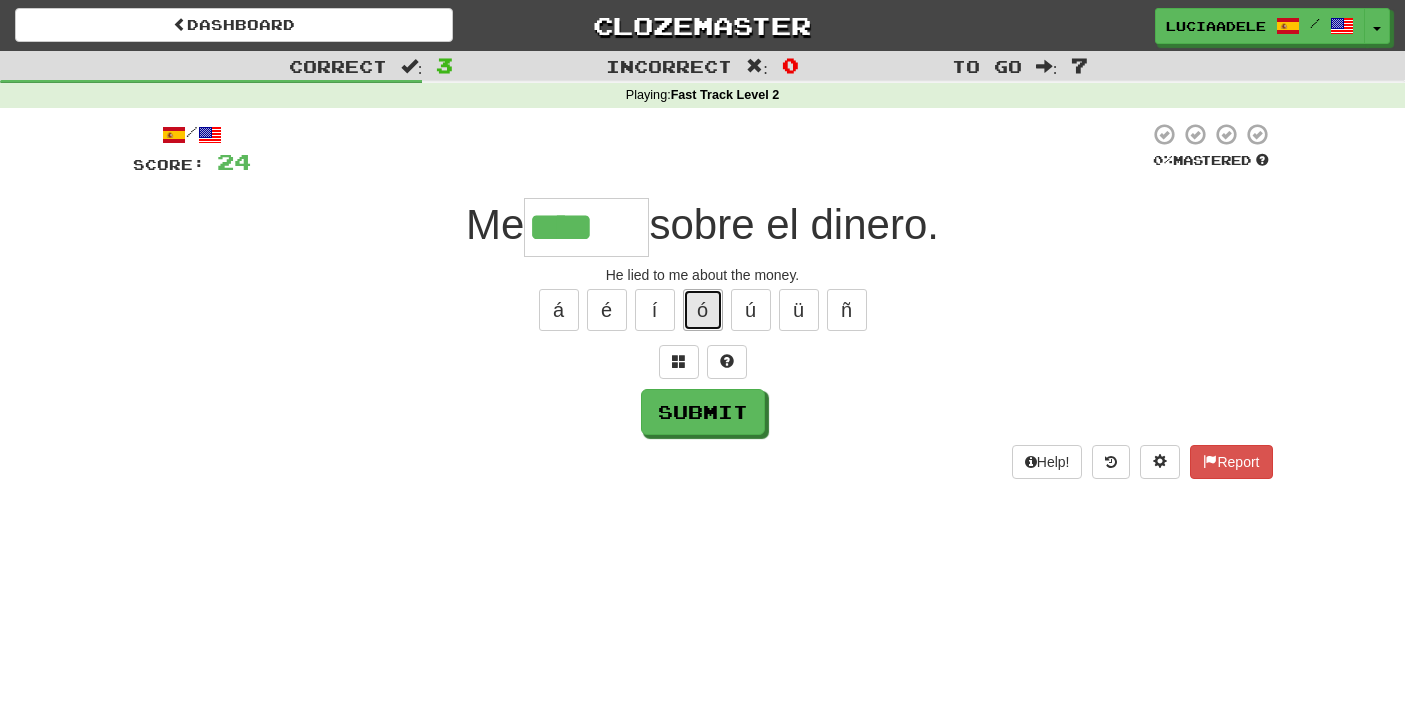 click on "ó" at bounding box center [703, 310] 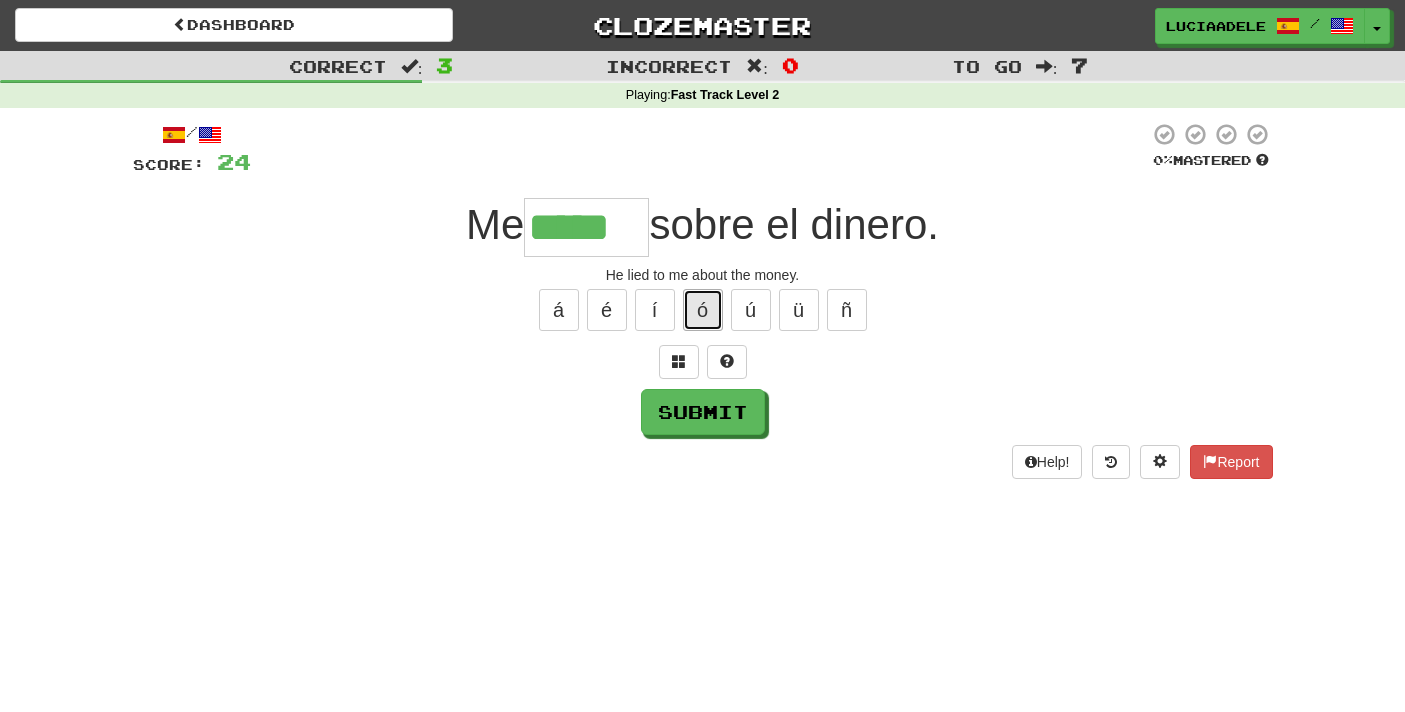 click on "ó" at bounding box center [703, 310] 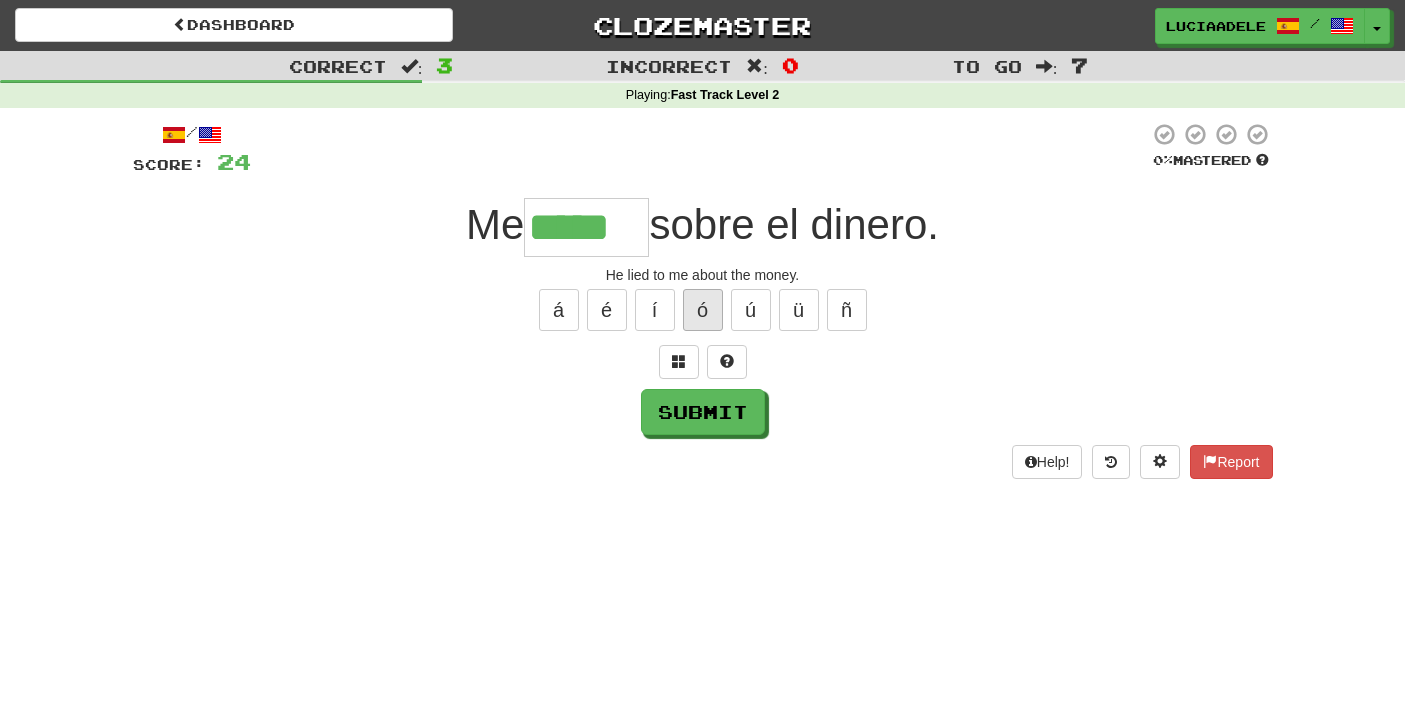 type on "******" 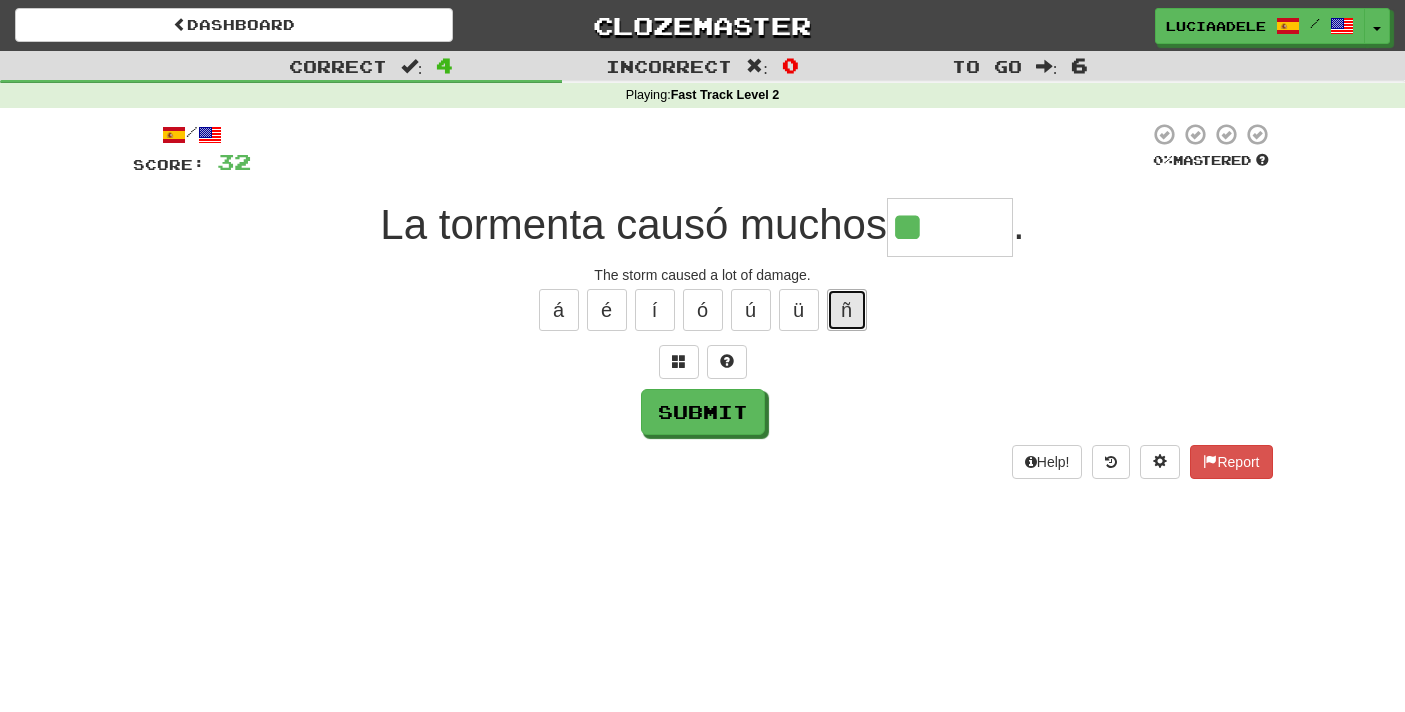 click on "ñ" at bounding box center (847, 310) 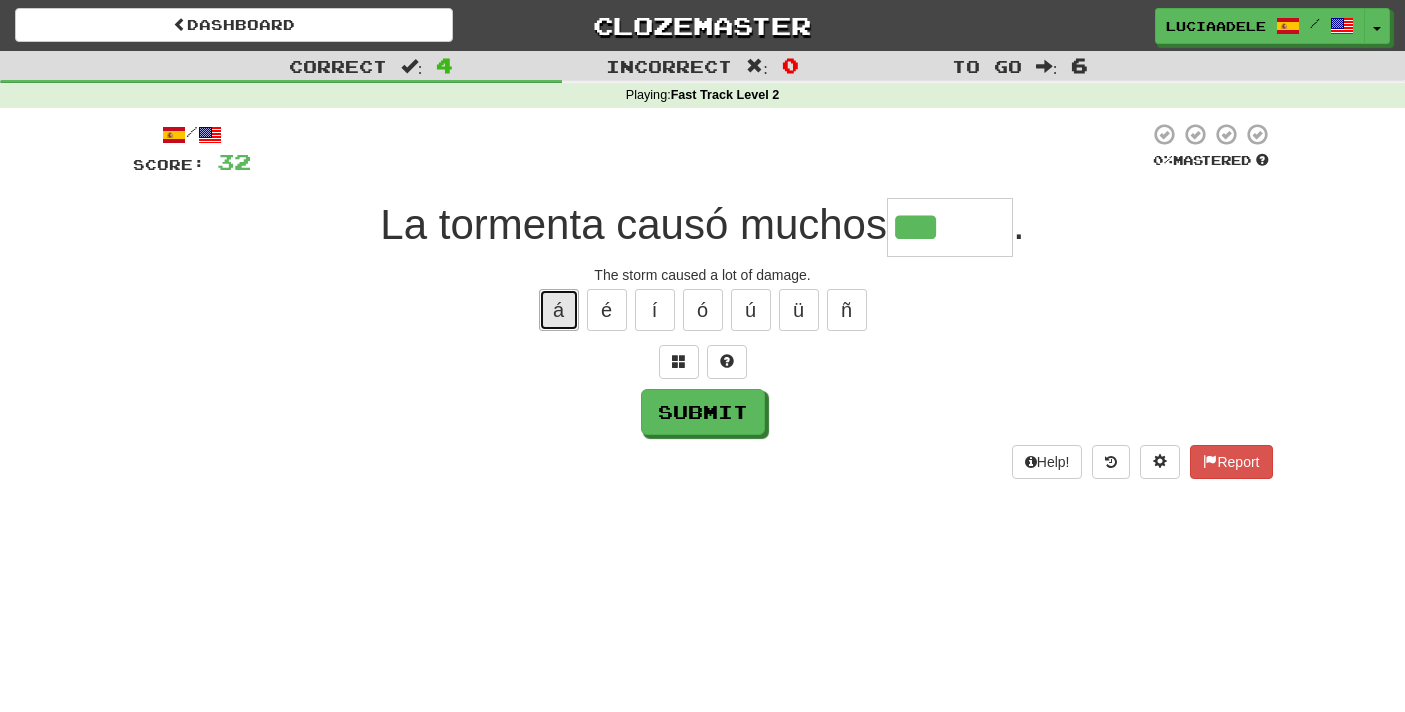 click on "á" at bounding box center [559, 310] 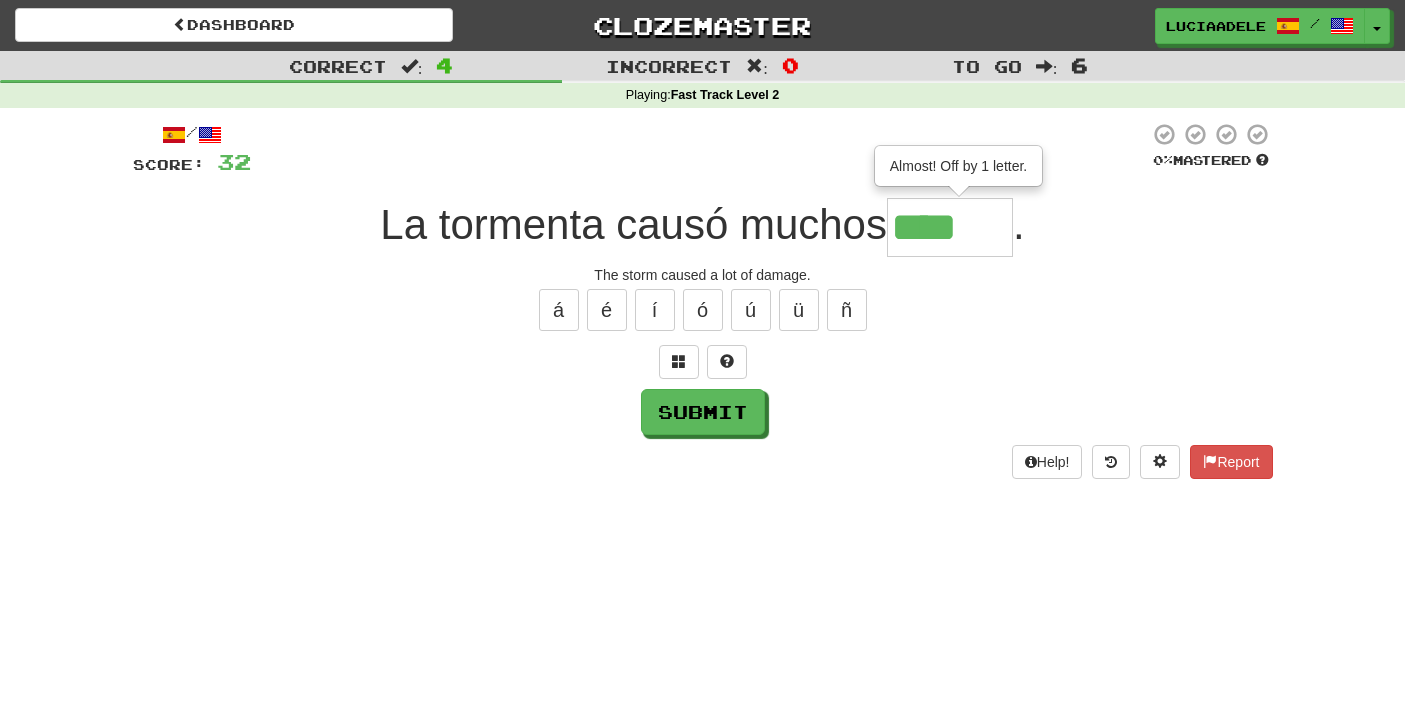 type on "*****" 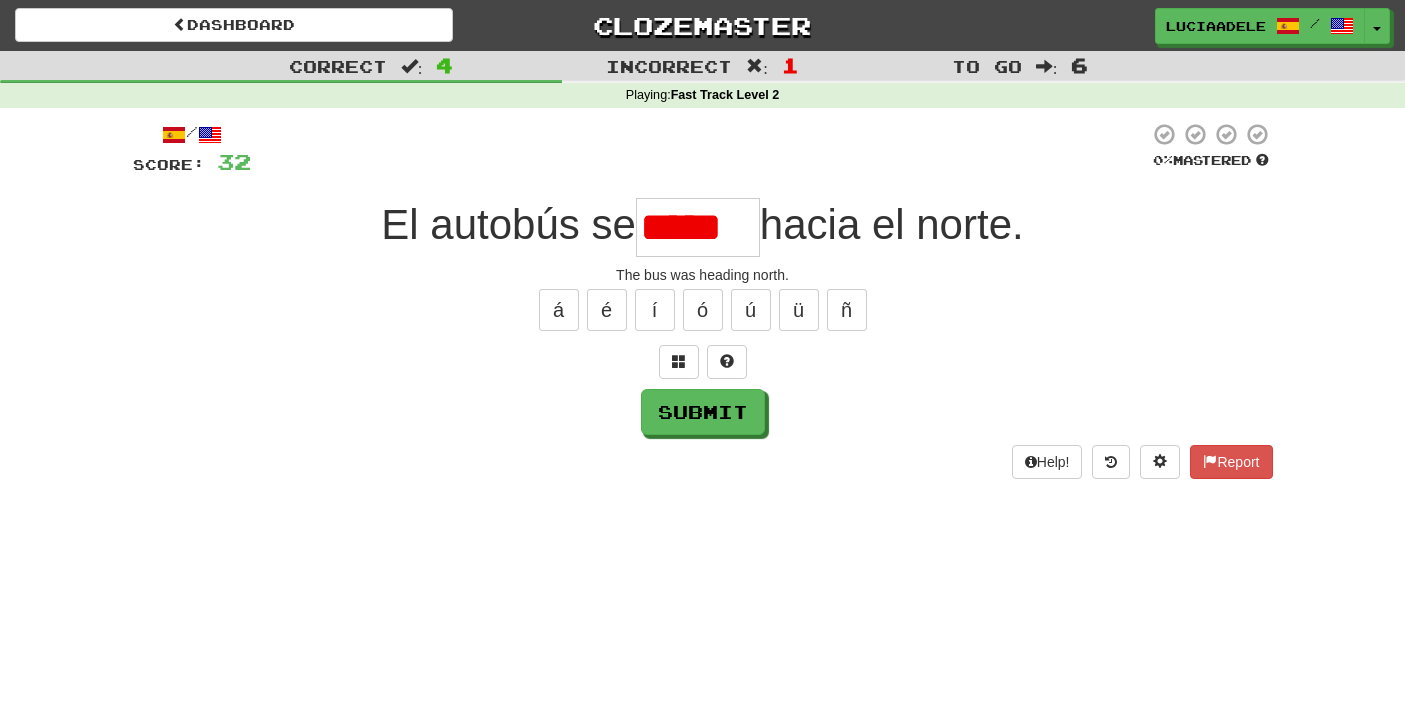type on "*******" 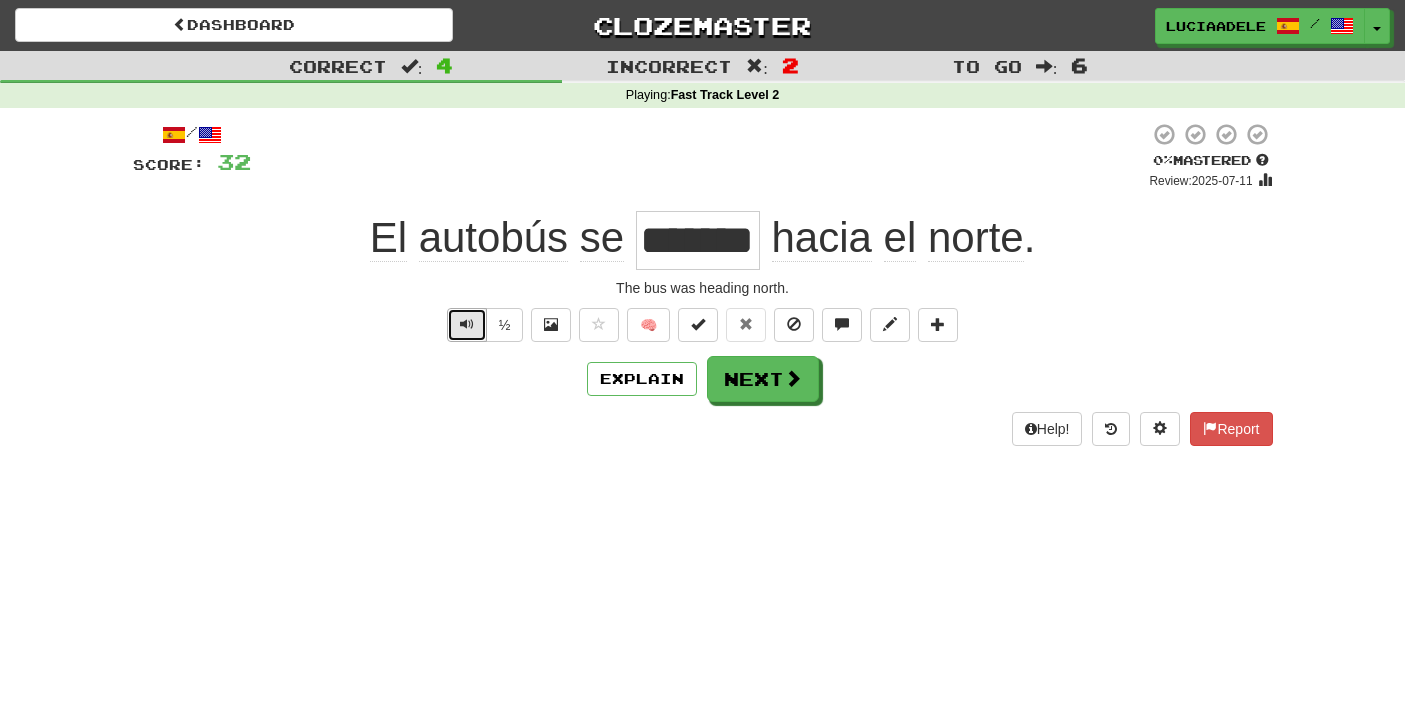 click at bounding box center (467, 325) 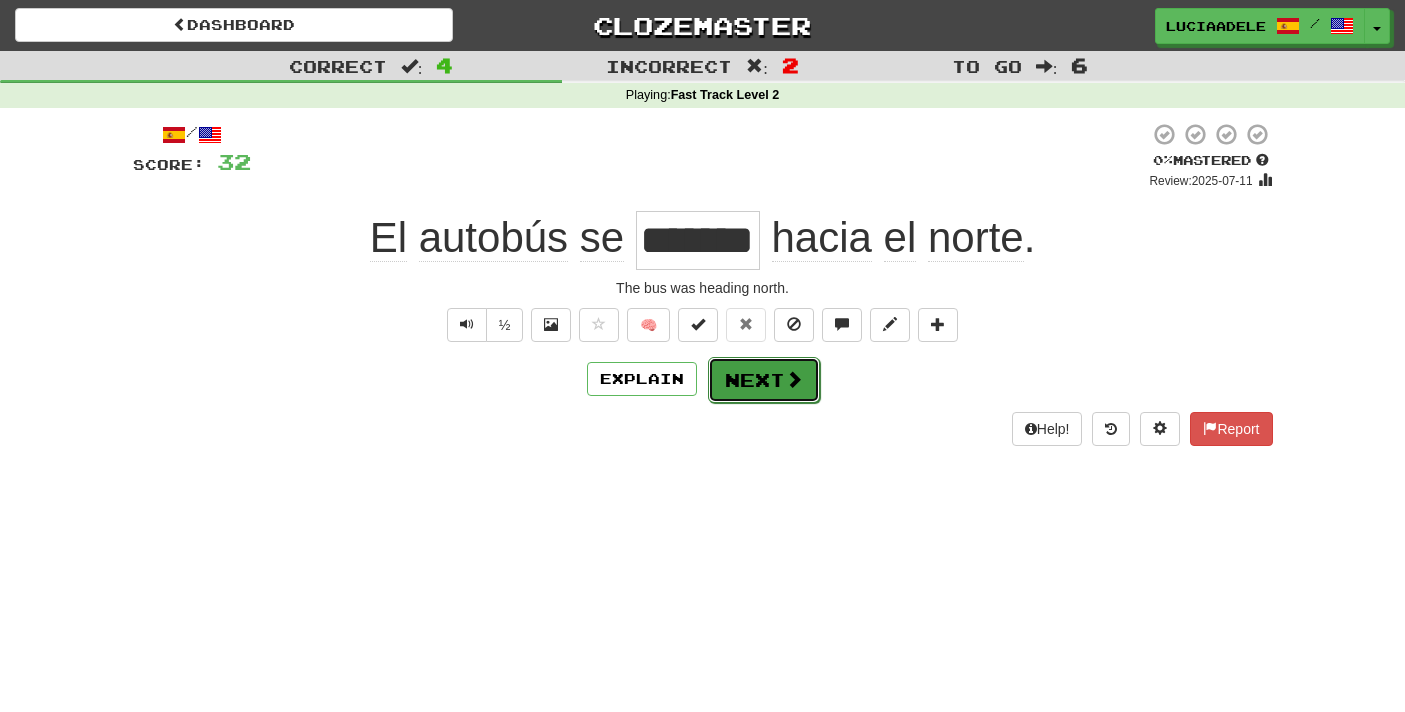 click on "Next" at bounding box center (764, 380) 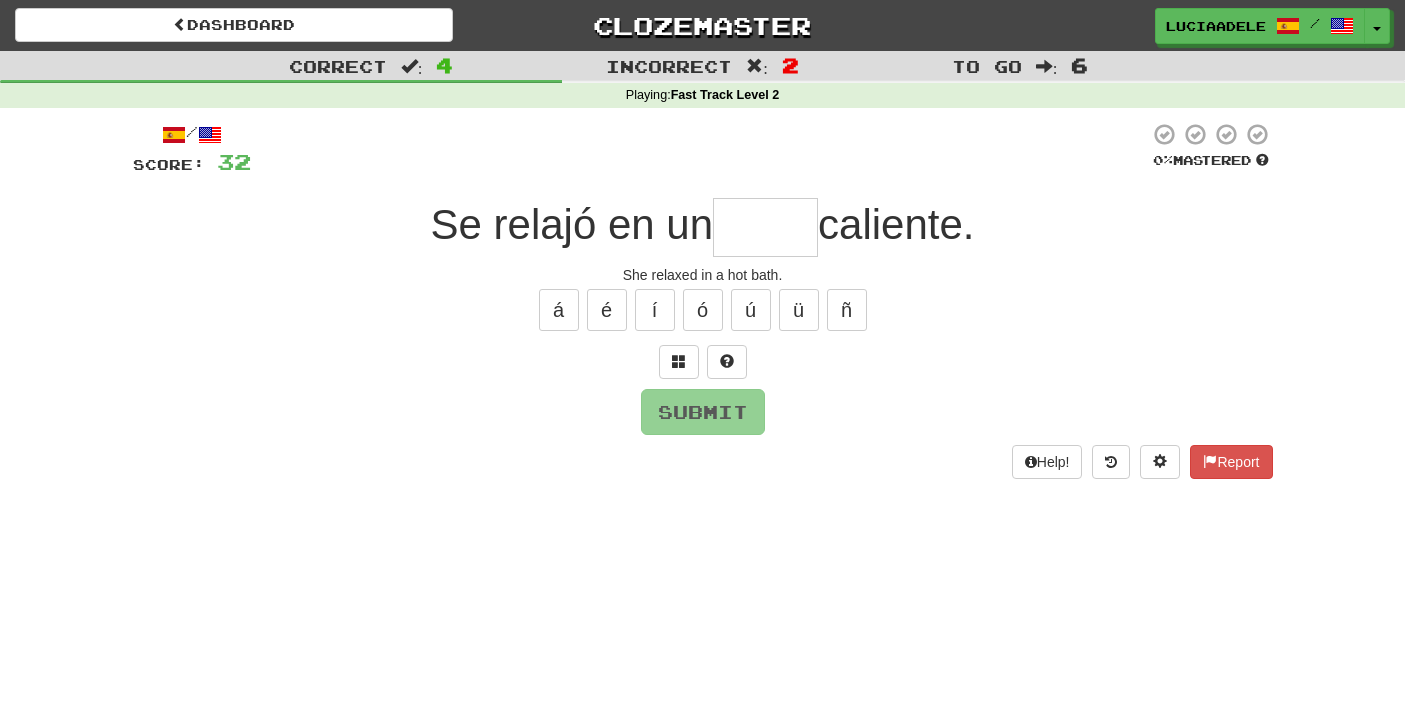 click on "Dashboard
Clozemaster
Luciaadele
/
Toggle Dropdown
Dashboard
Leaderboard
Activity Feed
Notifications
Profile
Discussions
Español
/
English
Streak:
1
Review:
26
Points Today: 0
Languages
Account
Logout
Luciaadele
/
Toggle Dropdown
Dashboard
Leaderboard
Activity Feed
Notifications
Profile
Discussions
Español
/
English
Streak:
1
Review:
26
Points Today: 0
Languages
Account
Logout
clozemaster
Correct   :   4 Incorrect   :   2 To go   :   6 Playing :  Fast Track Level 2  /  Score:   32 0 %  Mastered Se relajó en un   caliente. She relaxed in a hot bath. á é í ó ú ü ñ Submit  Help!  Report" at bounding box center (702, 356) 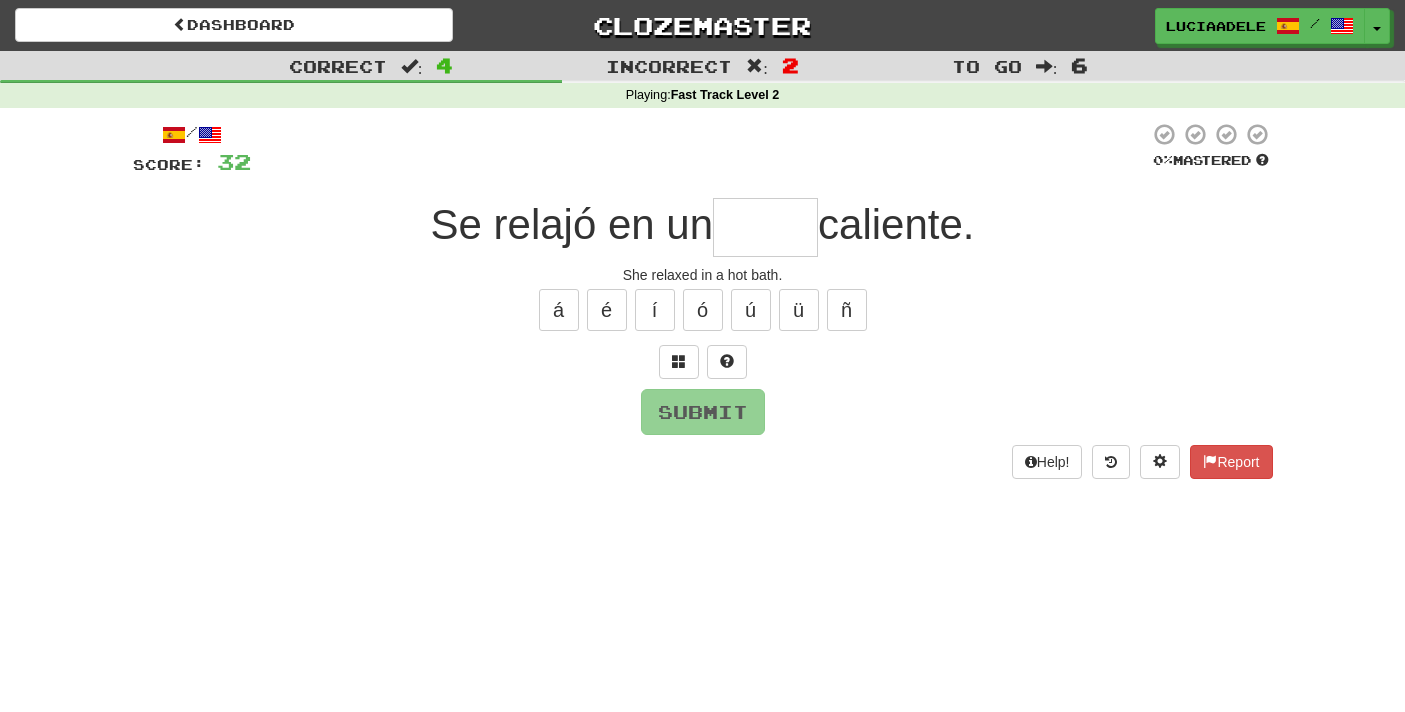 click at bounding box center [765, 227] 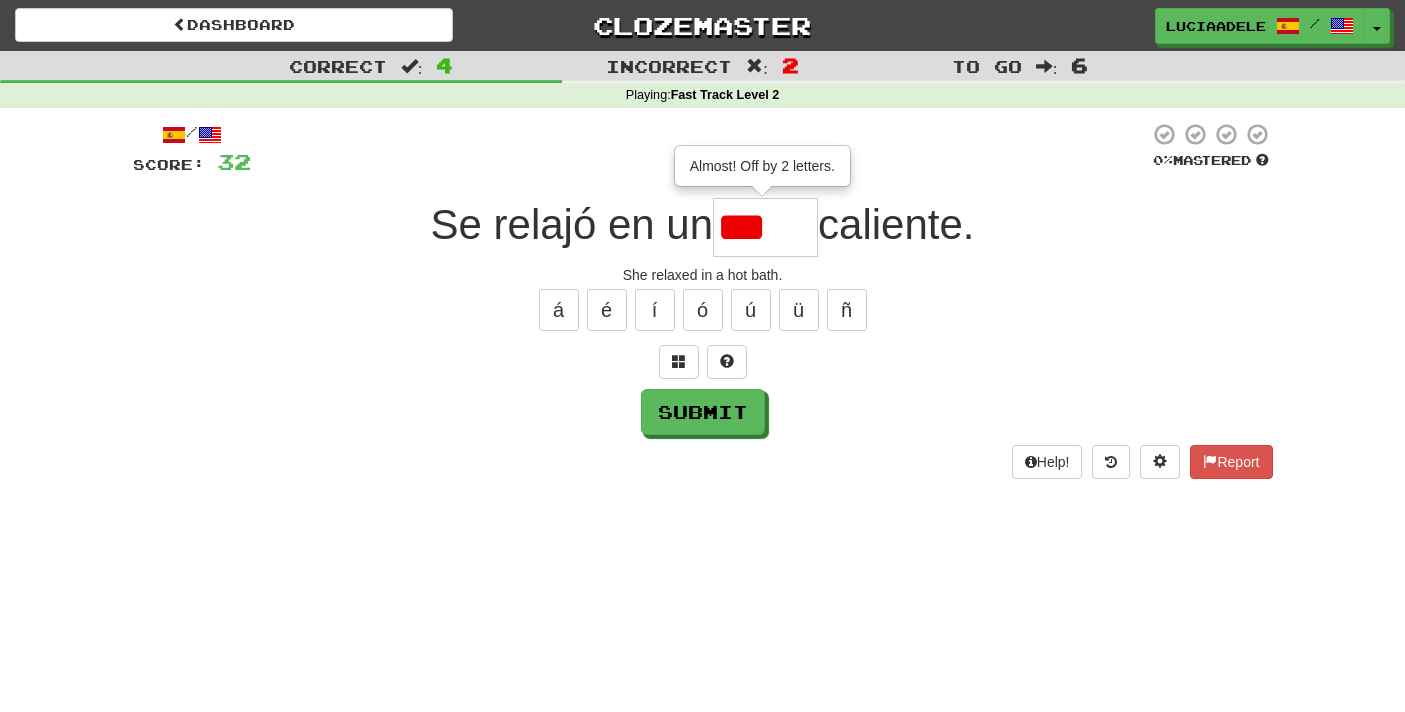 type on "****" 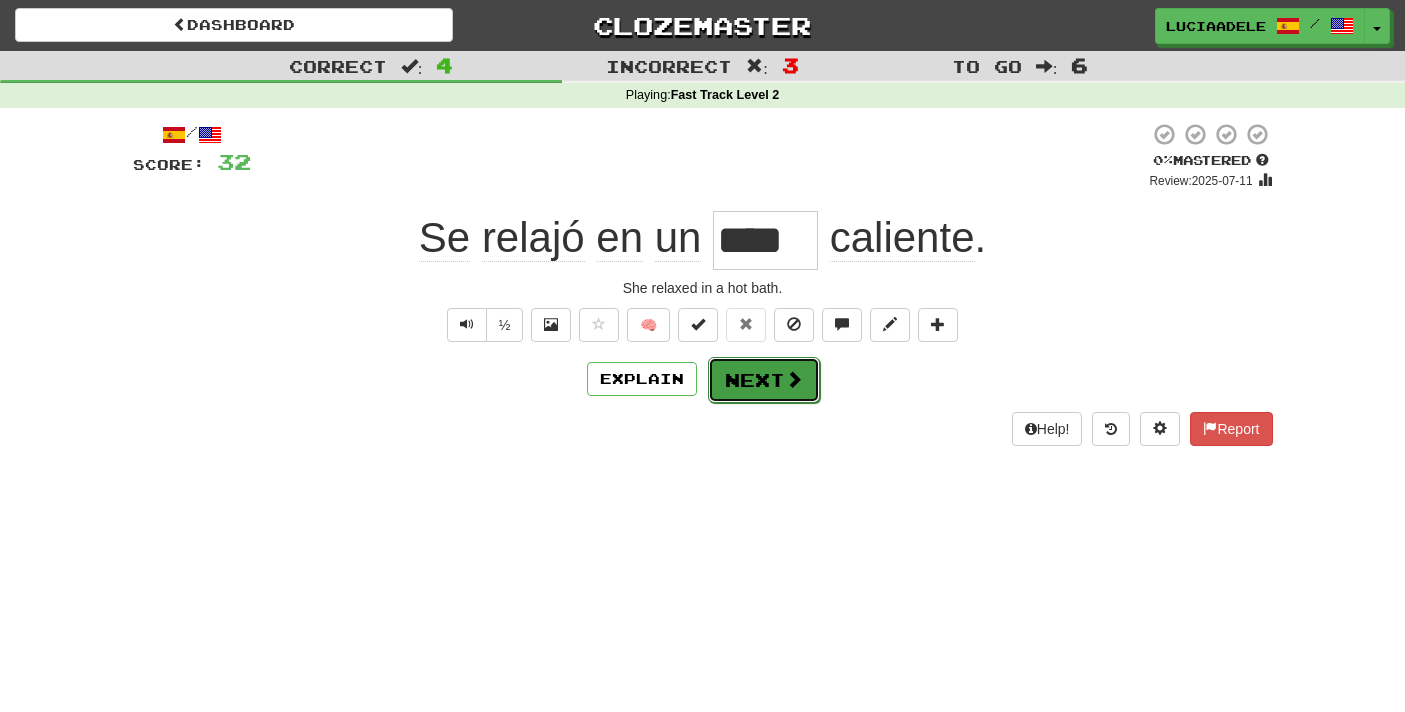 click on "Next" at bounding box center [764, 380] 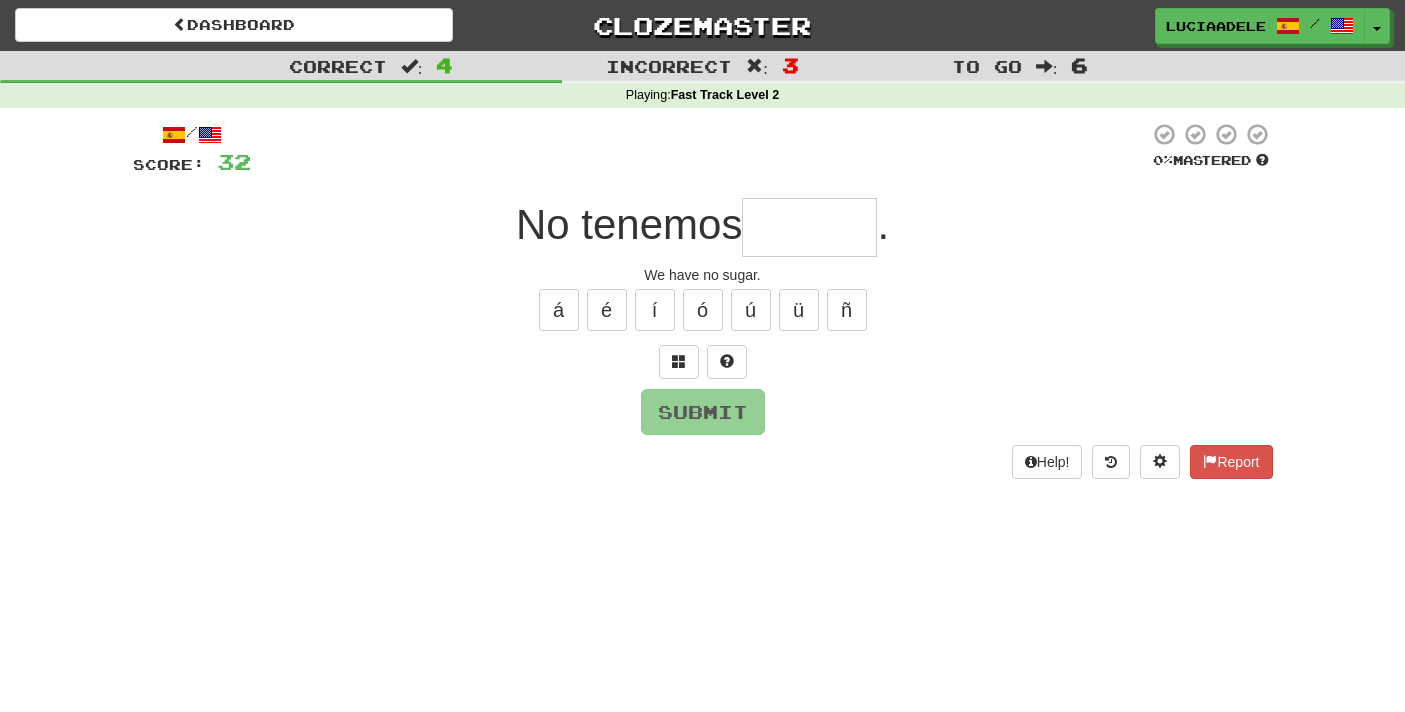 click at bounding box center [809, 227] 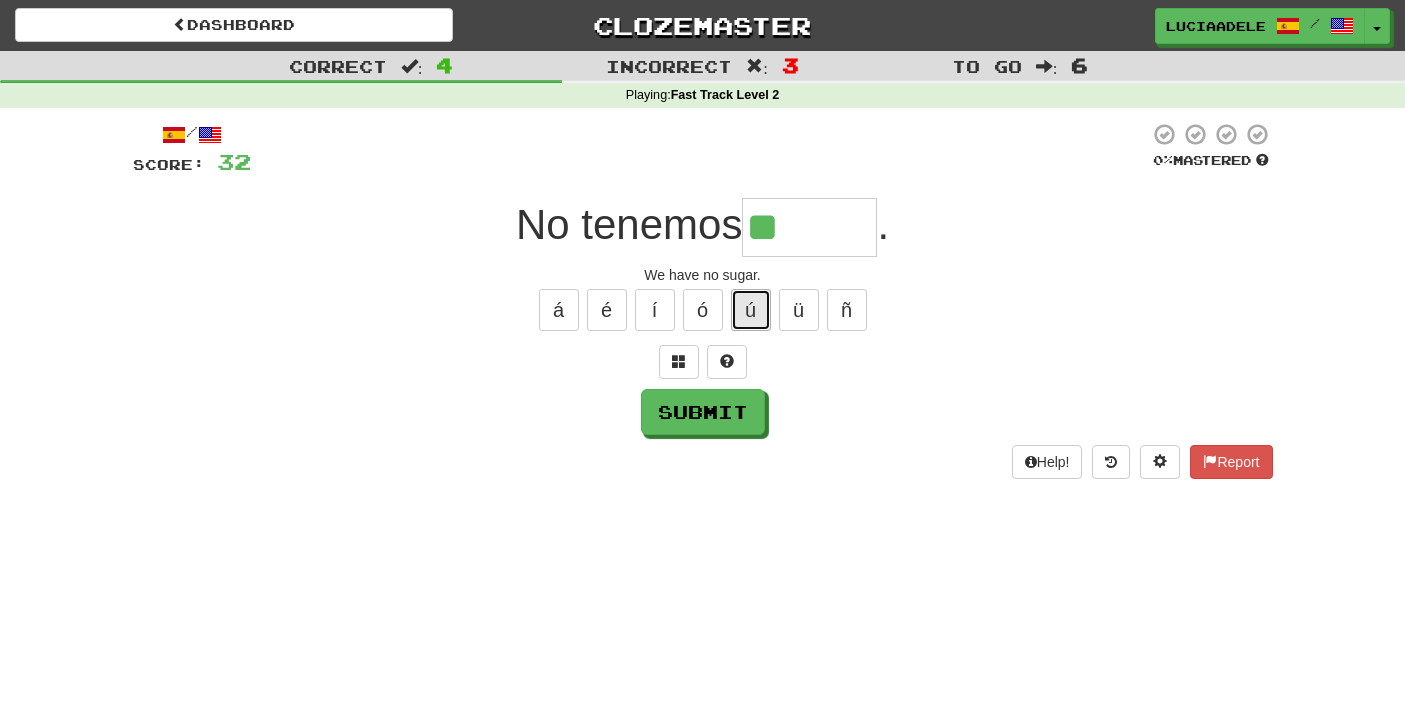 click on "ú" at bounding box center (751, 310) 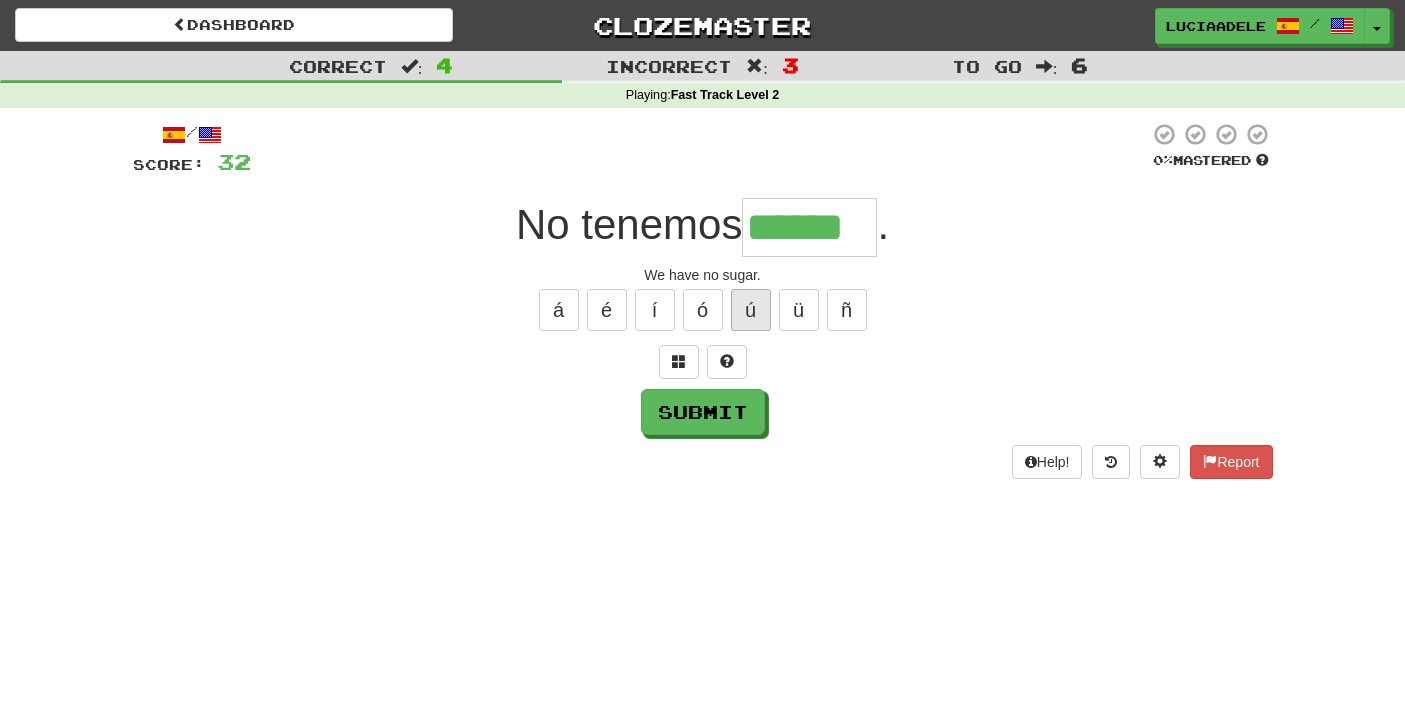 type on "******" 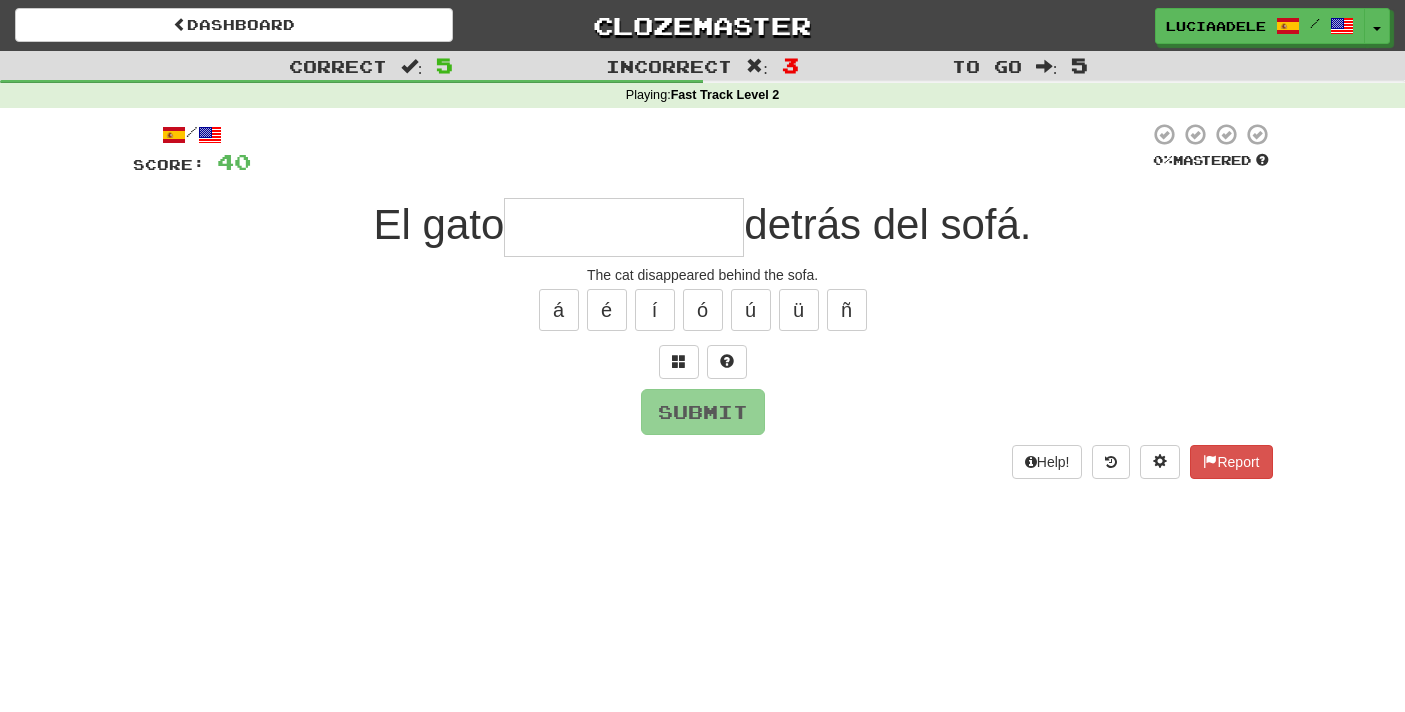 type on "**********" 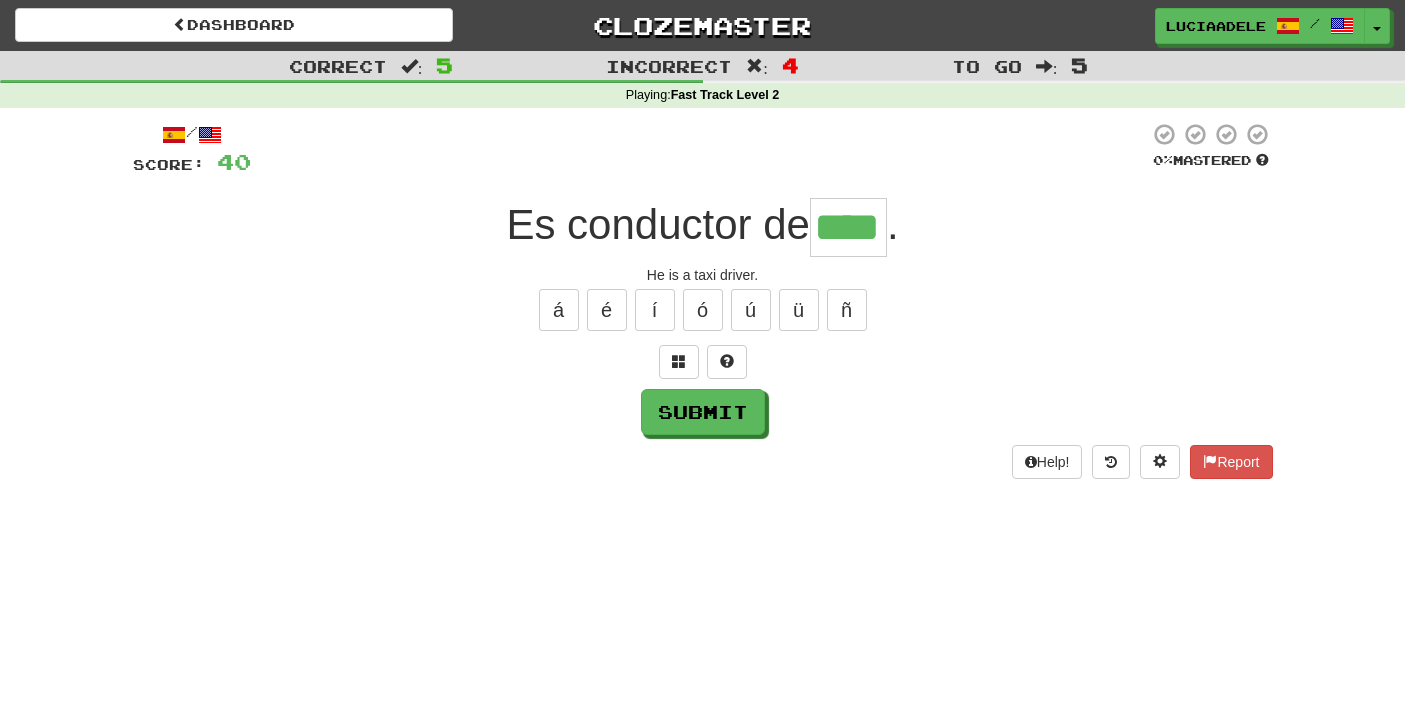 type on "****" 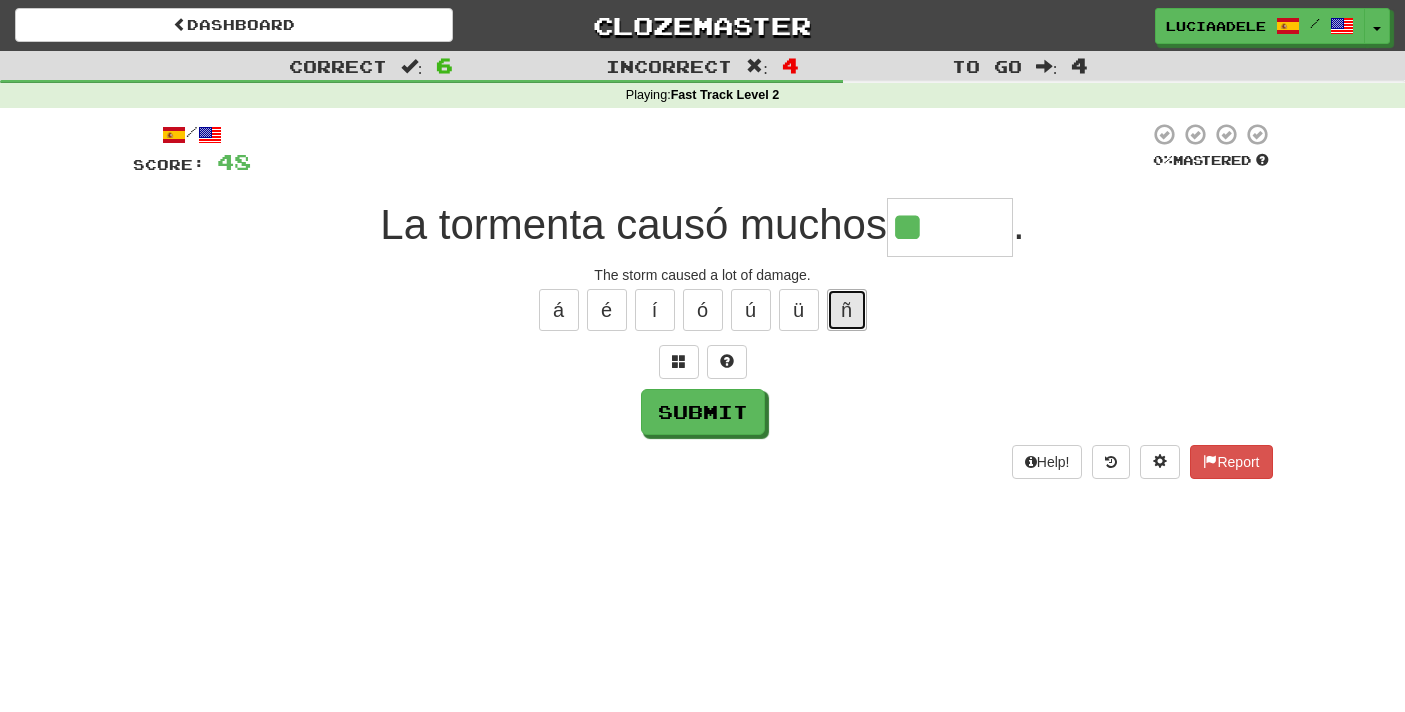 click on "ñ" at bounding box center [847, 310] 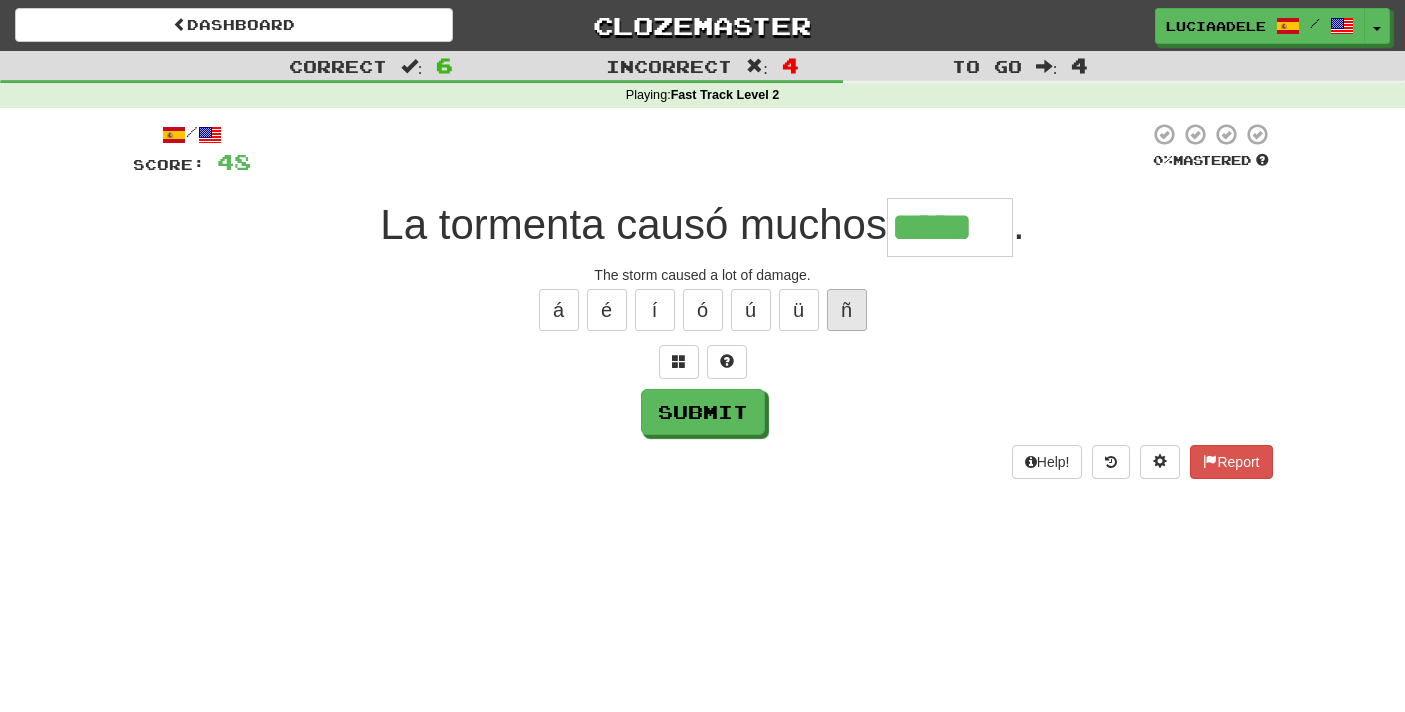 type on "*****" 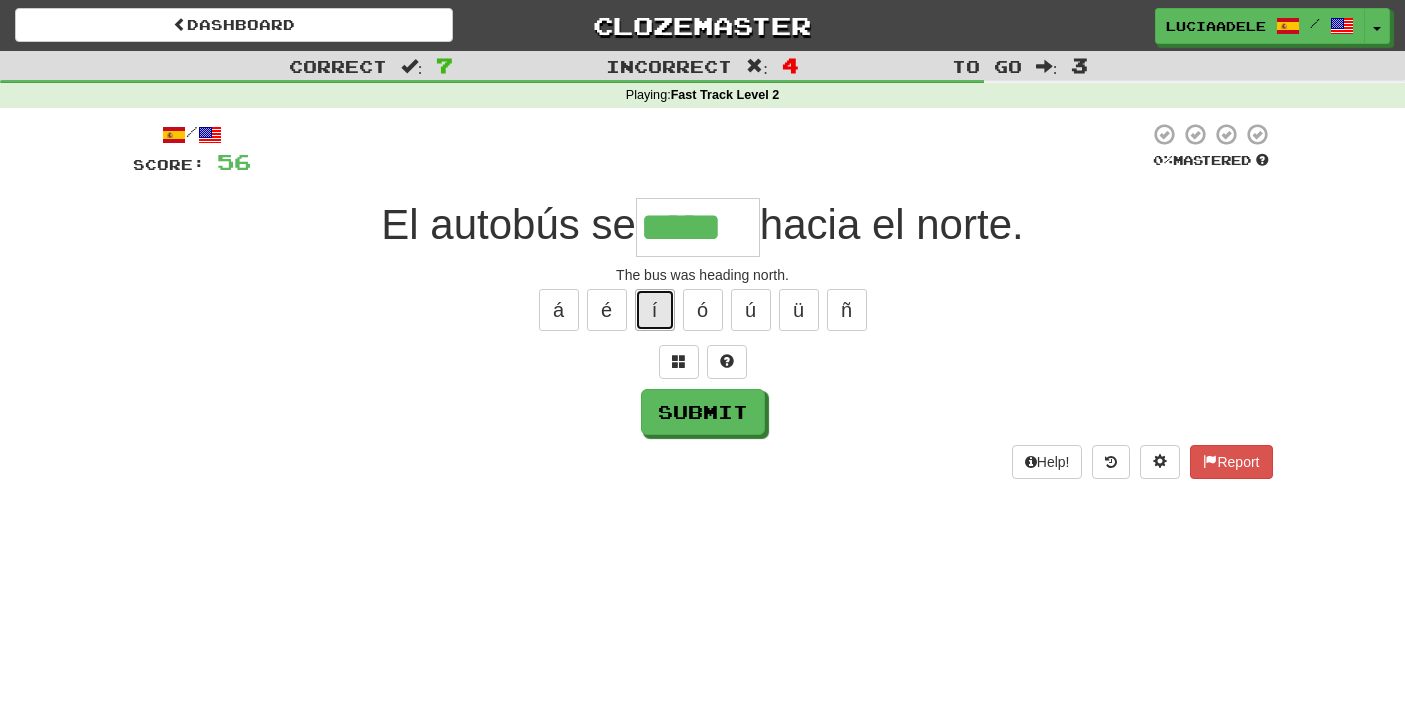 click on "í" at bounding box center (655, 310) 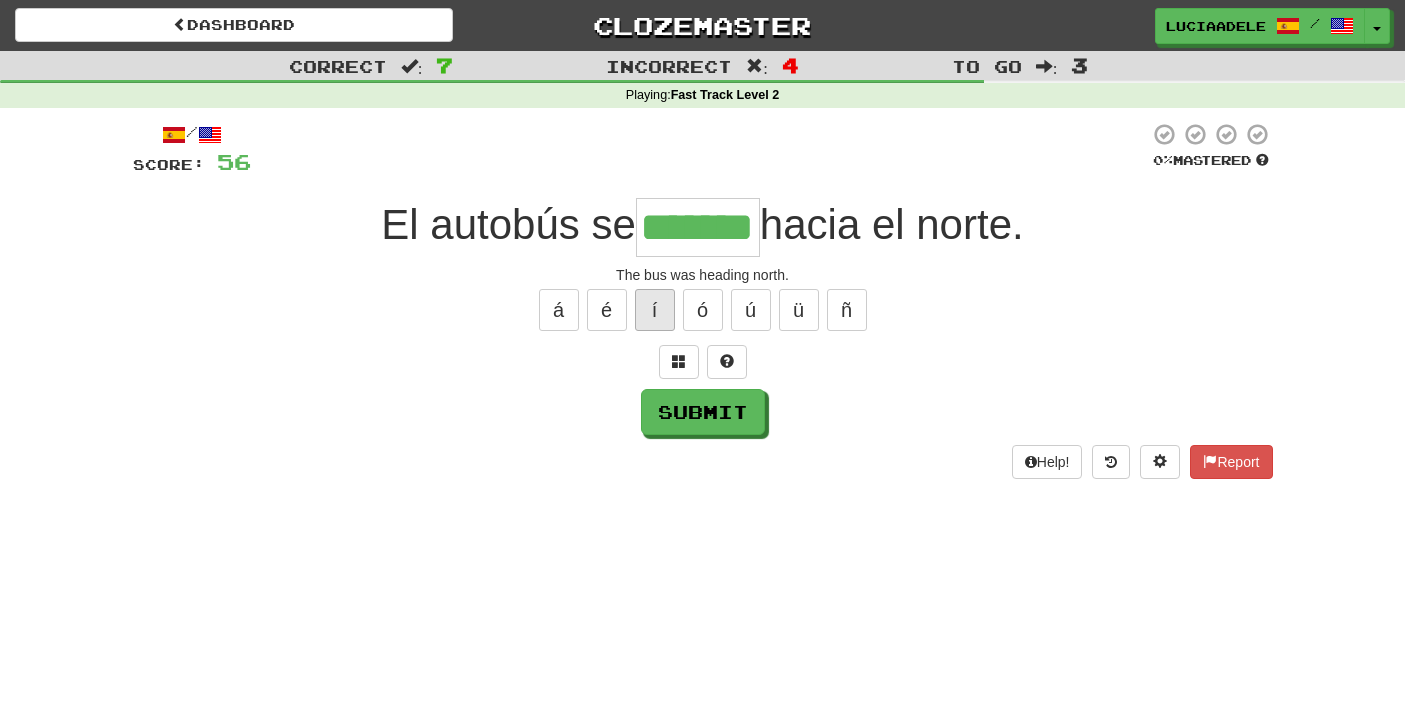type on "*******" 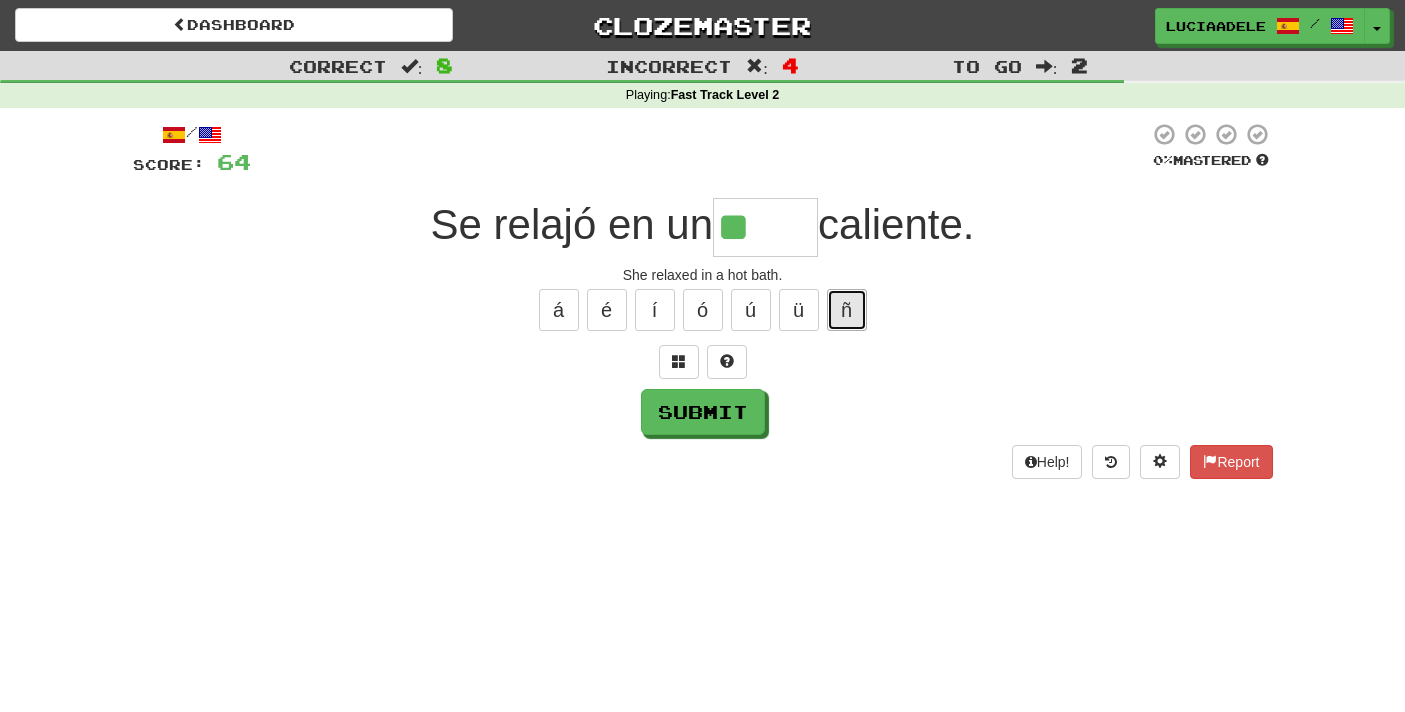 click on "ñ" at bounding box center [847, 310] 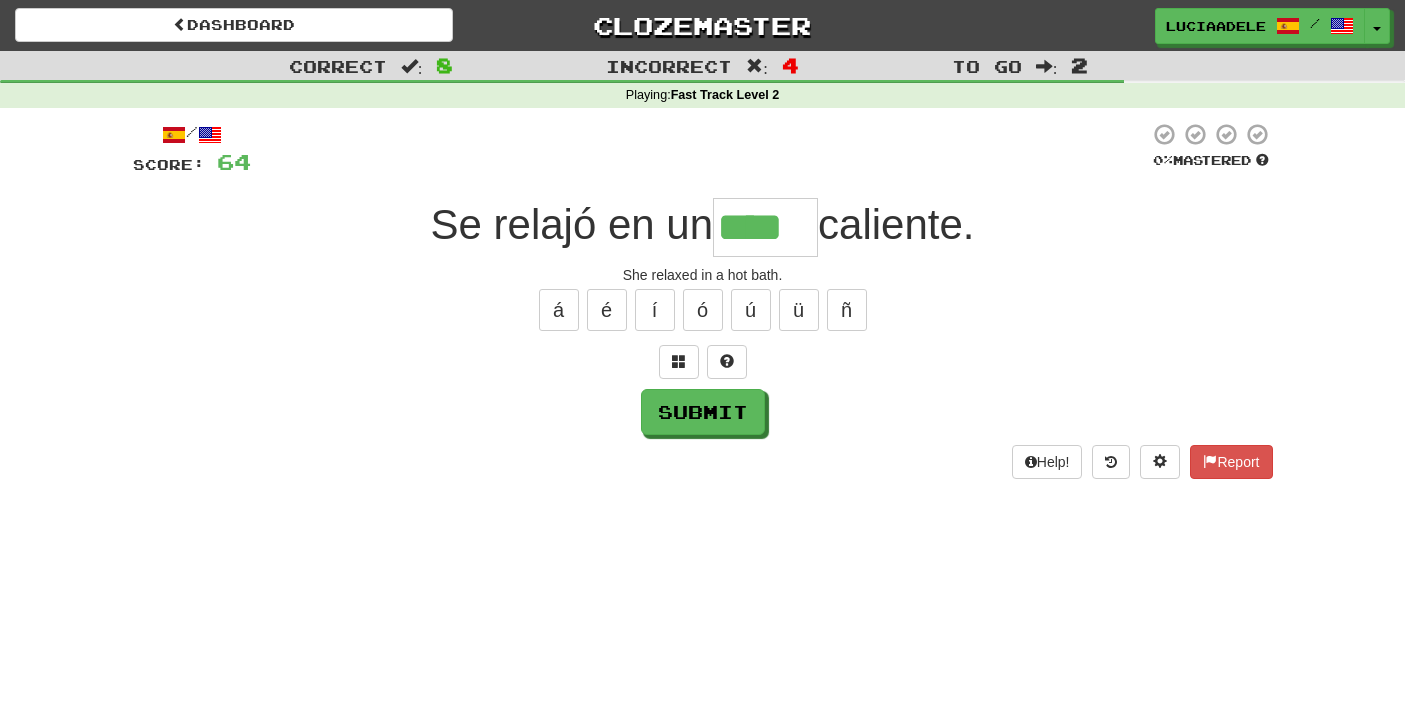 type on "****" 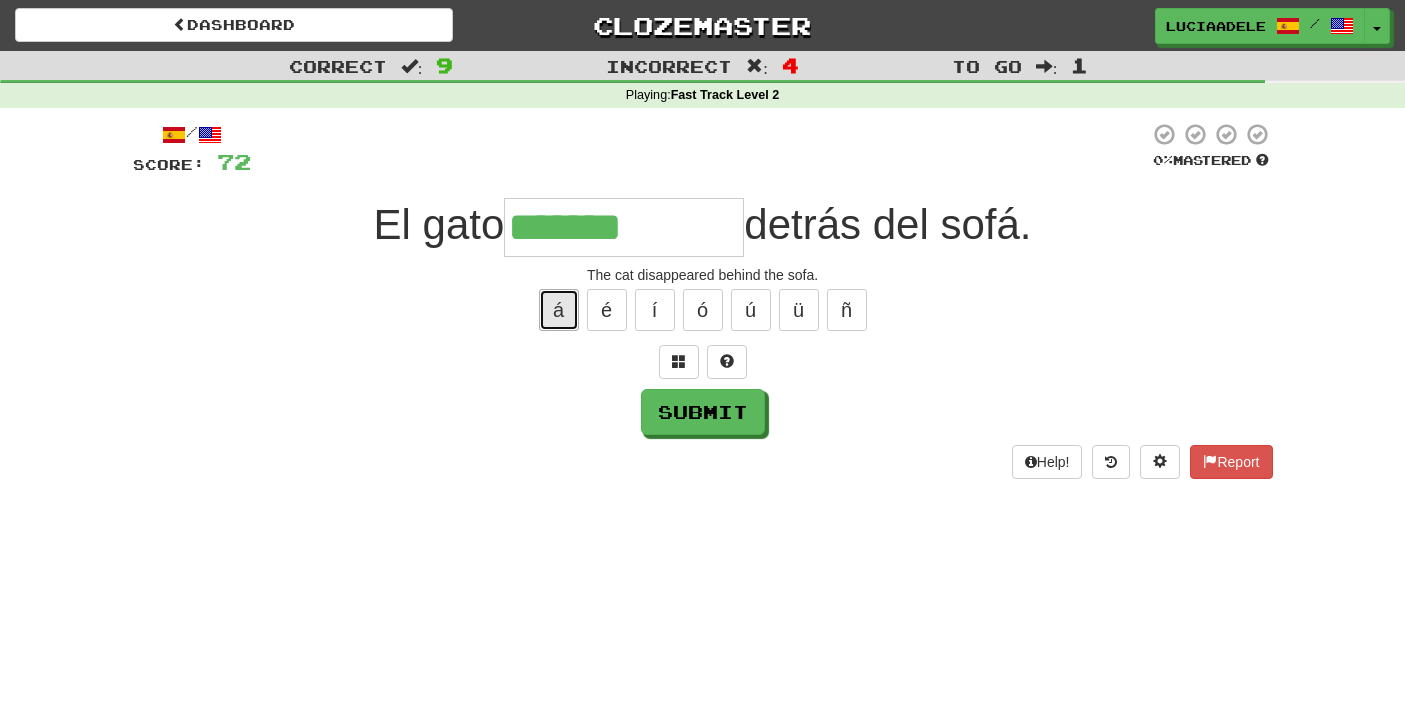click on "á" at bounding box center [559, 310] 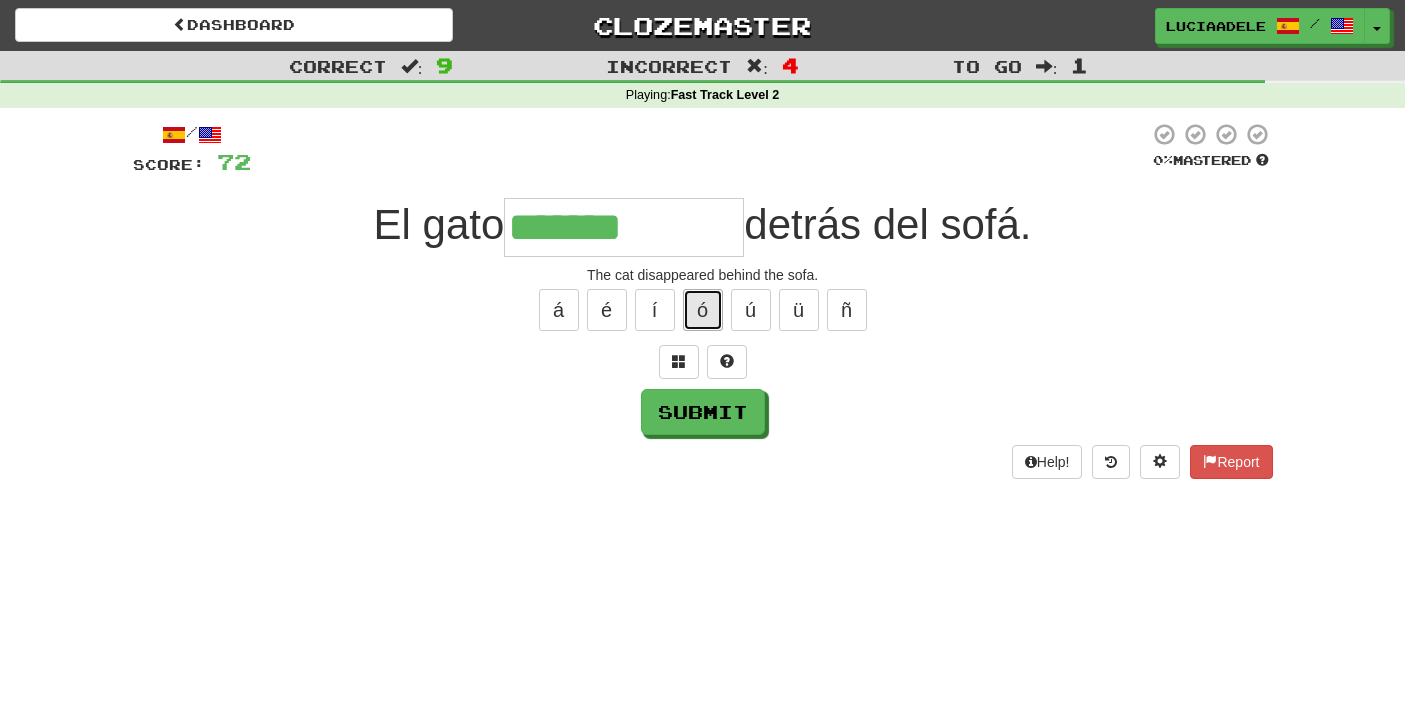 click on "ó" at bounding box center (703, 310) 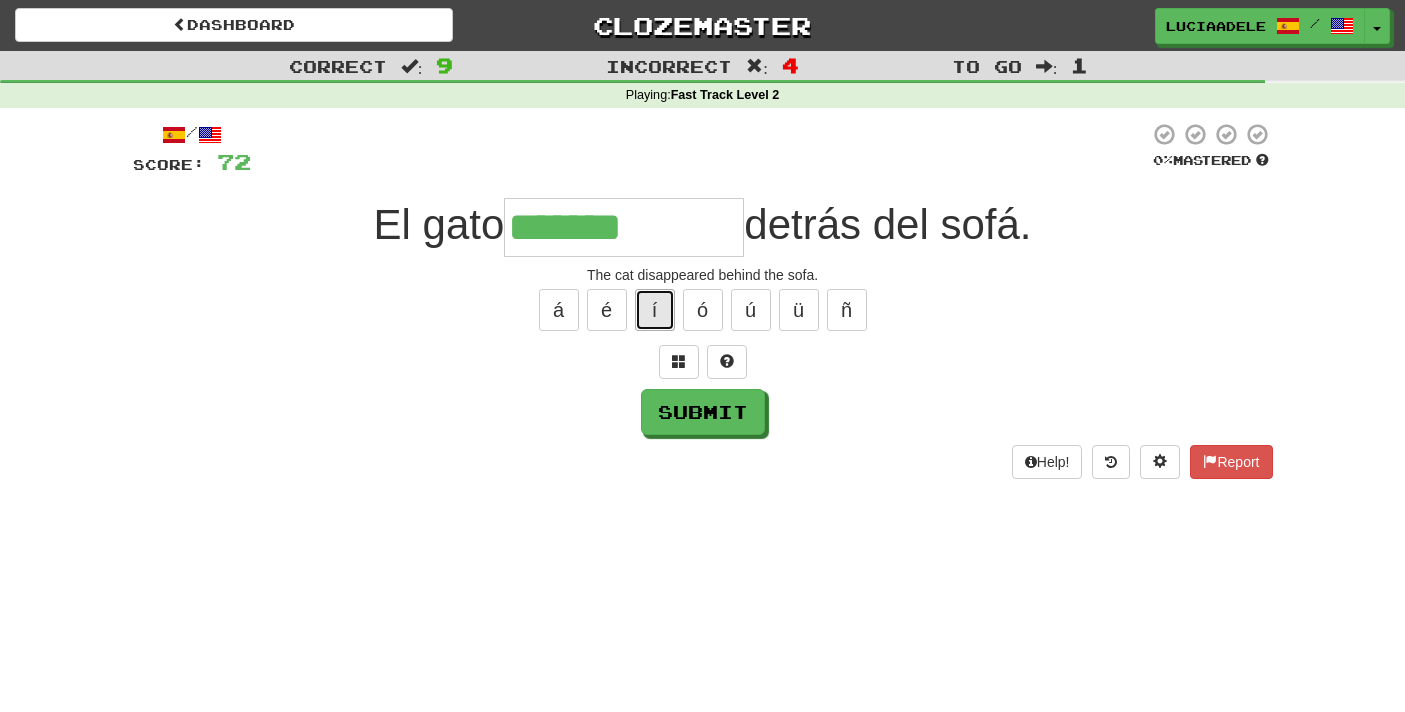 click on "í" at bounding box center (655, 310) 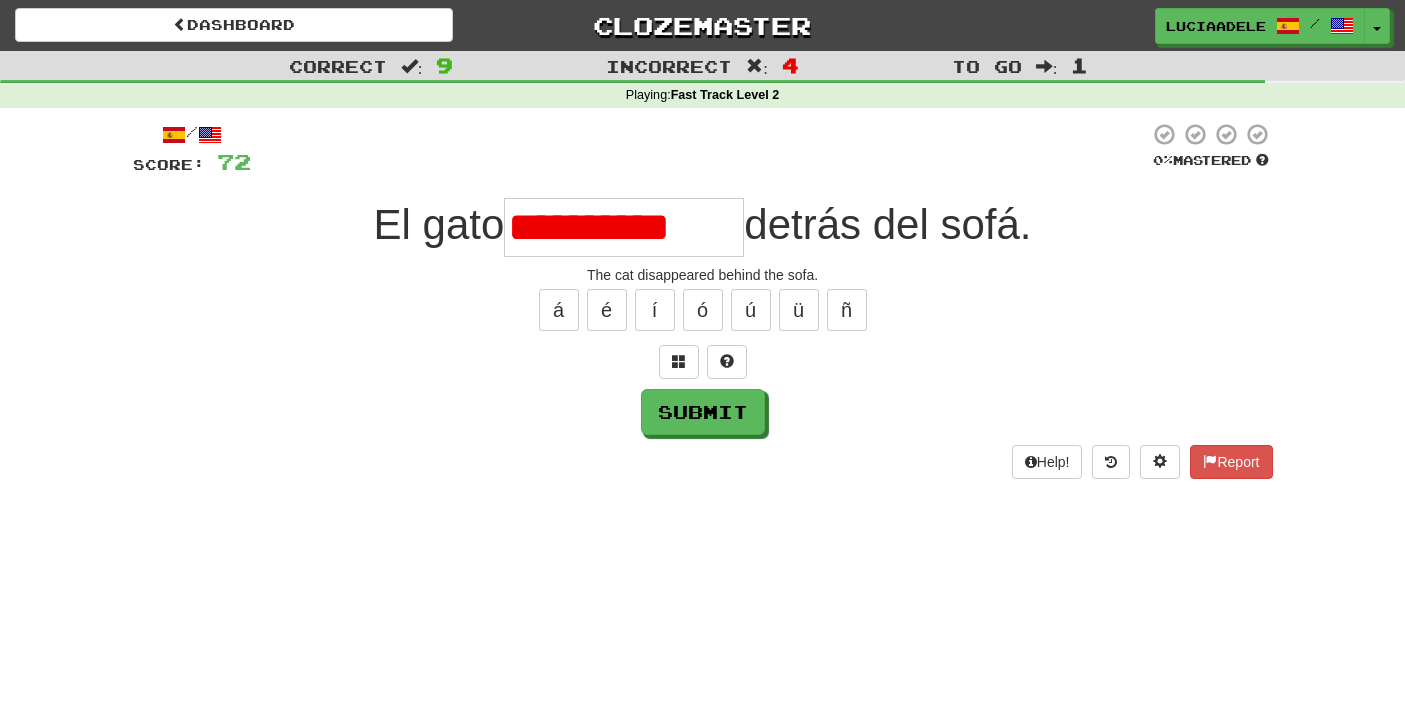 type on "**********" 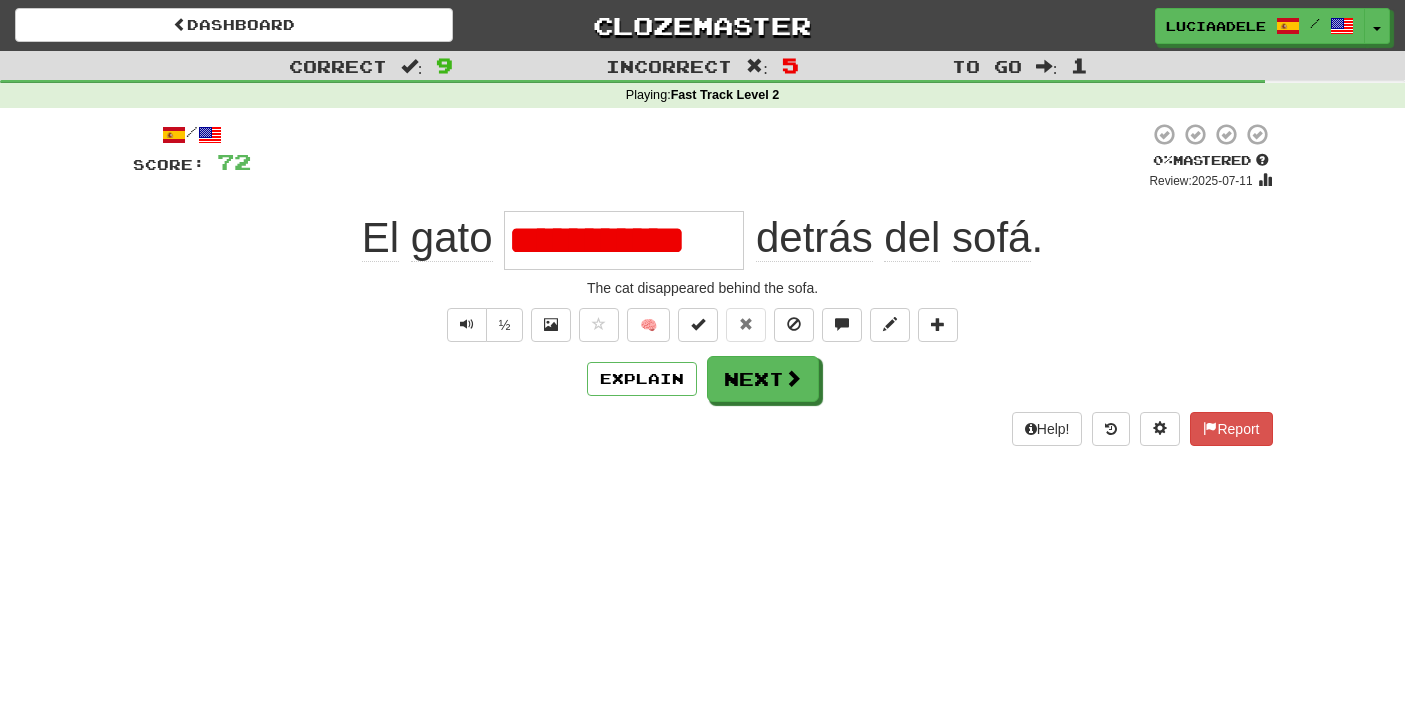 type on "**********" 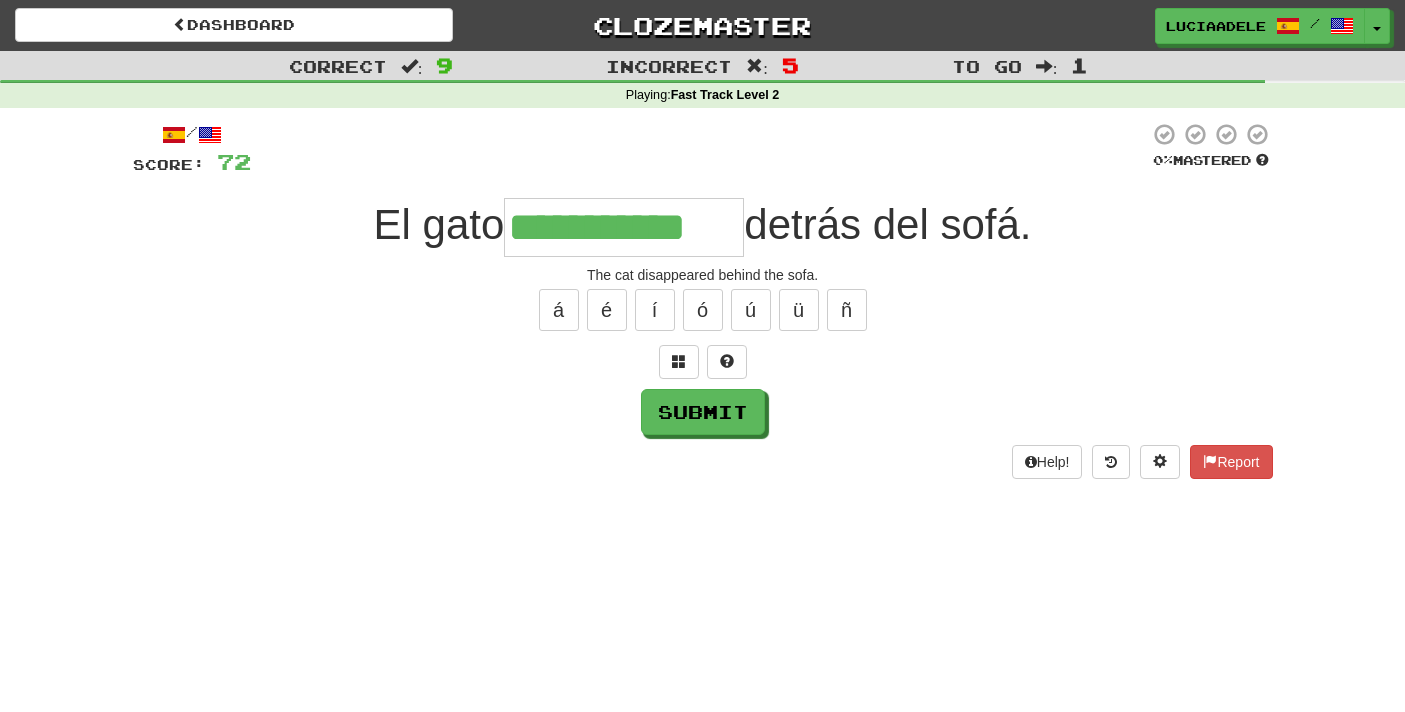 type on "**********" 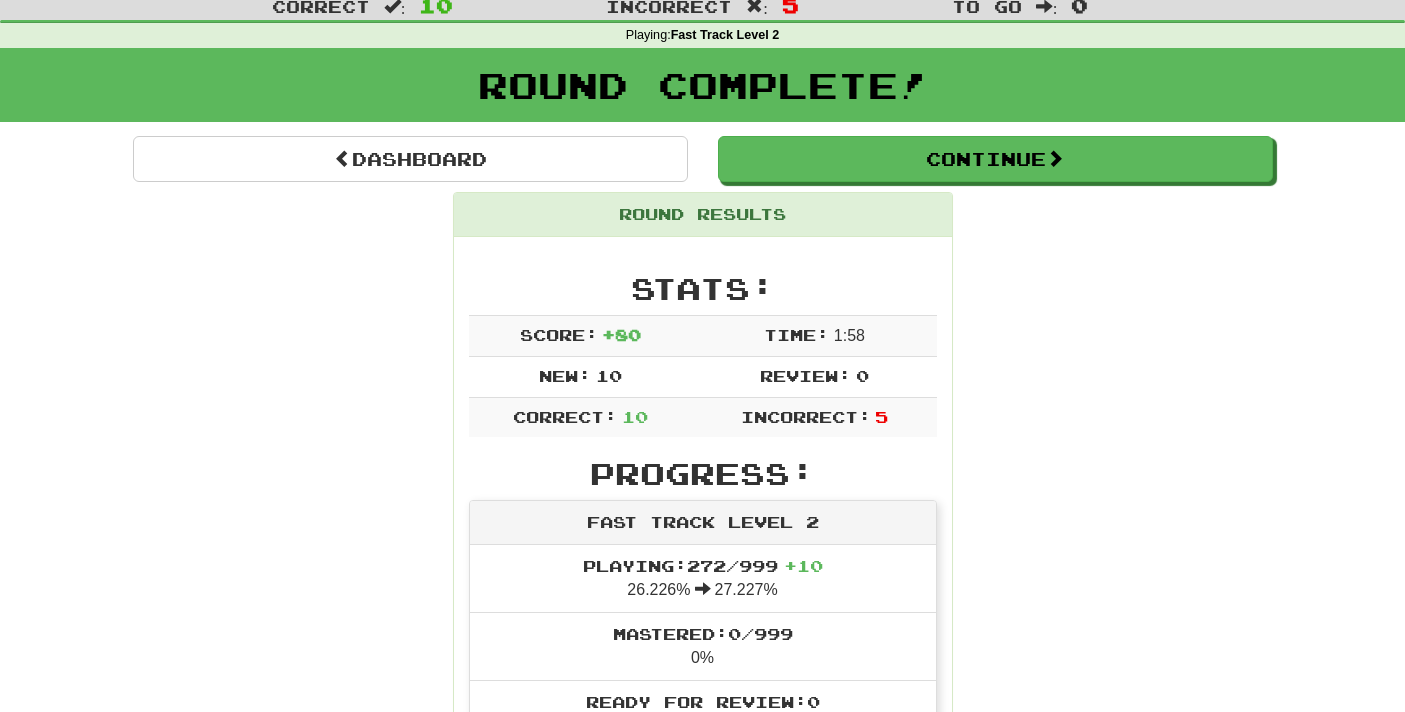 scroll, scrollTop: 0, scrollLeft: 0, axis: both 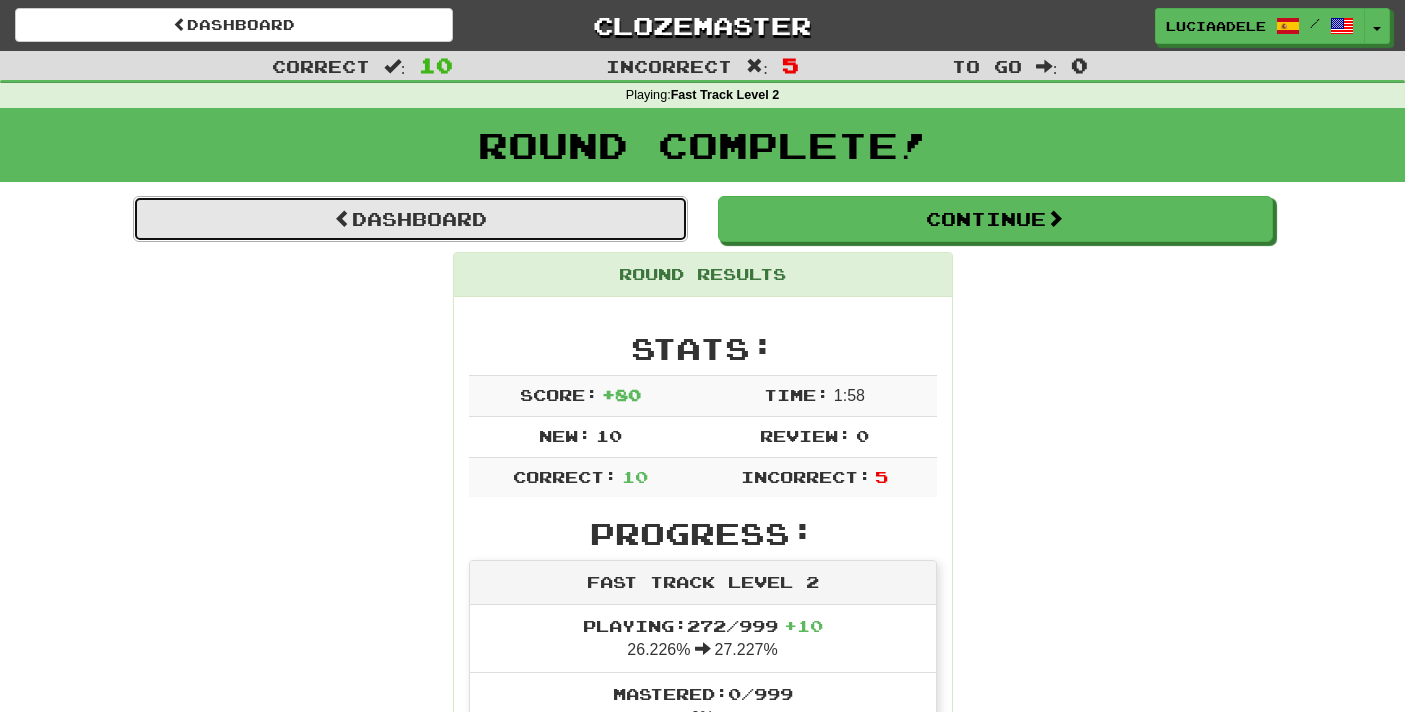 click on "Dashboard" at bounding box center [410, 219] 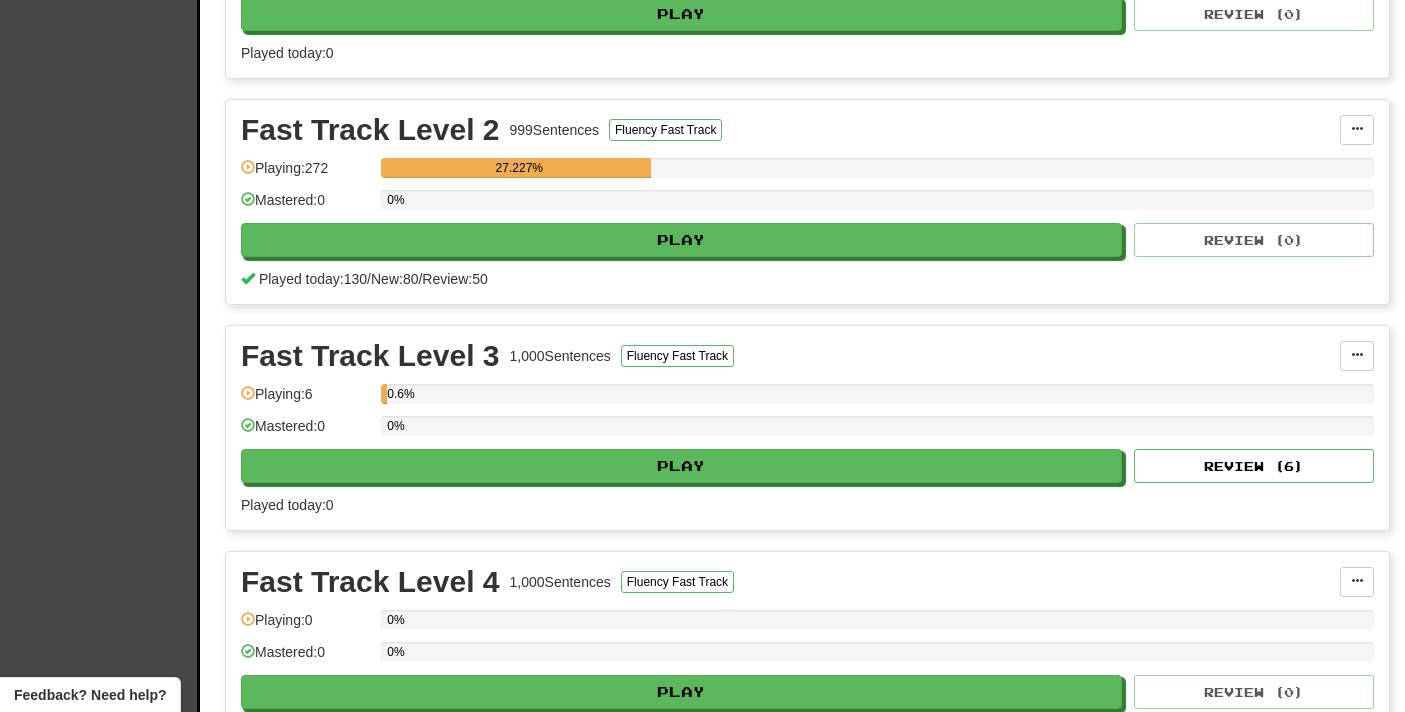 scroll, scrollTop: 613, scrollLeft: 0, axis: vertical 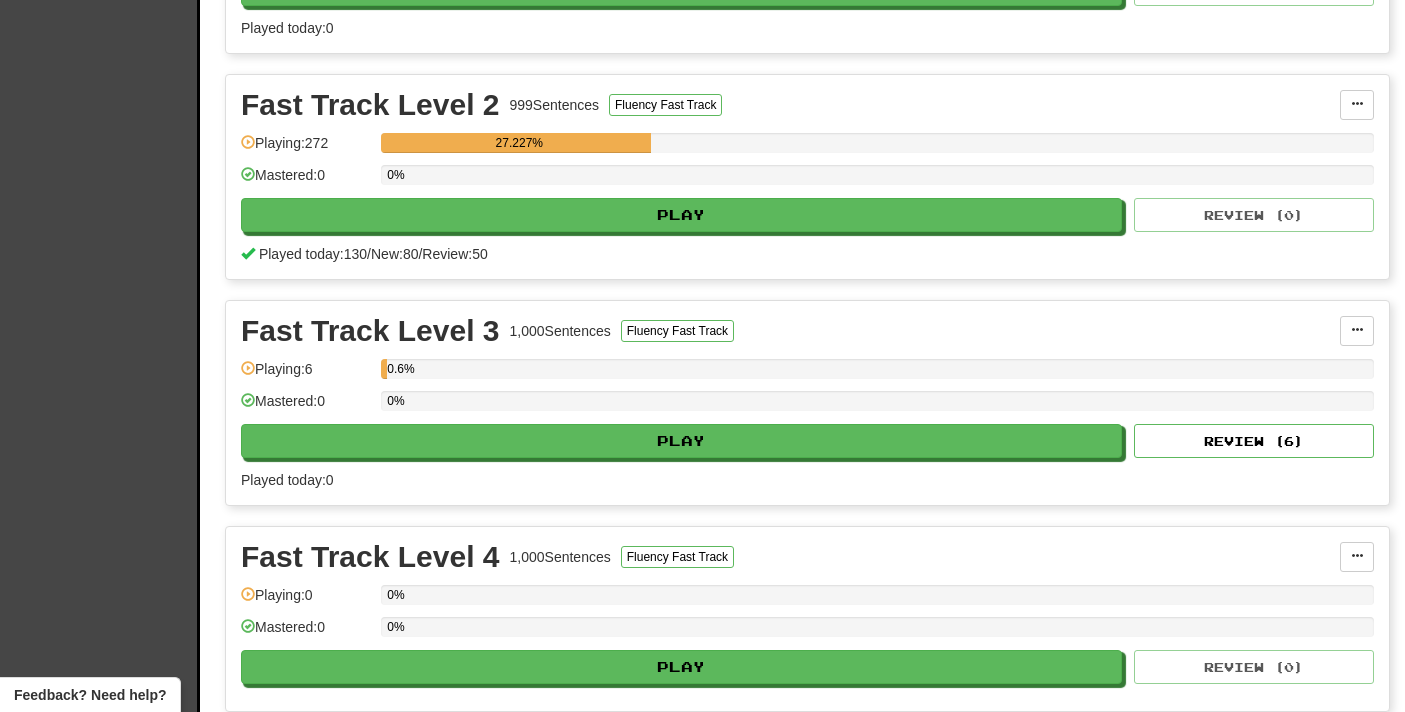 click on "Fast Track Level 3" at bounding box center [370, 331] 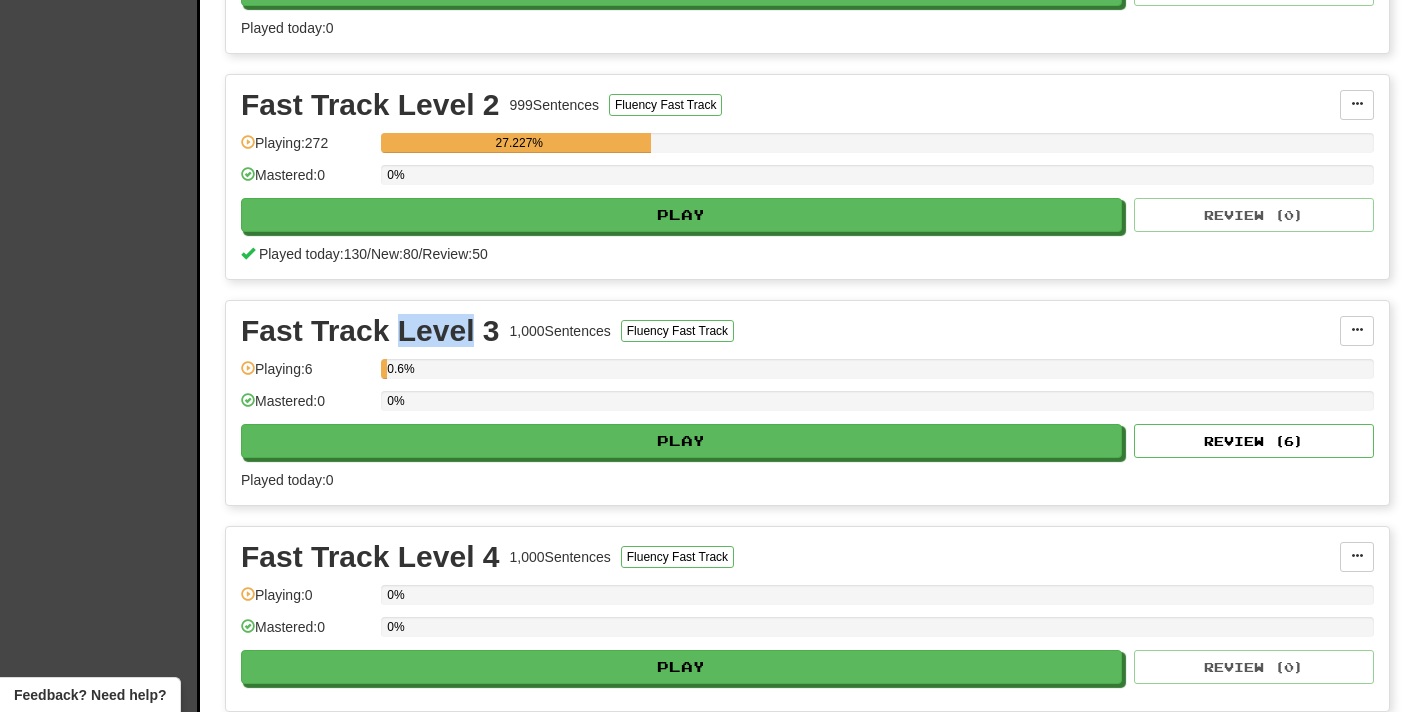 click on "Fast Track Level 3" at bounding box center [370, 331] 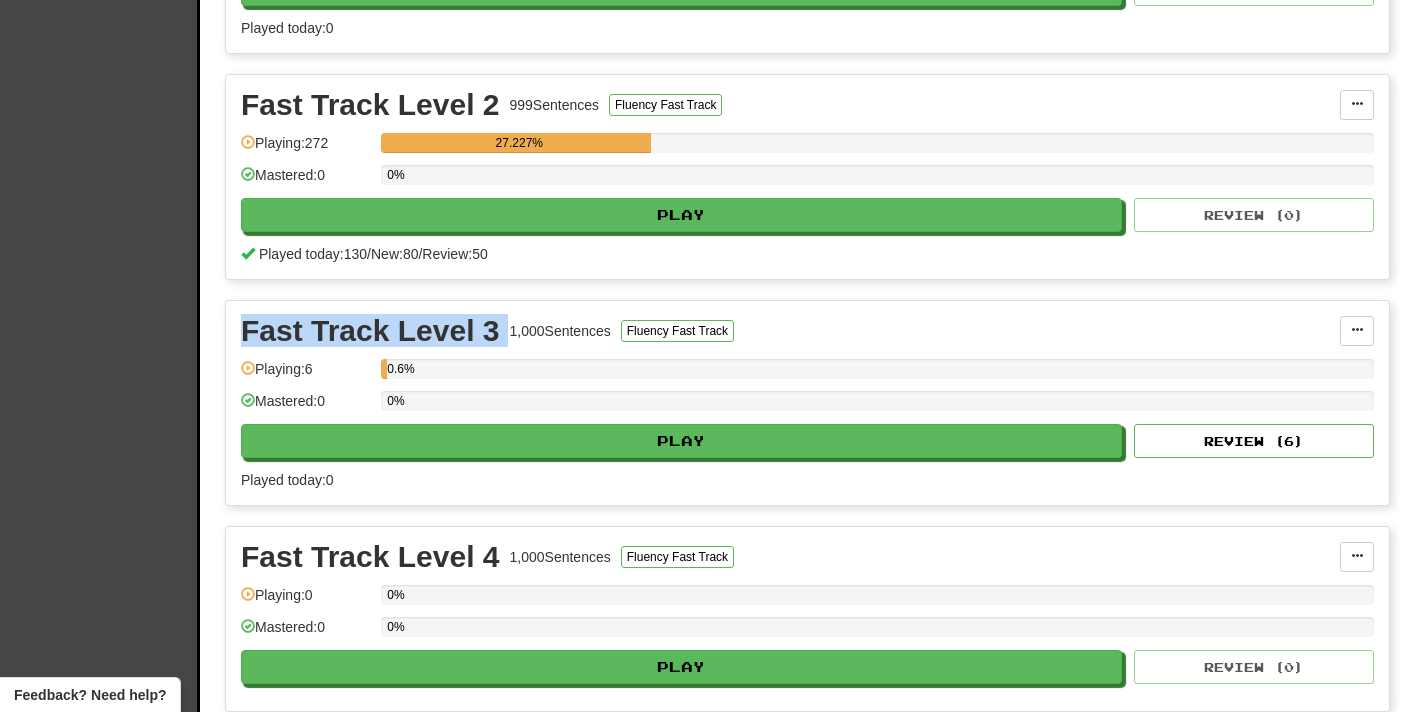 click on "Fast Track Level 3" at bounding box center [370, 331] 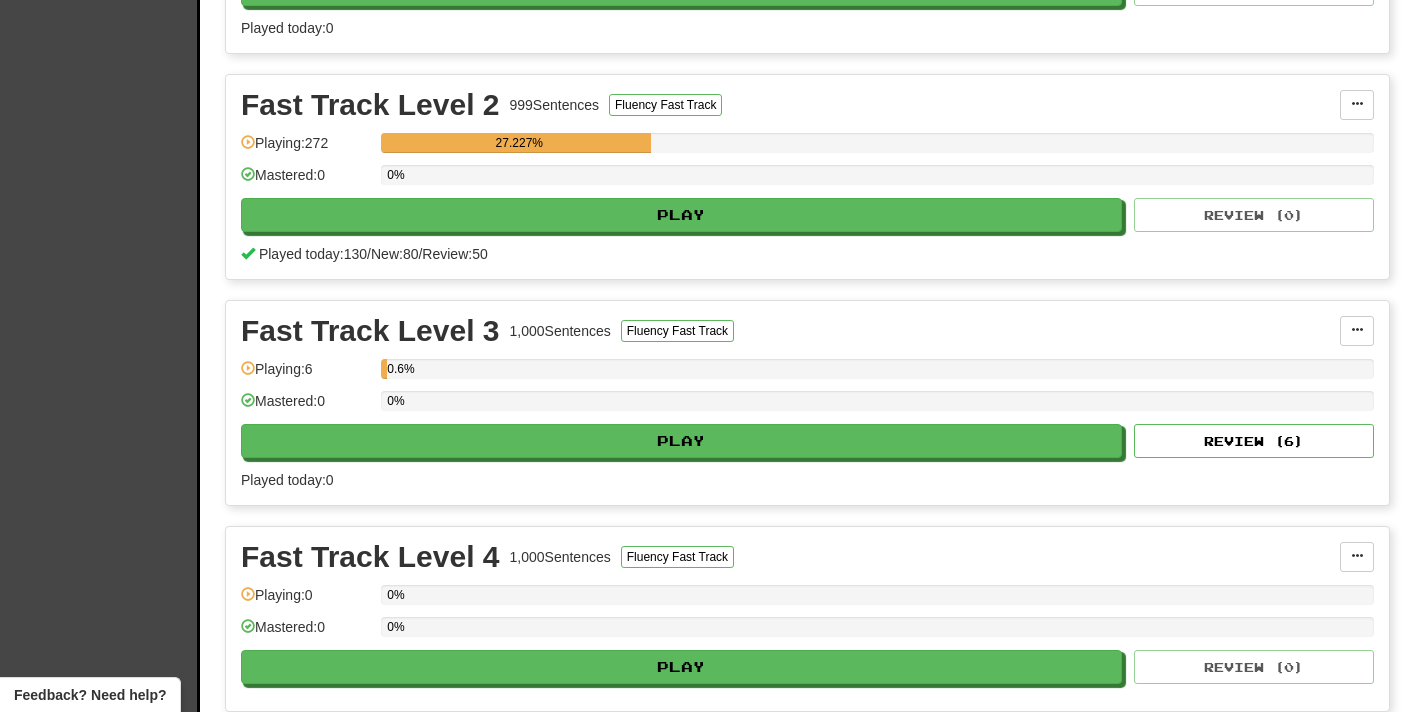click on "Fast Track Level 3" at bounding box center (370, 331) 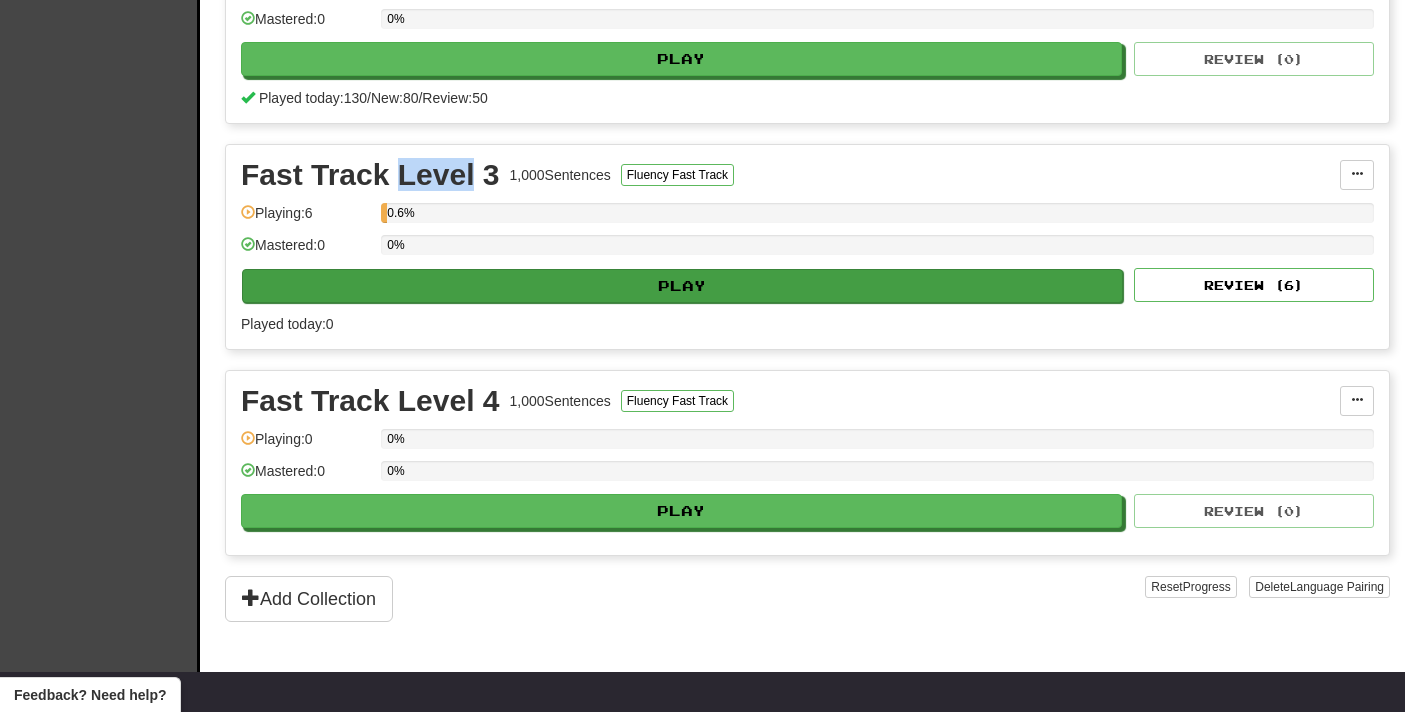 scroll, scrollTop: 616, scrollLeft: 0, axis: vertical 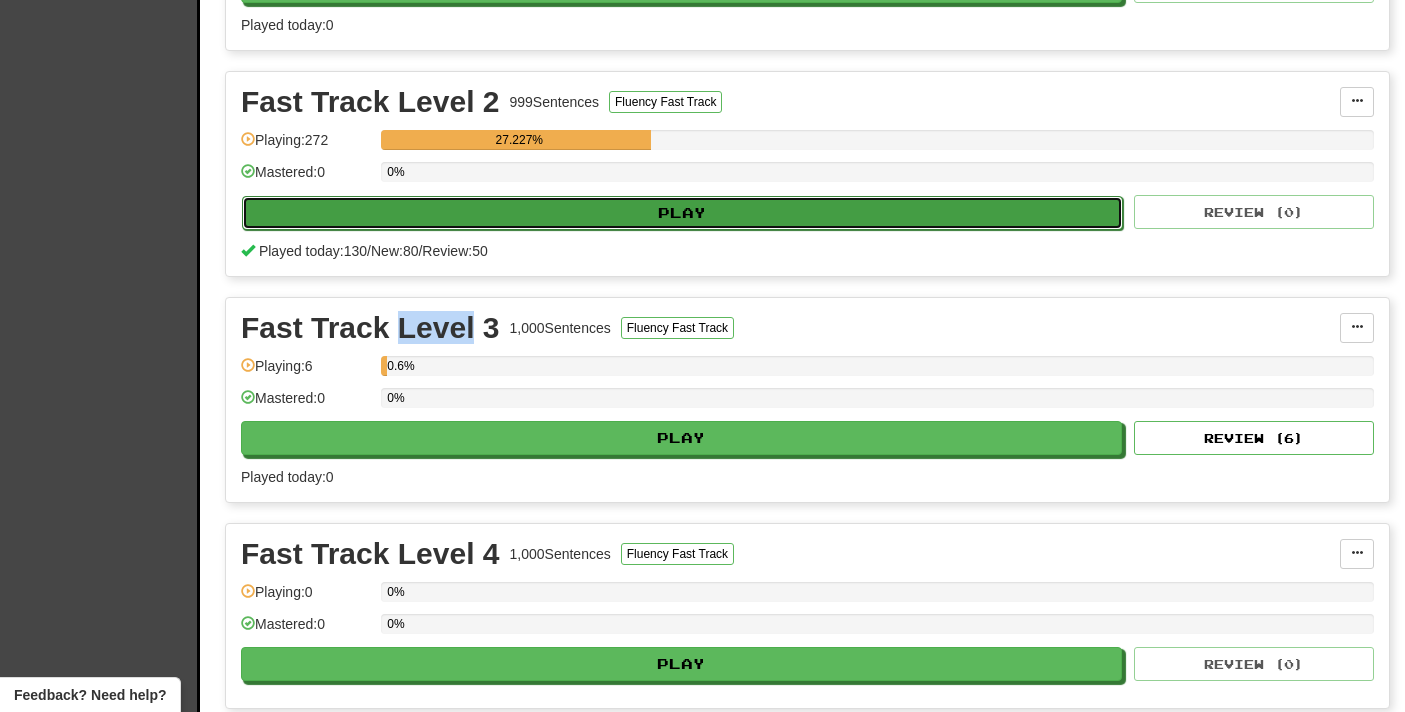 click on "Play" at bounding box center (682, 213) 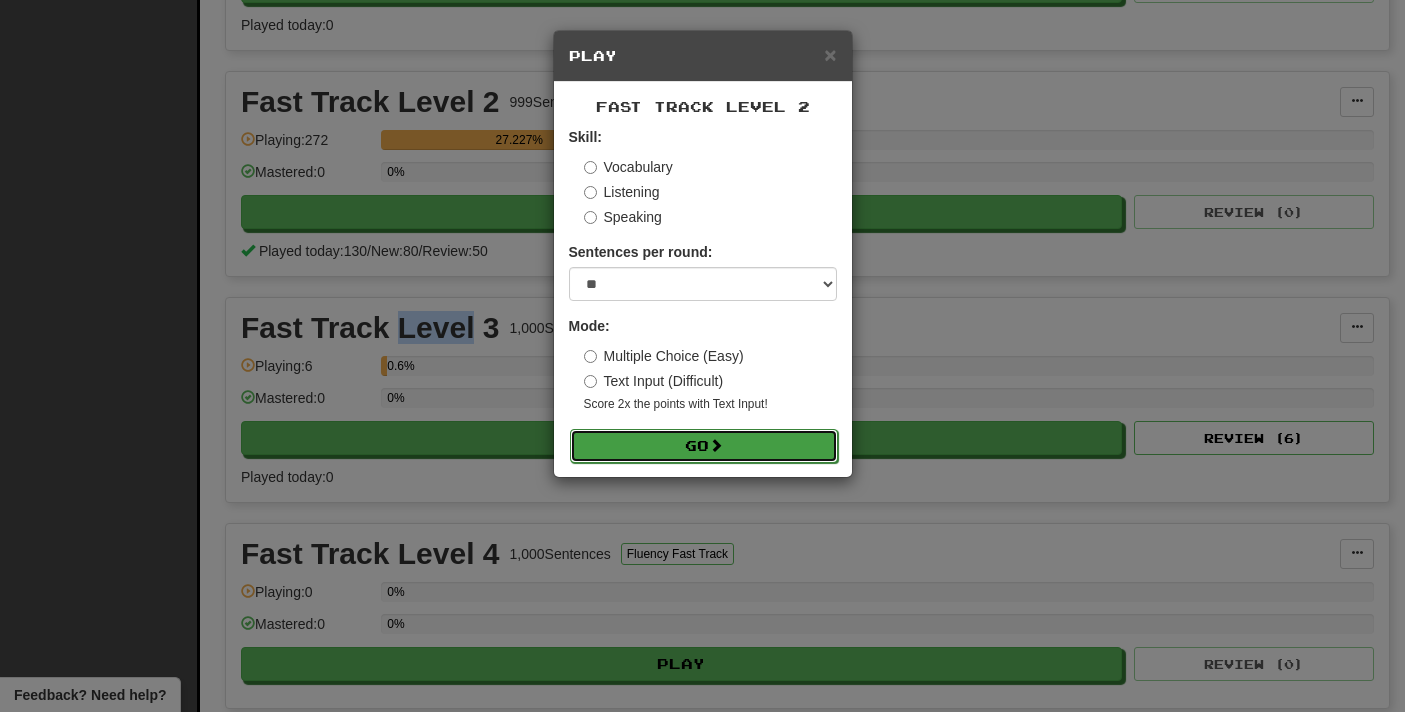 click on "Go" at bounding box center (704, 446) 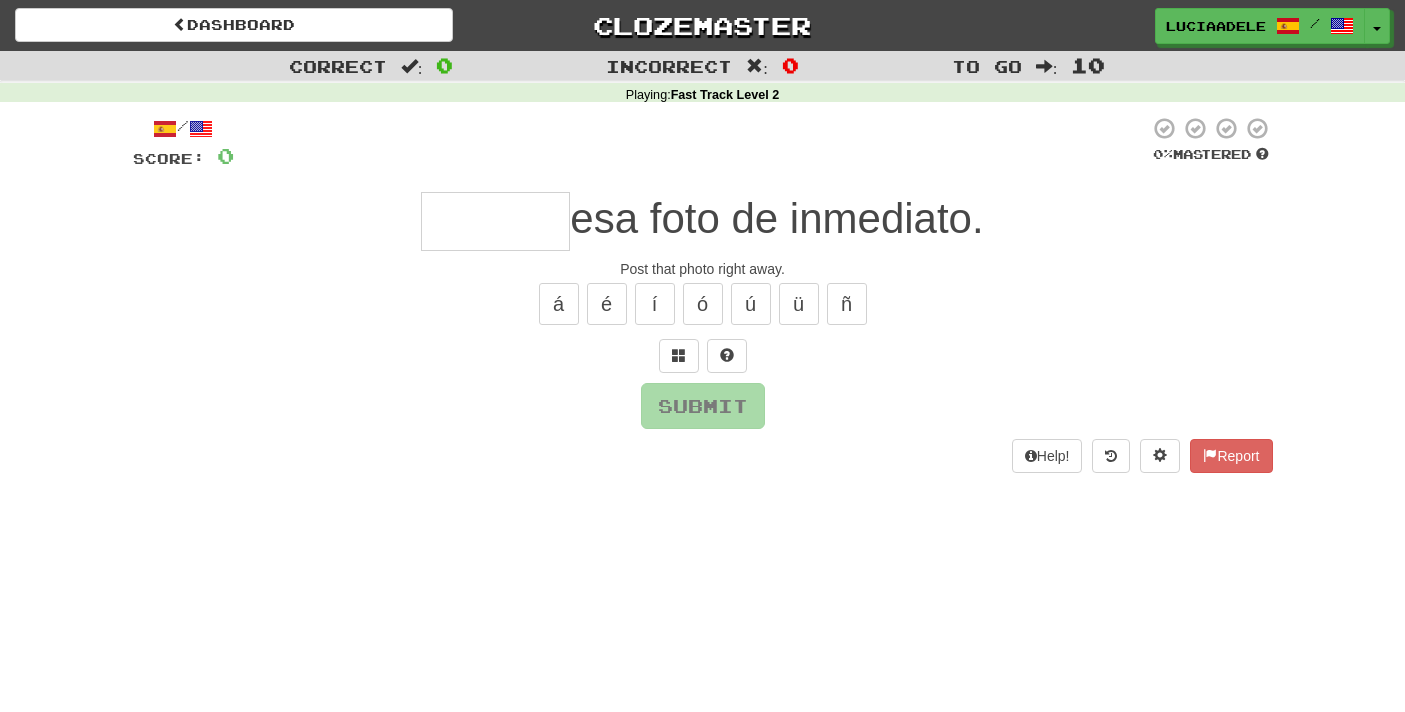scroll, scrollTop: 0, scrollLeft: 0, axis: both 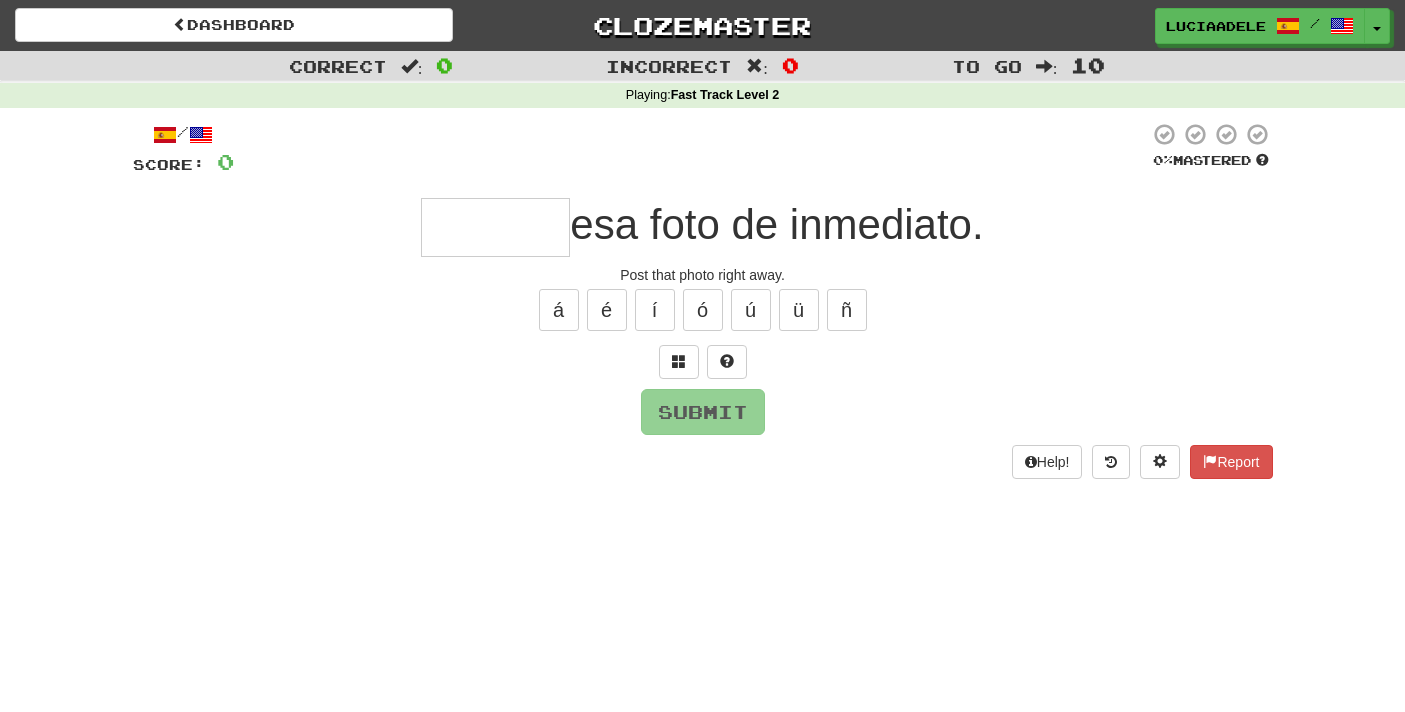 type on "*" 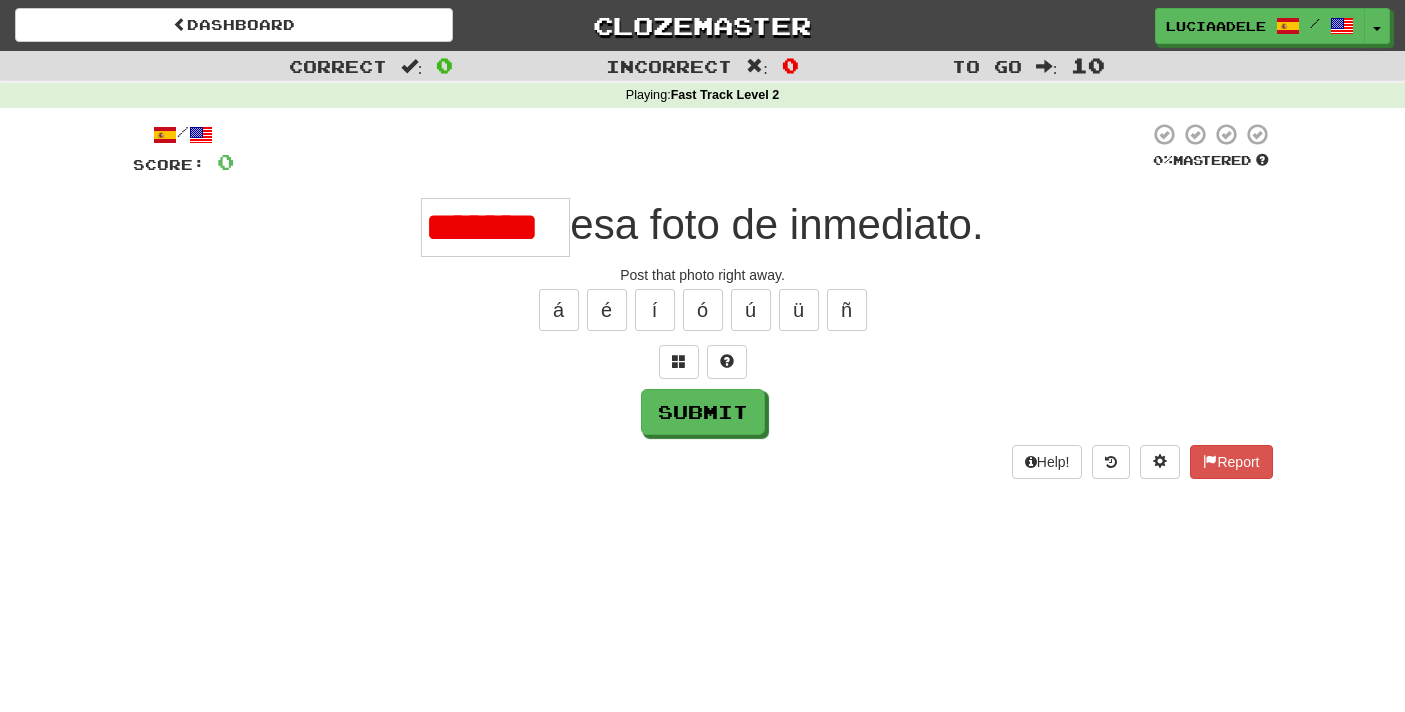 scroll, scrollTop: 0, scrollLeft: 0, axis: both 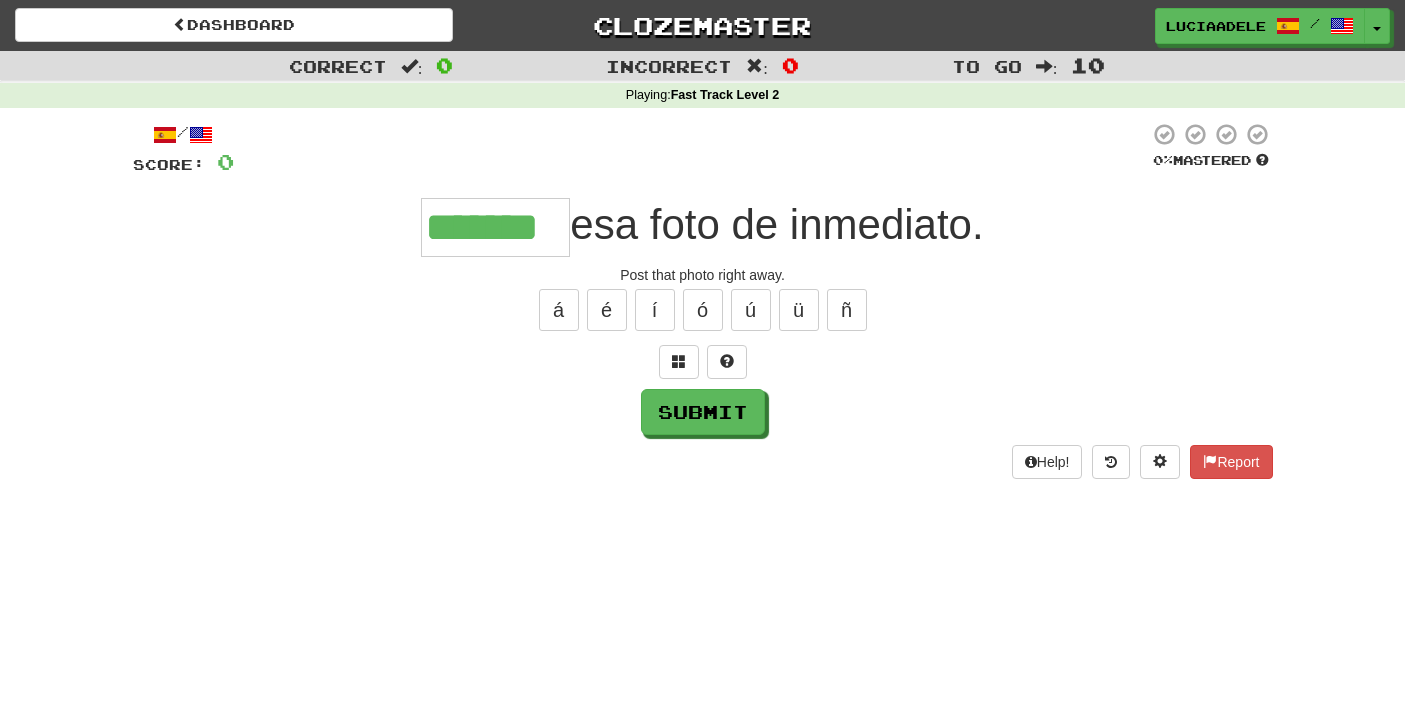 type on "*******" 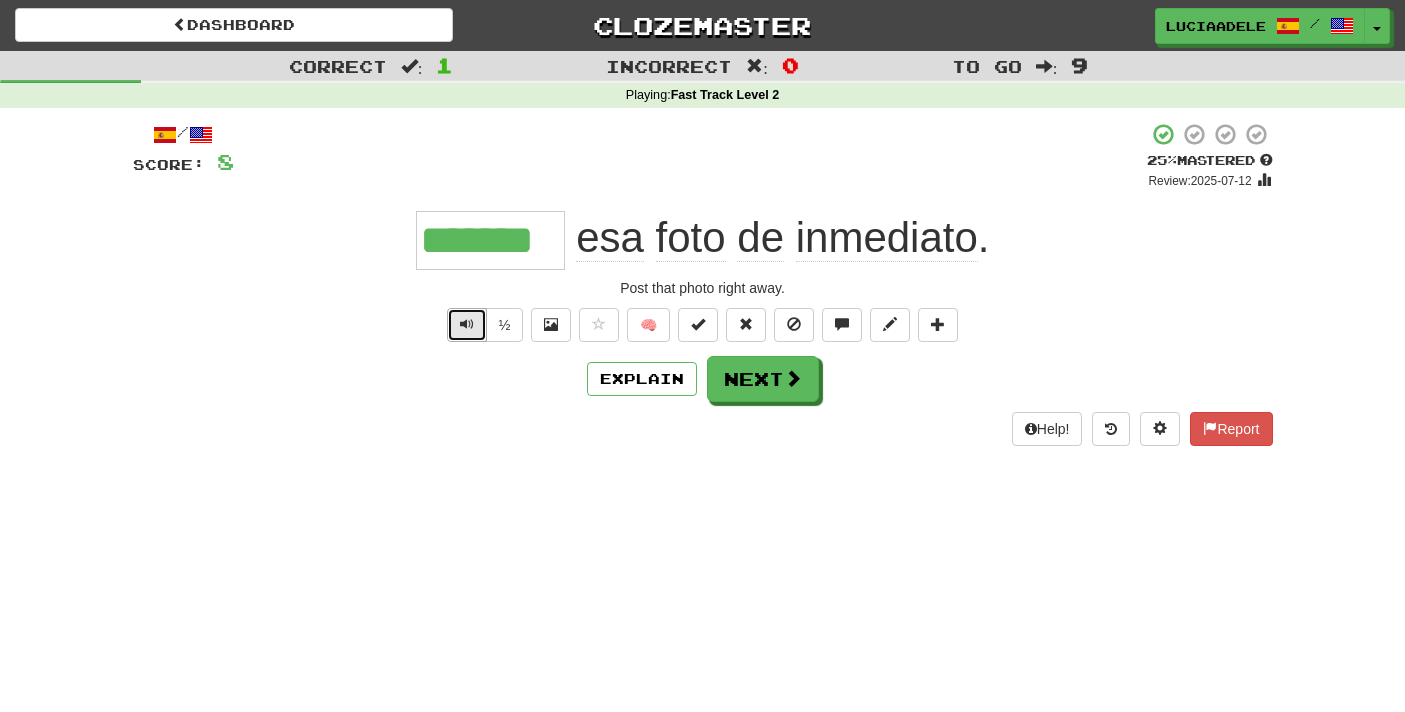 click at bounding box center (467, 324) 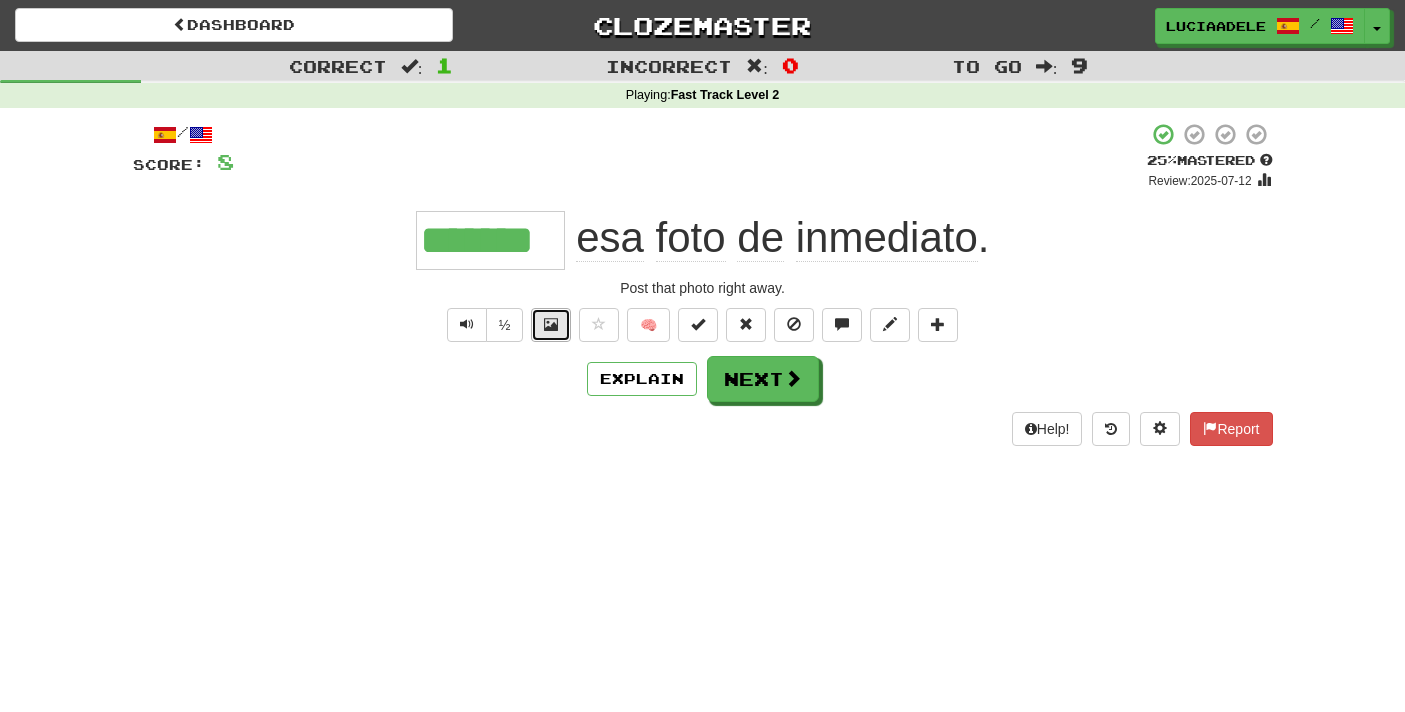 click at bounding box center [551, 324] 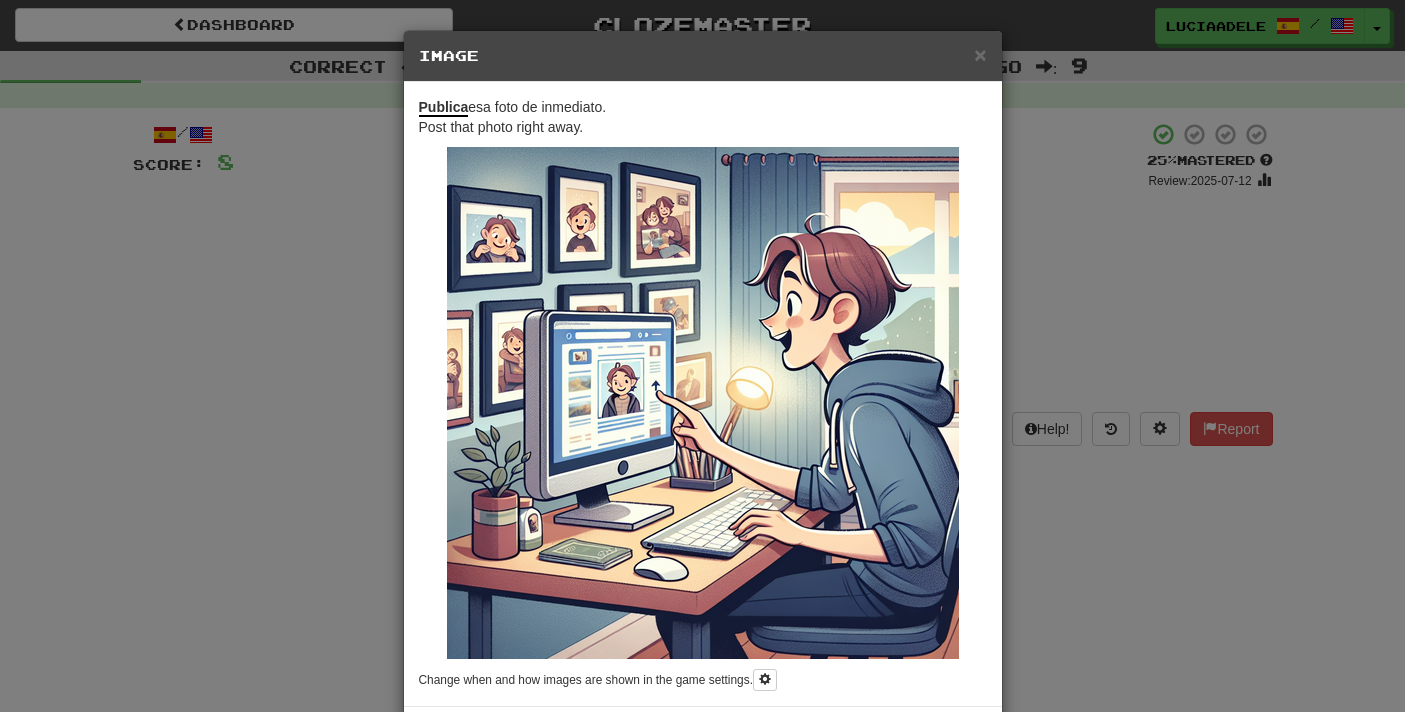 click on "× Image Publica  esa foto de inmediato. Post that photo right away. Change when and how images are shown in the game settings.  Images are in beta. Like them? Hate them?  Let us know ! Close" at bounding box center [702, 356] 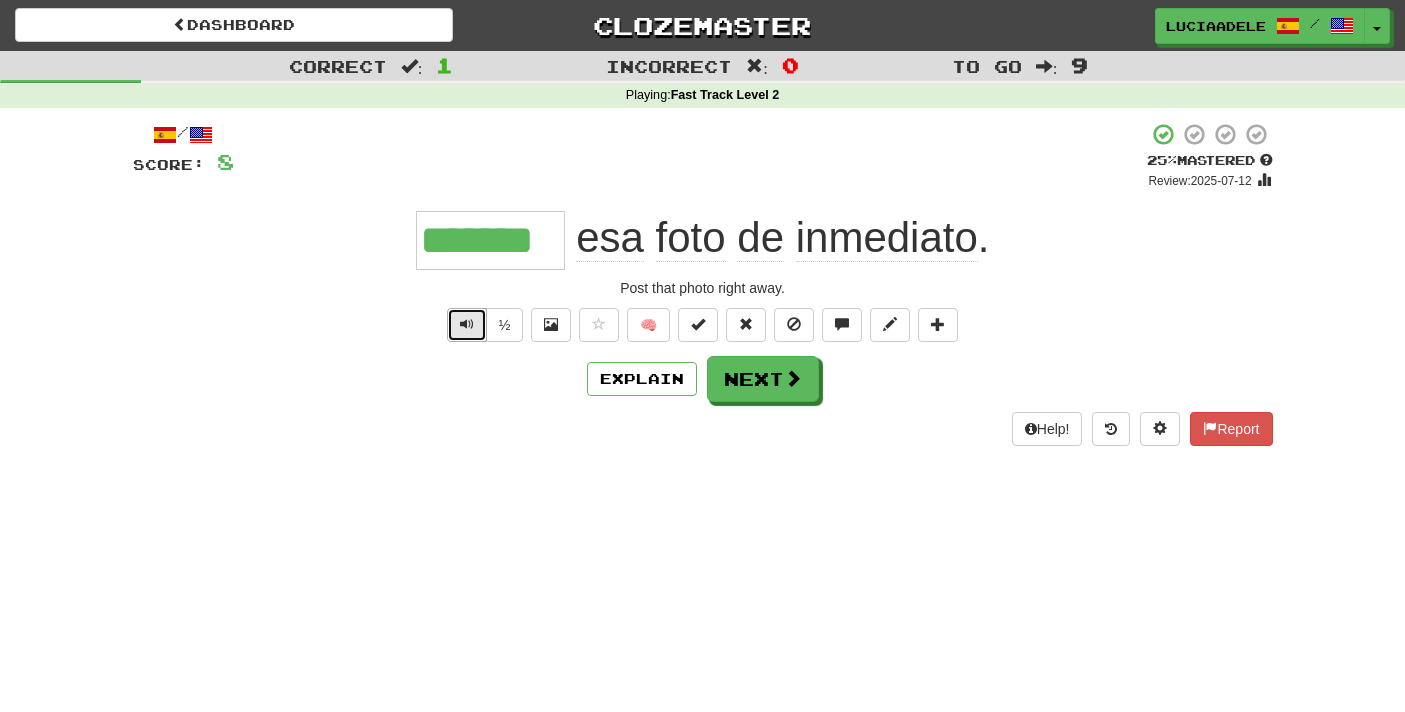 click at bounding box center [467, 324] 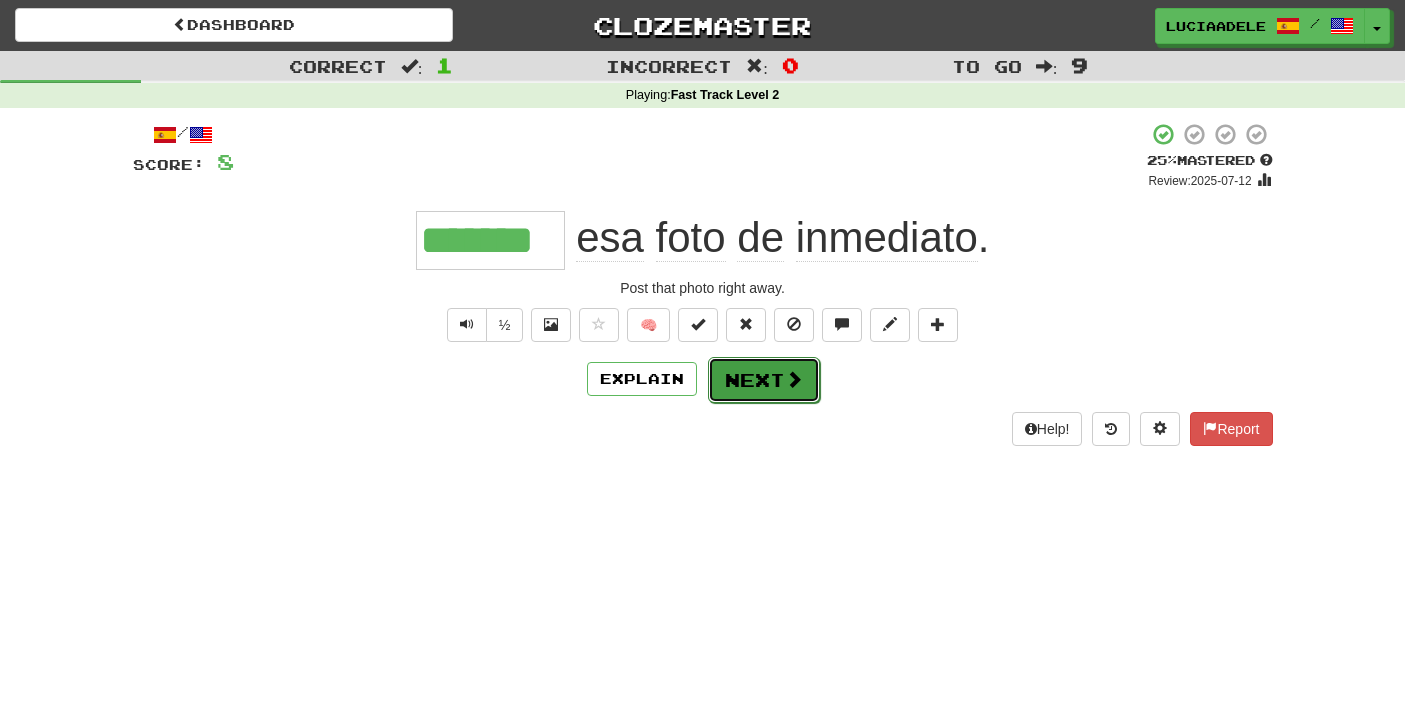 click on "Next" at bounding box center [764, 380] 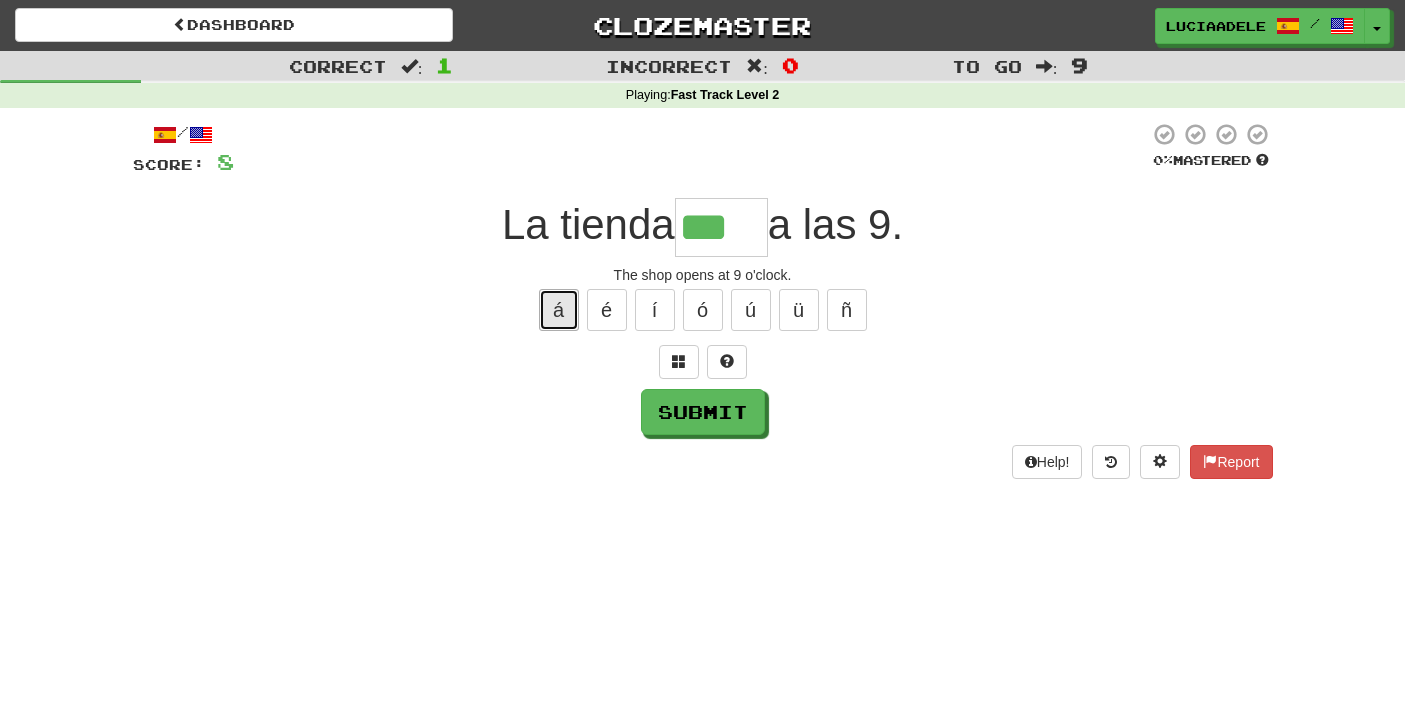 click on "á" at bounding box center (559, 310) 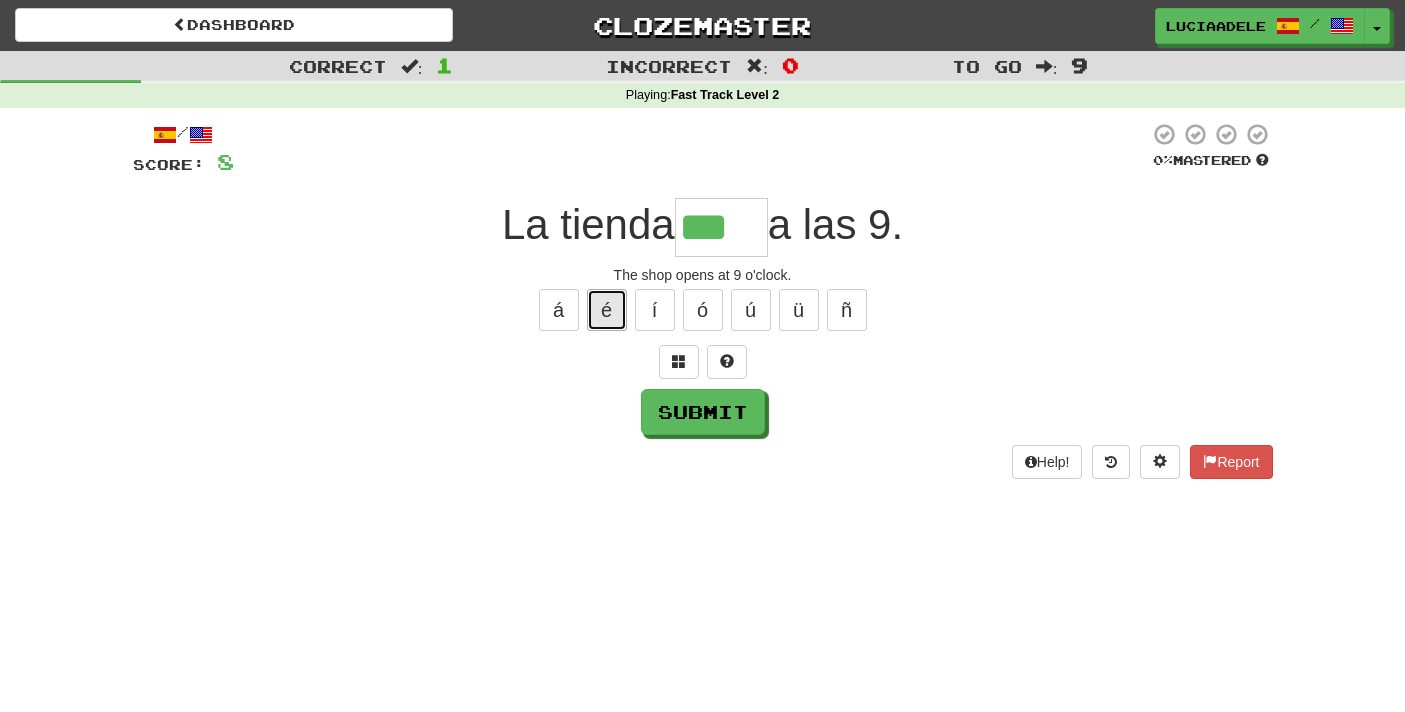 click on "é" at bounding box center (607, 310) 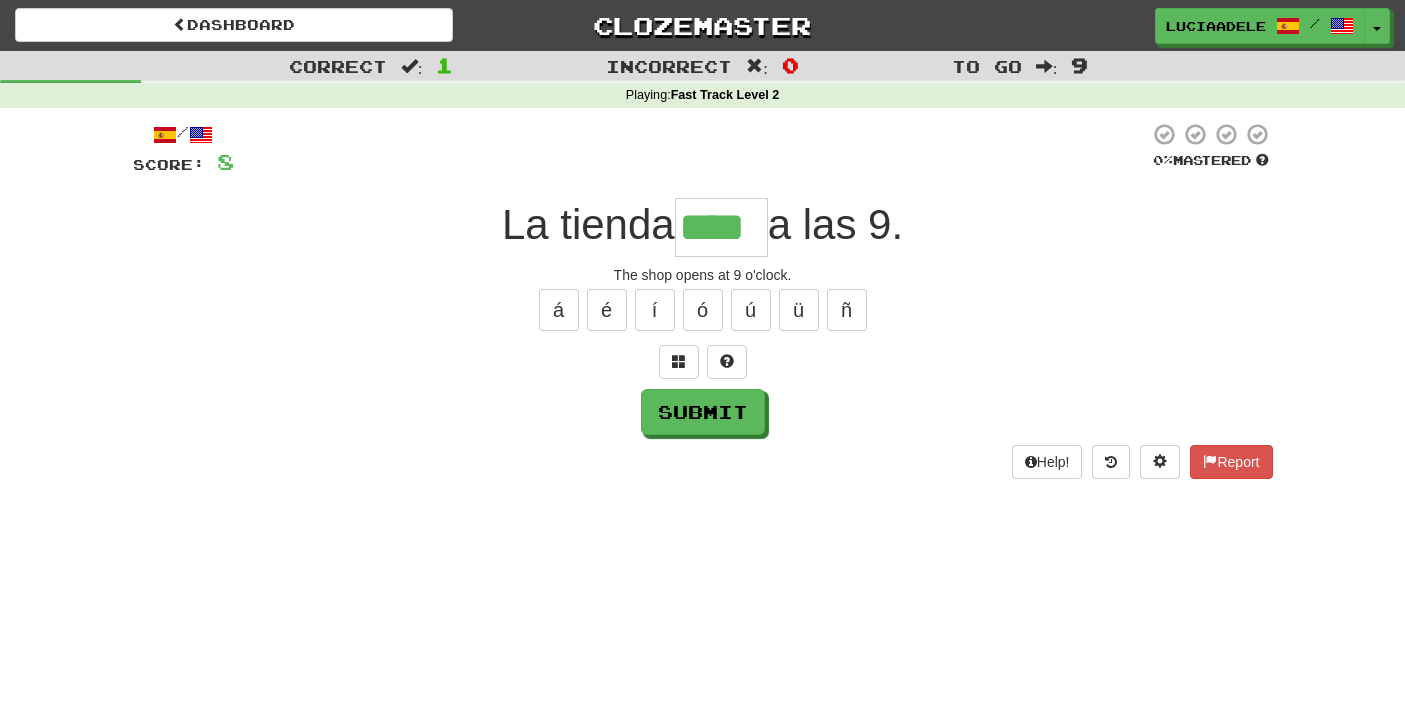 type on "****" 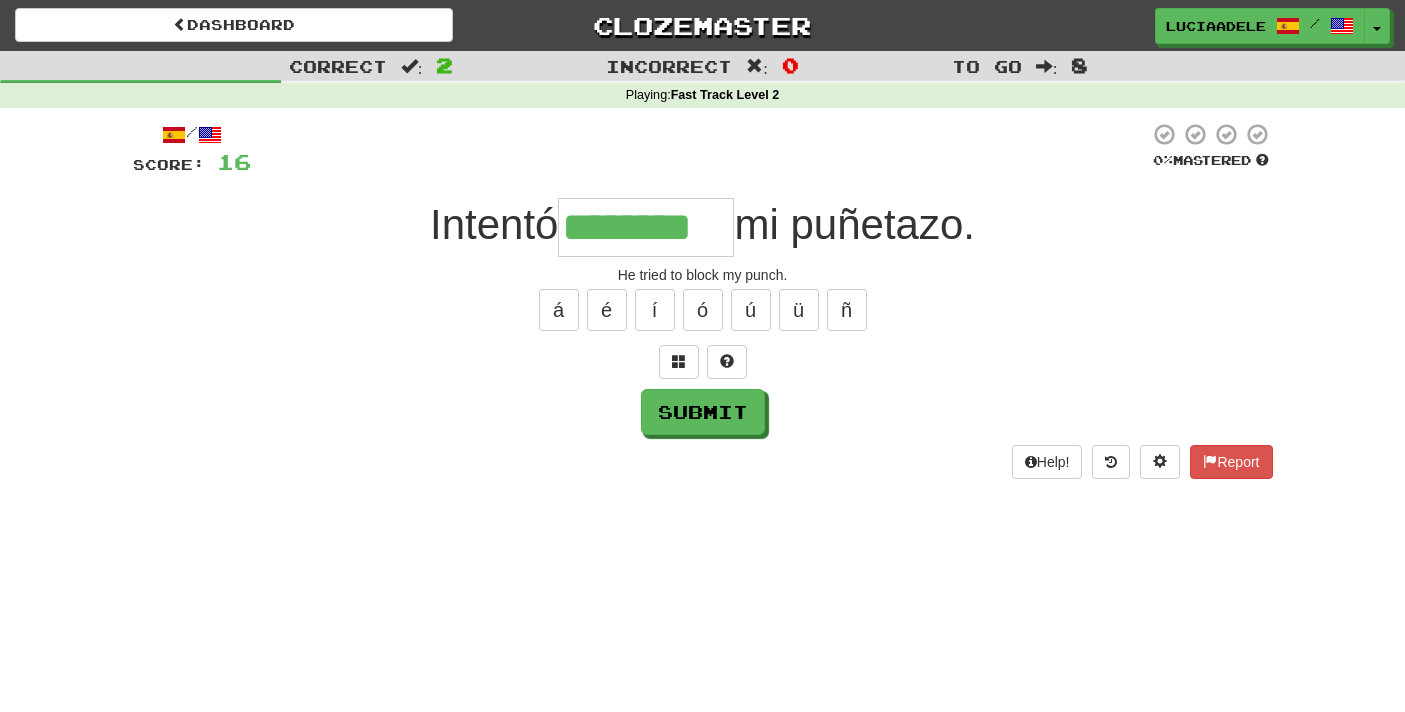 type on "********" 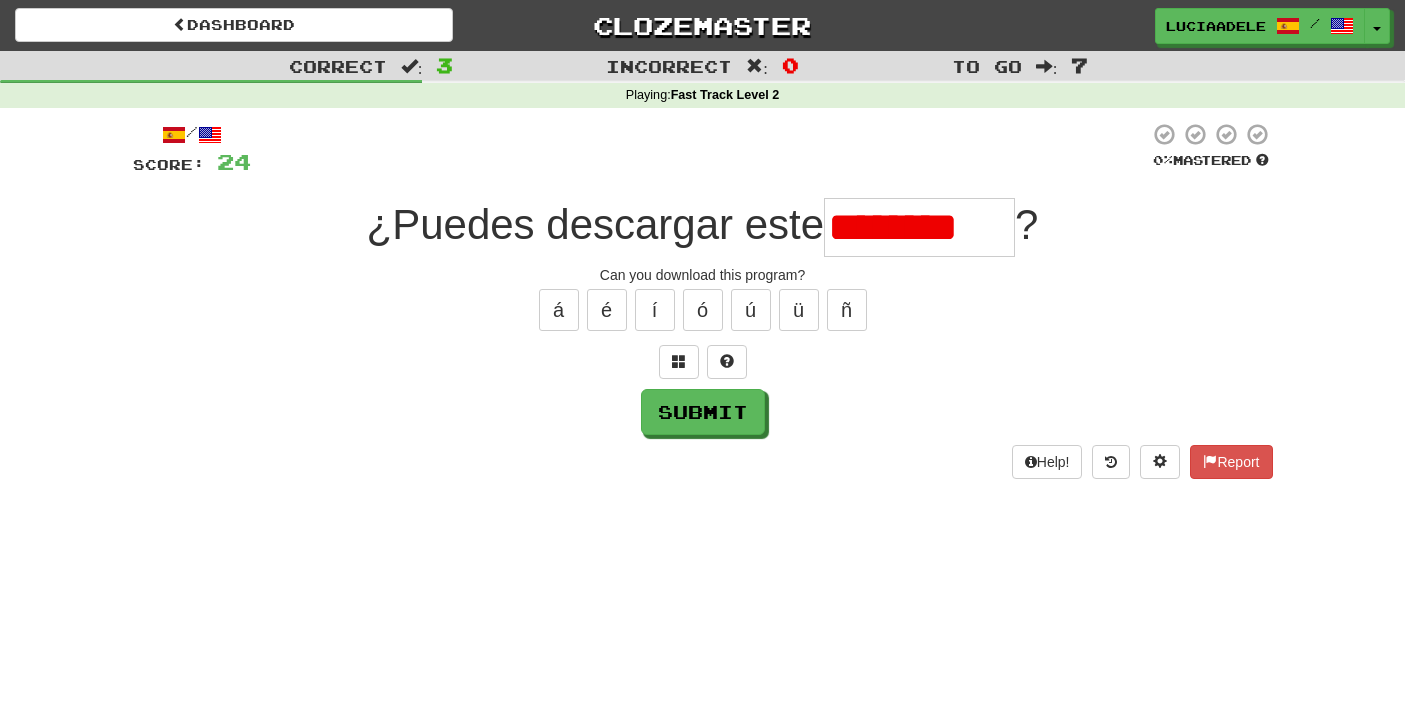 scroll, scrollTop: 0, scrollLeft: 0, axis: both 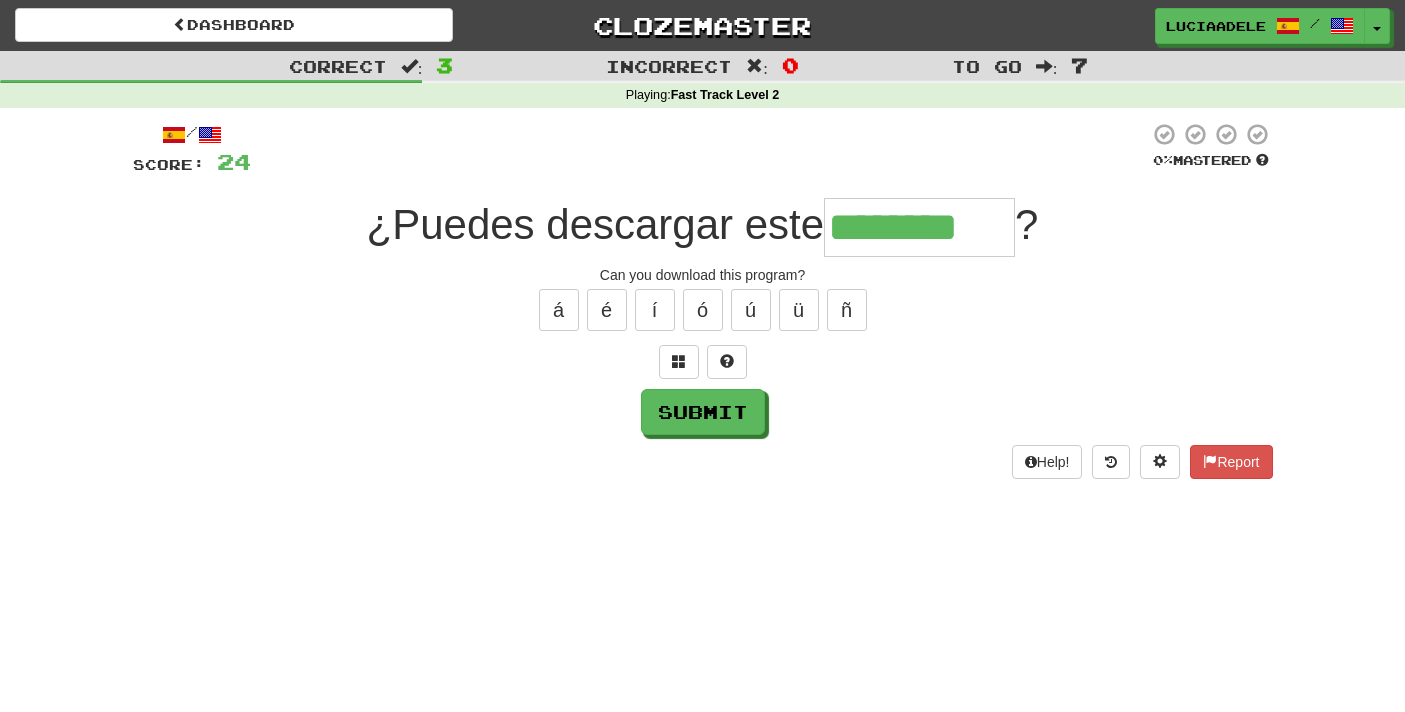 type on "********" 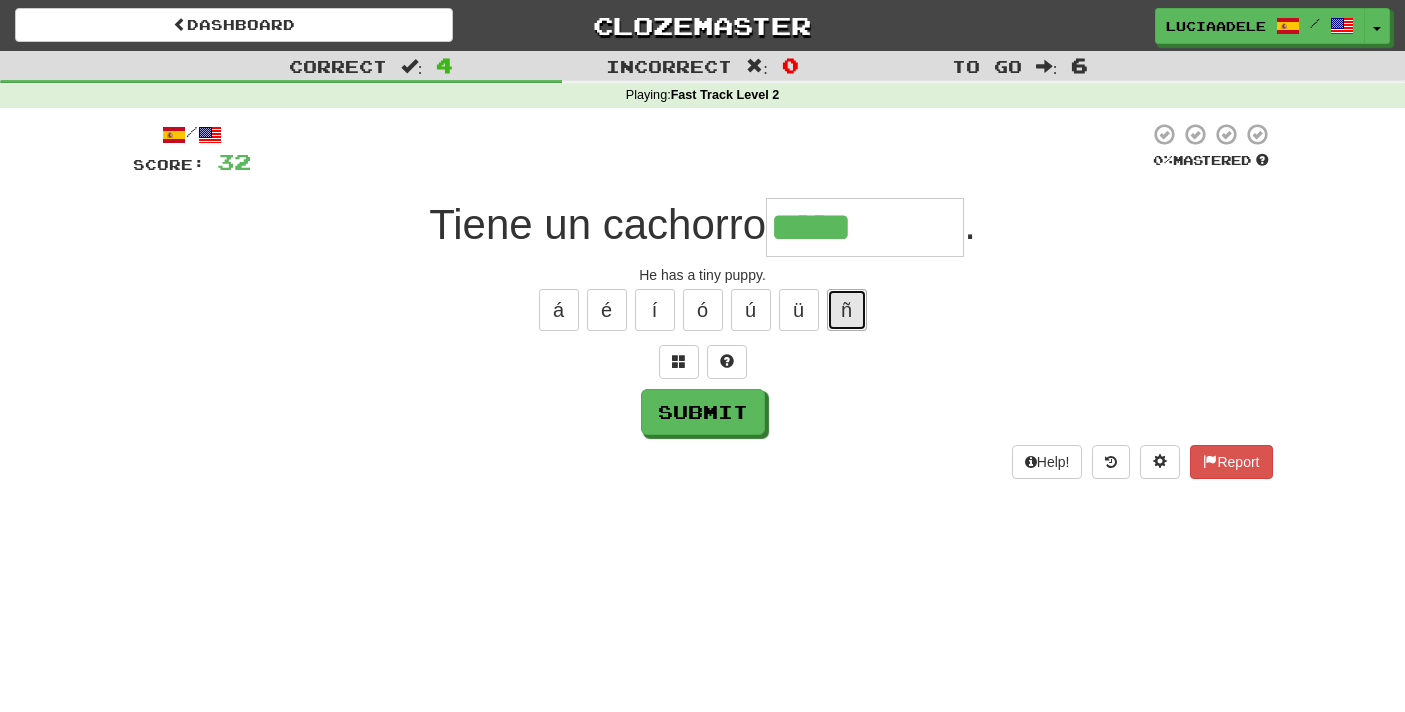 click on "ñ" at bounding box center [847, 310] 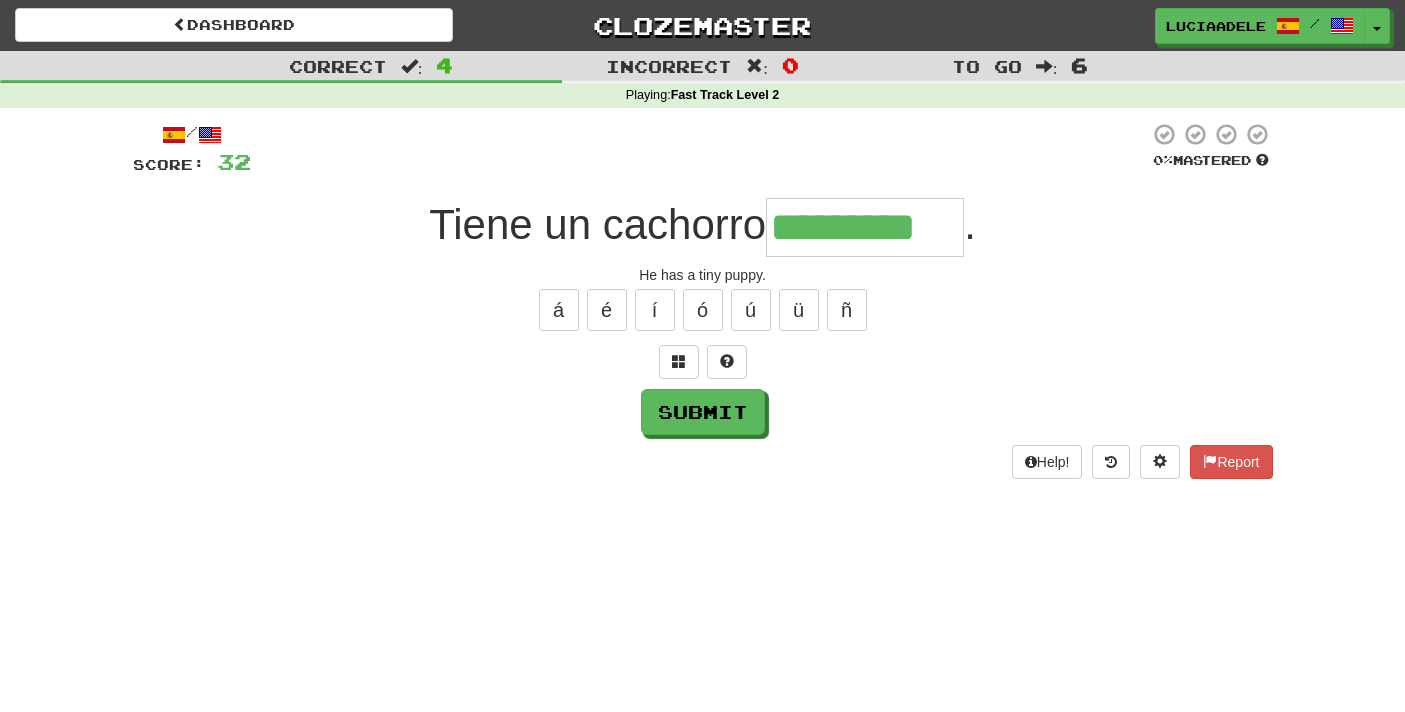 type on "*********" 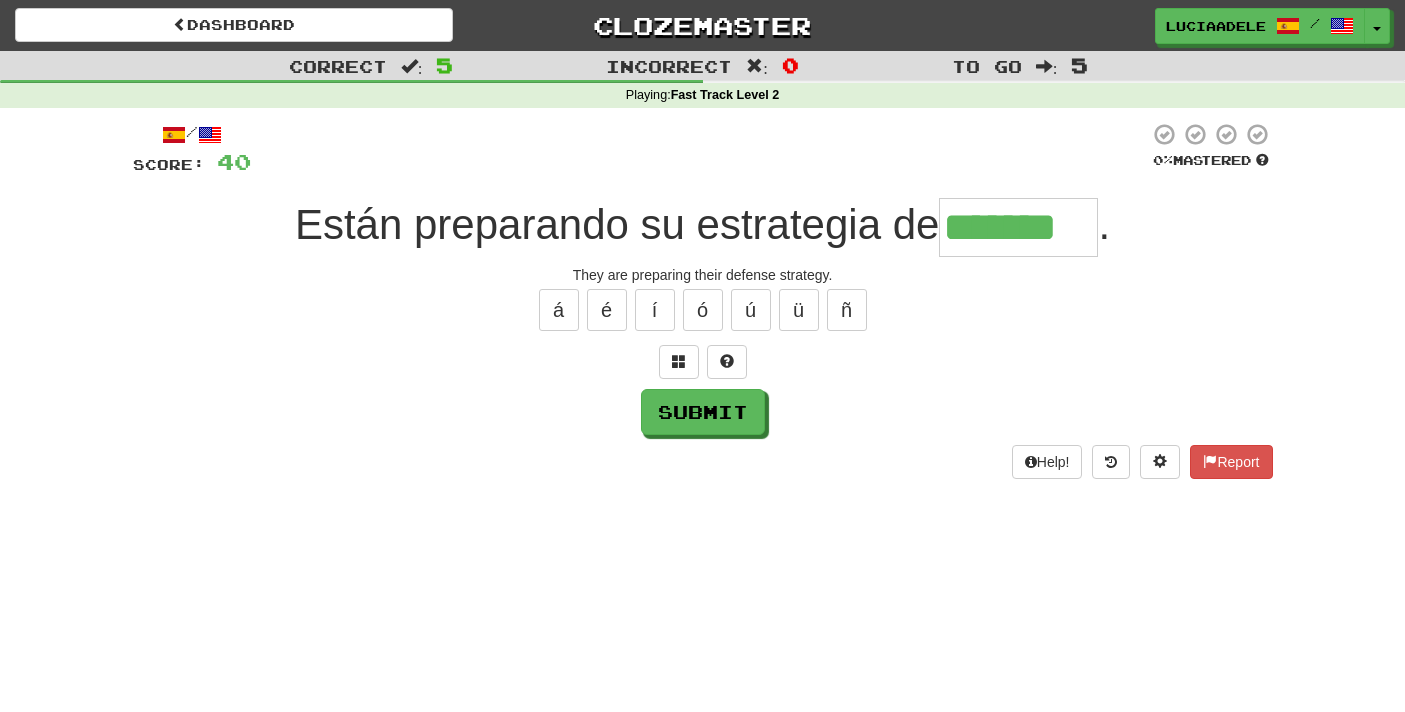 type on "*******" 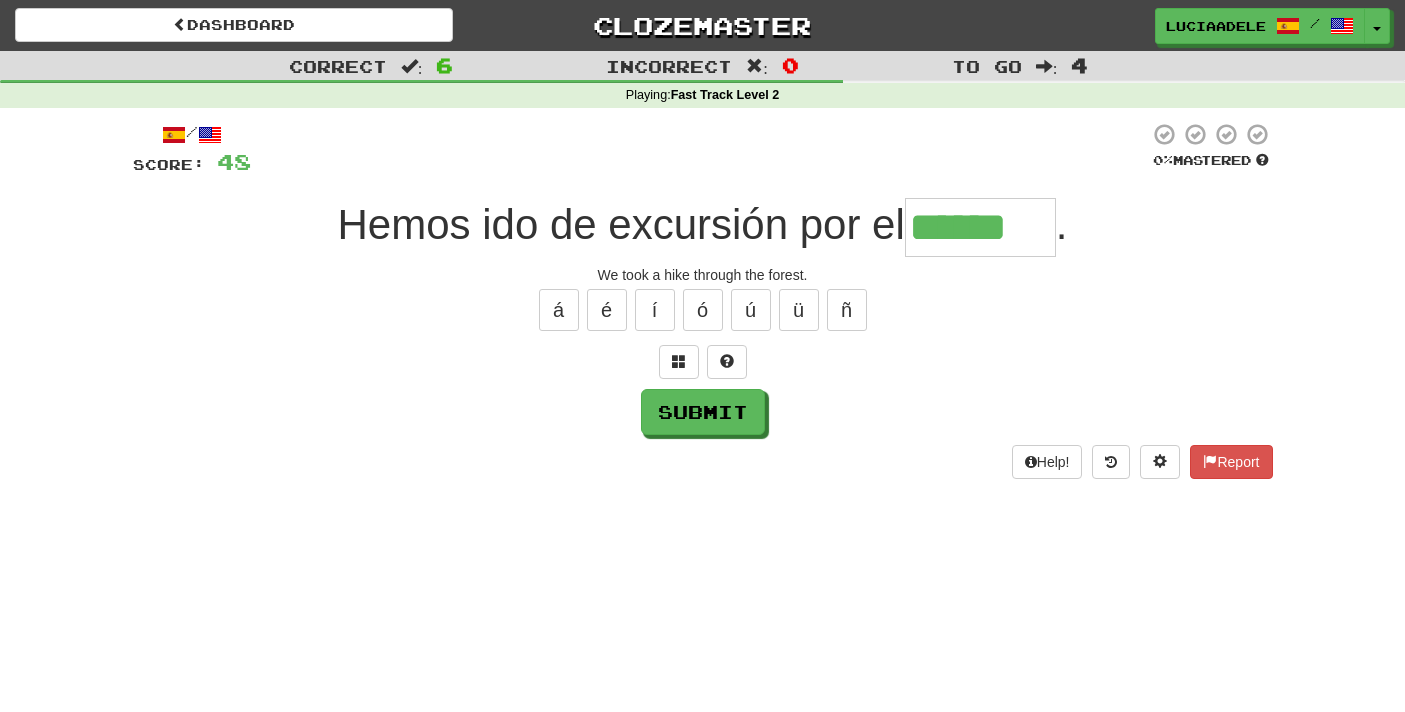 type on "******" 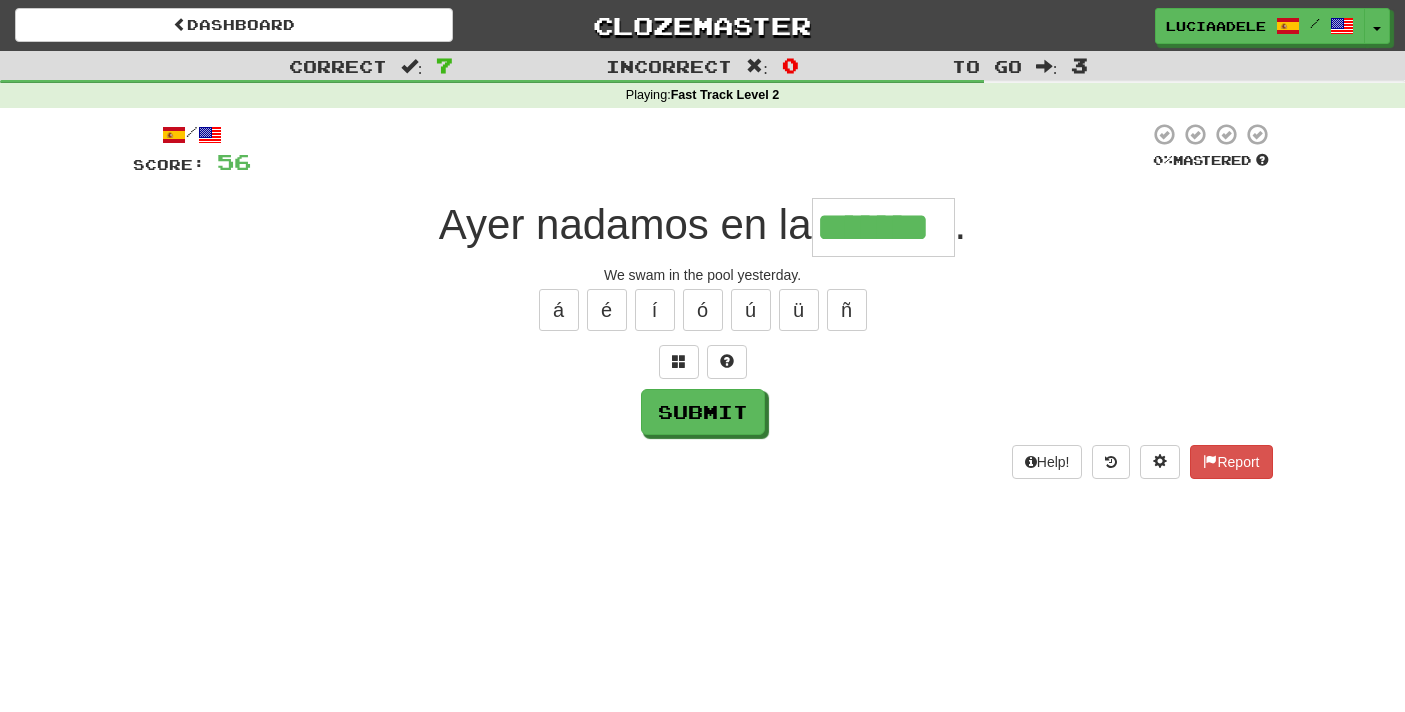 type on "*******" 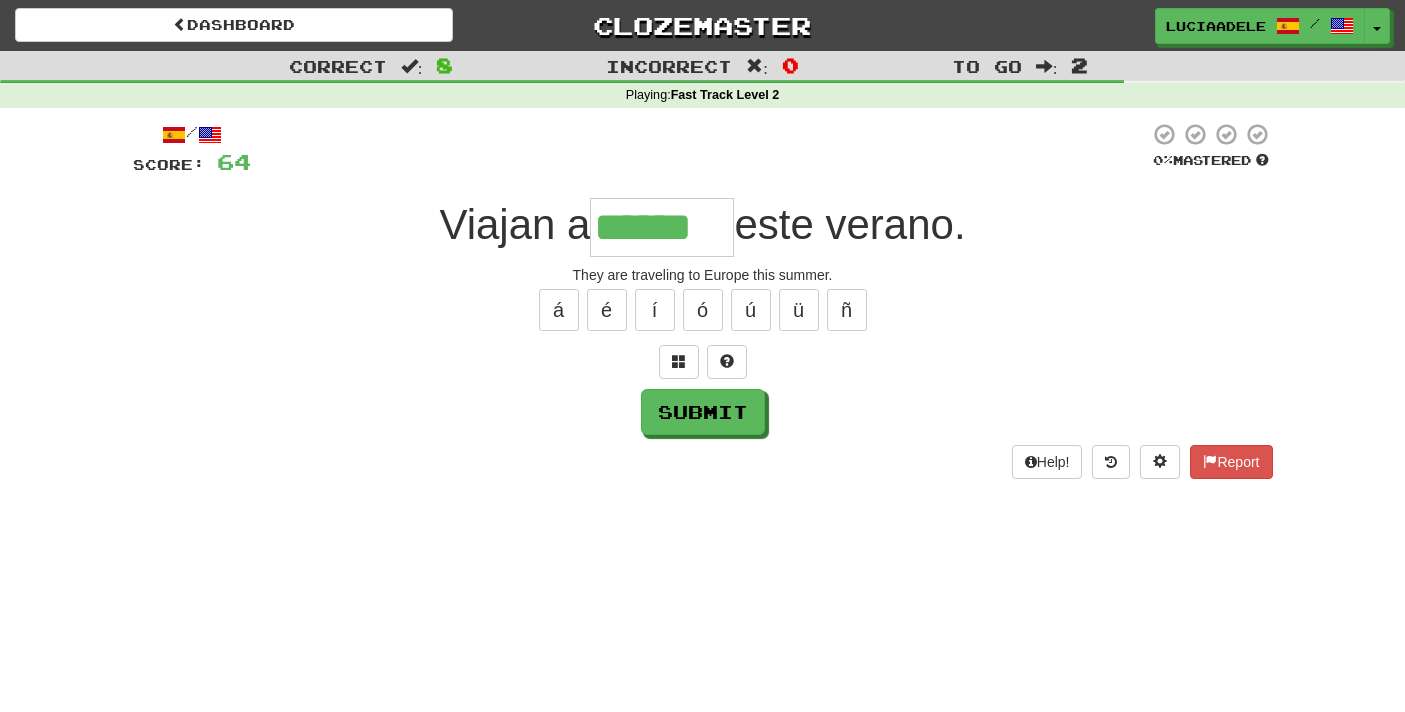 type on "******" 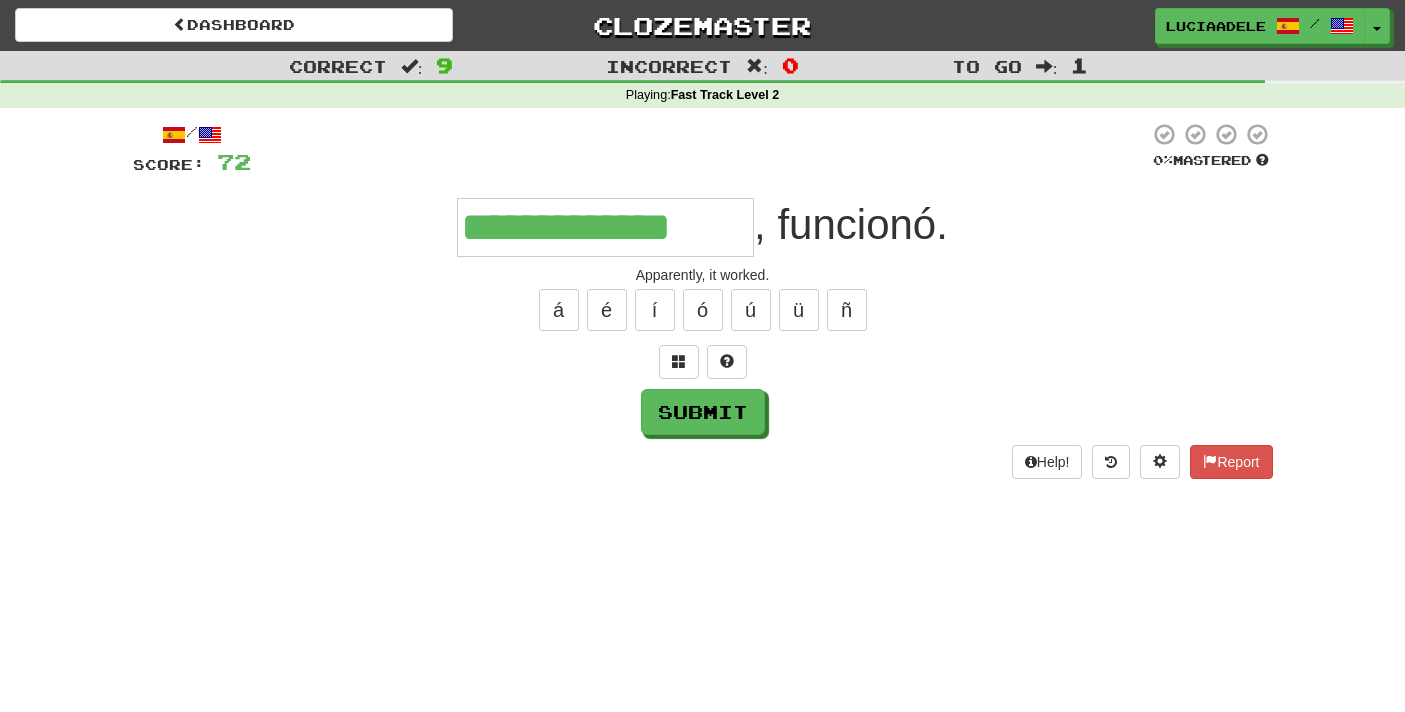 type on "**********" 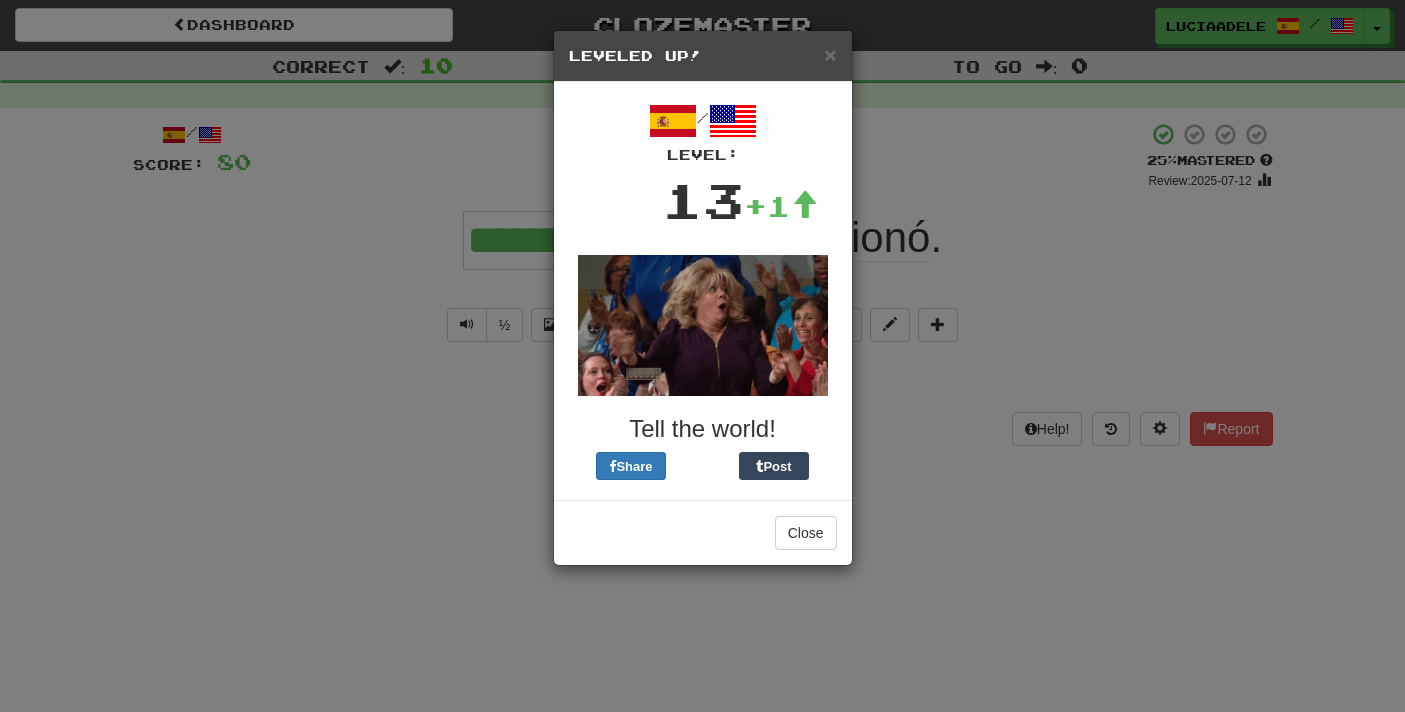 click on "Close" at bounding box center (703, 532) 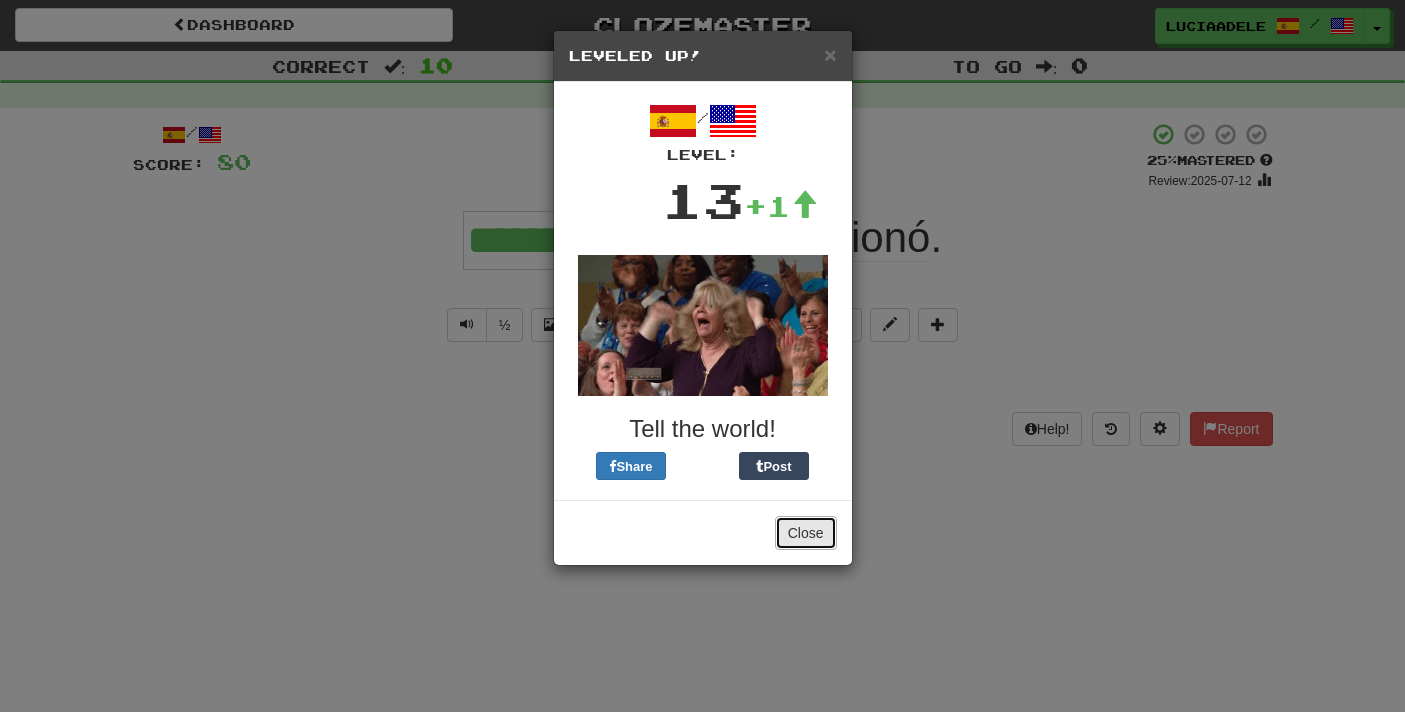 click on "Close" at bounding box center (806, 533) 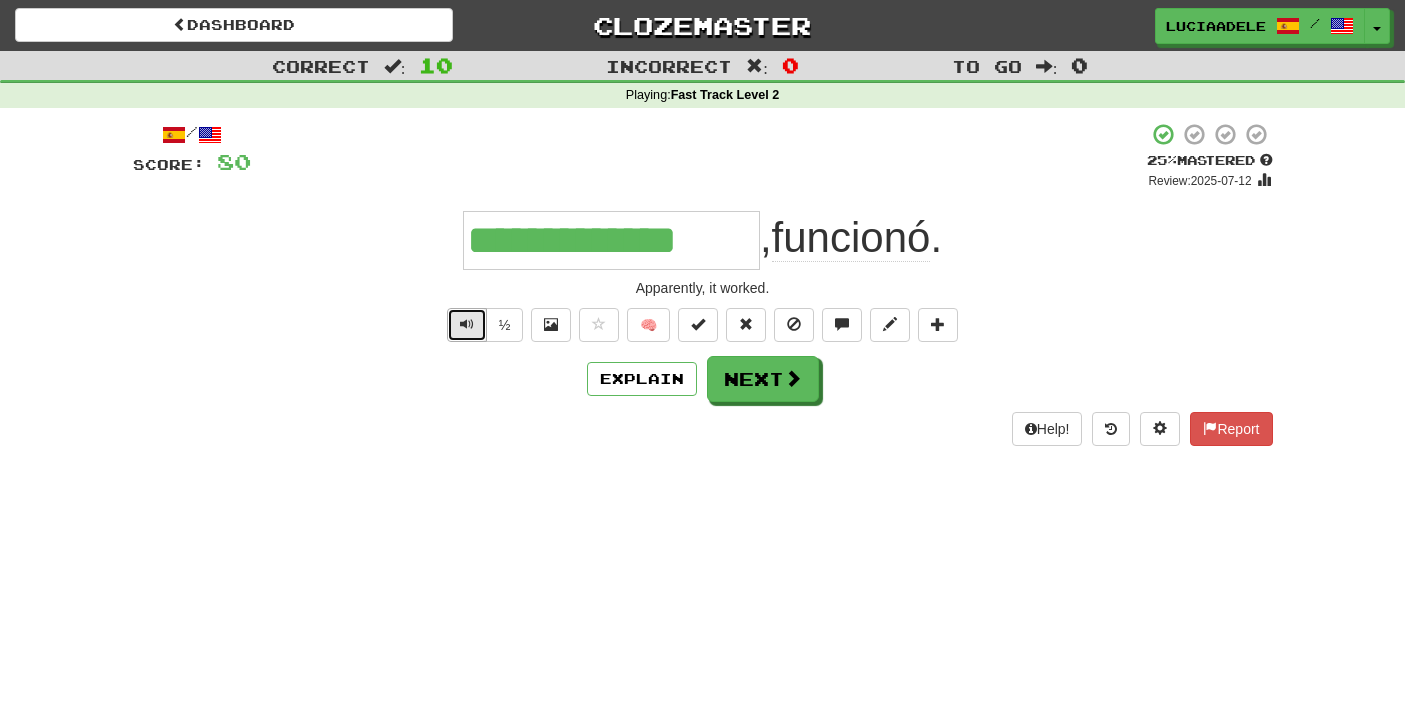 click at bounding box center [467, 324] 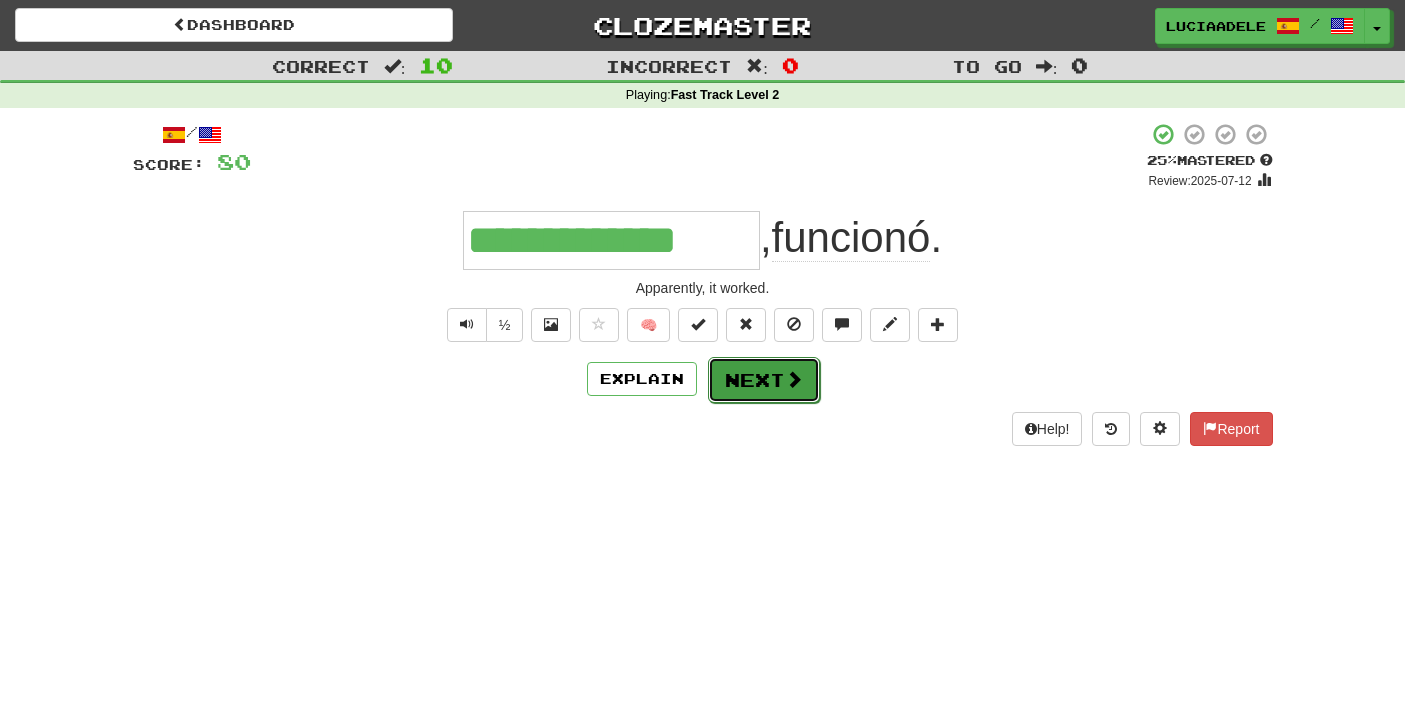 click on "Next" at bounding box center (764, 380) 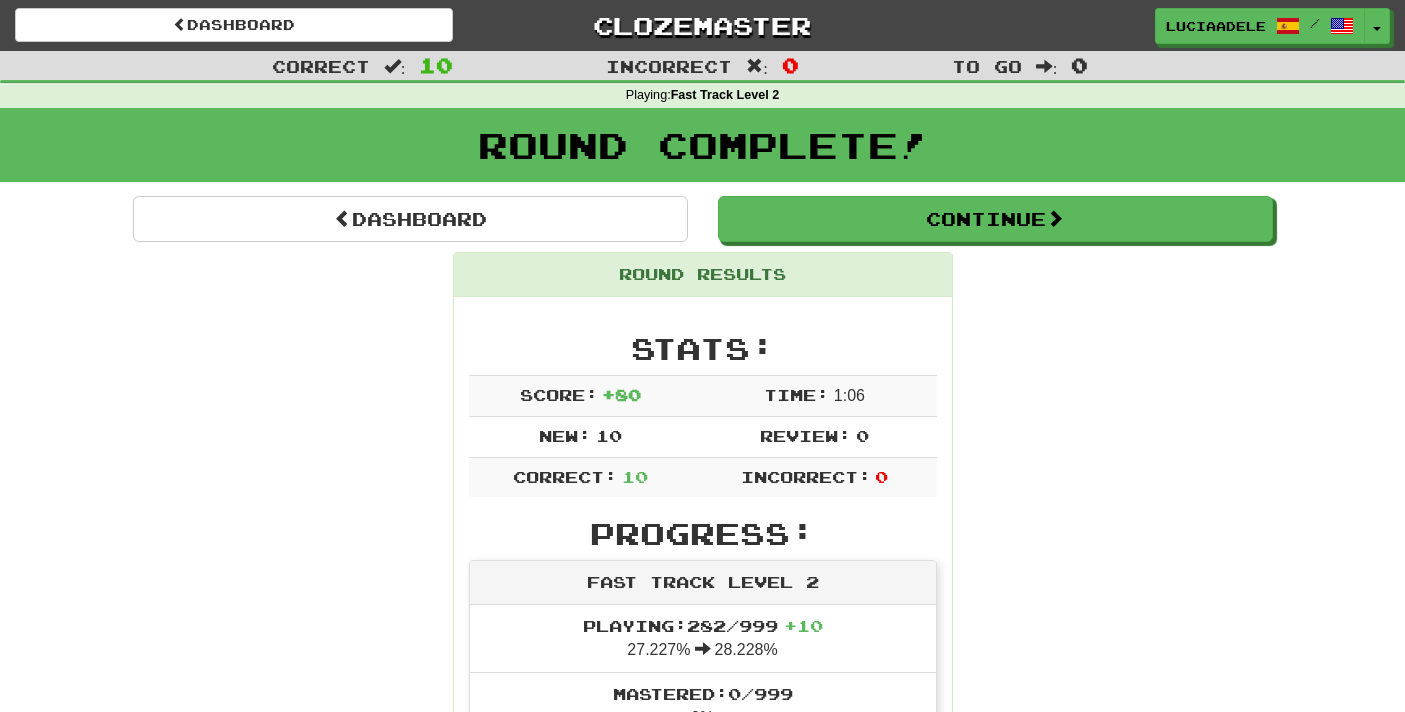 click on "Dashboard Continue  Round Results Stats: Score:   + 80 Time:   1 : 0 6 New:   10 Review:   0 Correct:   10 Incorrect:   0 Progress: Fast Track Level 2 Playing:  282  /  999 + 10 27.227% 28.228% Mastered:  0  /  999 0% Ready for Review:  0  /  Level:  13 ⬆🎉🙌 308  points to level  14  - keep going! Ranked:  196 th  this week ( 22  points to  195 th ) Sentences:  Report Publica  esa foto de inmediato. Post that photo right away.  Report La tienda  abre  a las 9. The shop opens at 9 o'clock.  Report Intentó  bloquear  mi puñetazo. He tried to block my punch.  Report ¿Puedes descargar este  programa ? Can you download this program?  Report Tiene un cachorro  pequeñito . He has a tiny puppy.  Report Están preparando su estrategia de  defensa . They are preparing their defense strategy.  Report Hemos ido de excursión por el  bosque . We took a hike through the forest.  Report Ayer nadamos en la  piscina . We swam in the pool yesterday.  Report Viajan a  Europa  este verano.  Report Aparentemente" at bounding box center [703, 1124] 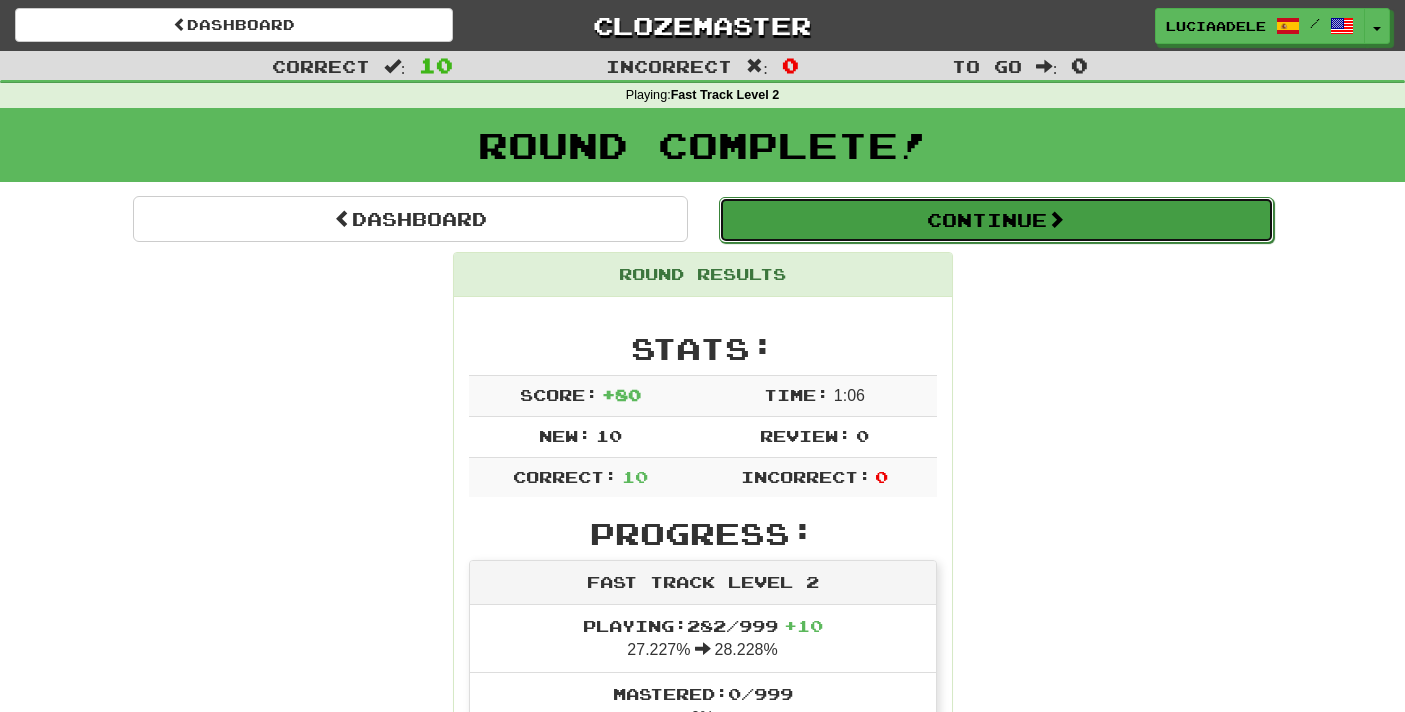 click on "Continue" at bounding box center [996, 220] 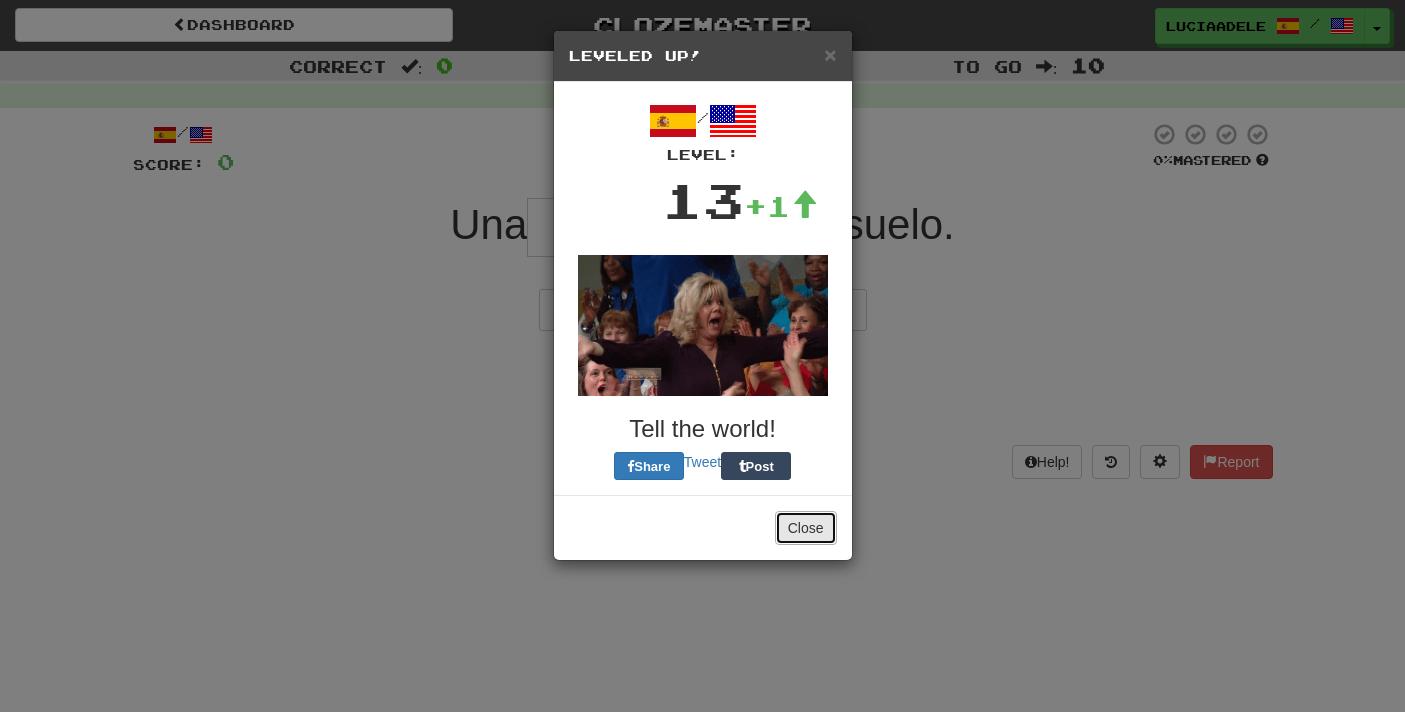 click on "Close" at bounding box center [806, 528] 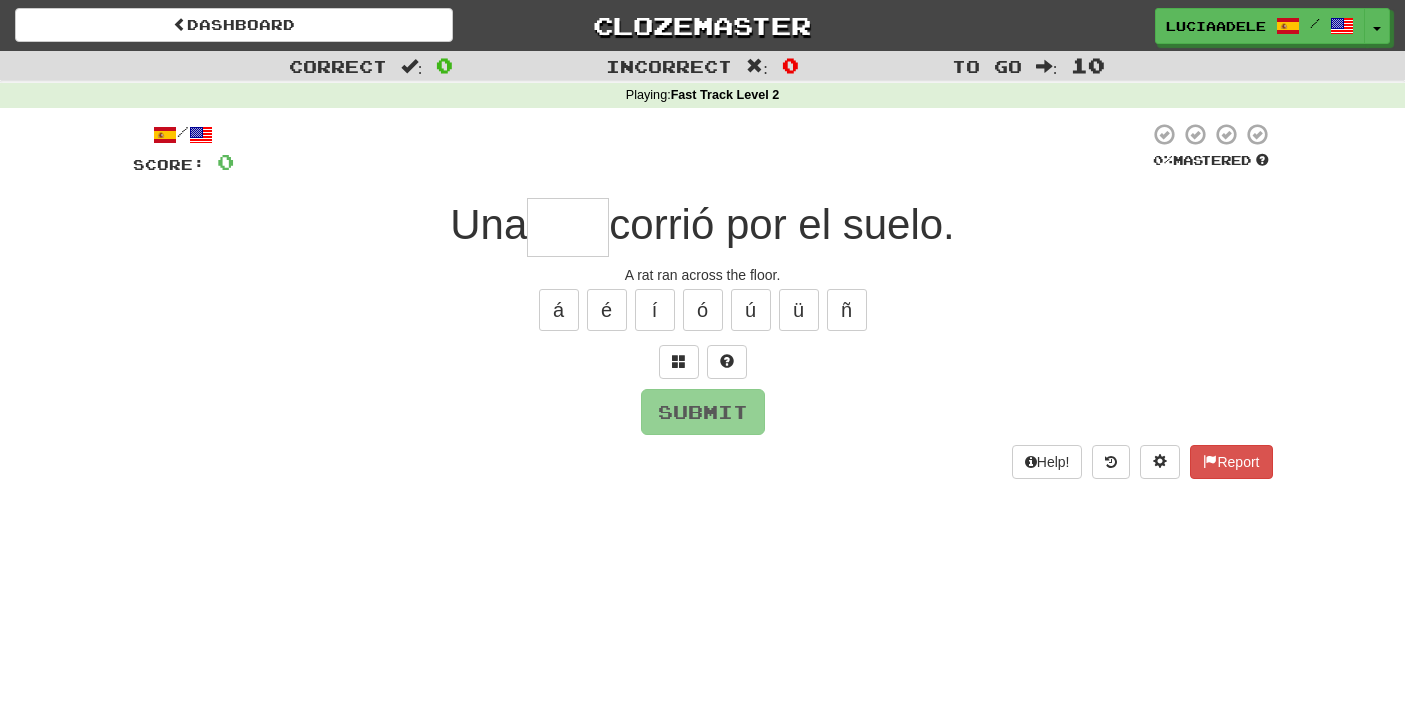 click at bounding box center [568, 227] 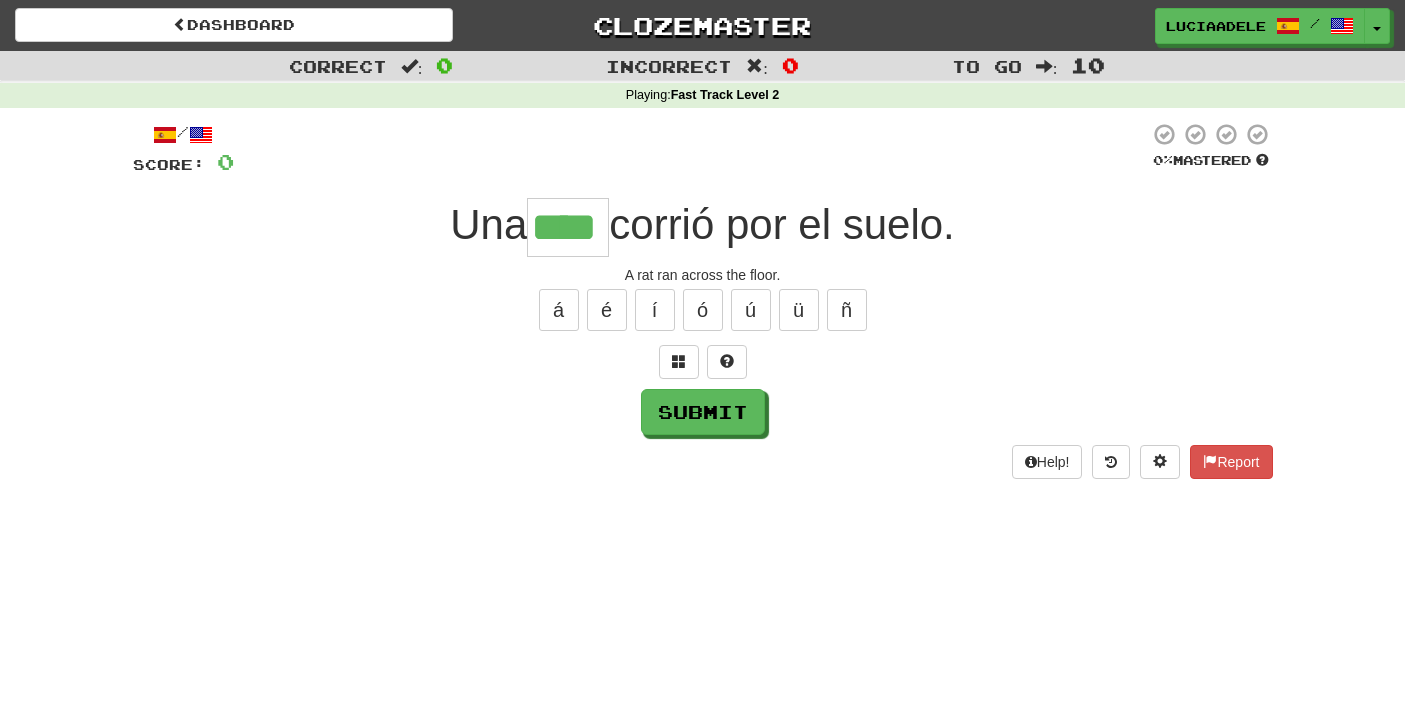 type on "****" 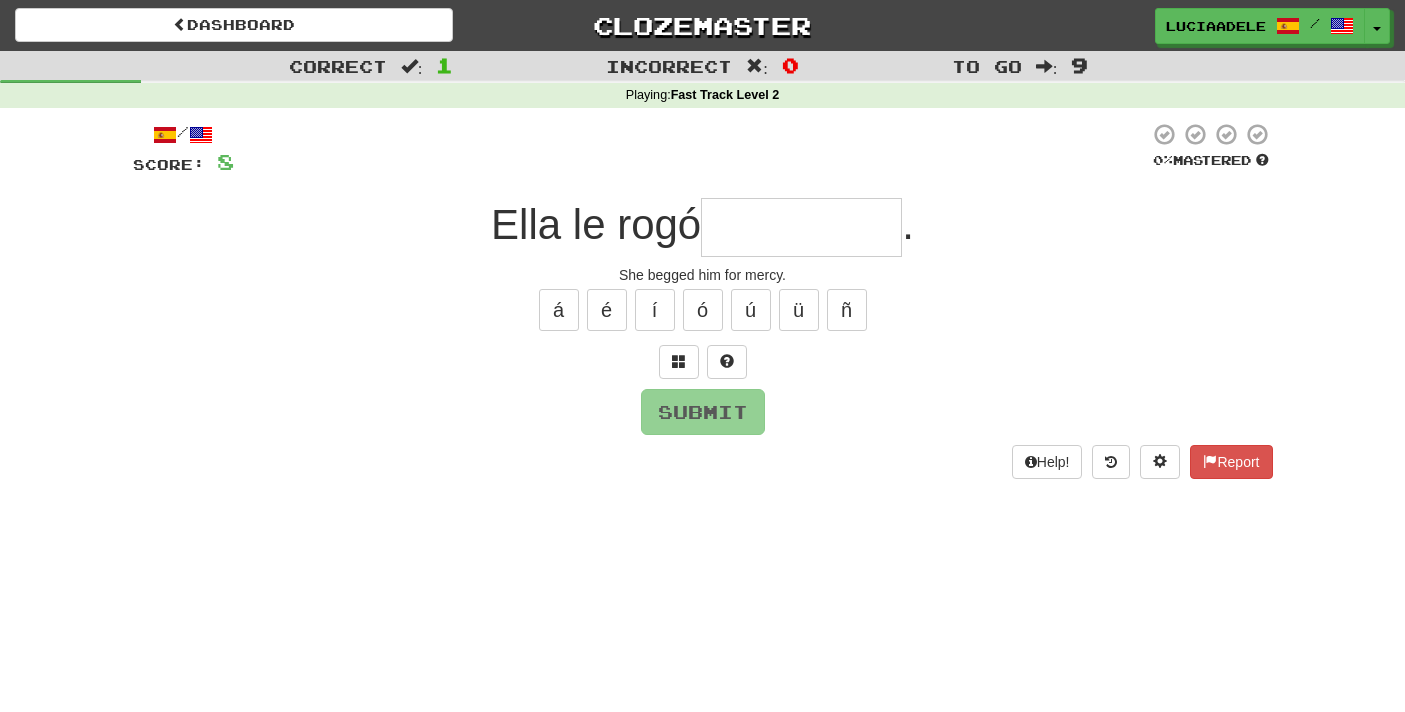 type on "*" 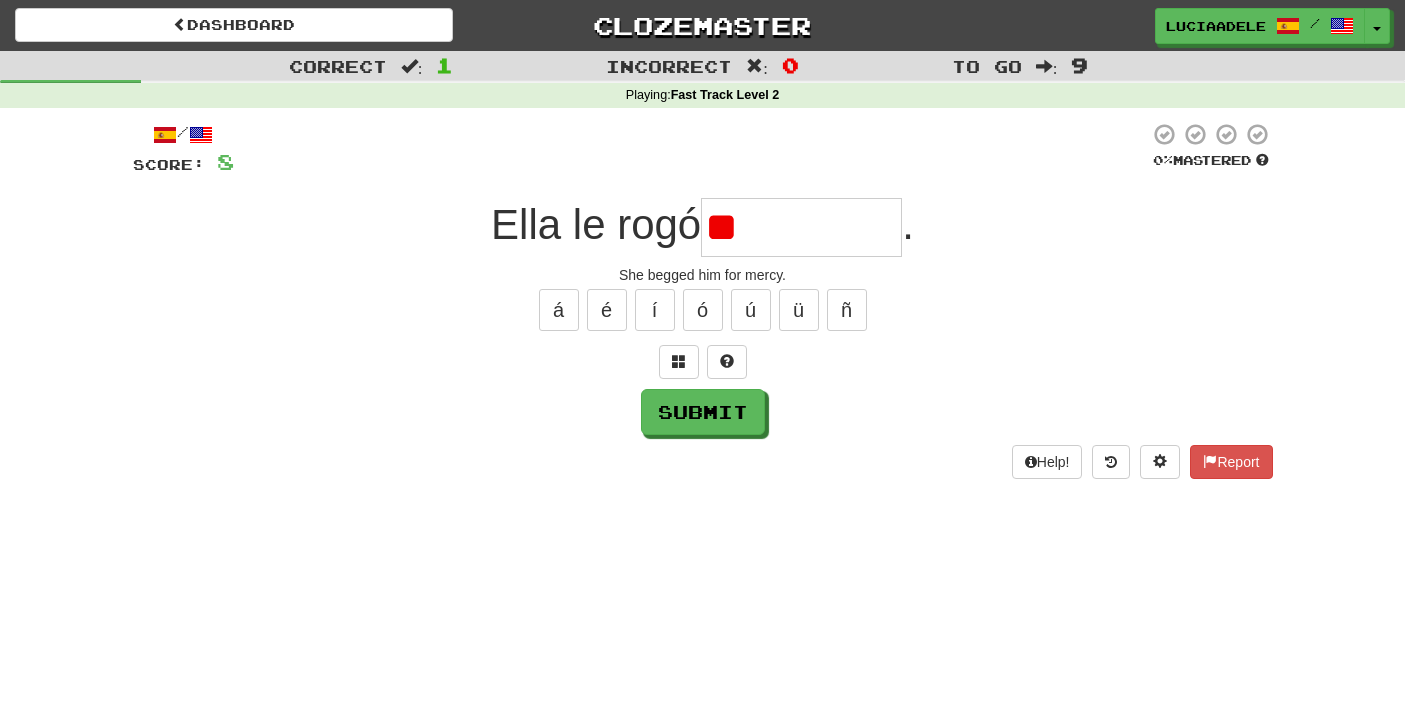 type on "*" 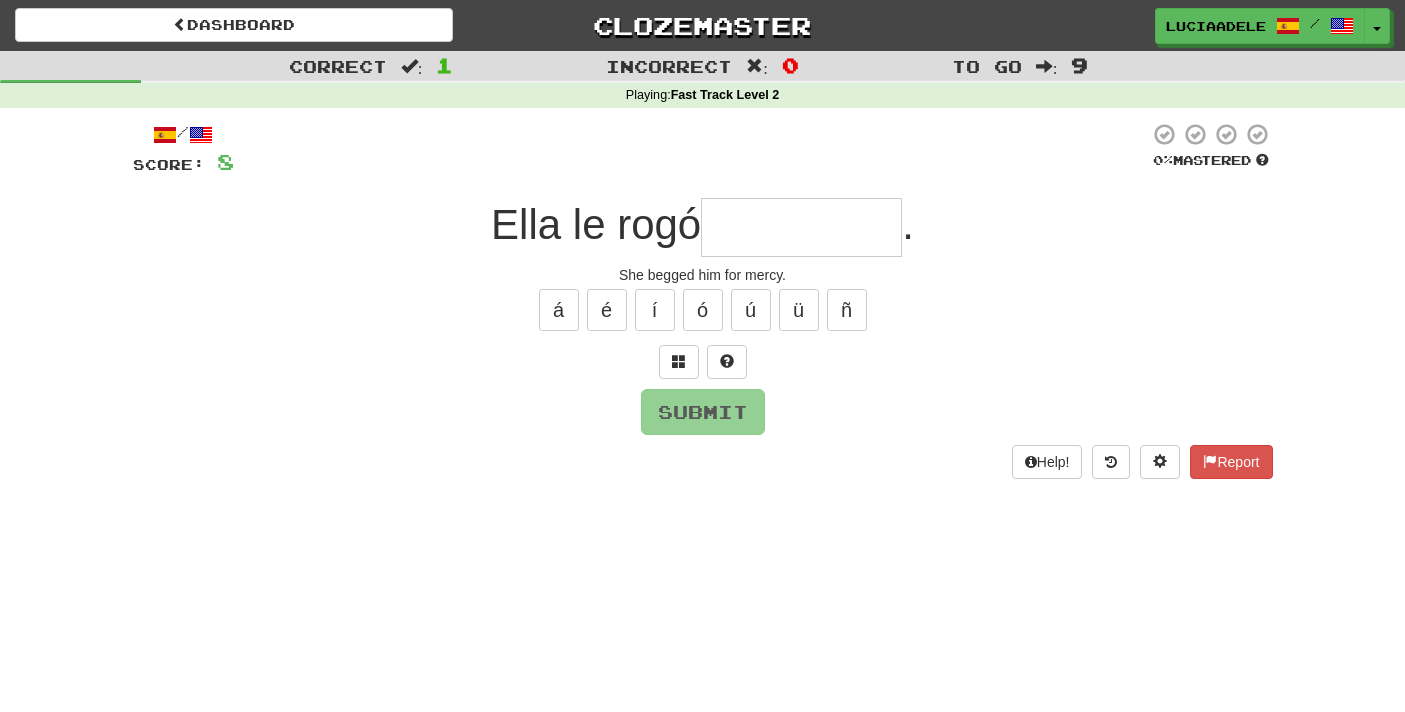 type on "*********" 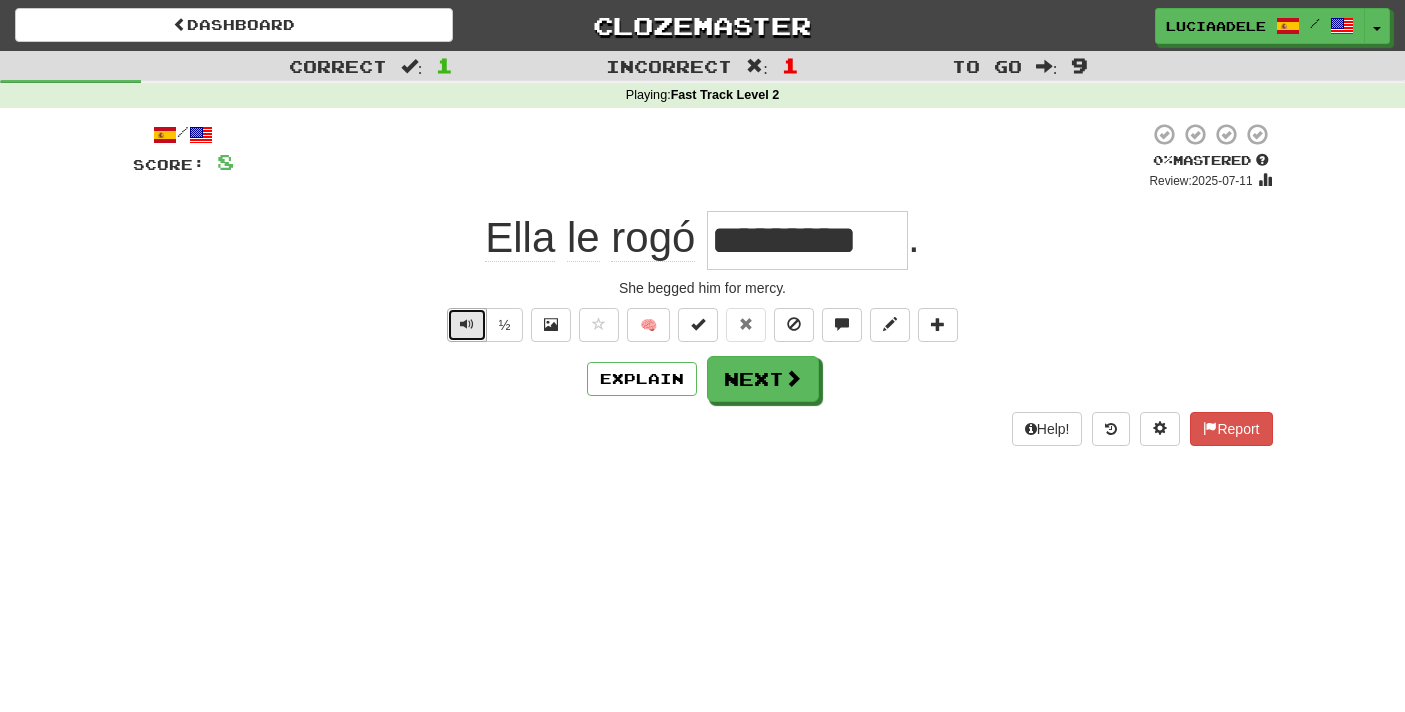 click at bounding box center [467, 324] 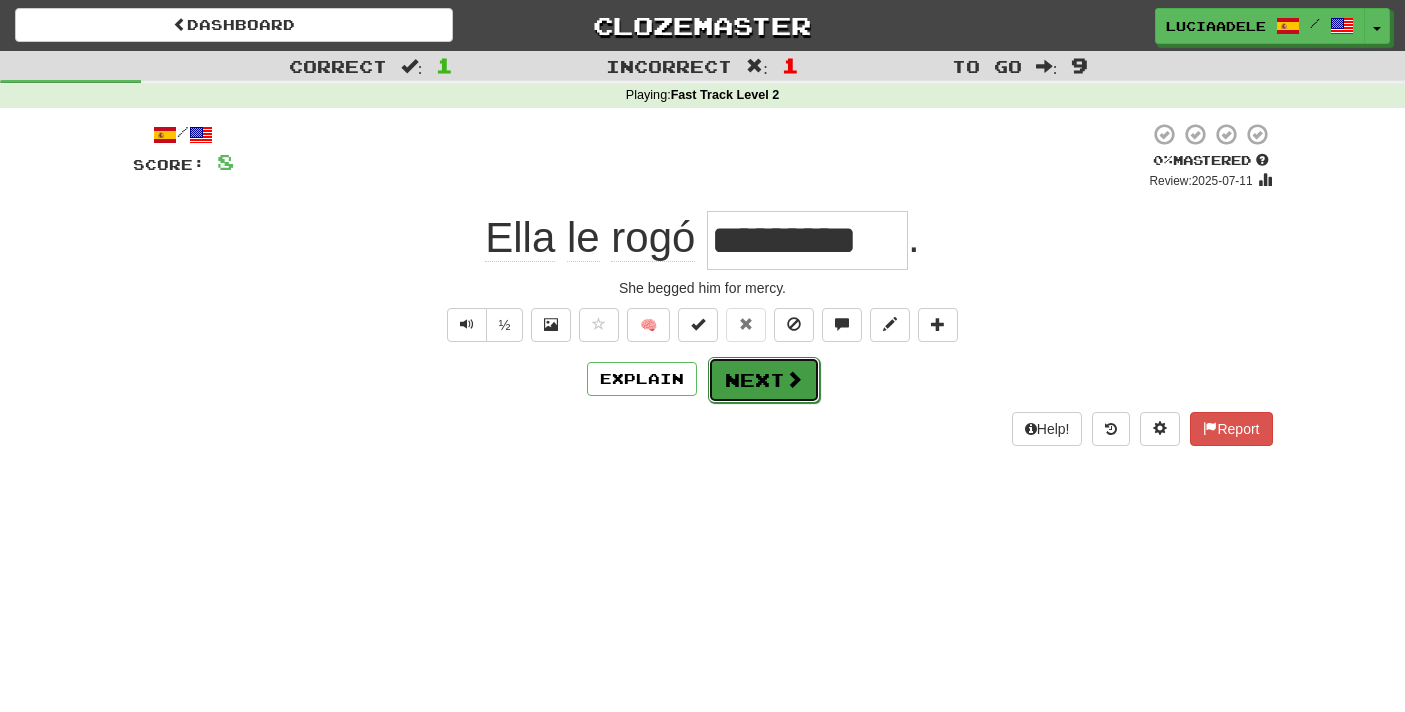 click on "Next" at bounding box center (764, 380) 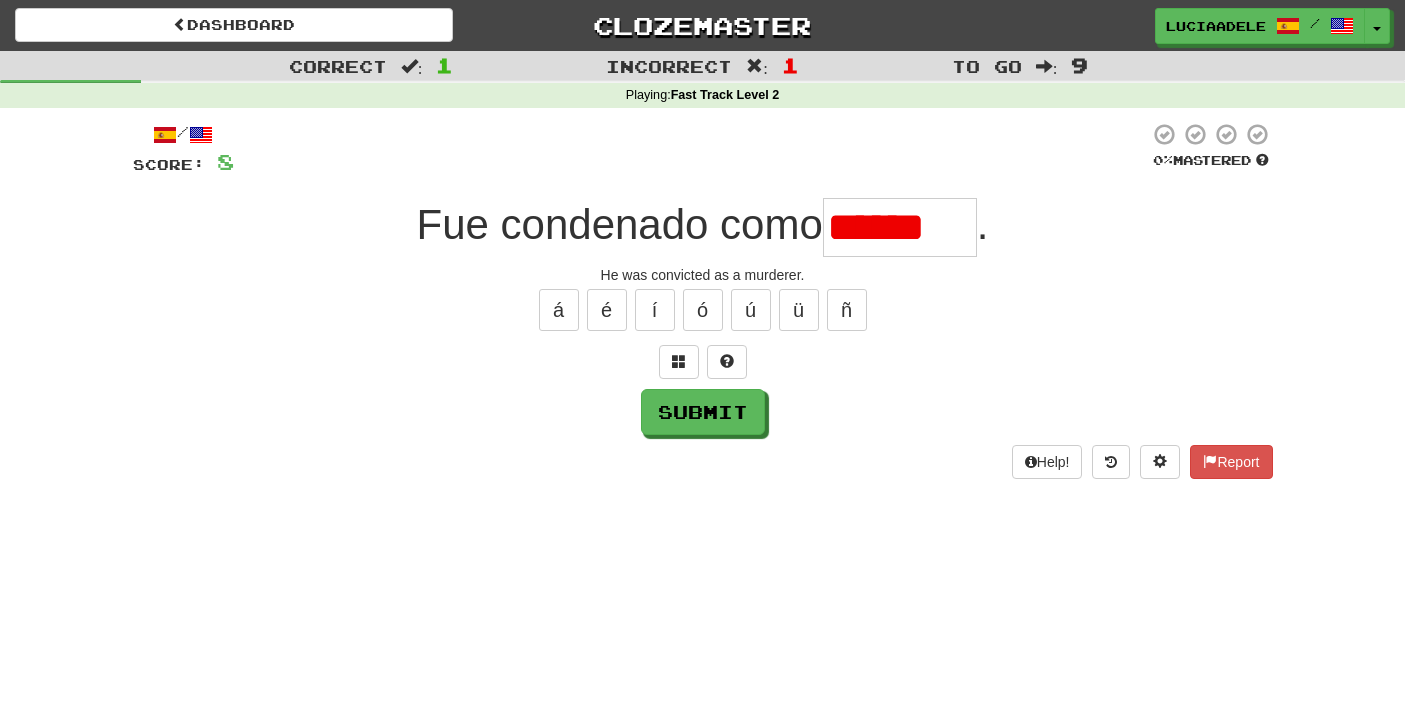 scroll, scrollTop: 0, scrollLeft: 0, axis: both 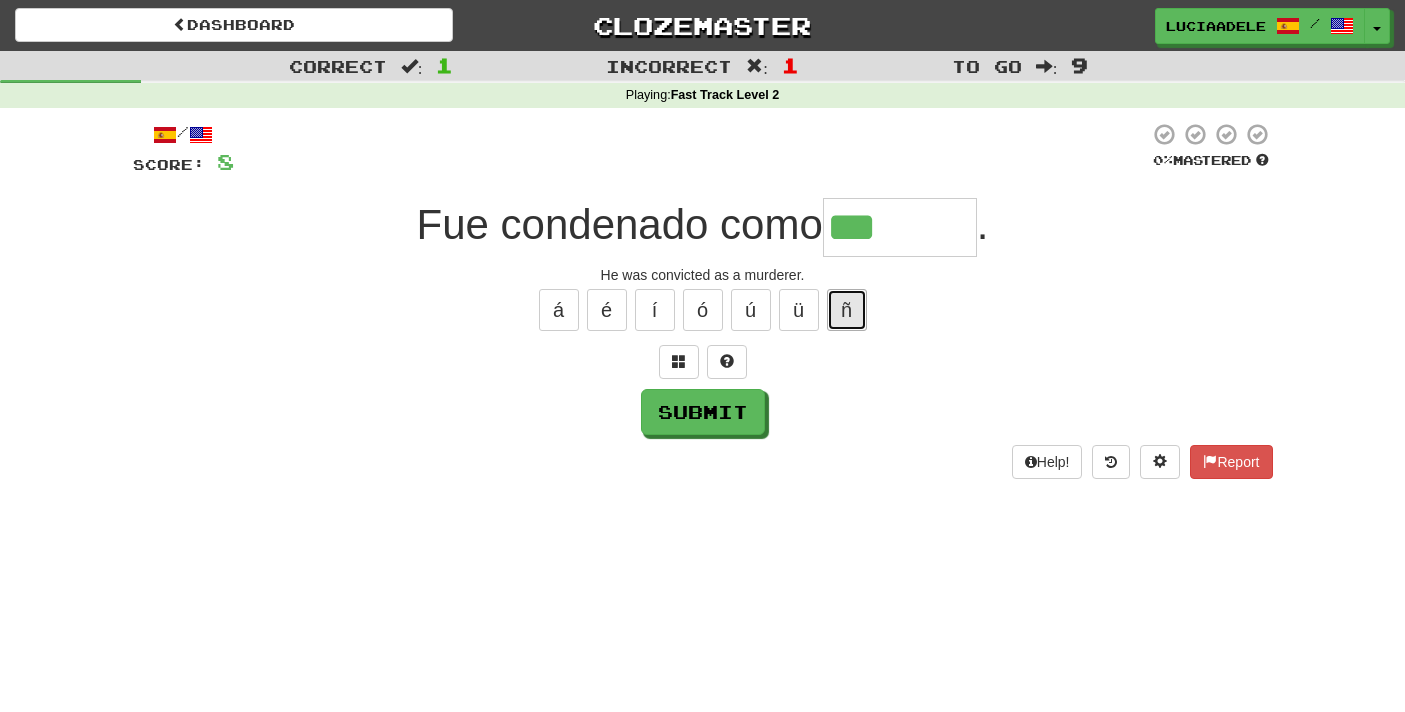 click on "ñ" at bounding box center [847, 310] 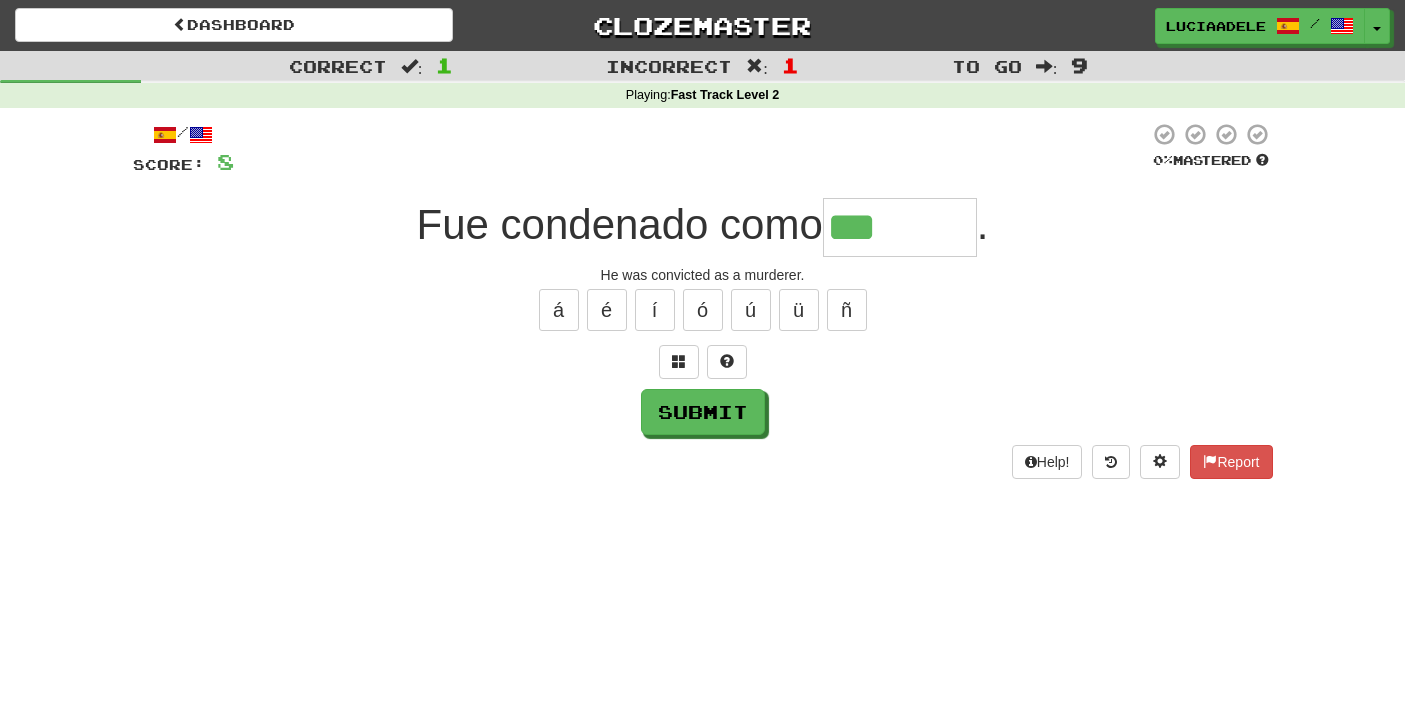 type on "*******" 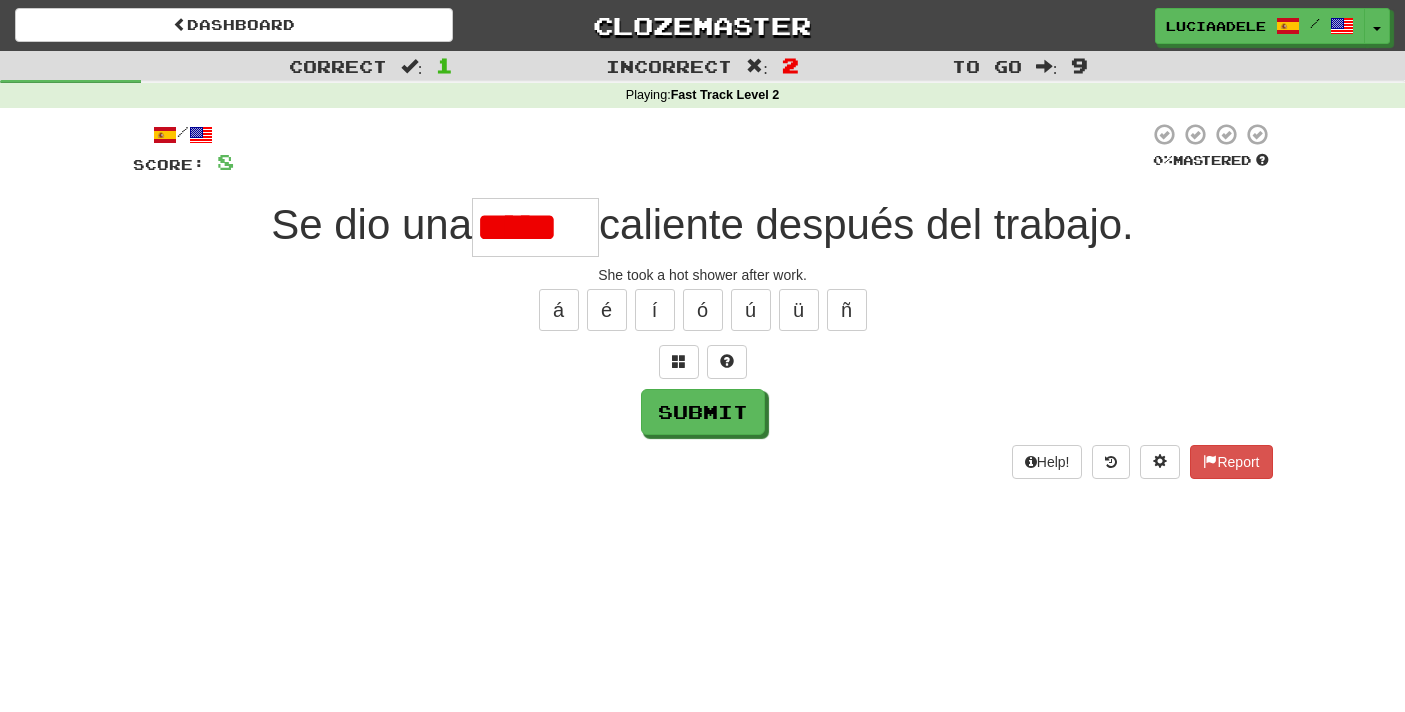 scroll, scrollTop: 0, scrollLeft: 1, axis: horizontal 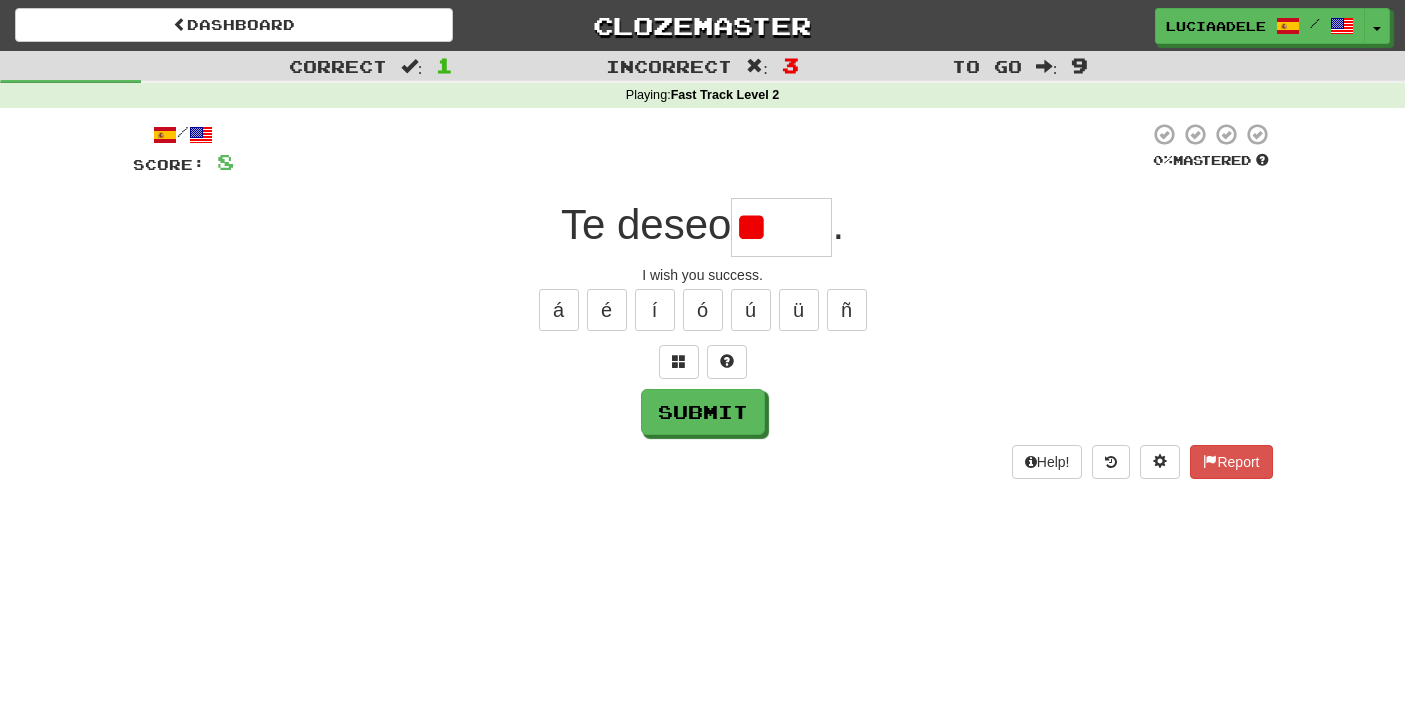 type on "*" 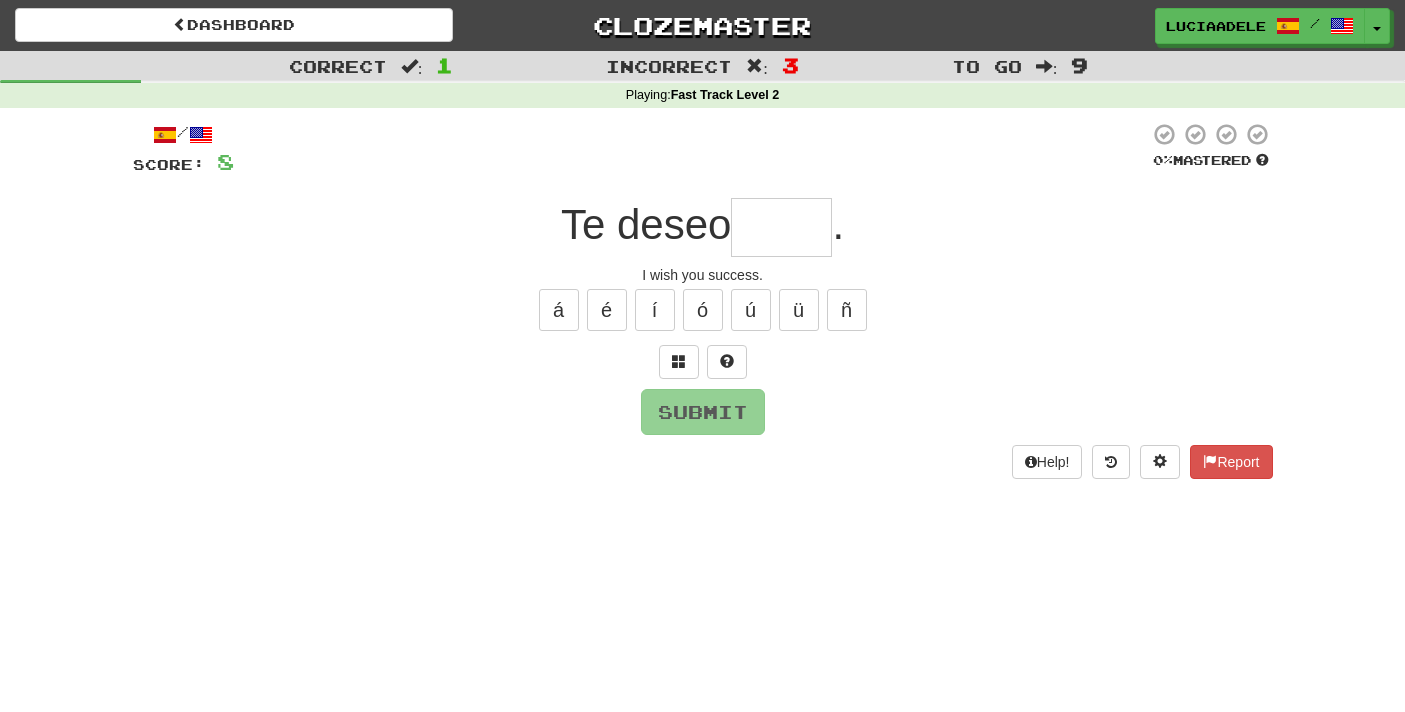 type on "*****" 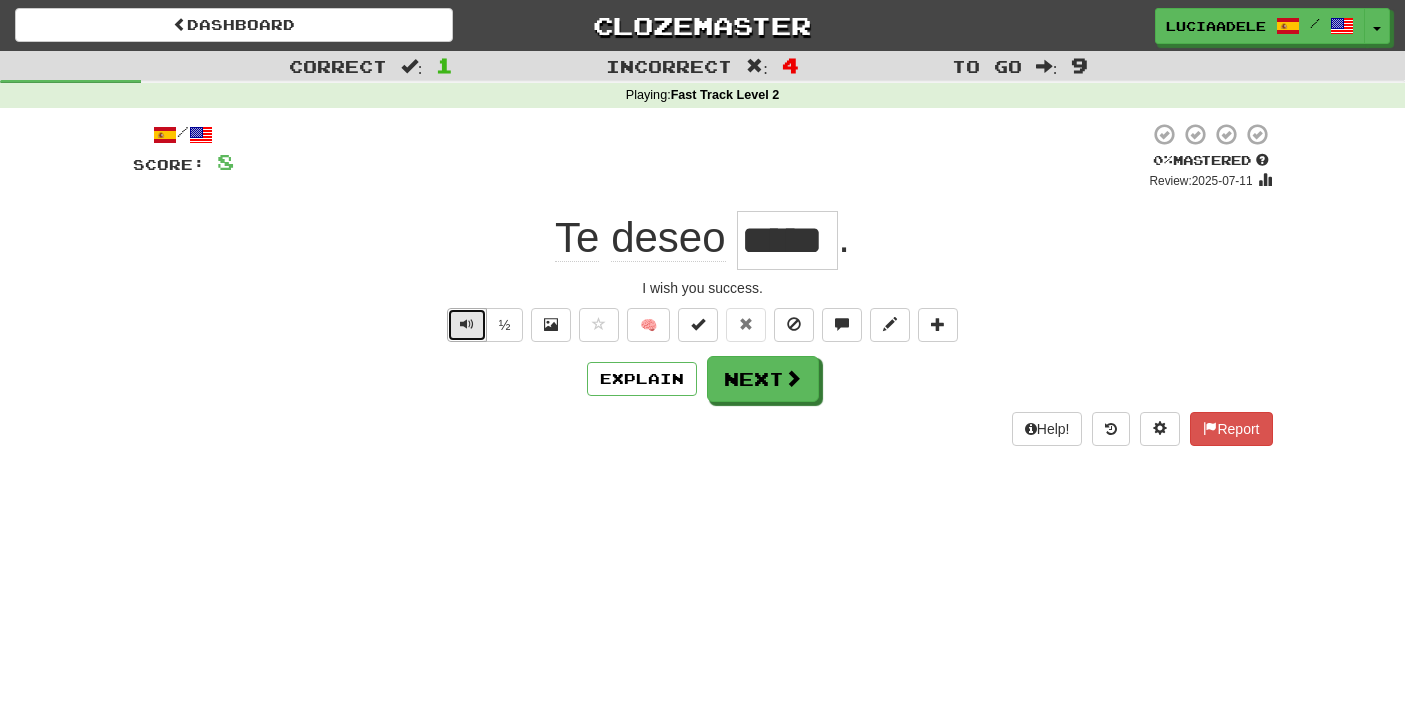 click at bounding box center [467, 324] 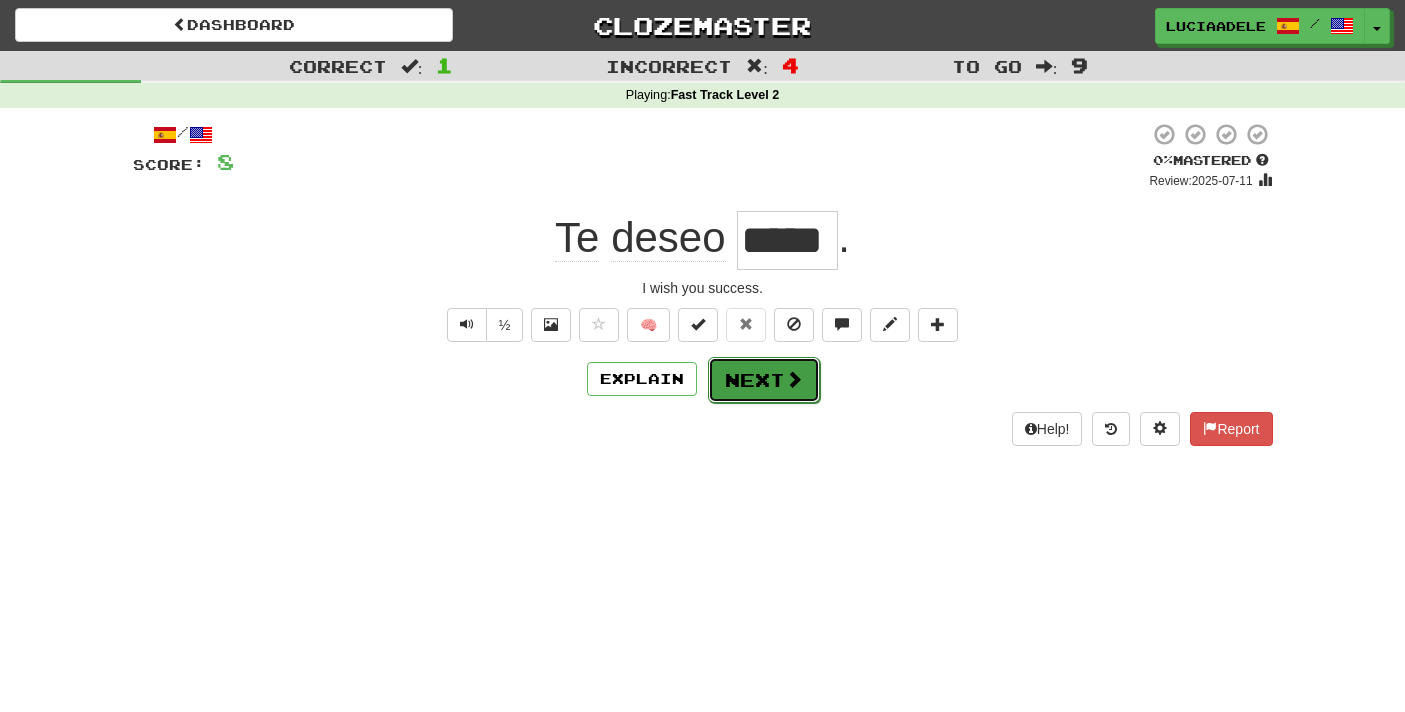 click on "Next" at bounding box center (764, 380) 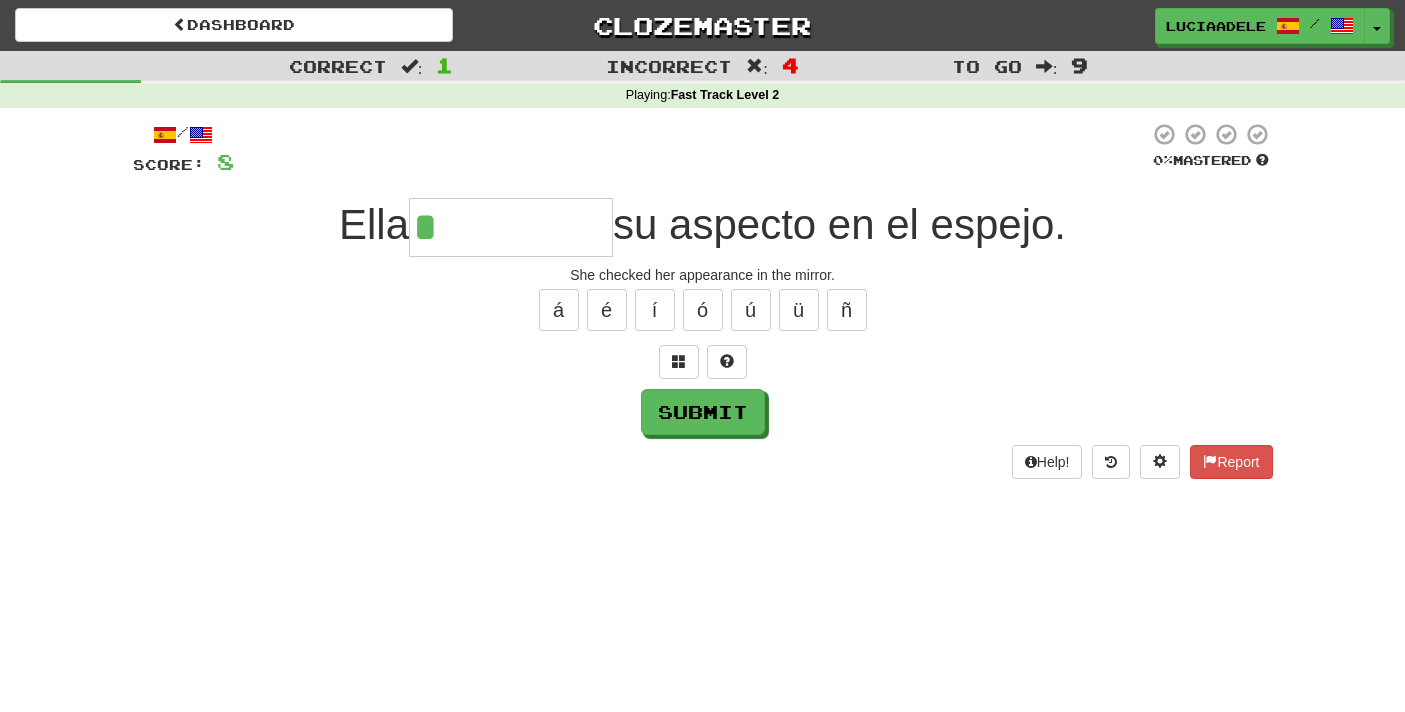 type on "********" 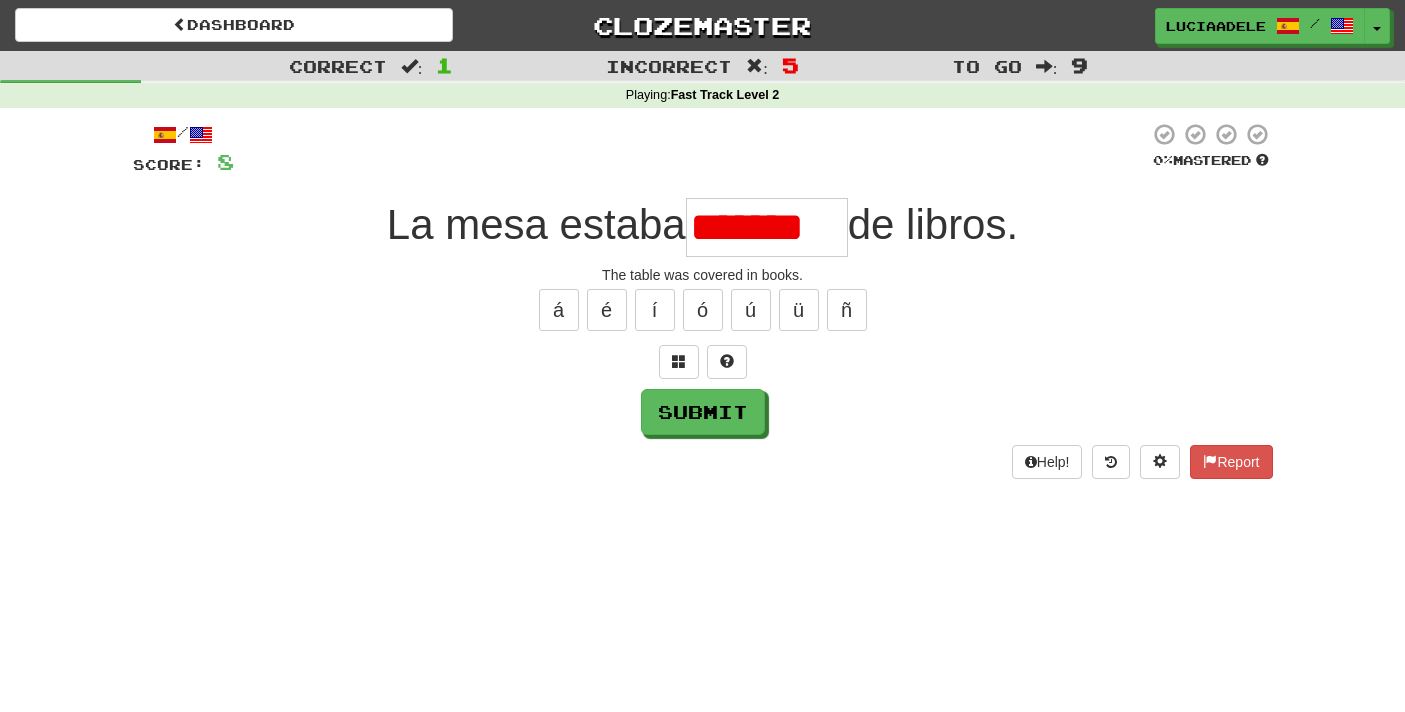 scroll, scrollTop: 0, scrollLeft: 0, axis: both 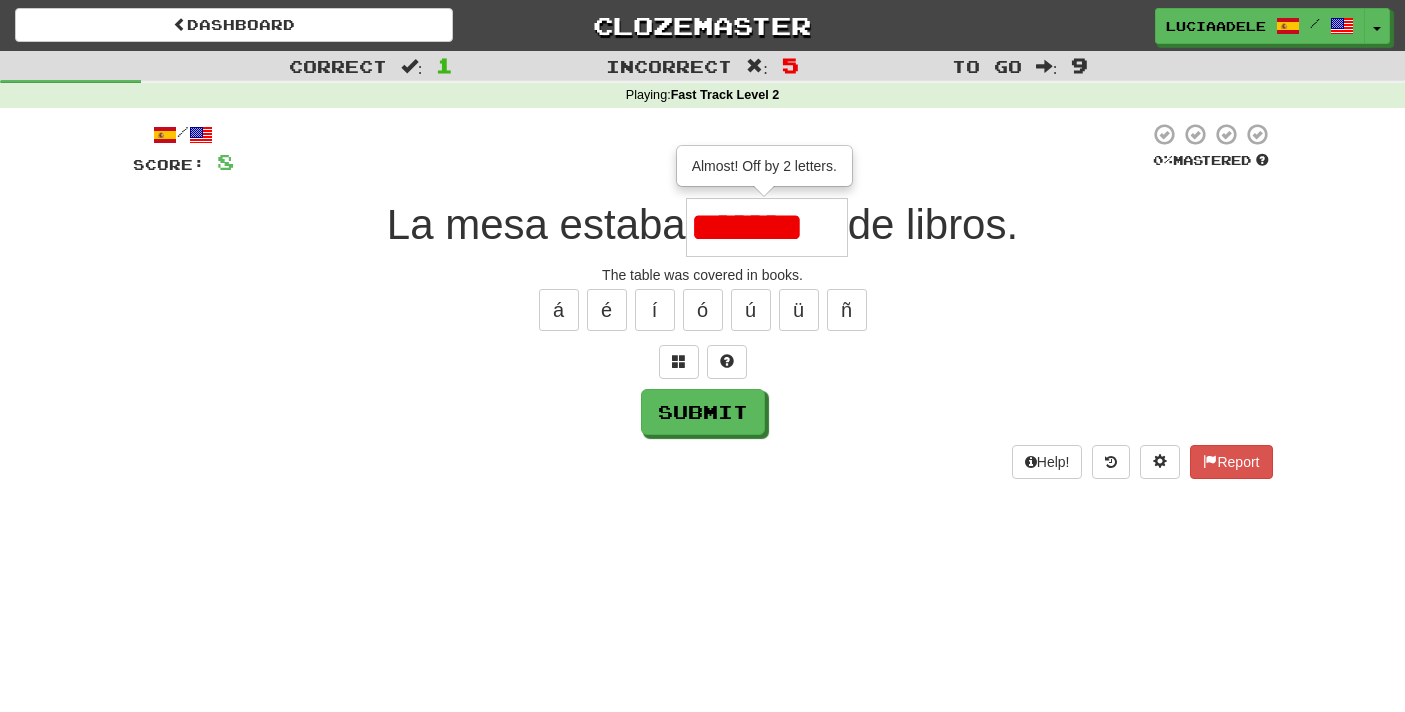 type on "********" 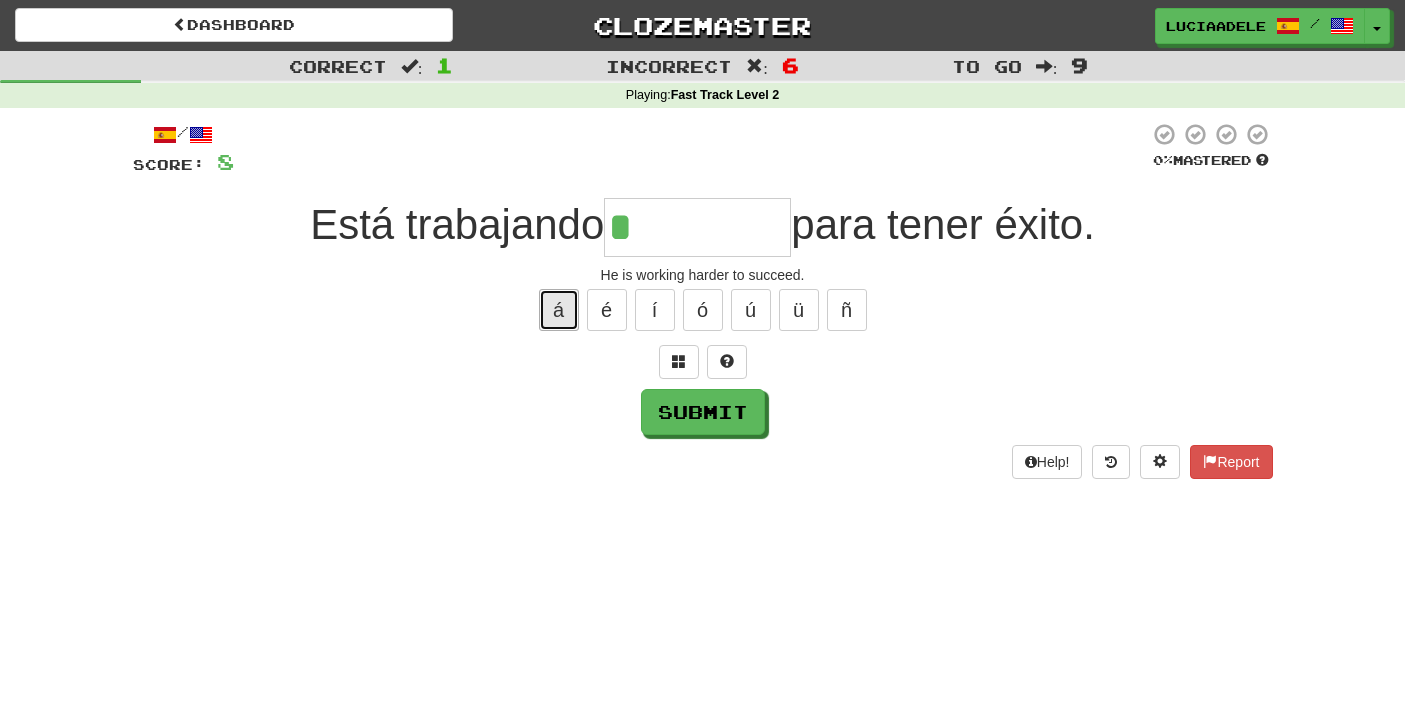 click on "á" at bounding box center [559, 310] 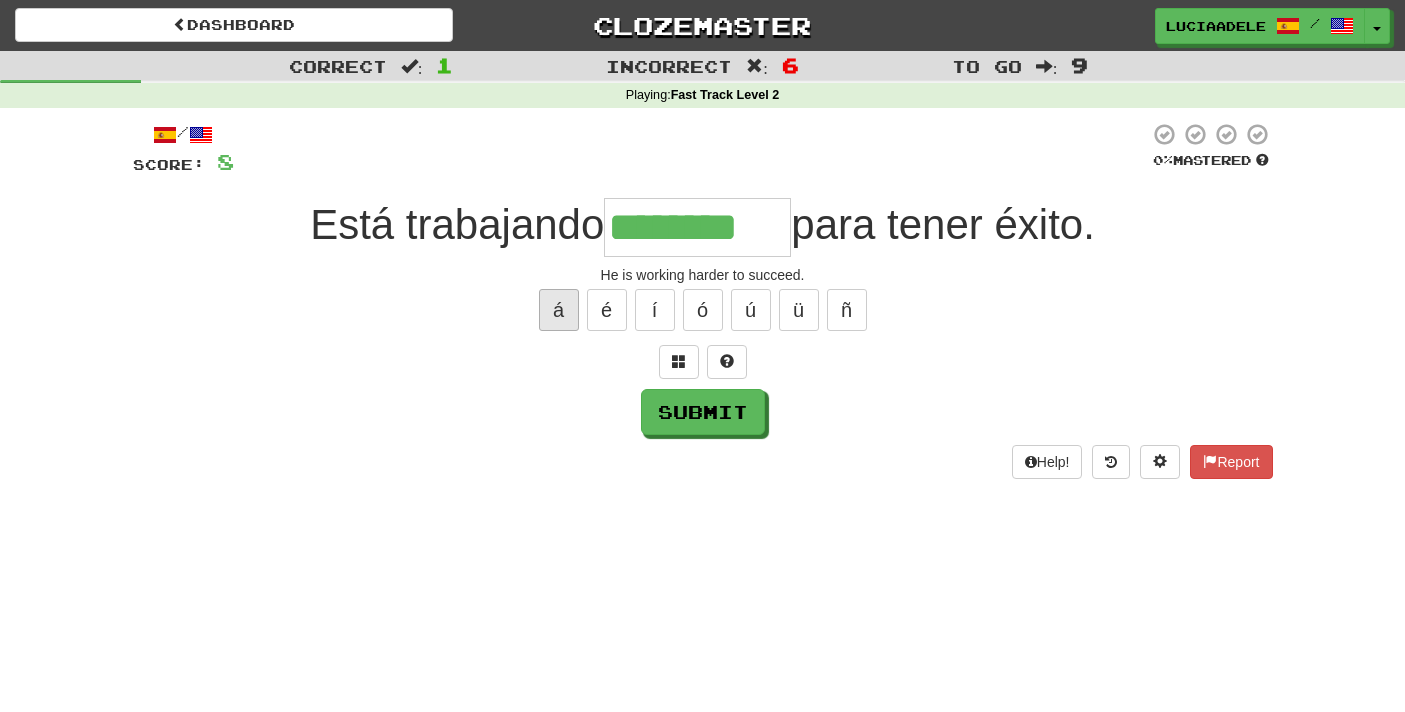 type on "********" 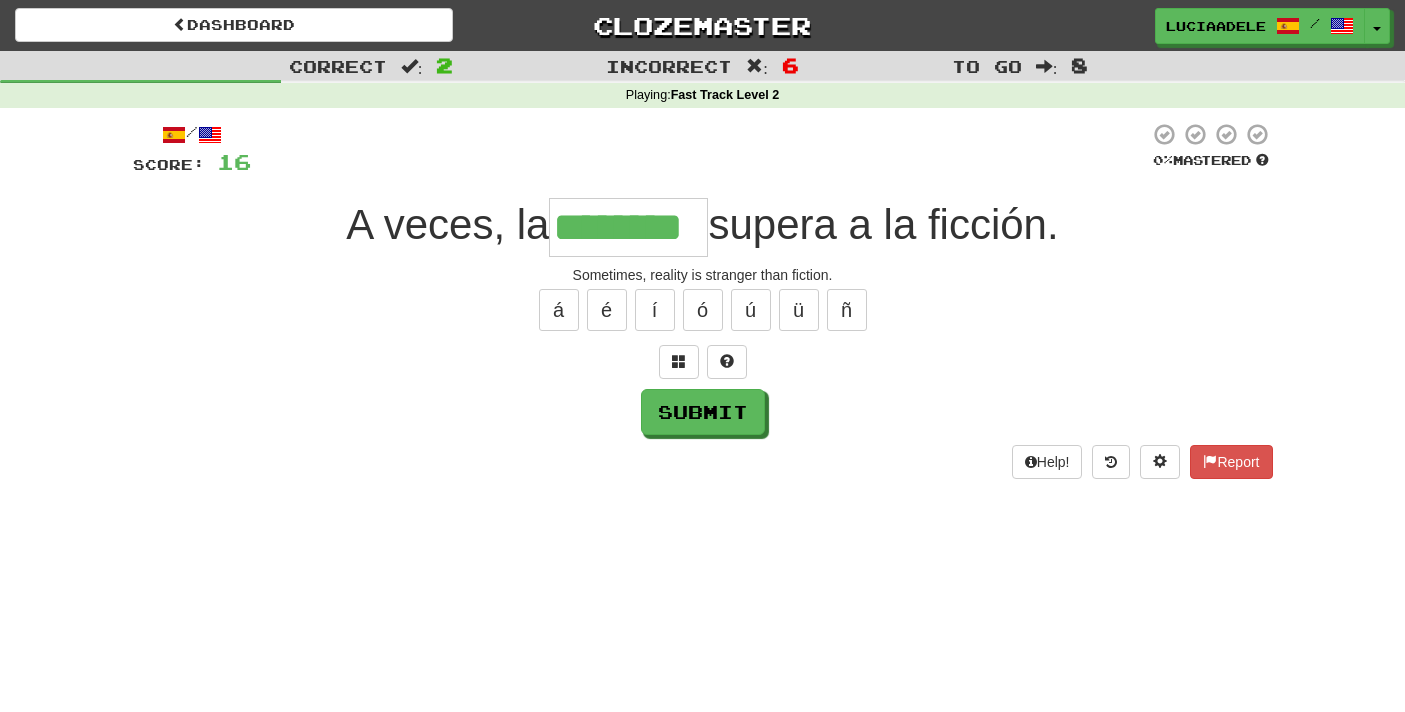 type on "********" 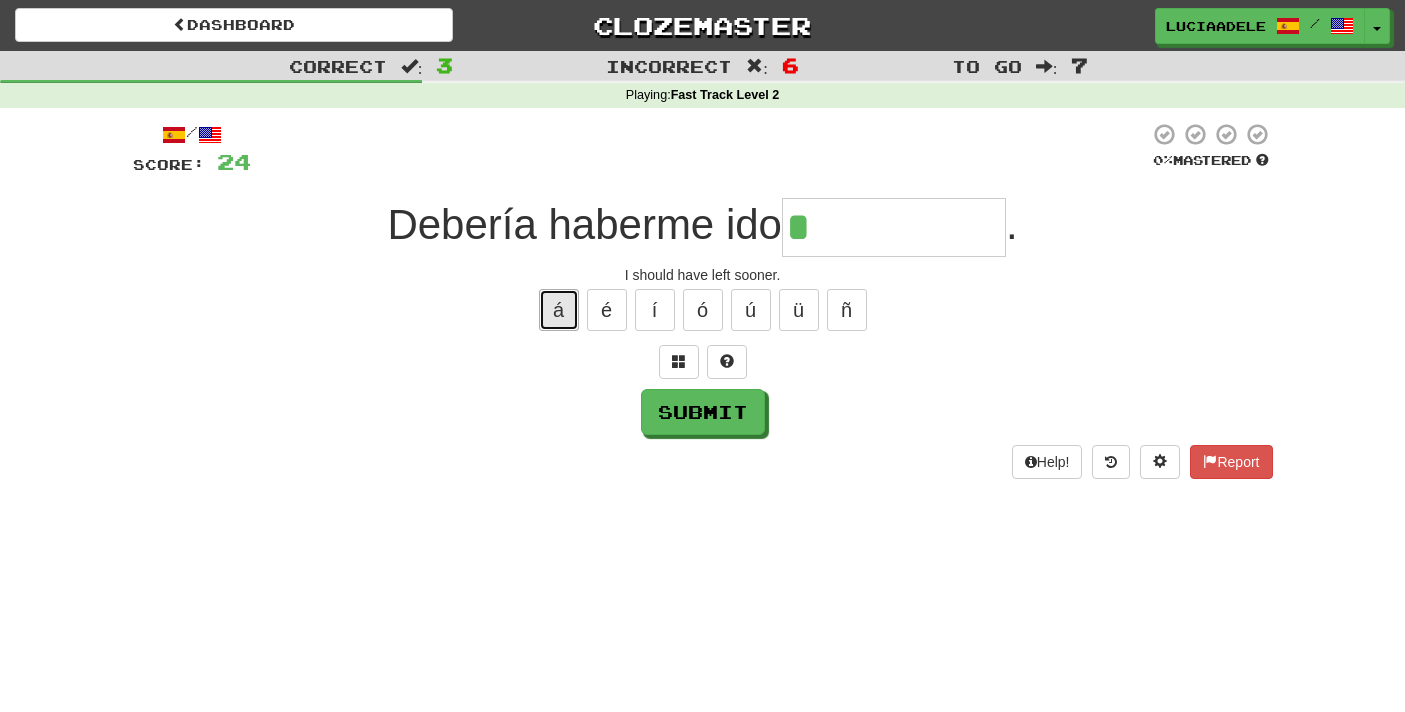 click on "á" at bounding box center (559, 310) 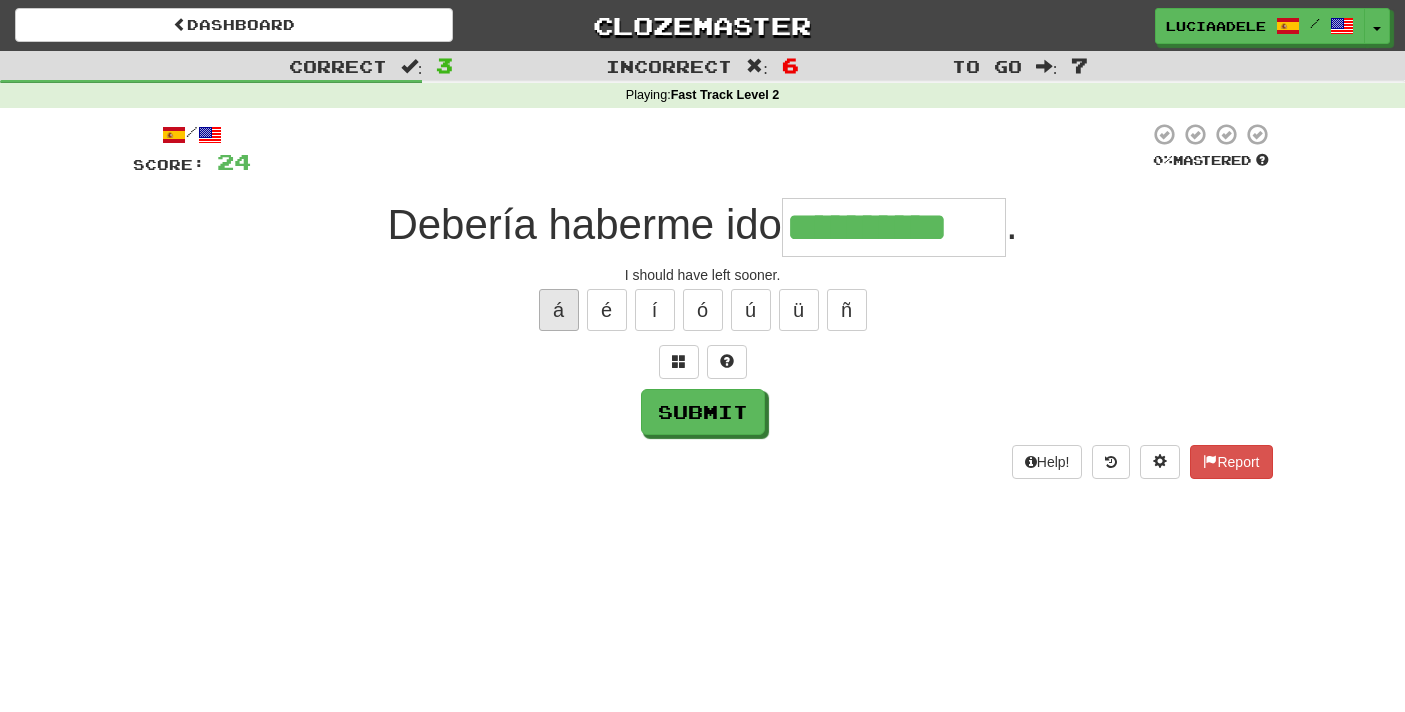 type on "**********" 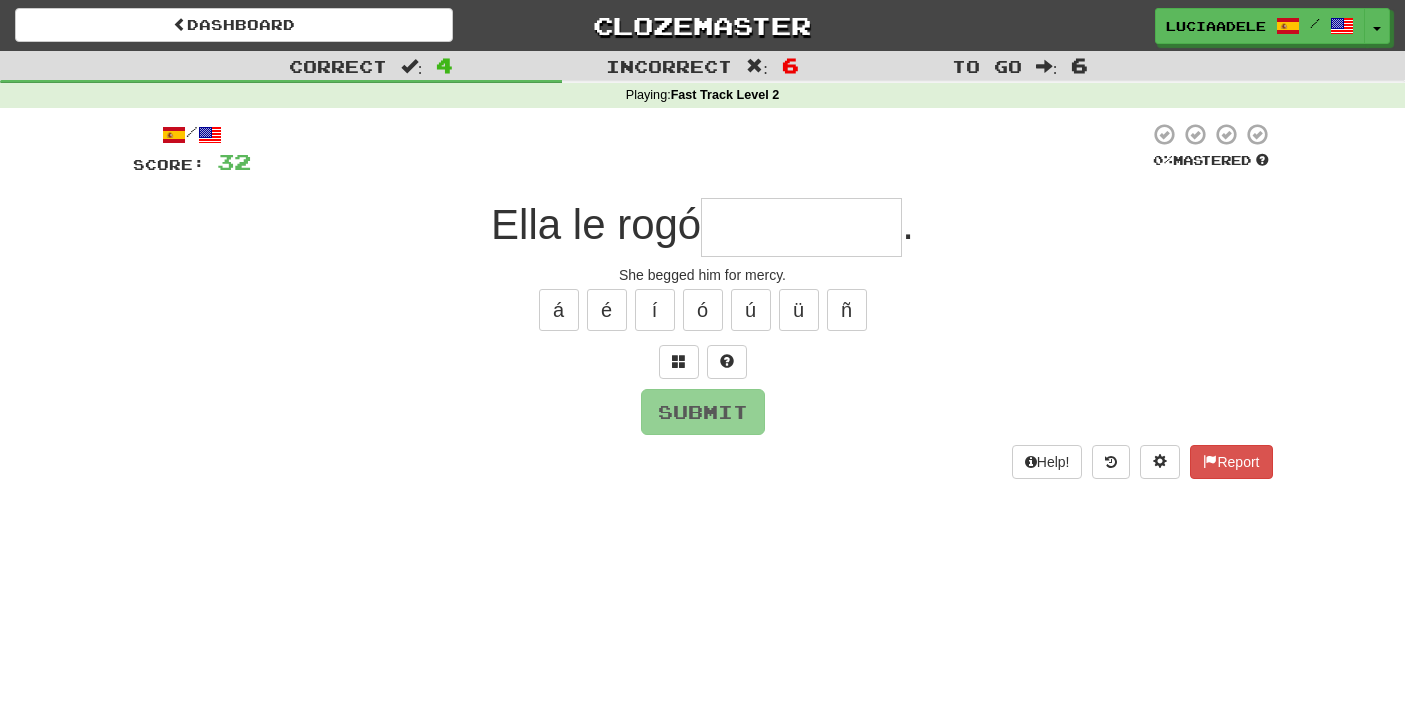 type on "*" 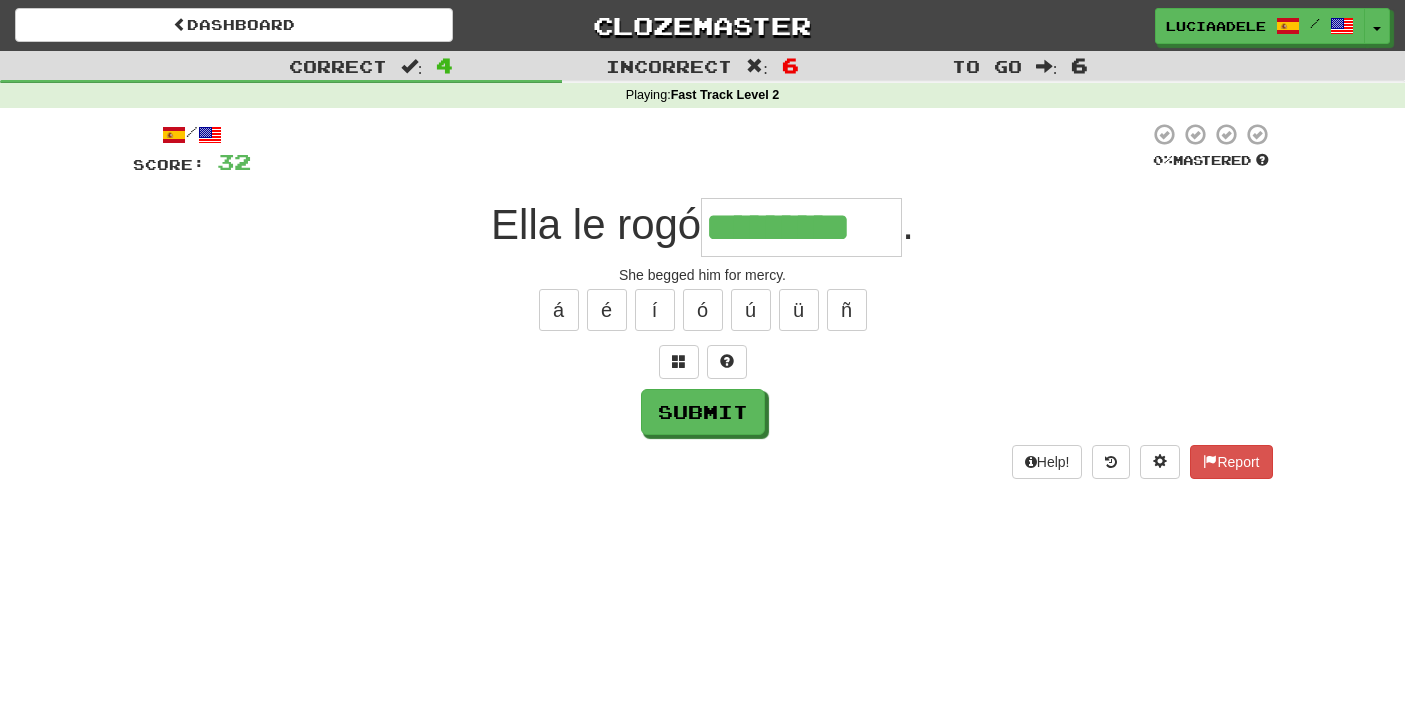 type on "*********" 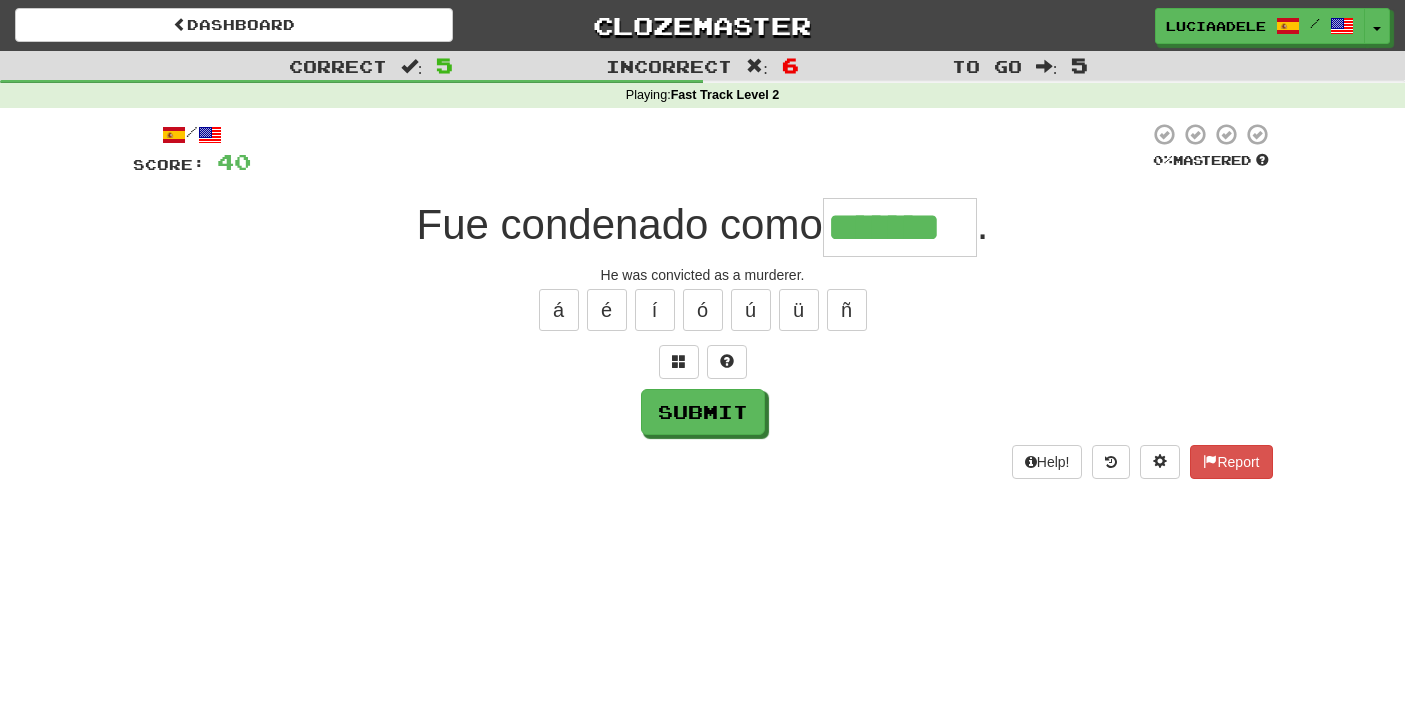 type on "*******" 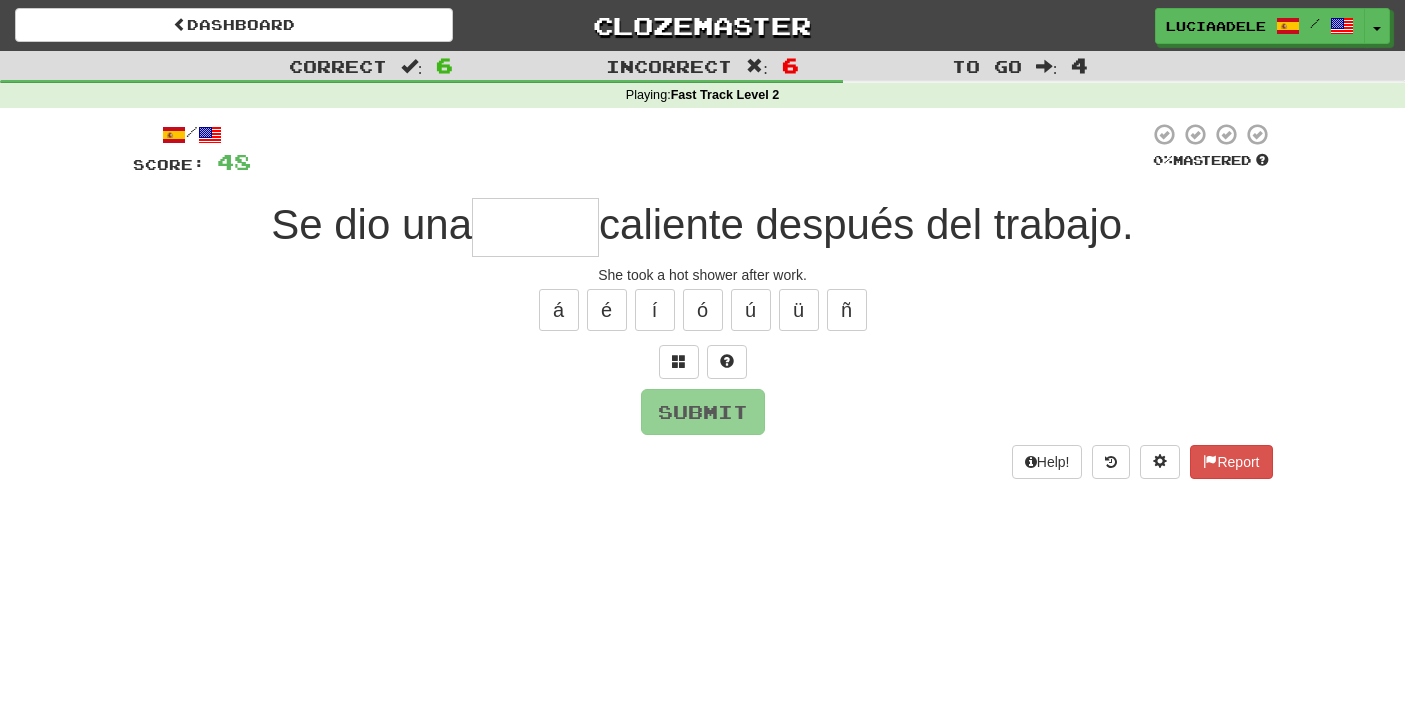 type on "*" 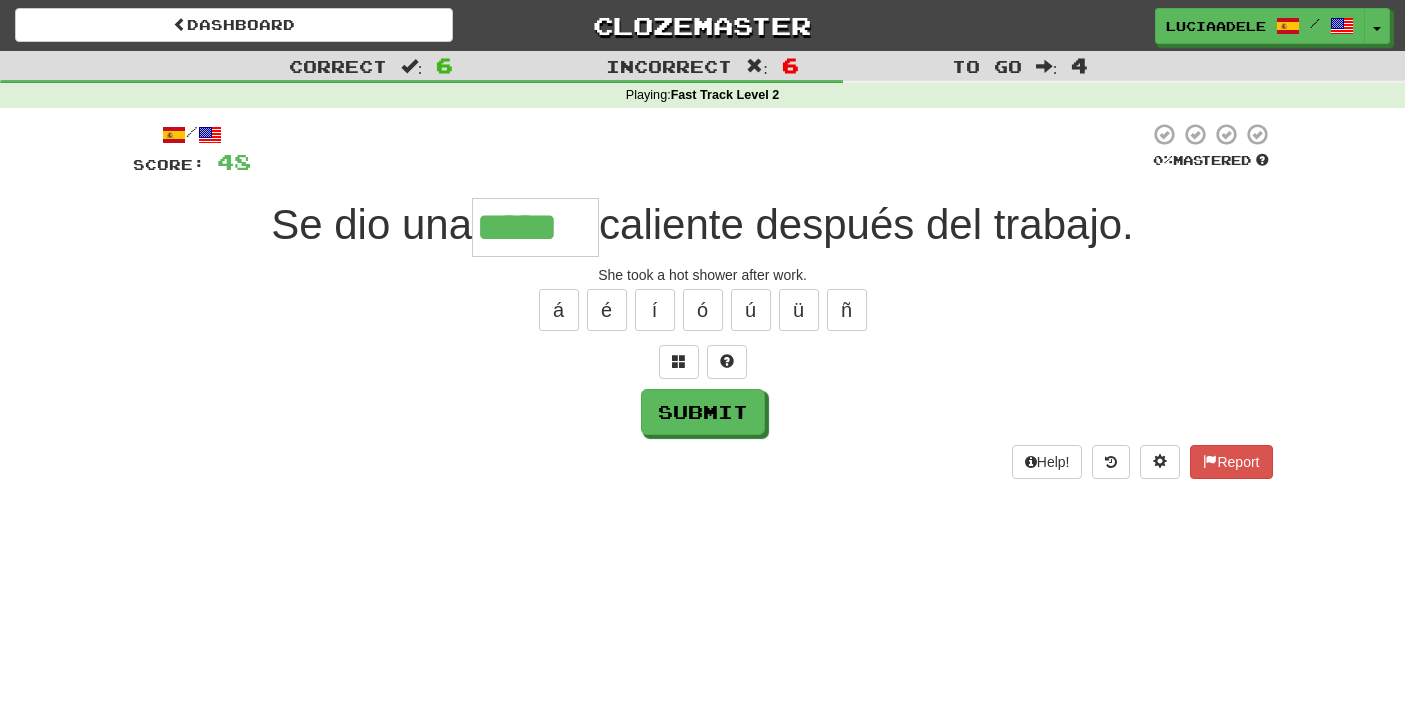 type on "*****" 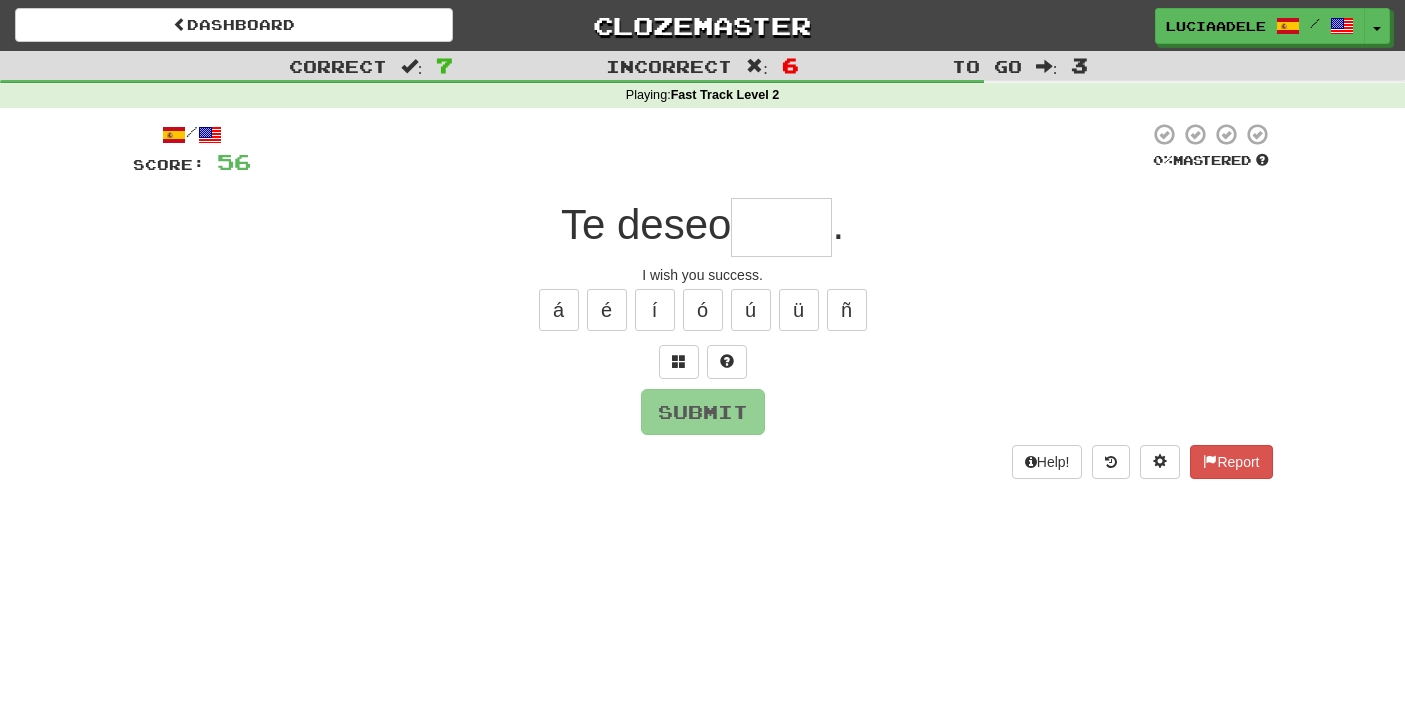 type on "*" 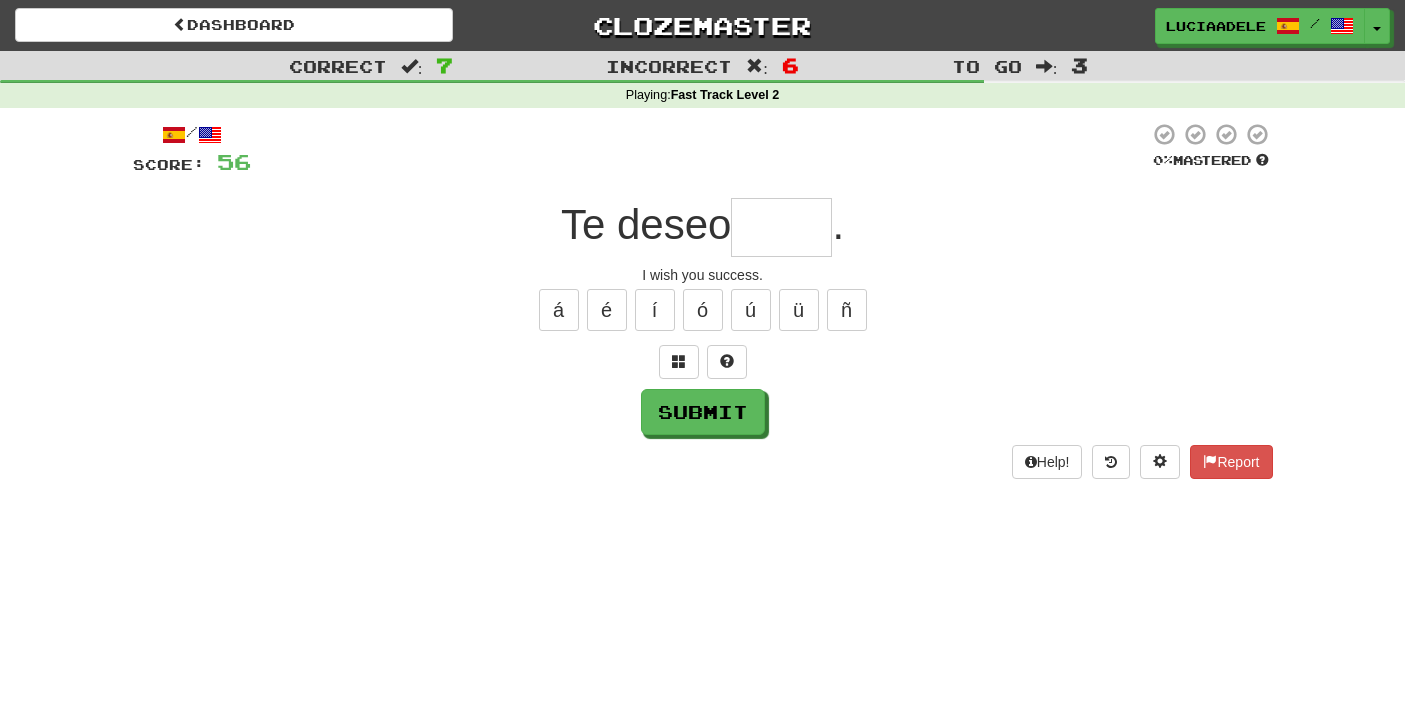 type on "*****" 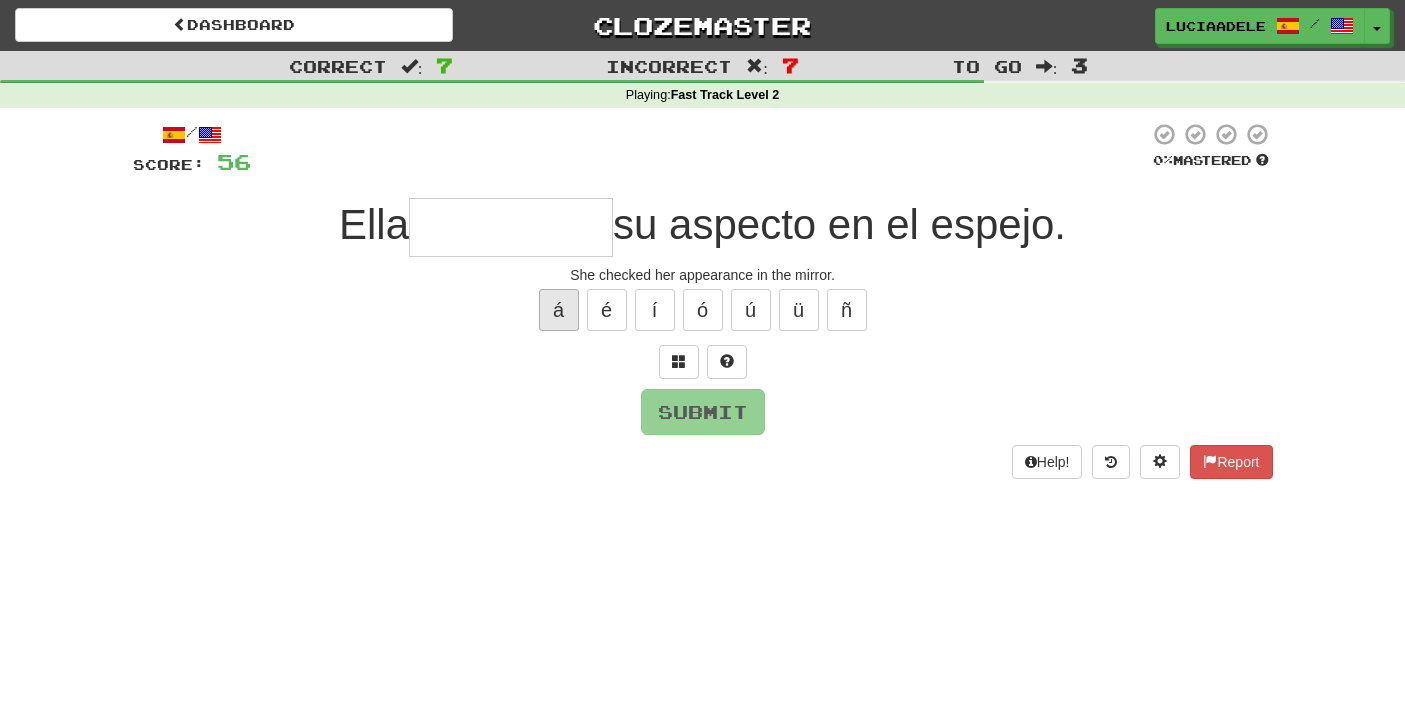 type on "********" 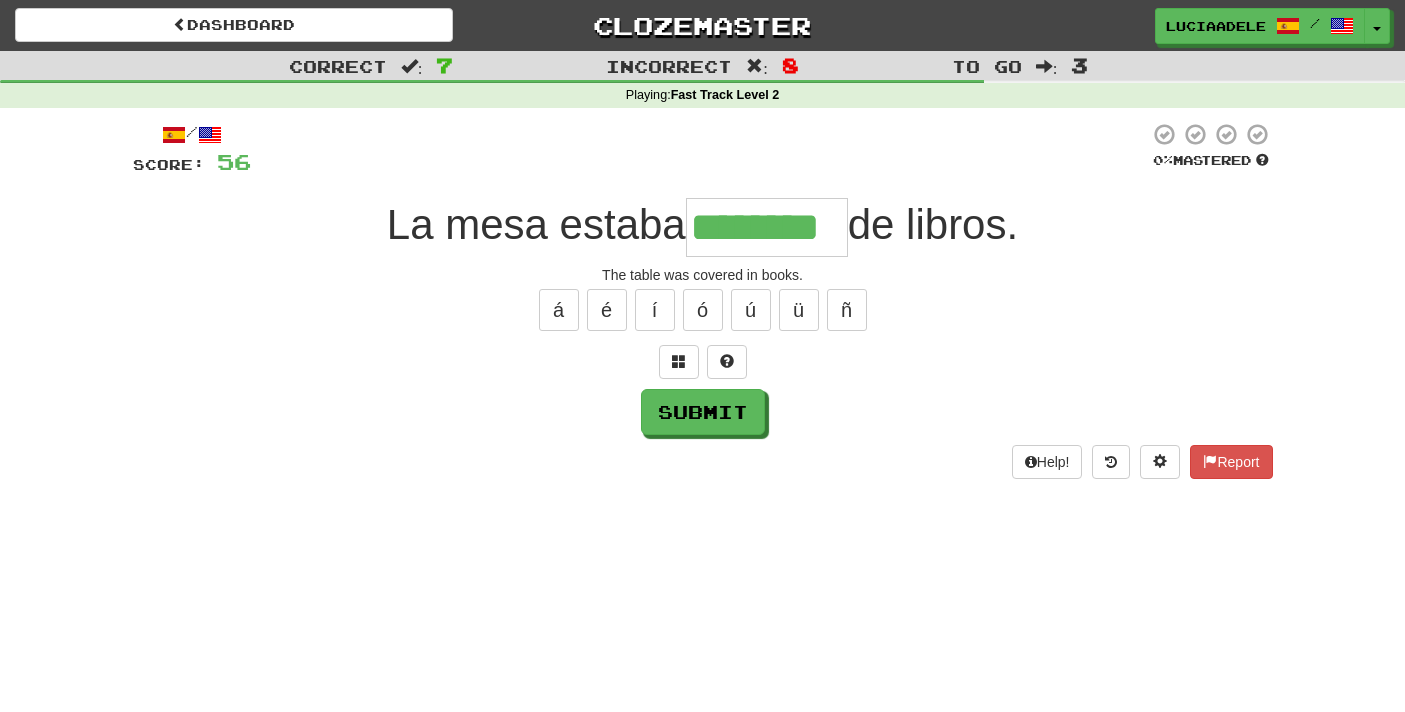 type on "********" 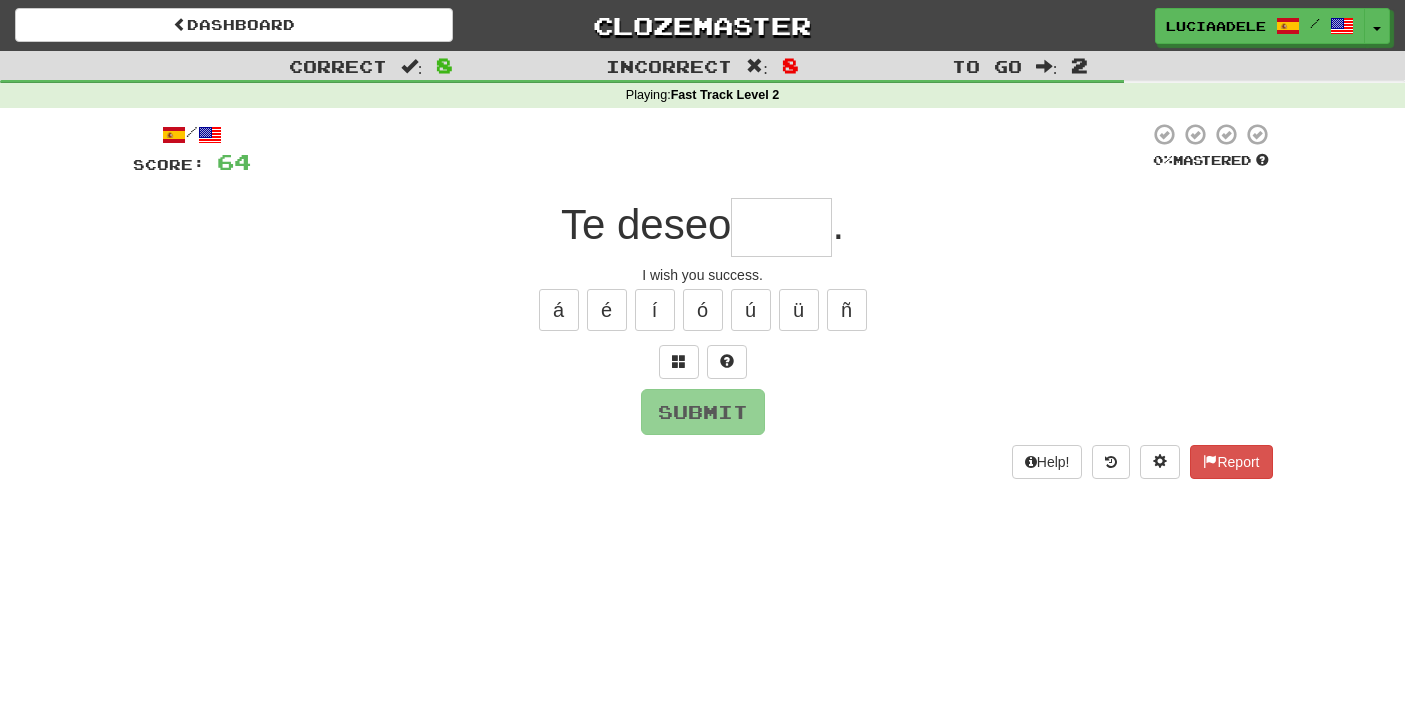type on "*" 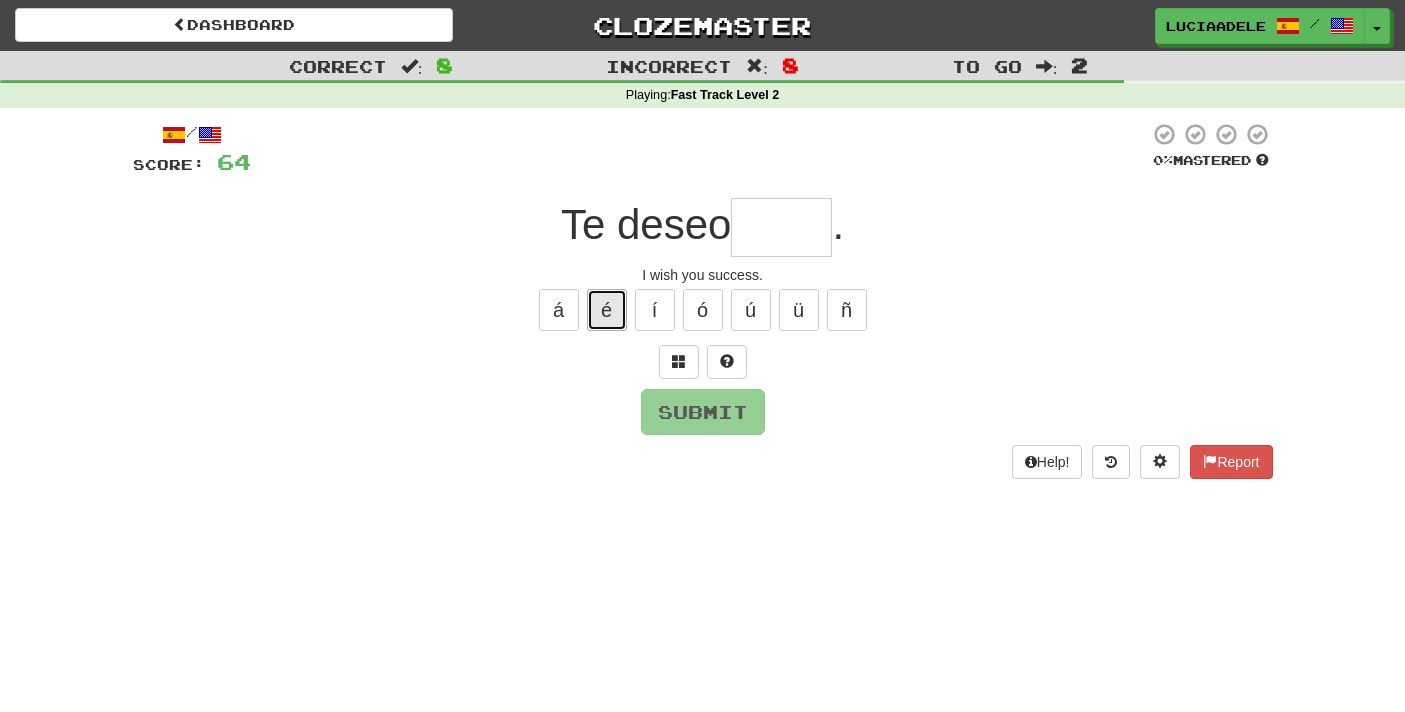 click on "é" at bounding box center (607, 310) 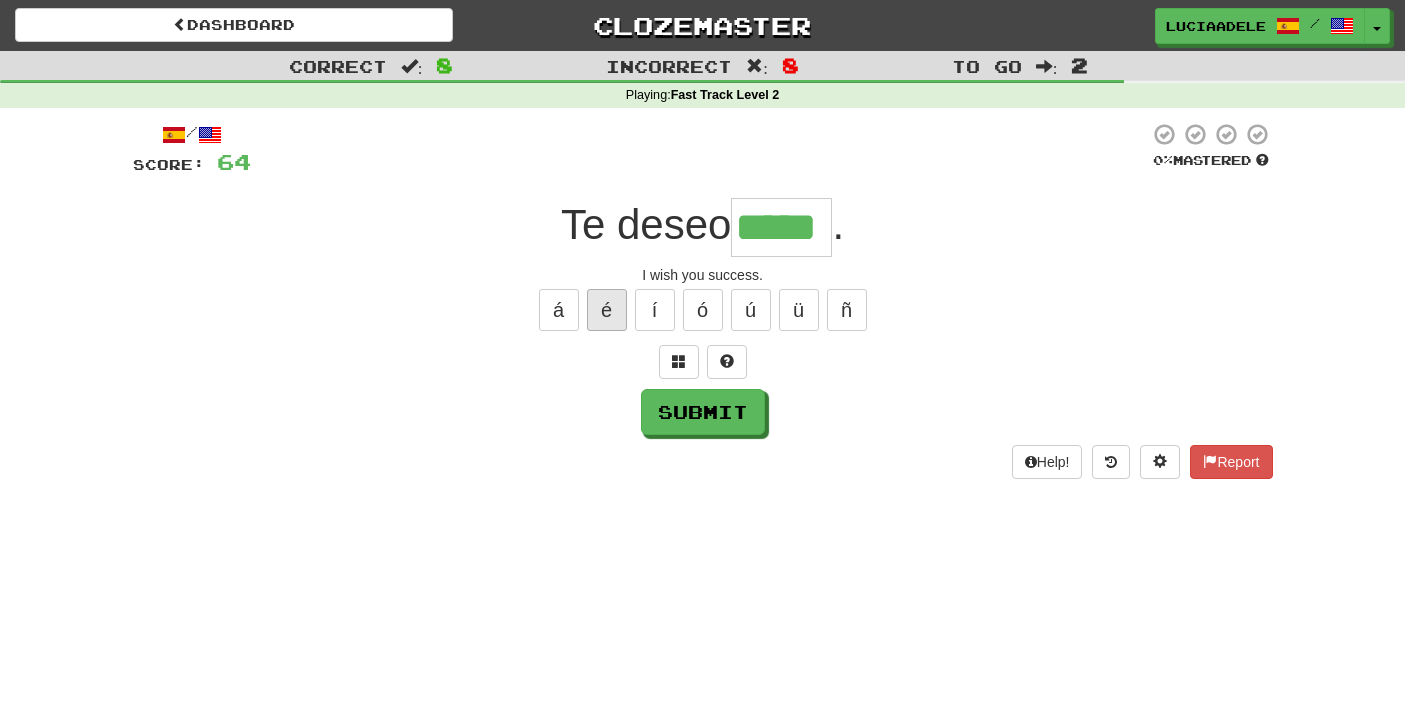 type on "*****" 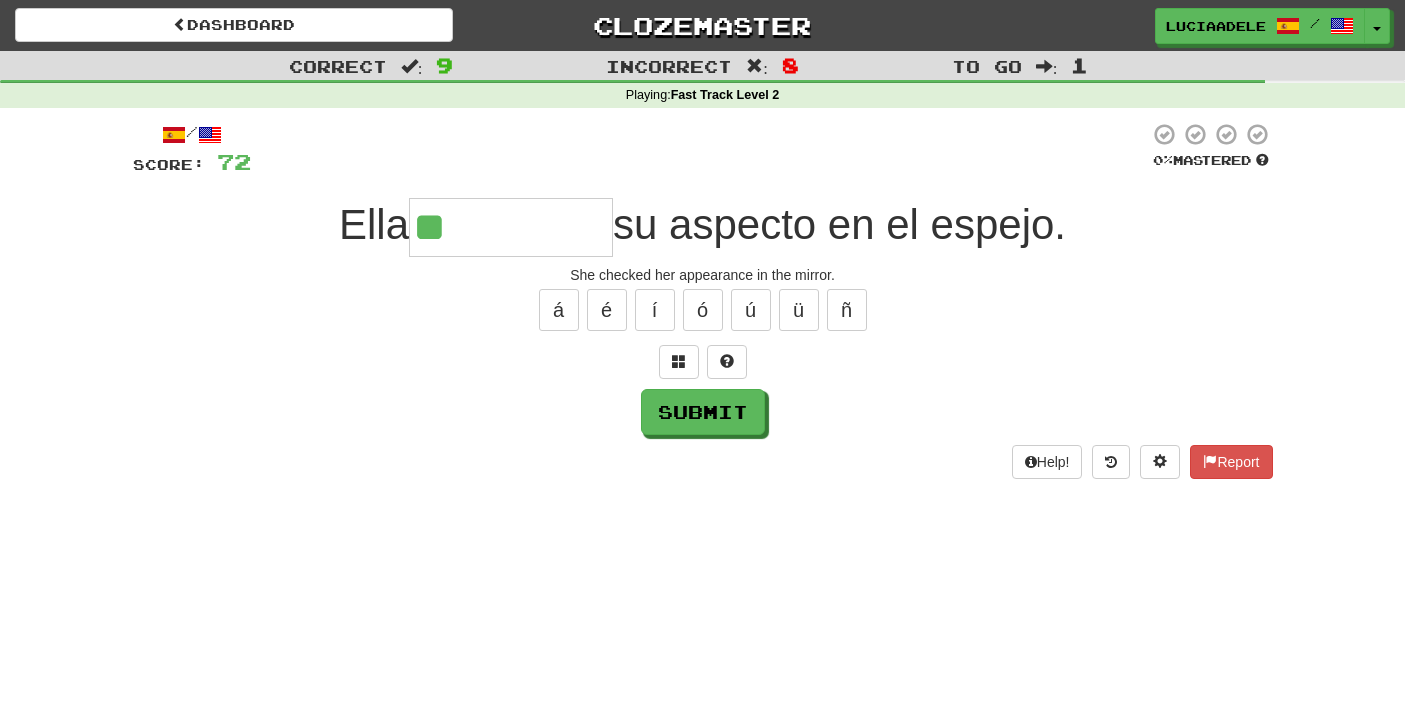 type on "********" 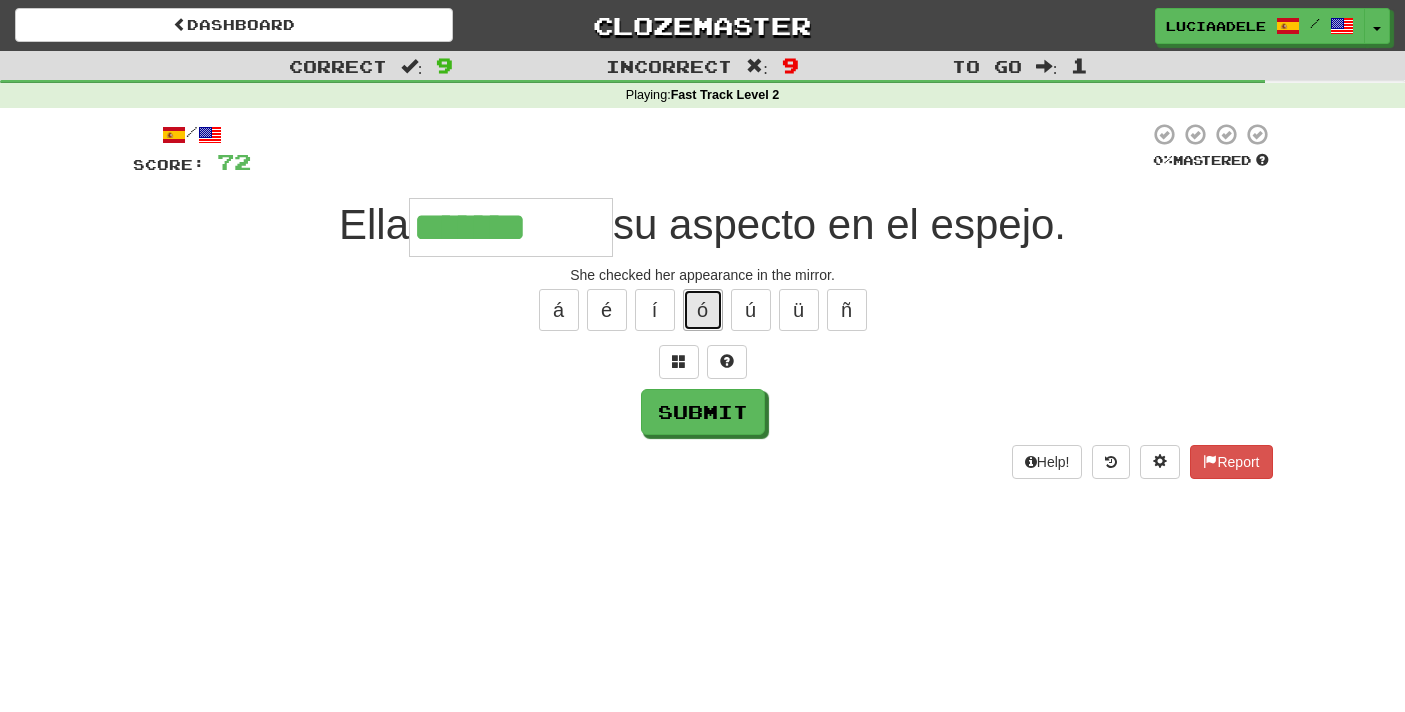 click on "ó" at bounding box center (703, 310) 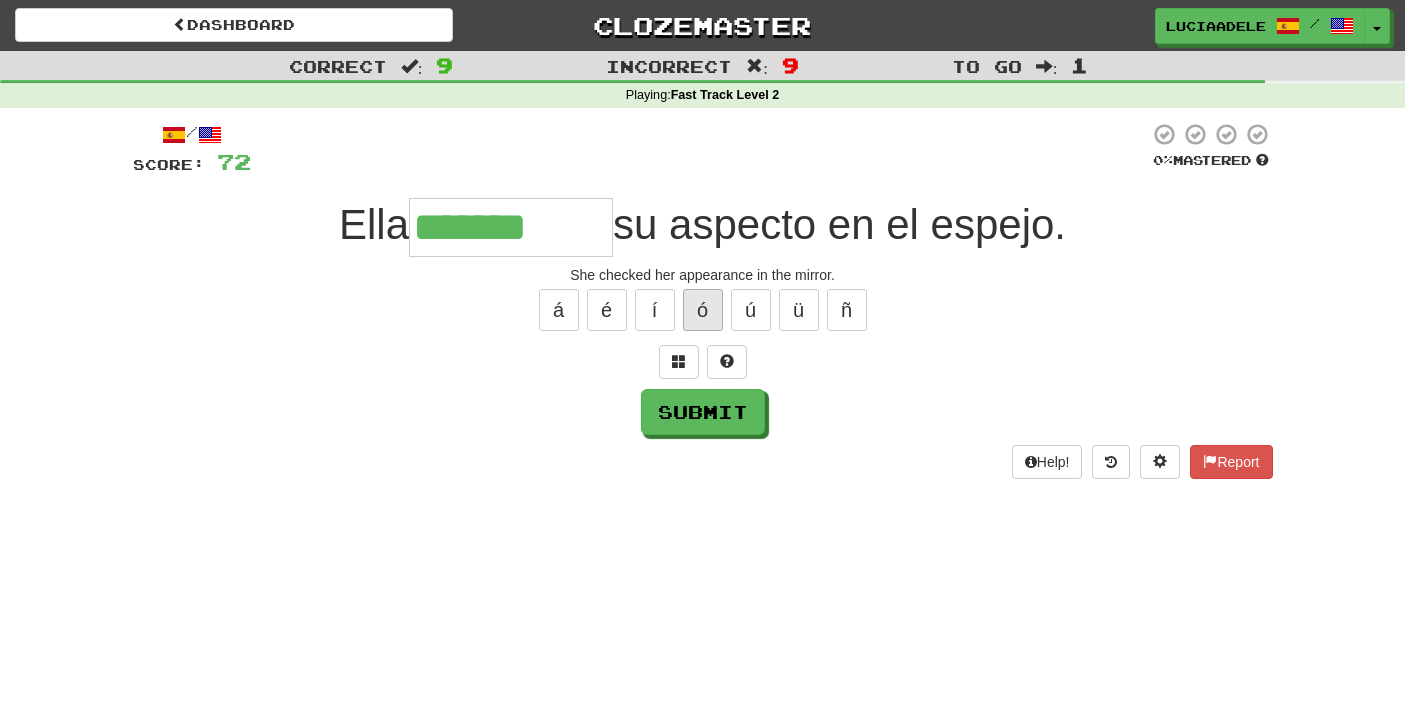 type on "********" 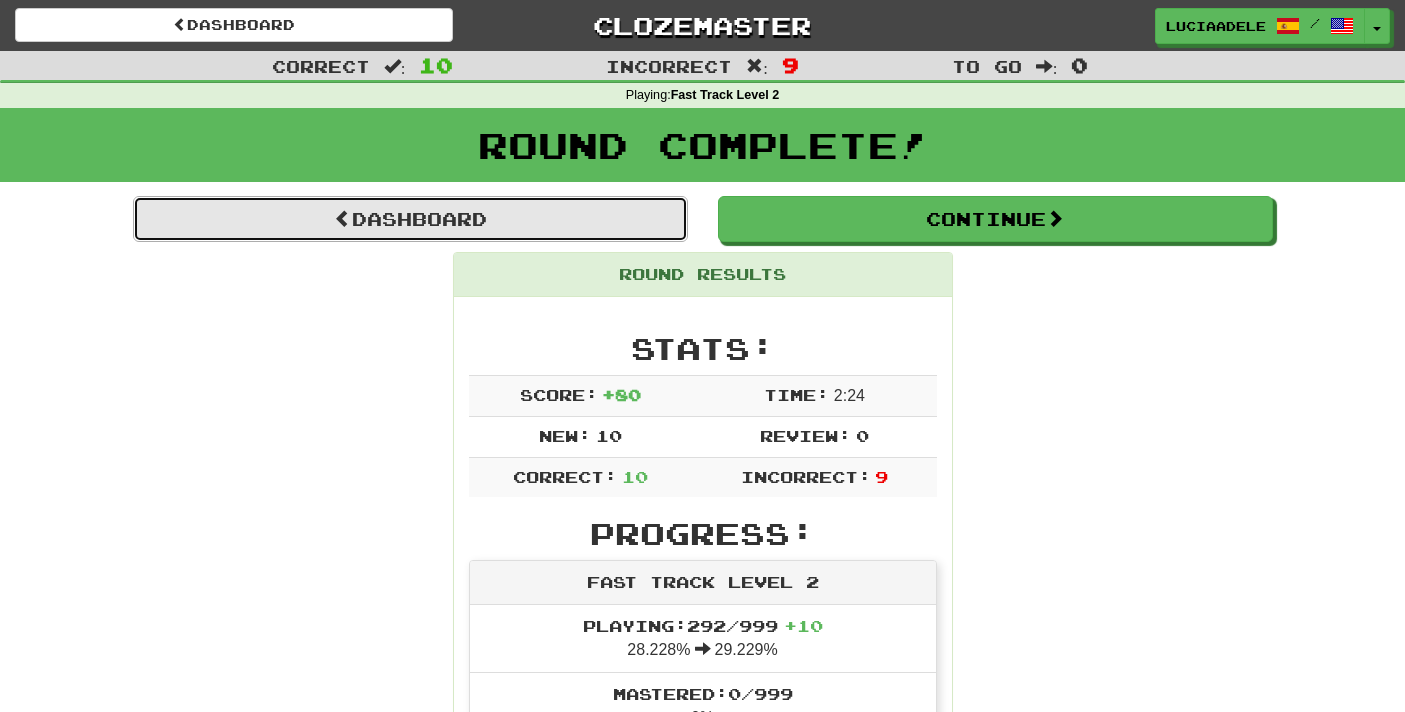 click on "Dashboard" at bounding box center [410, 219] 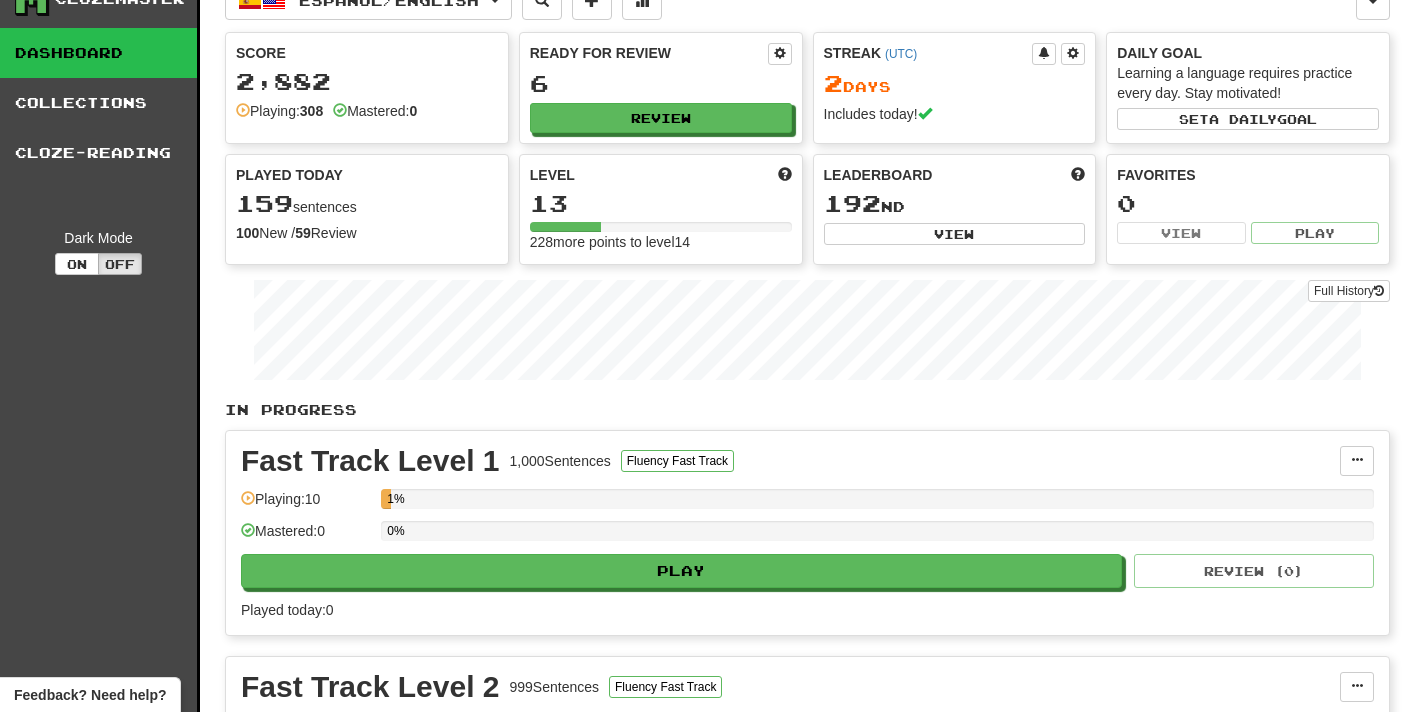 scroll, scrollTop: 0, scrollLeft: 0, axis: both 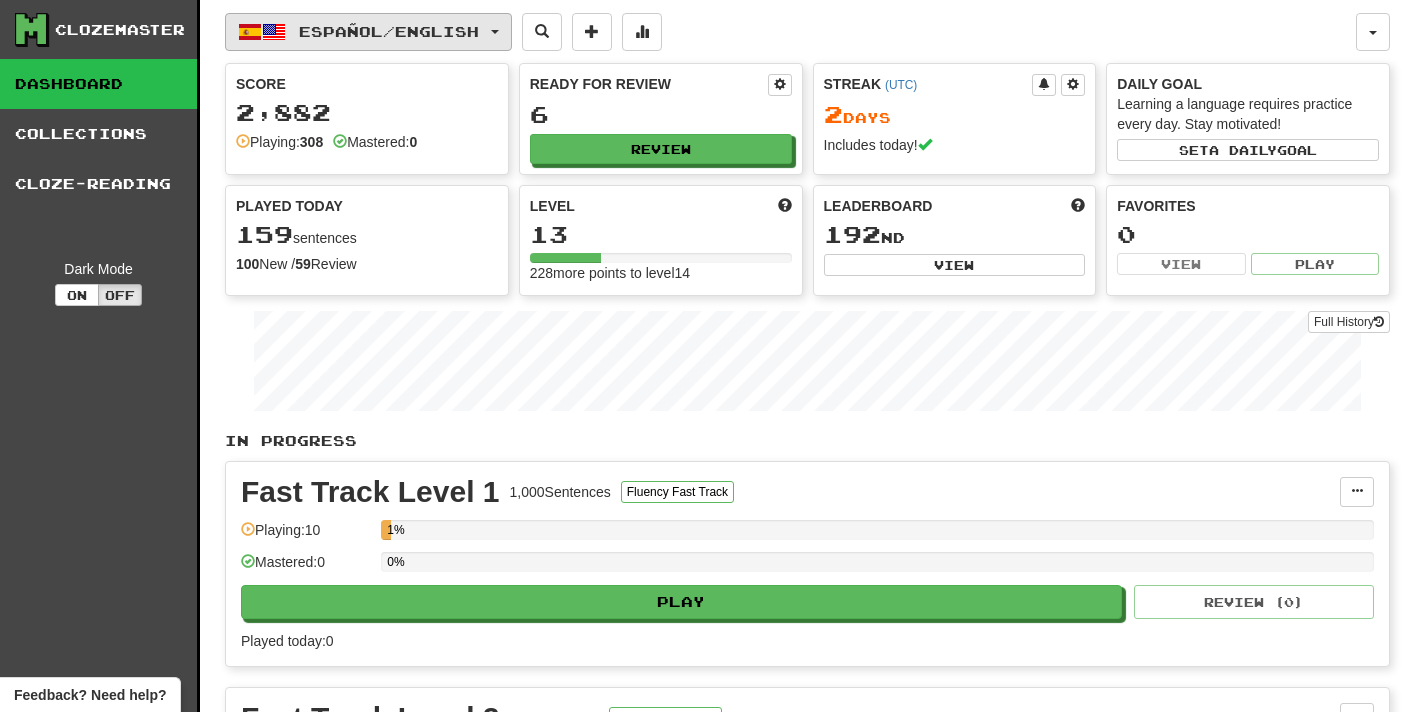 click on "Español  /  English" at bounding box center [389, 31] 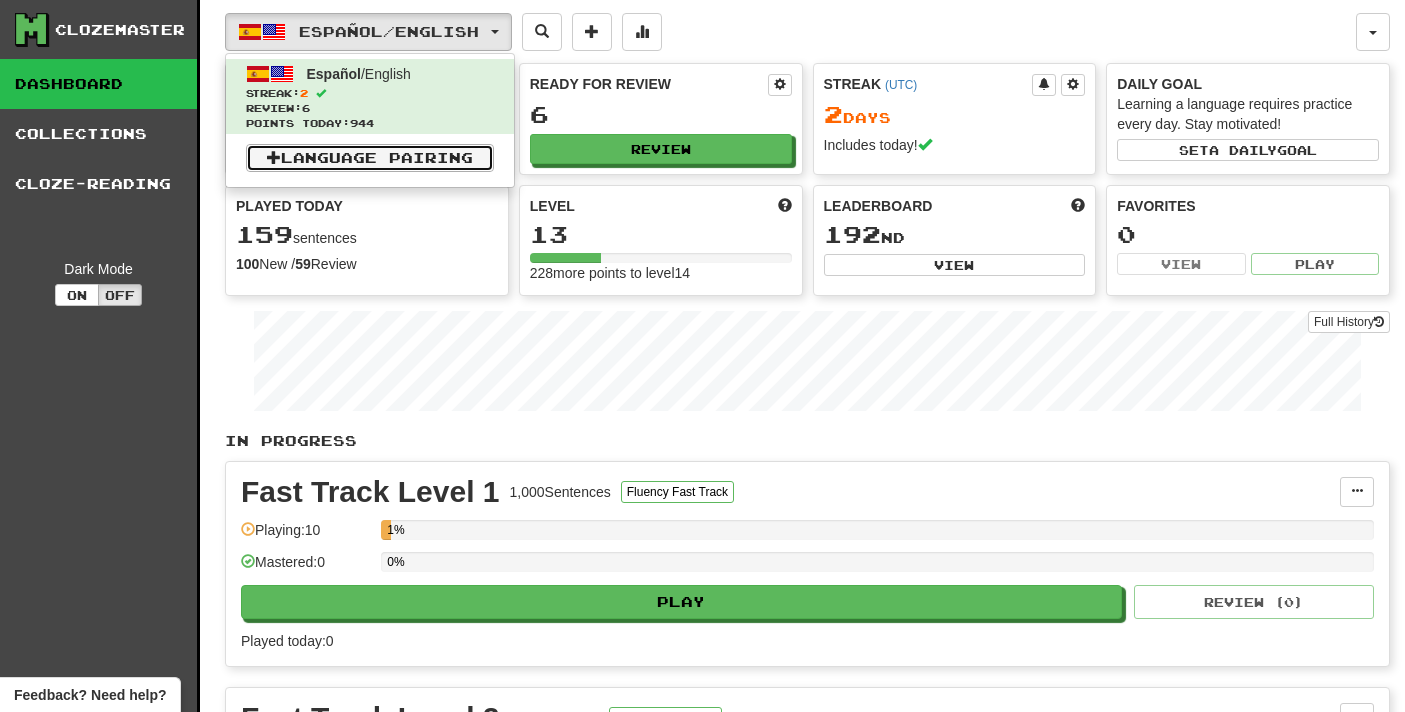 click on "Language Pairing" at bounding box center (370, 158) 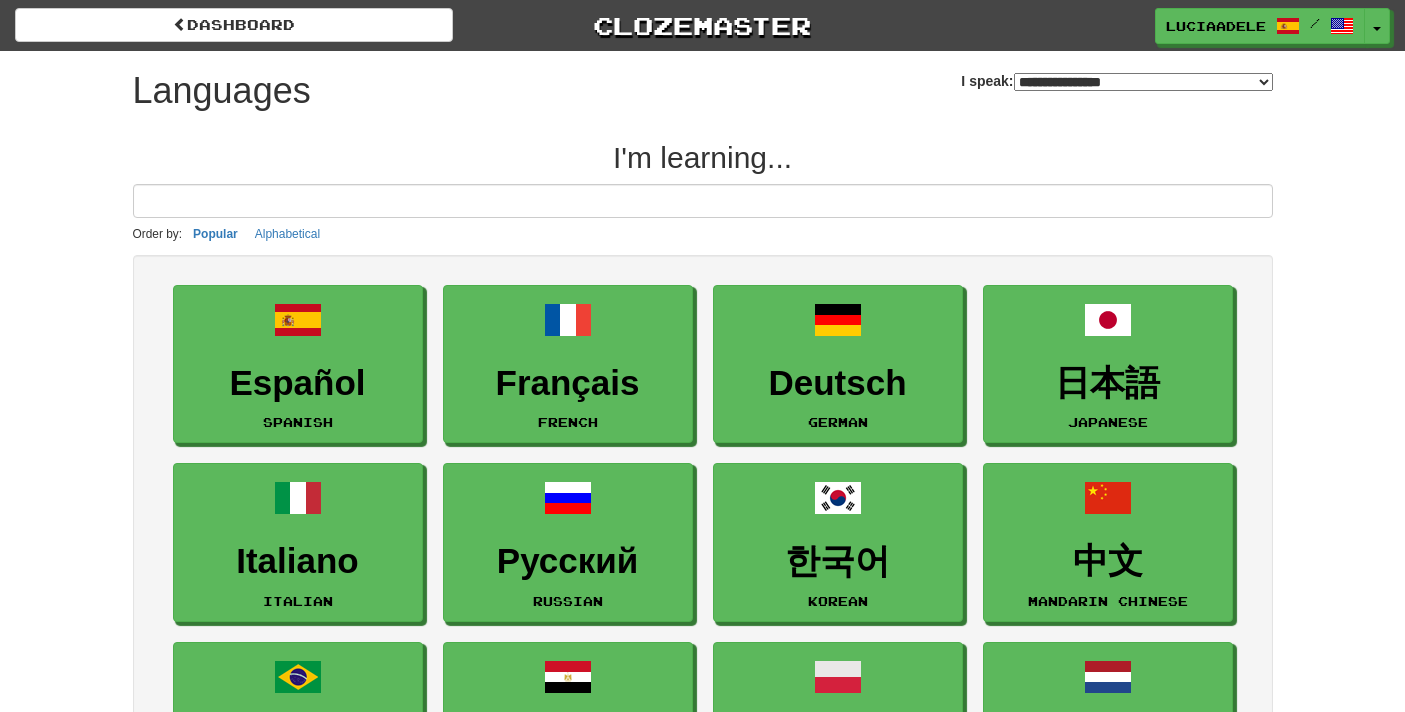 select on "*******" 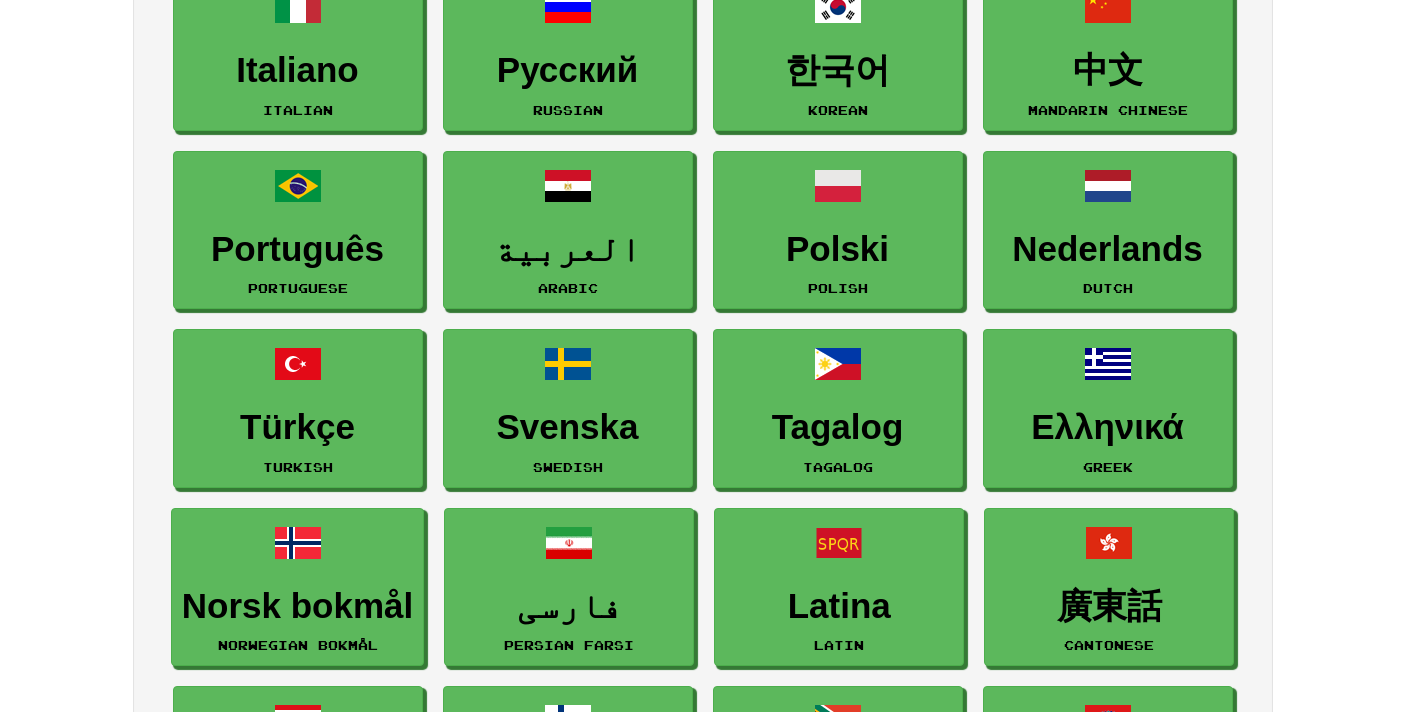 scroll, scrollTop: 500, scrollLeft: 0, axis: vertical 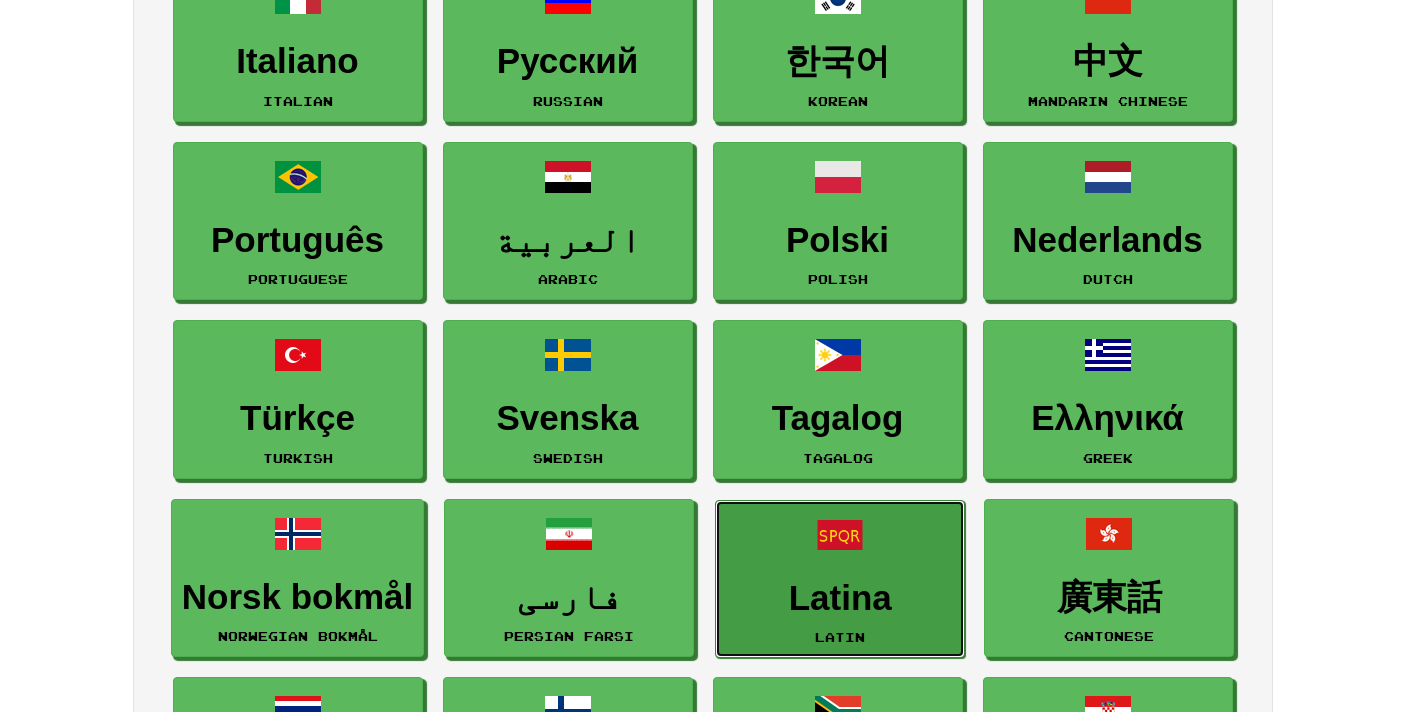 click on "Latin" at bounding box center [840, 637] 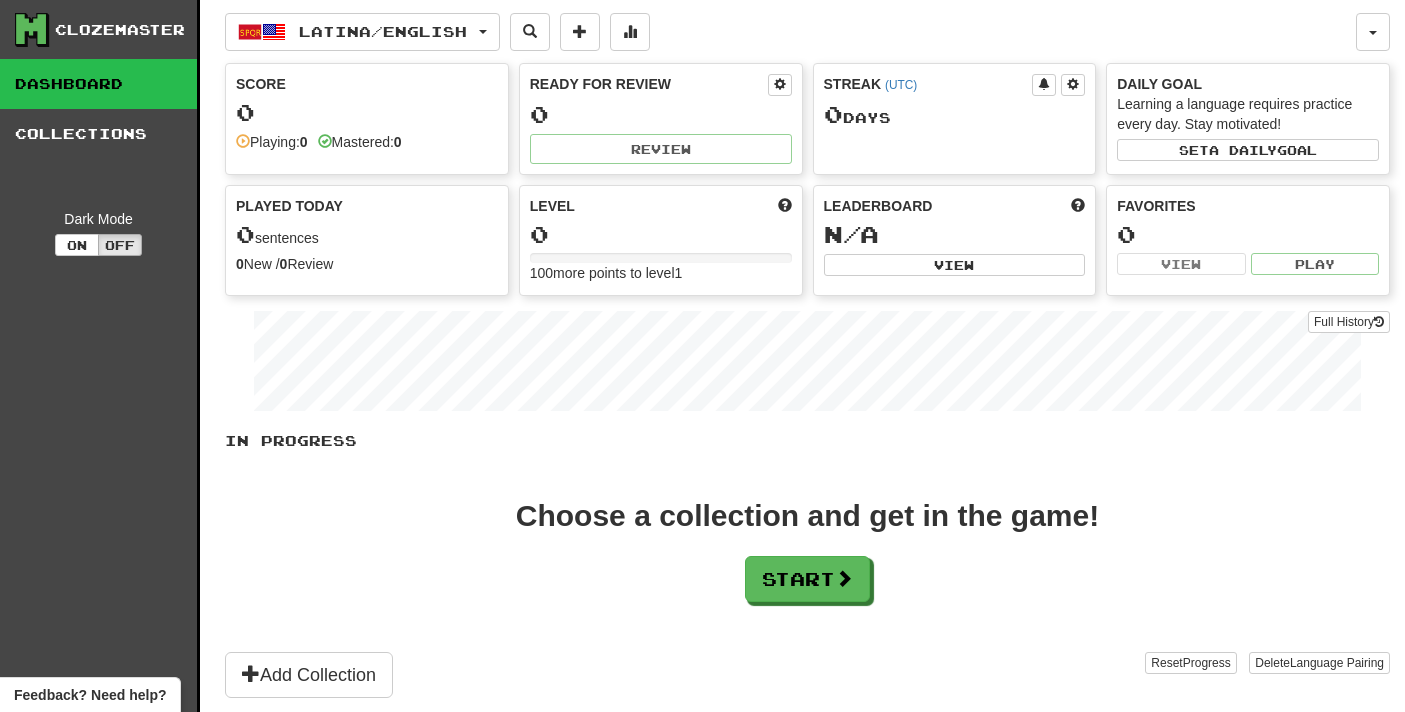 scroll, scrollTop: 0, scrollLeft: 0, axis: both 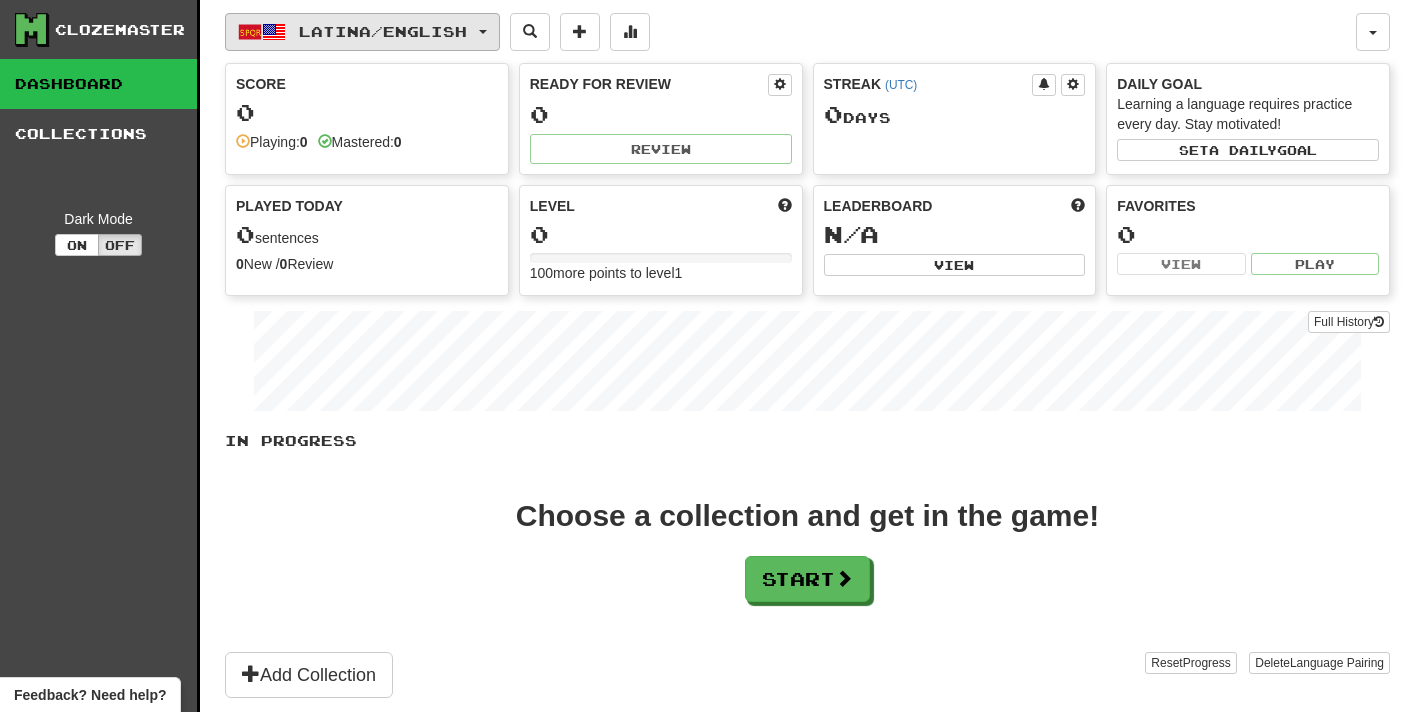 click on "Latina  /  English" at bounding box center [383, 31] 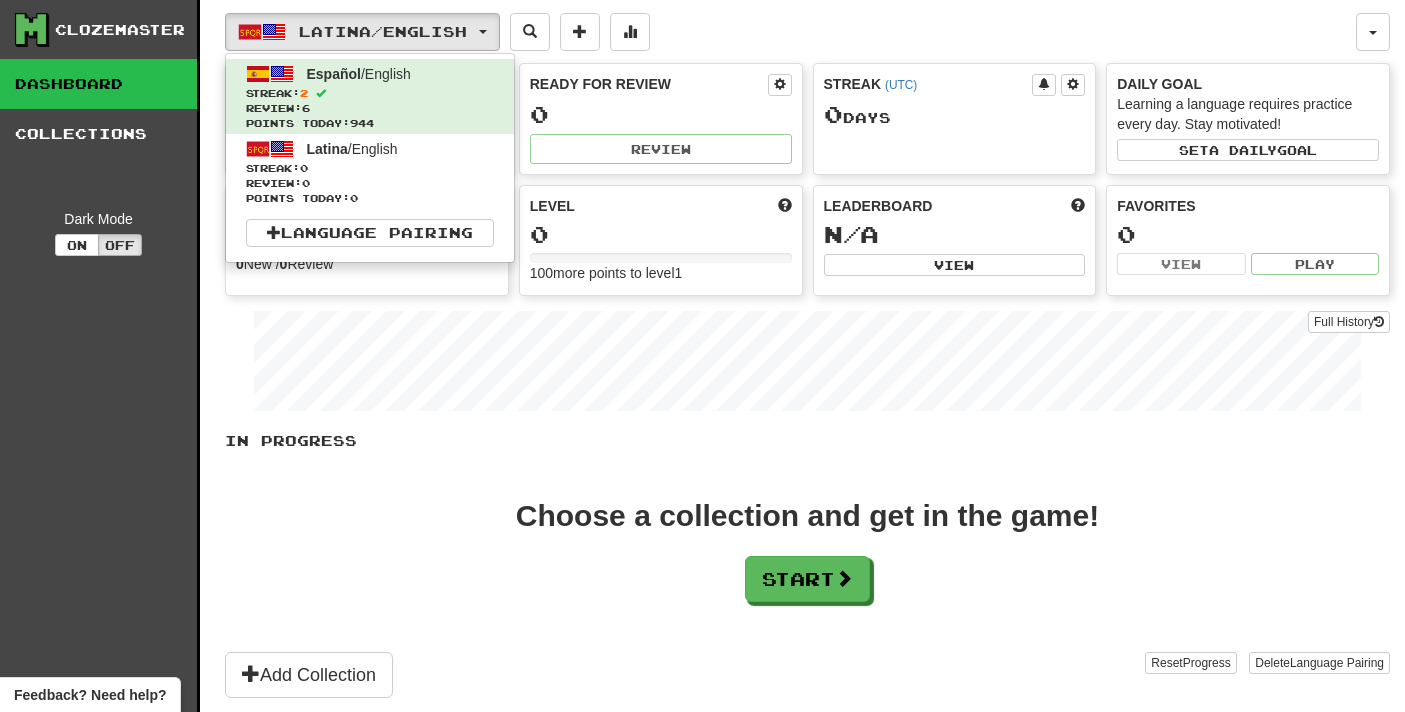 click on "In Progress Choose a collection and get in the game! Start   Add Collection Reset  Progress Delete  Language Pairing Dark Mode On Off" at bounding box center [807, 564] 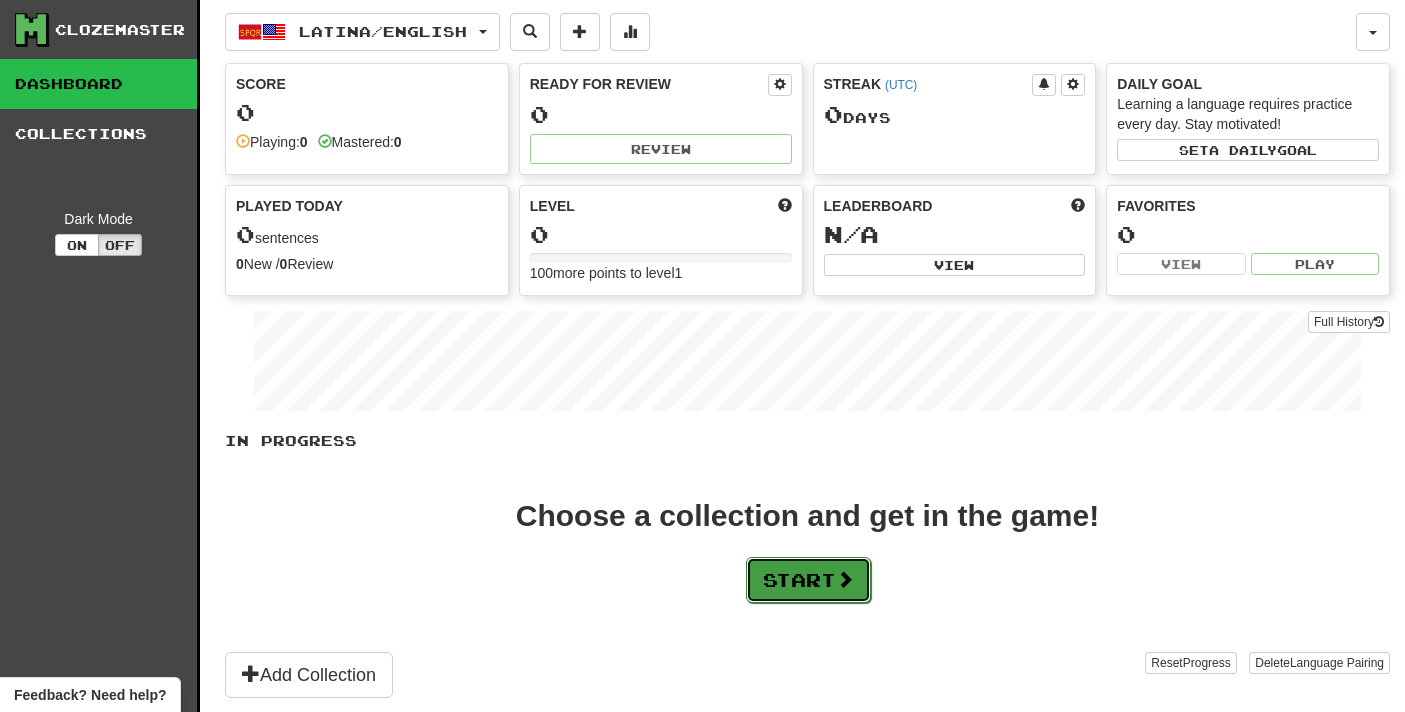 click on "Start" at bounding box center [808, 580] 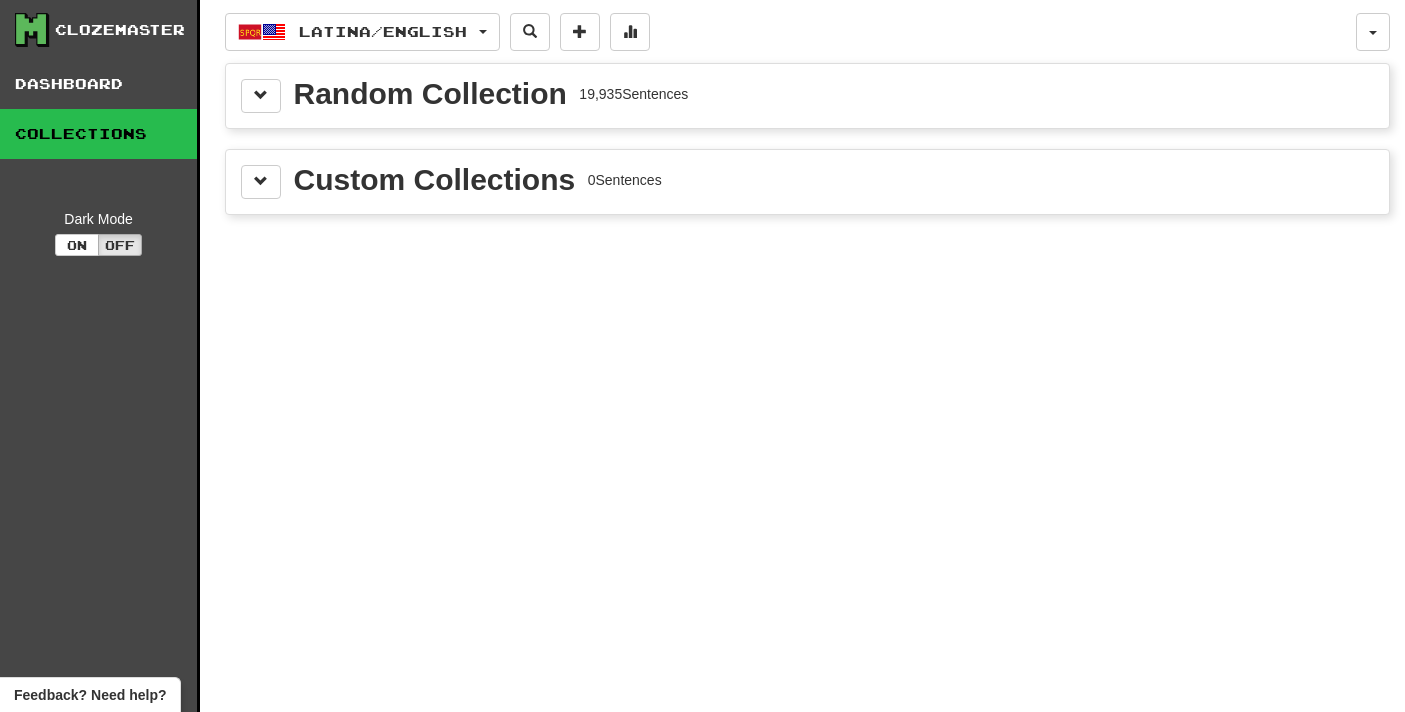 click on "19,935  Sentences" at bounding box center (633, 94) 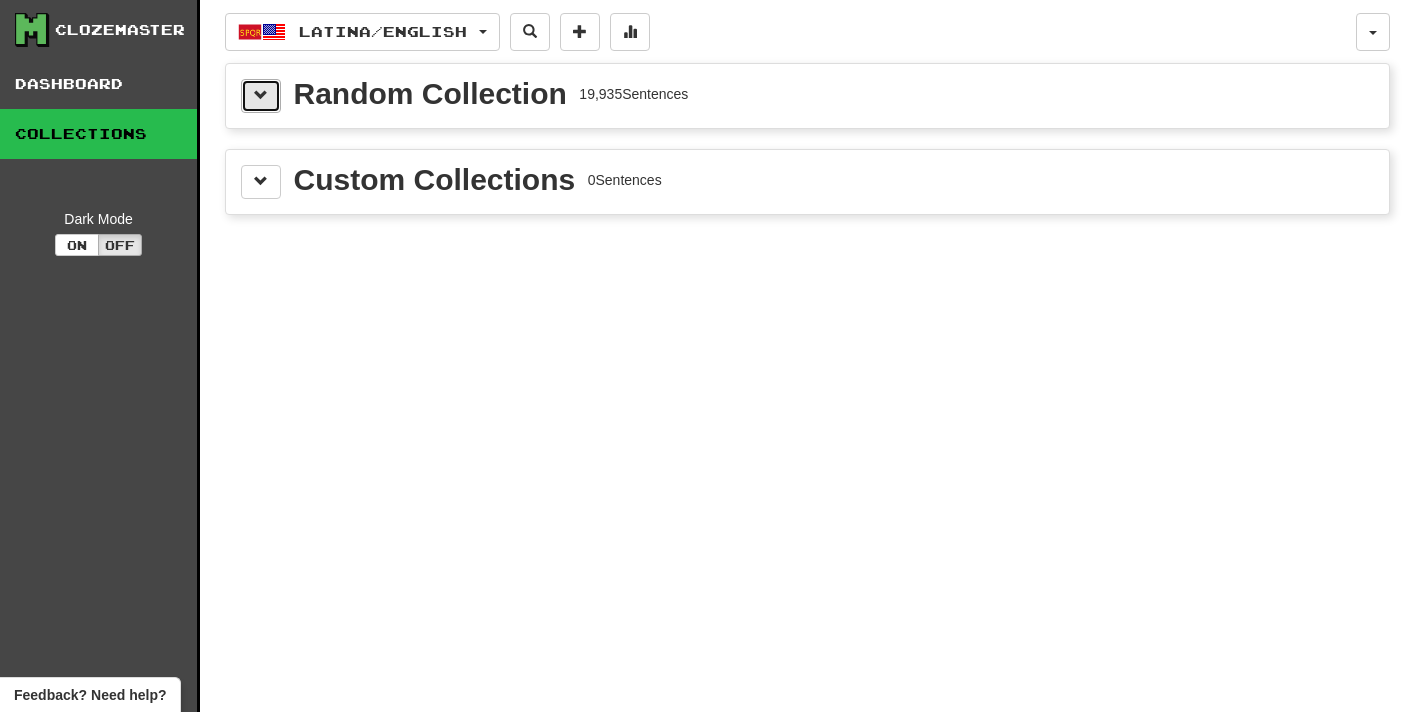 click at bounding box center [261, 96] 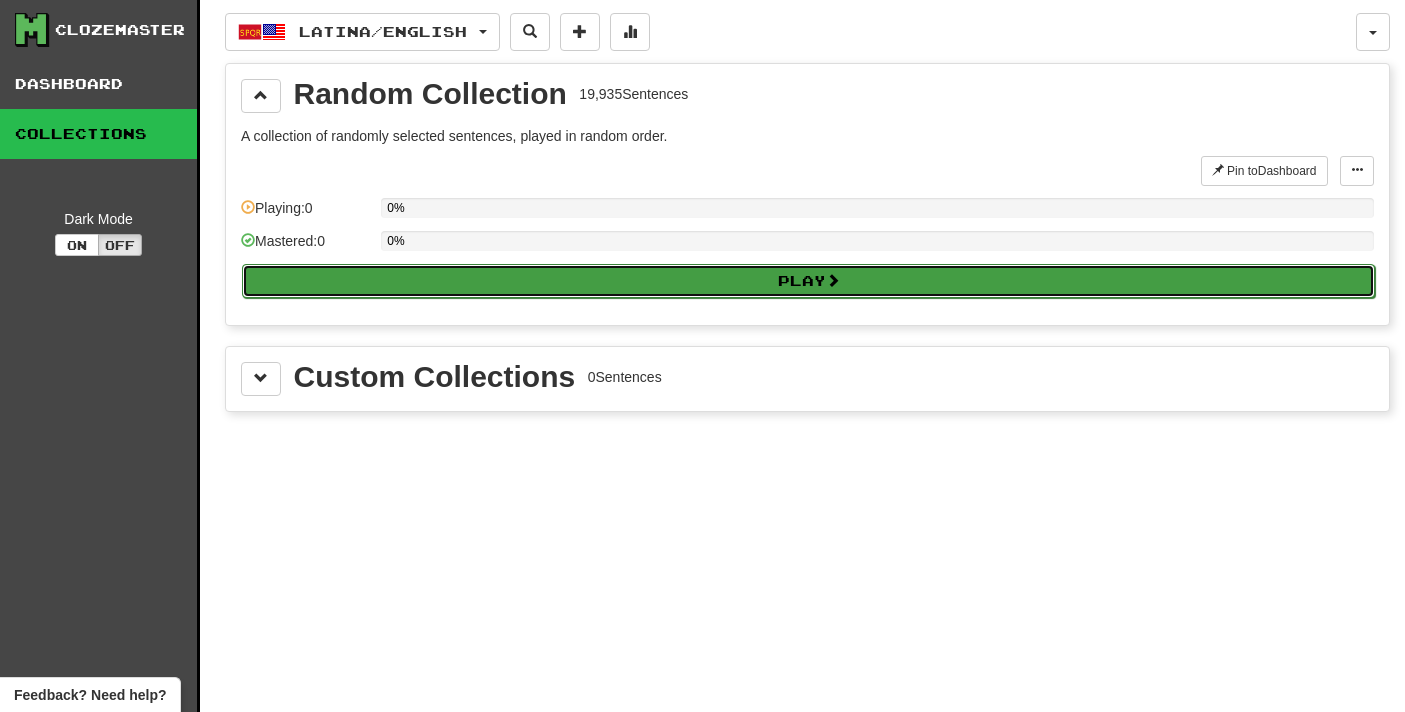 click on "Play" at bounding box center (808, 281) 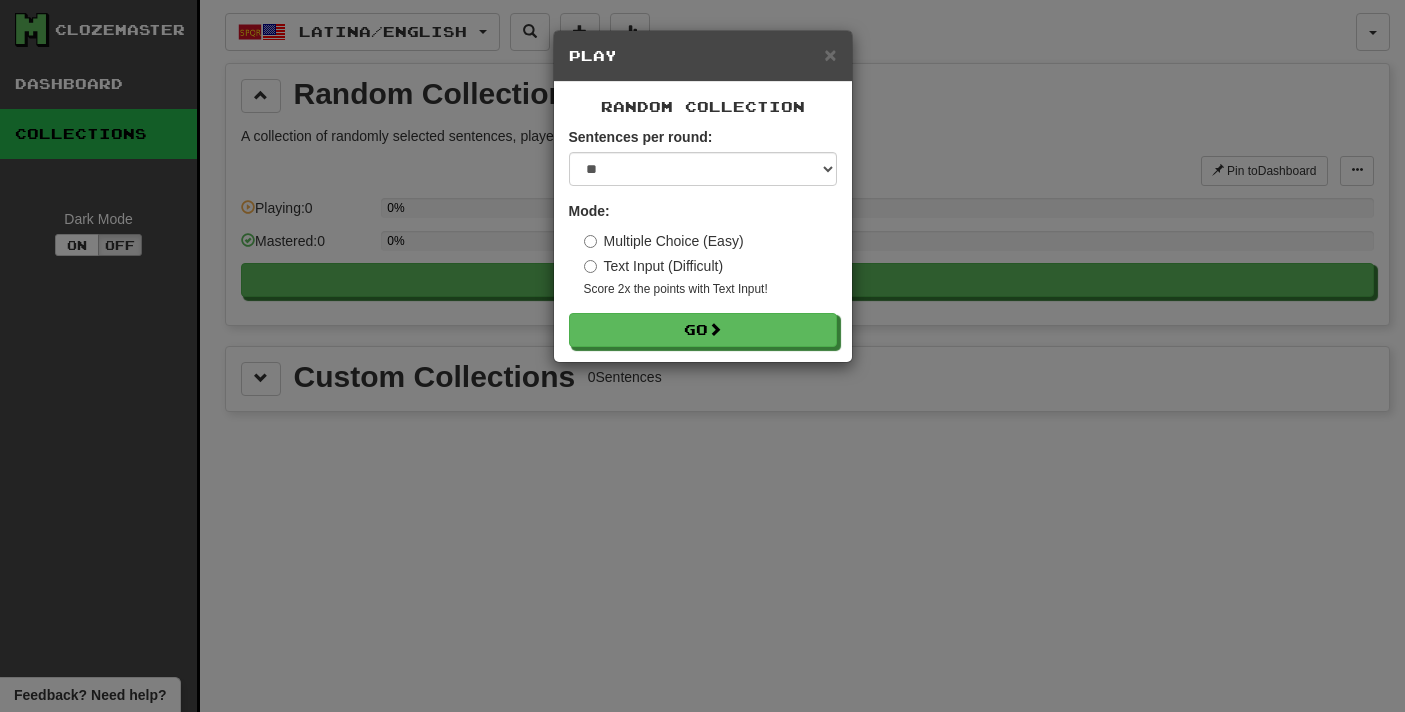 click on "Text Input (Difficult)" at bounding box center [654, 266] 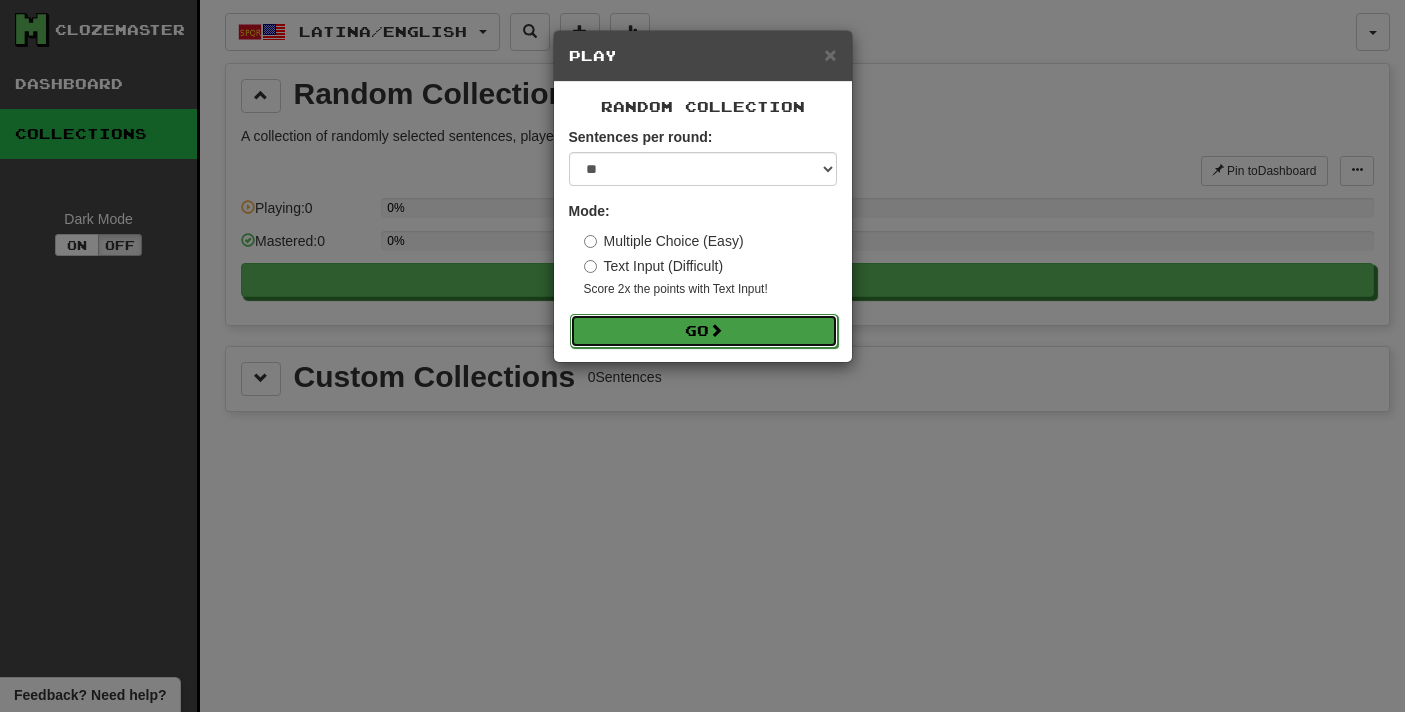 click on "Go" at bounding box center (704, 331) 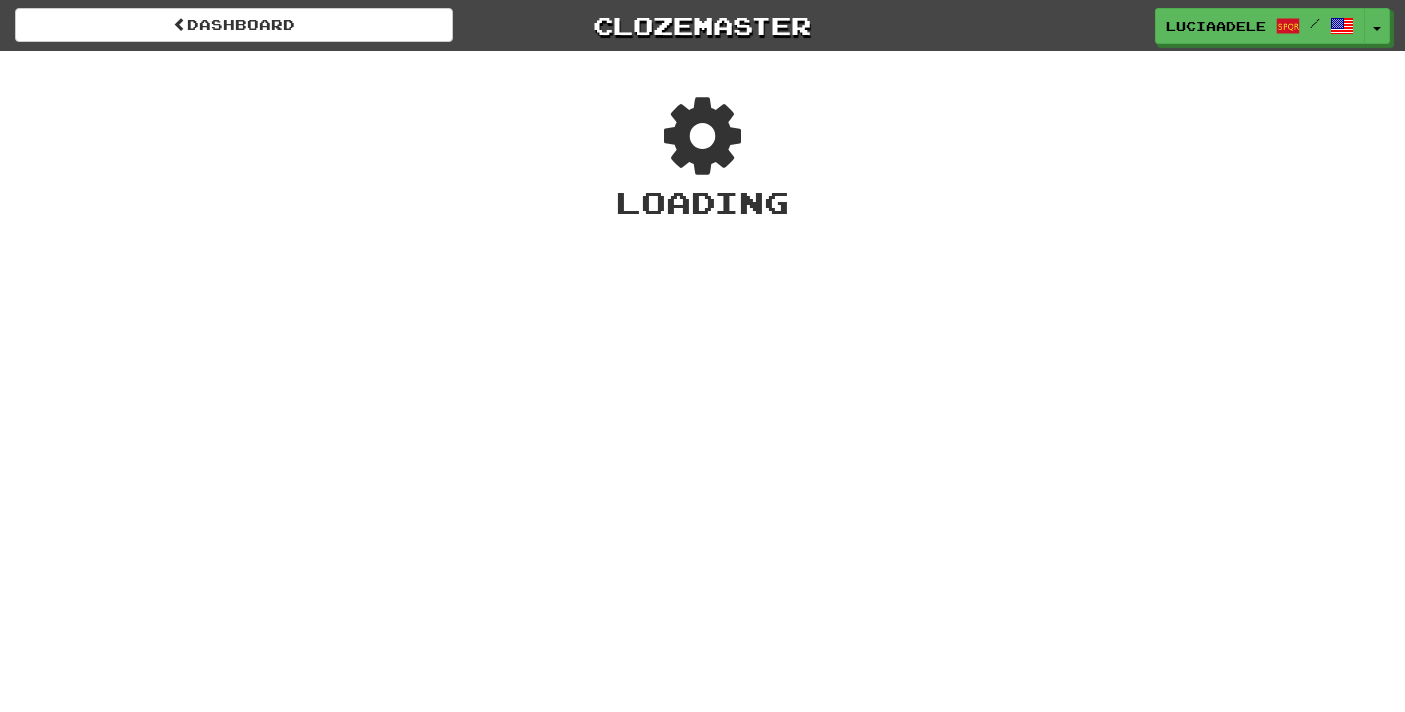 scroll, scrollTop: 0, scrollLeft: 0, axis: both 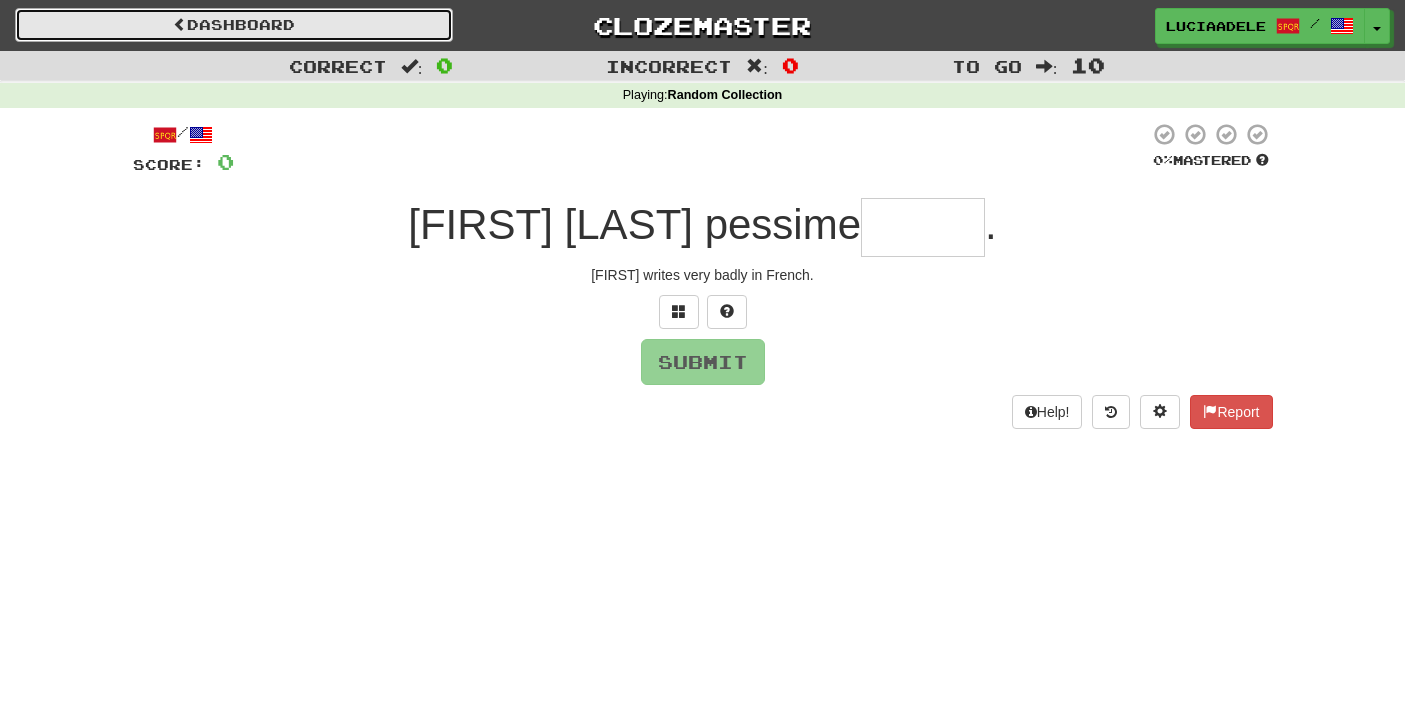click on "Dashboard" at bounding box center (234, 25) 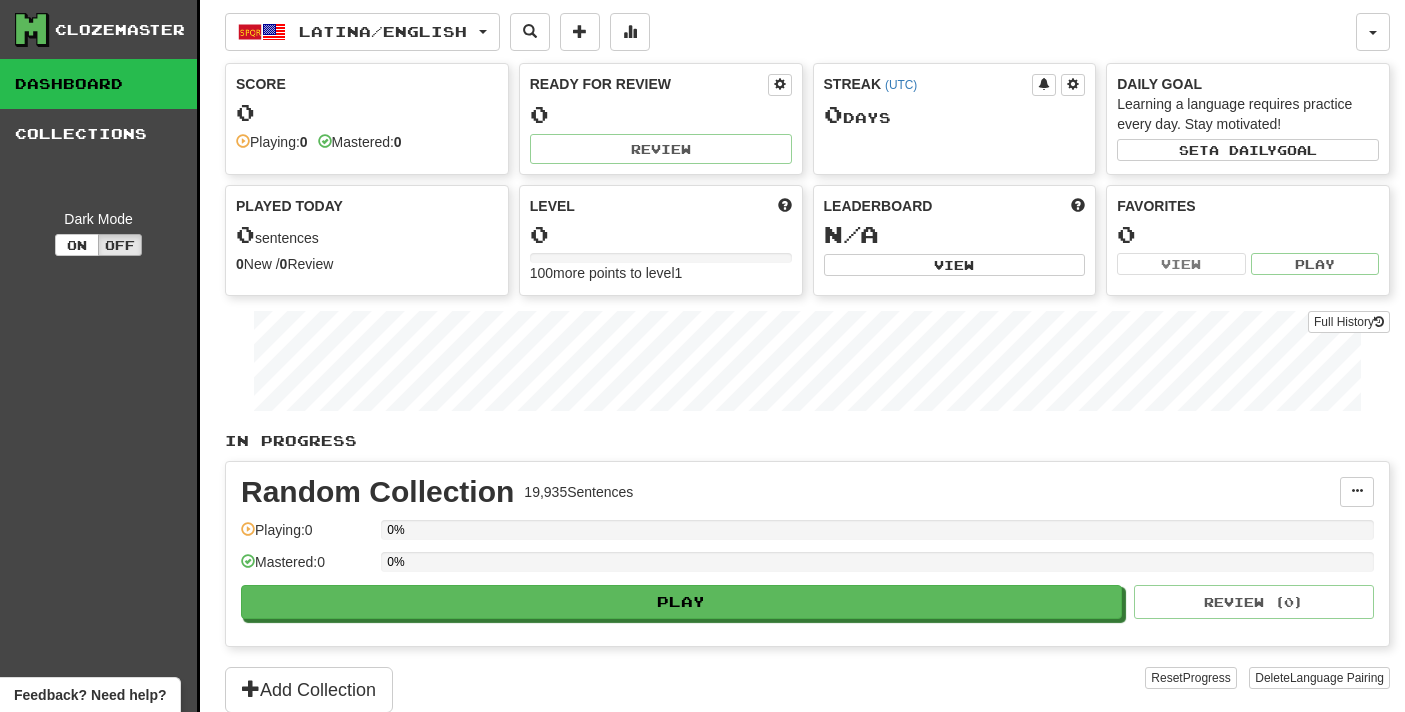 scroll, scrollTop: 0, scrollLeft: 0, axis: both 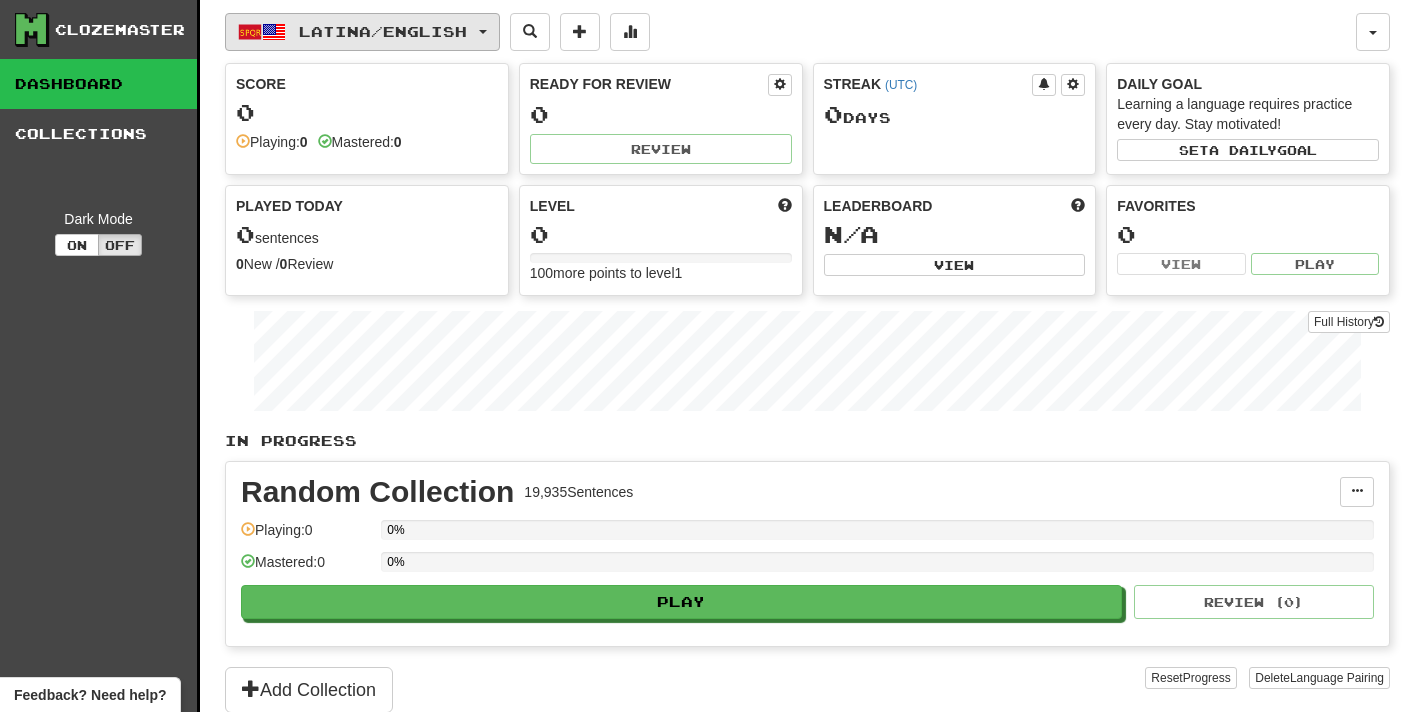 click on "Latina  /  English" at bounding box center [362, 32] 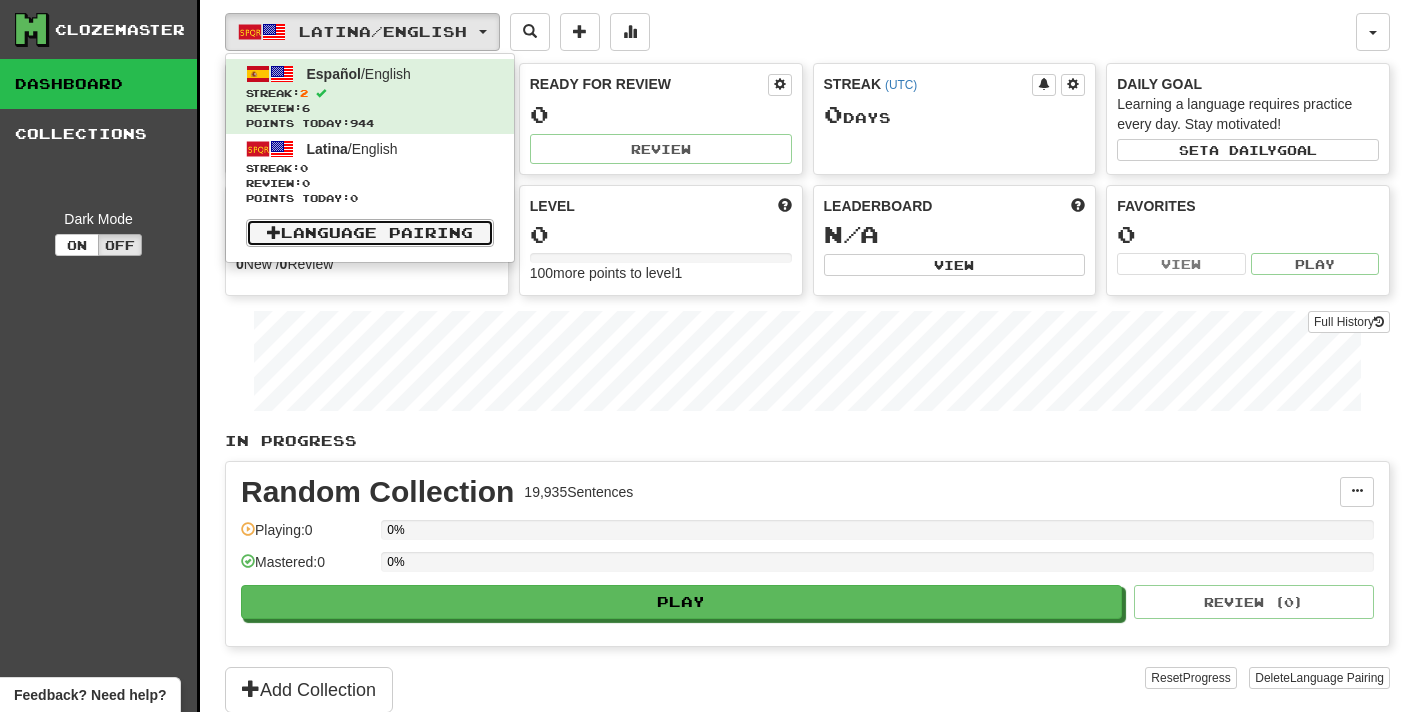 click on "Language Pairing" at bounding box center (370, 233) 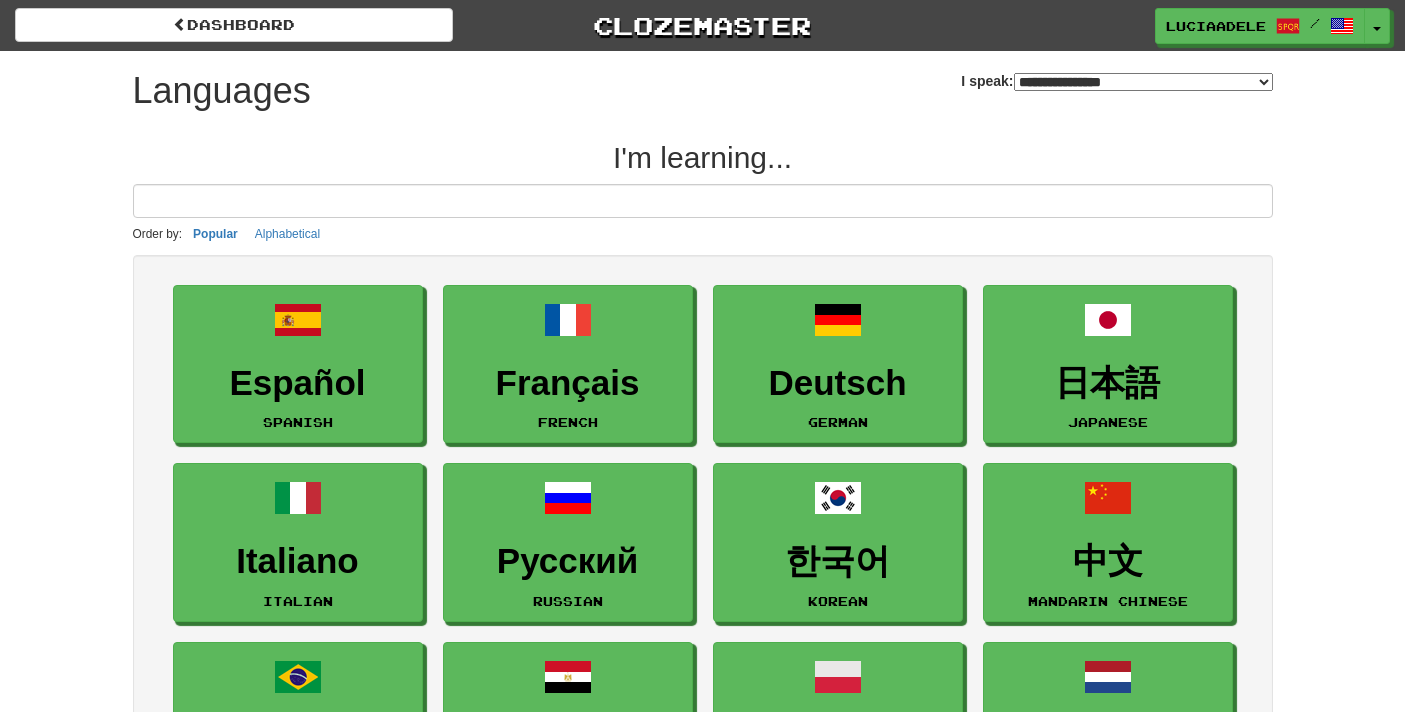 select on "*******" 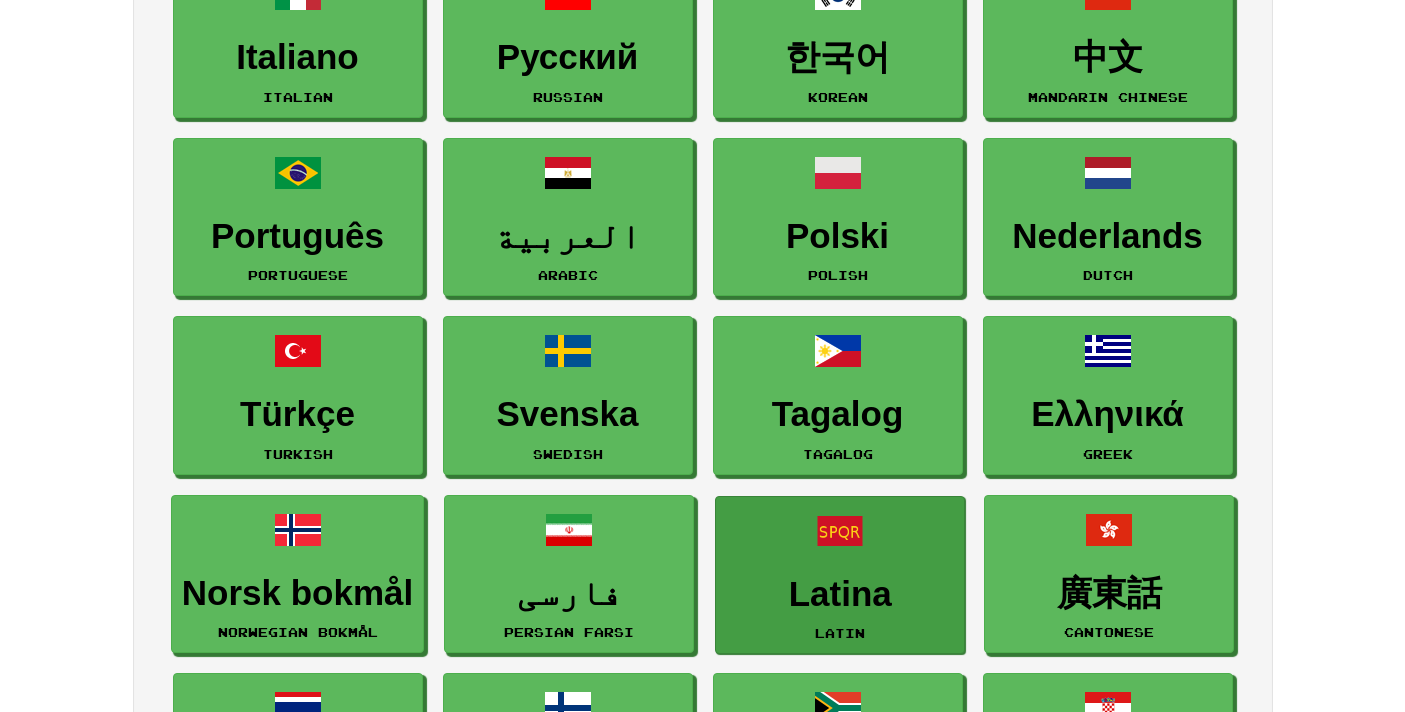scroll, scrollTop: 523, scrollLeft: 0, axis: vertical 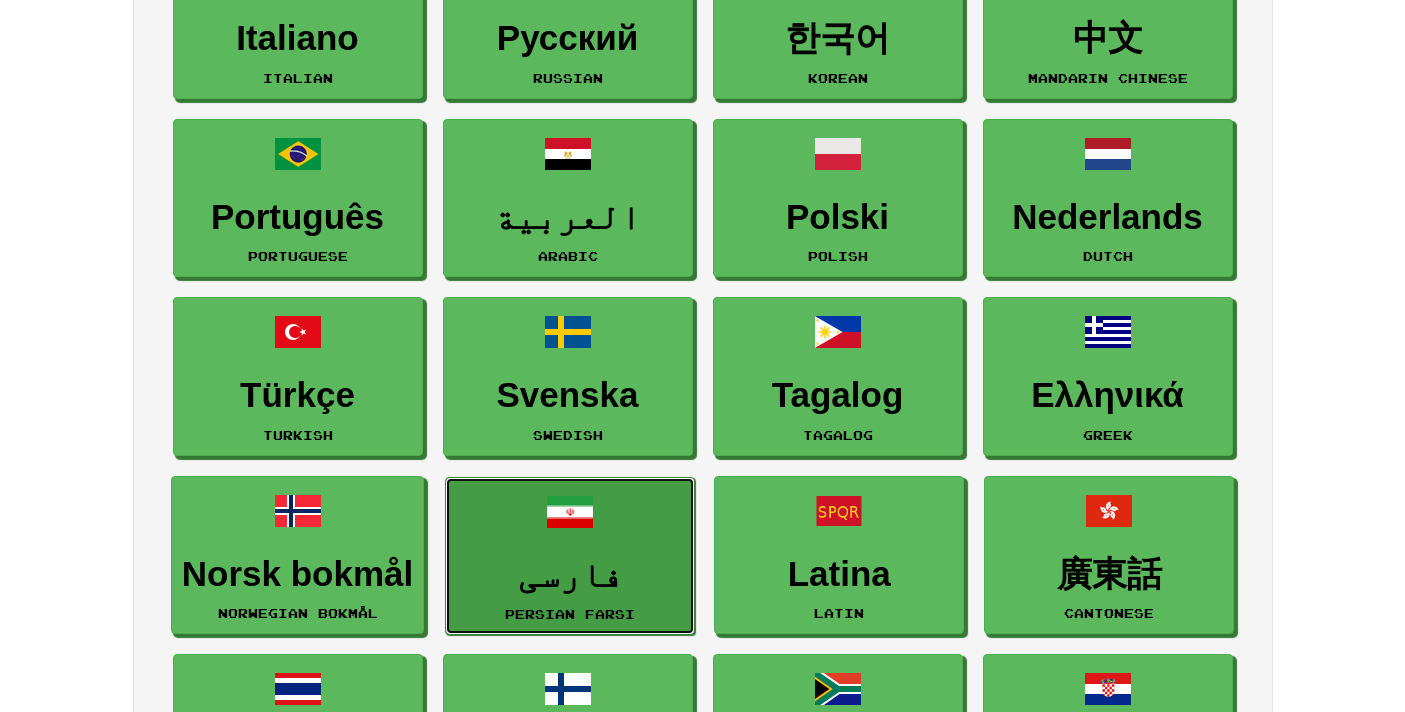 click on "فارسی Persian Farsi" at bounding box center [570, 556] 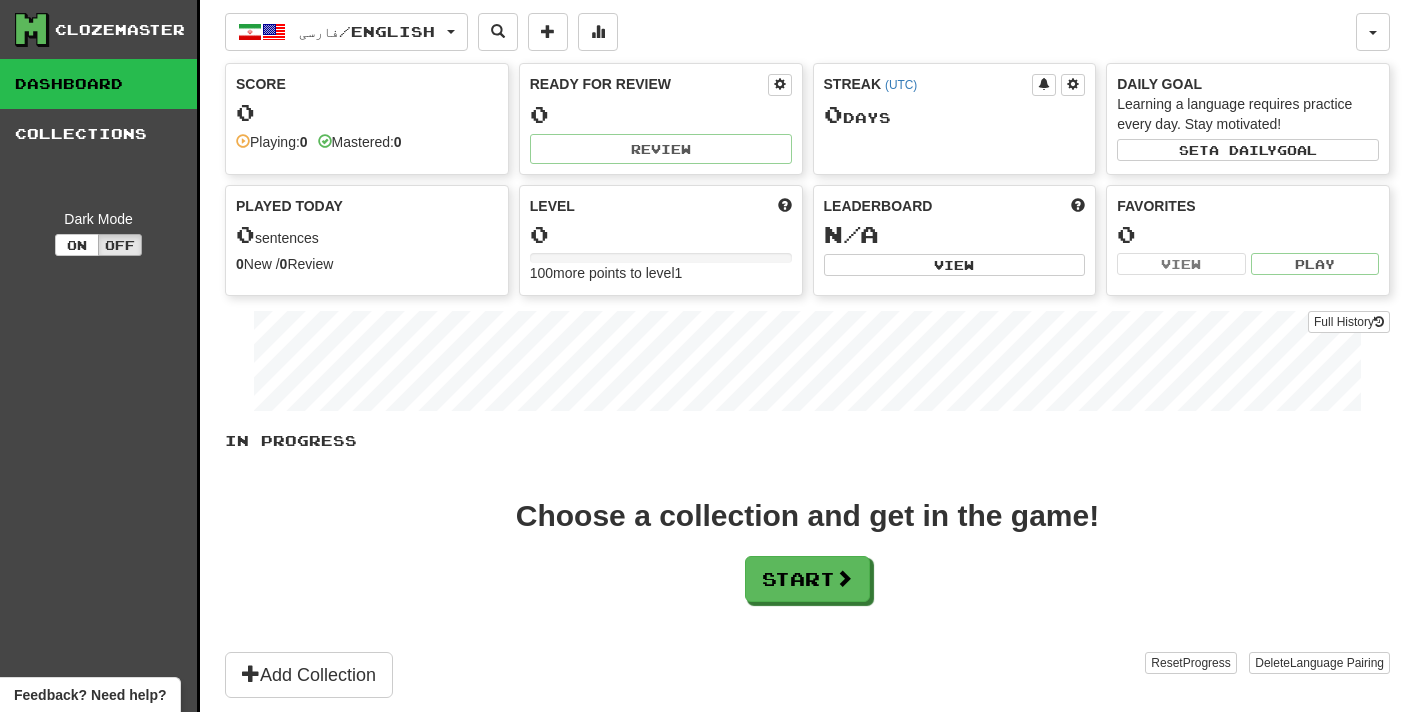 scroll, scrollTop: 0, scrollLeft: 0, axis: both 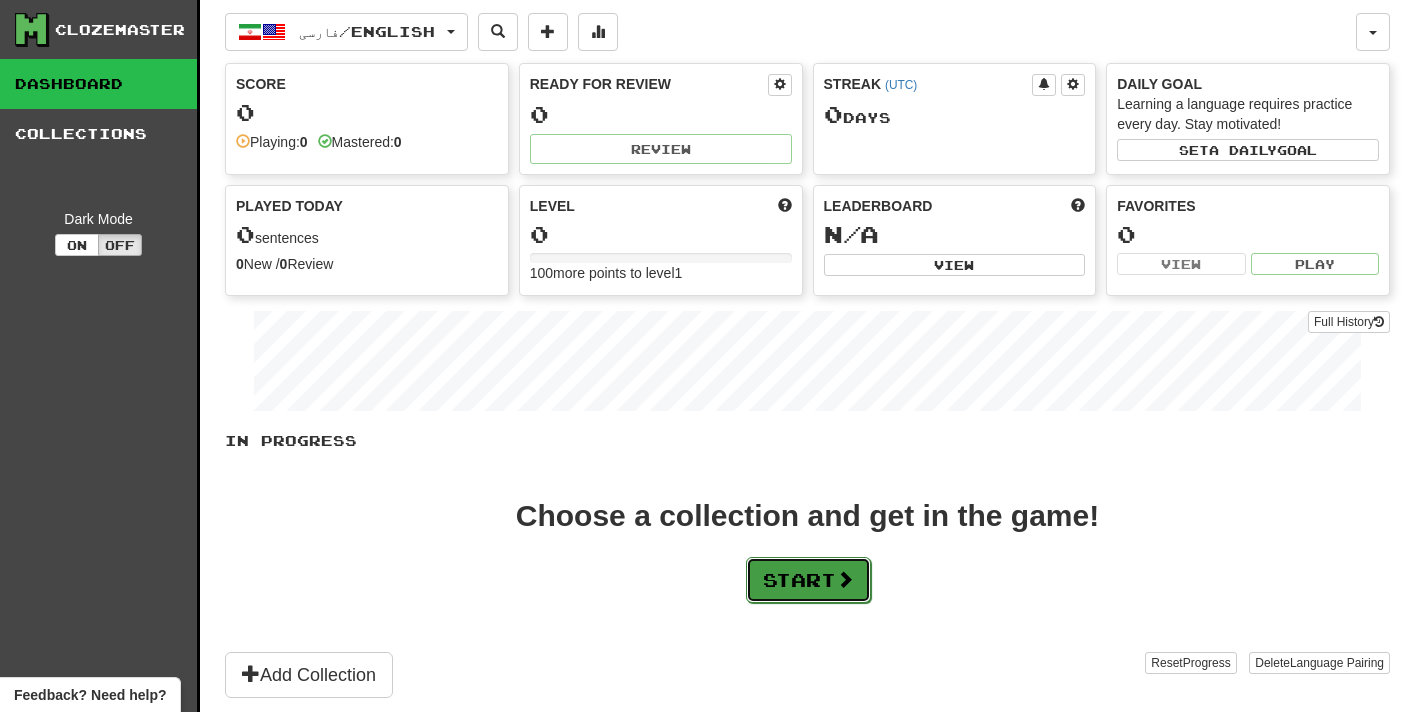 click on "Start" at bounding box center [808, 580] 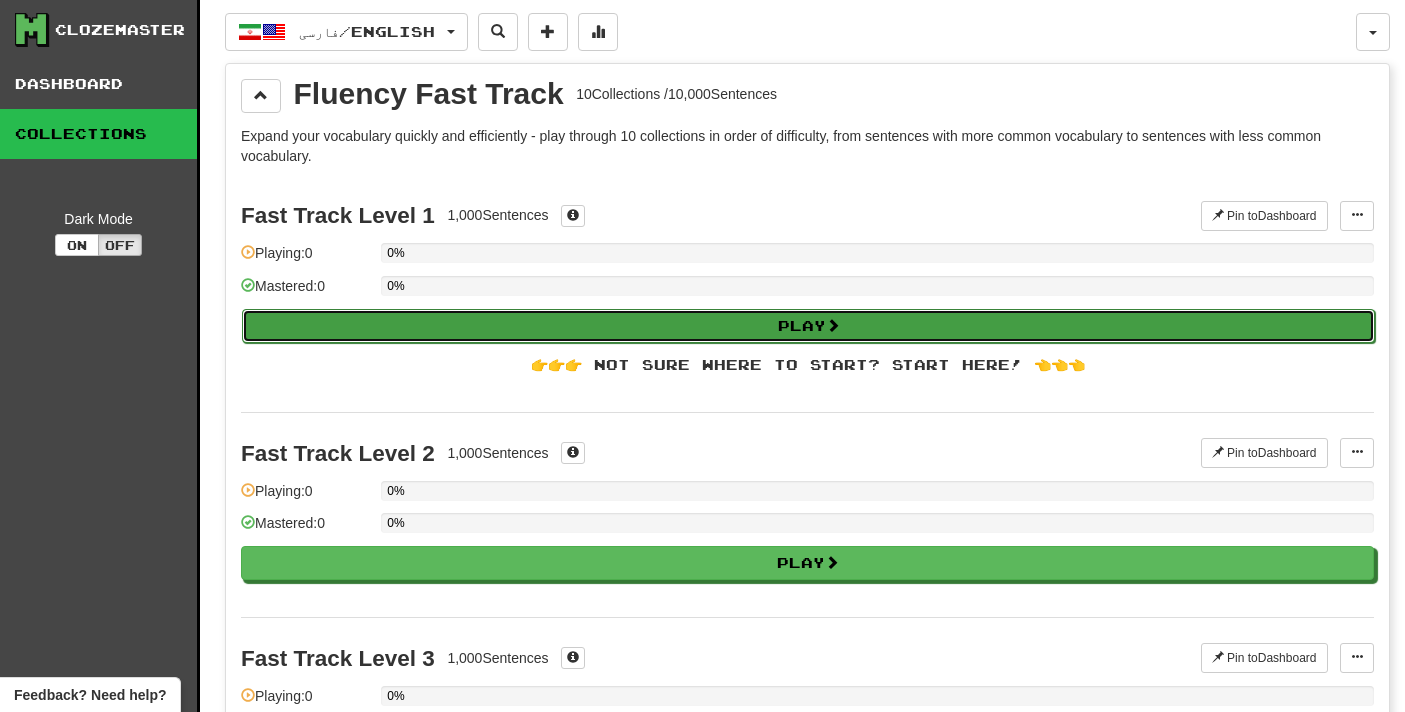 click on "Play" at bounding box center (808, 326) 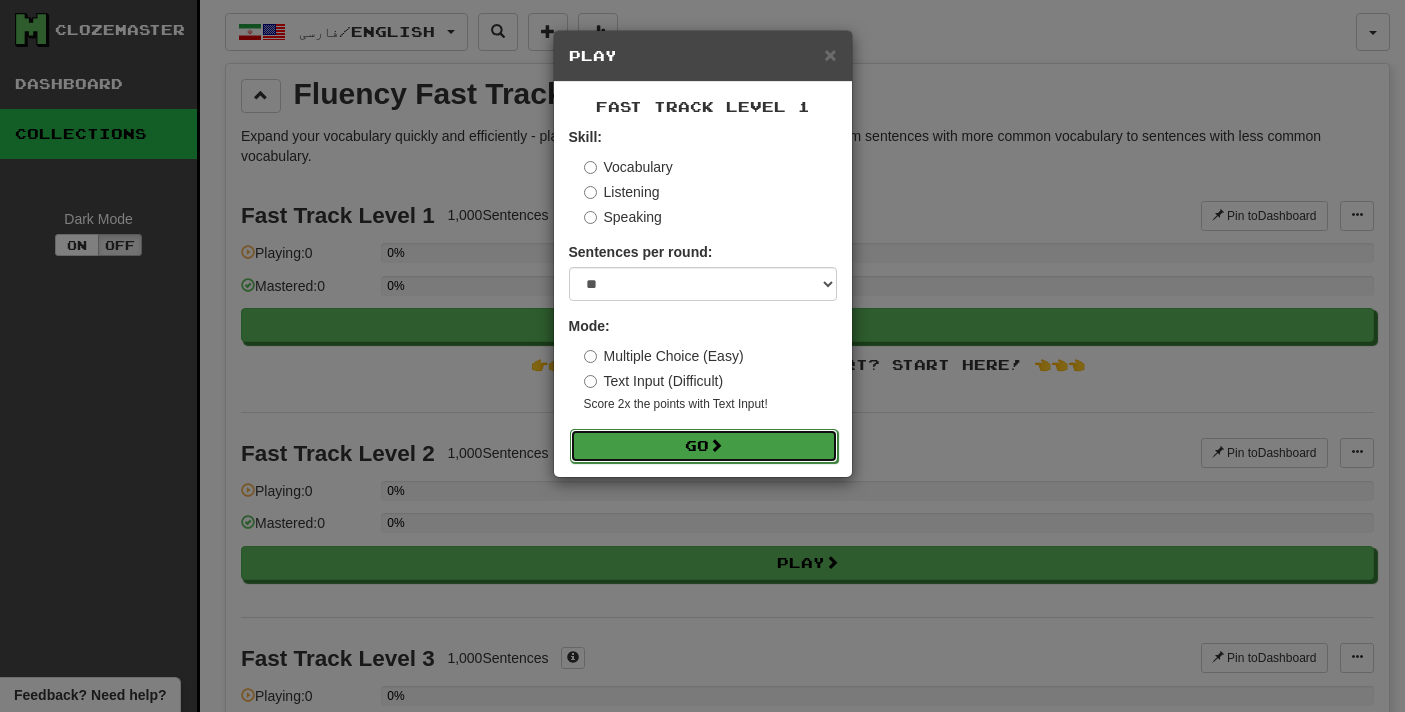 click on "Go" at bounding box center (704, 446) 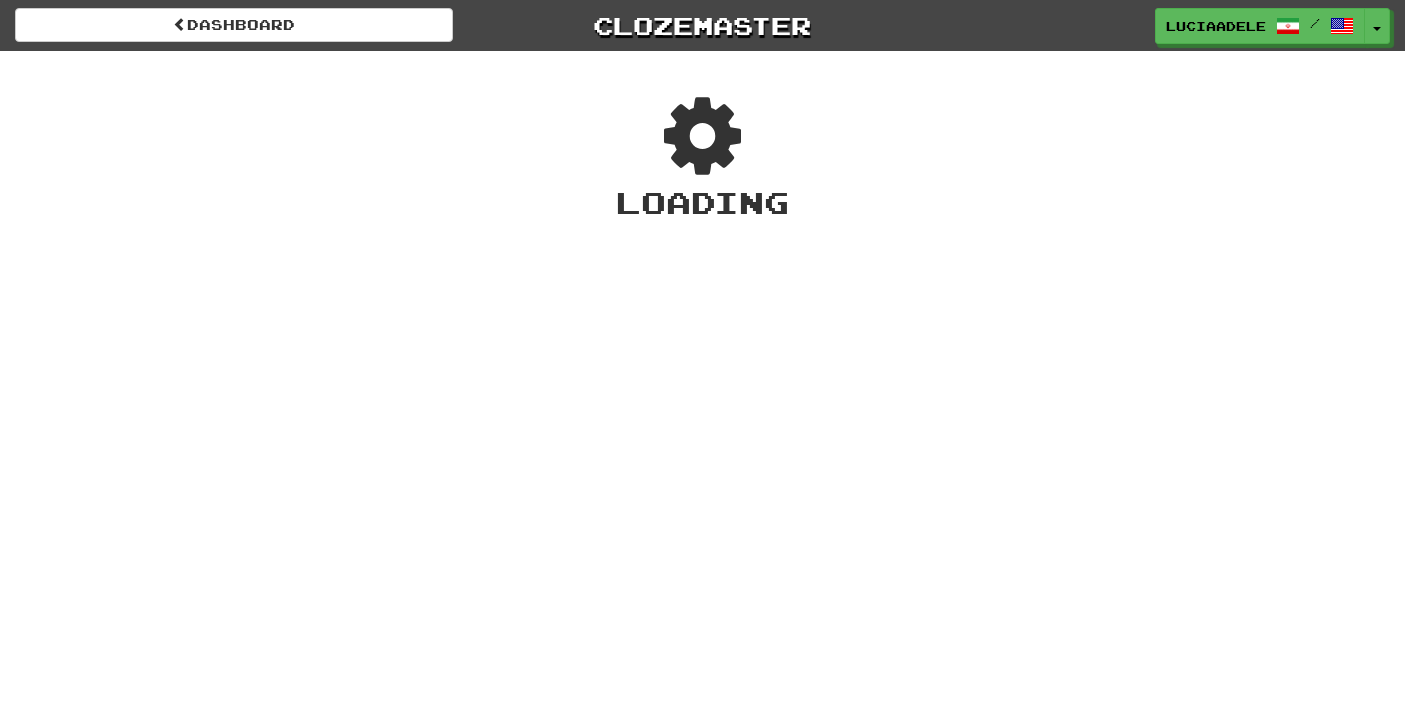 scroll, scrollTop: 0, scrollLeft: 0, axis: both 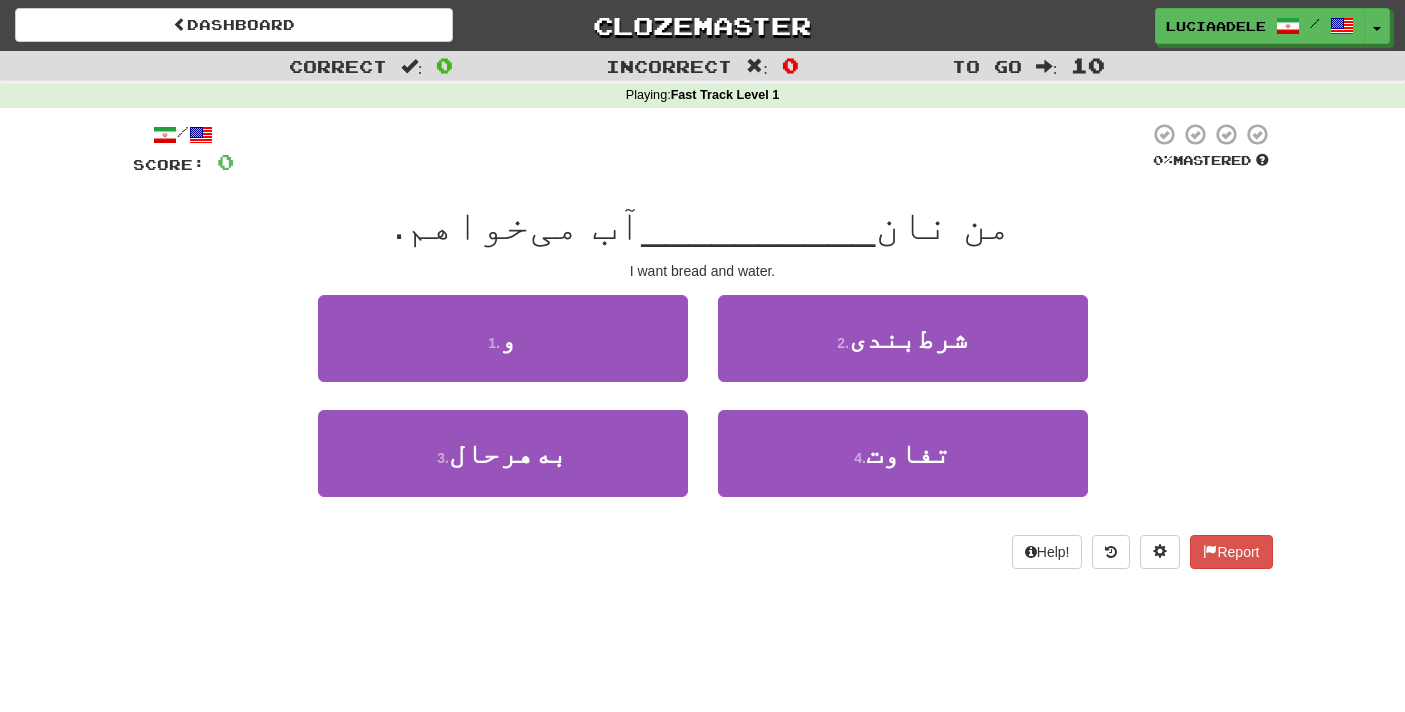 click on "آب می‌خواهم." at bounding box center [517, 224] 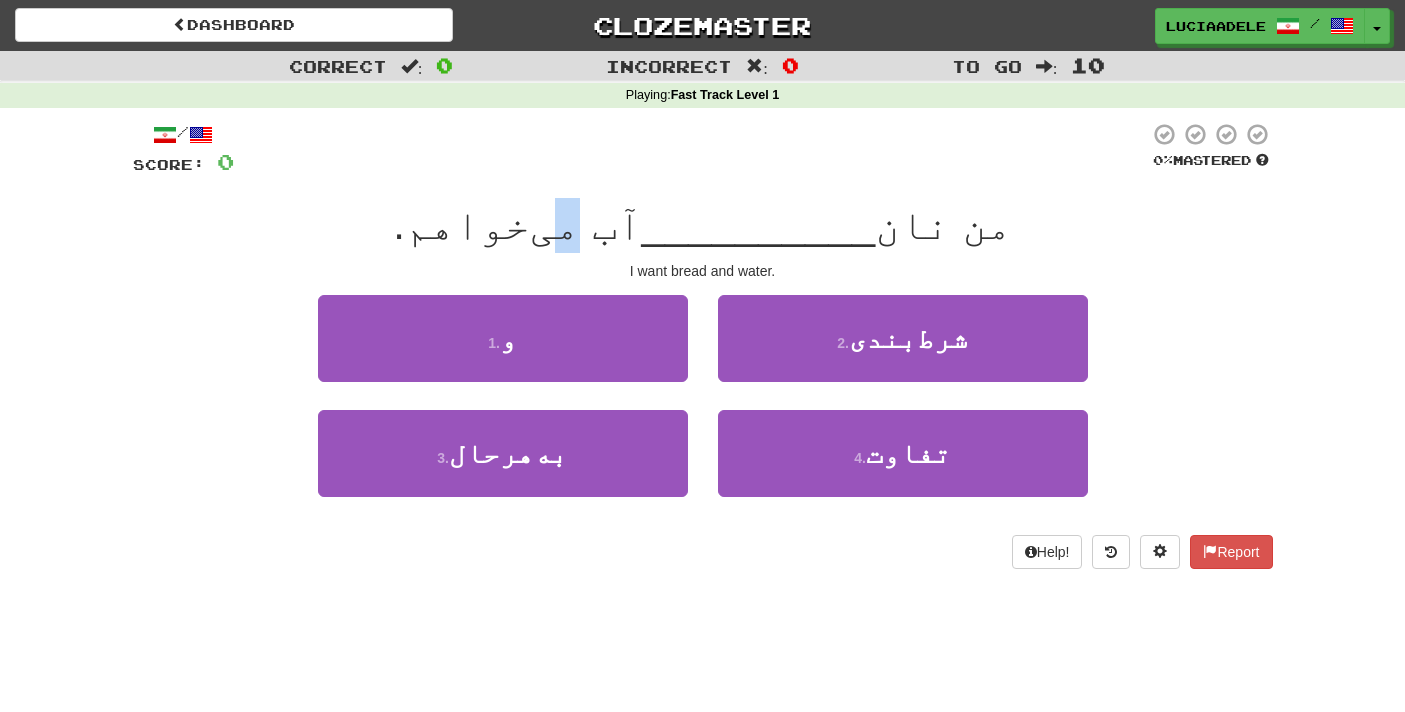 click on "آب می‌خواهم." at bounding box center [517, 224] 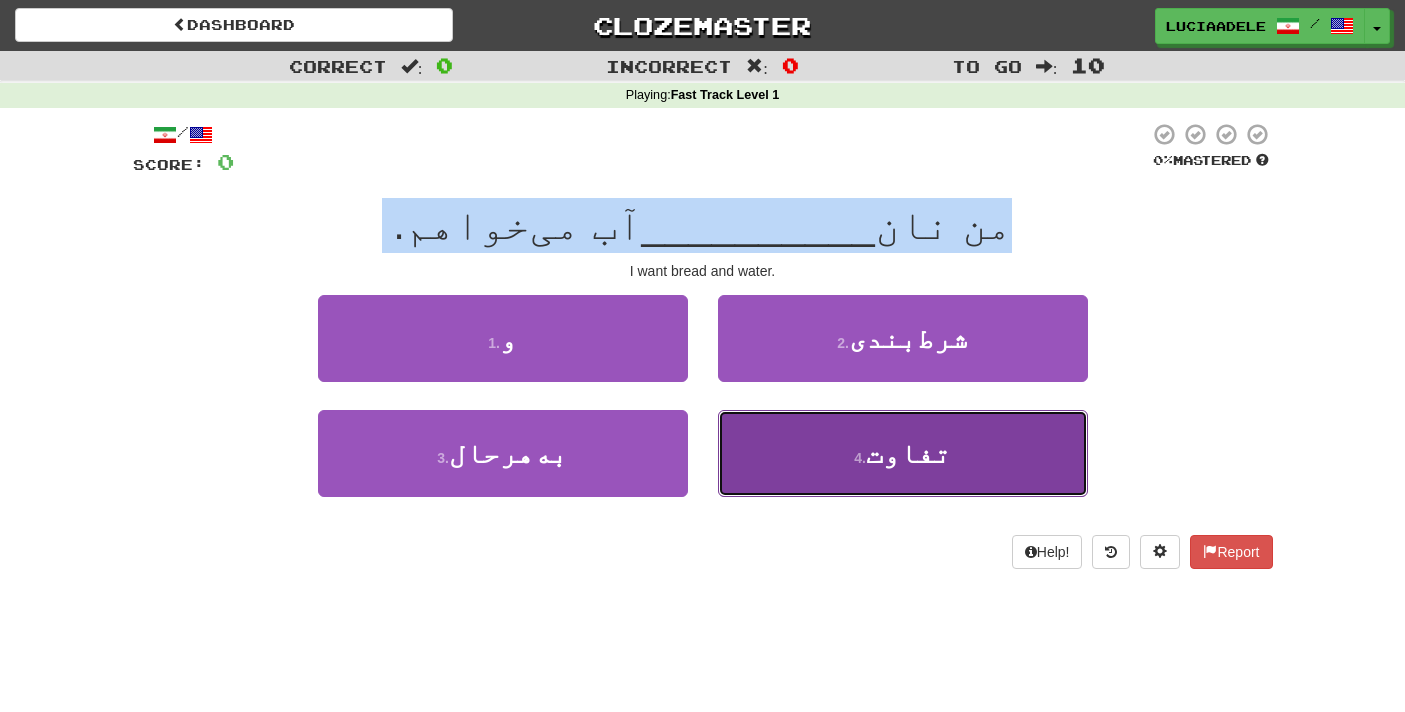 click on "تفاوت" at bounding box center [908, 453] 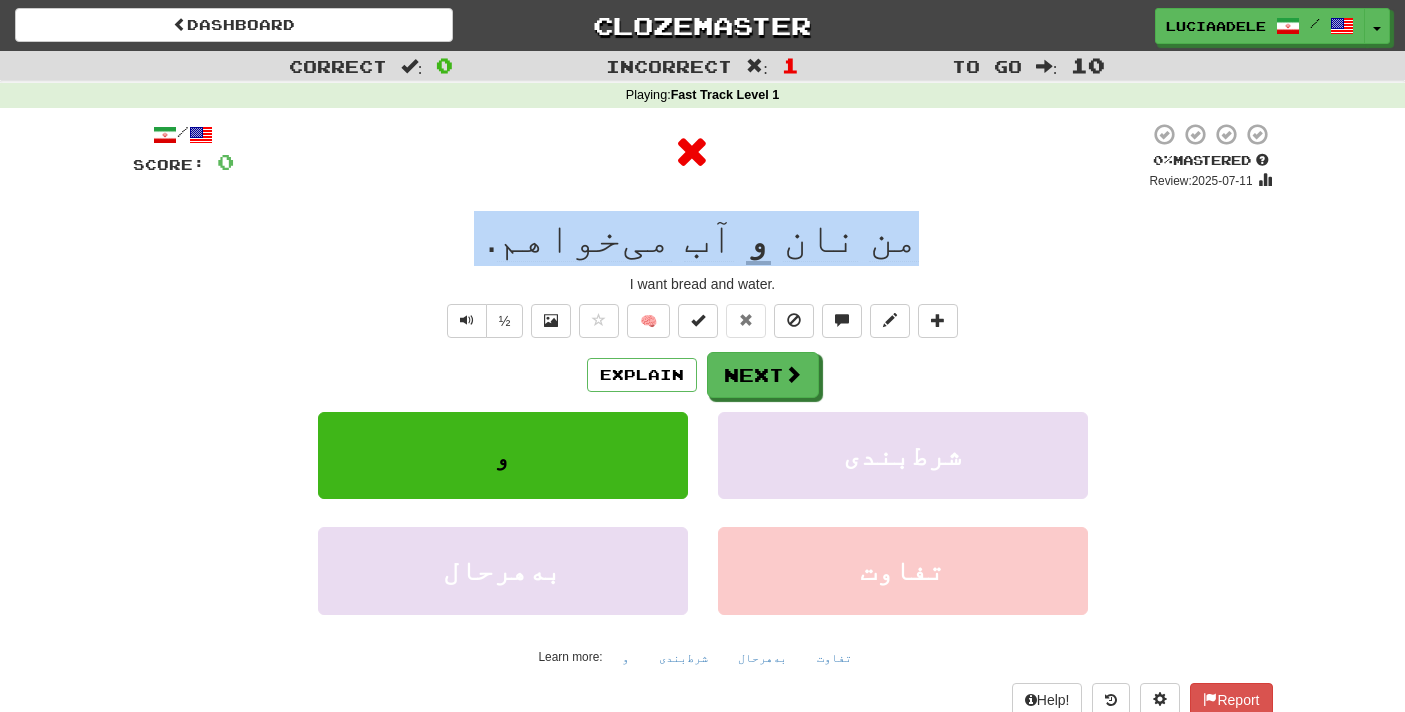 click on "آب   می‌خواهم ." at bounding box center (616, 238) 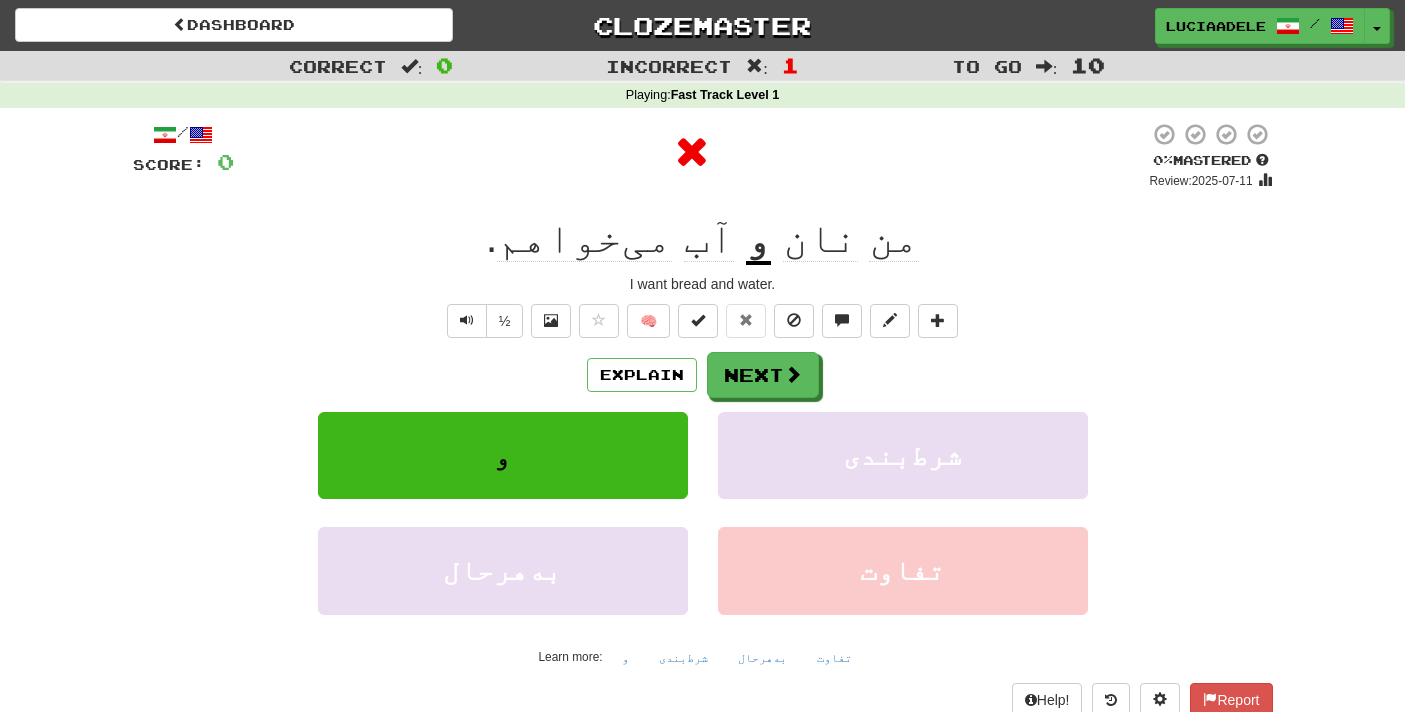 click on "آب   می‌خواهم ." at bounding box center (616, 238) 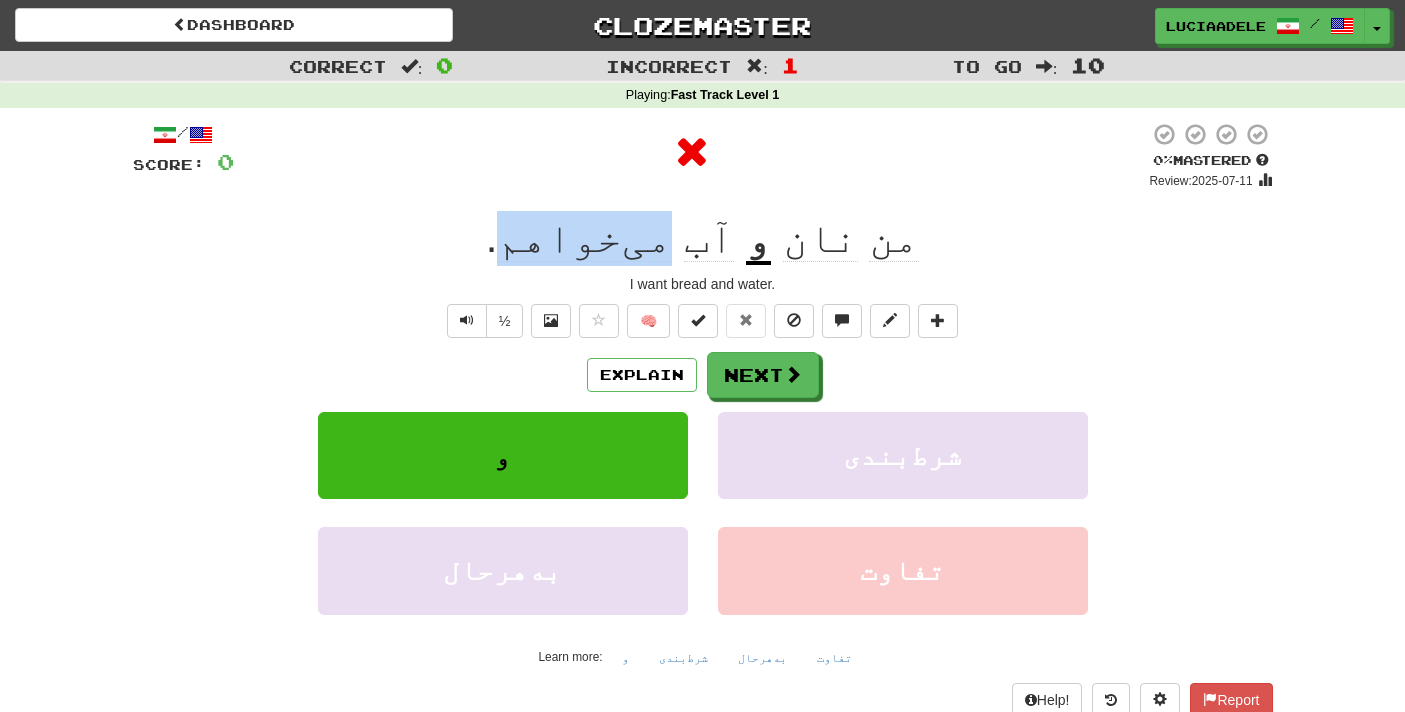 click at bounding box center [702, 356] 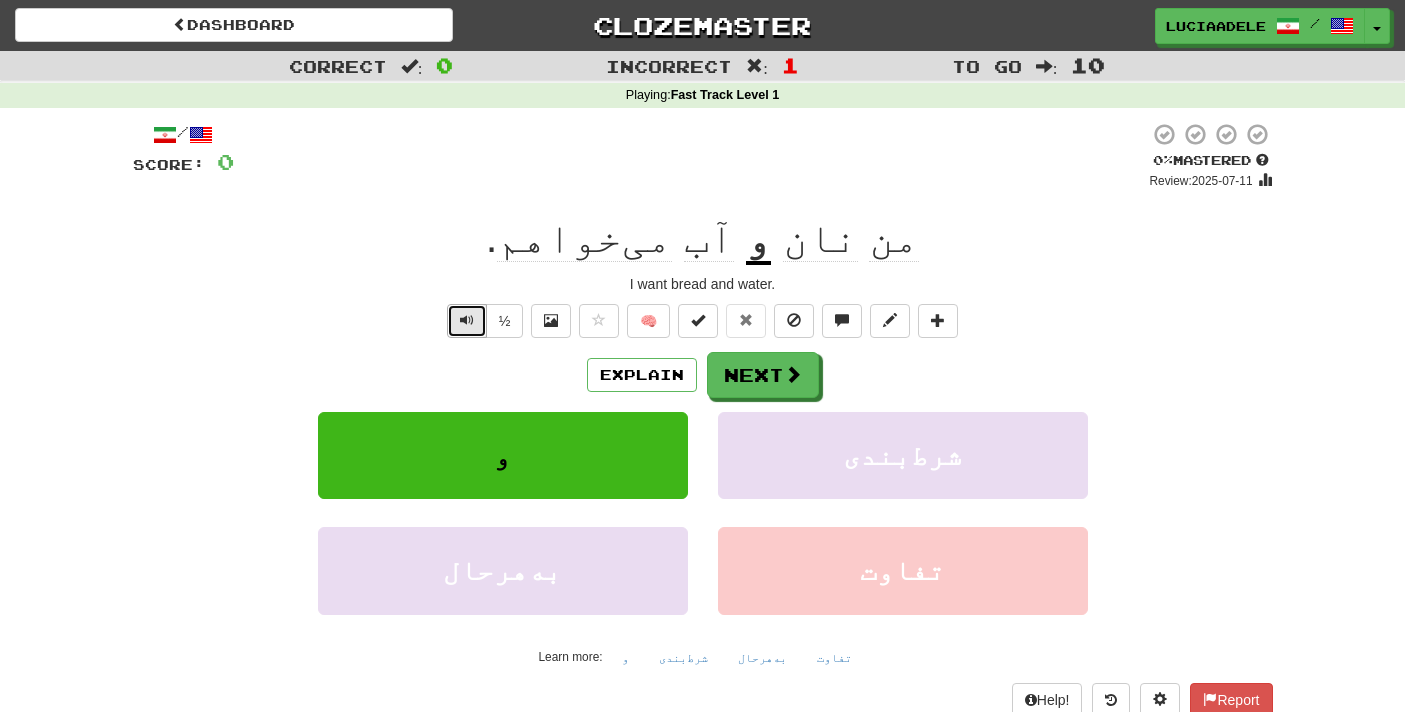 click at bounding box center [467, 321] 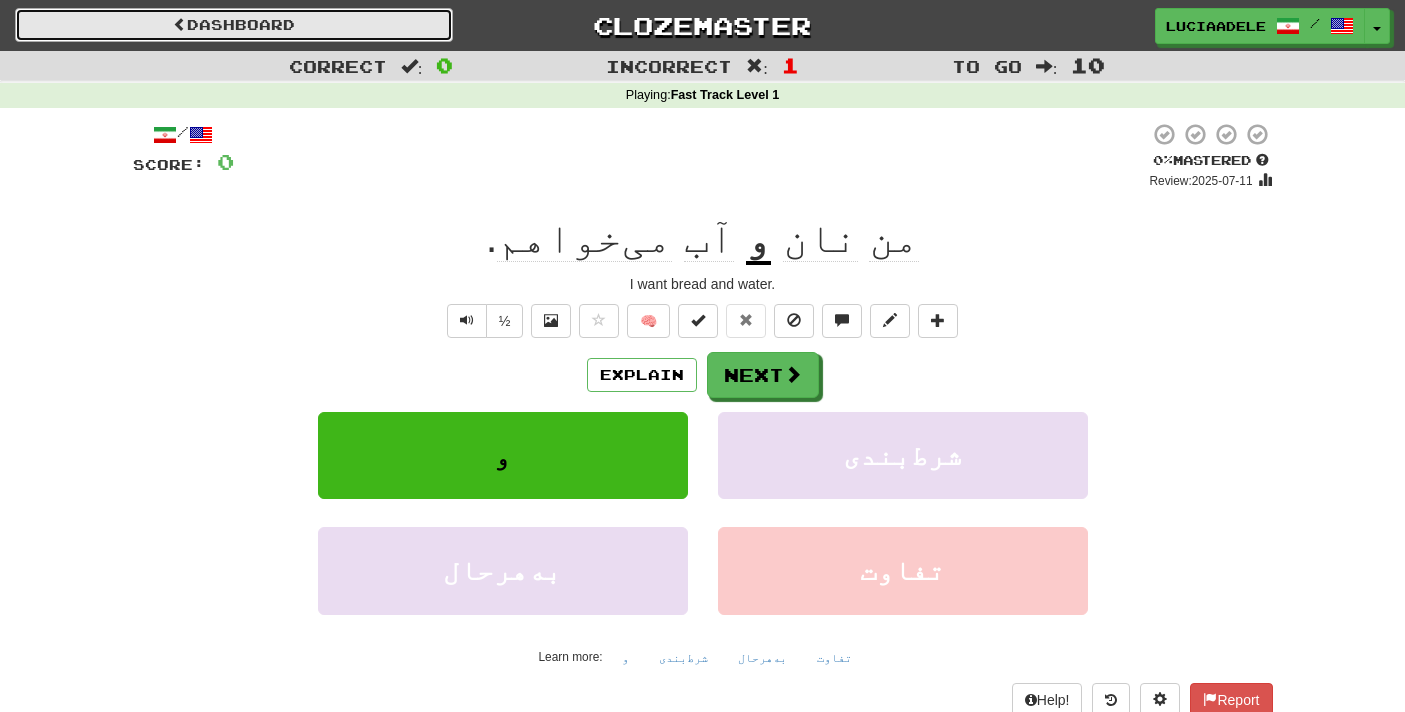 click on "Dashboard" at bounding box center (234, 25) 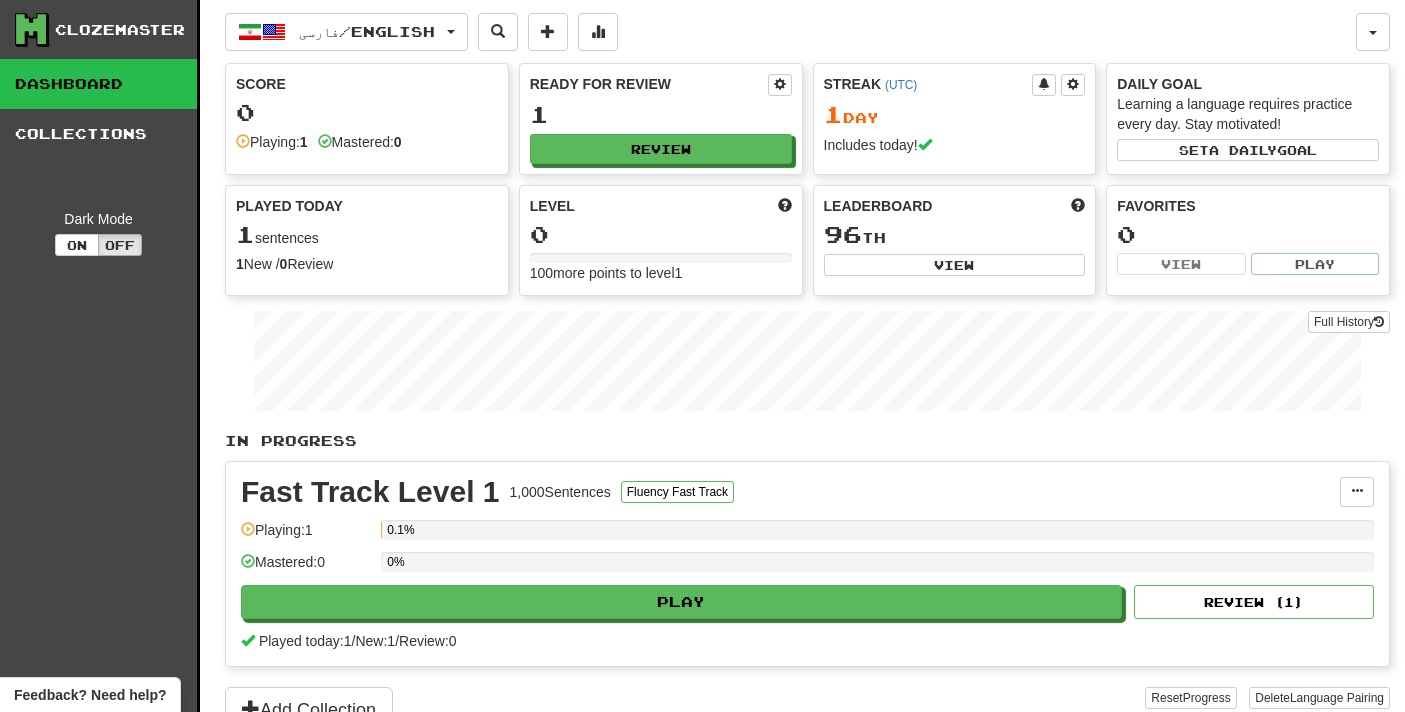 scroll, scrollTop: 0, scrollLeft: 0, axis: both 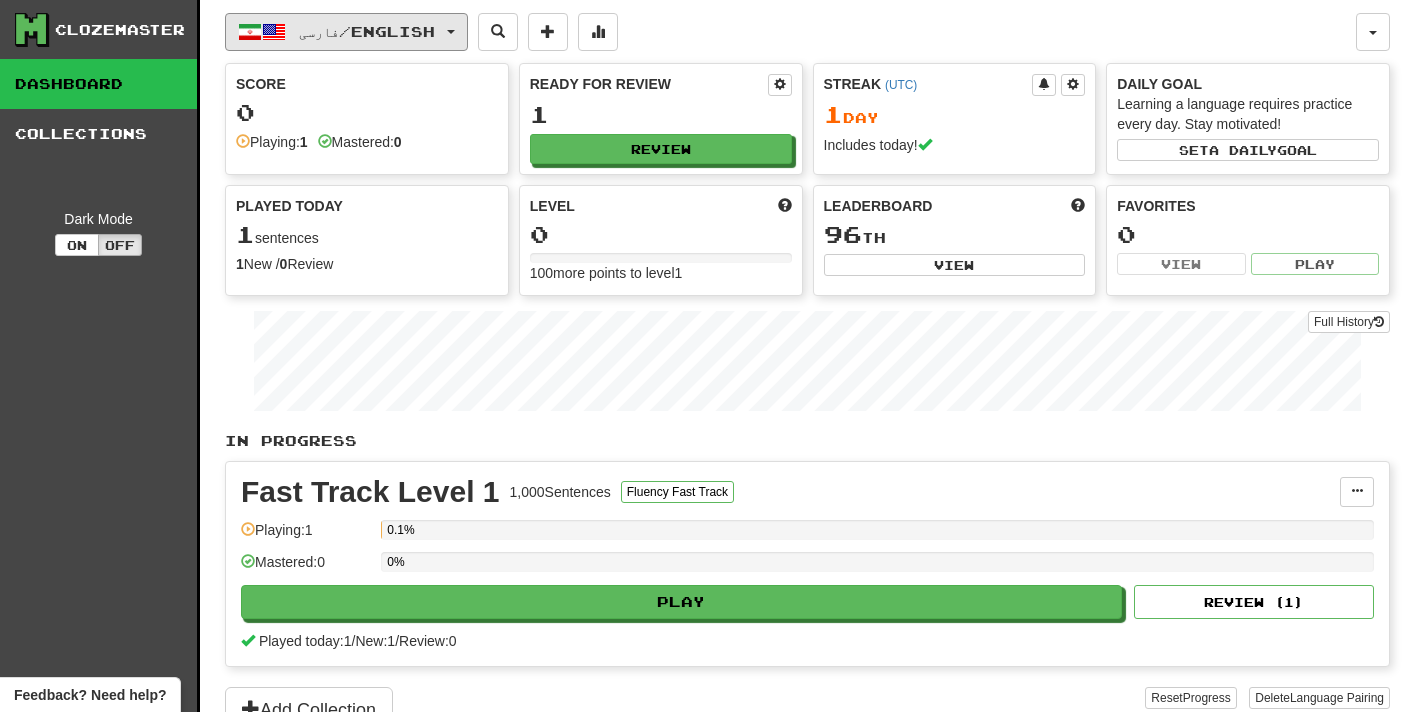 click on "فارسی  /  English" at bounding box center [367, 31] 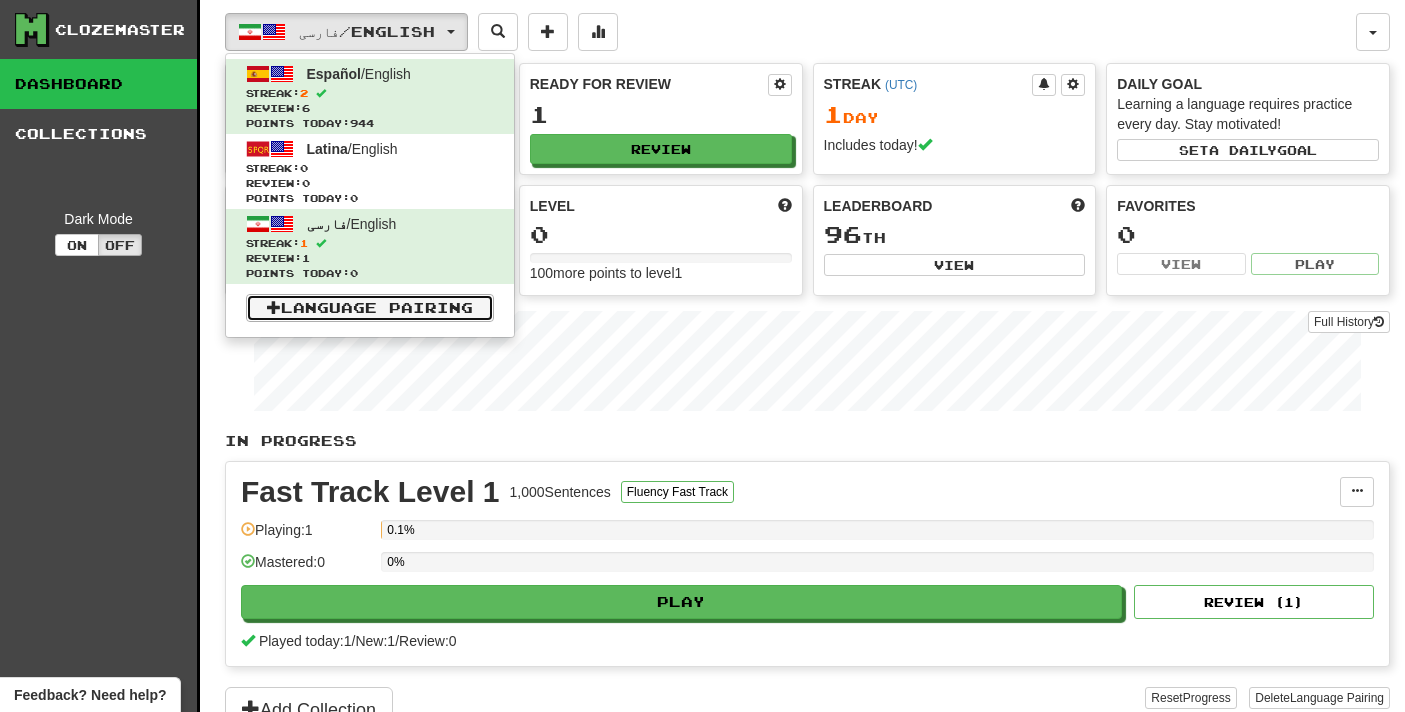 click on "Language Pairing" at bounding box center [370, 308] 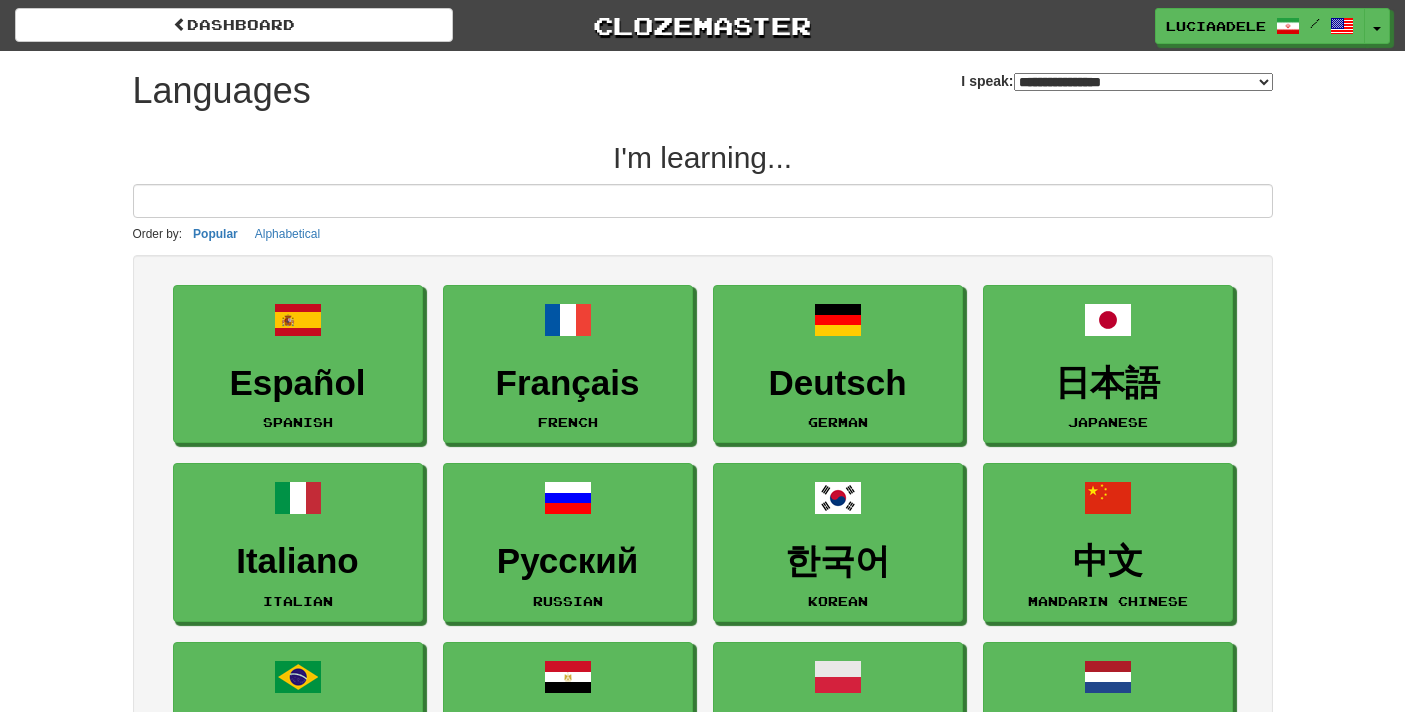 select on "*******" 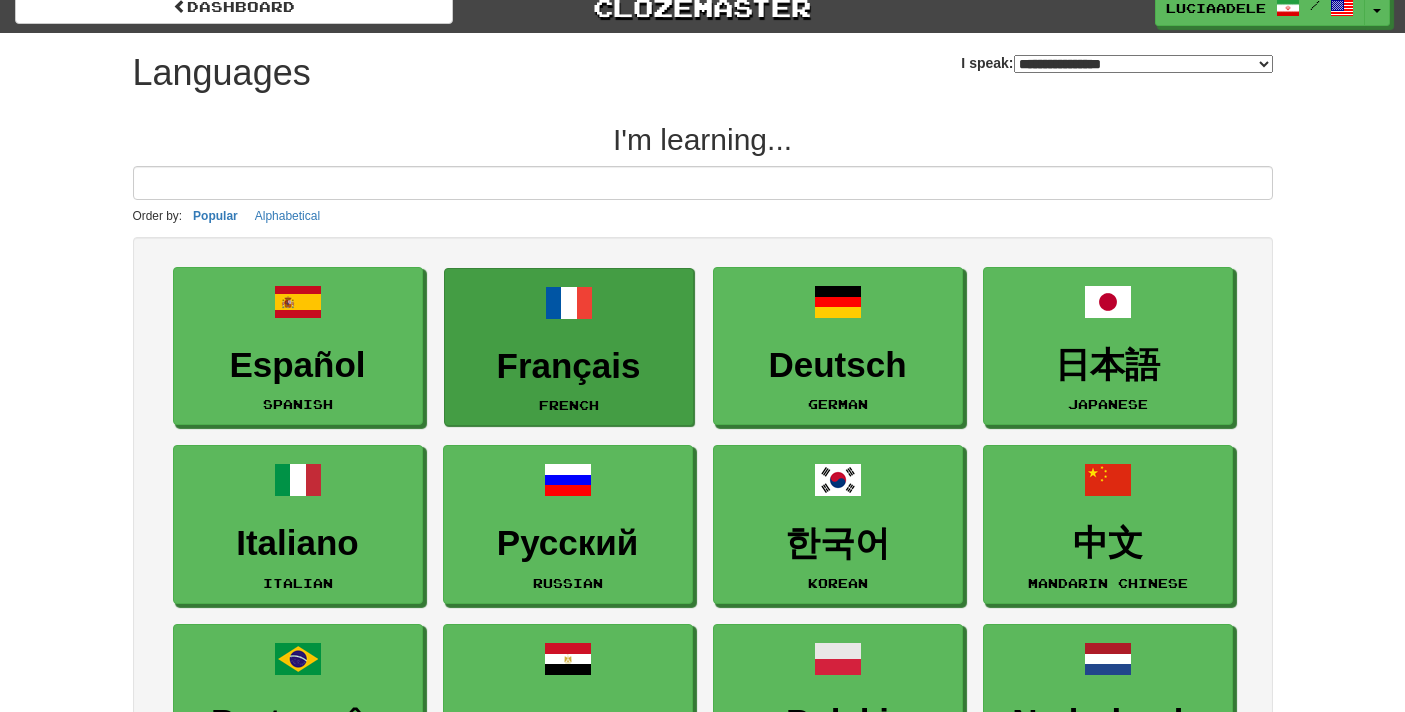 scroll, scrollTop: 0, scrollLeft: 0, axis: both 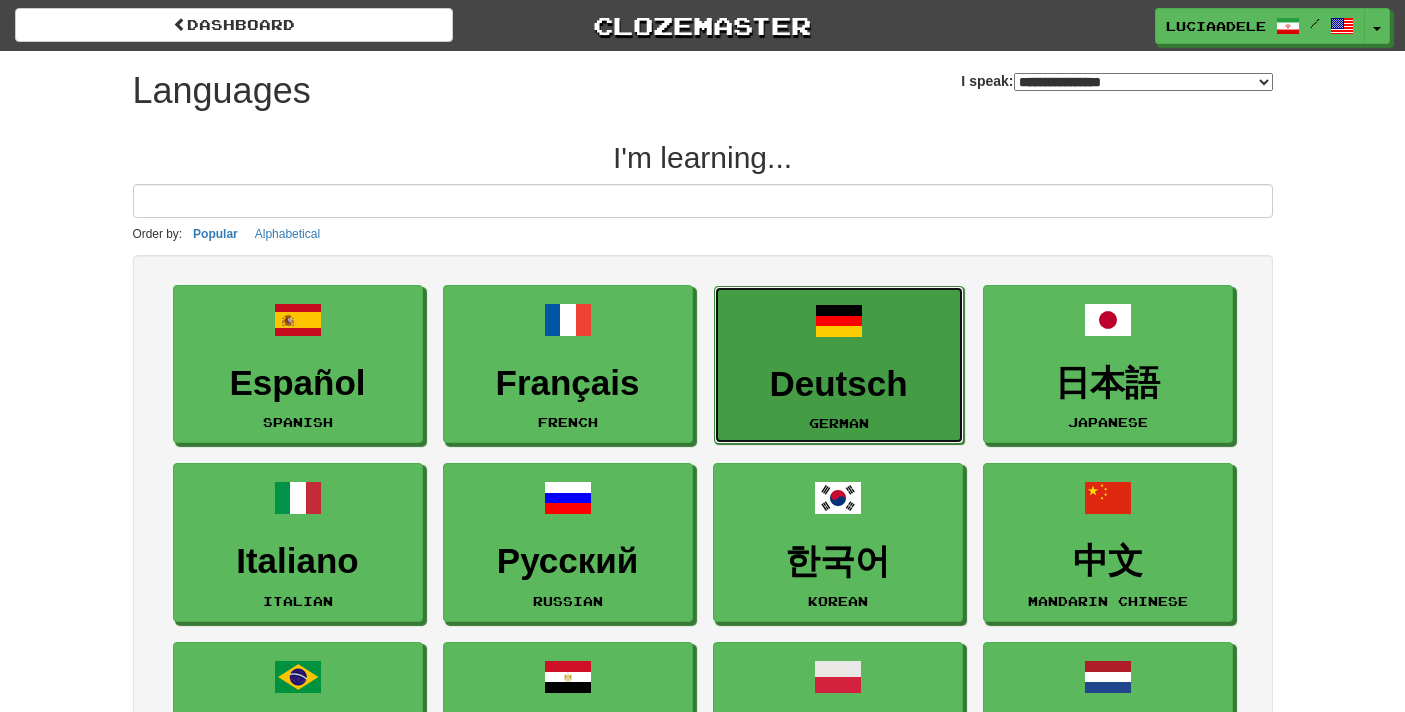click on "Deutsch" at bounding box center [839, 384] 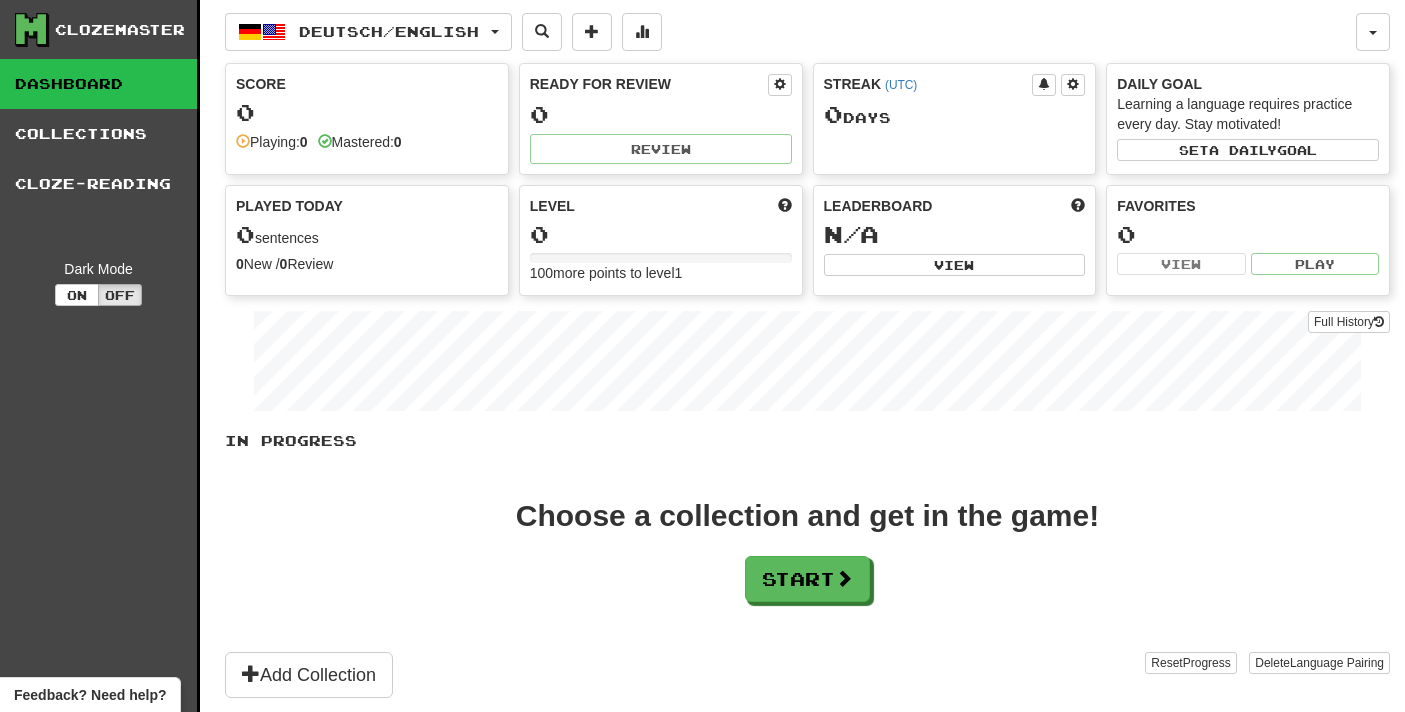 scroll, scrollTop: 0, scrollLeft: 0, axis: both 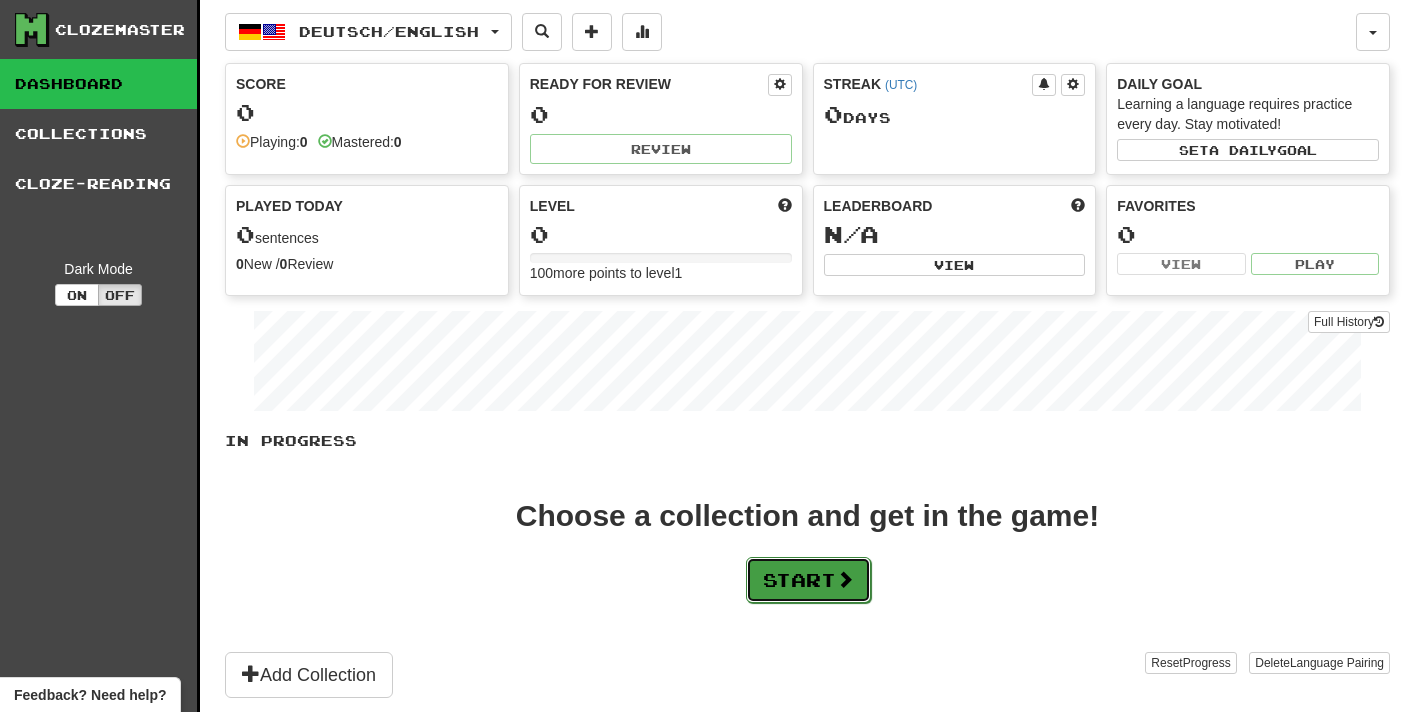 click on "Start" at bounding box center (808, 580) 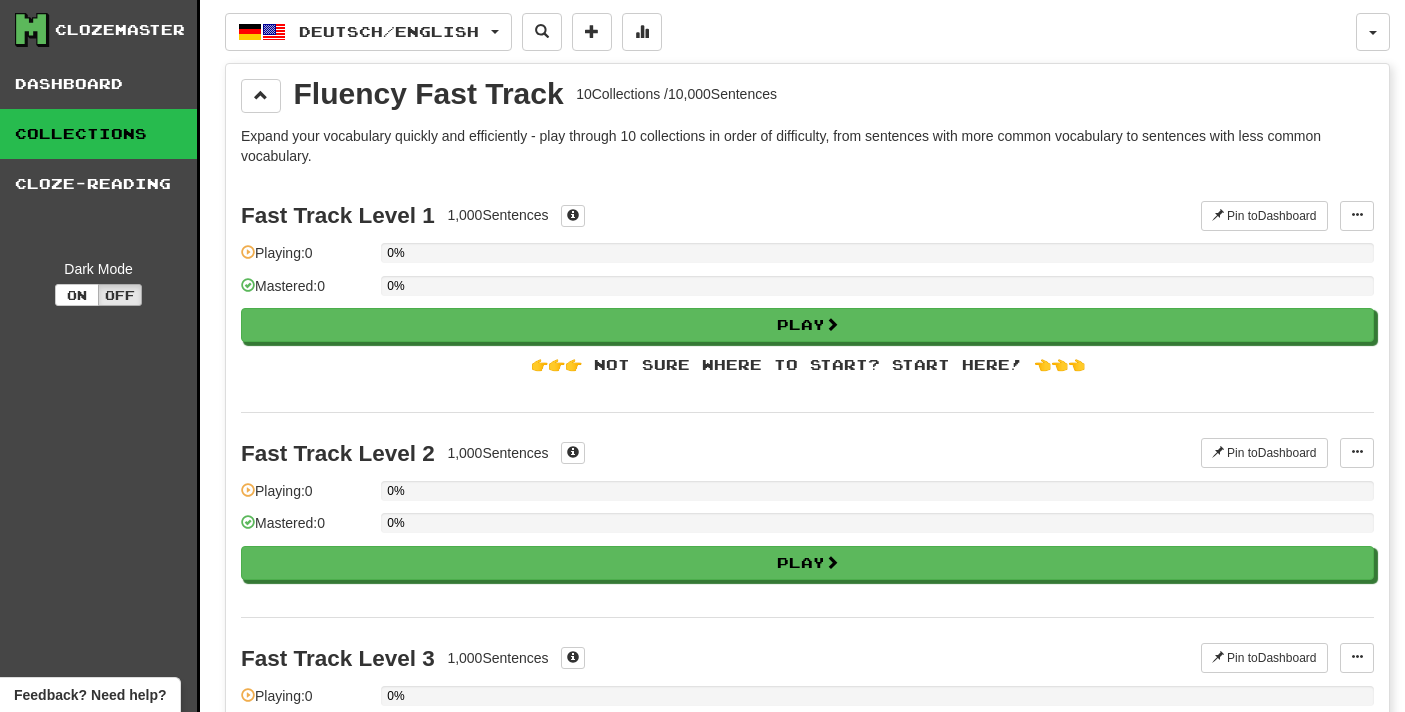 click on "Fast Track Level 1 1,000  Sentences   Pin to  Dashboard   Pin to  Dashboard Manage Sentences  Playing:  0 0%  Mastered:  0 0% Play  👉👉👉 Not sure where to start? Start here! 👈👈👈" at bounding box center (807, 294) 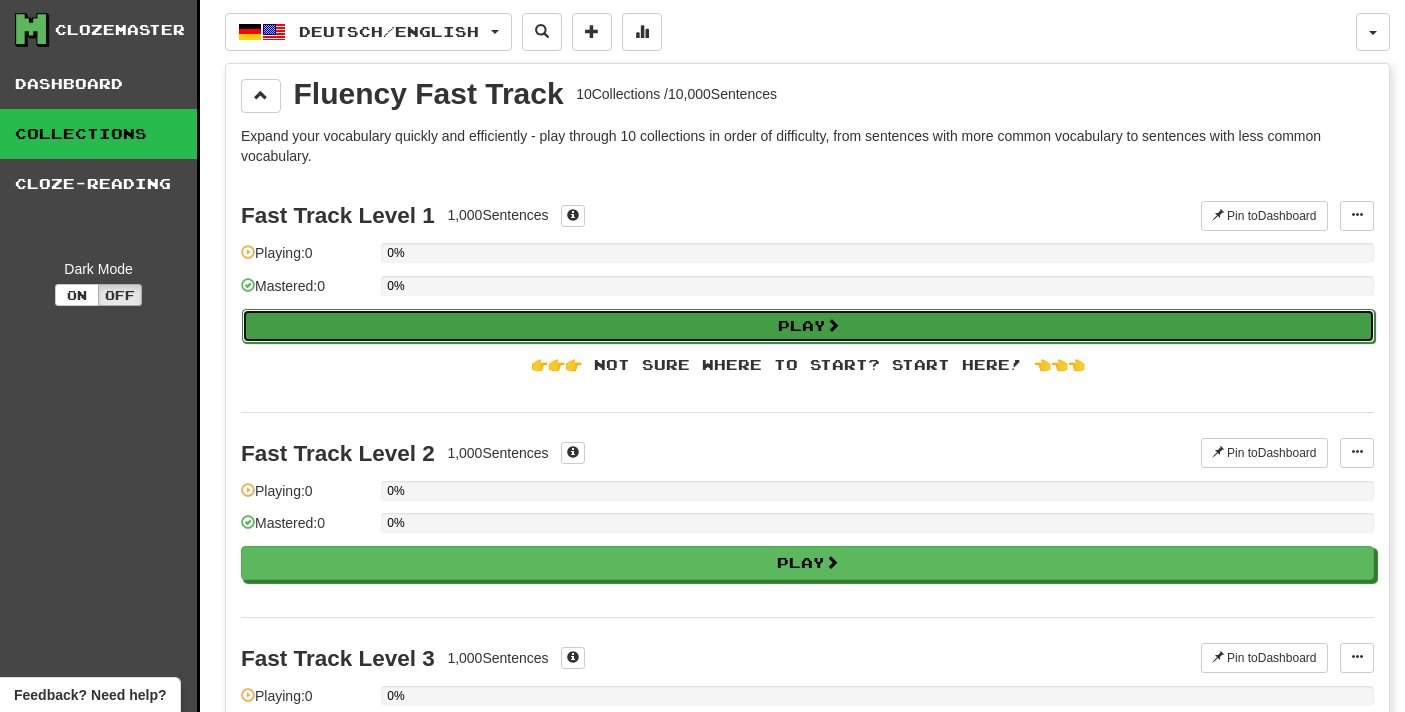 click on "Play" at bounding box center (808, 326) 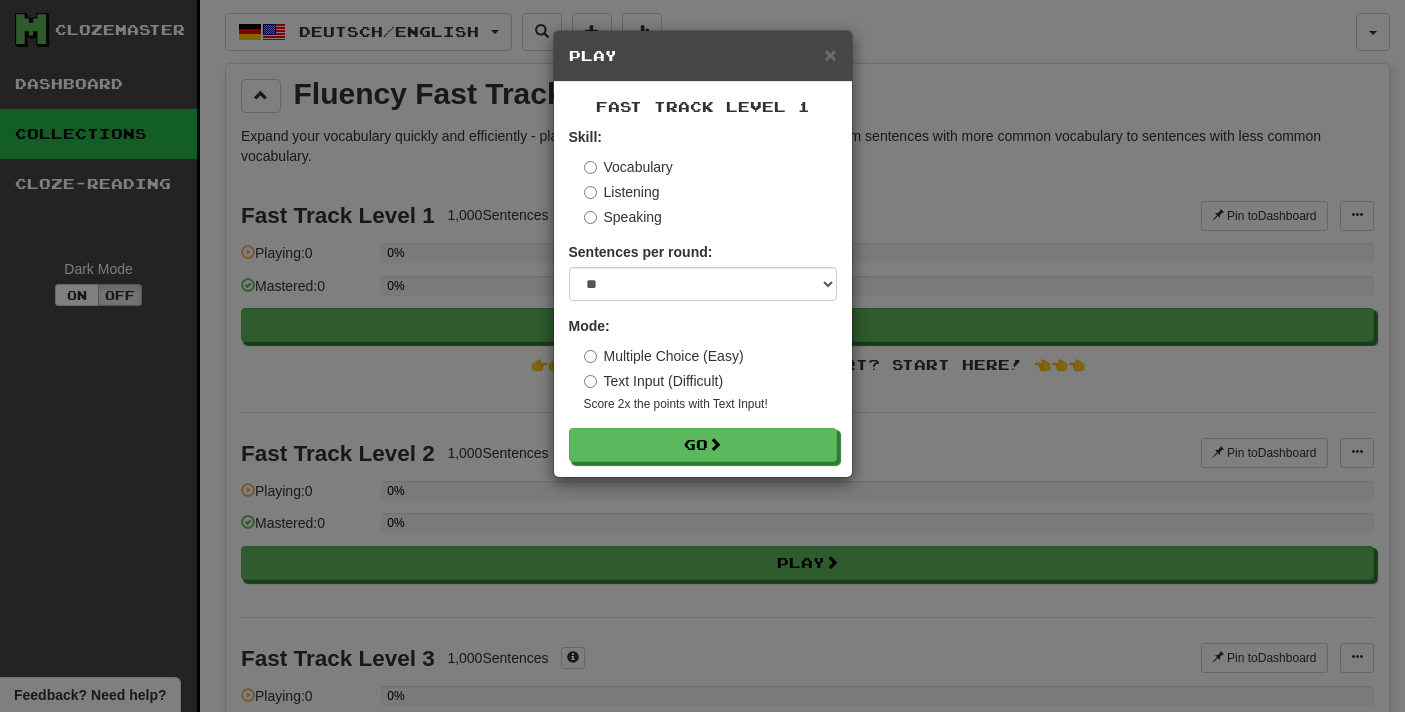 click on "Text Input (Difficult)" at bounding box center (654, 381) 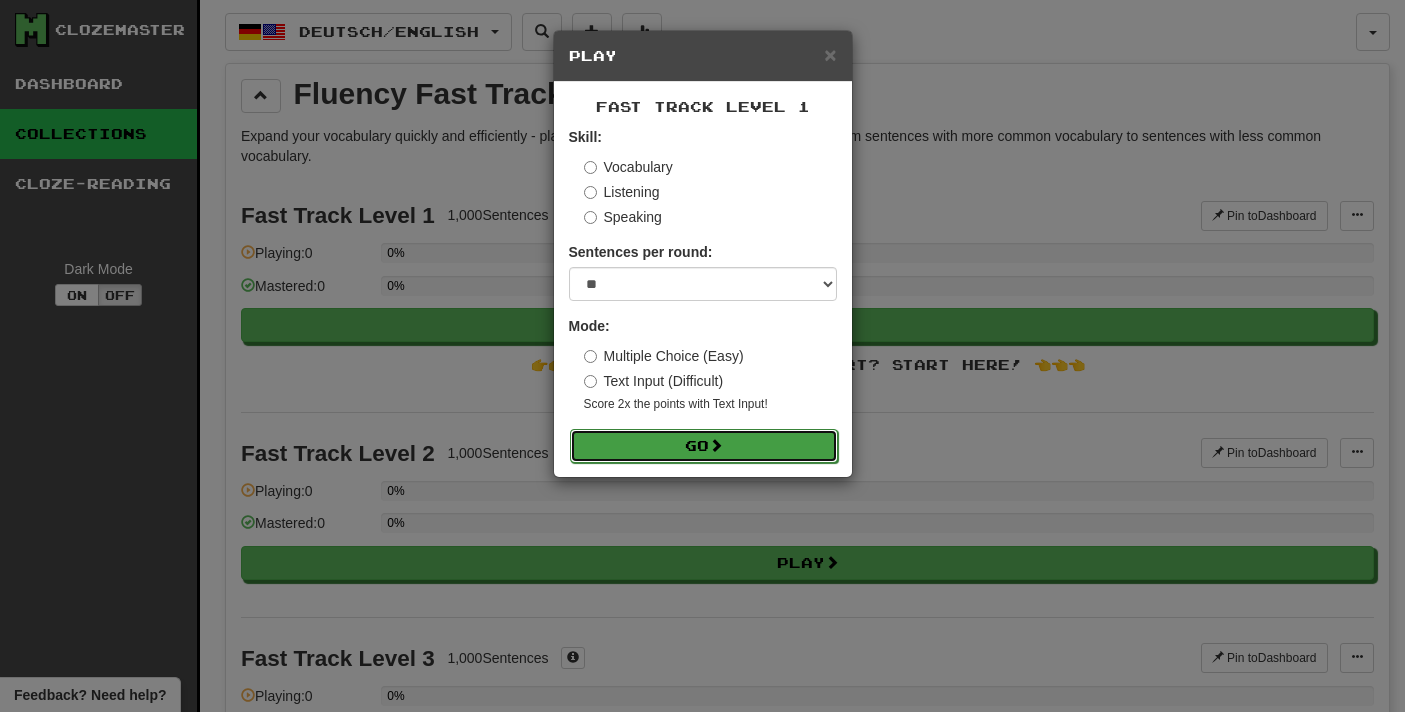 click on "Go" at bounding box center (704, 446) 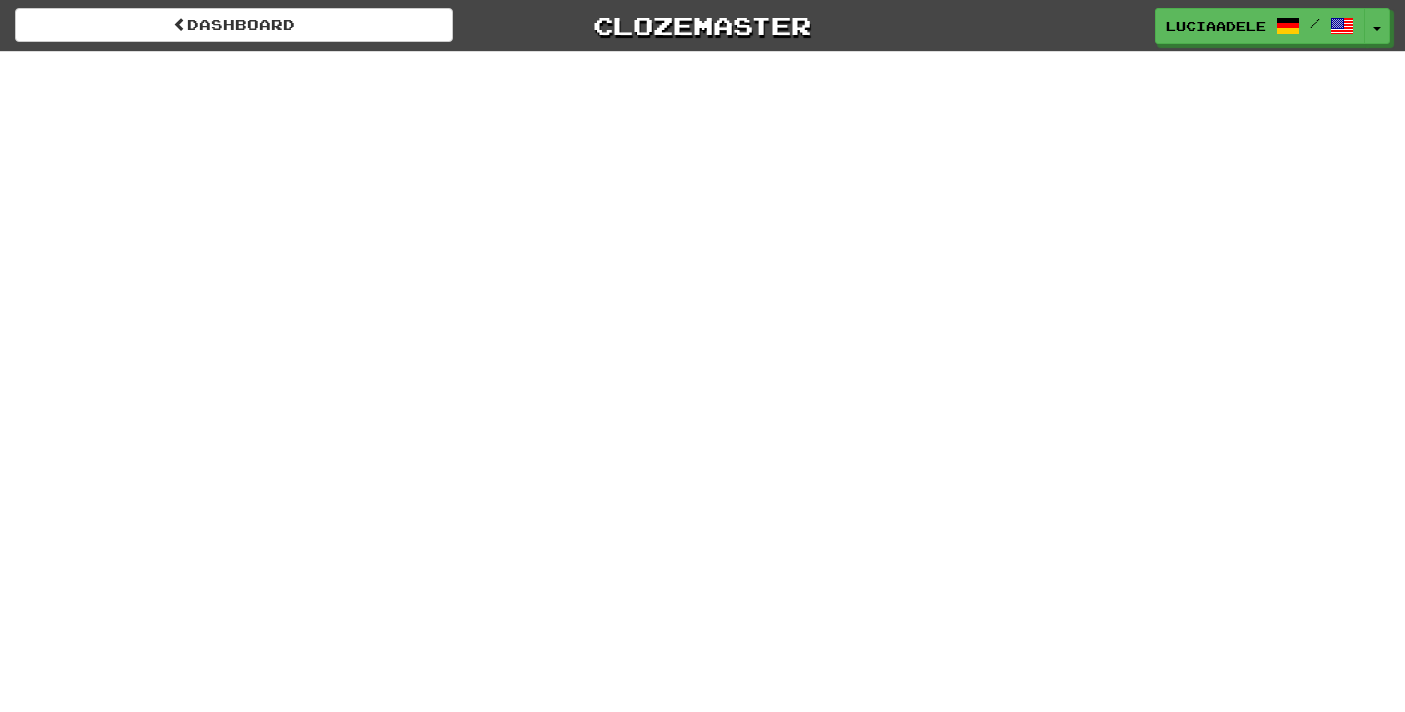 scroll, scrollTop: 0, scrollLeft: 0, axis: both 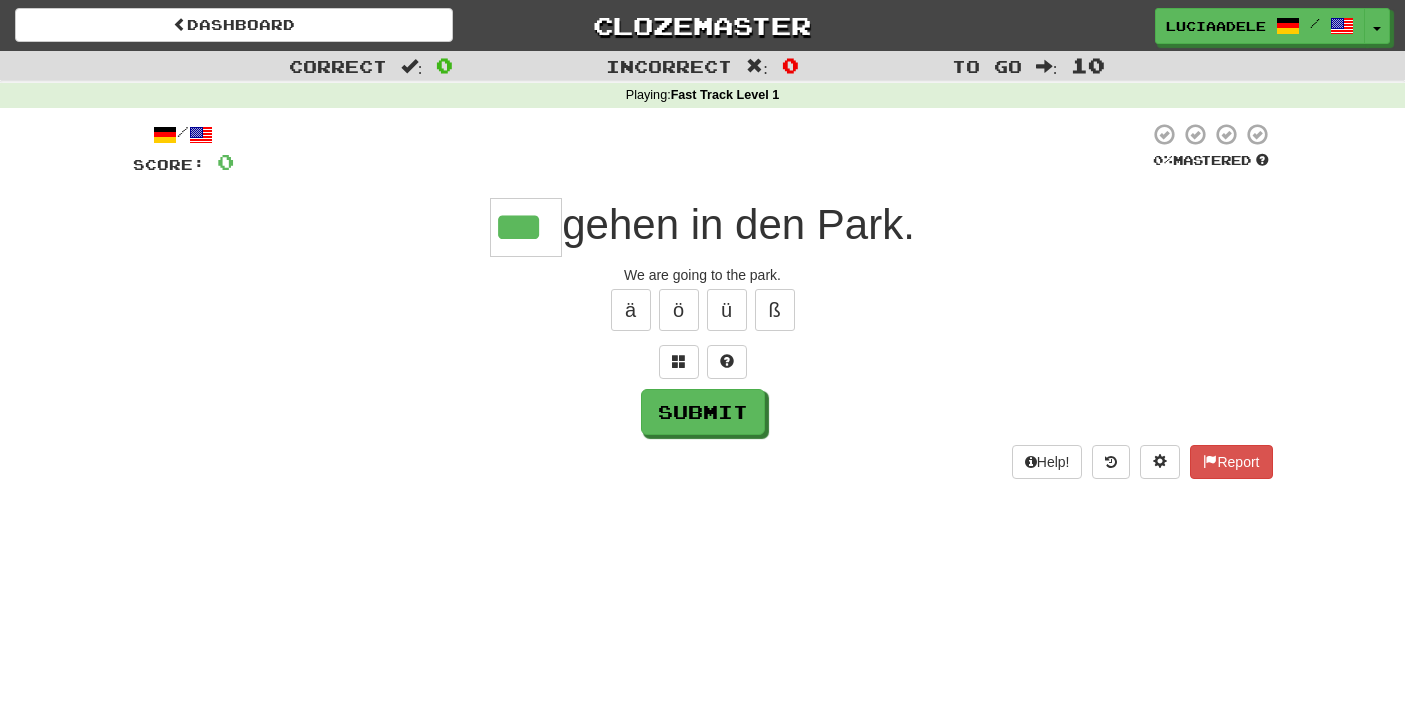 type on "***" 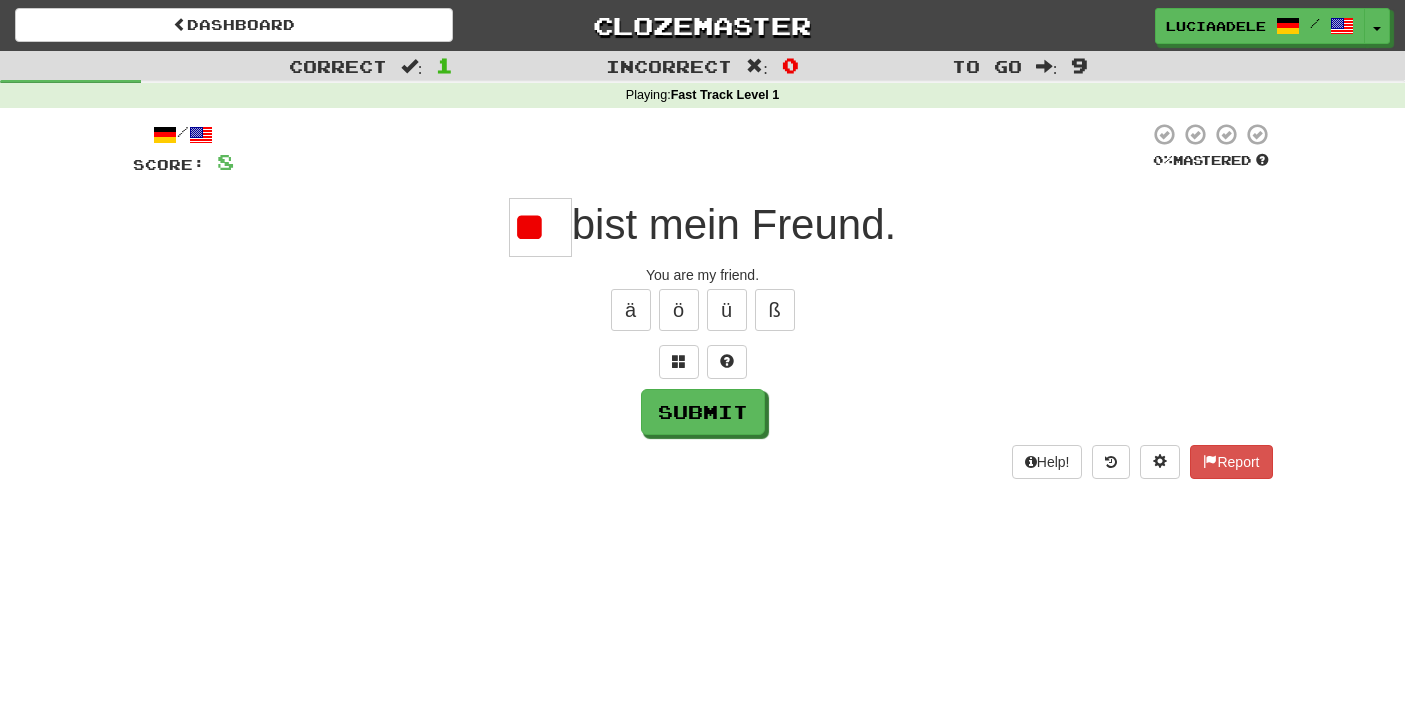 type on "*" 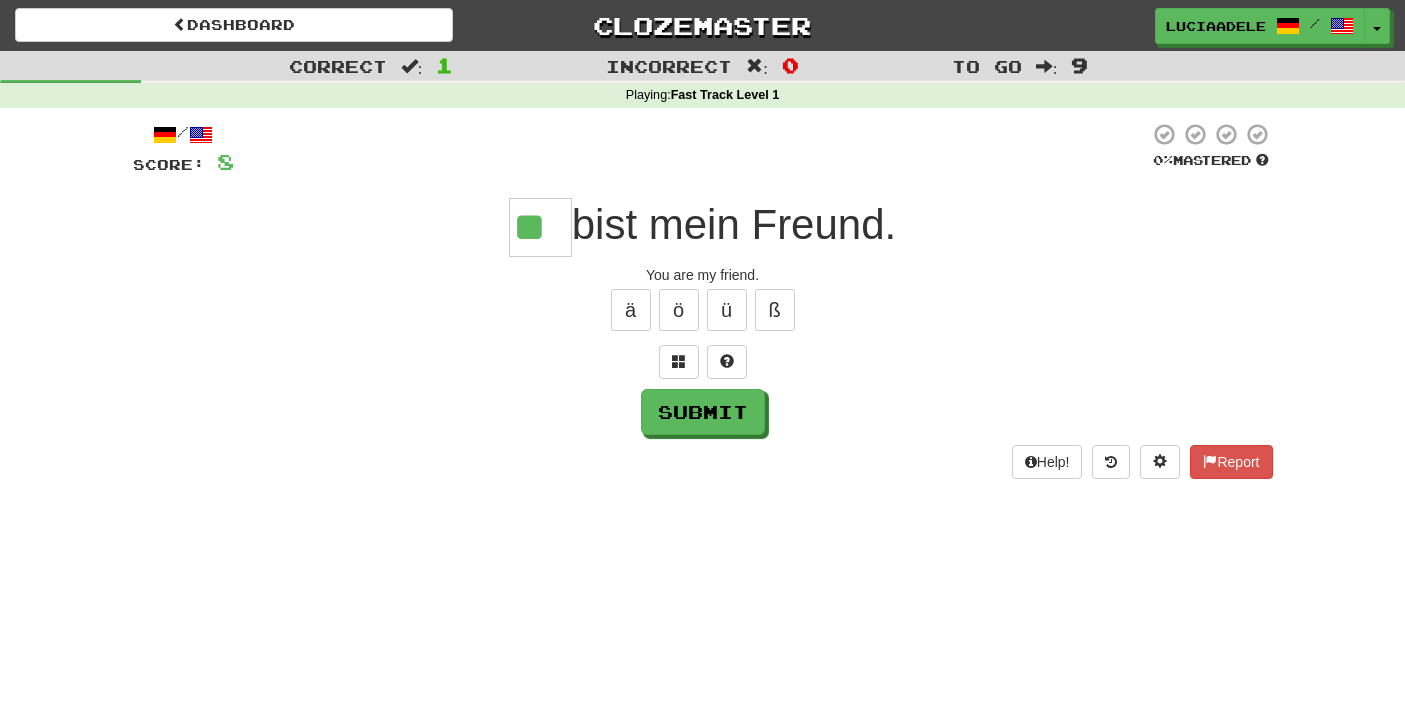 type on "**" 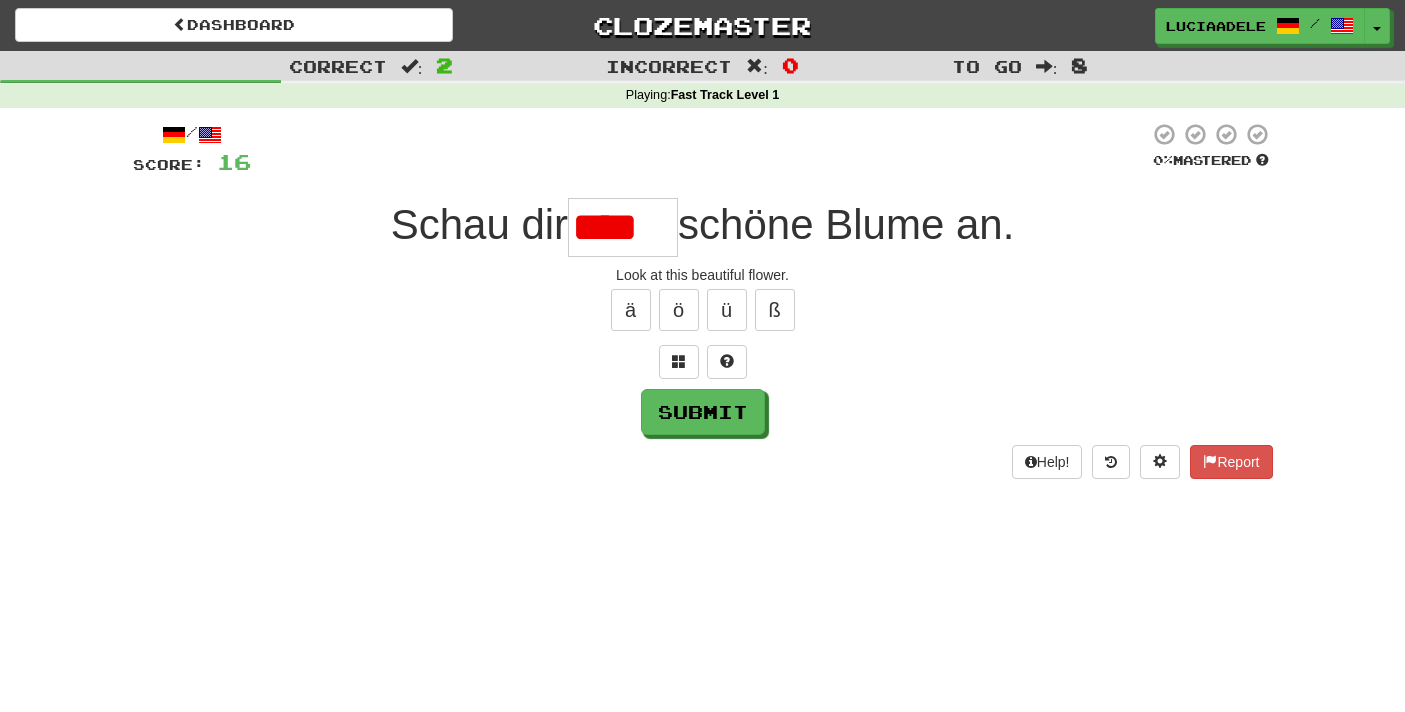 type on "*****" 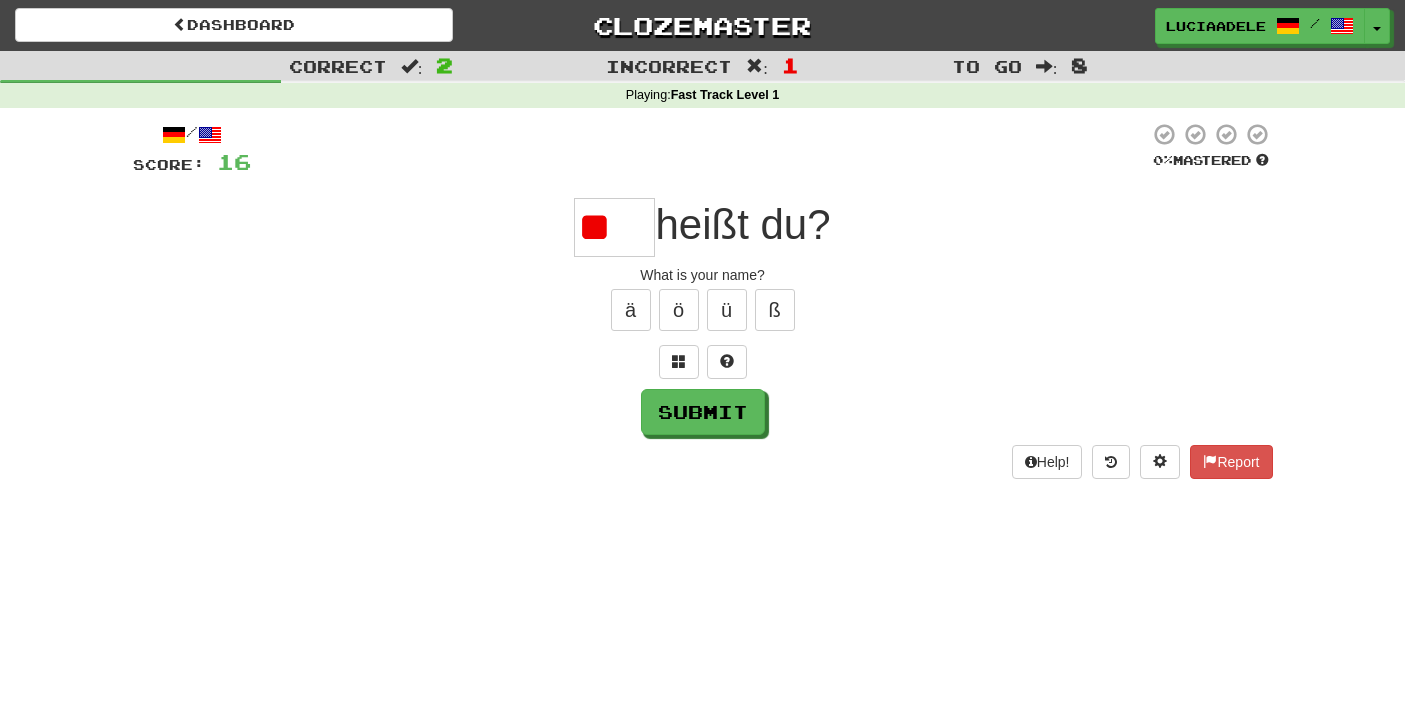 scroll, scrollTop: 0, scrollLeft: 0, axis: both 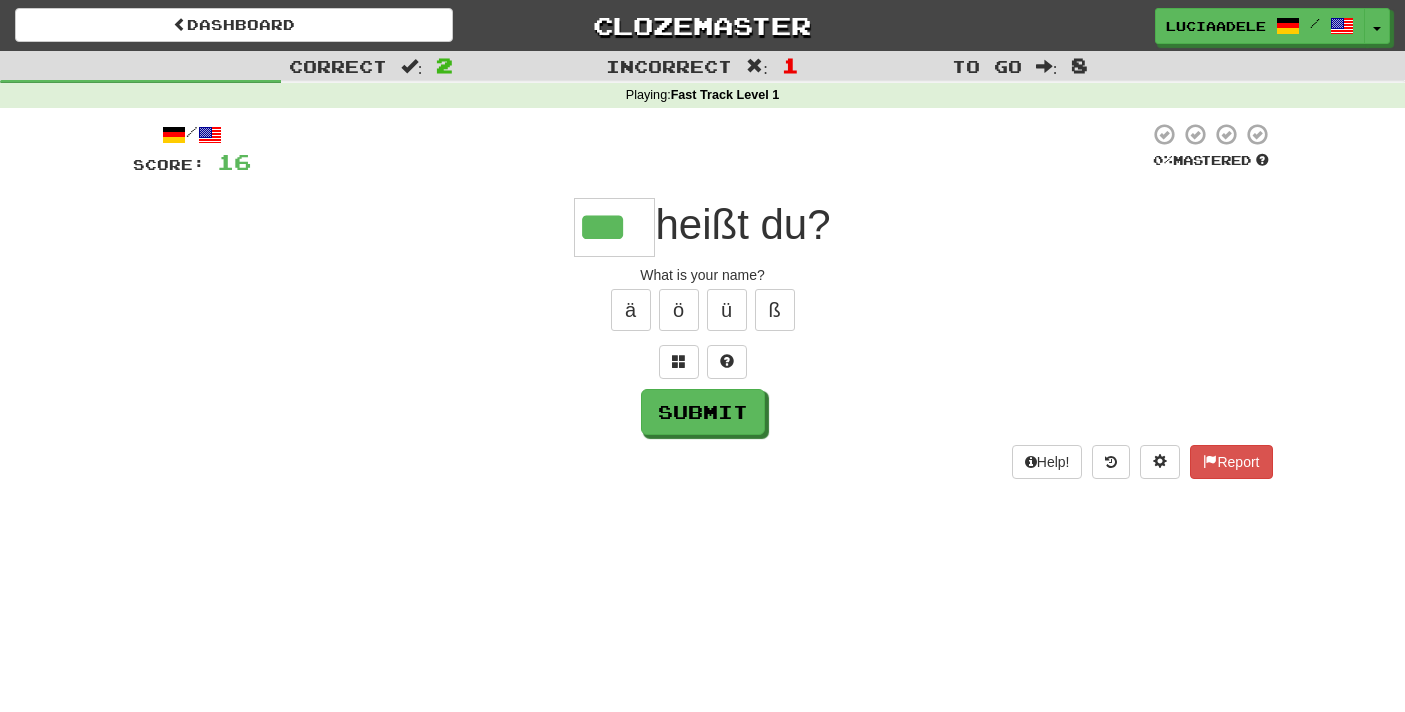 type on "***" 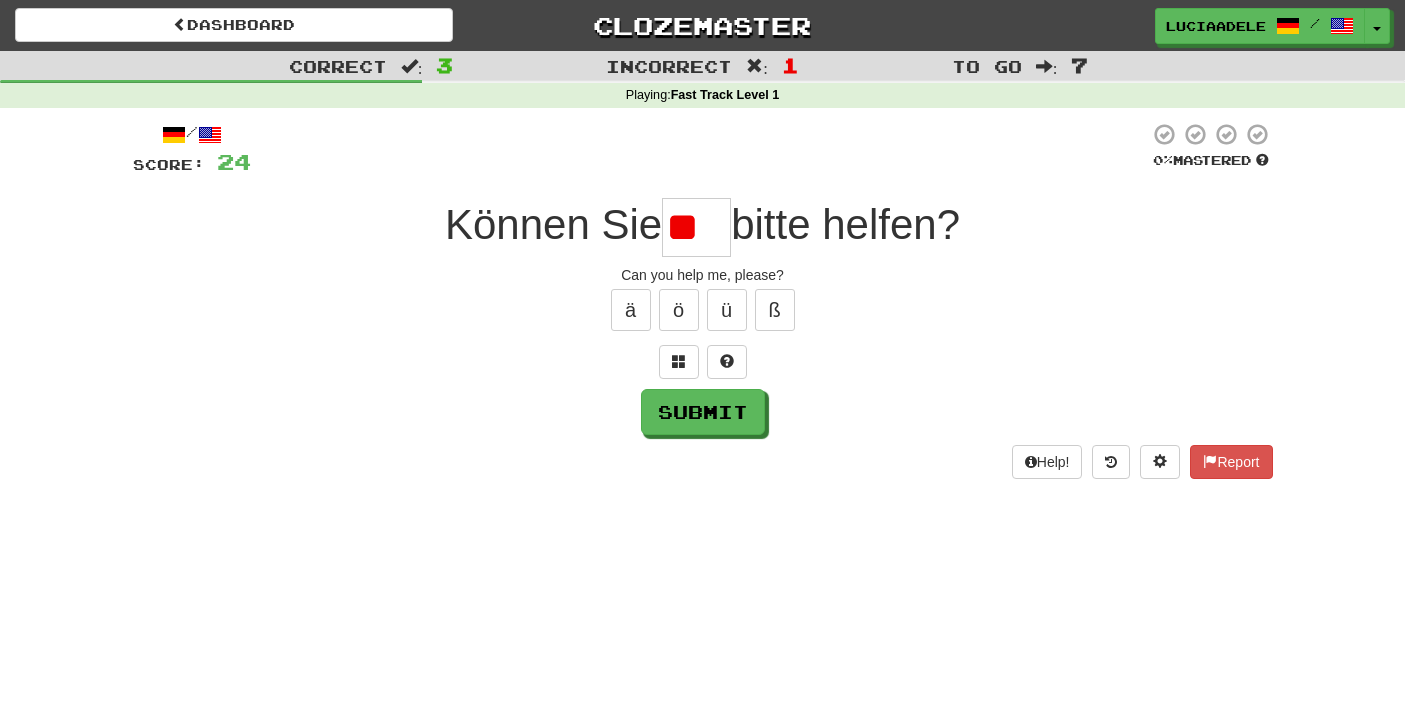 type on "*" 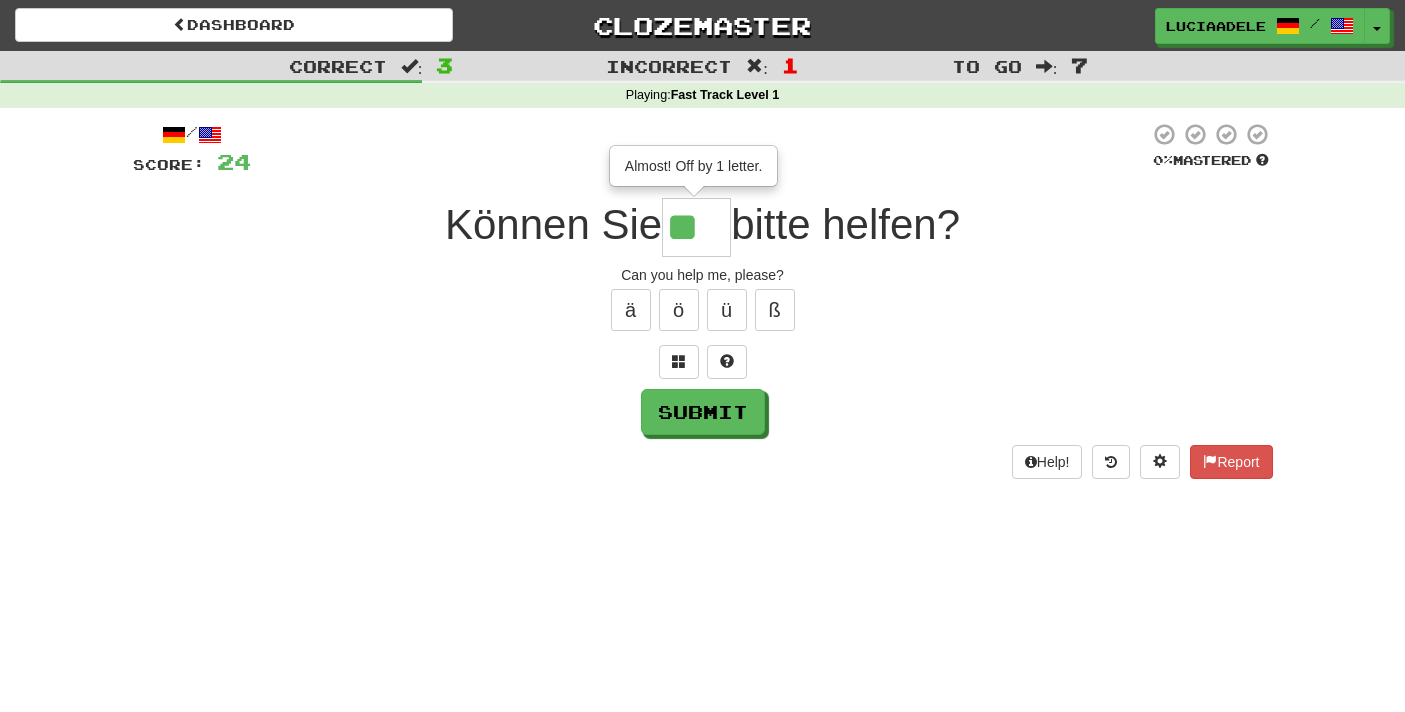 type on "***" 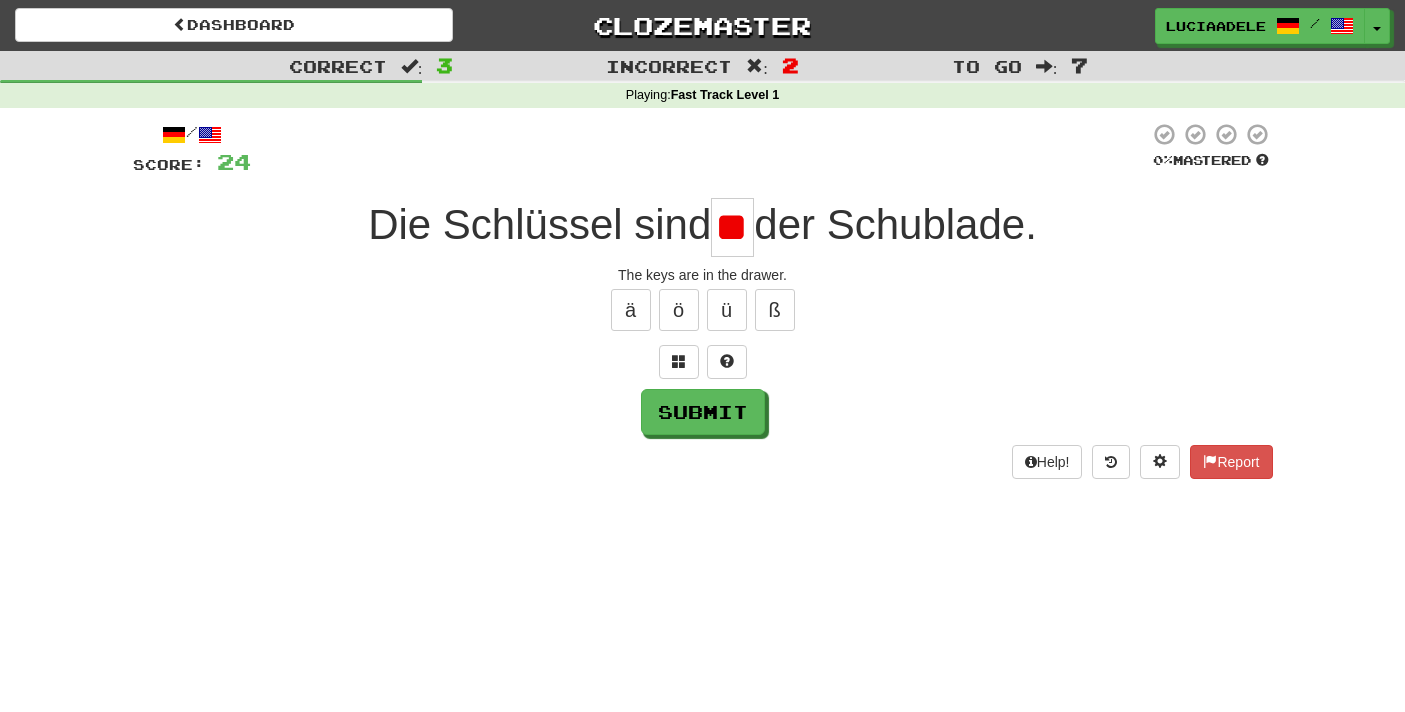 scroll, scrollTop: 0, scrollLeft: 10, axis: horizontal 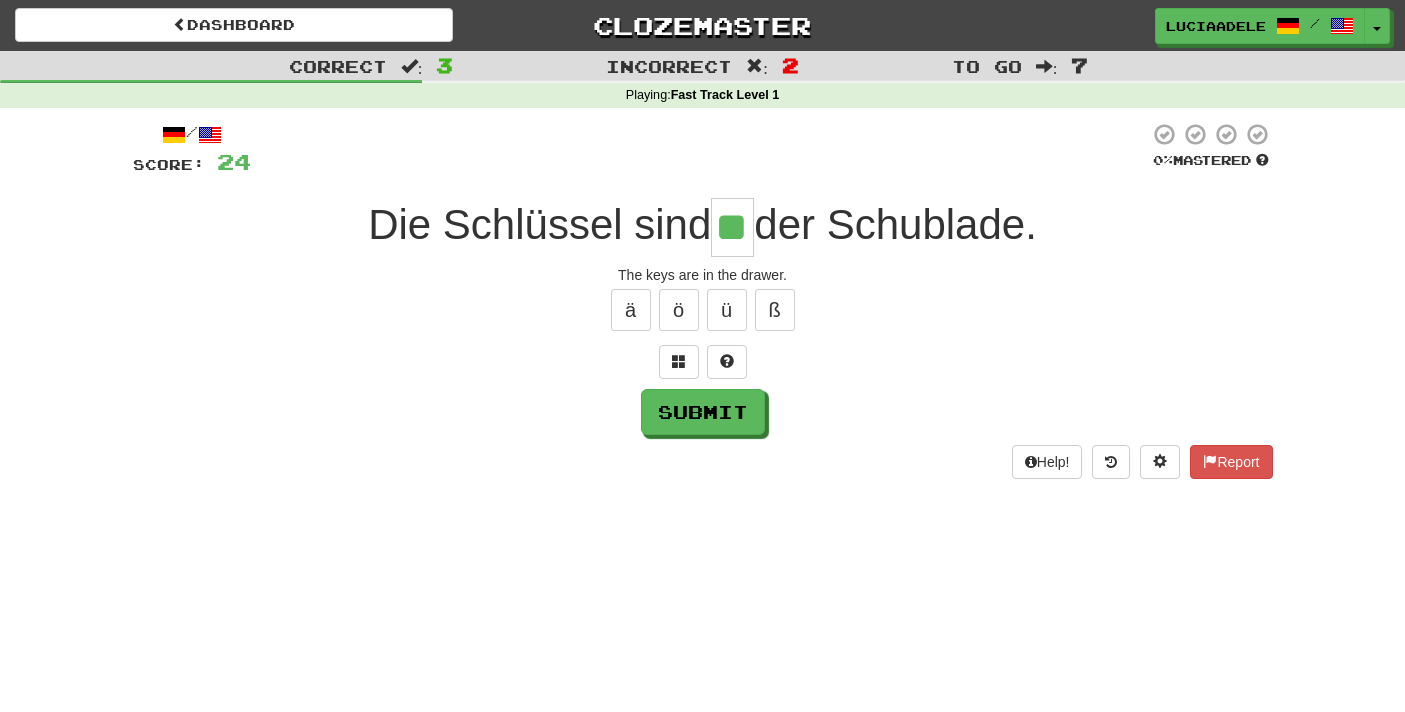 type on "**" 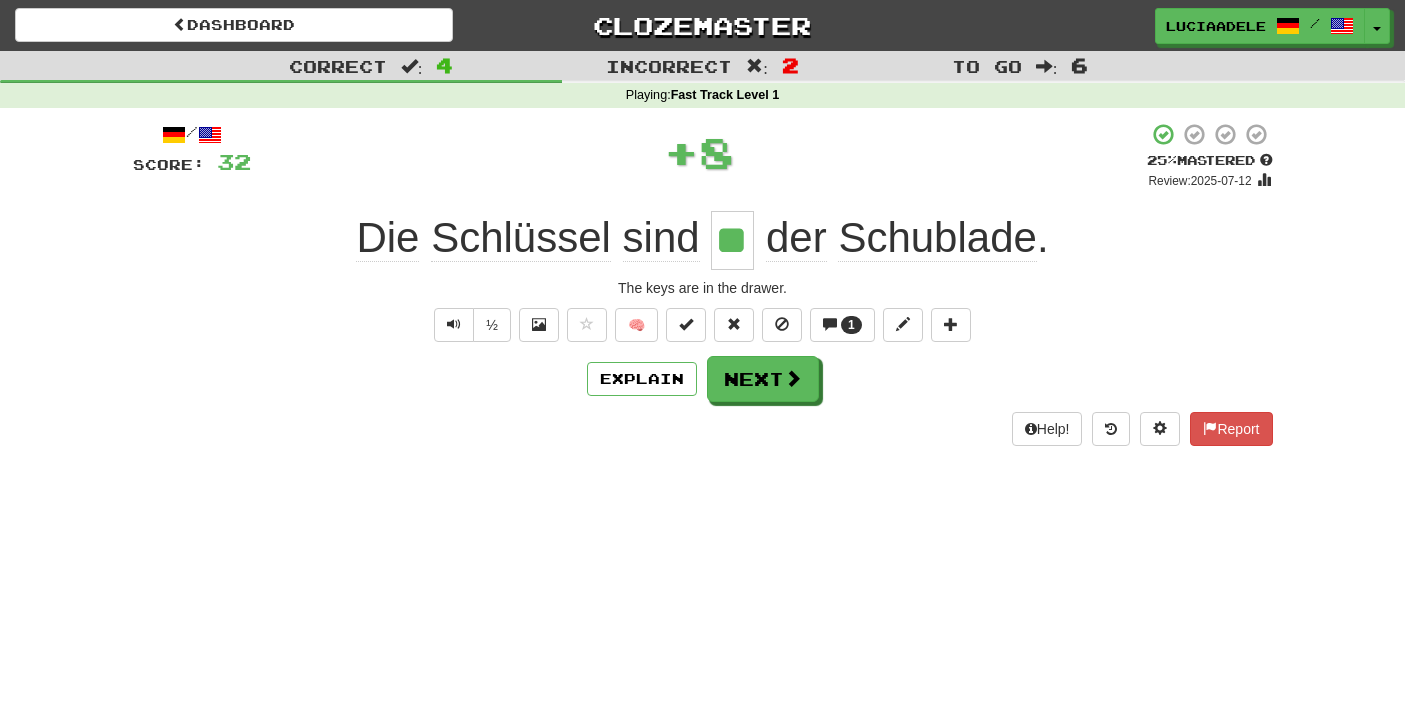 type 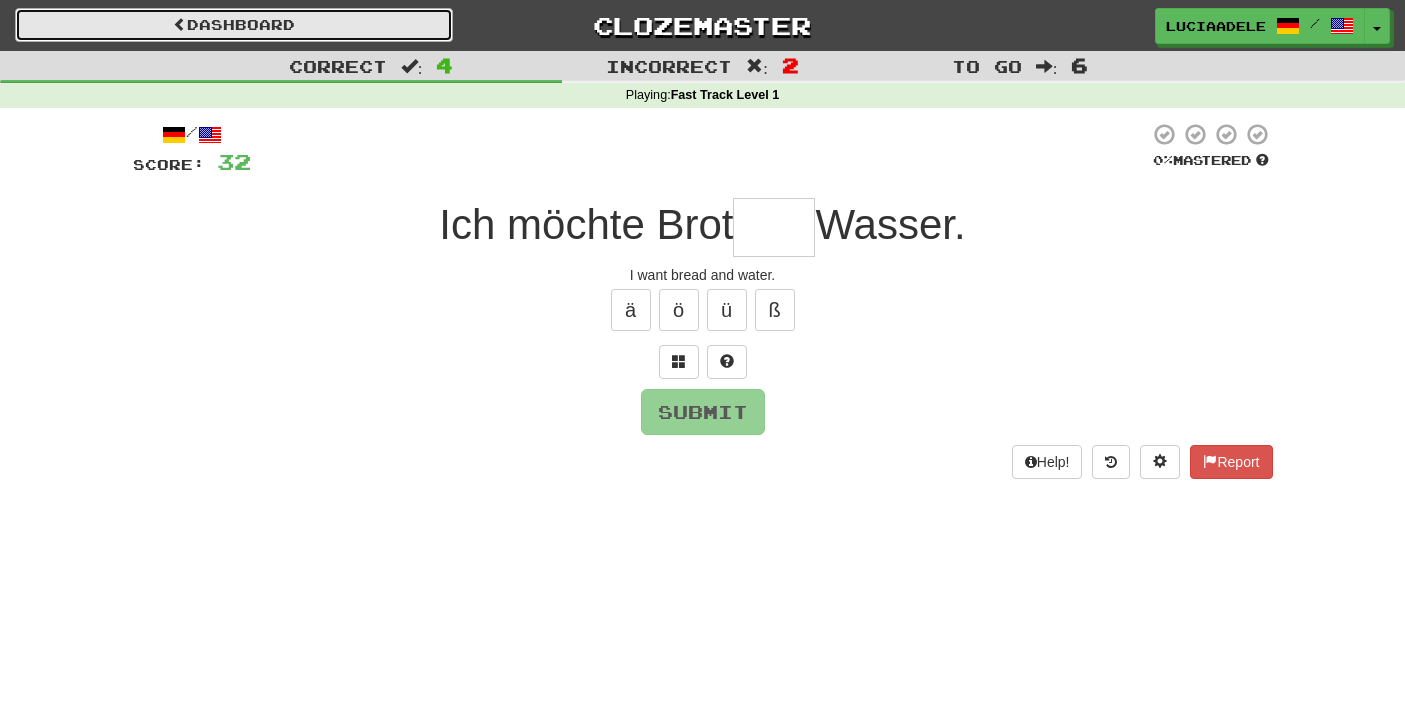 click on "Dashboard" at bounding box center [234, 25] 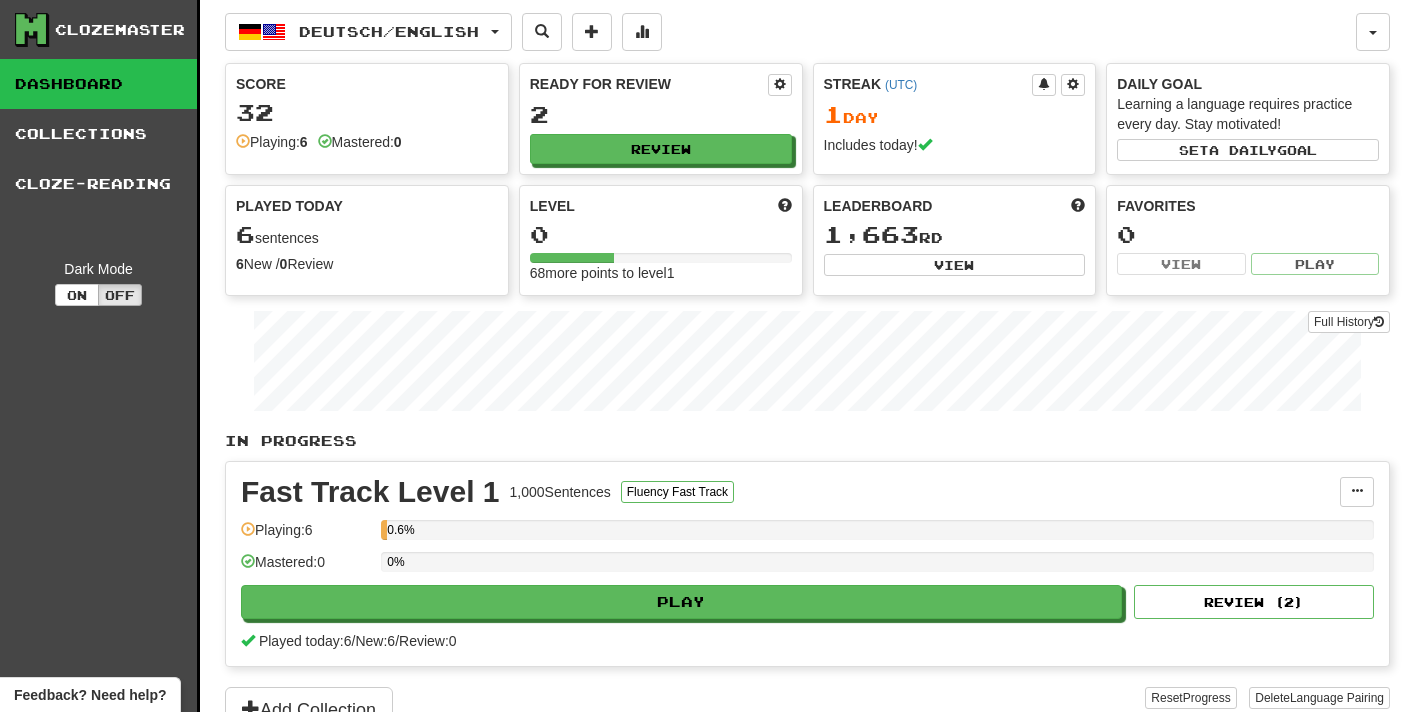 scroll, scrollTop: 0, scrollLeft: 0, axis: both 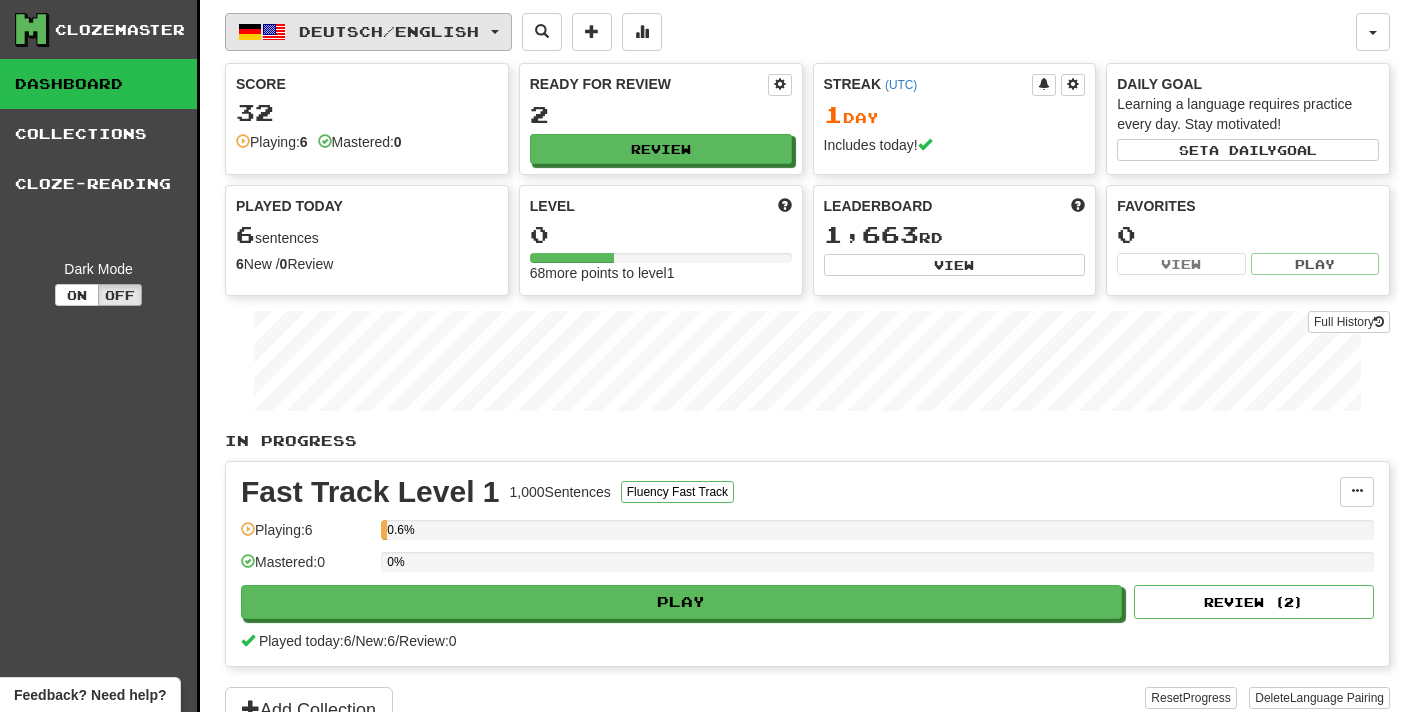 click on "Deutsch  /  English" at bounding box center (368, 32) 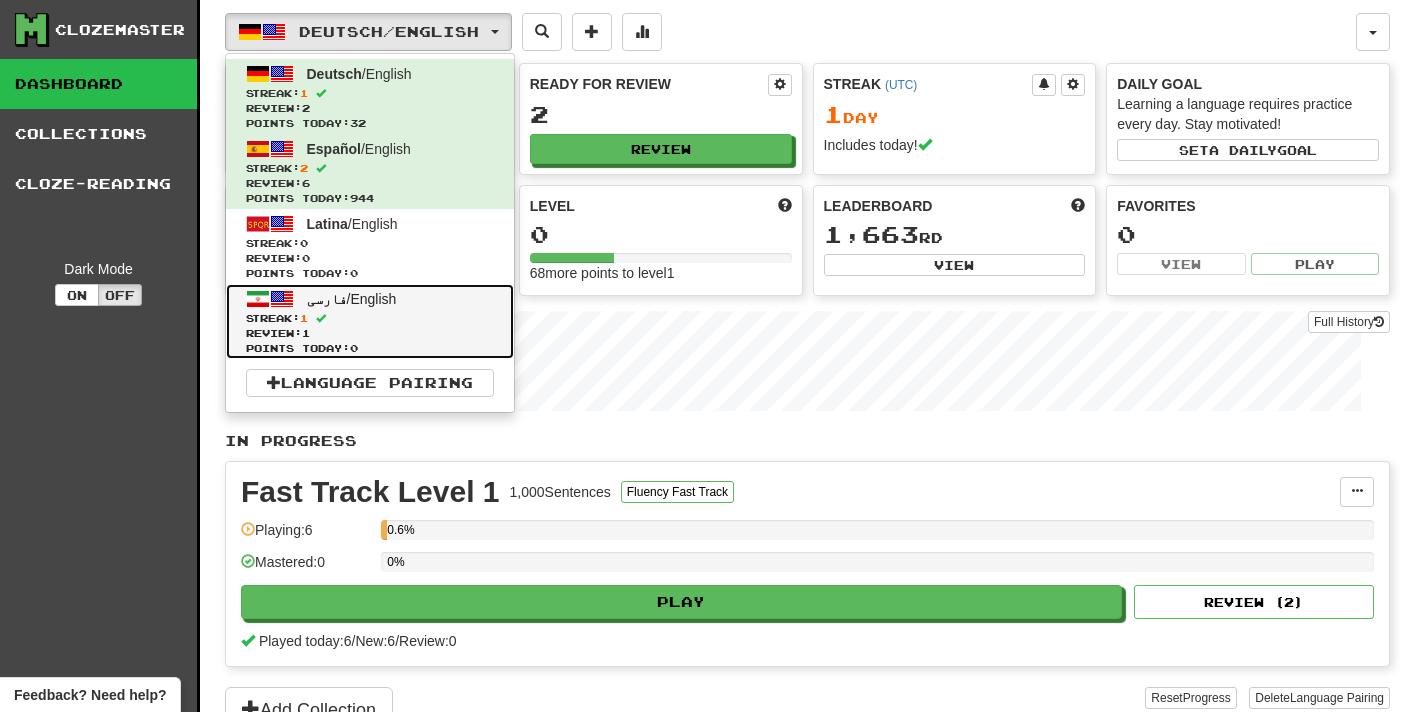 click on "فارسی  /  English Streak:  1   Review:  1 Points today:  0" at bounding box center (370, 321) 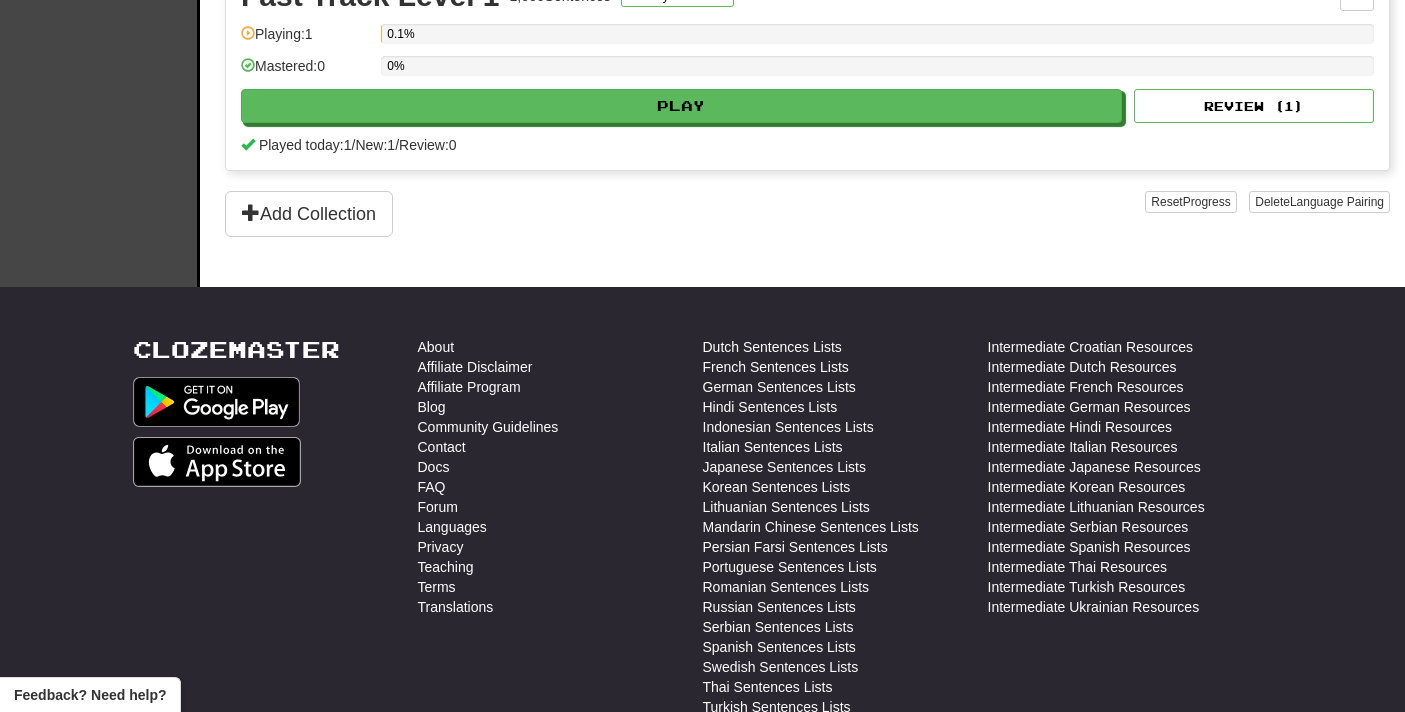 scroll, scrollTop: 0, scrollLeft: 0, axis: both 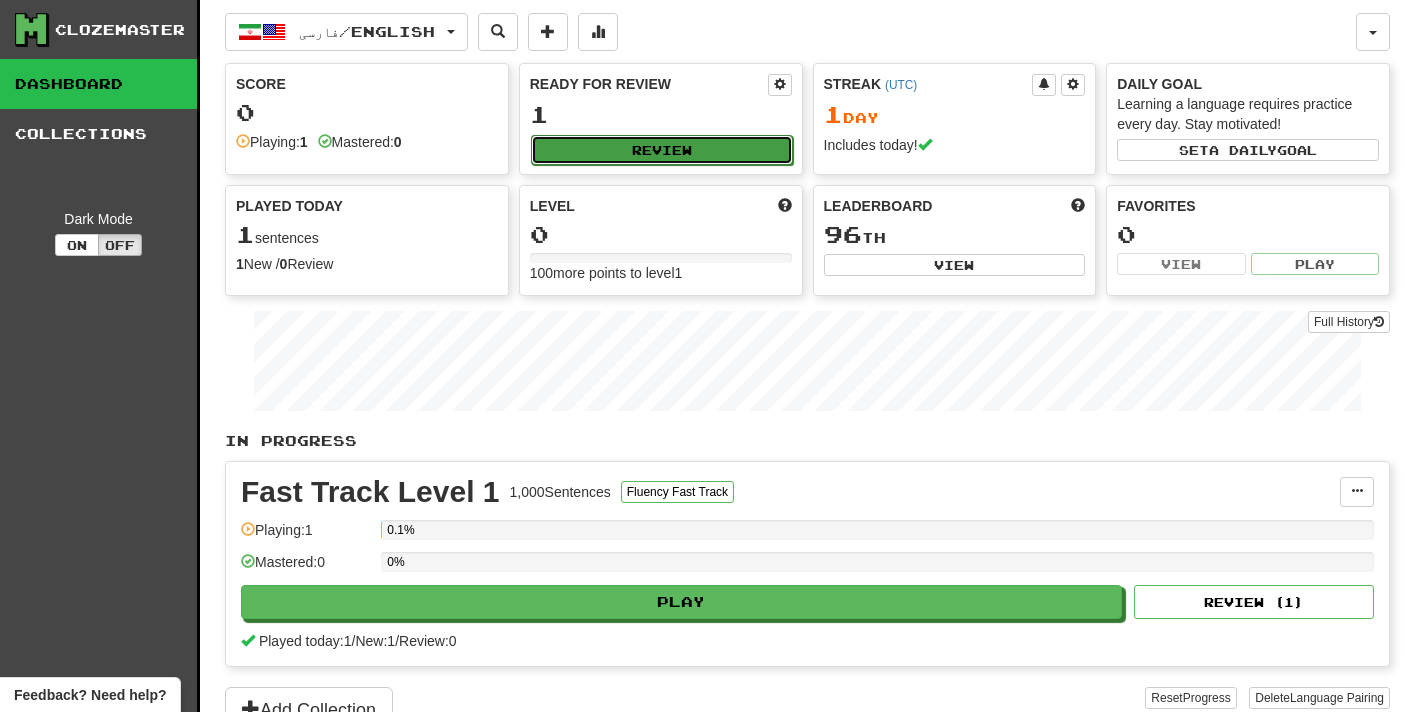 click on "Review" at bounding box center (662, 150) 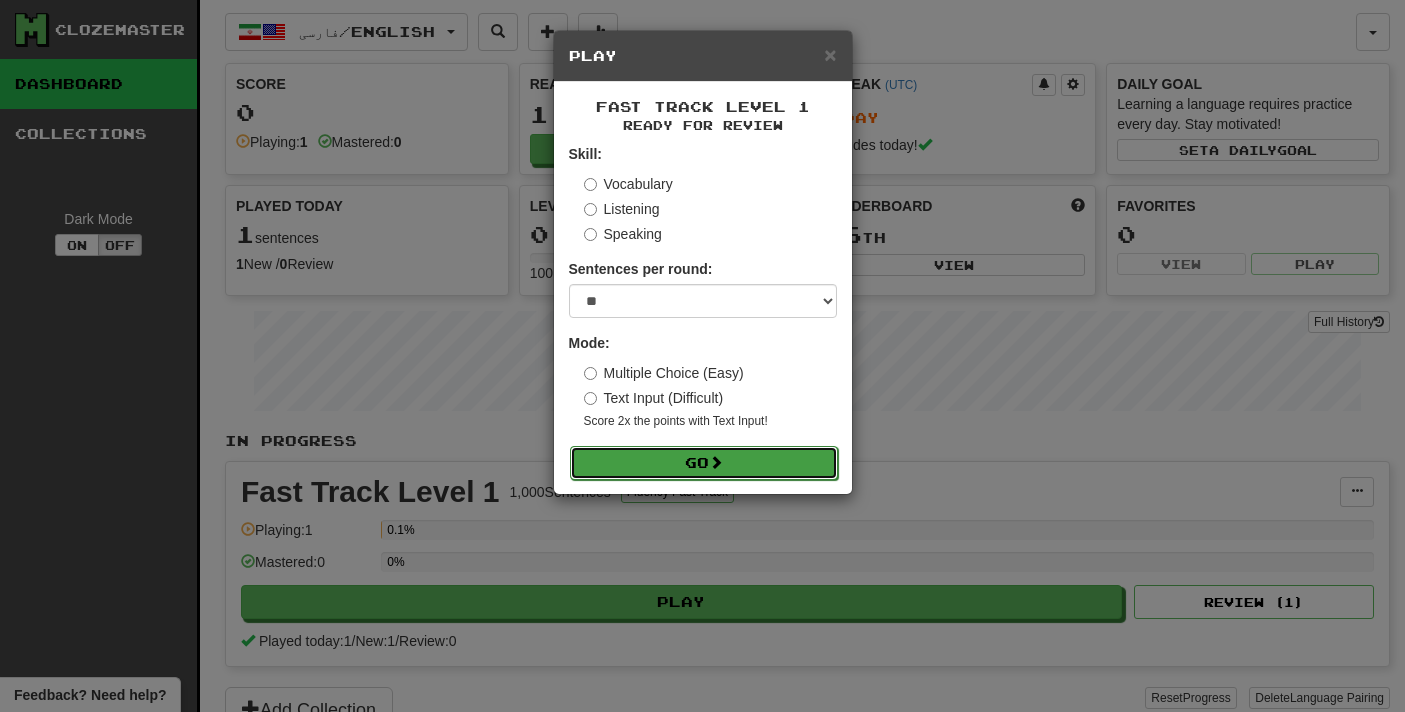 click on "Go" at bounding box center (704, 463) 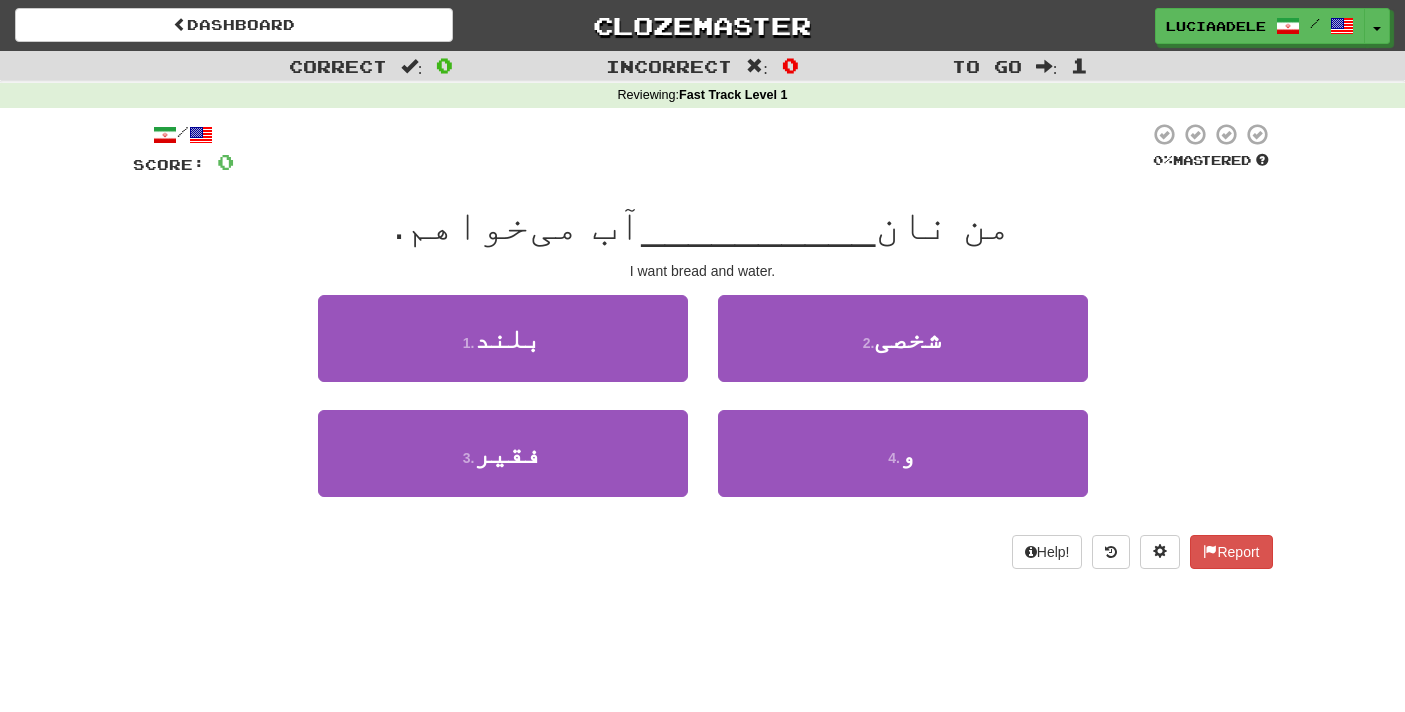 scroll, scrollTop: 0, scrollLeft: 0, axis: both 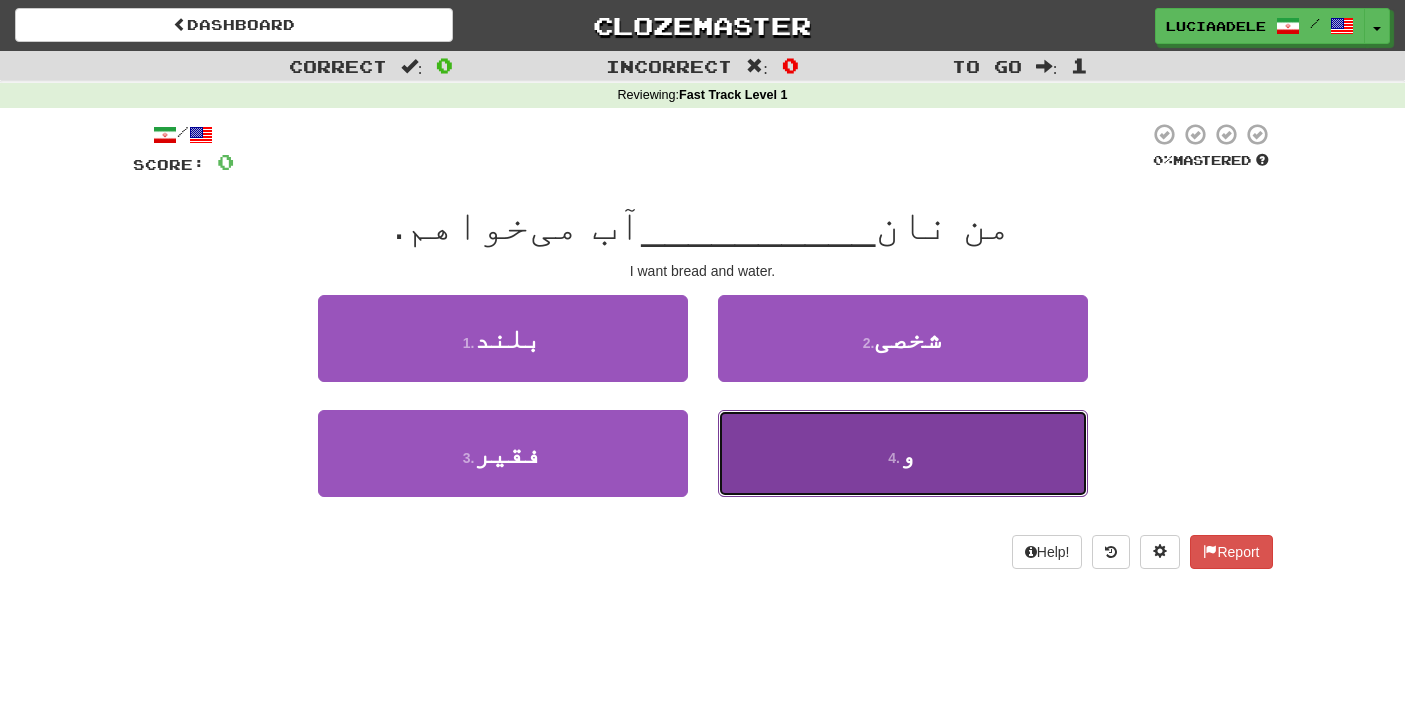 click on "4 .  و" at bounding box center [903, 453] 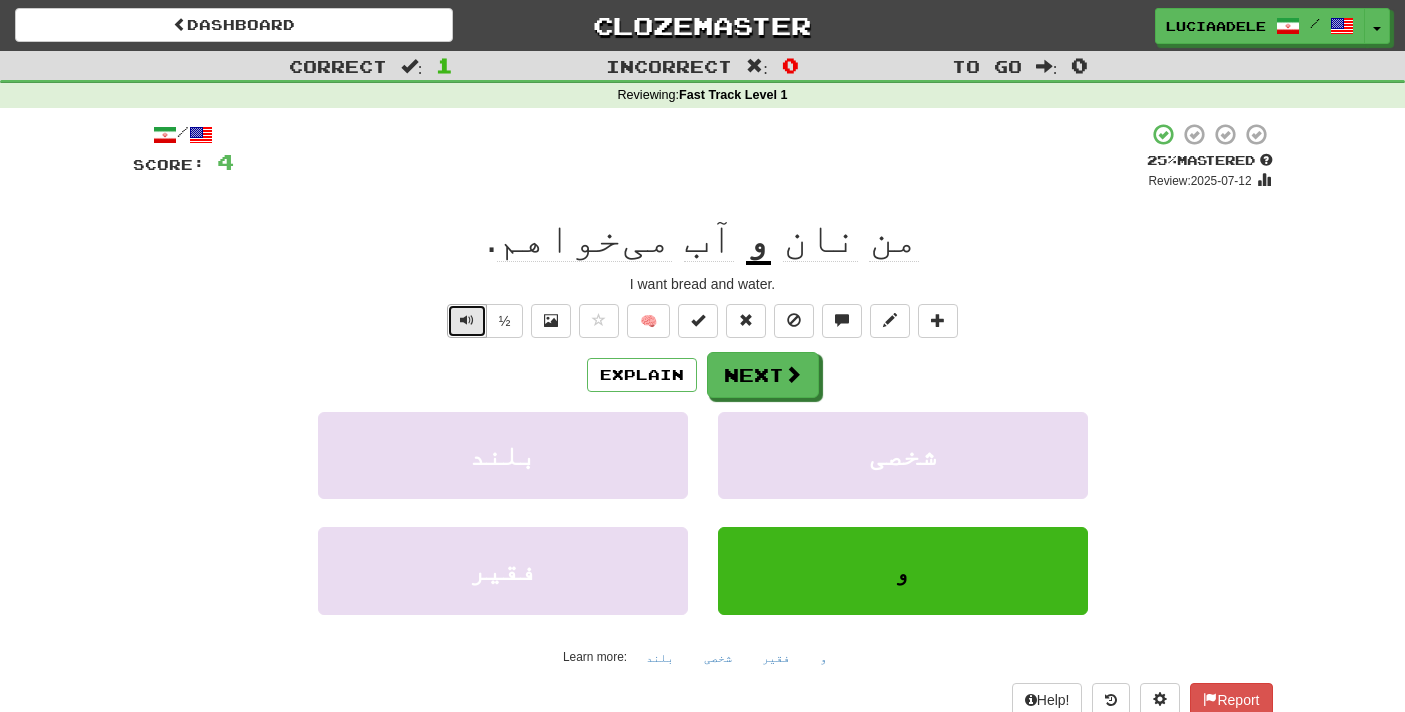 click at bounding box center [467, 320] 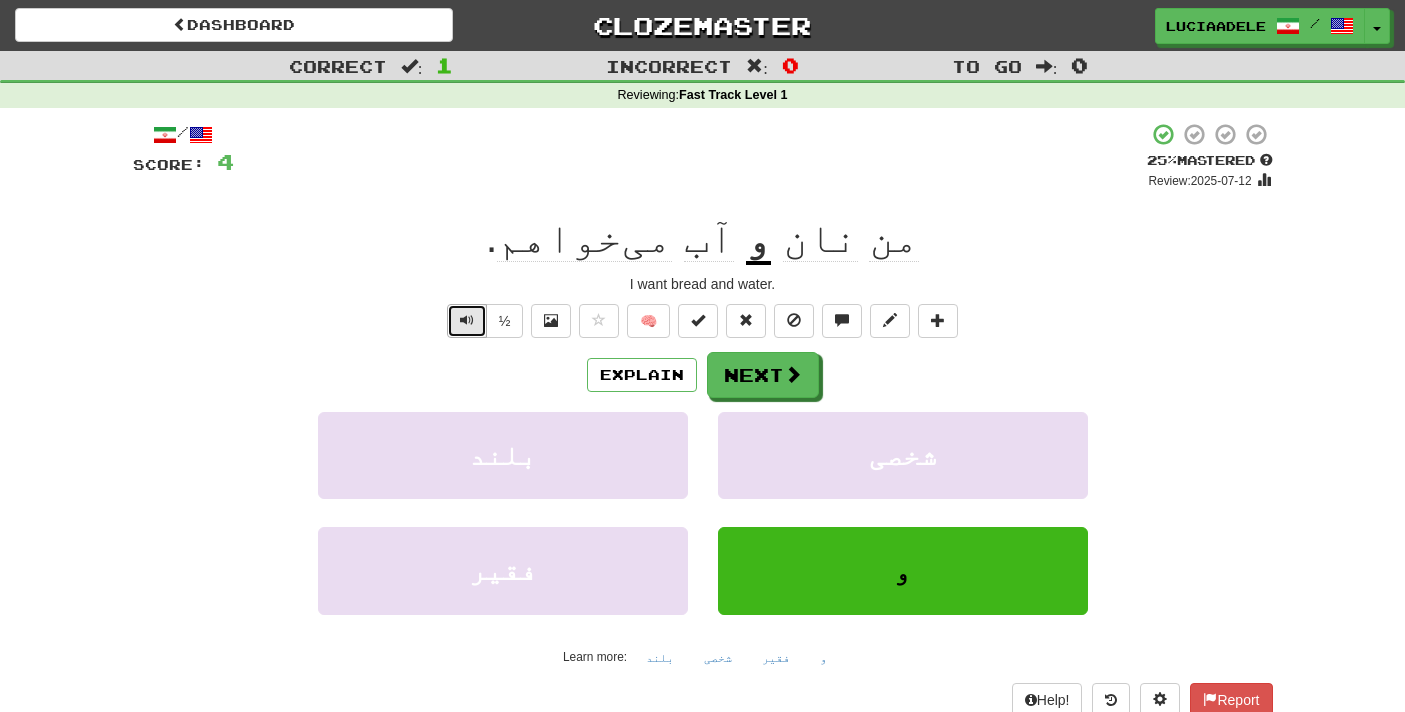 click at bounding box center (467, 320) 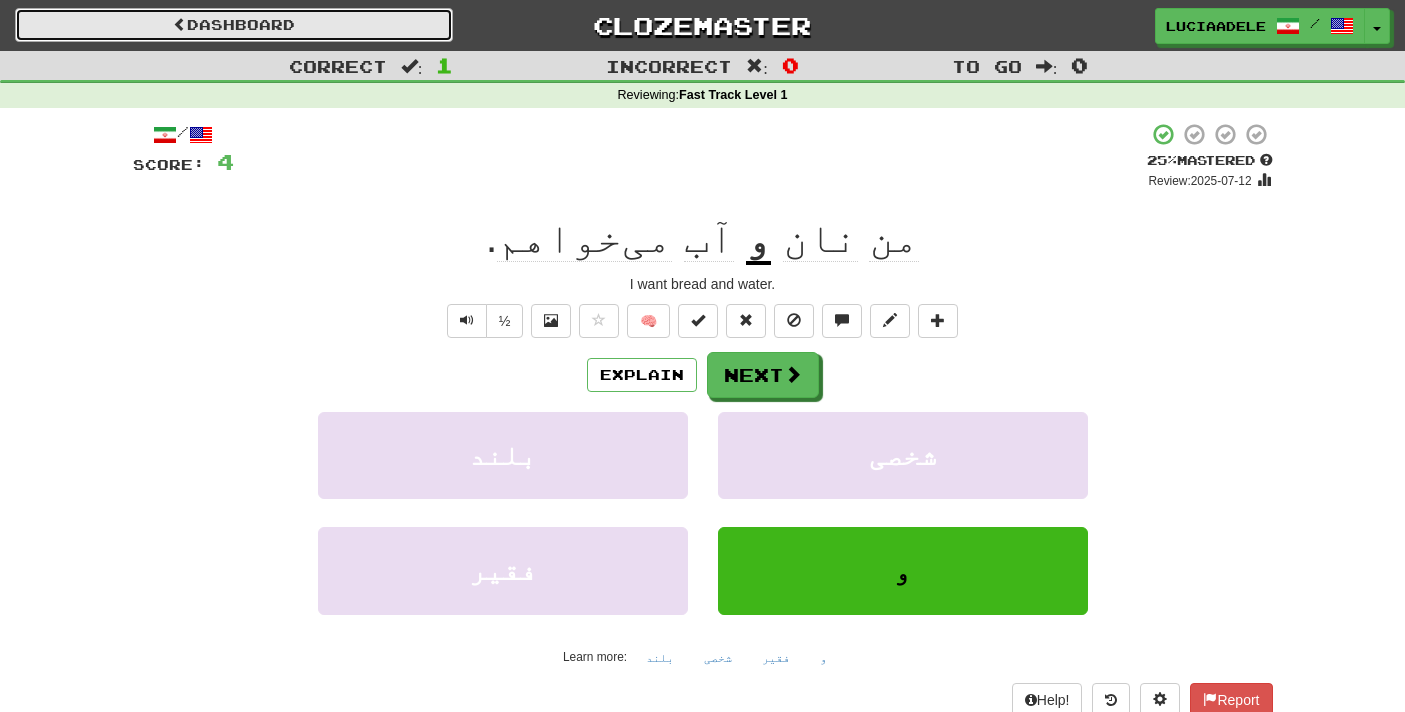 click on "Dashboard" at bounding box center [234, 25] 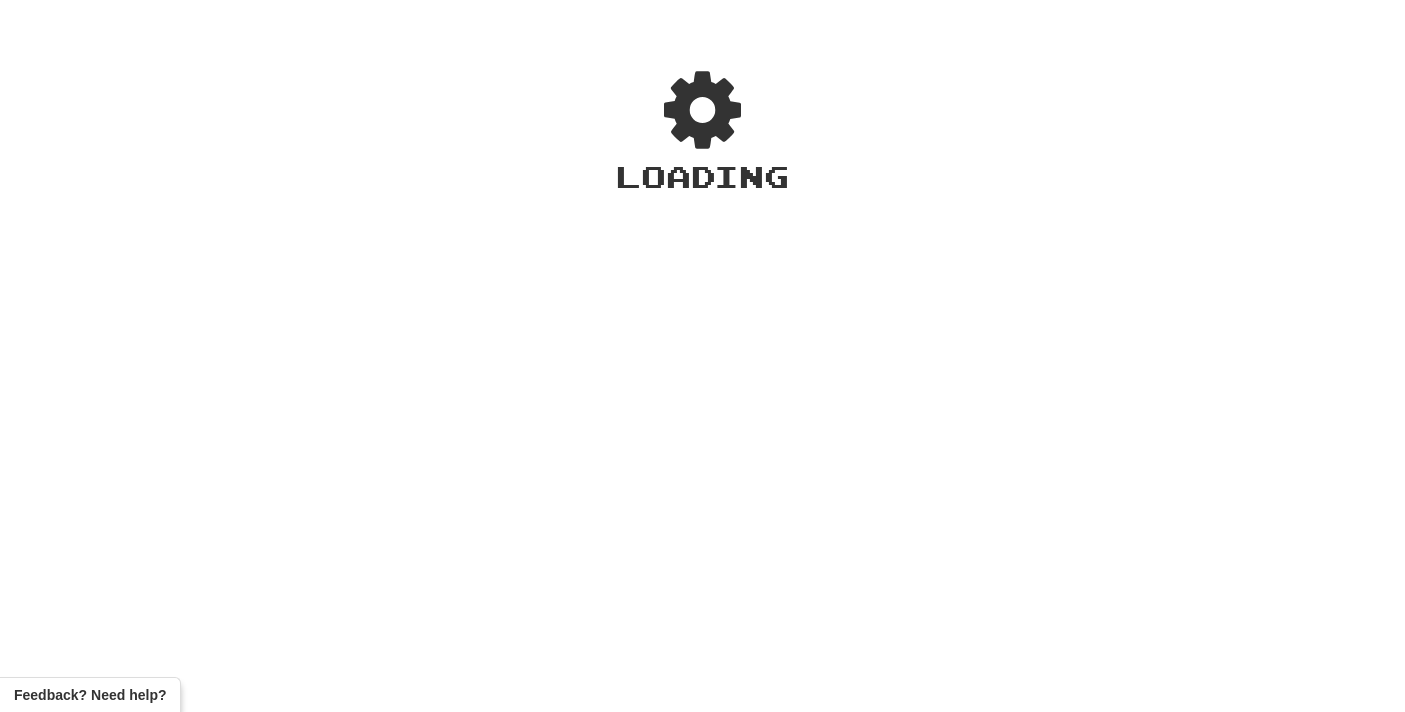 scroll, scrollTop: 0, scrollLeft: 0, axis: both 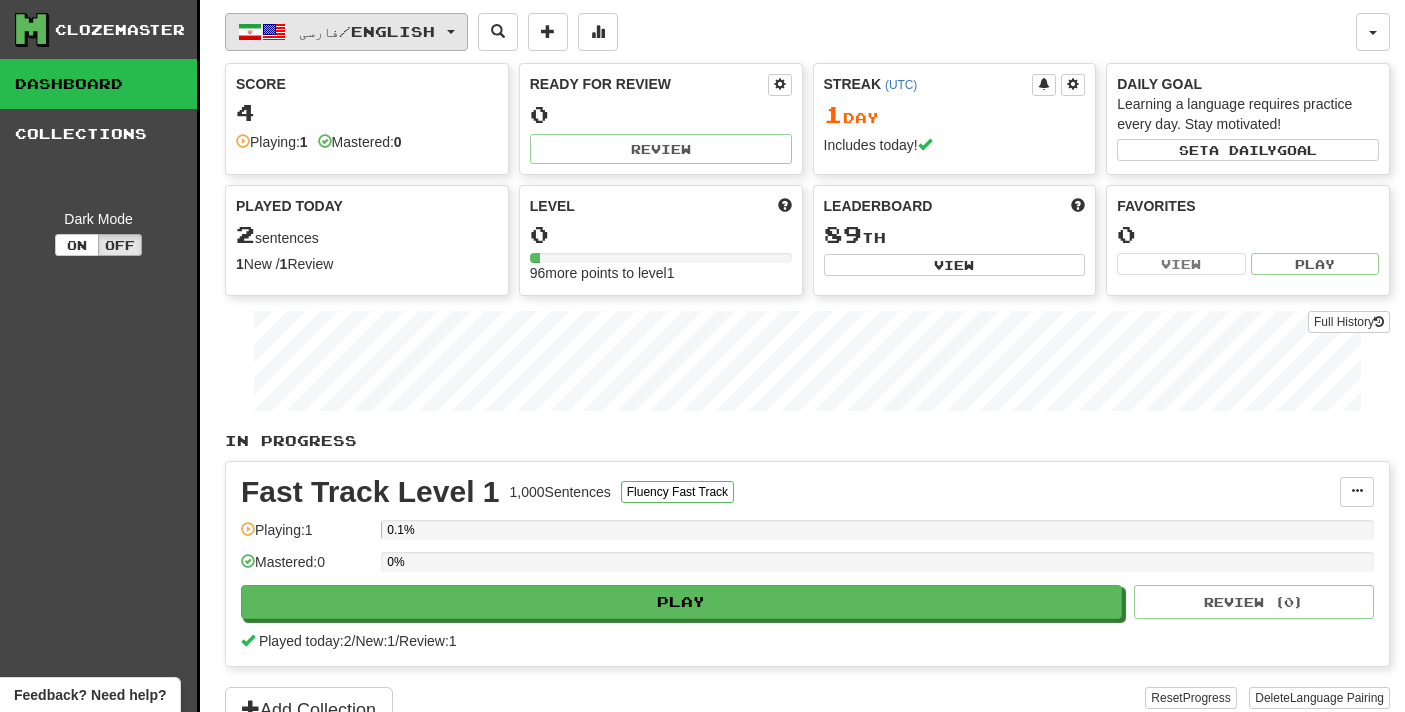 click on "فارسی  /  English" at bounding box center [346, 32] 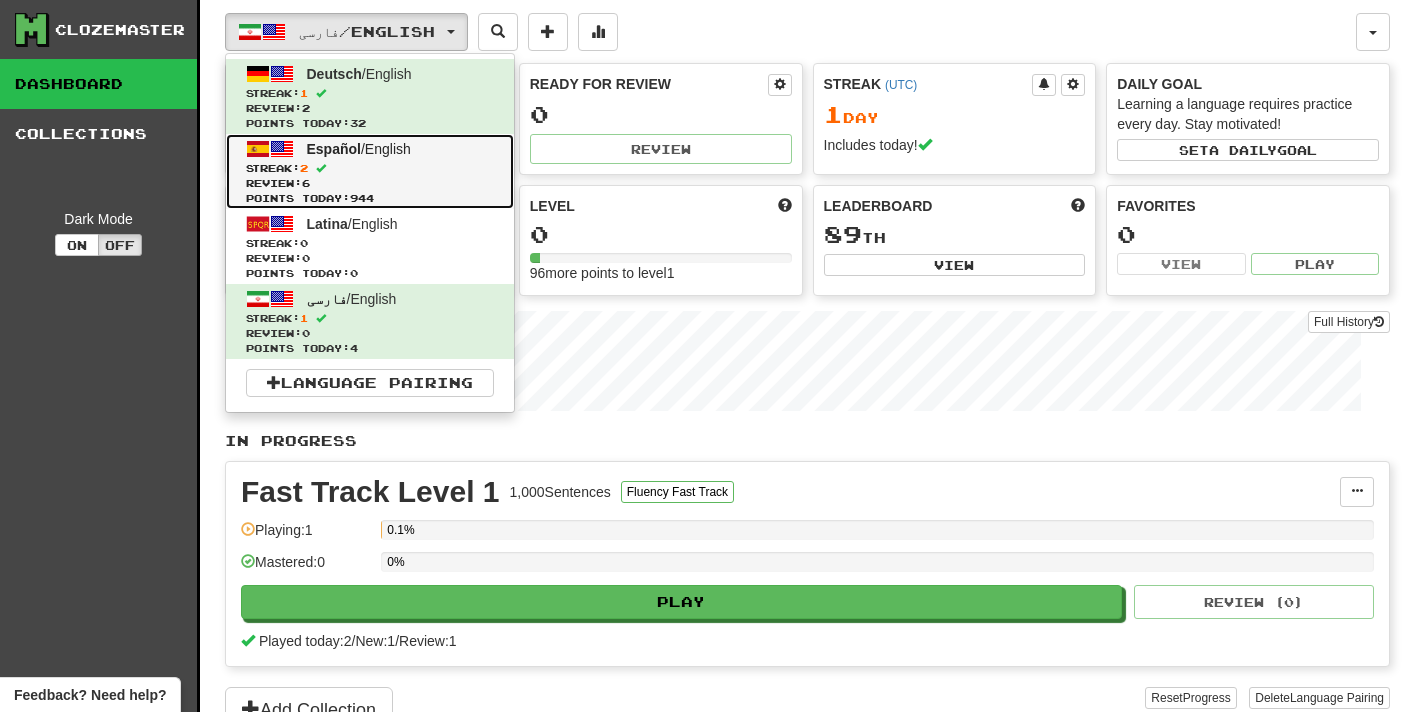 click on "Español" at bounding box center (334, 149) 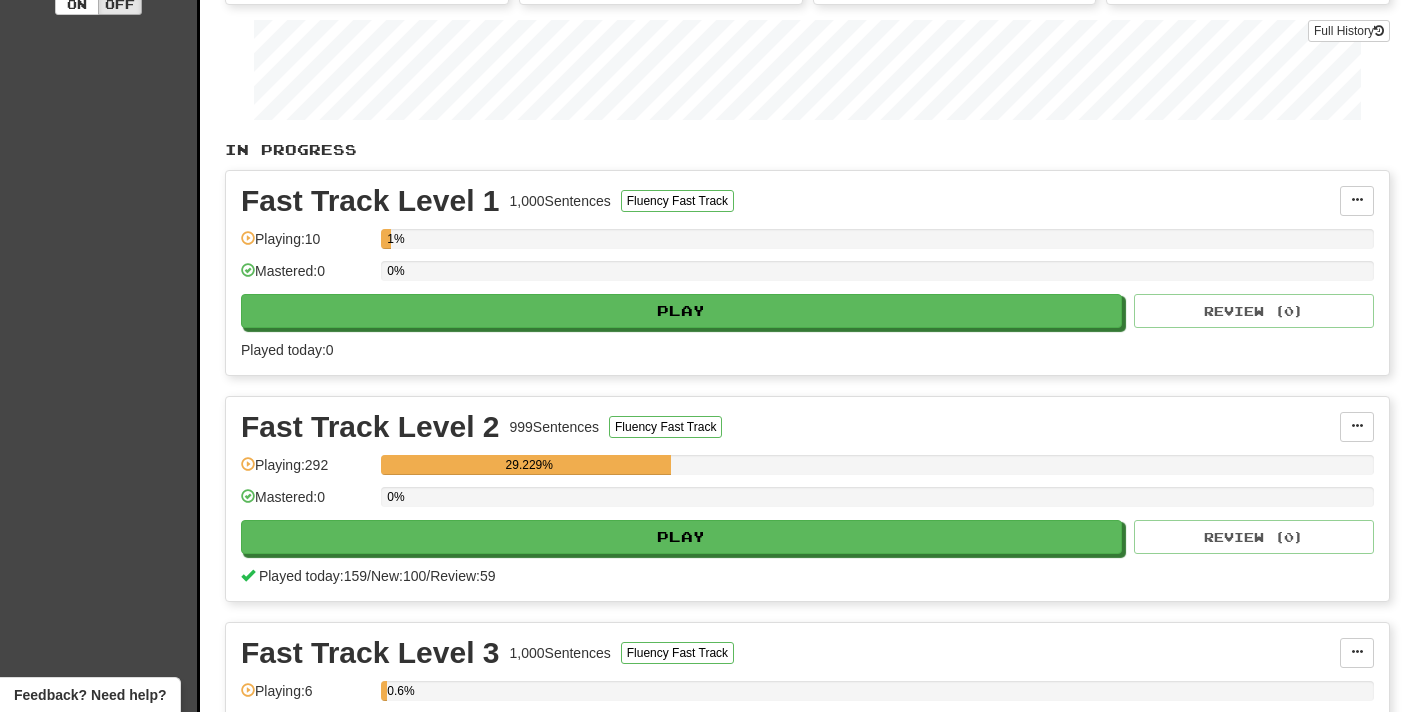 scroll, scrollTop: 414, scrollLeft: 0, axis: vertical 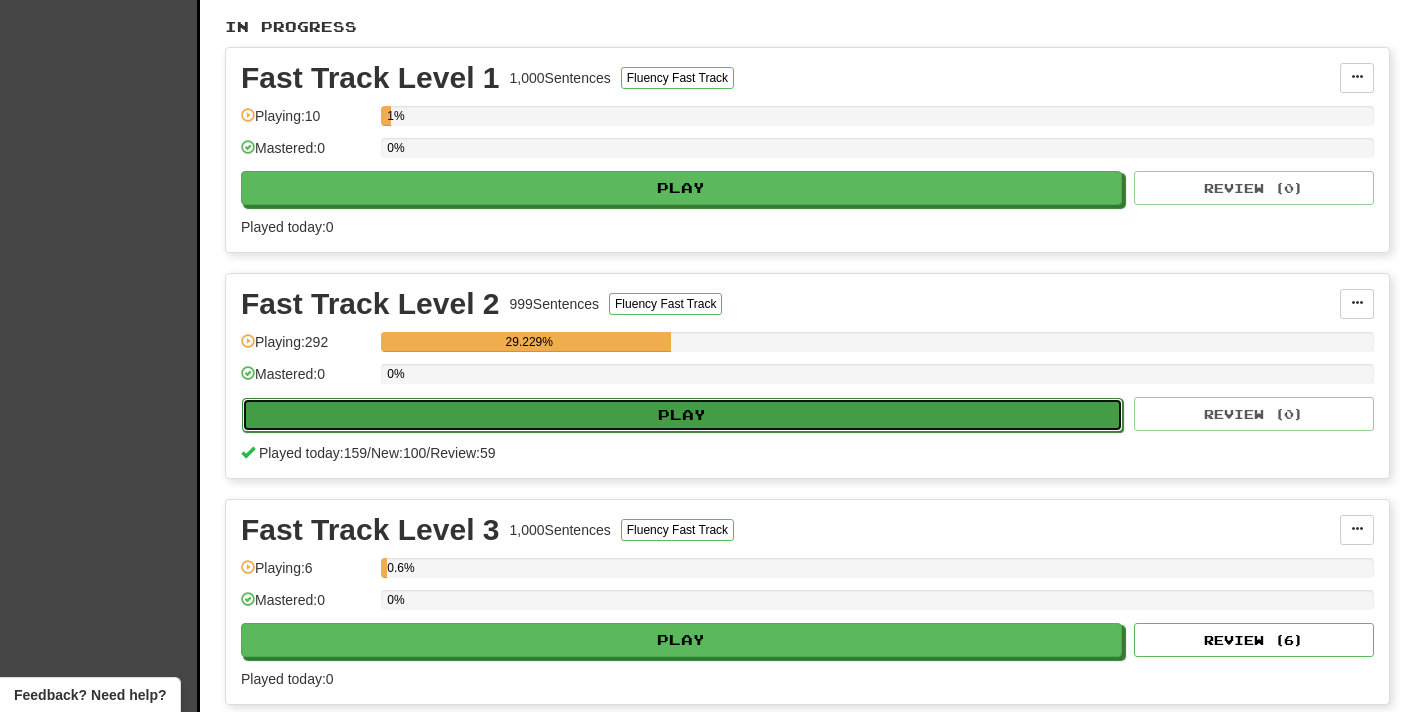 click on "Play" at bounding box center [682, 415] 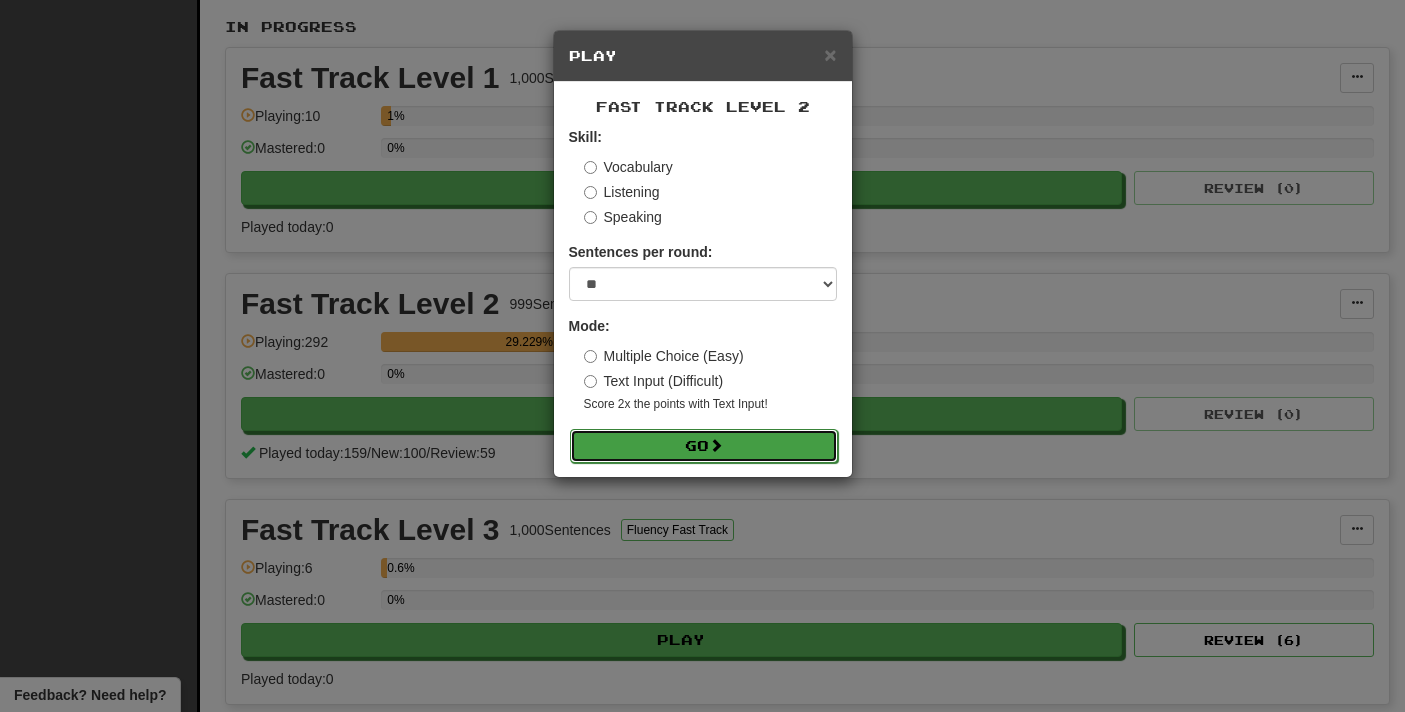 click on "Go" at bounding box center (704, 446) 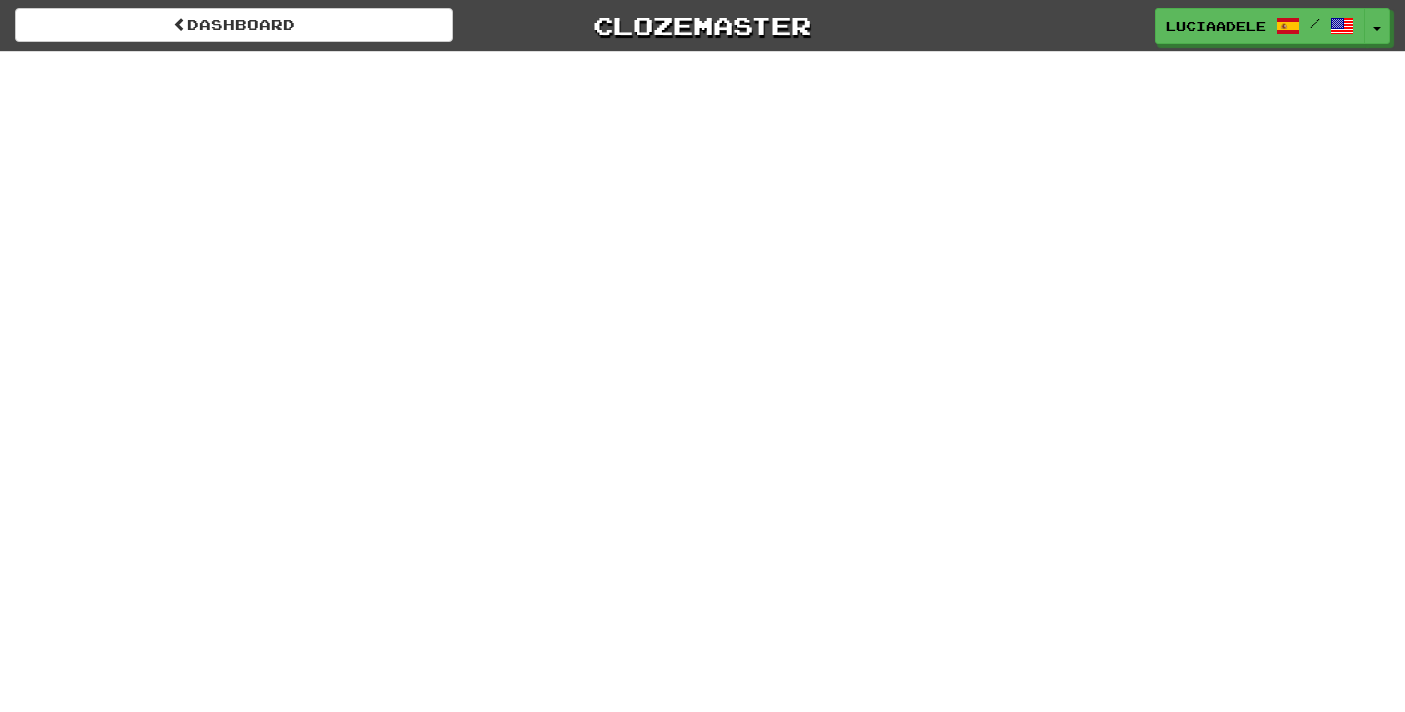 scroll, scrollTop: 0, scrollLeft: 0, axis: both 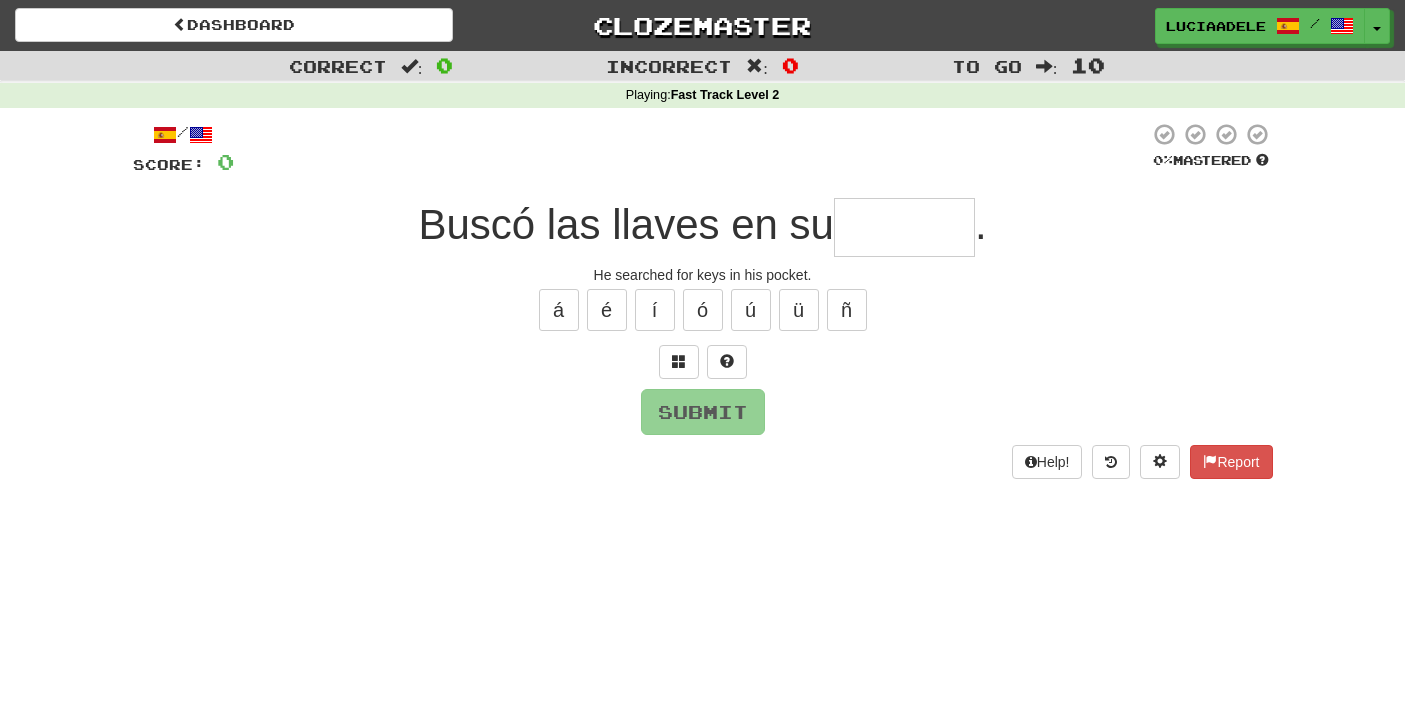 click on "á é í ó ú ü ñ" at bounding box center (703, 310) 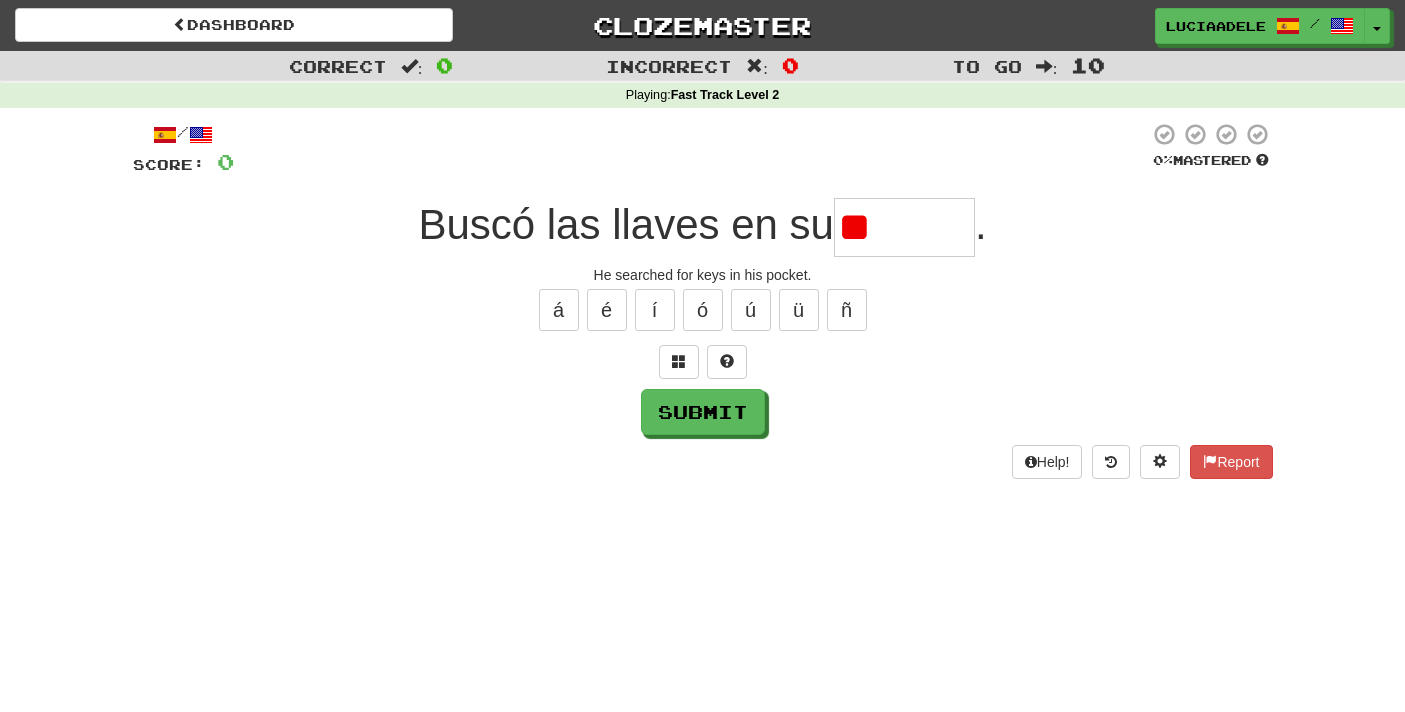 type on "*" 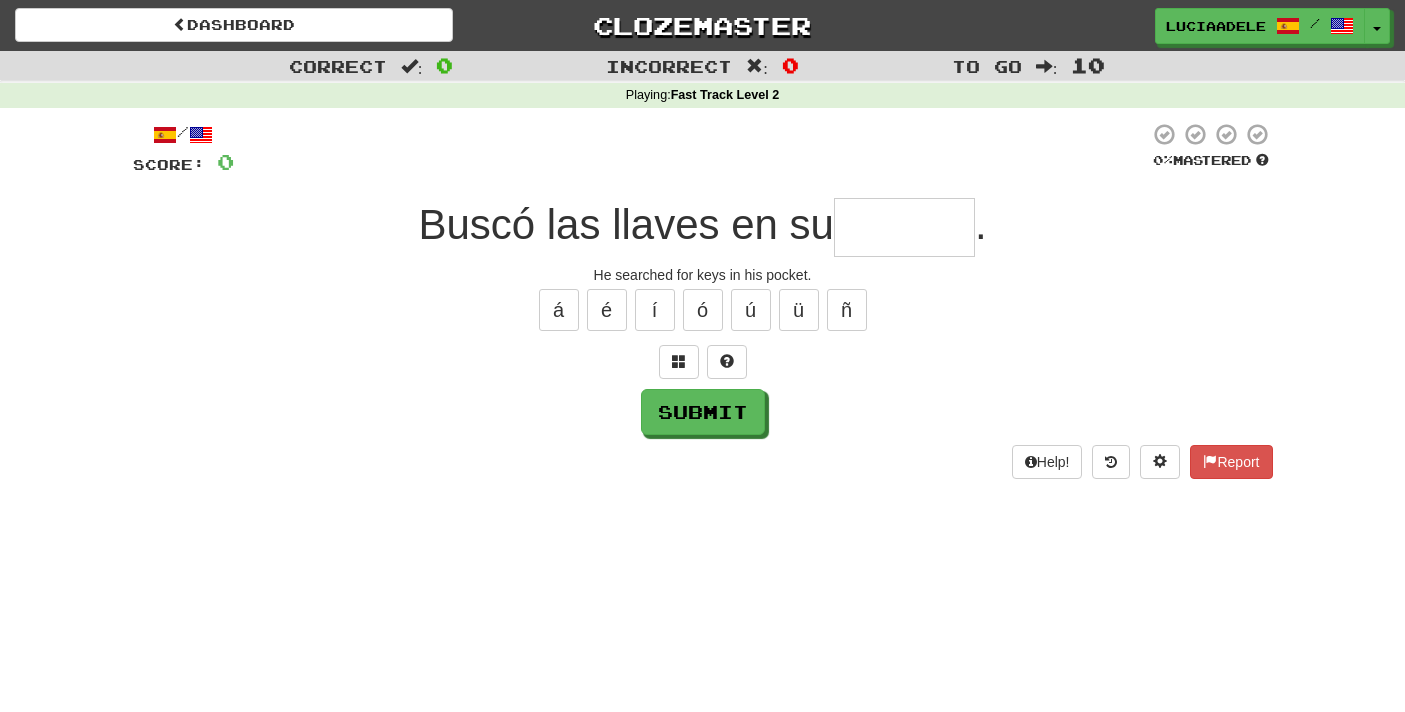 type on "********" 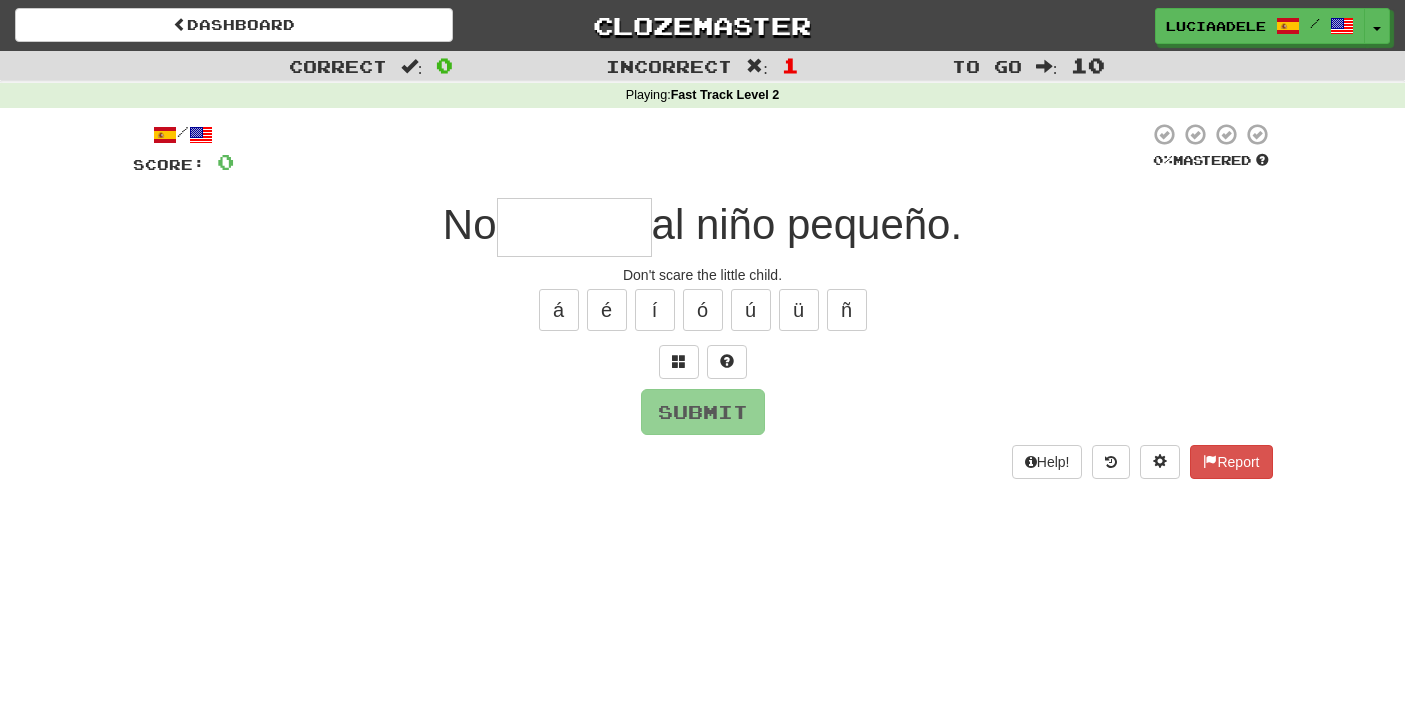 type on "*" 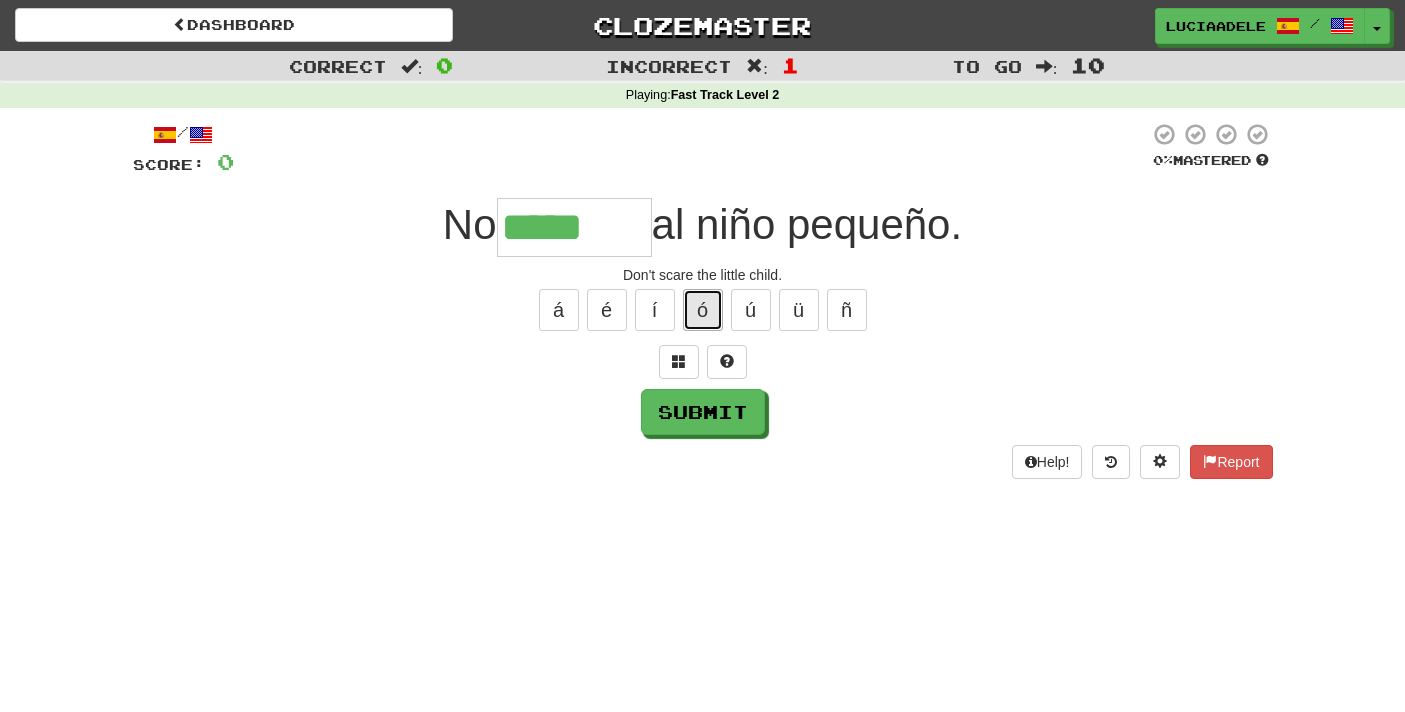 click on "ó" at bounding box center (703, 310) 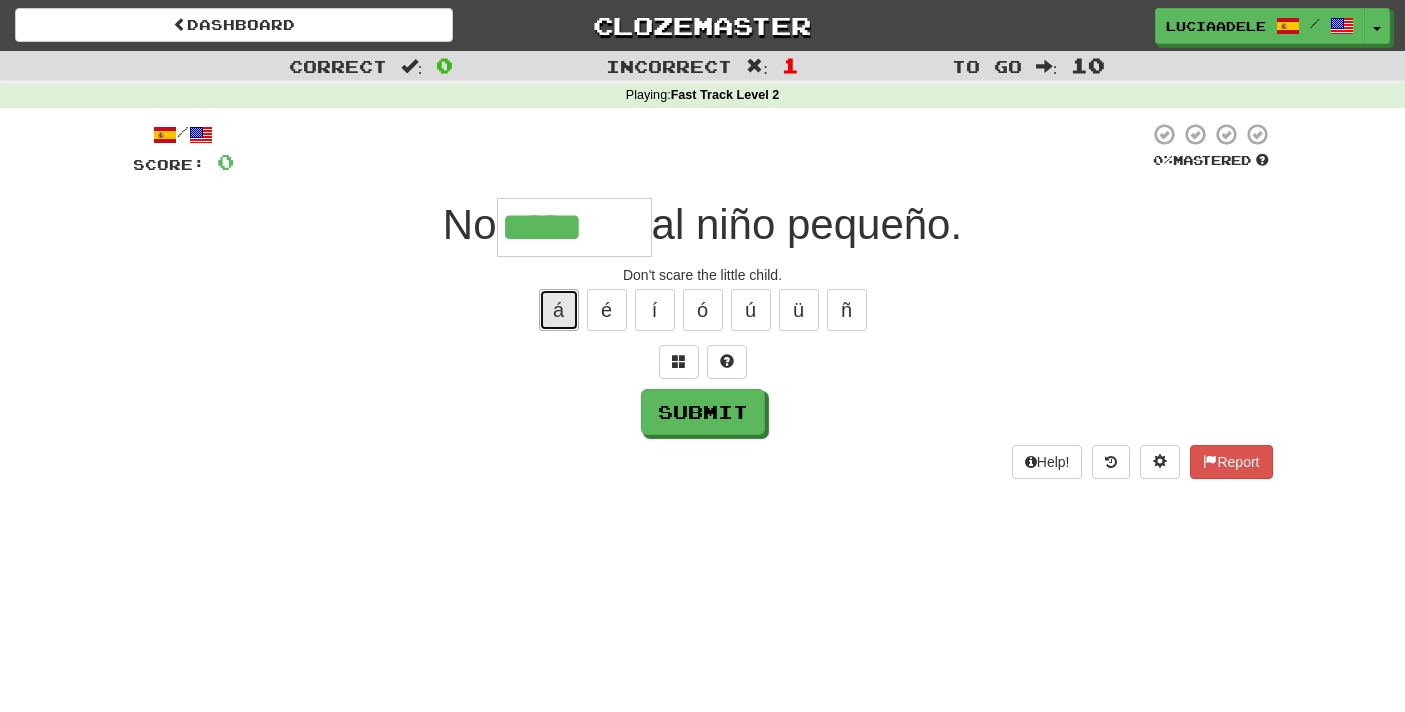 click on "á" at bounding box center (559, 310) 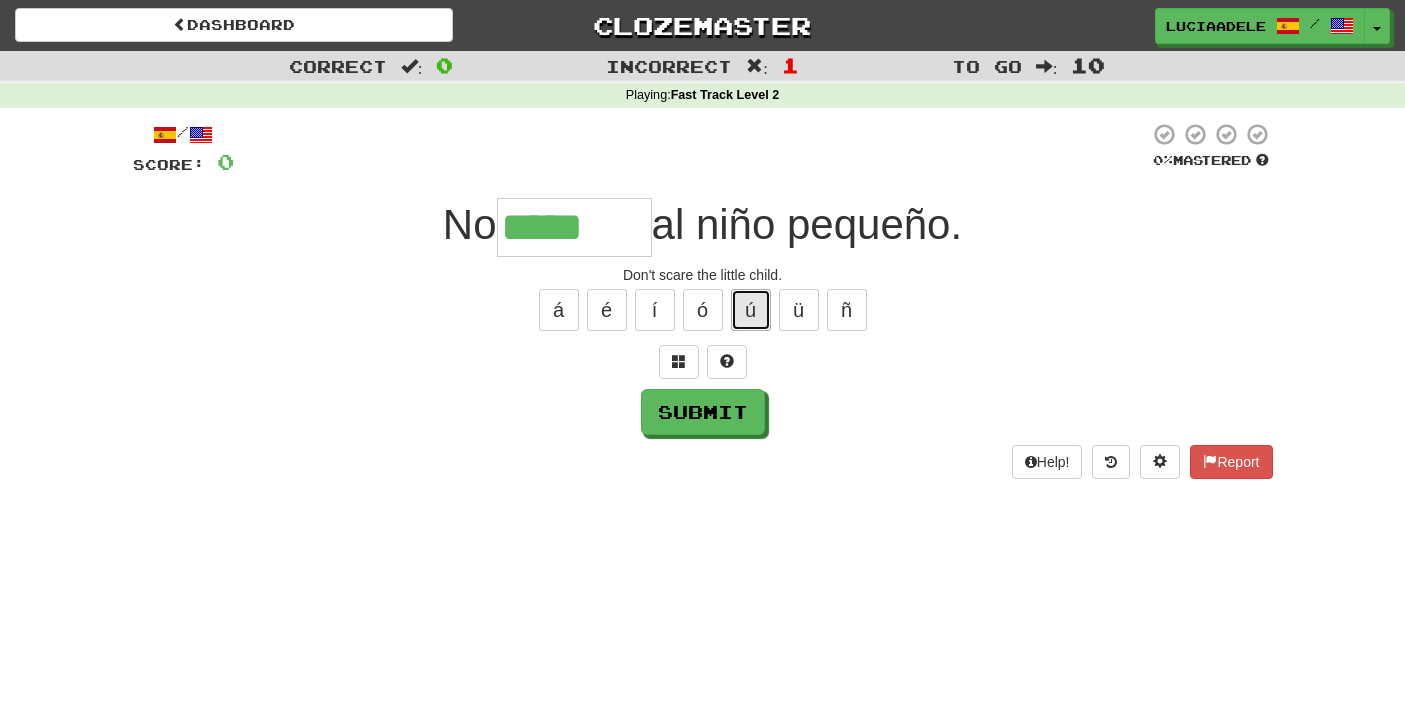 click on "ú" at bounding box center [751, 310] 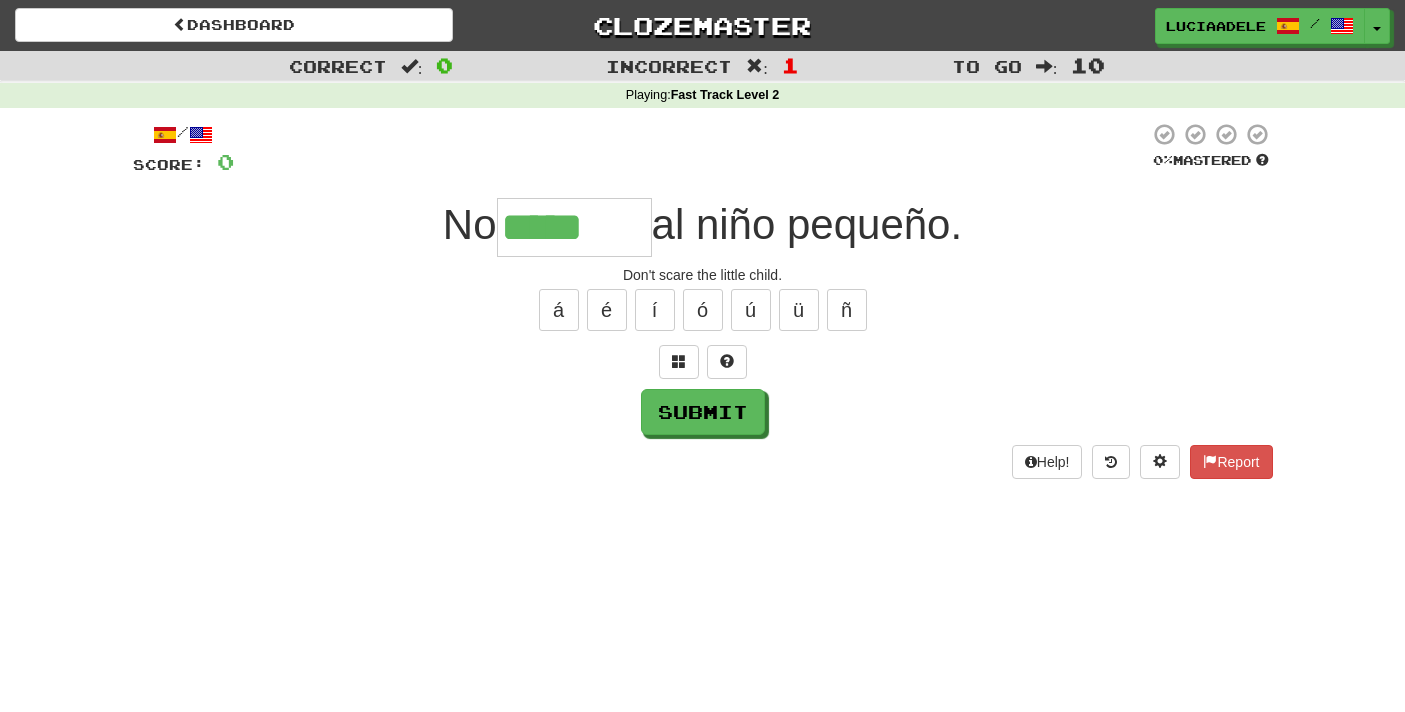 click on "á é í ó ú ü ñ" at bounding box center (703, 310) 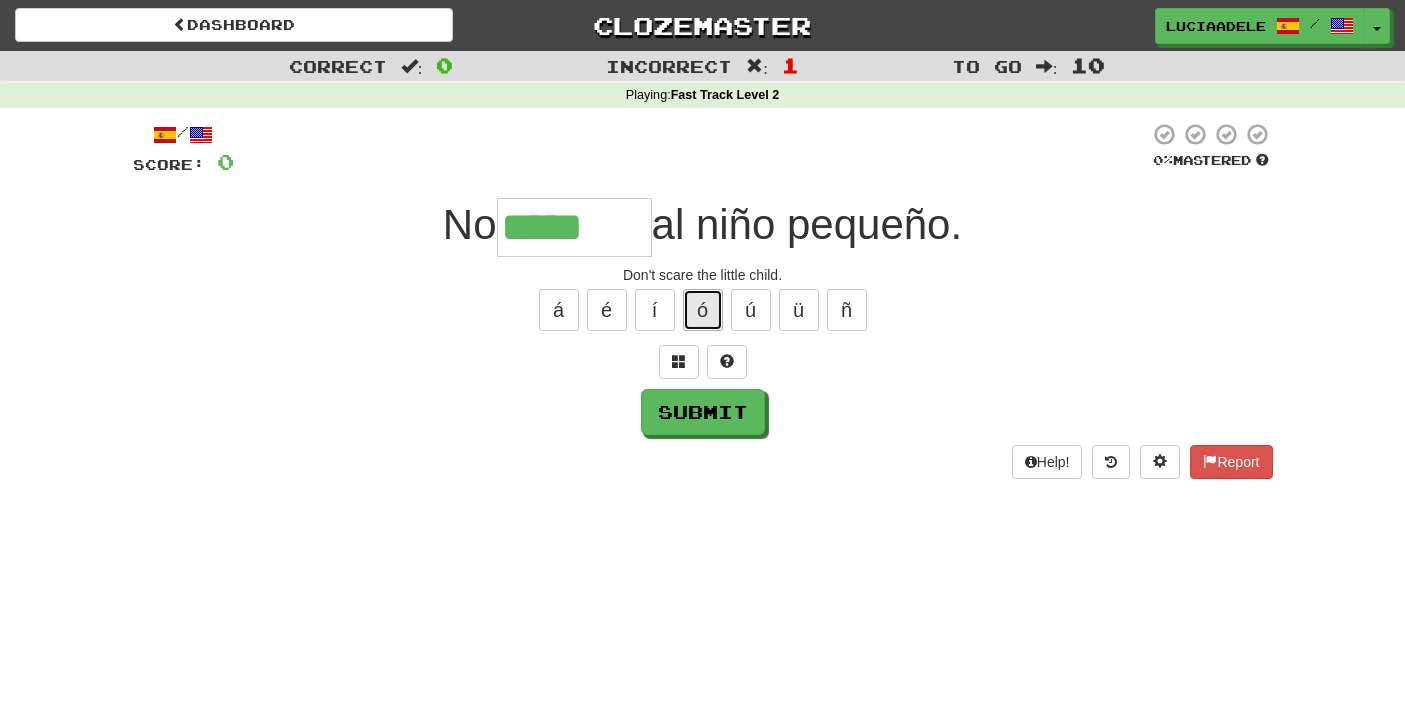 click on "ó" at bounding box center (703, 310) 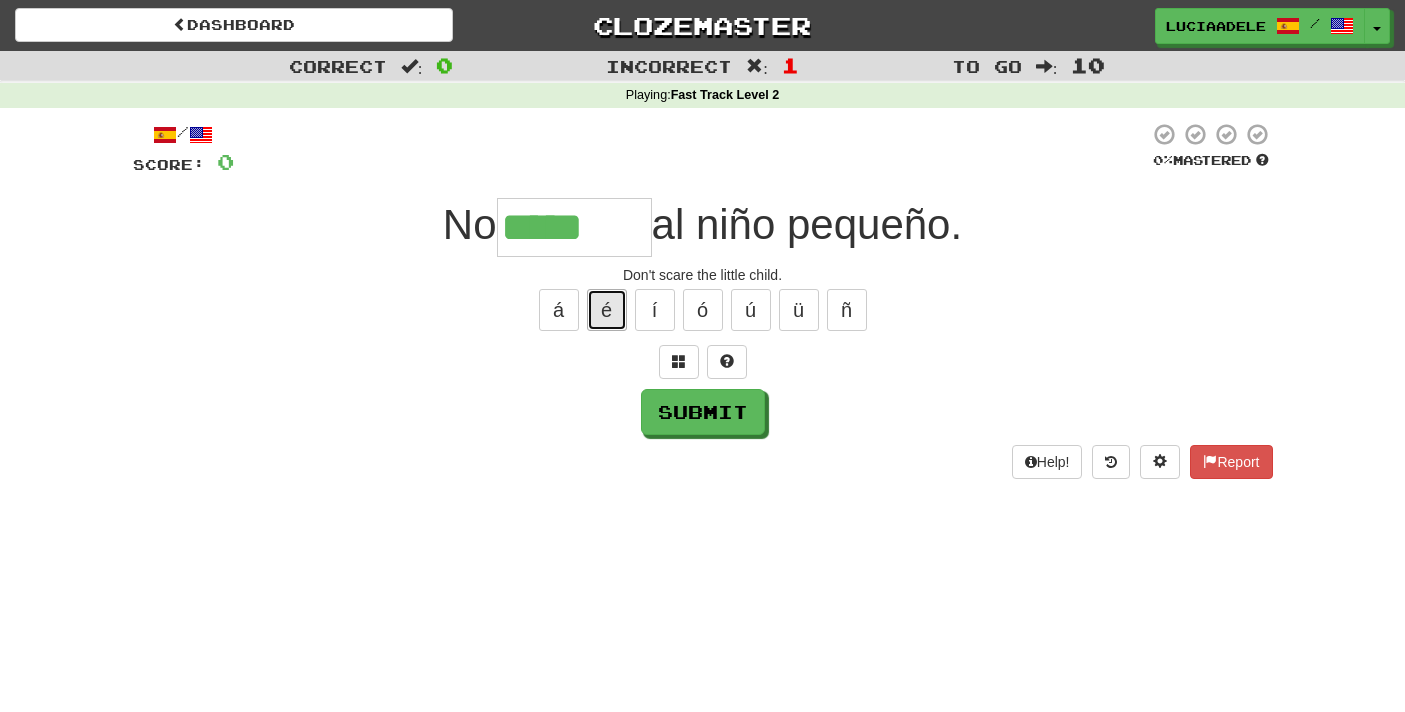 click on "é" at bounding box center (607, 310) 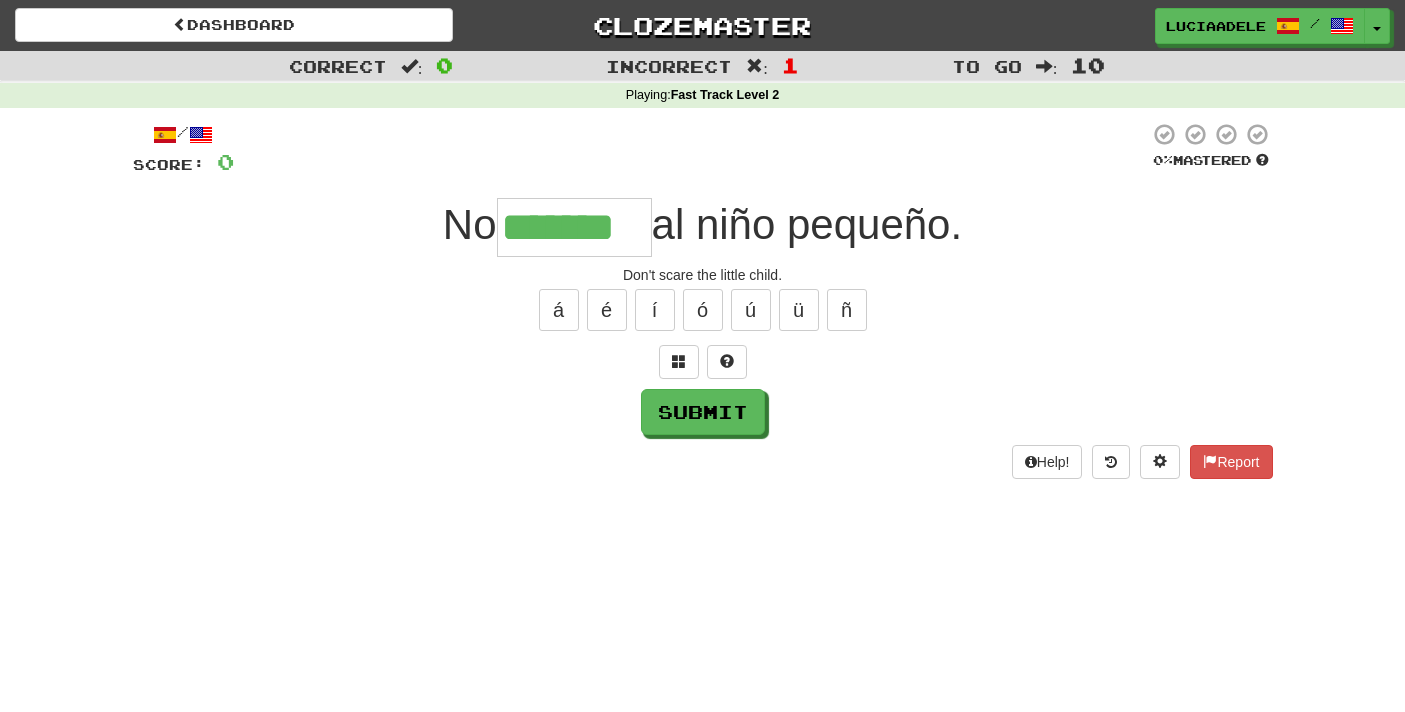 type on "*******" 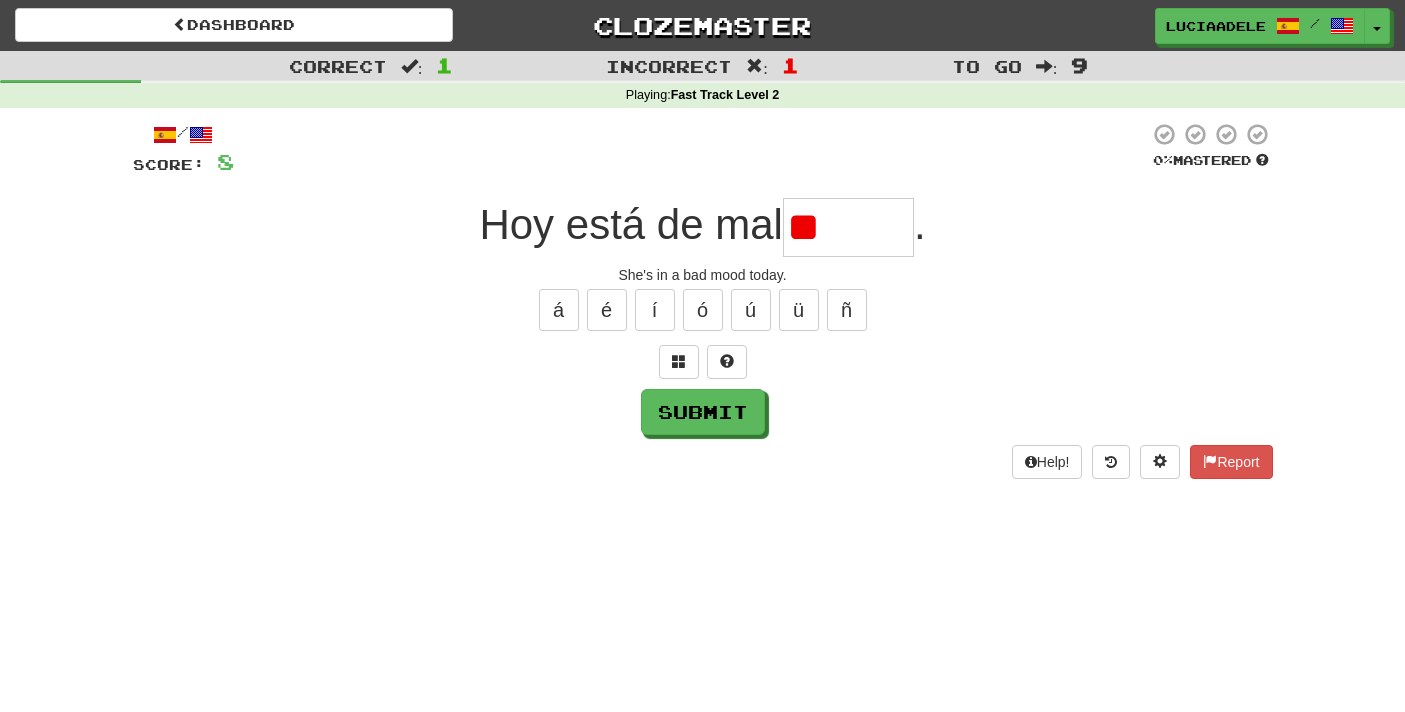 type on "*" 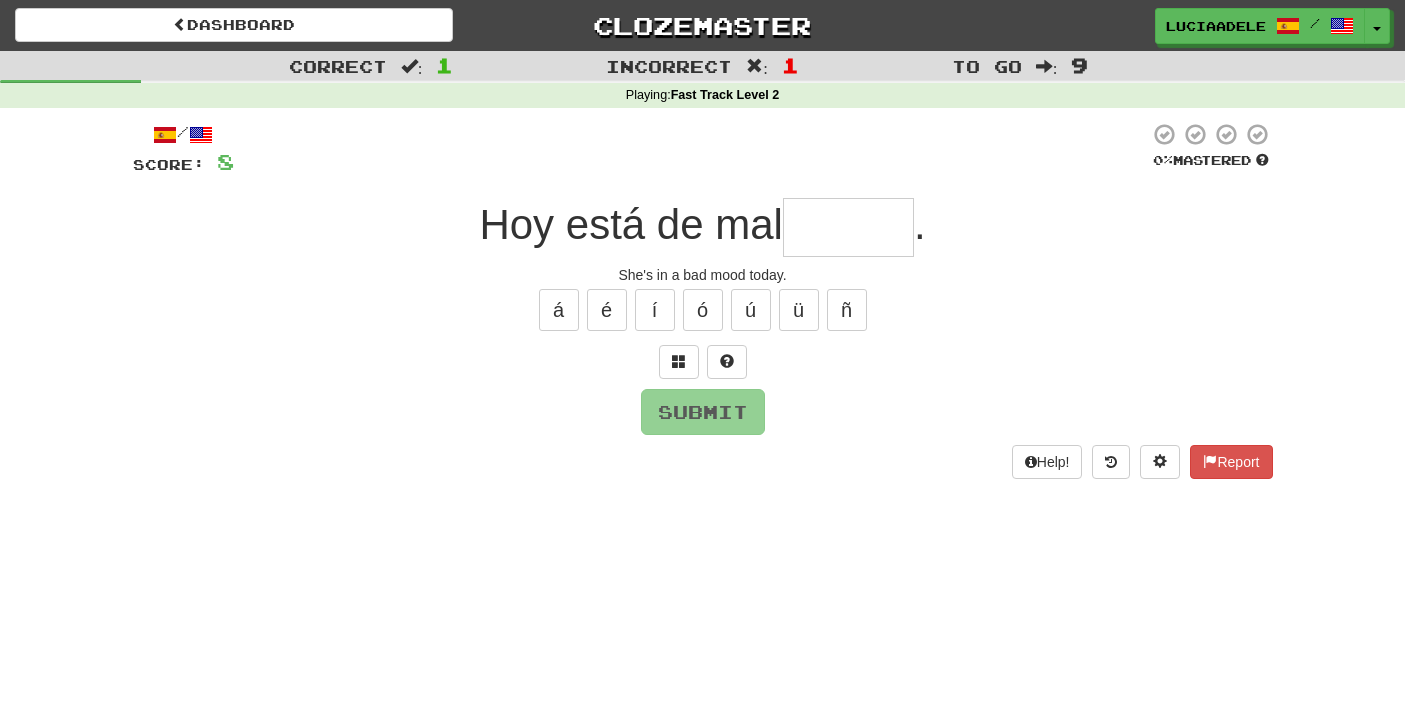 type on "*****" 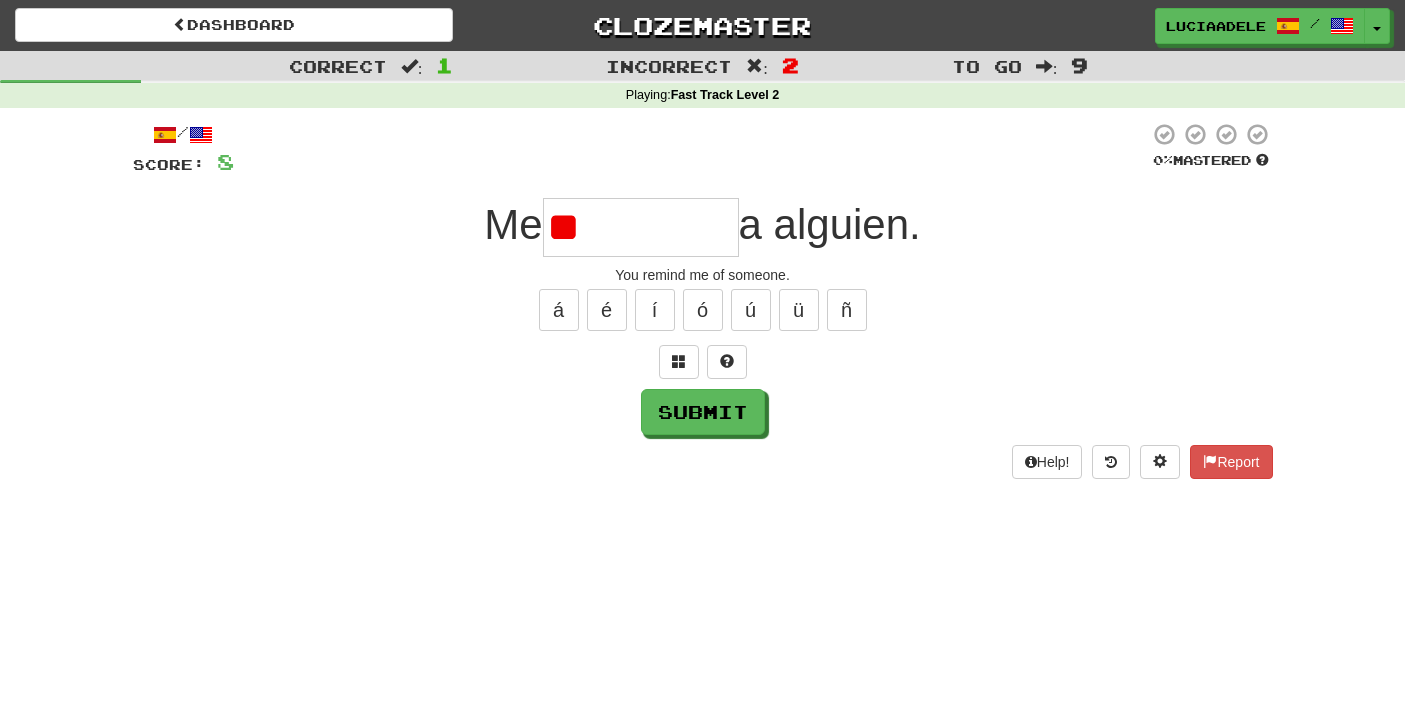 type on "*" 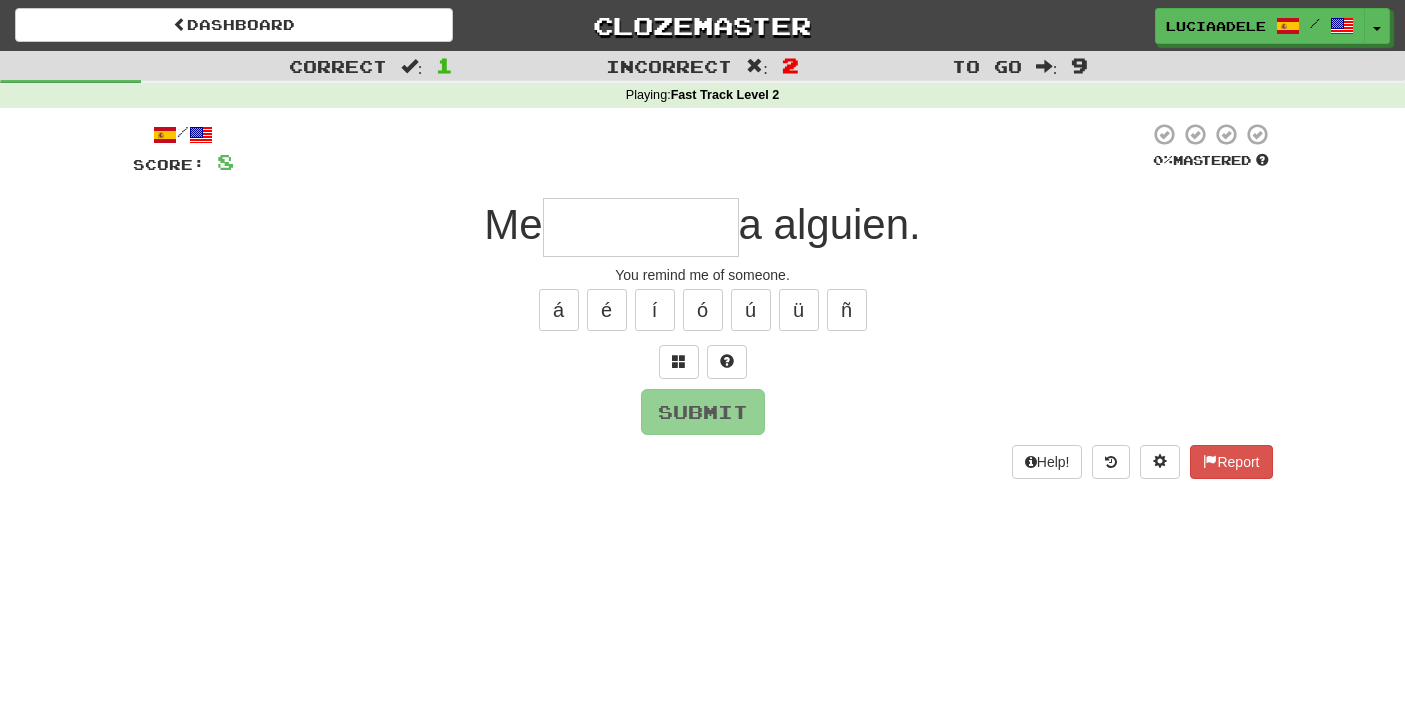 type on "*********" 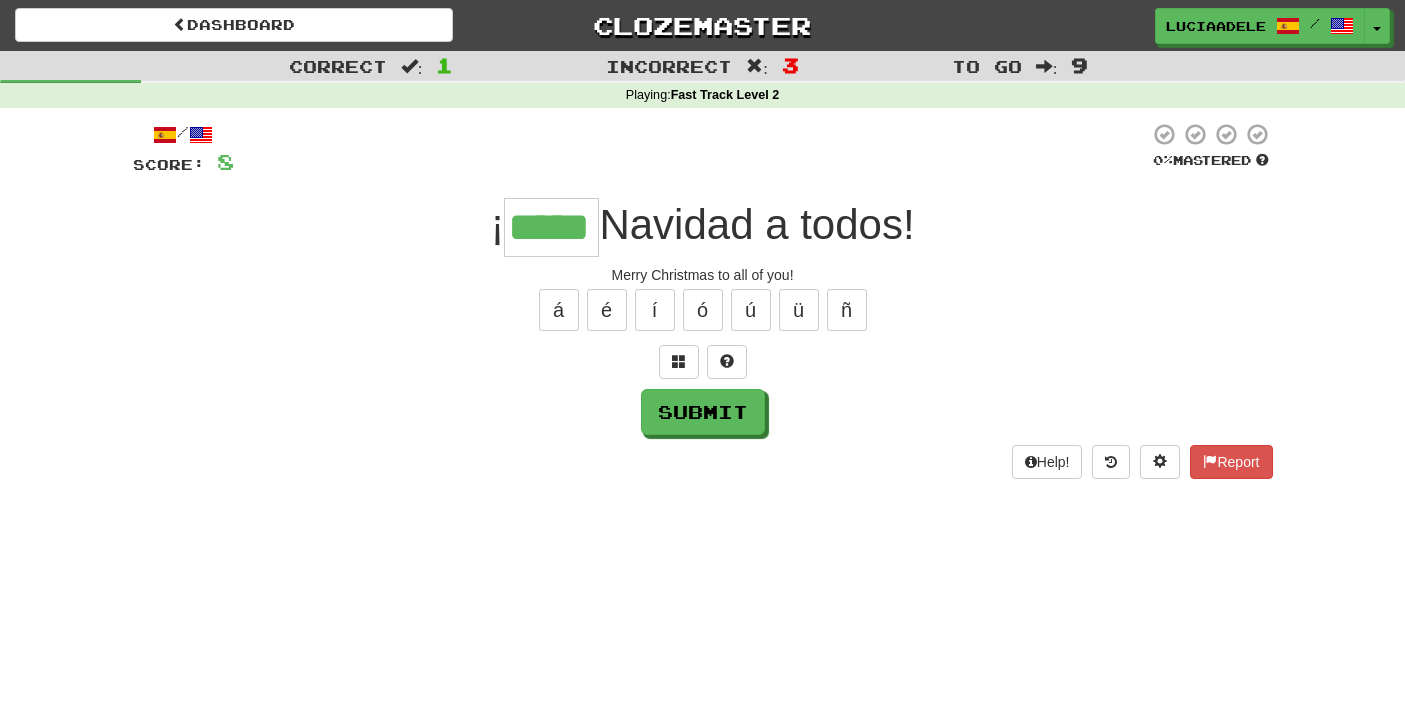 type on "*****" 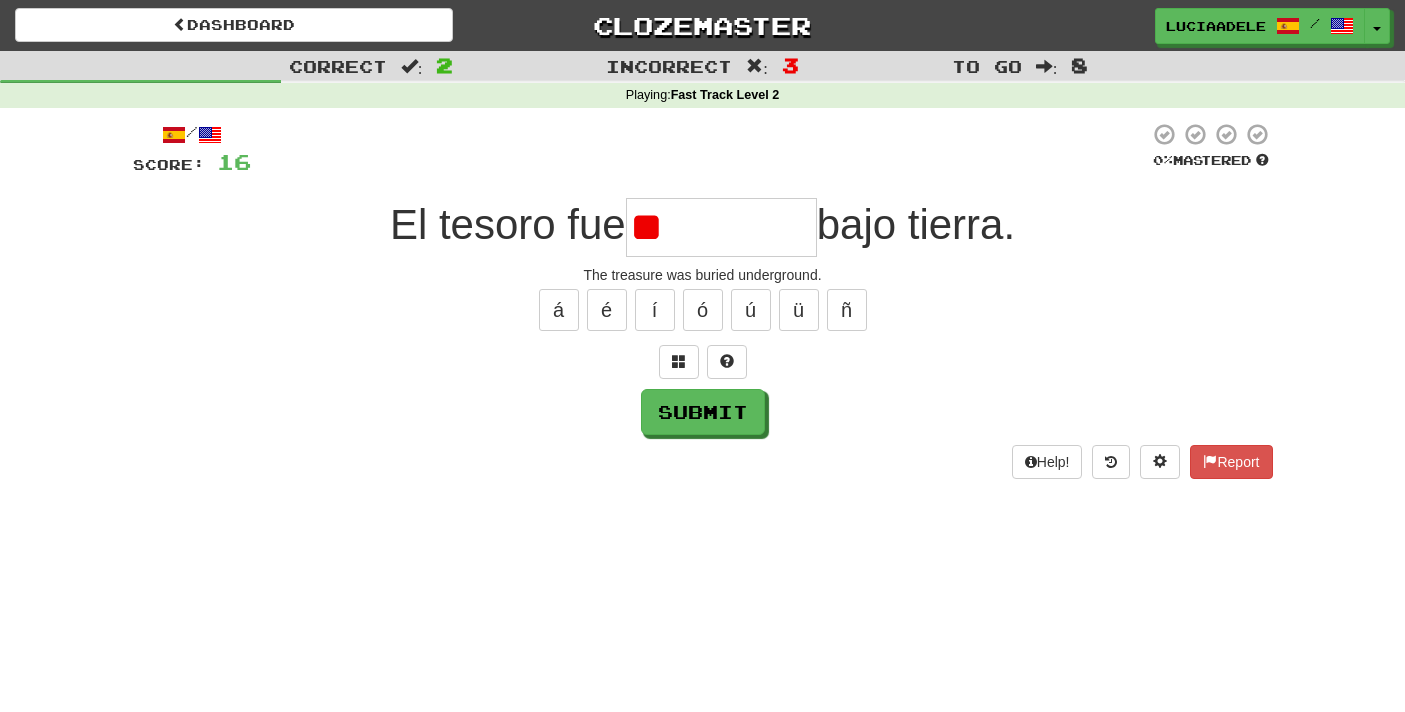 type on "*" 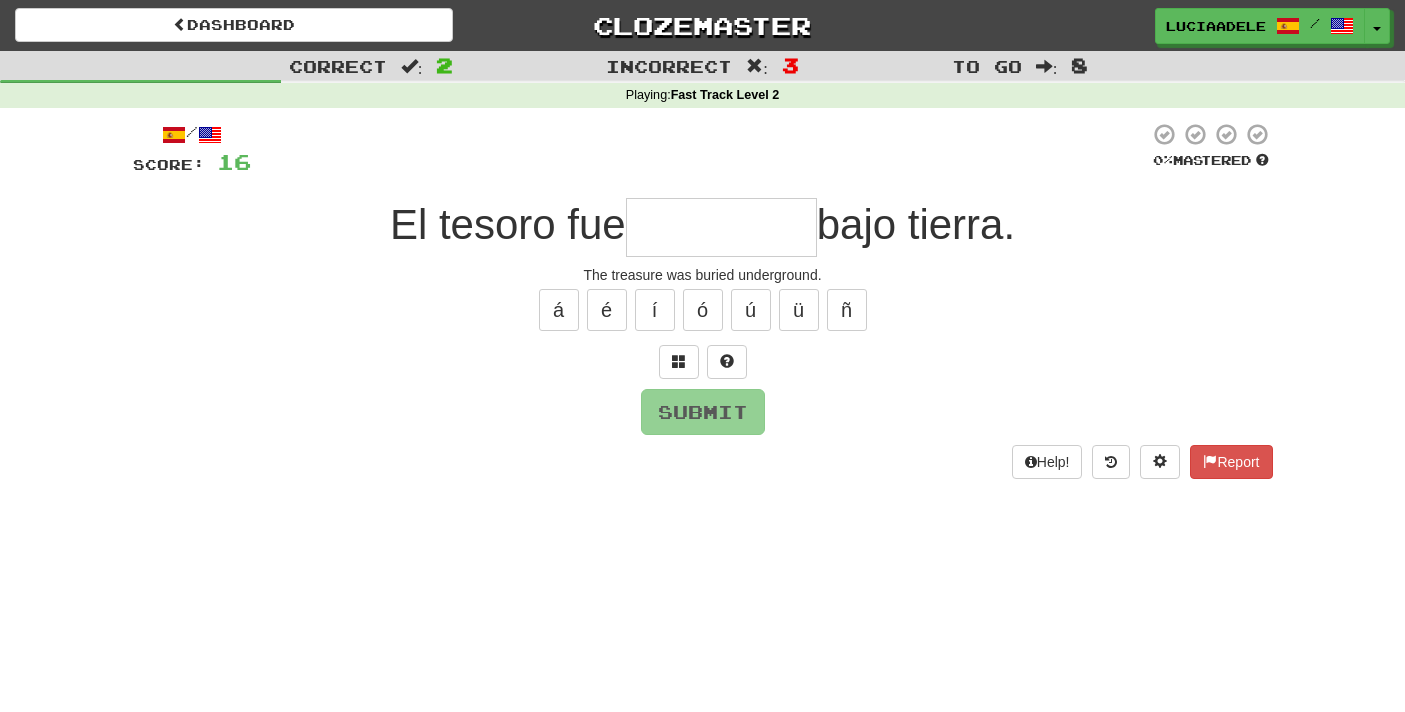 type on "*********" 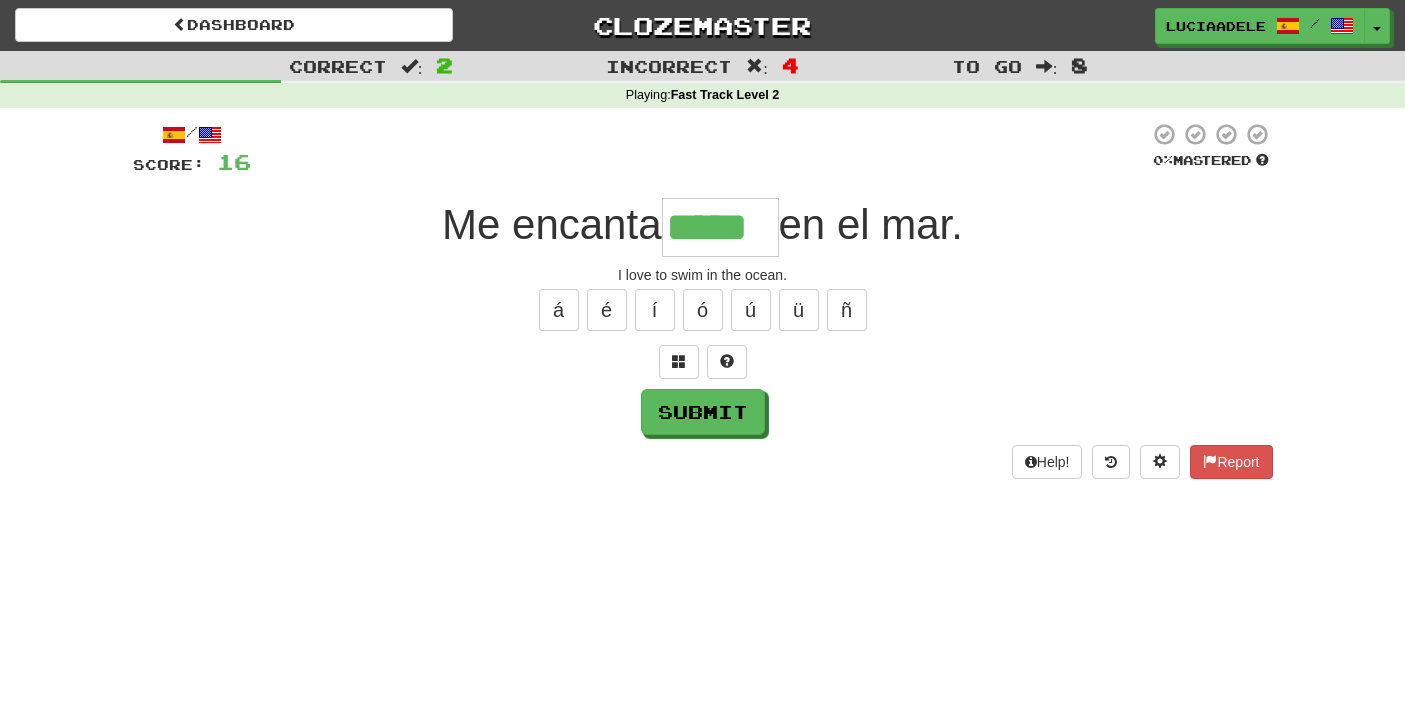 type on "*****" 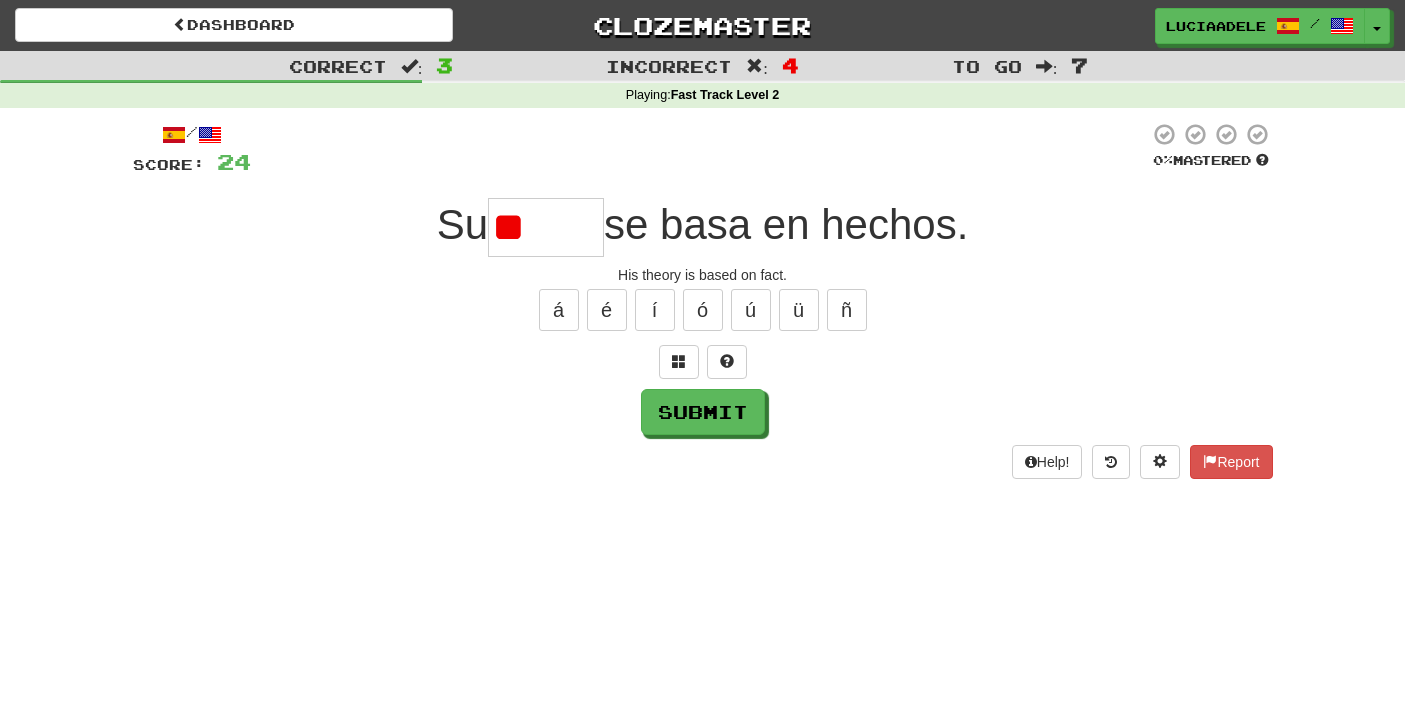 type on "*" 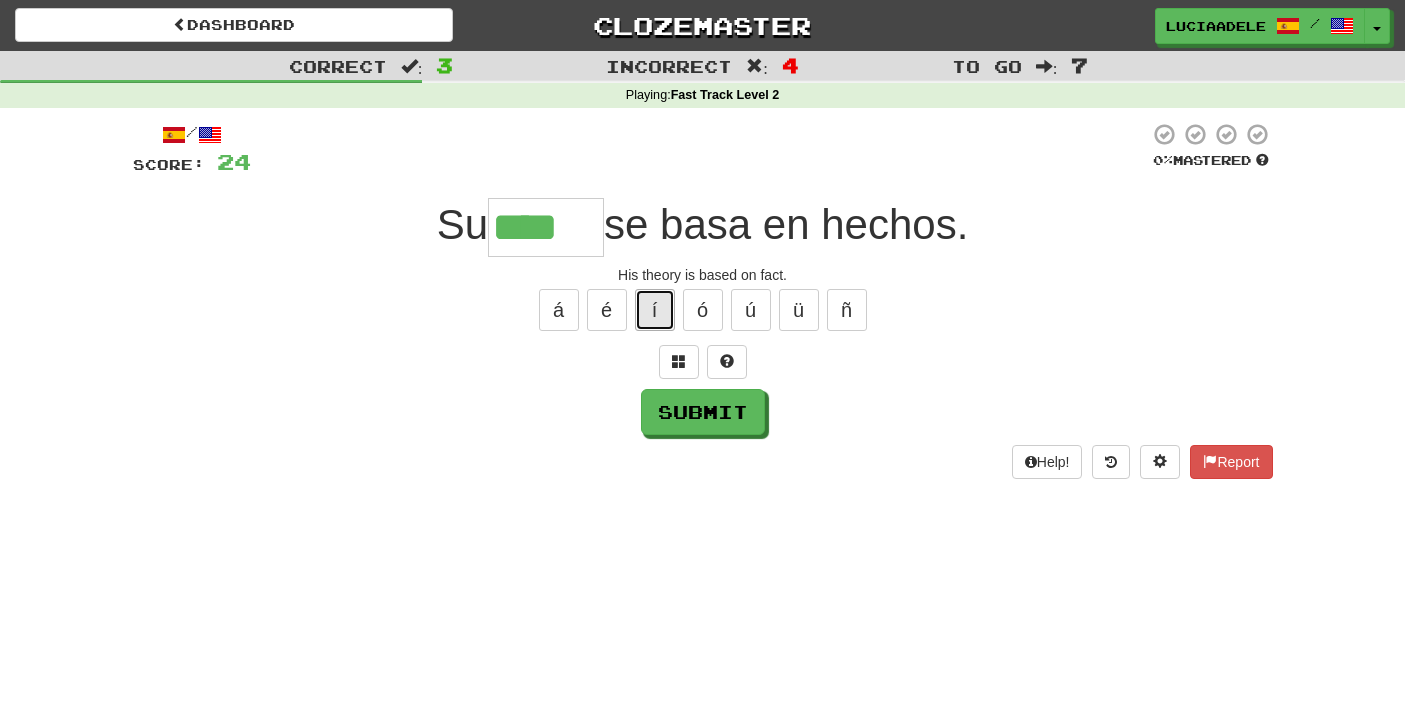 click on "í" at bounding box center [655, 310] 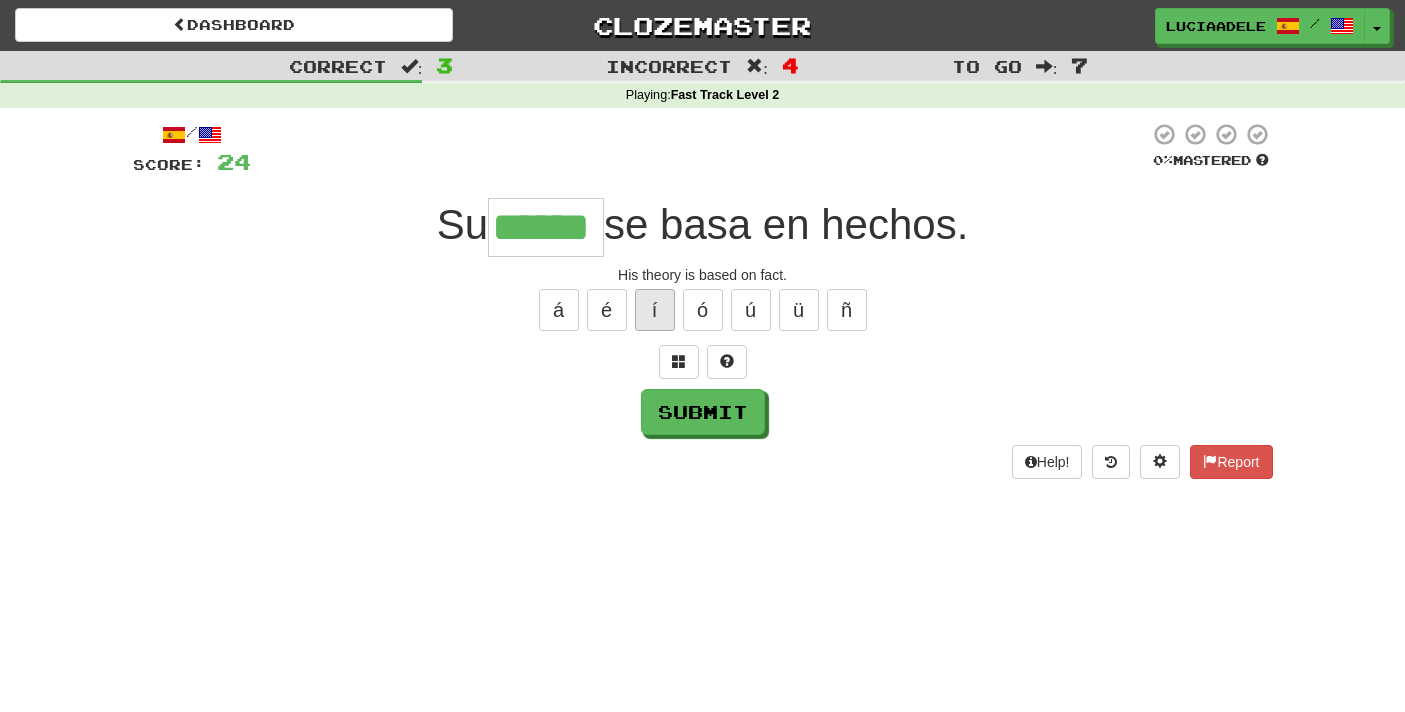 type on "******" 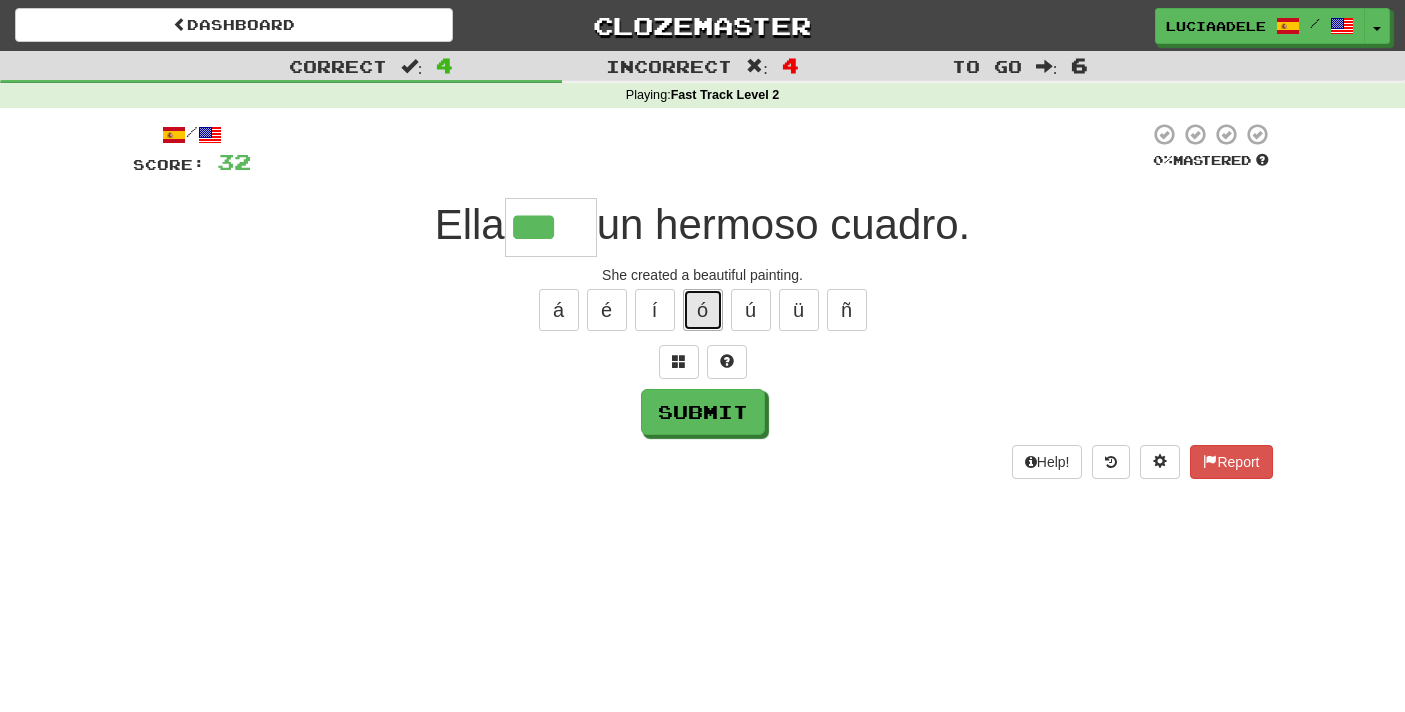 click on "ó" at bounding box center (703, 310) 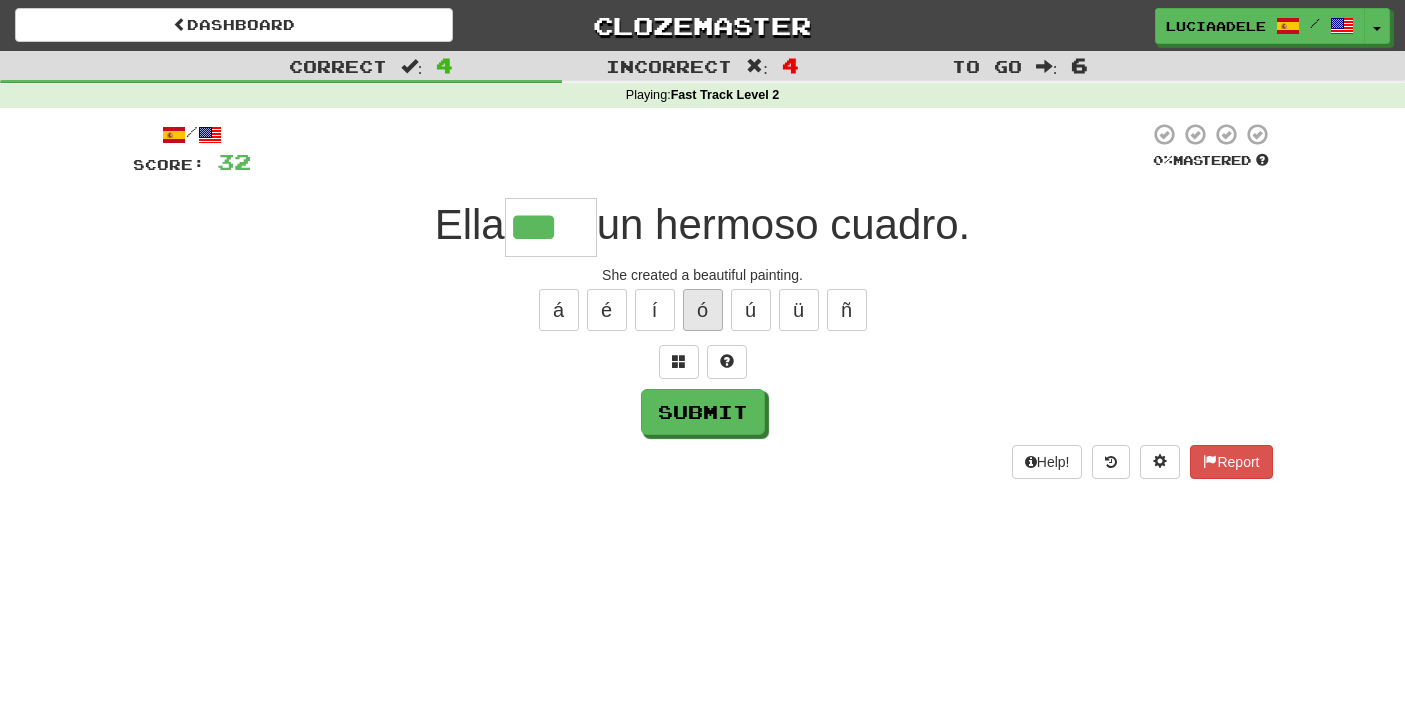 type on "****" 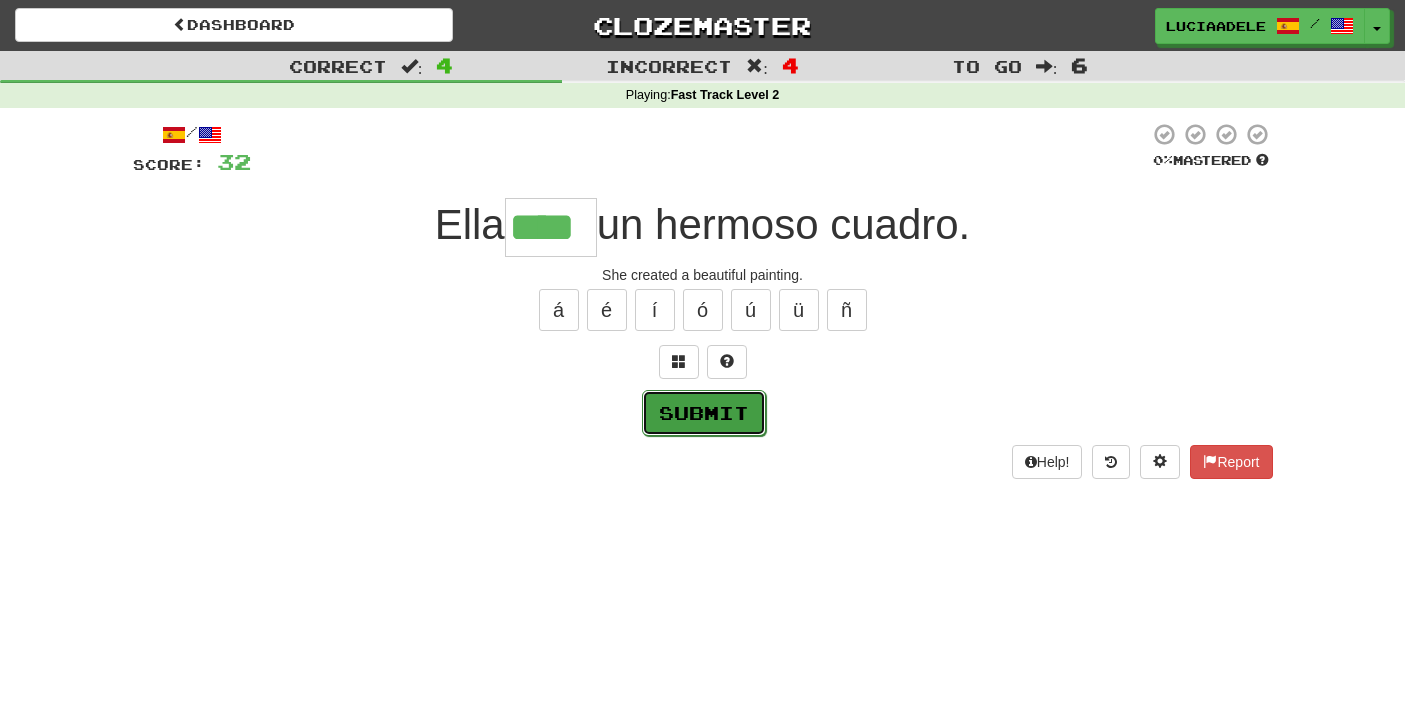 click on "Submit" at bounding box center (704, 413) 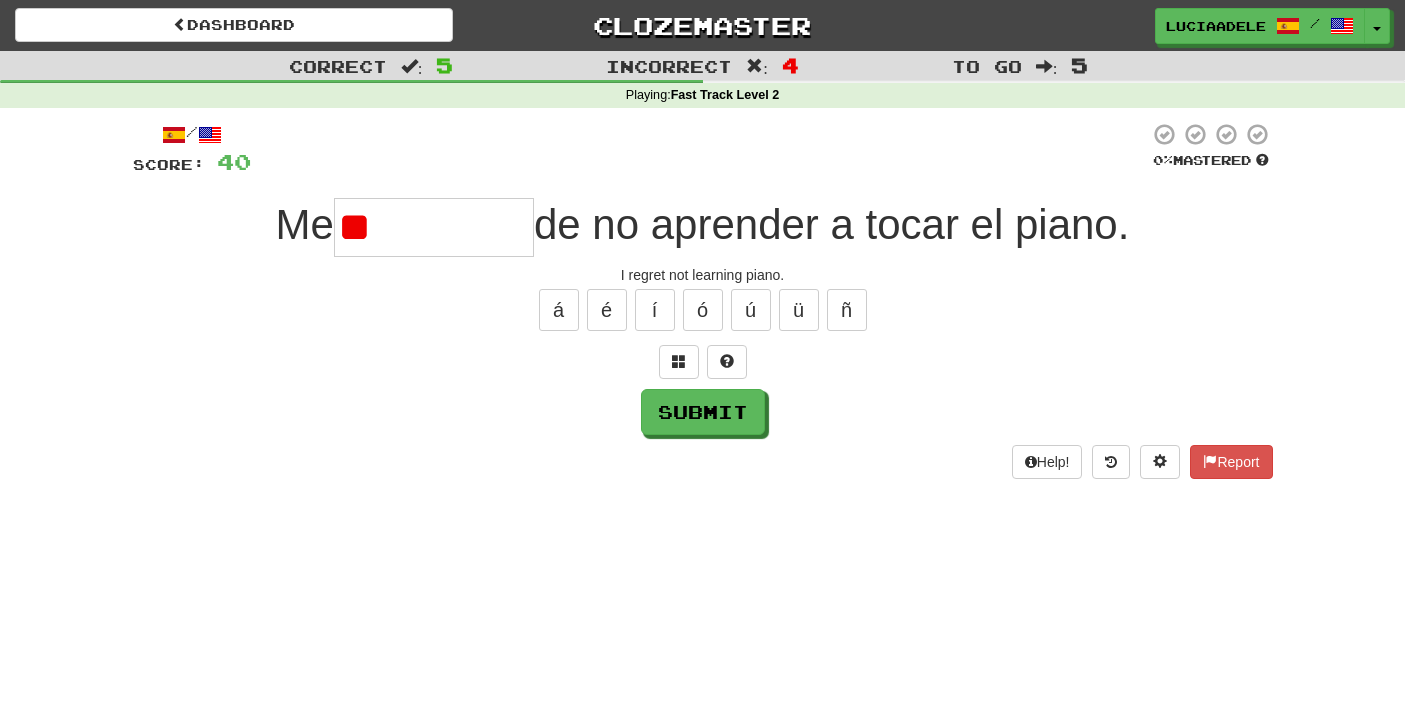type on "*" 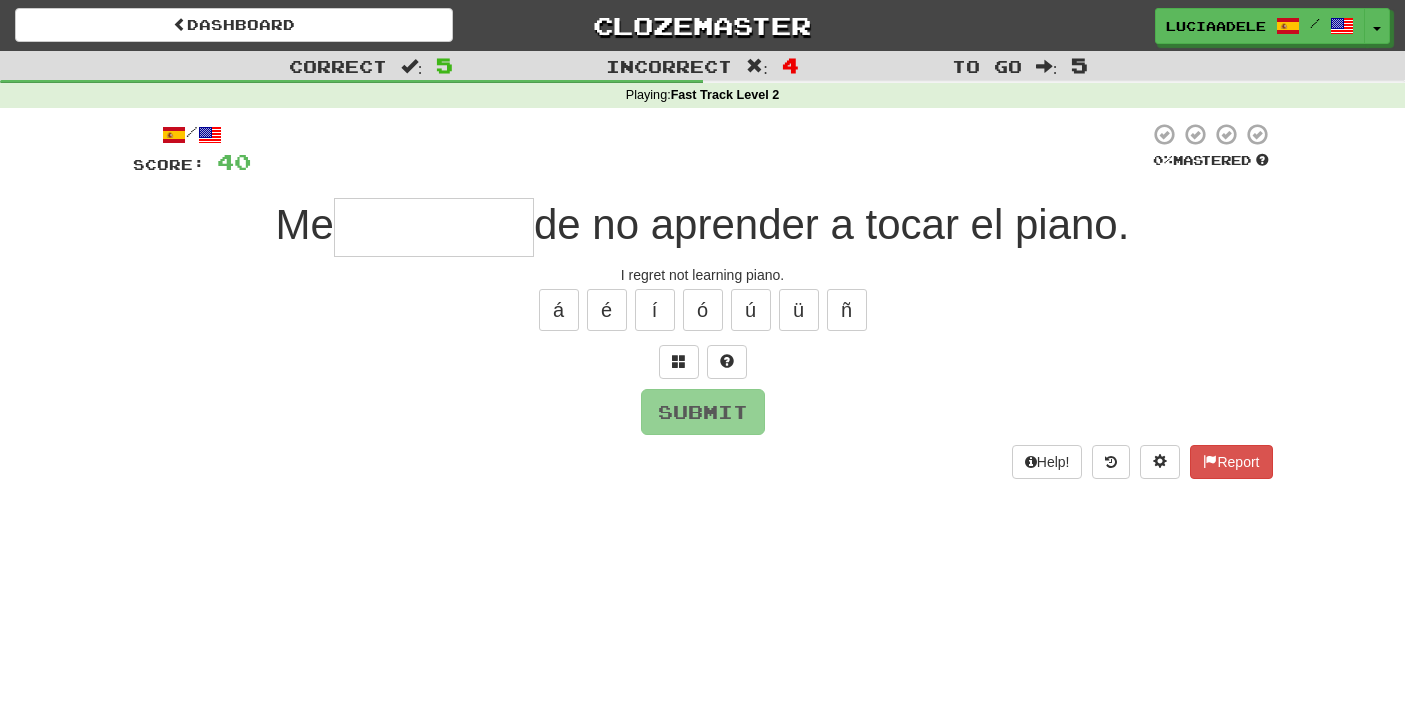 type on "**********" 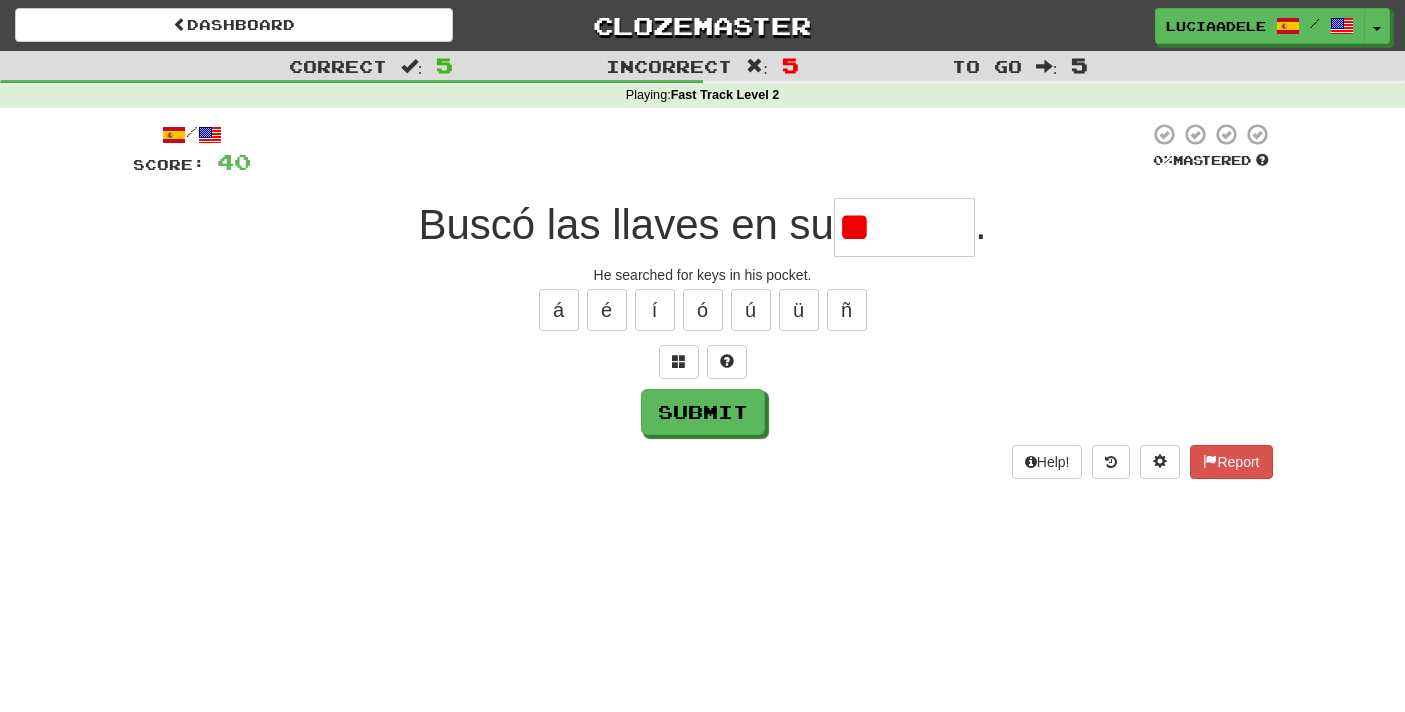 type on "*" 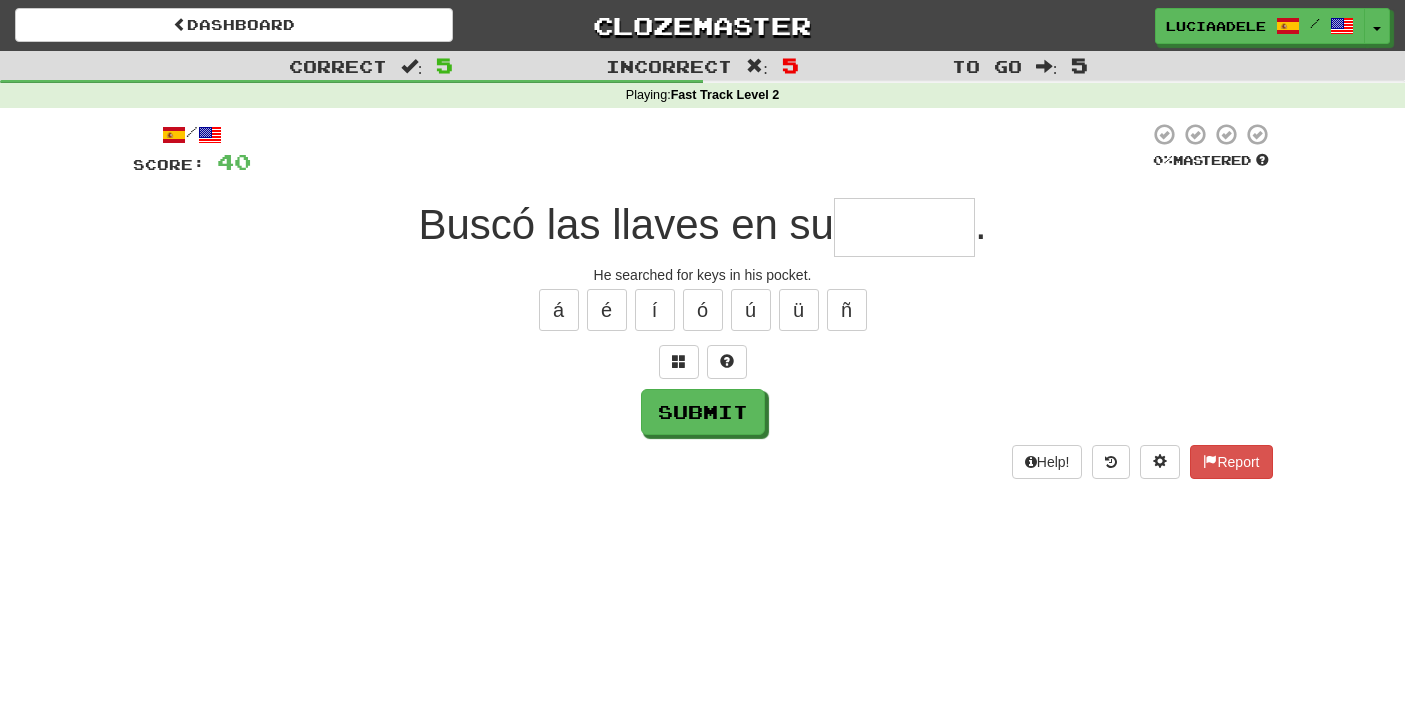 type on "*" 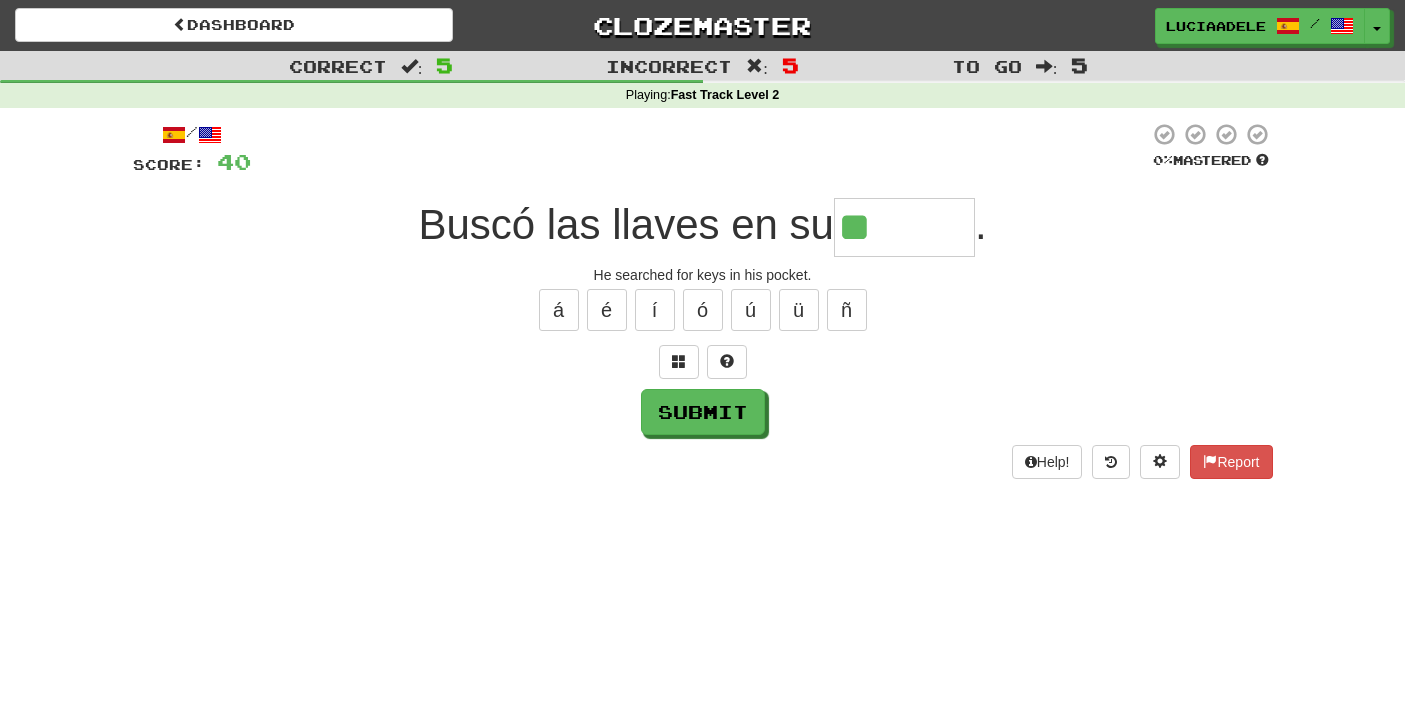 type on "*" 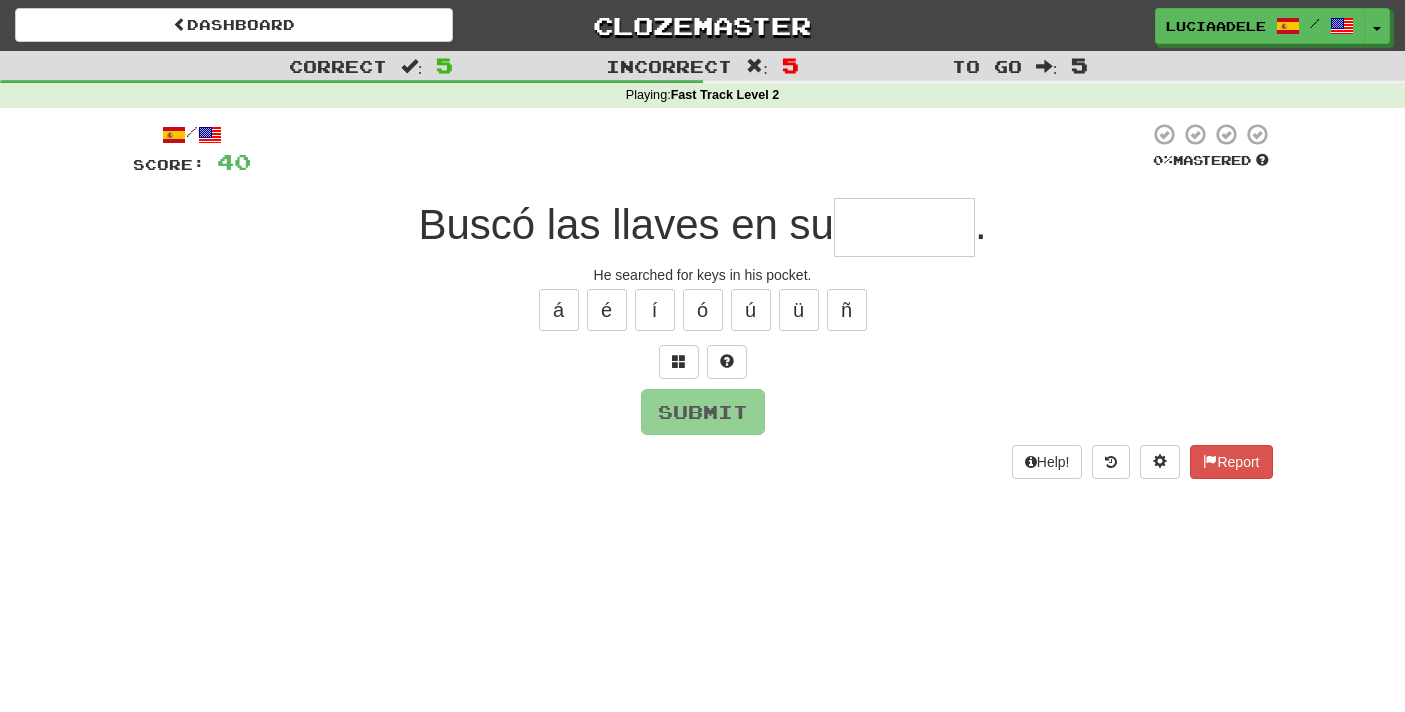 type on "********" 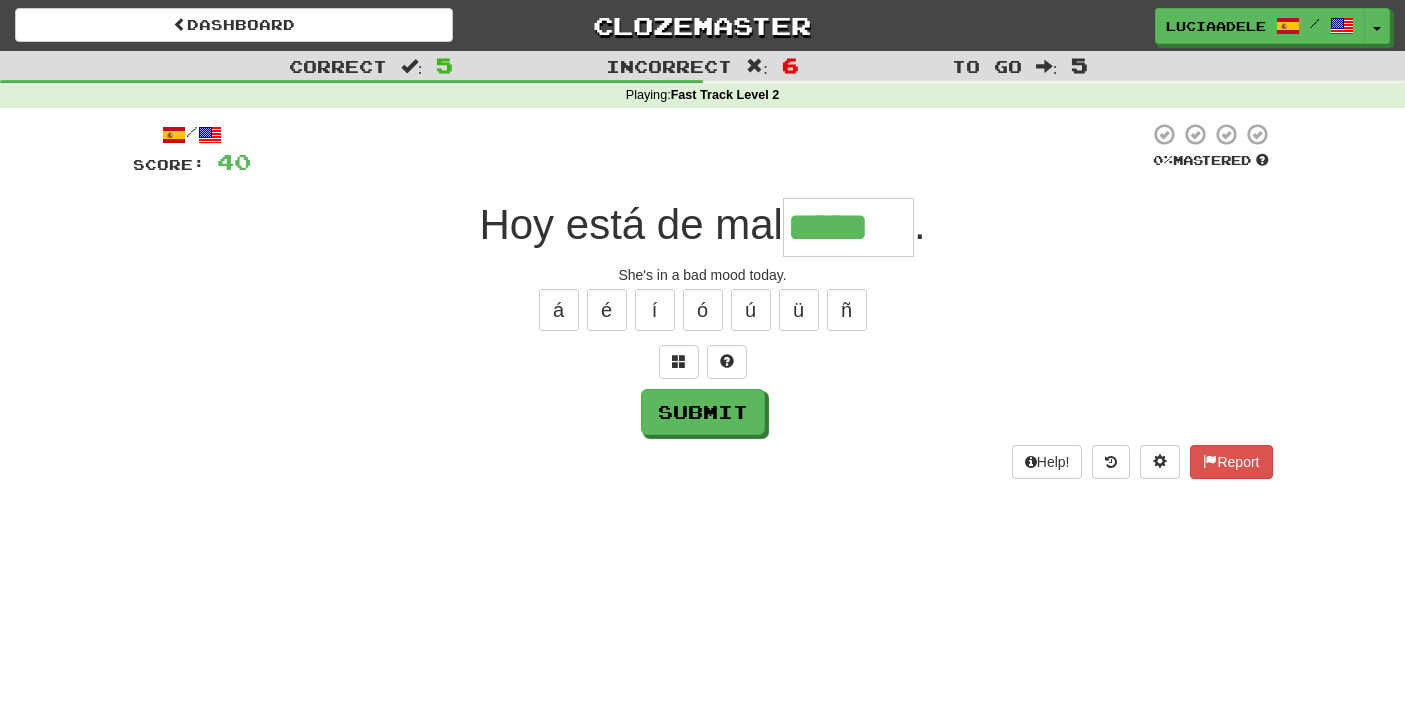 type on "*****" 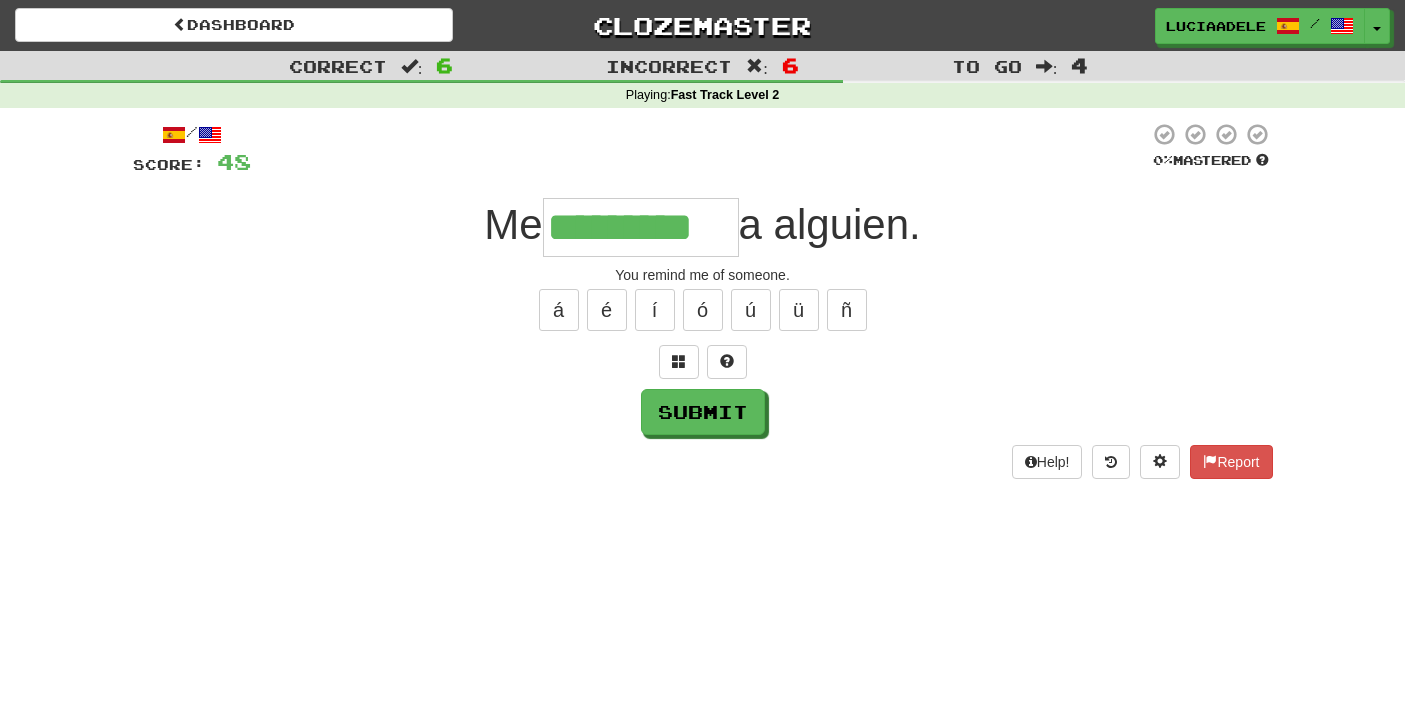 type on "*********" 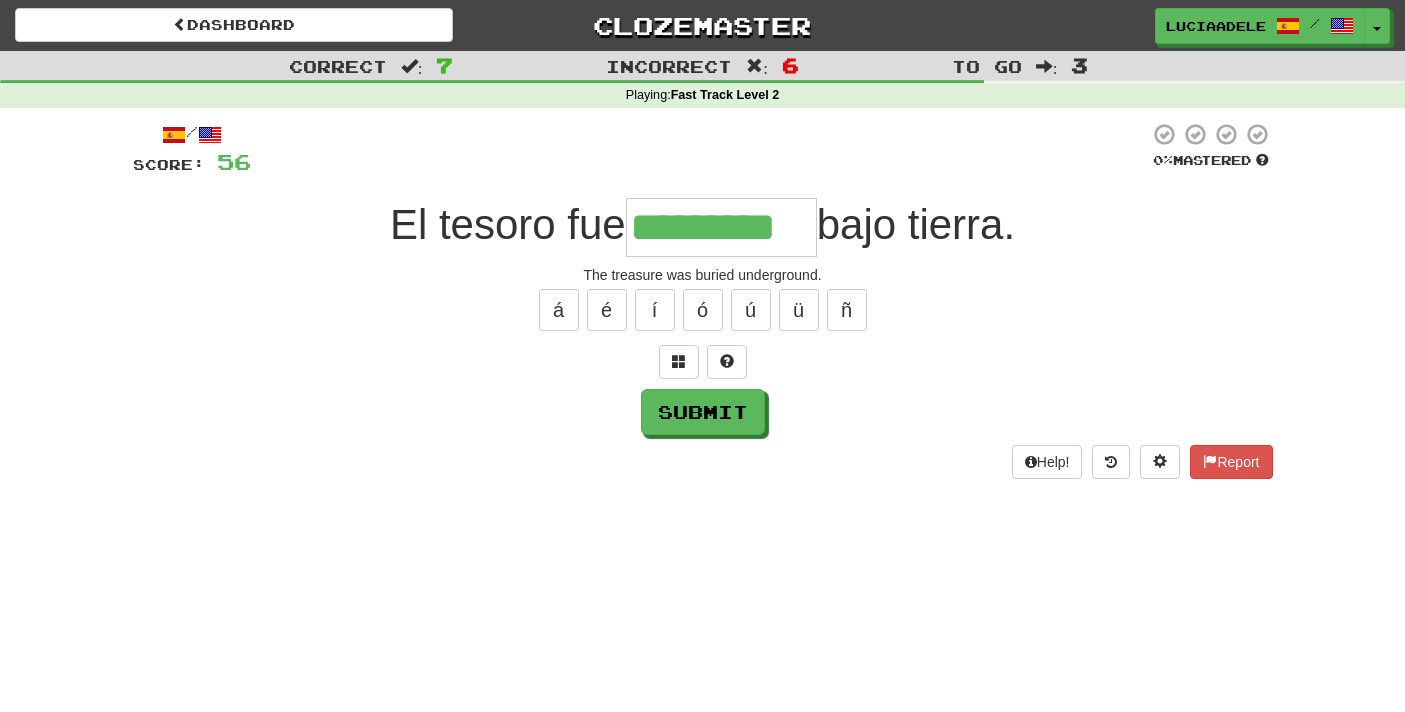 type on "*********" 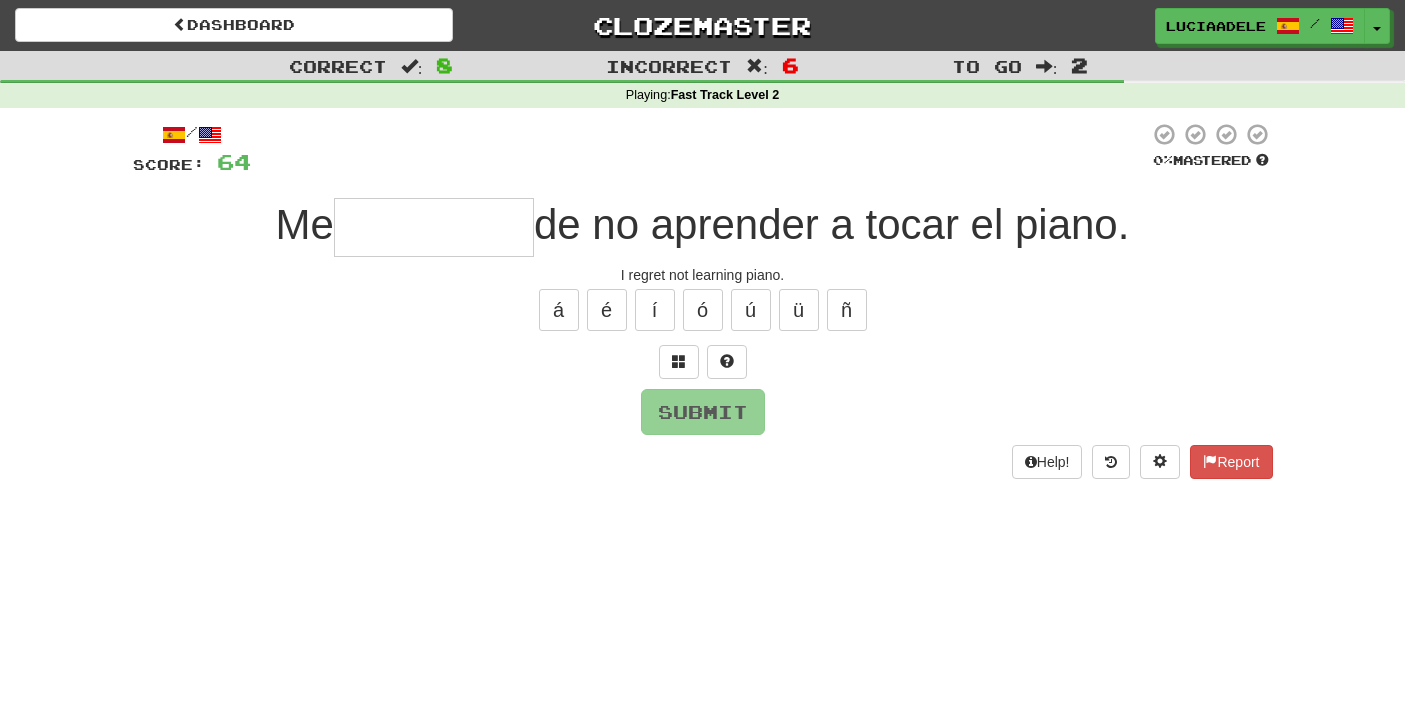 type on "**********" 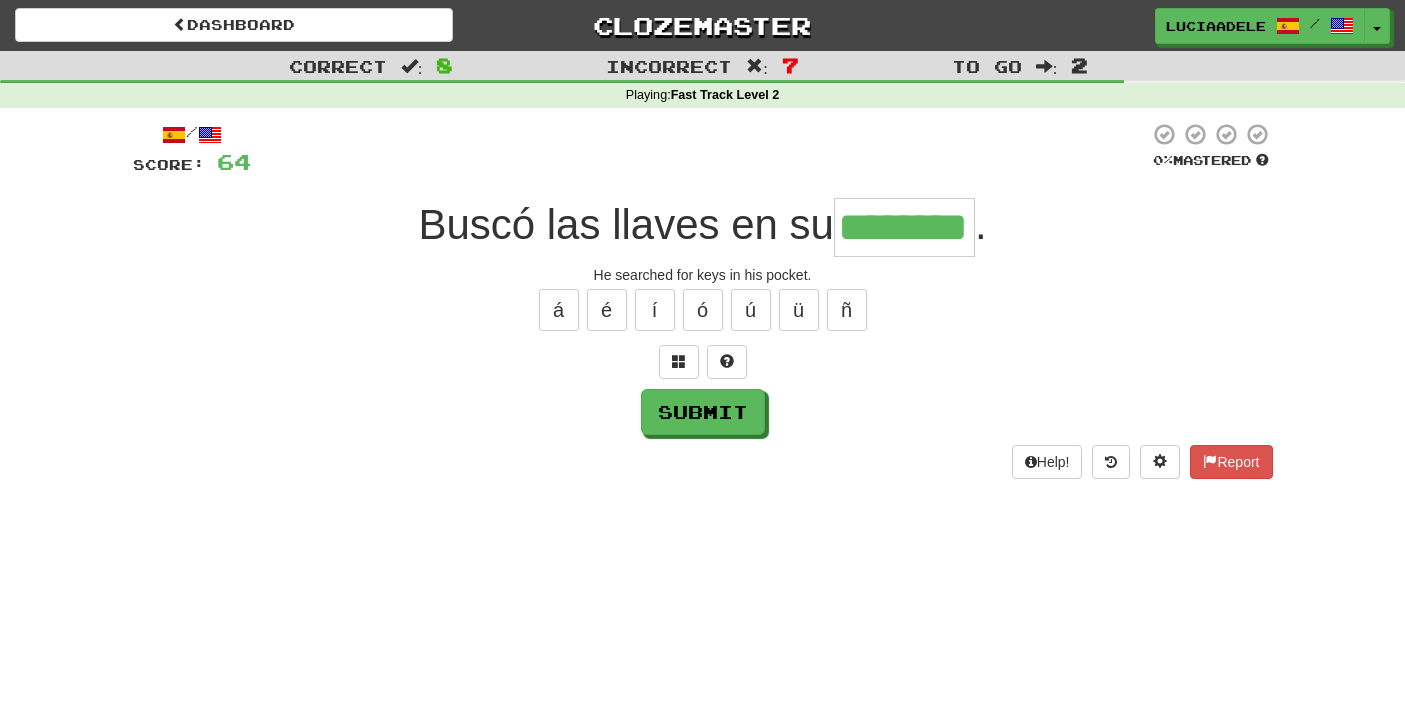 type on "********" 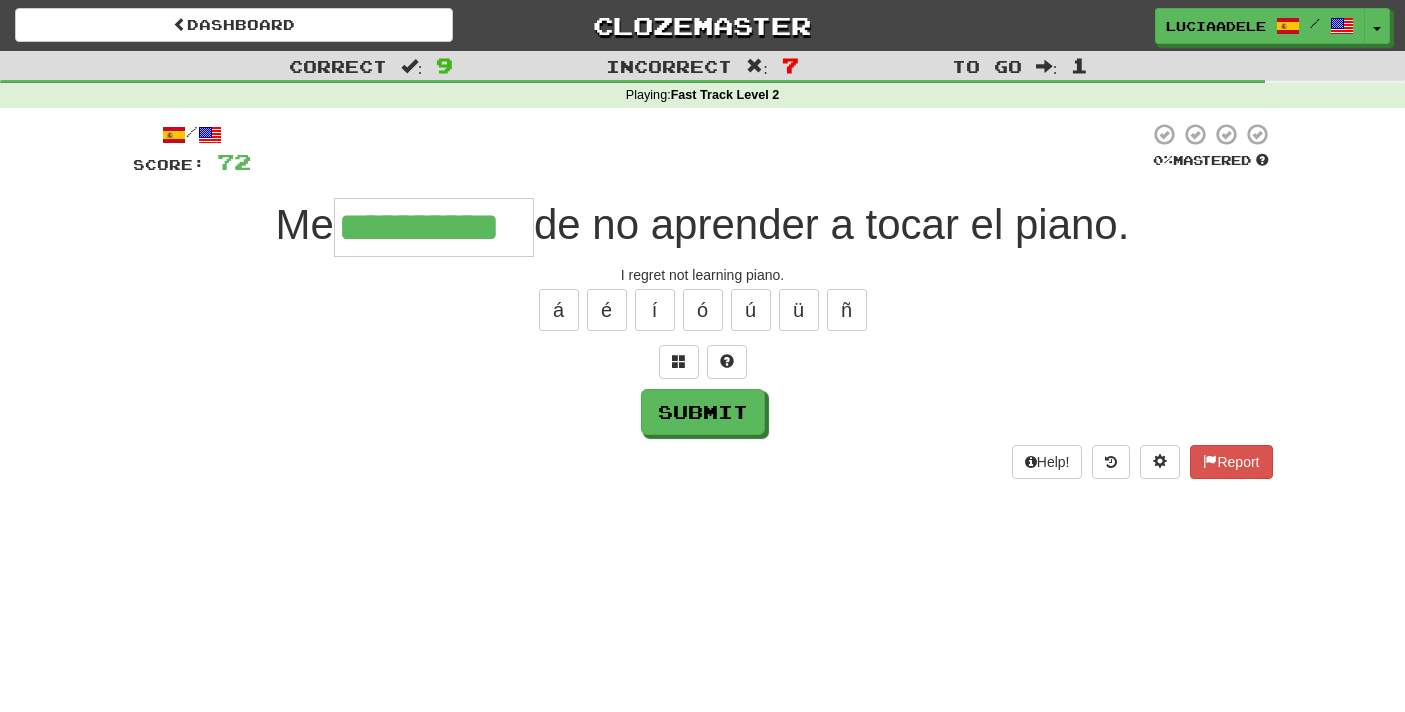 type on "**********" 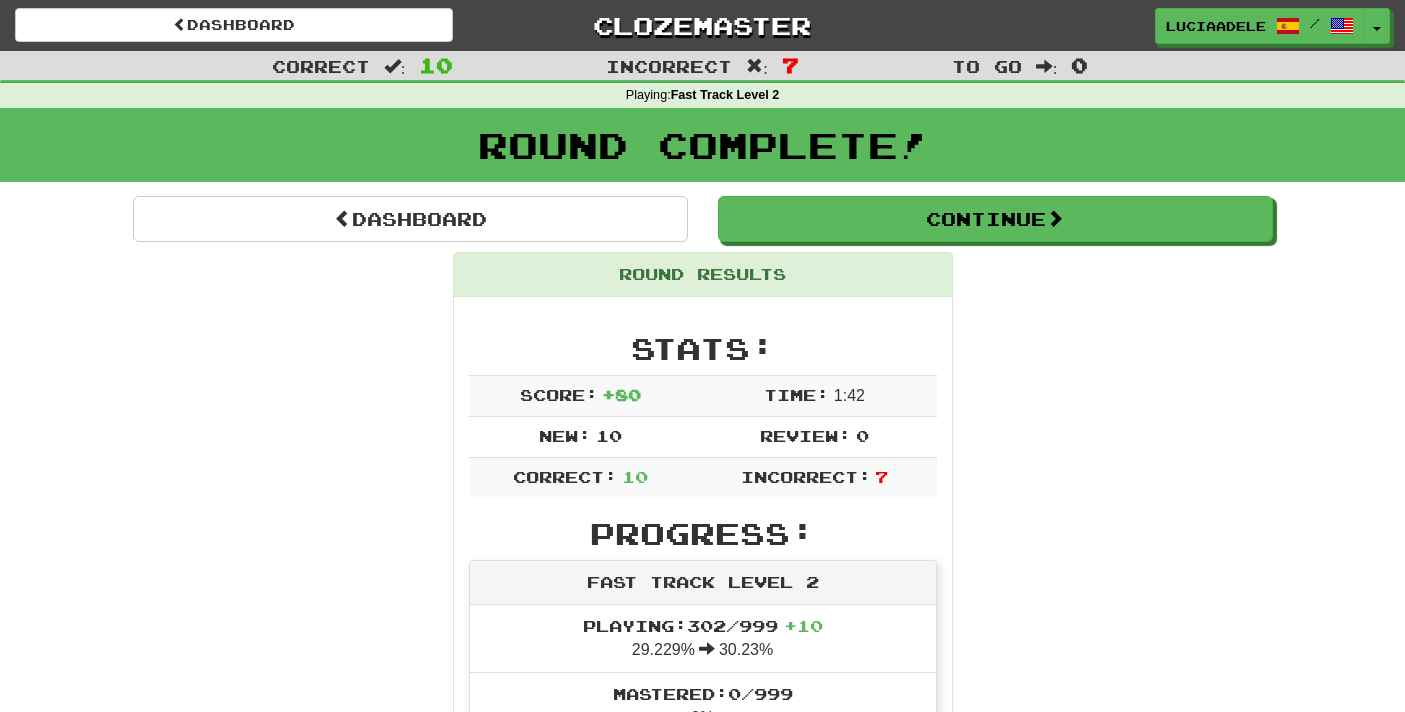 click on "Score:   + 80" at bounding box center (581, 395) 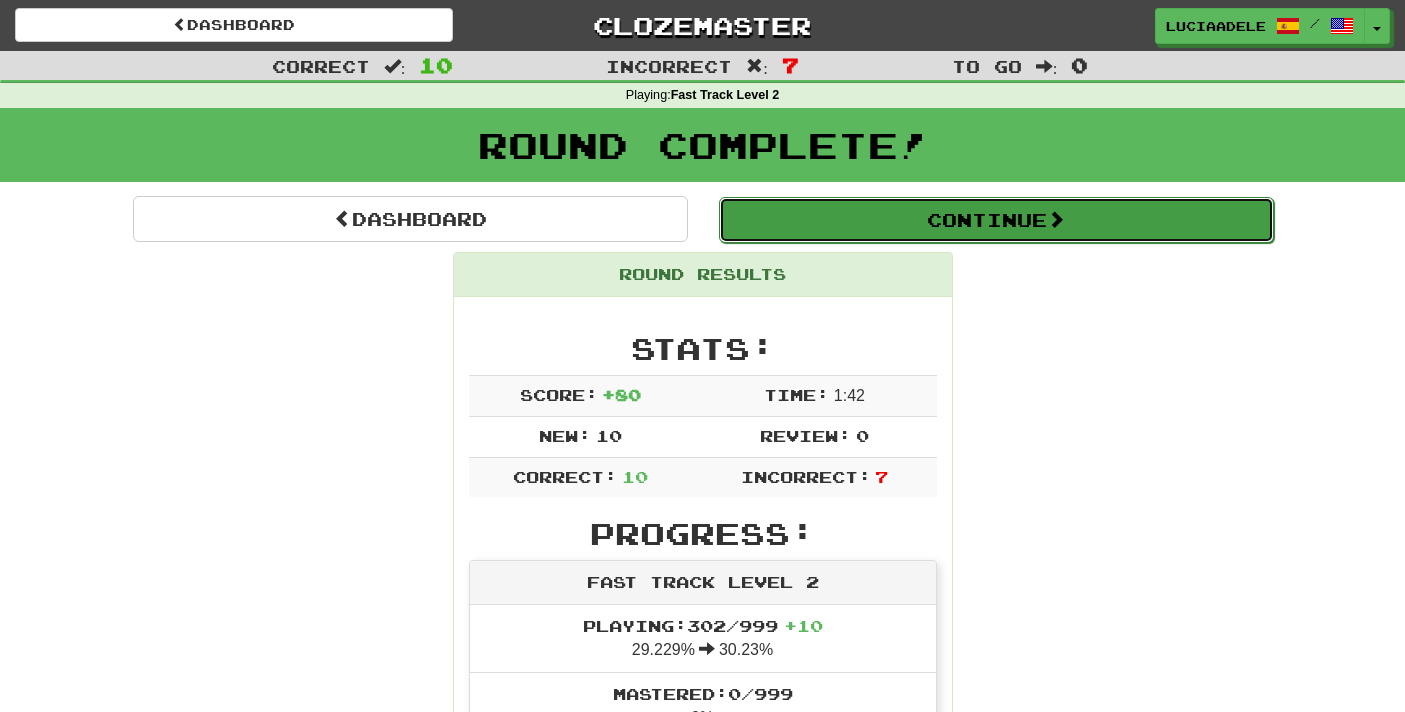click on "Continue" at bounding box center [996, 220] 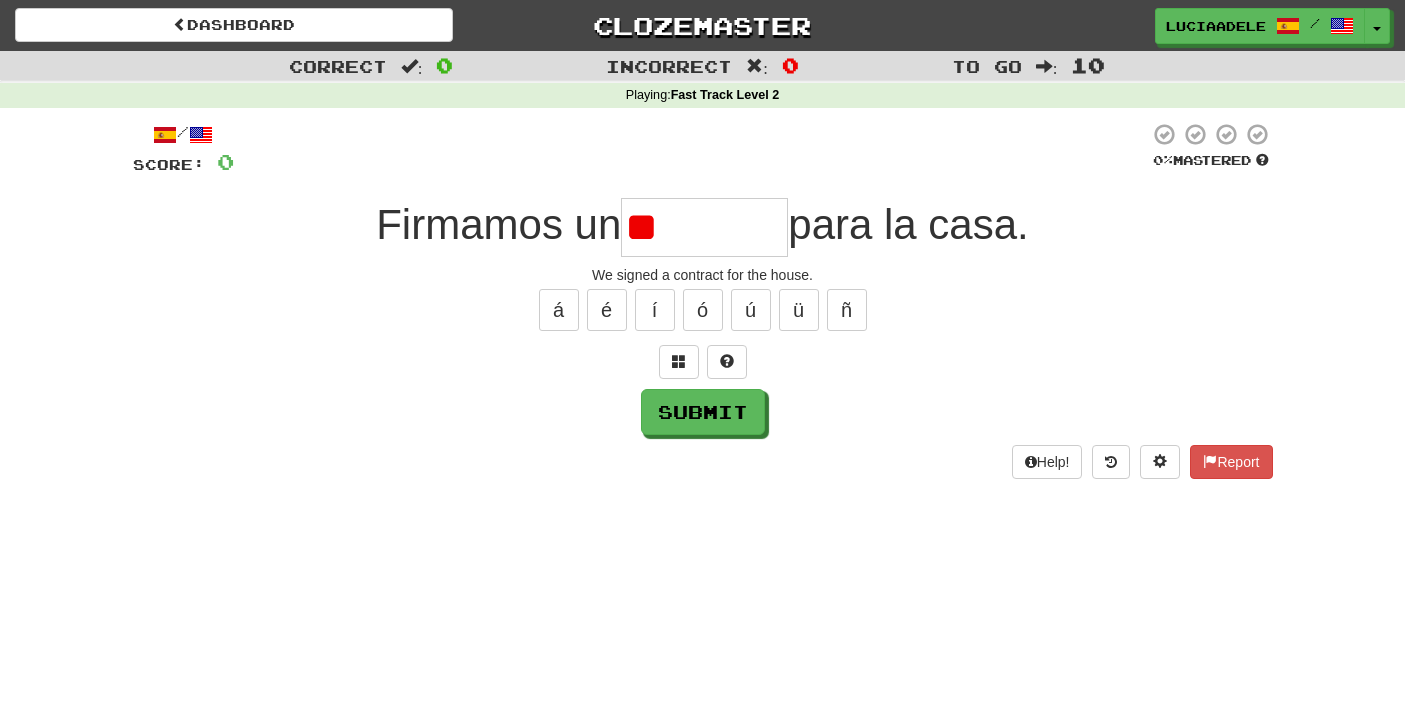 type on "*" 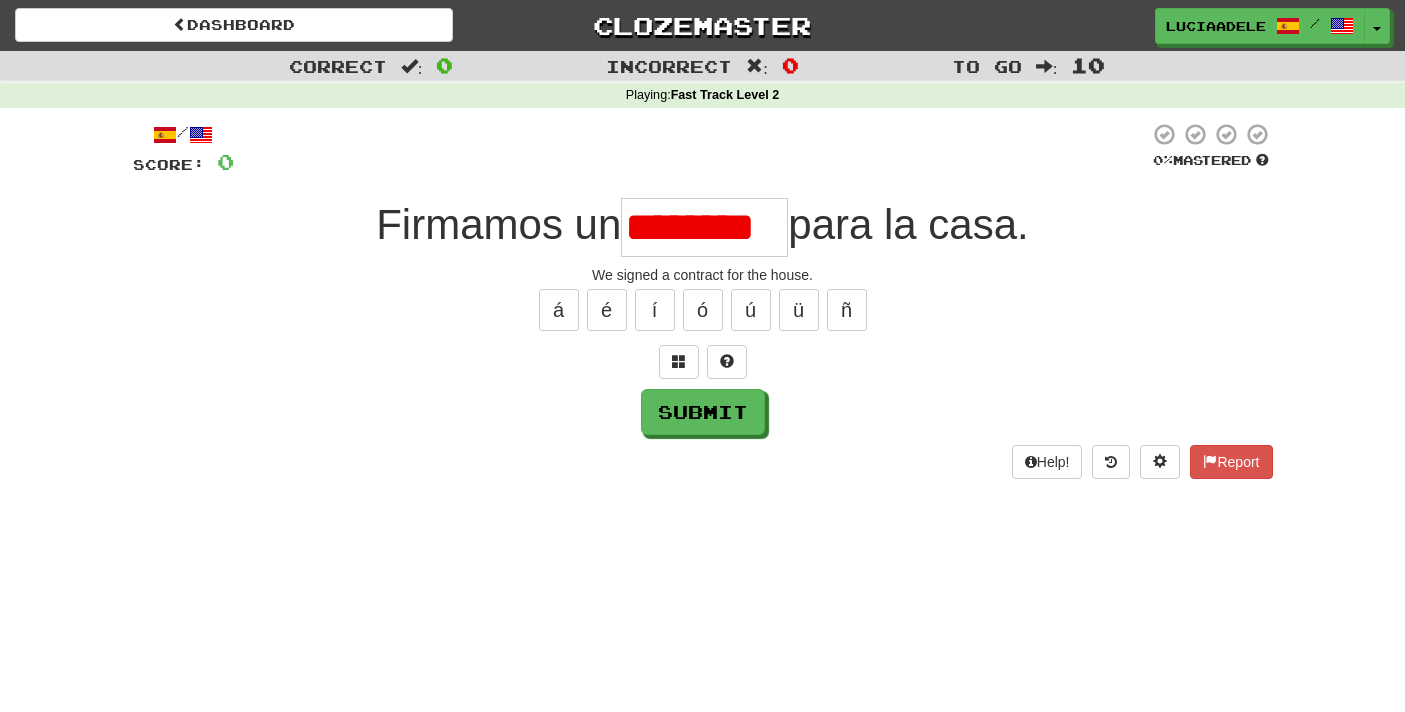 scroll, scrollTop: 0, scrollLeft: 0, axis: both 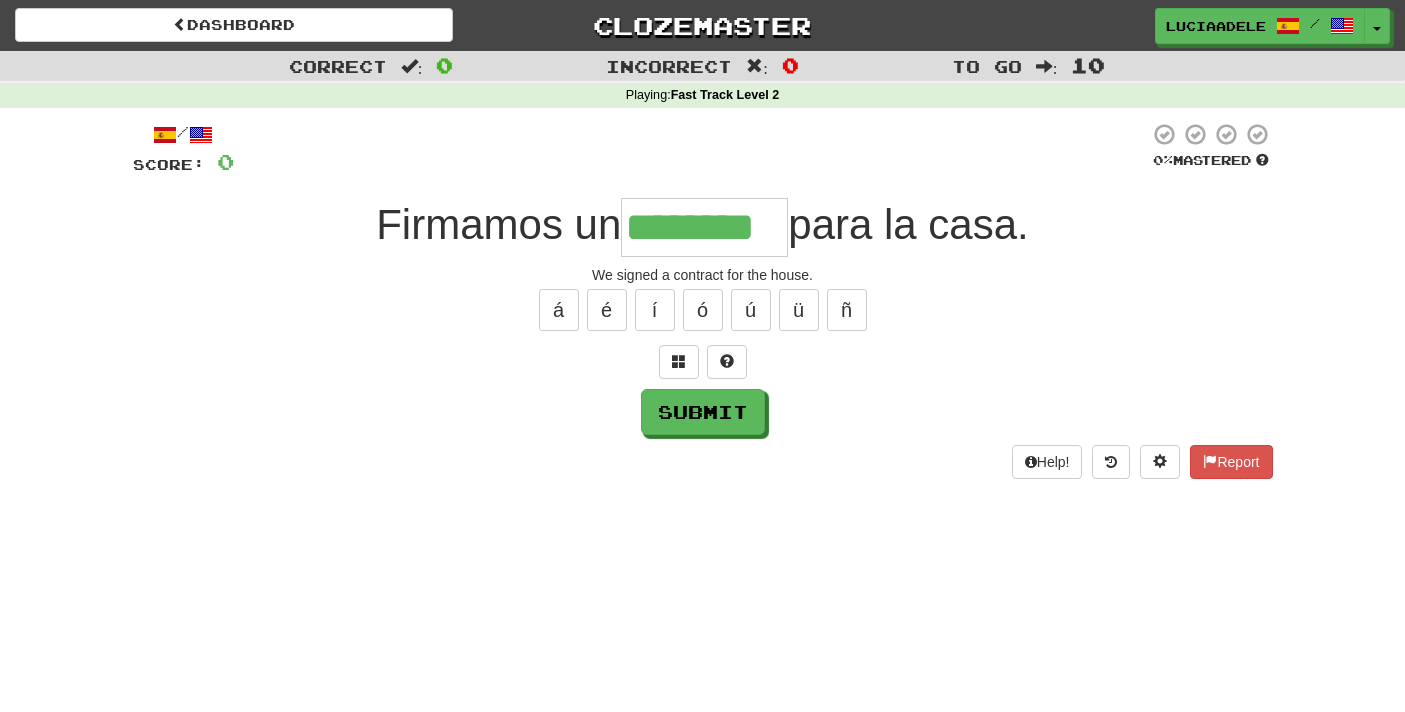 type on "********" 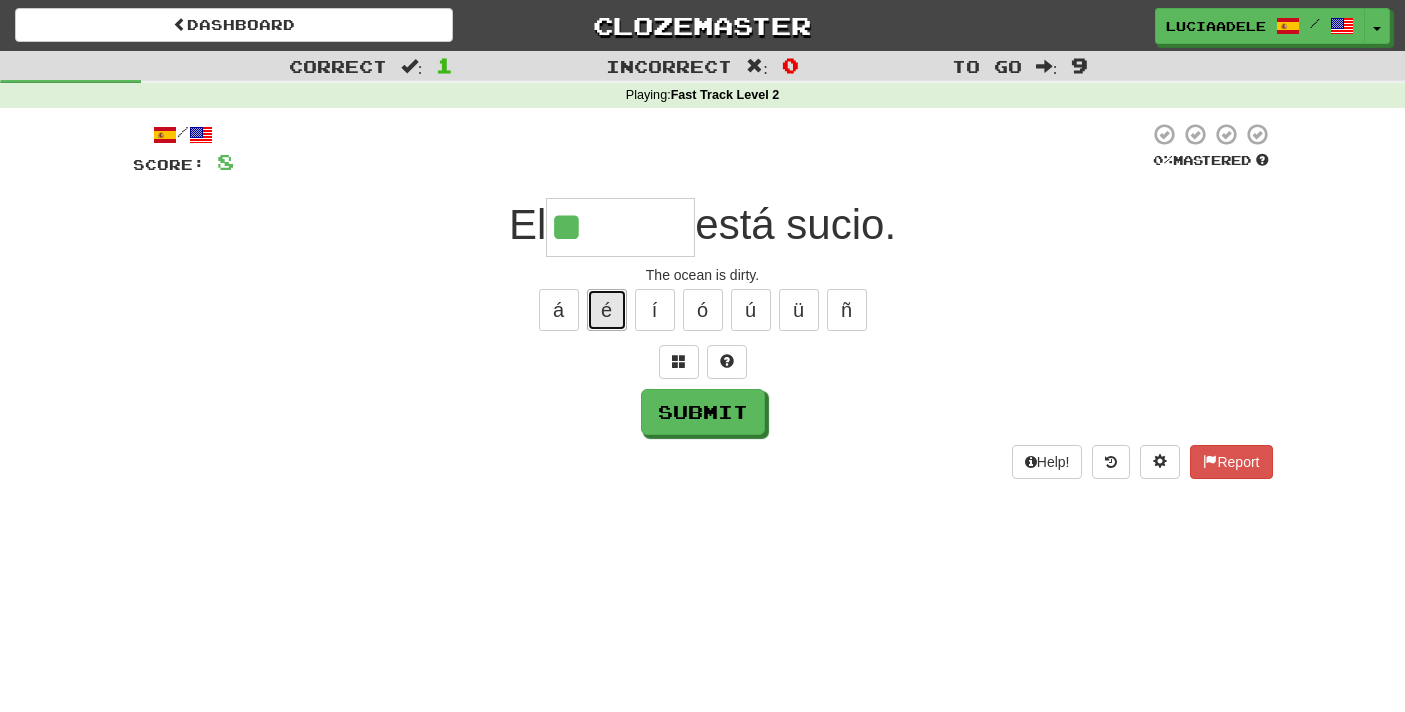 click on "é" at bounding box center (607, 310) 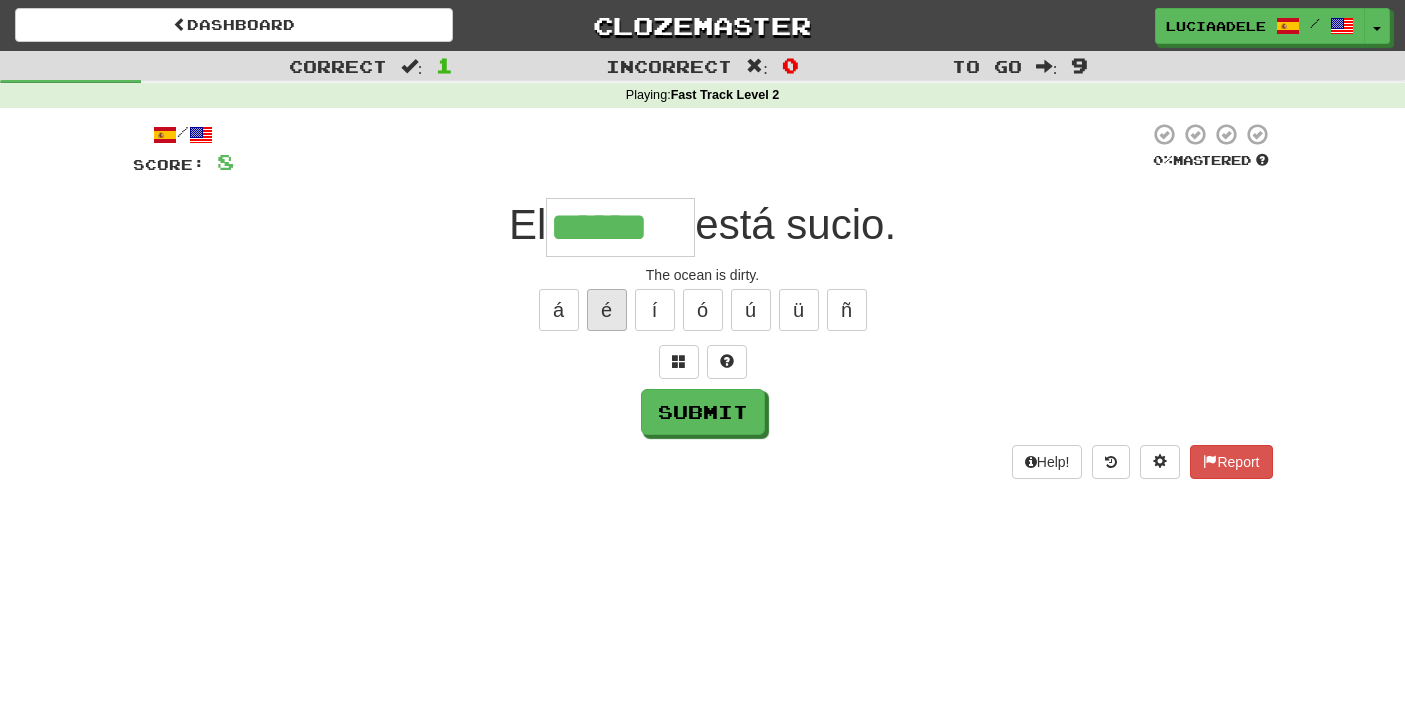 type on "******" 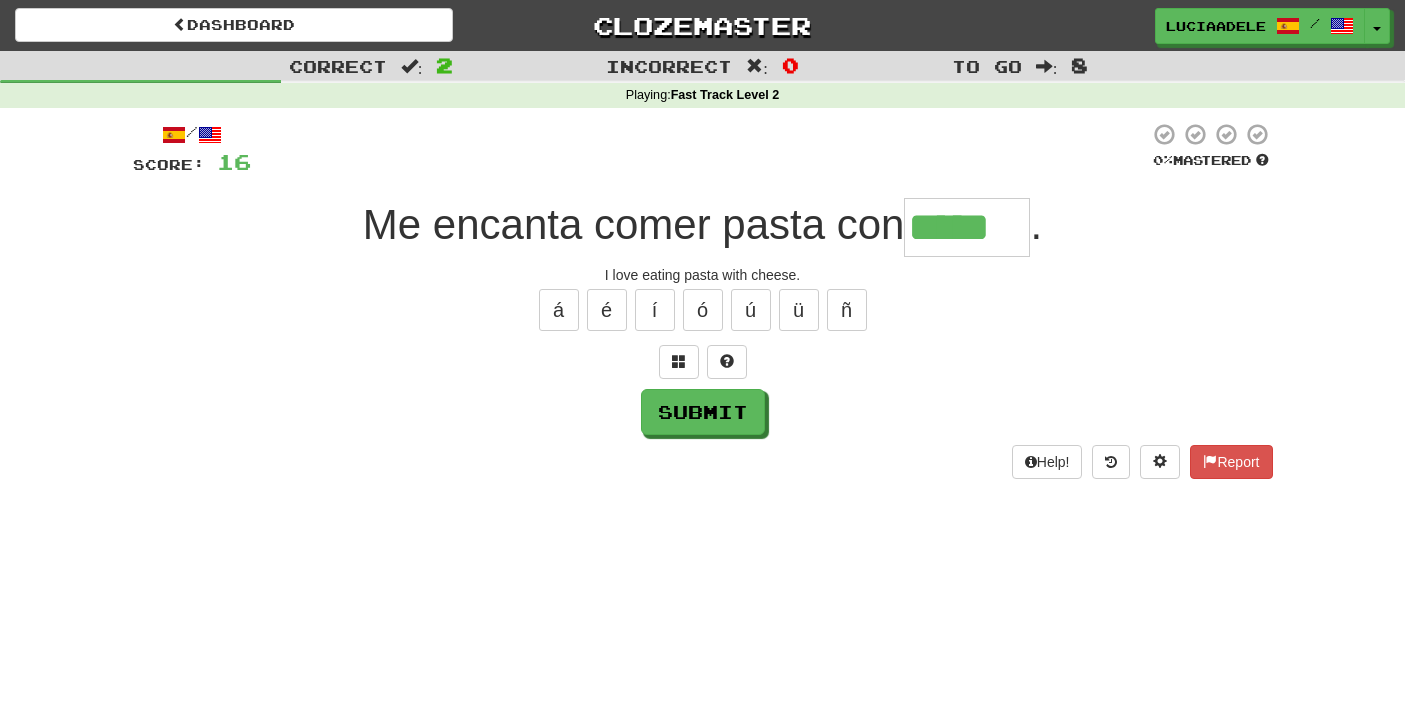 type on "*****" 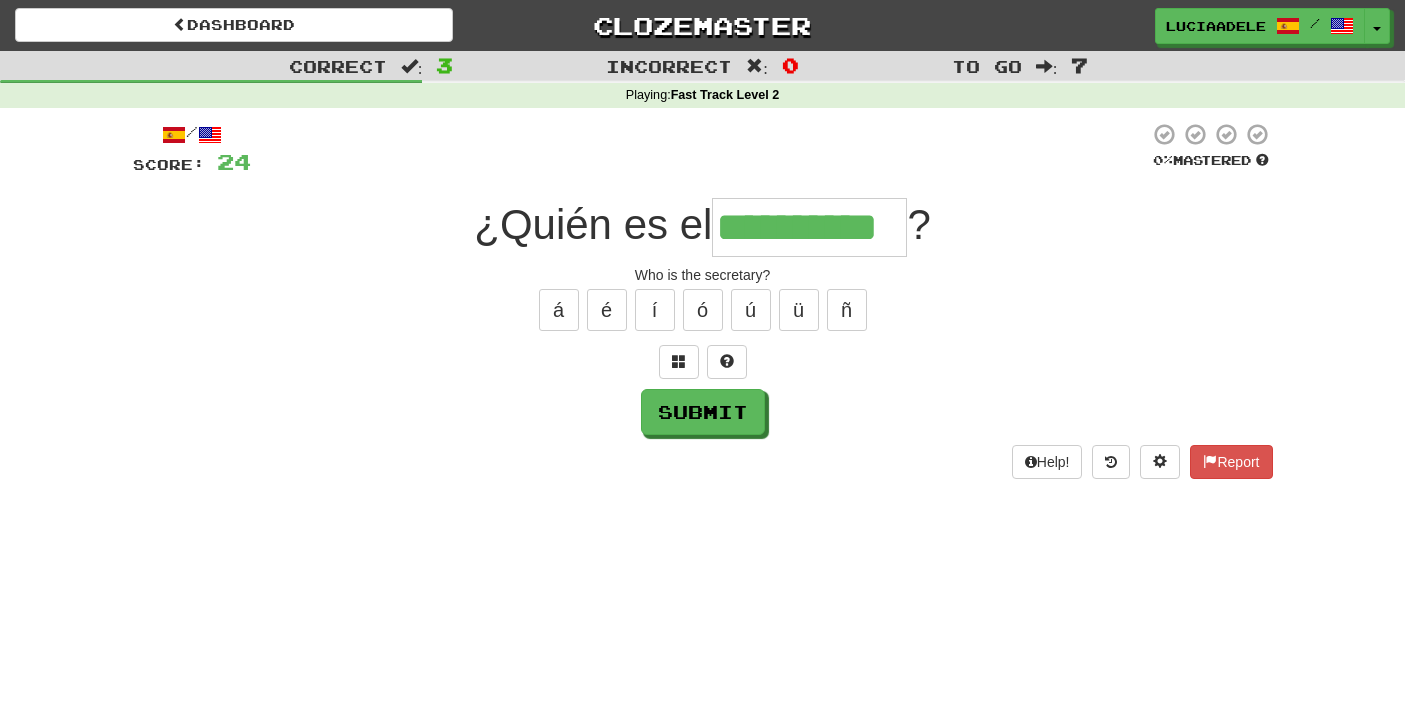 type on "**********" 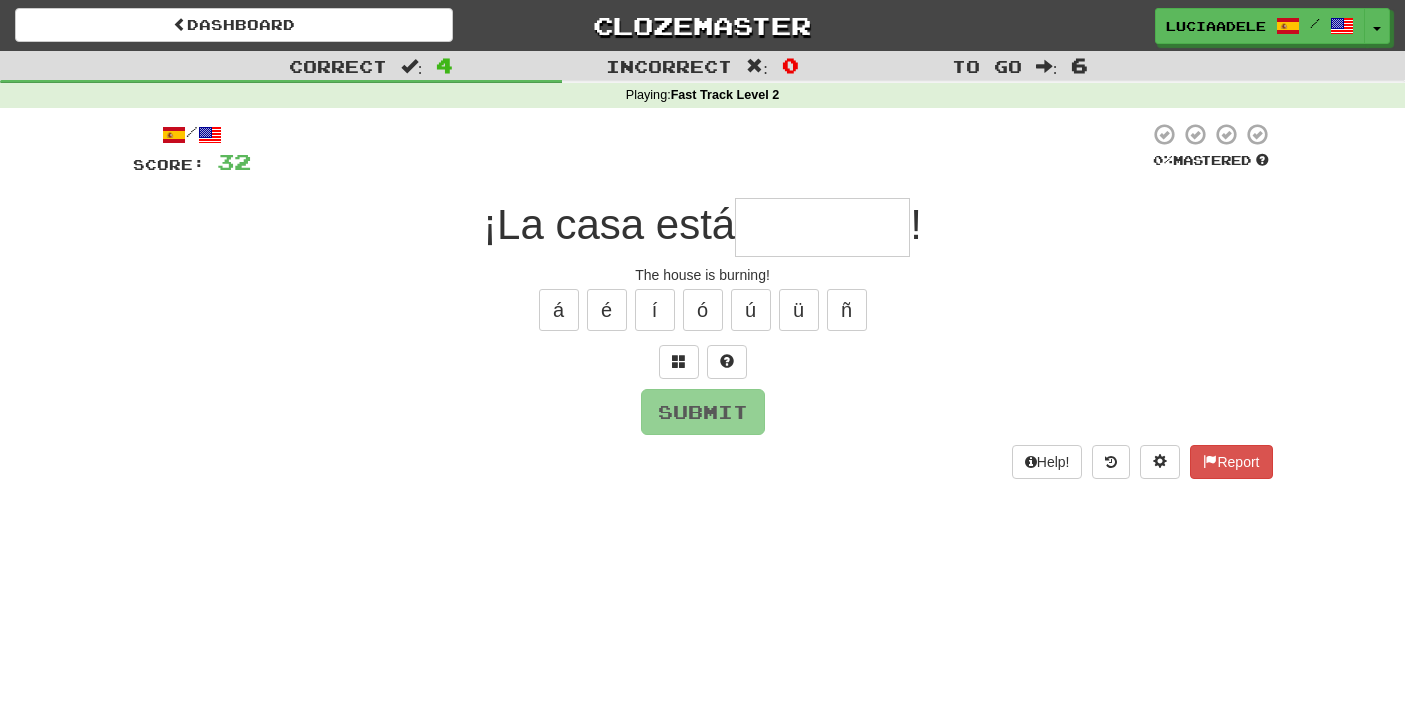type on "*" 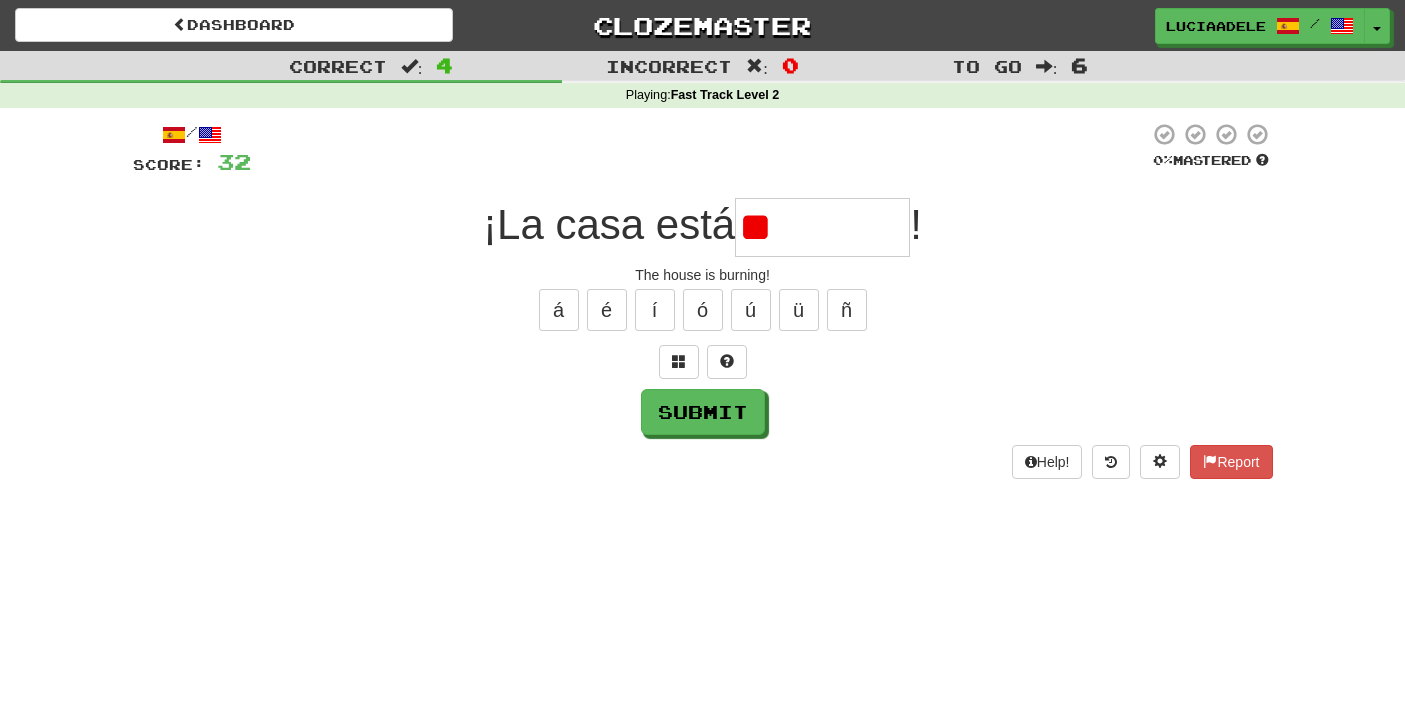 type on "*" 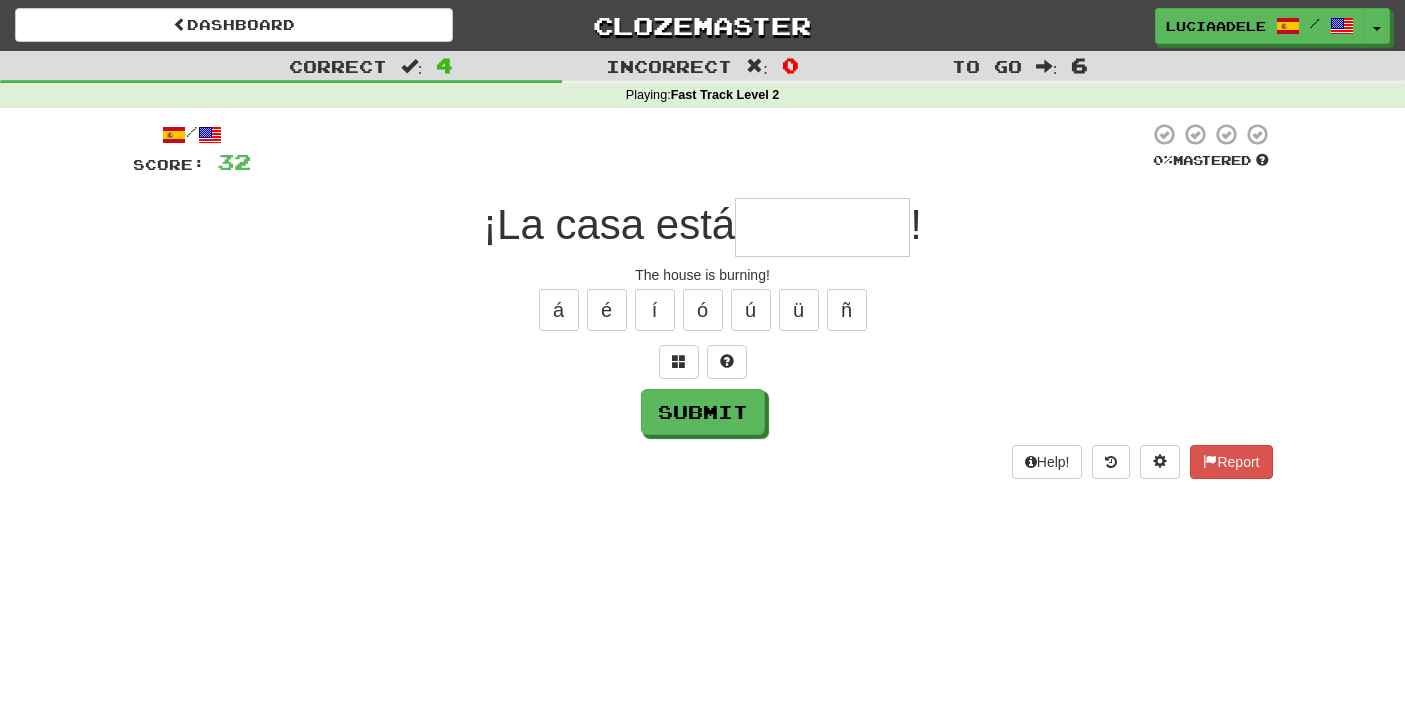 type on "*" 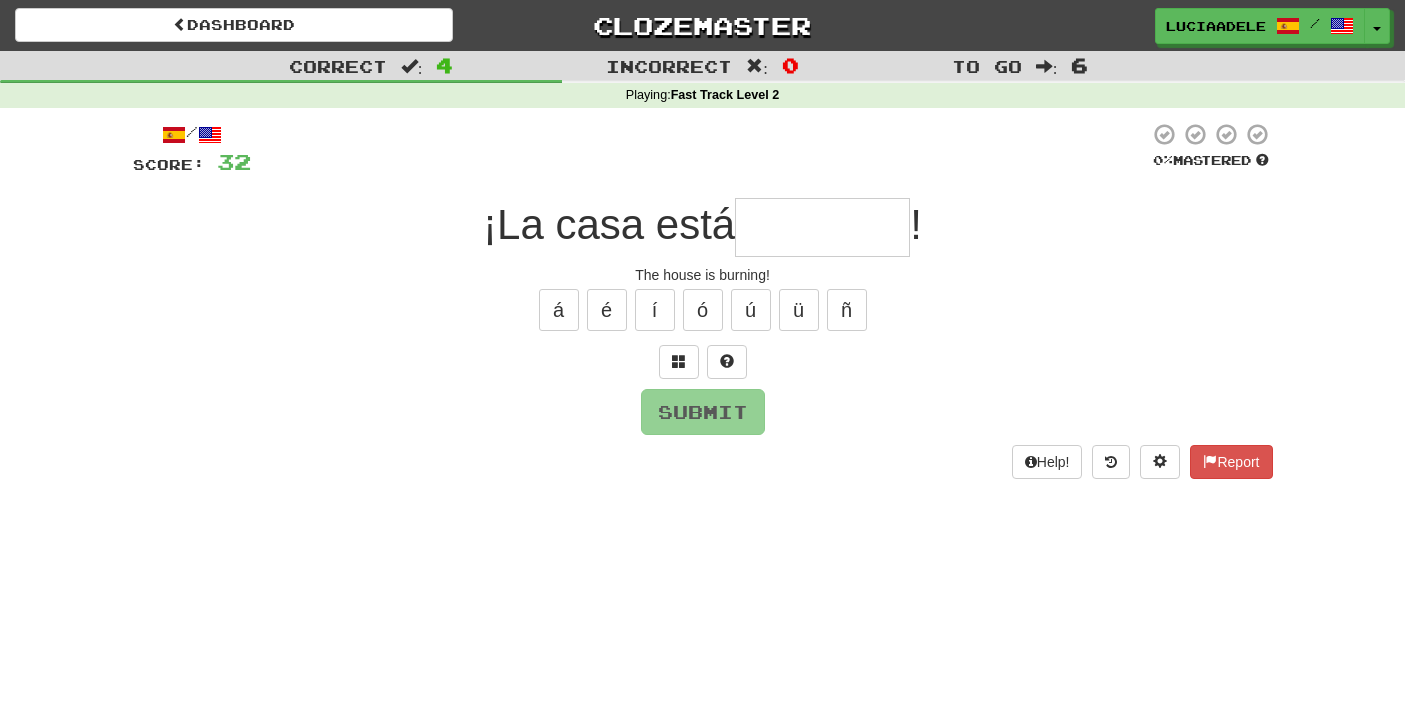 type on "*" 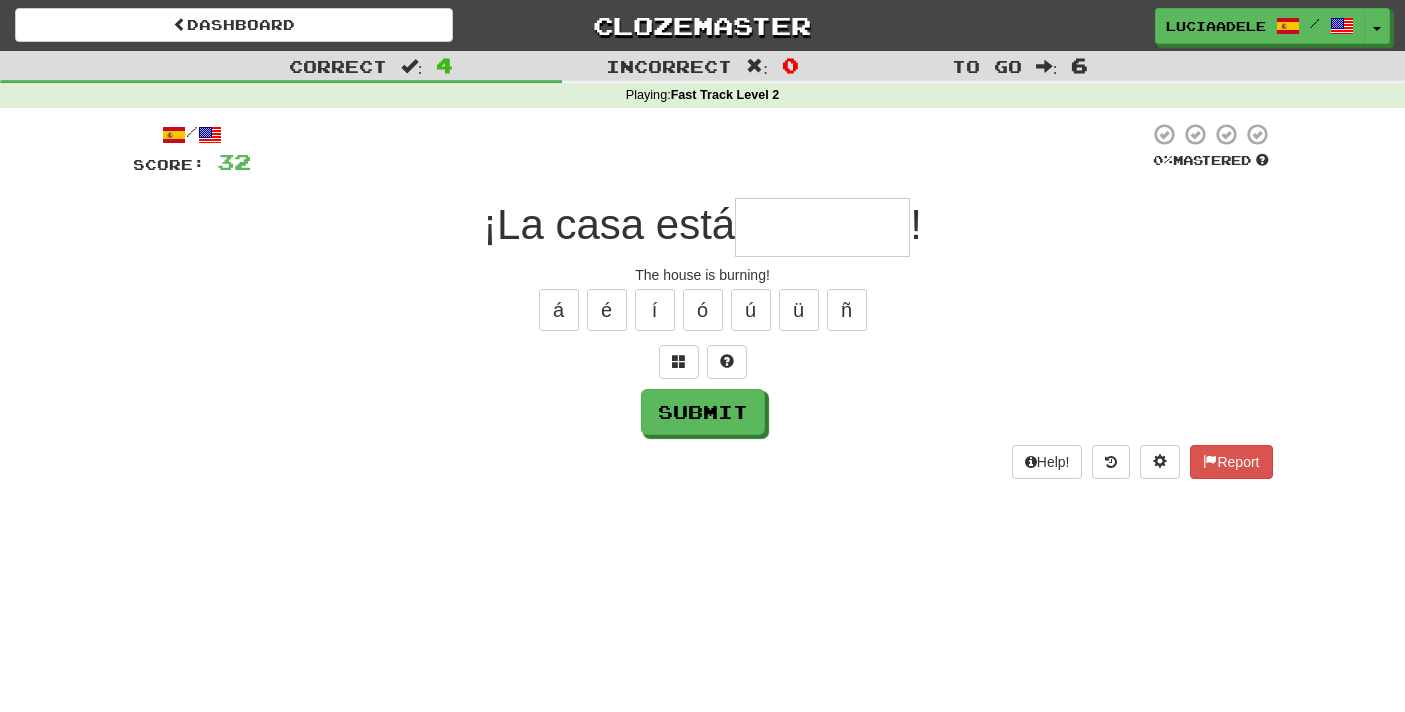 type on "********" 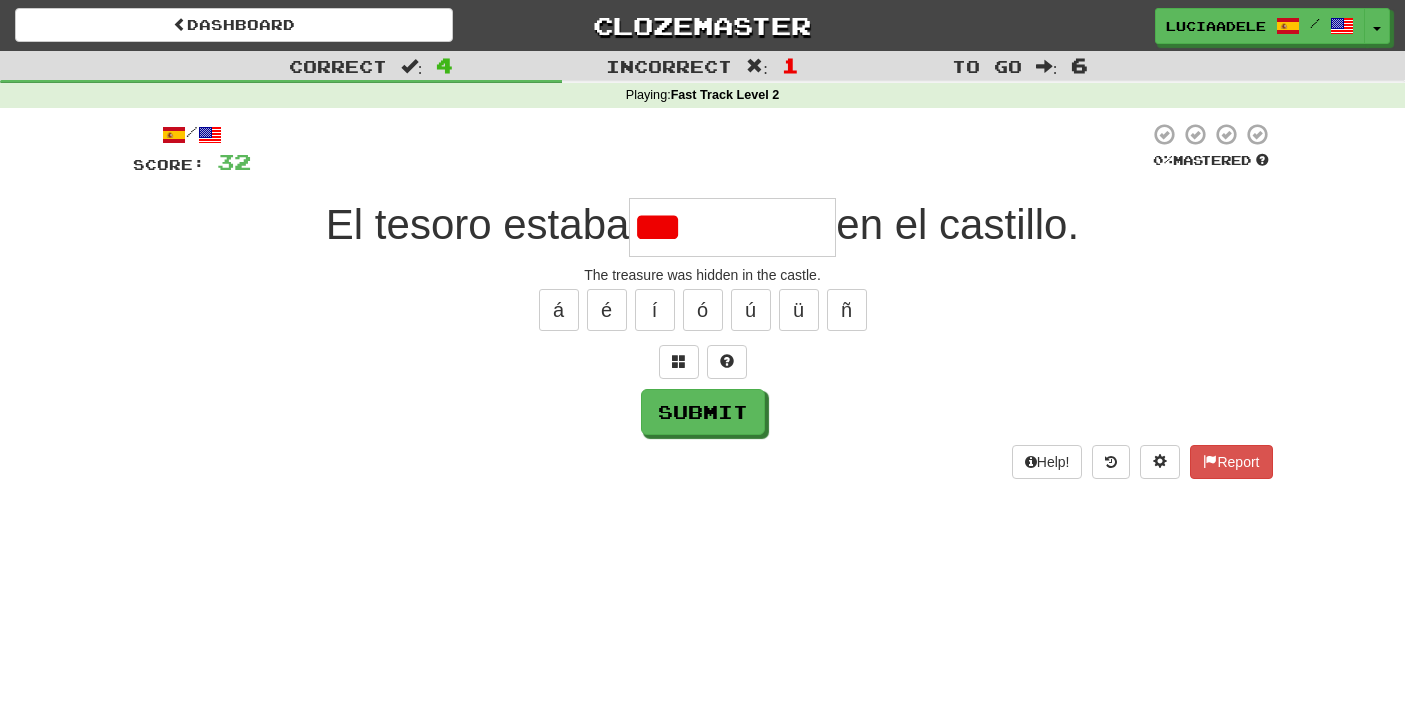 type on "*********" 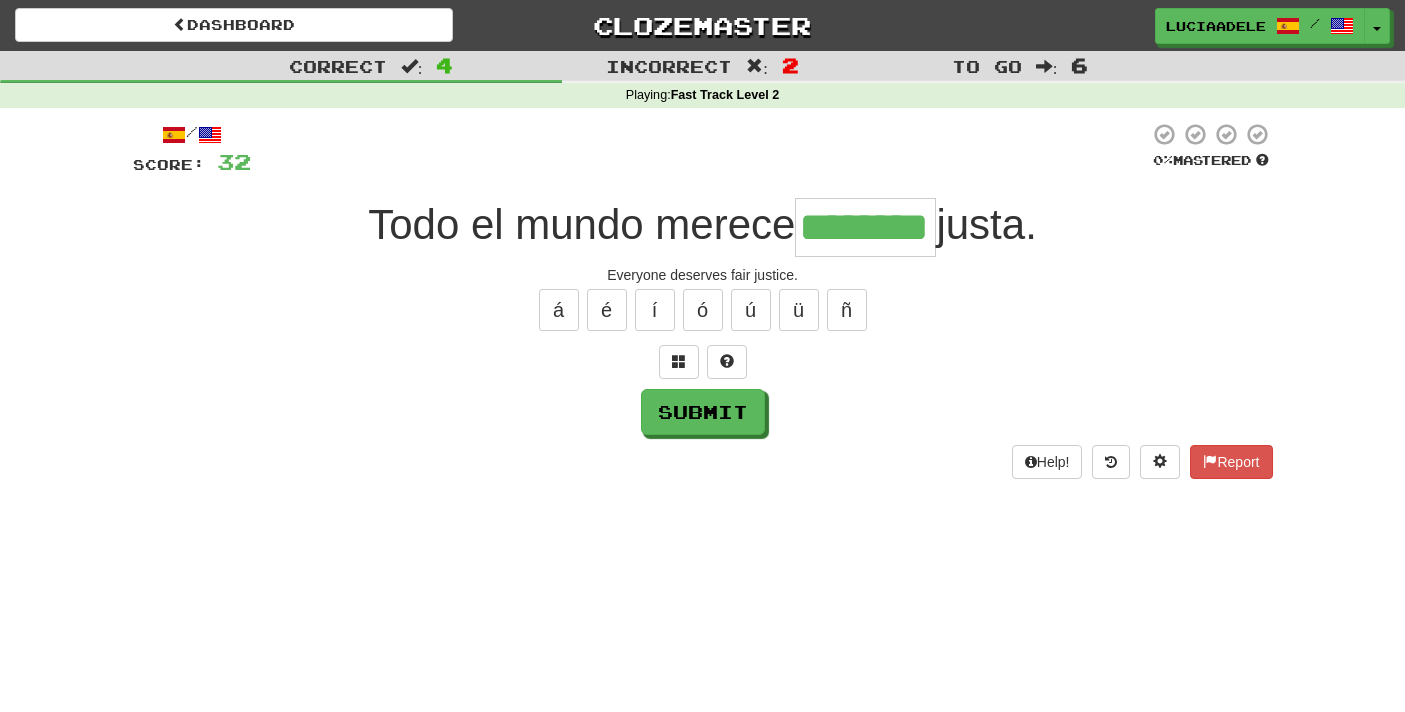 type on "********" 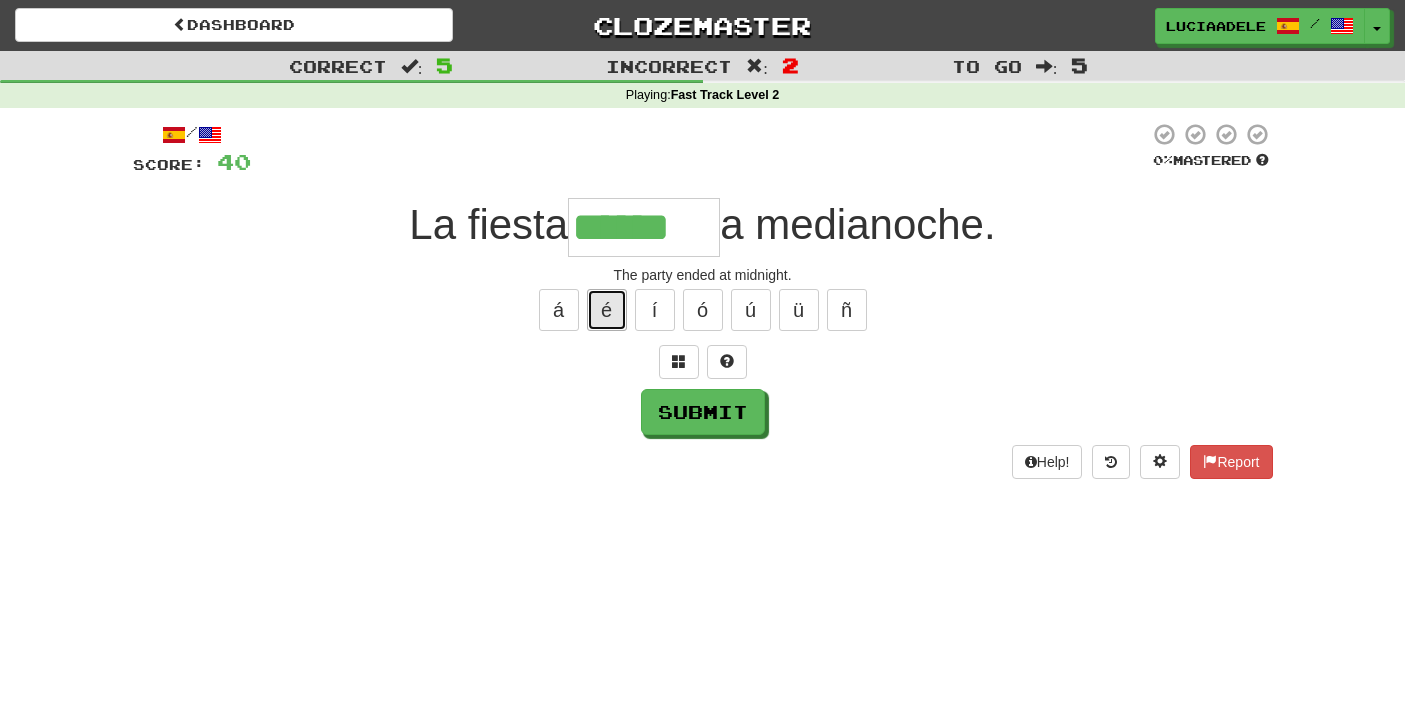 click on "é" at bounding box center [607, 310] 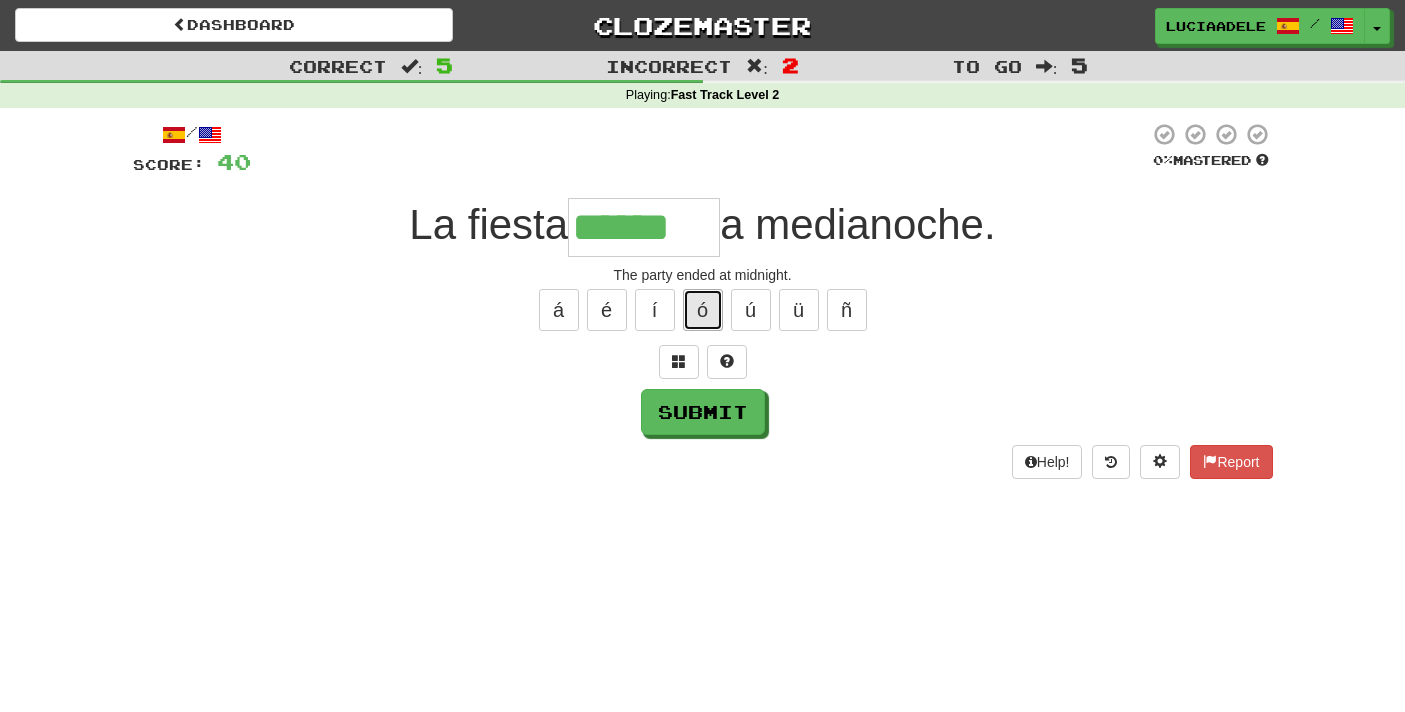 click on "ó" at bounding box center (703, 310) 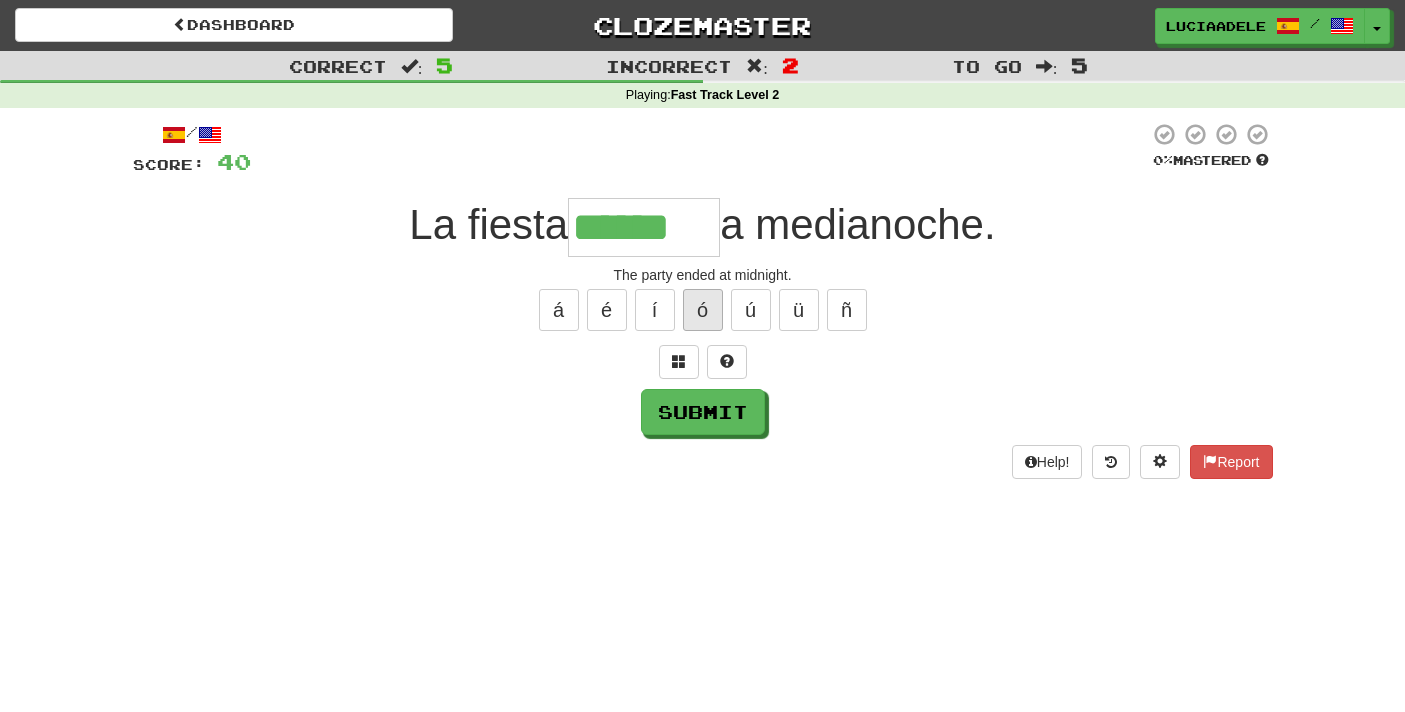type on "*******" 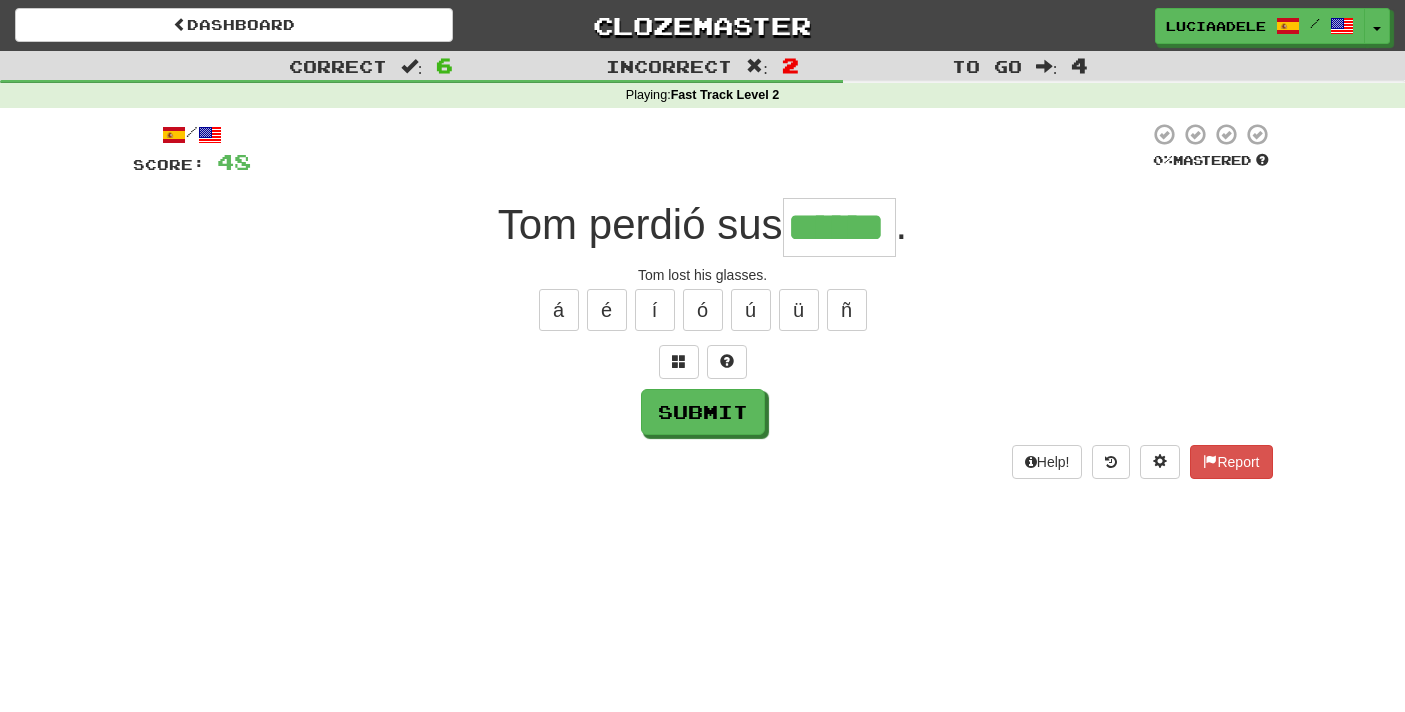 scroll, scrollTop: 0, scrollLeft: 7, axis: horizontal 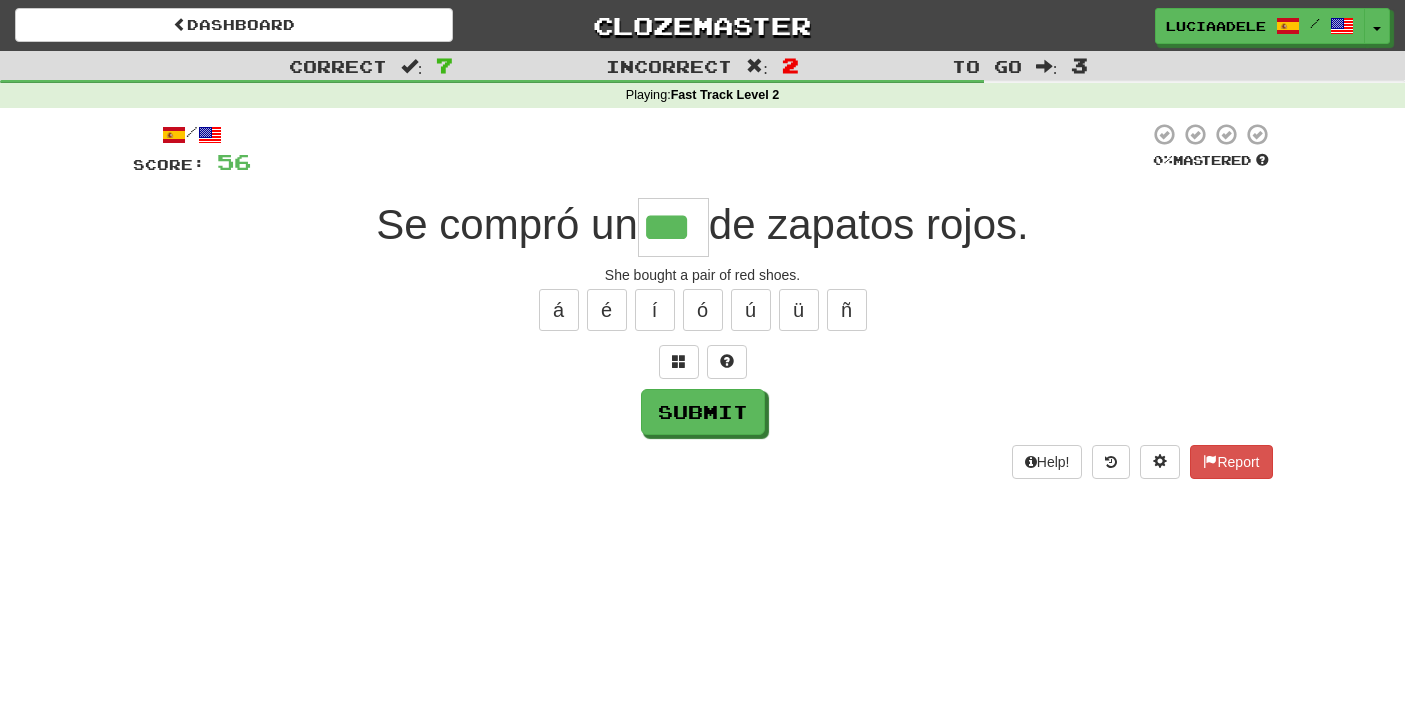 type on "***" 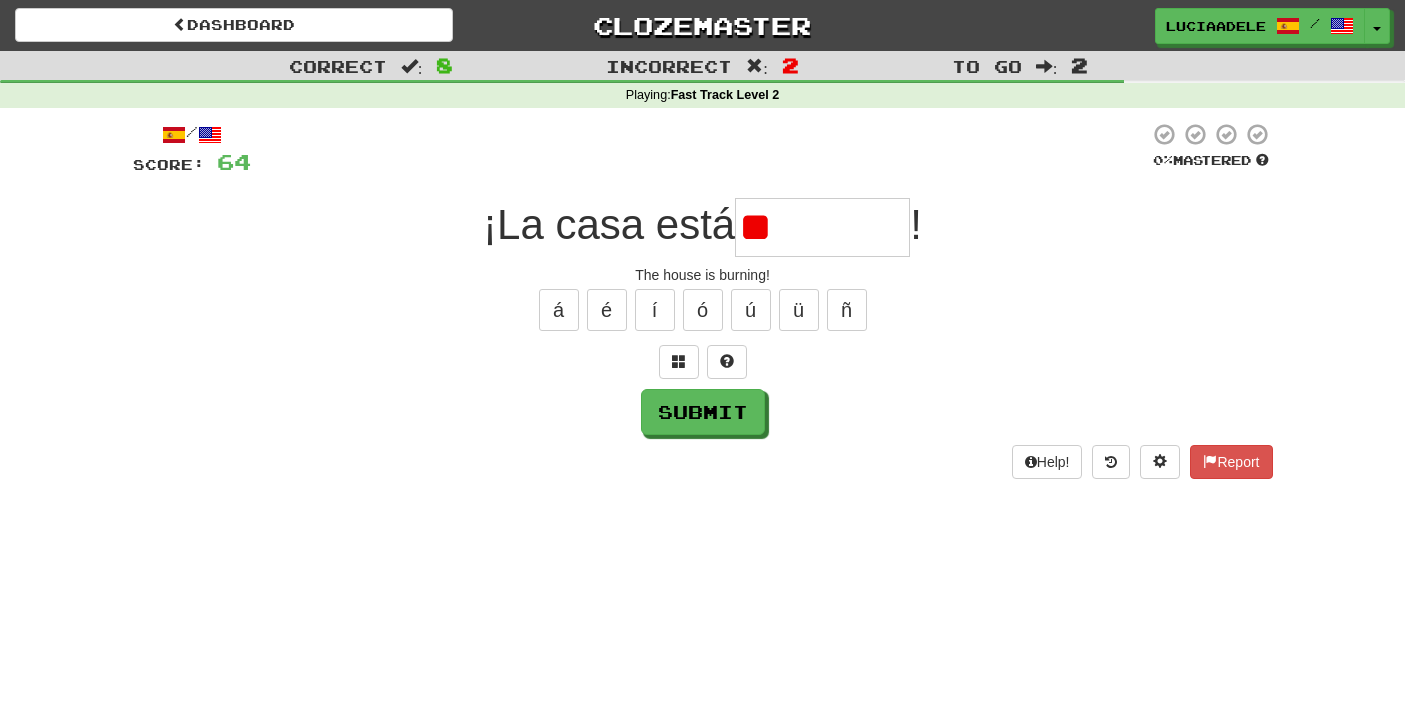 type on "*" 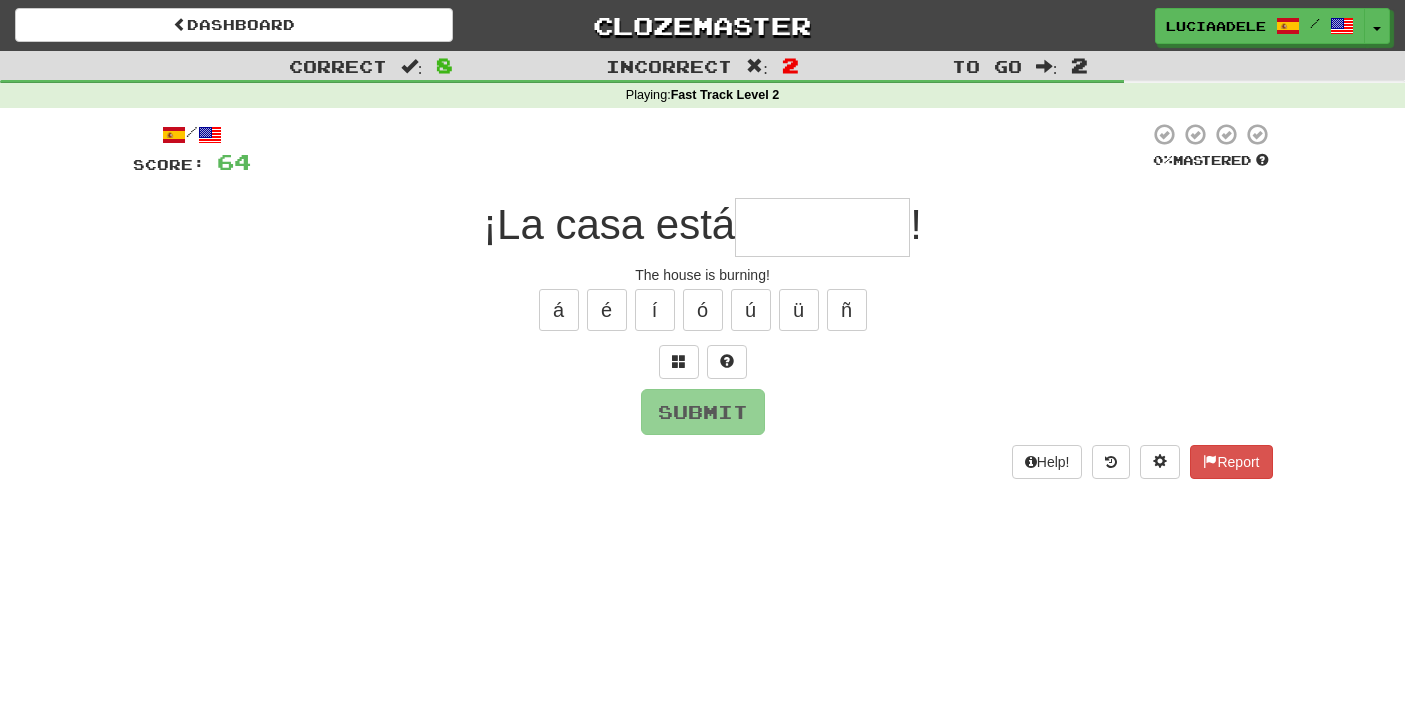 type on "********" 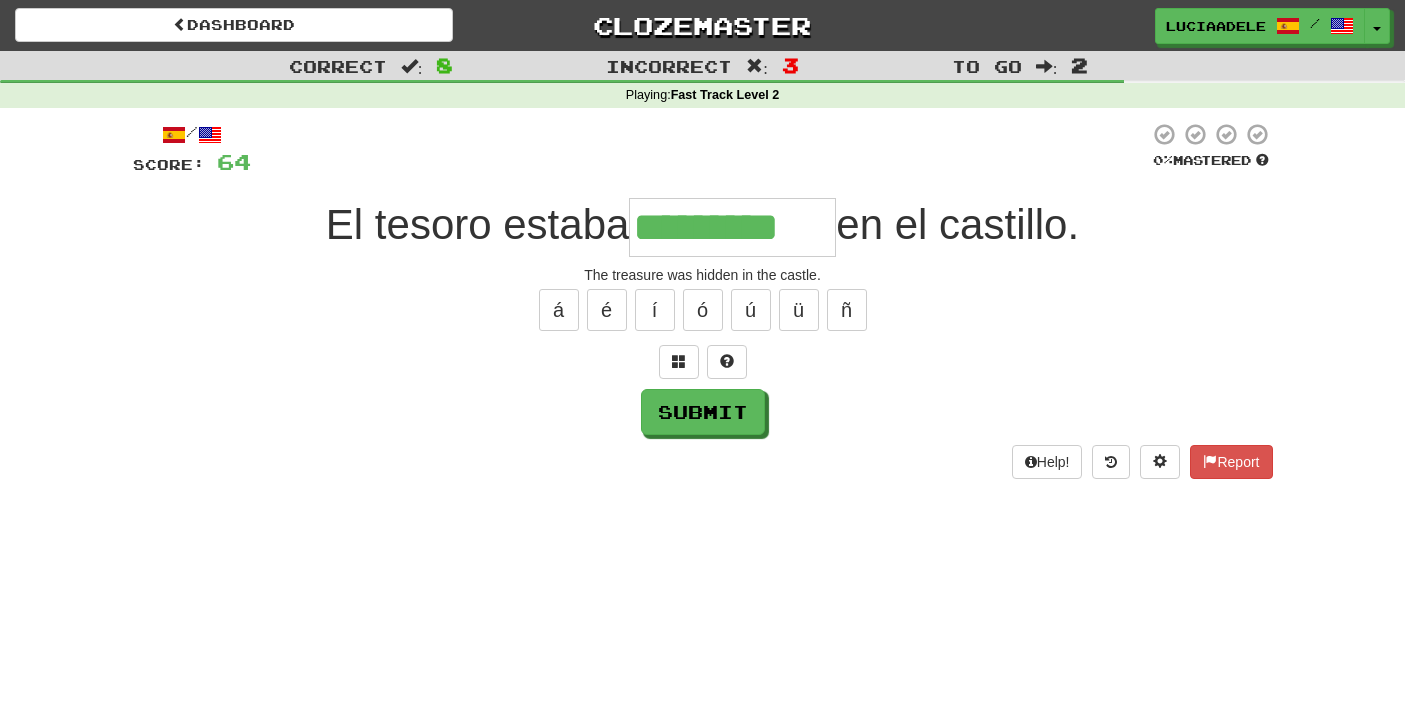 type on "*********" 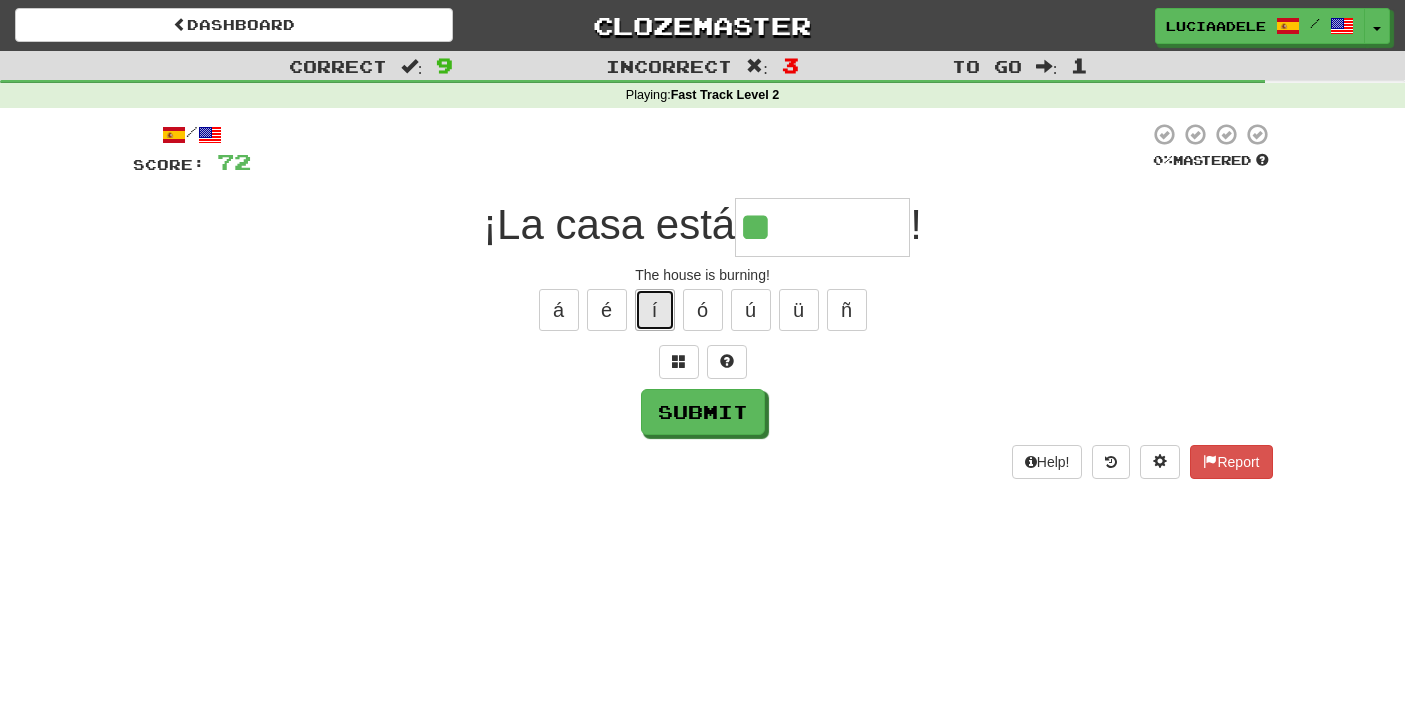 click on "í" at bounding box center [655, 310] 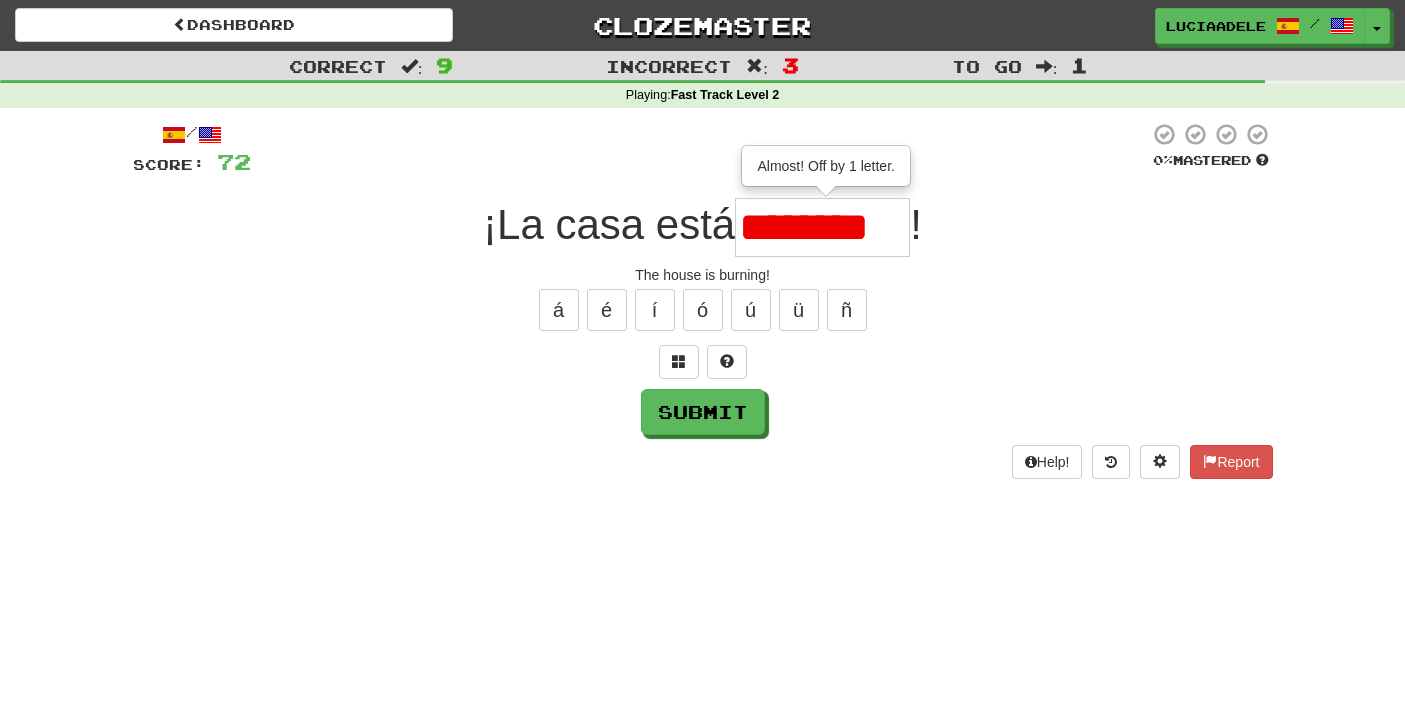 type on "********" 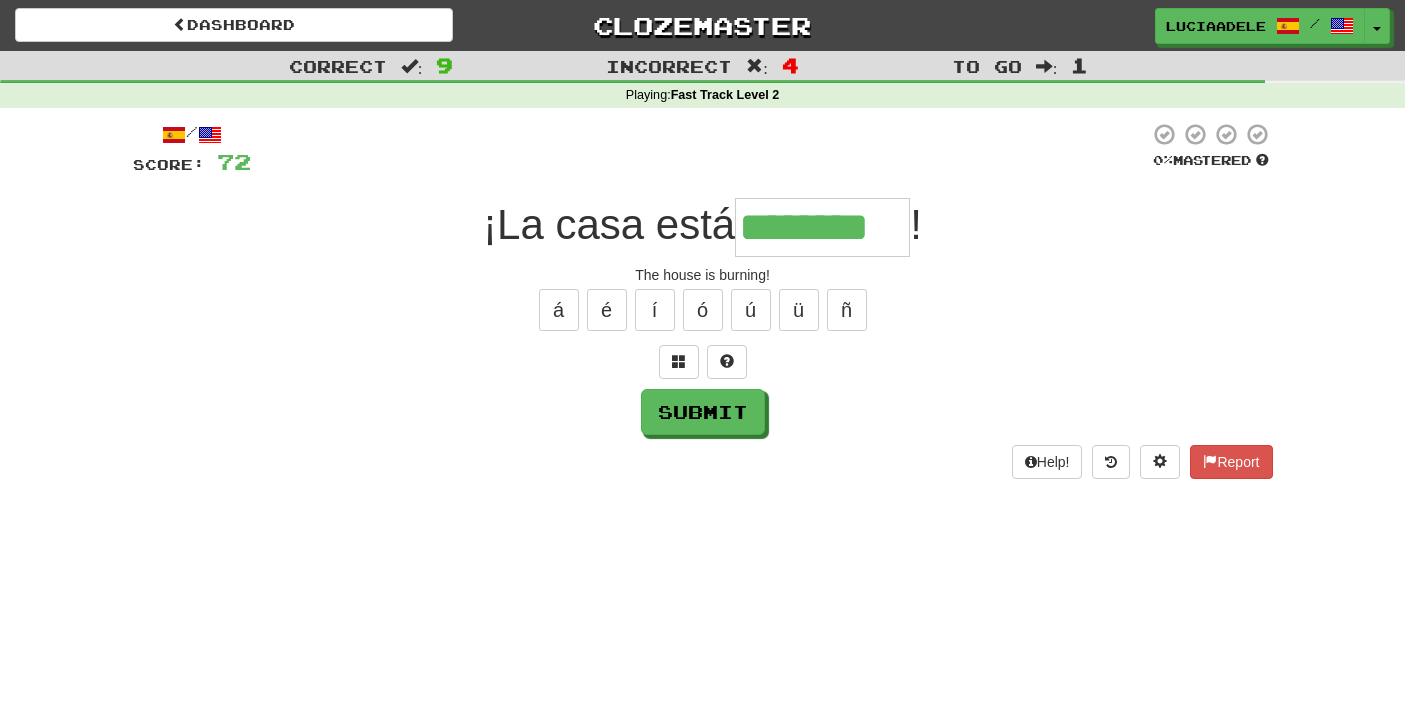type on "********" 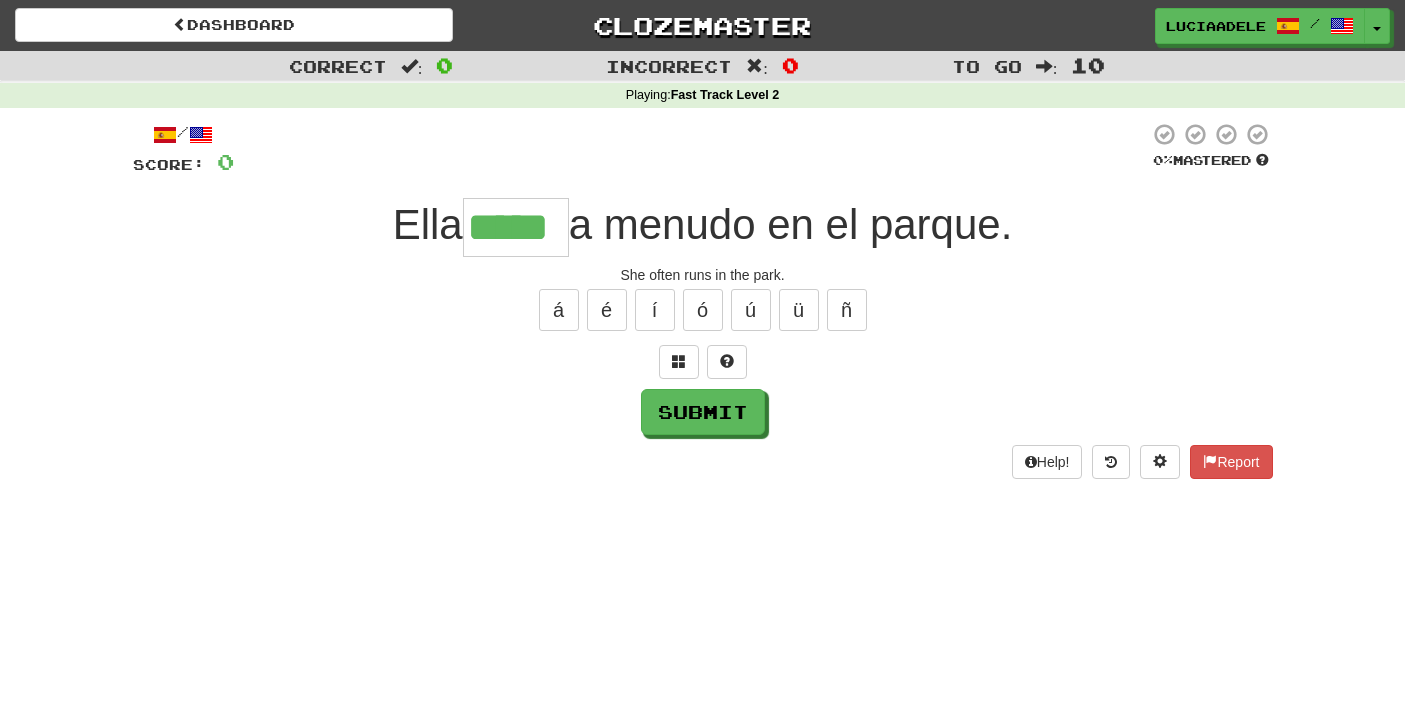 type on "*****" 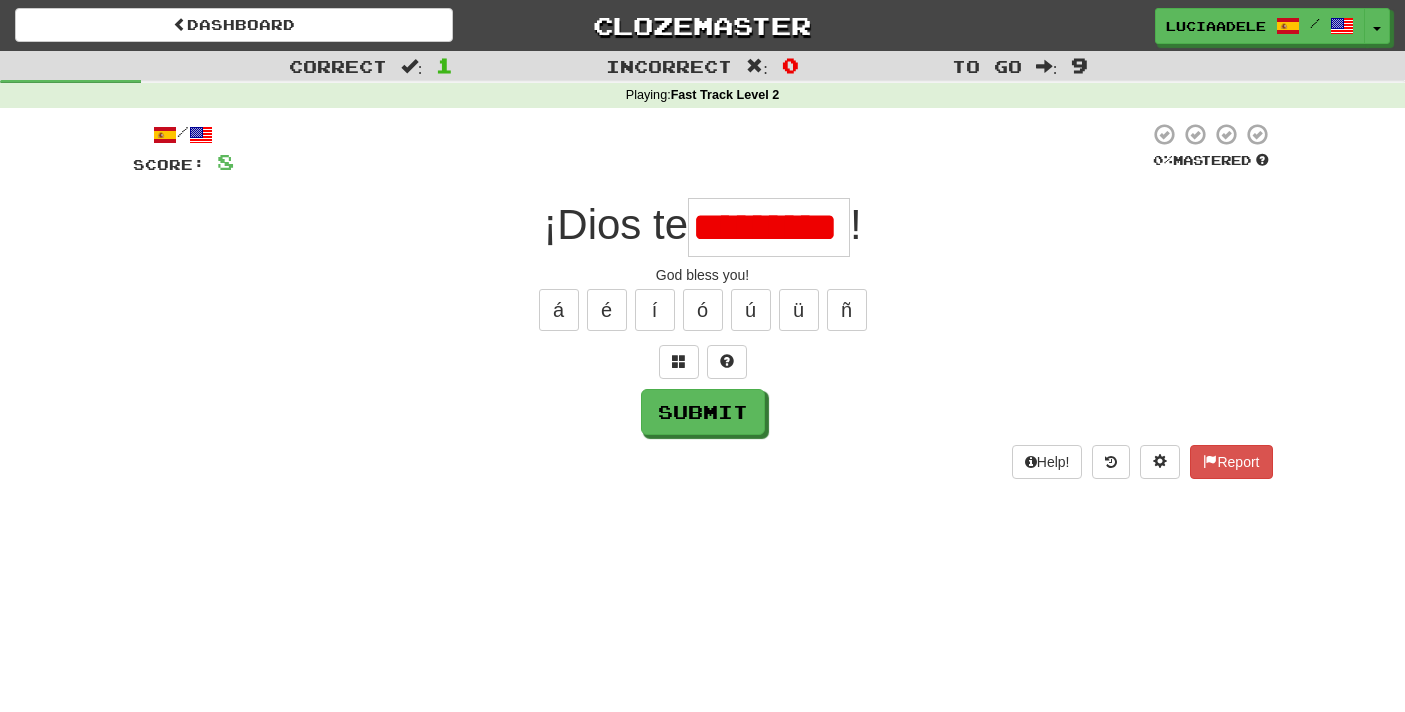 scroll, scrollTop: 0, scrollLeft: 30, axis: horizontal 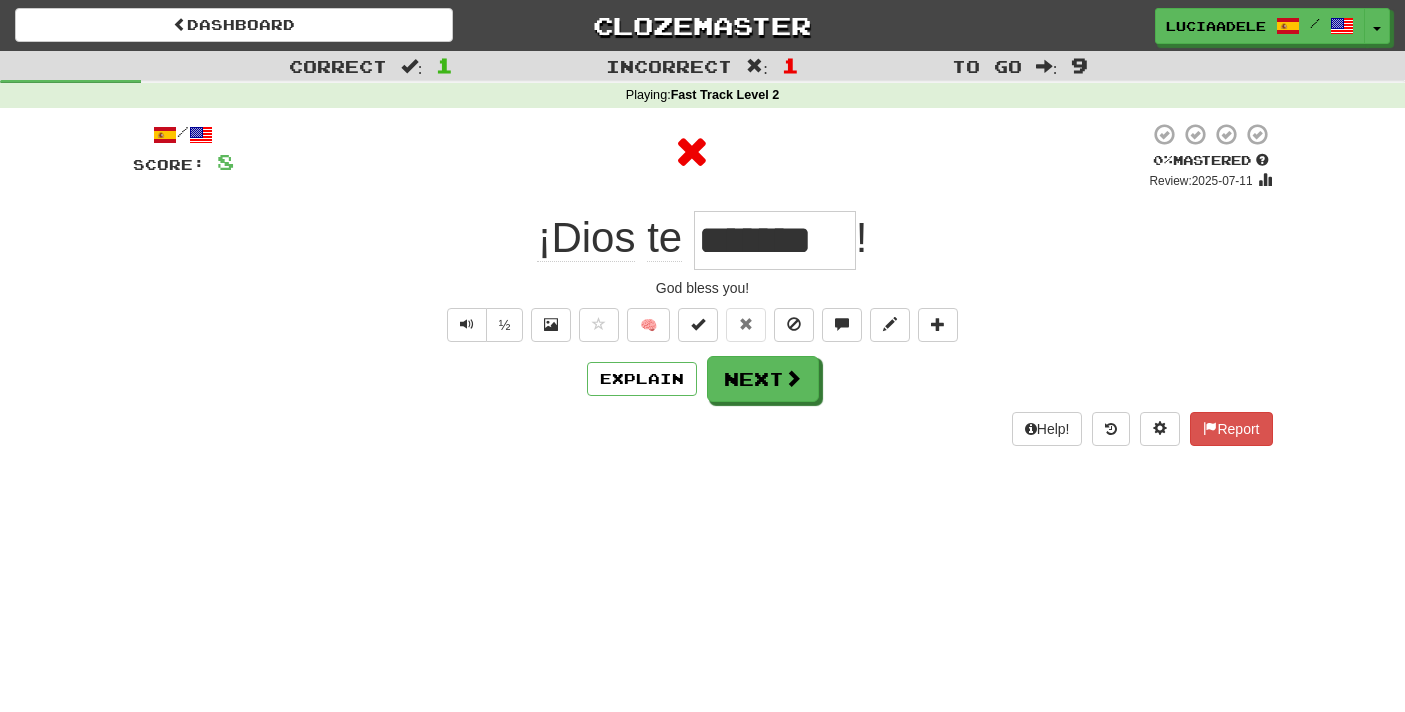 click on "/  Score:   8 0 %  Mastered Review:  2025-07-11 ¡Dios   te   ******* ! God bless you! ½ 🧠 Explain Next  Help!  Report" at bounding box center (703, 291) 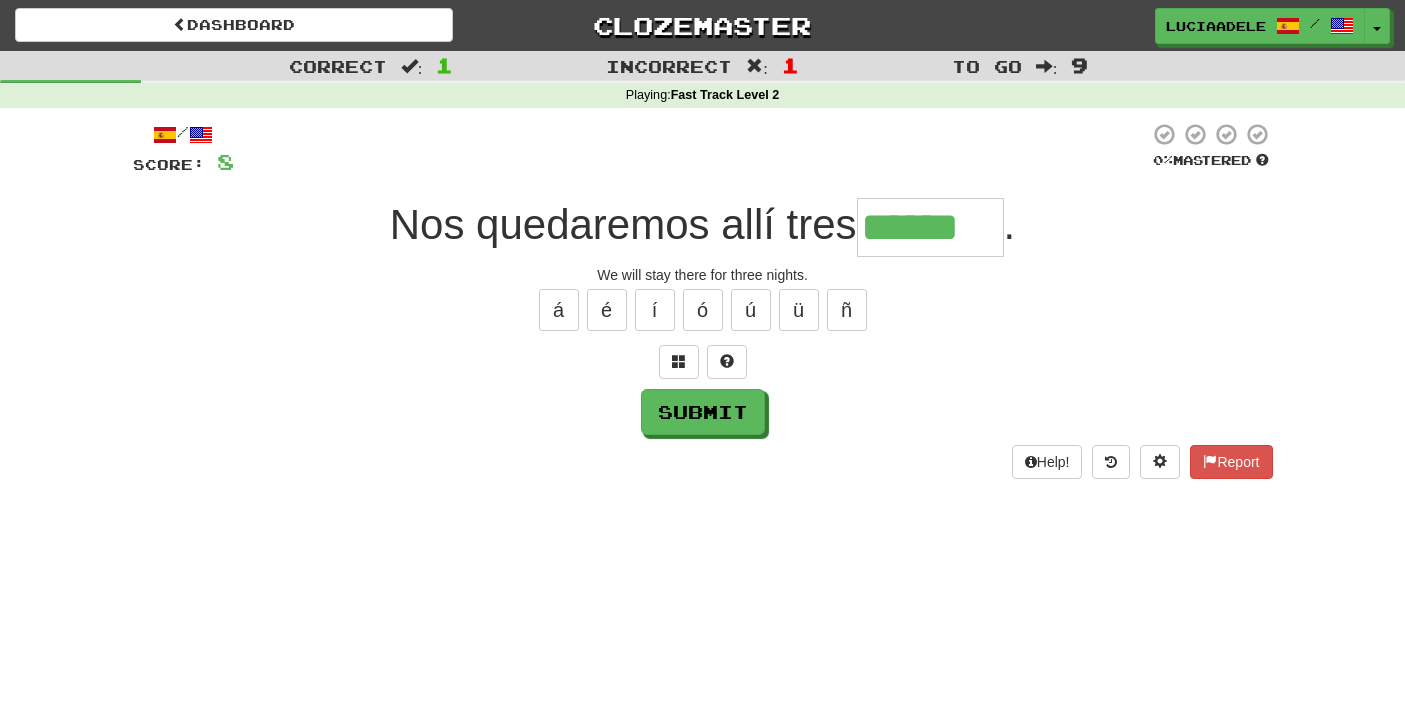 type on "******" 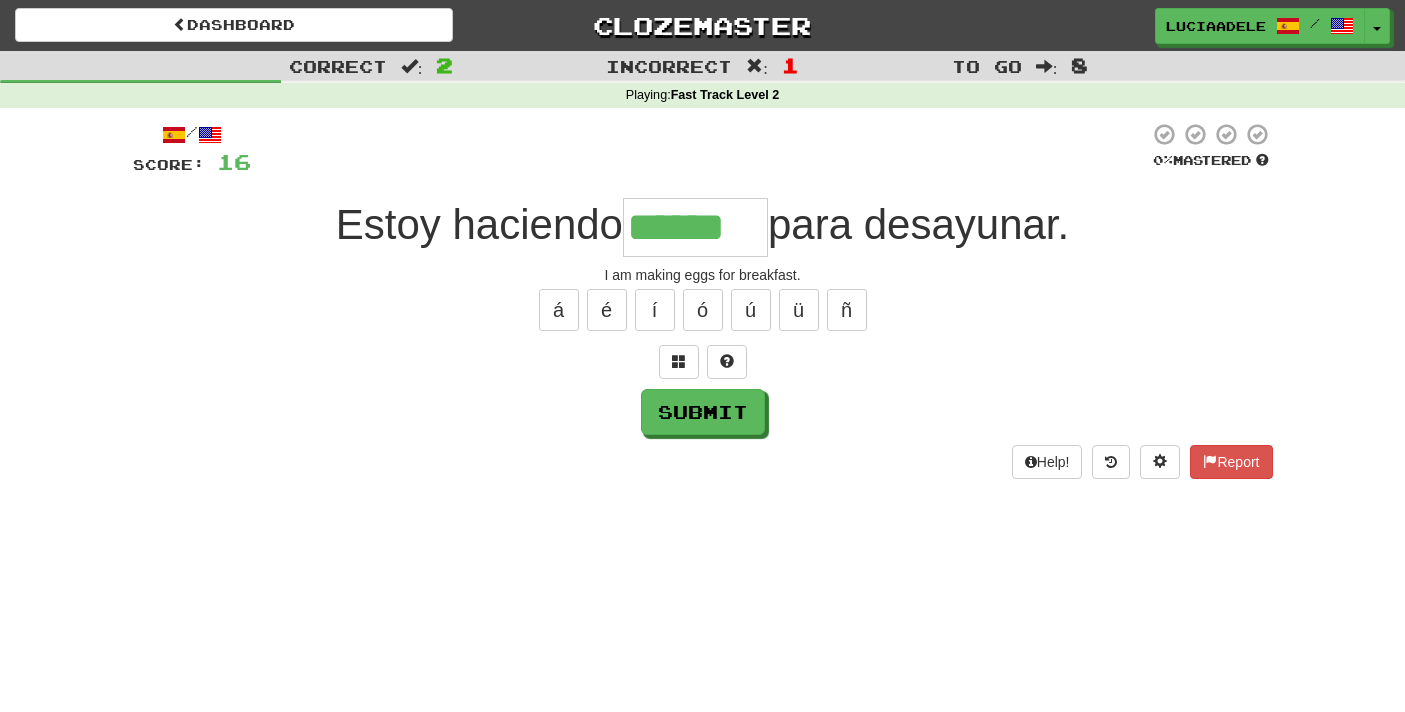 type on "******" 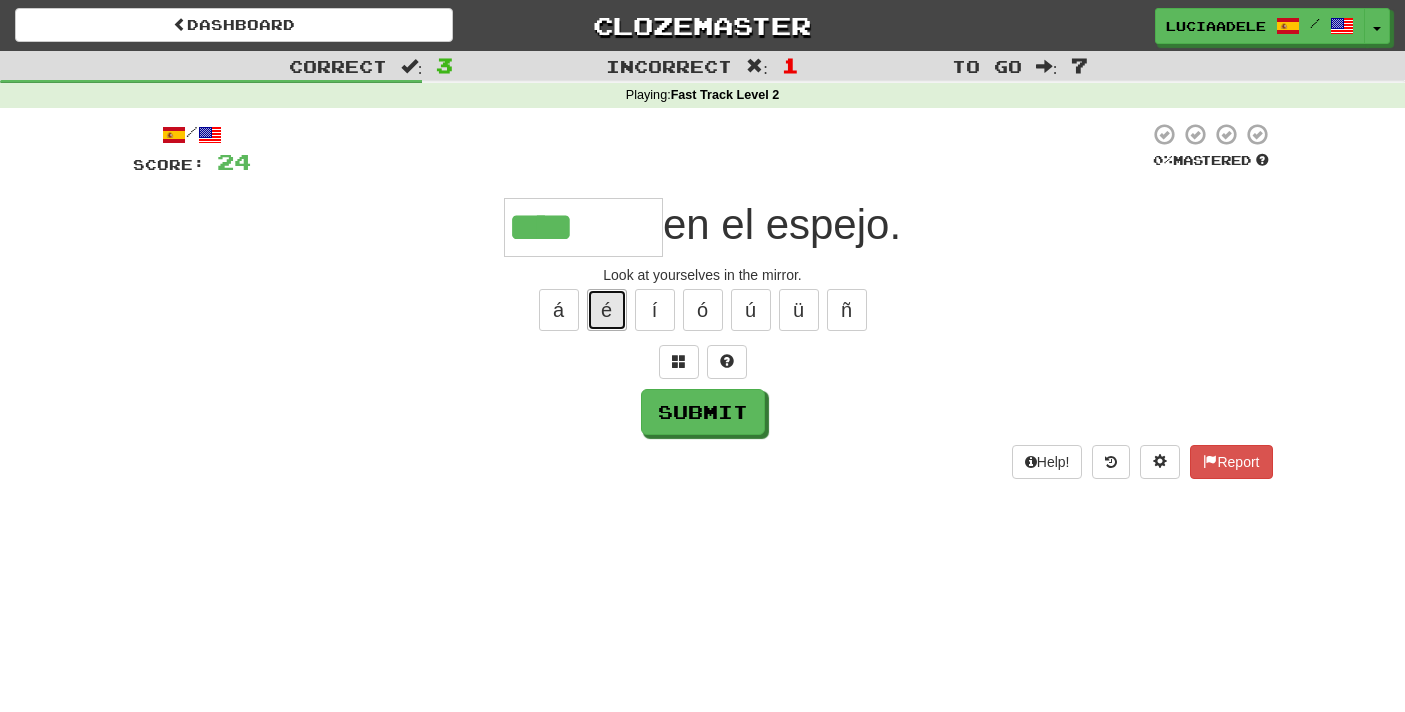 click on "é" at bounding box center (607, 310) 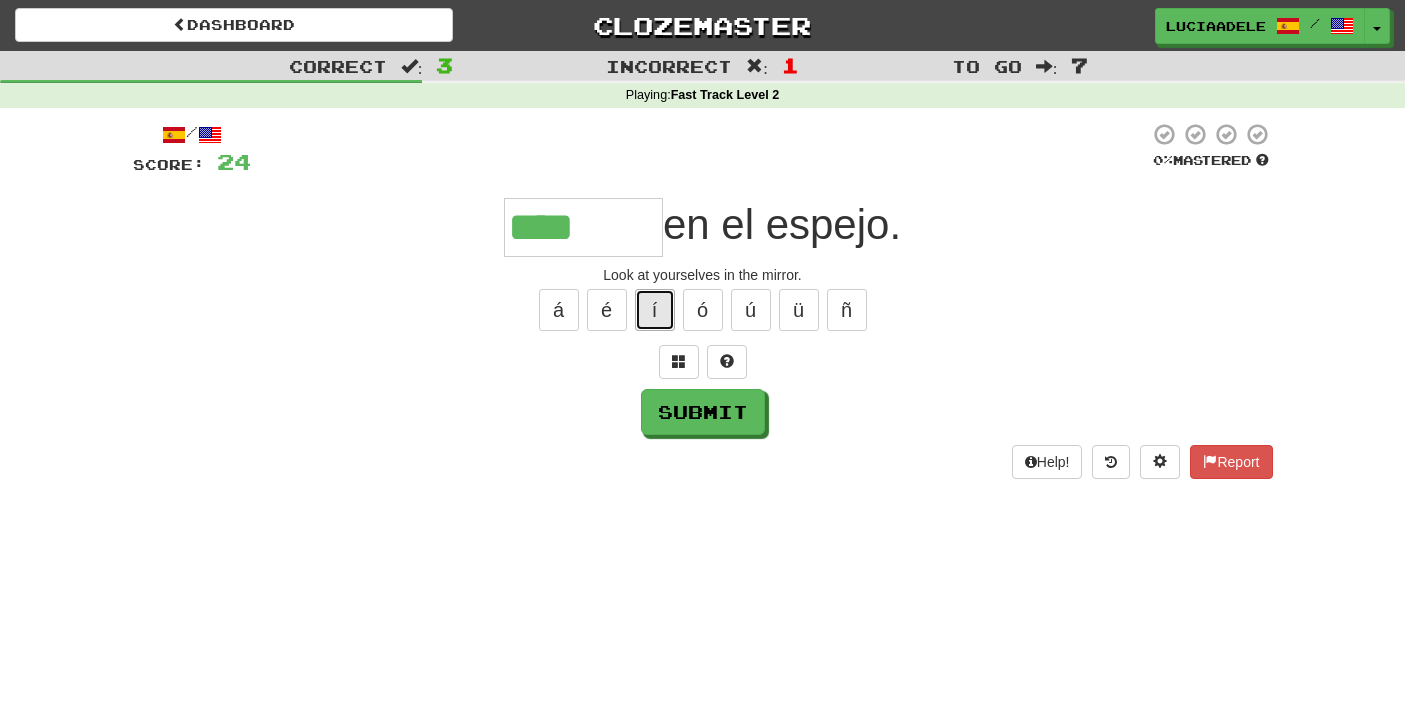 click on "í" at bounding box center [655, 310] 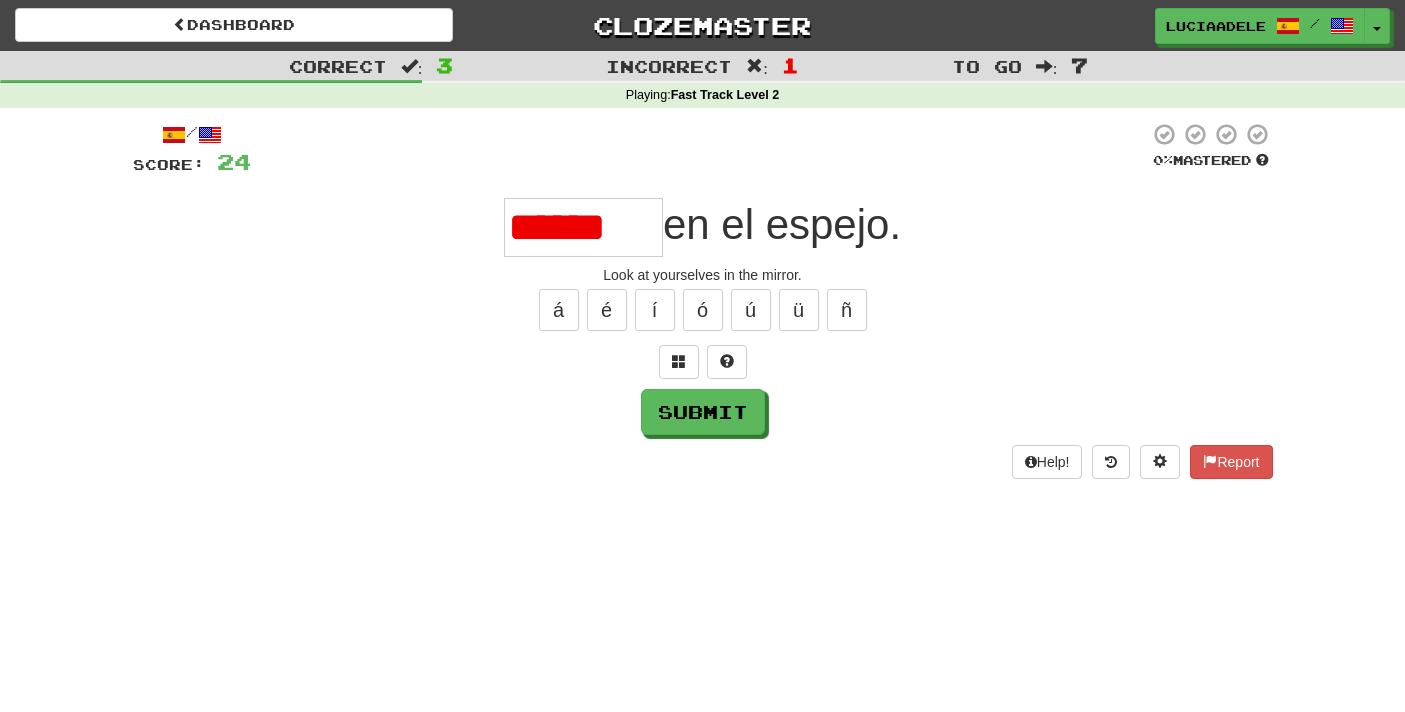 type on "*******" 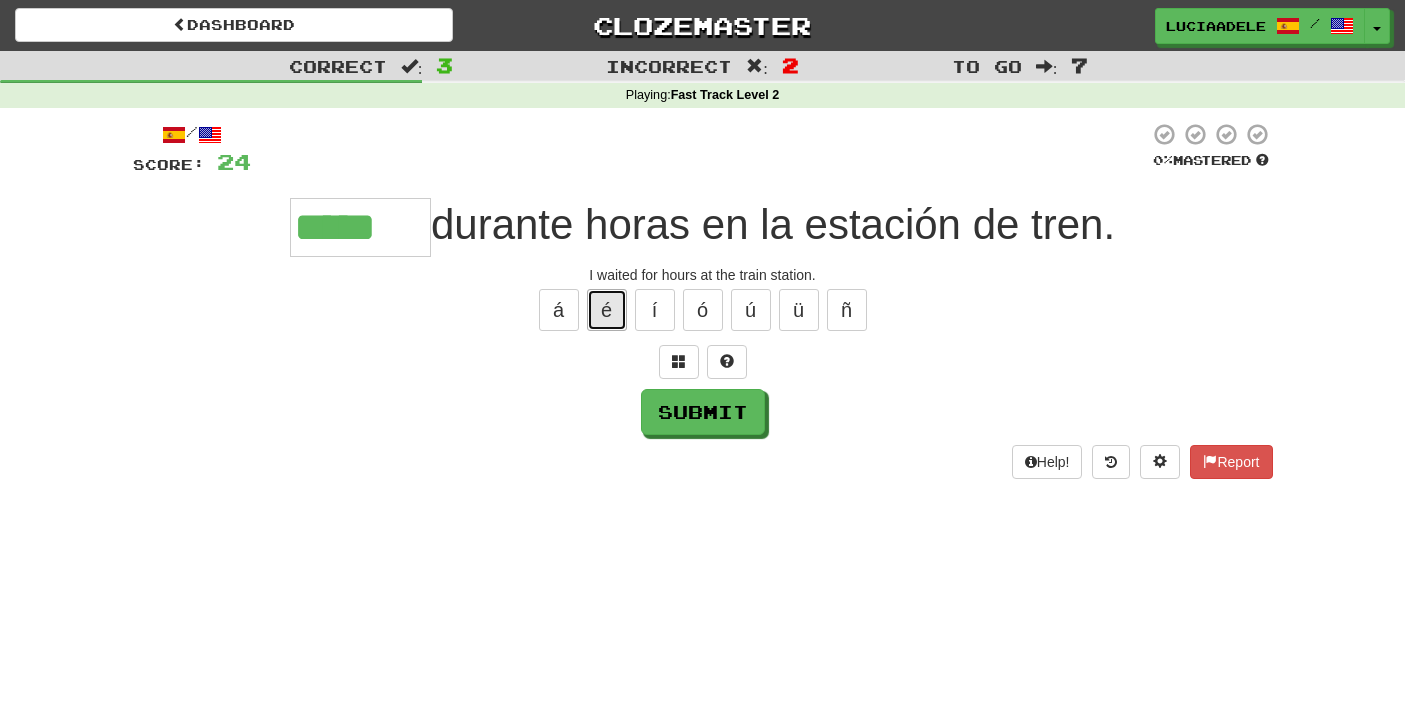 click on "é" at bounding box center [607, 310] 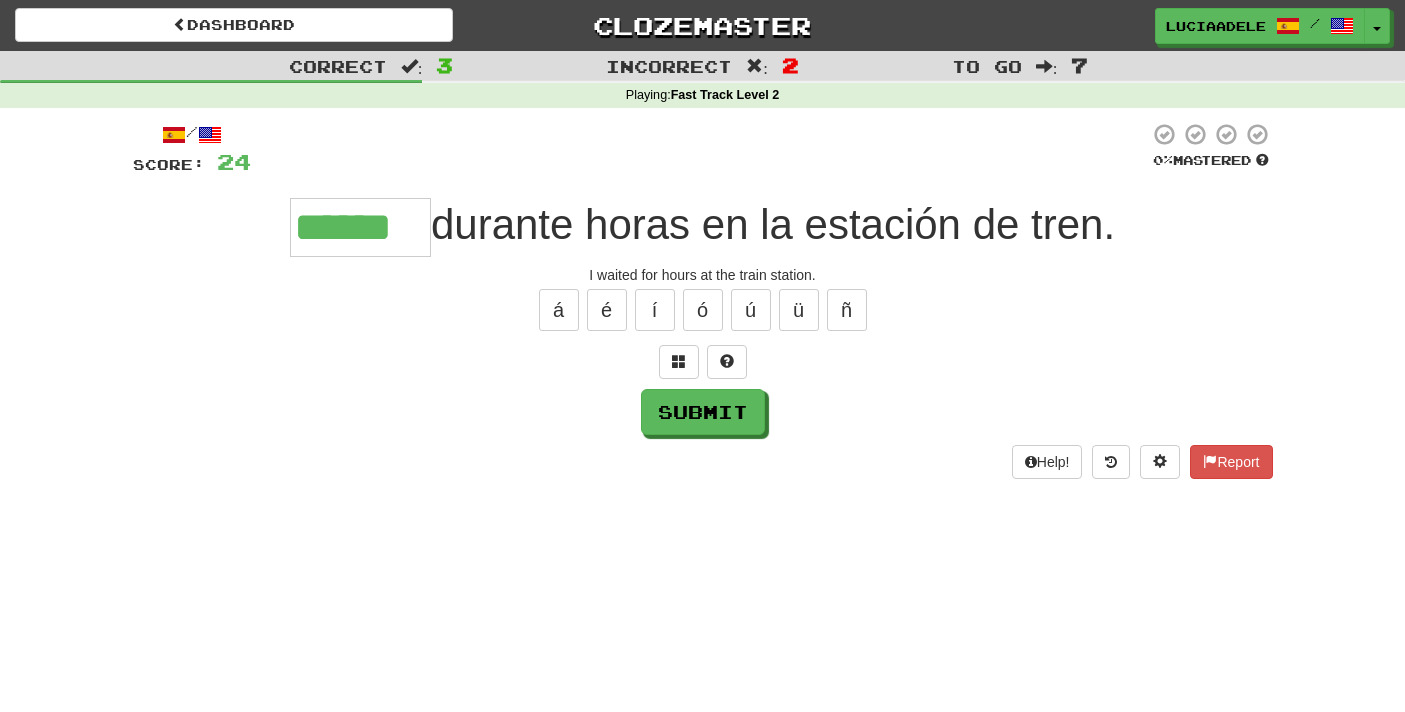 type on "******" 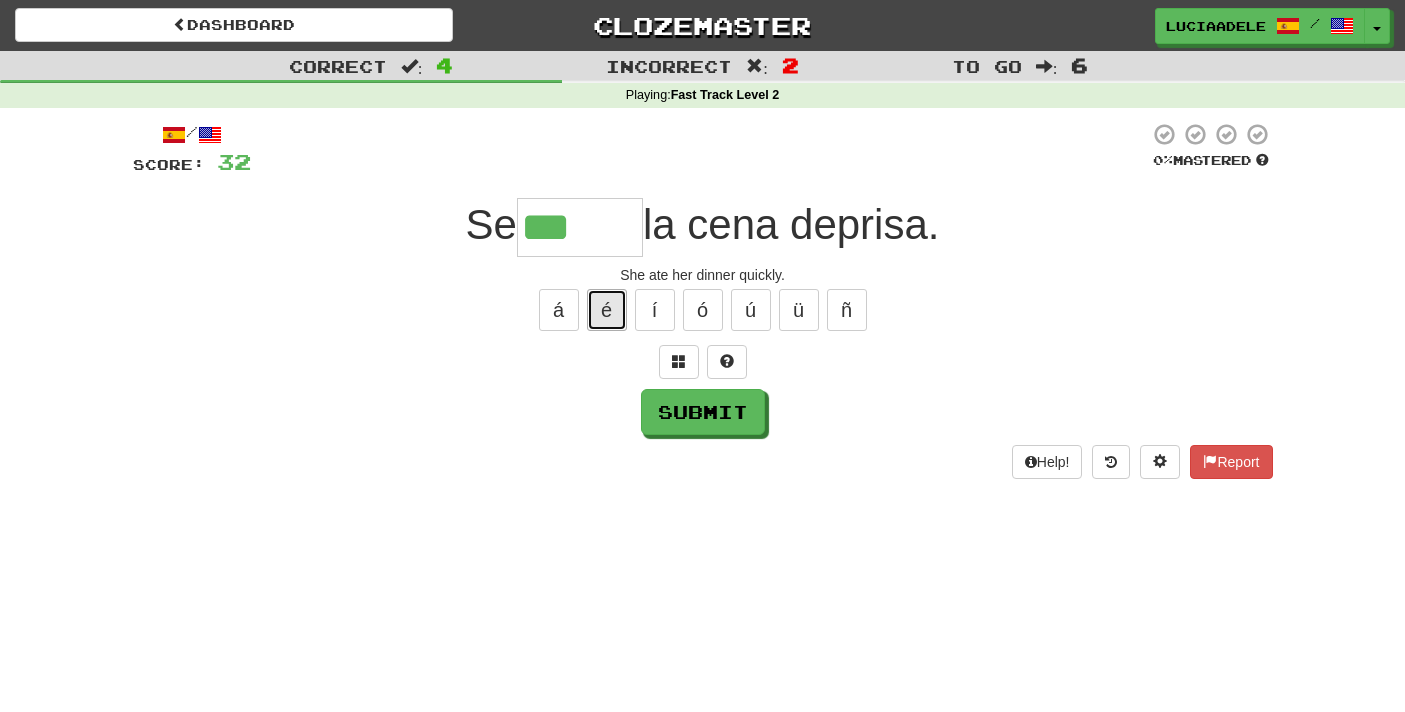 click on "é" at bounding box center (607, 310) 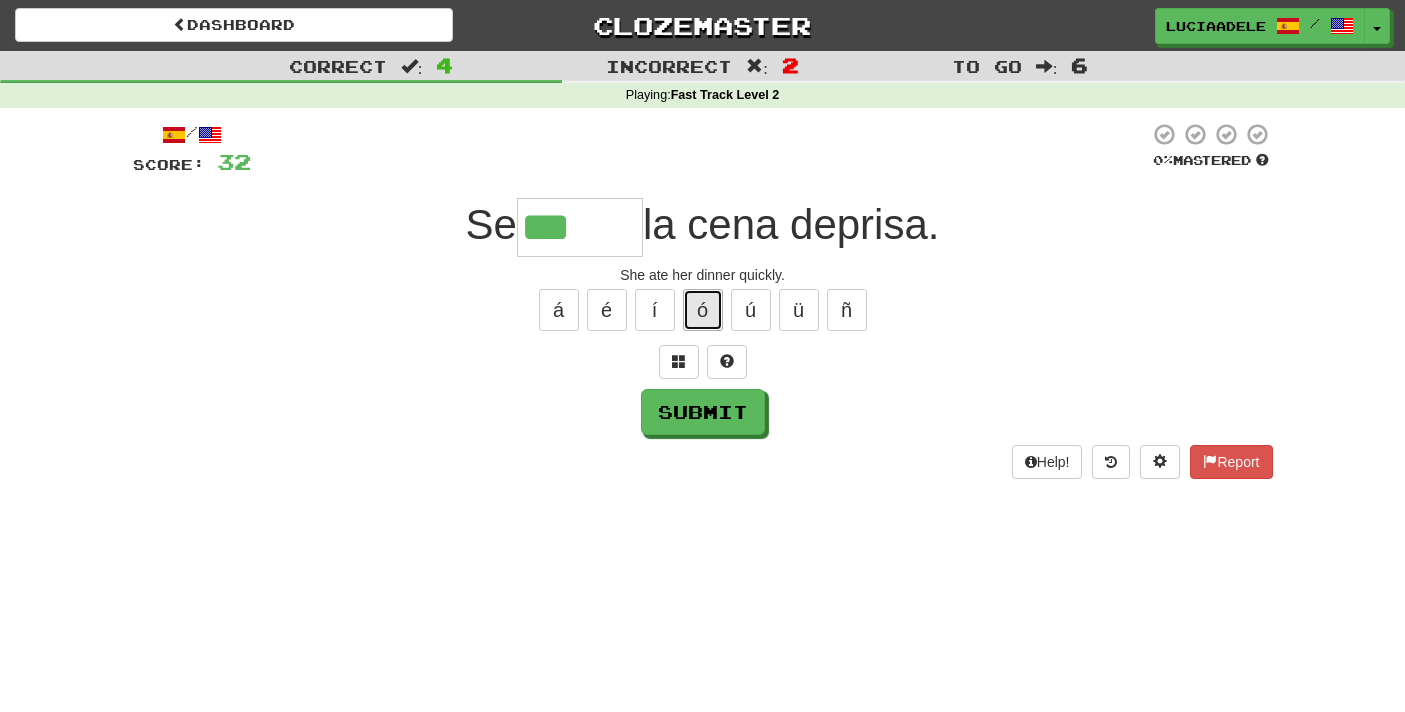 click on "ó" at bounding box center [703, 310] 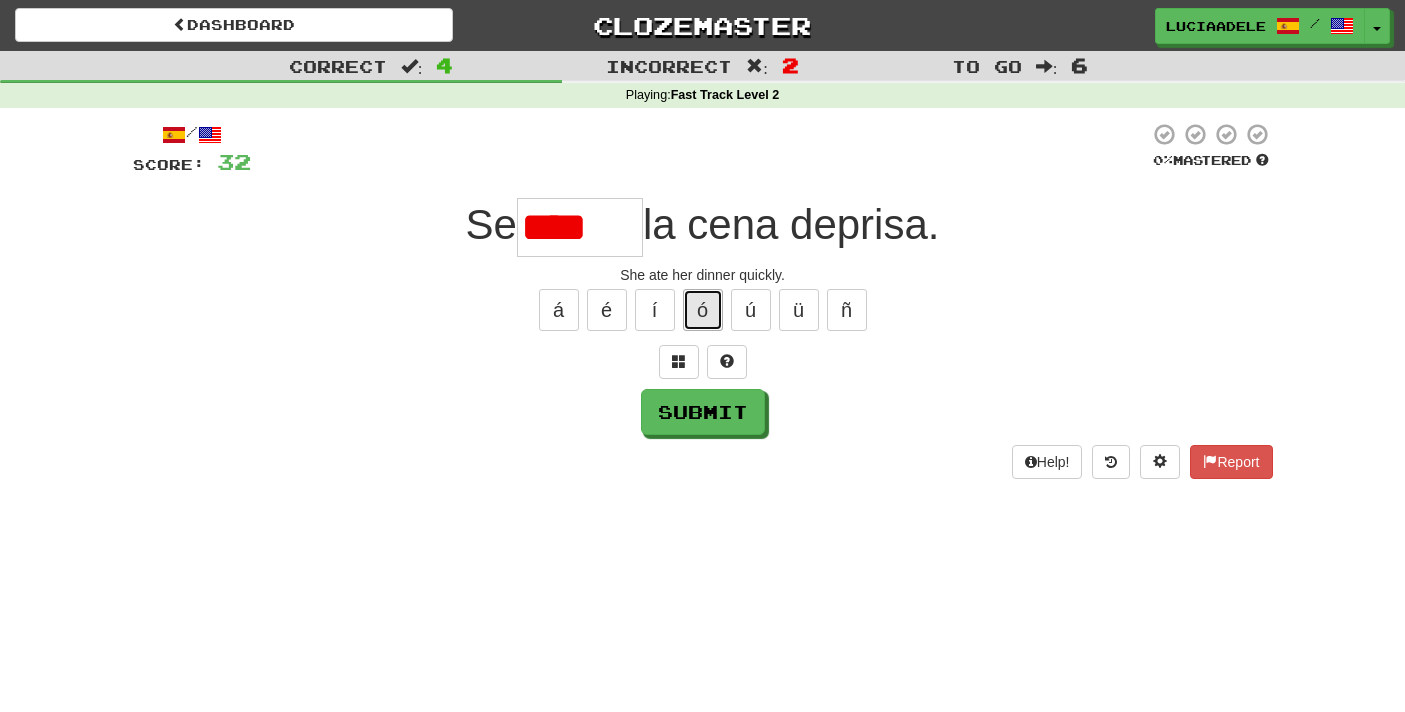 click on "ó" at bounding box center (703, 310) 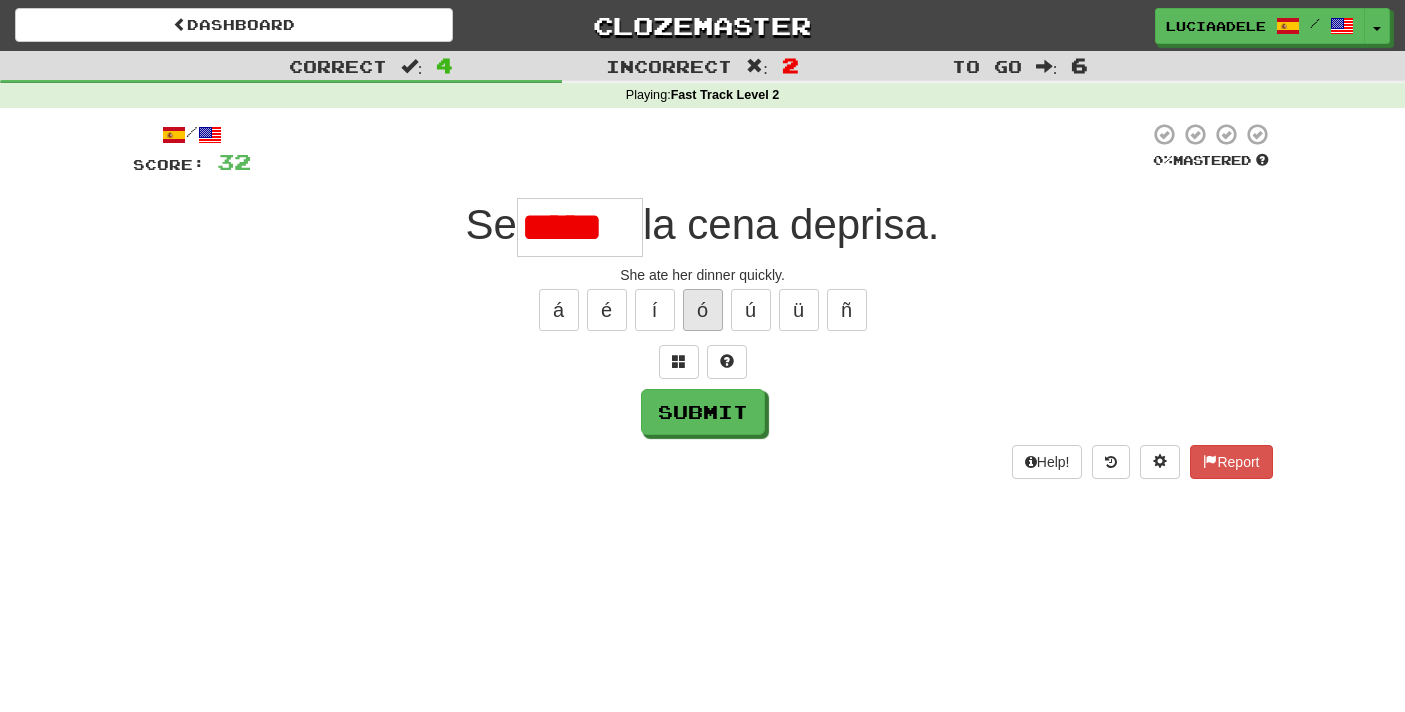 scroll, scrollTop: 0, scrollLeft: 0, axis: both 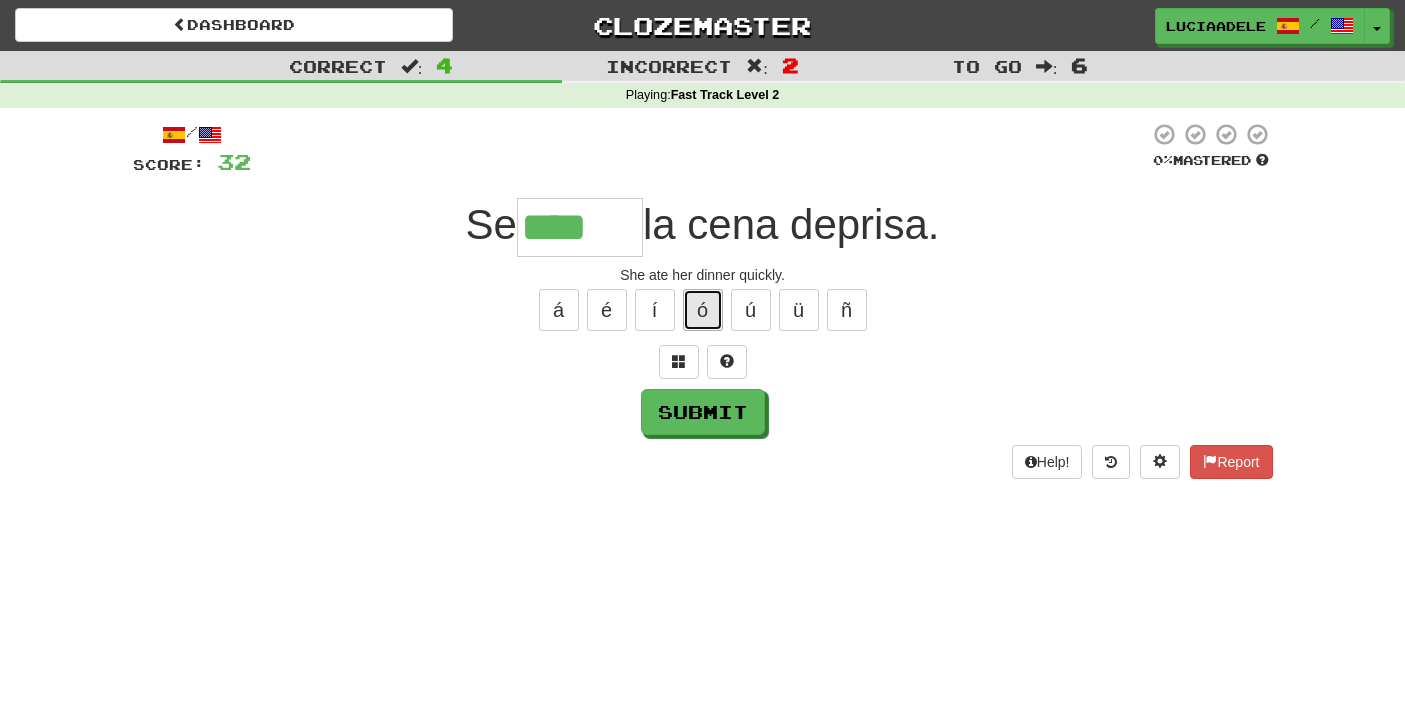 click on "ó" at bounding box center [703, 310] 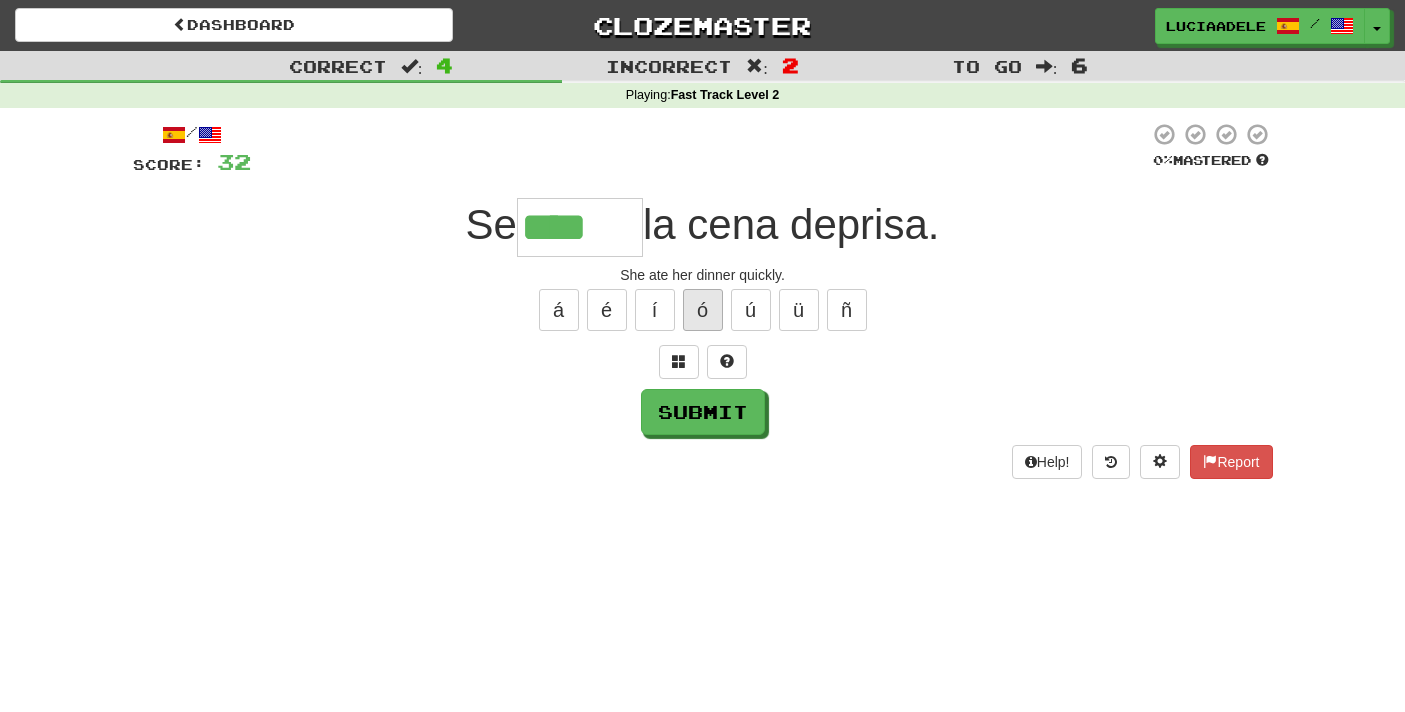 type on "*****" 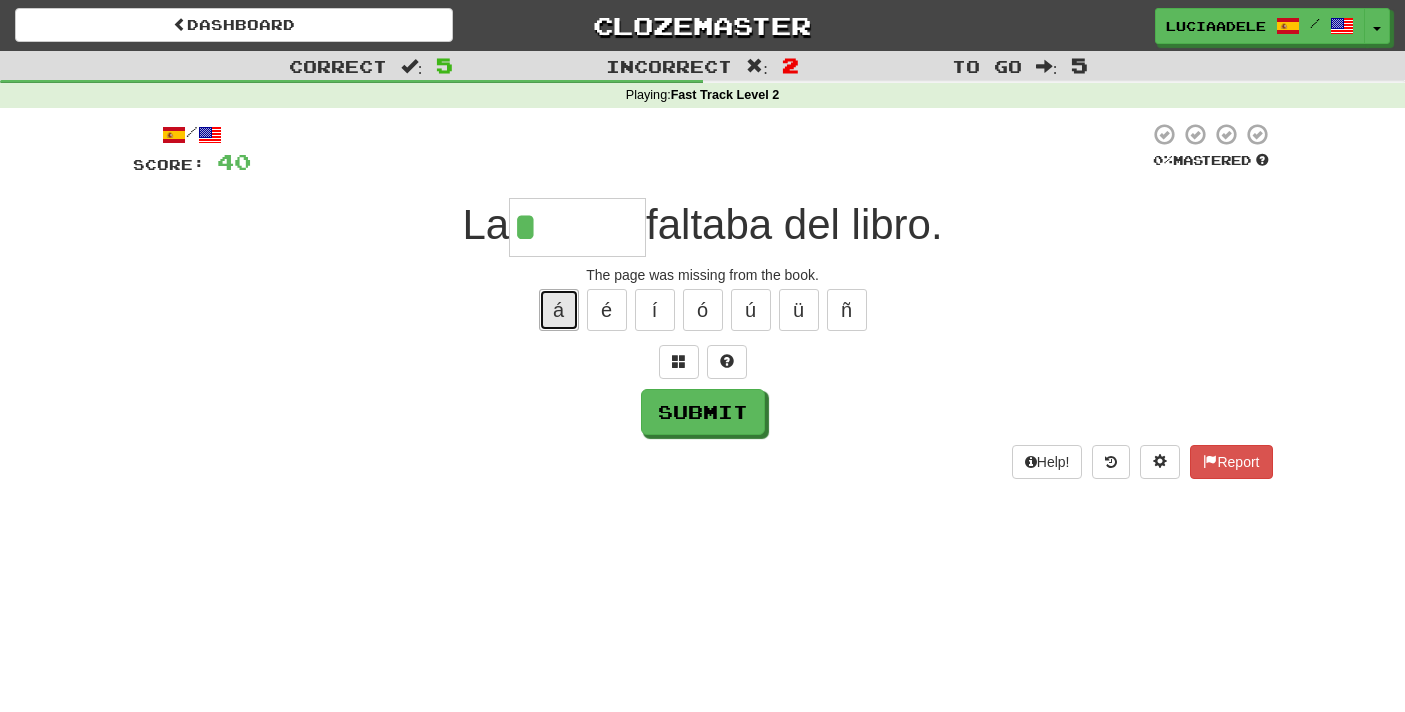 click on "á" at bounding box center [559, 310] 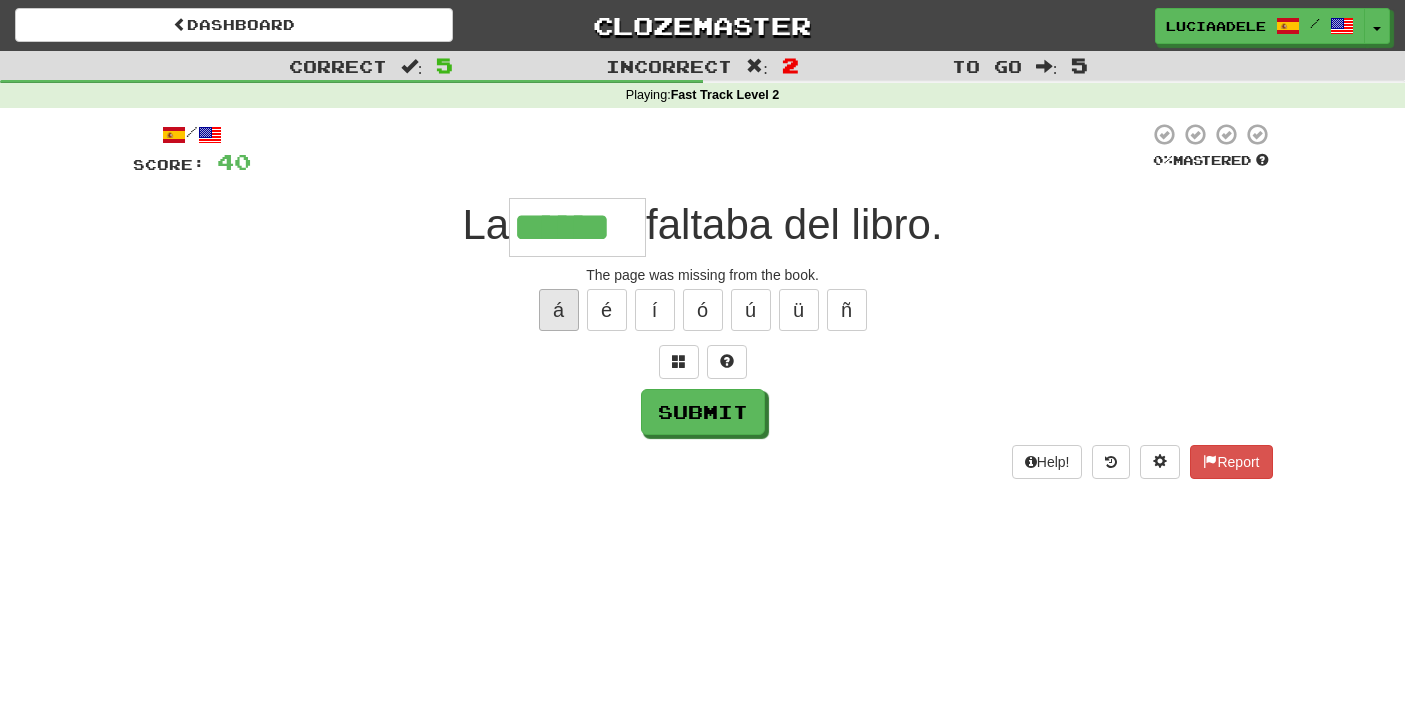 type on "******" 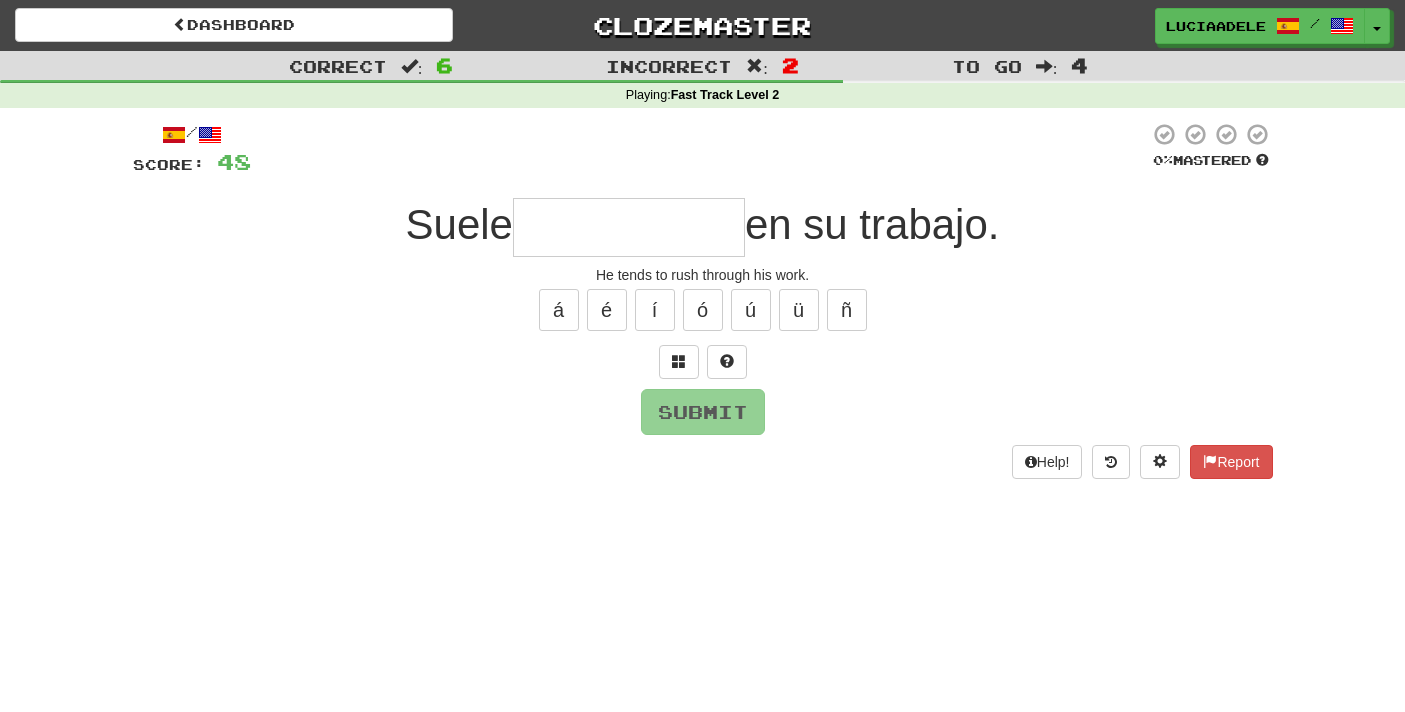 type on "*" 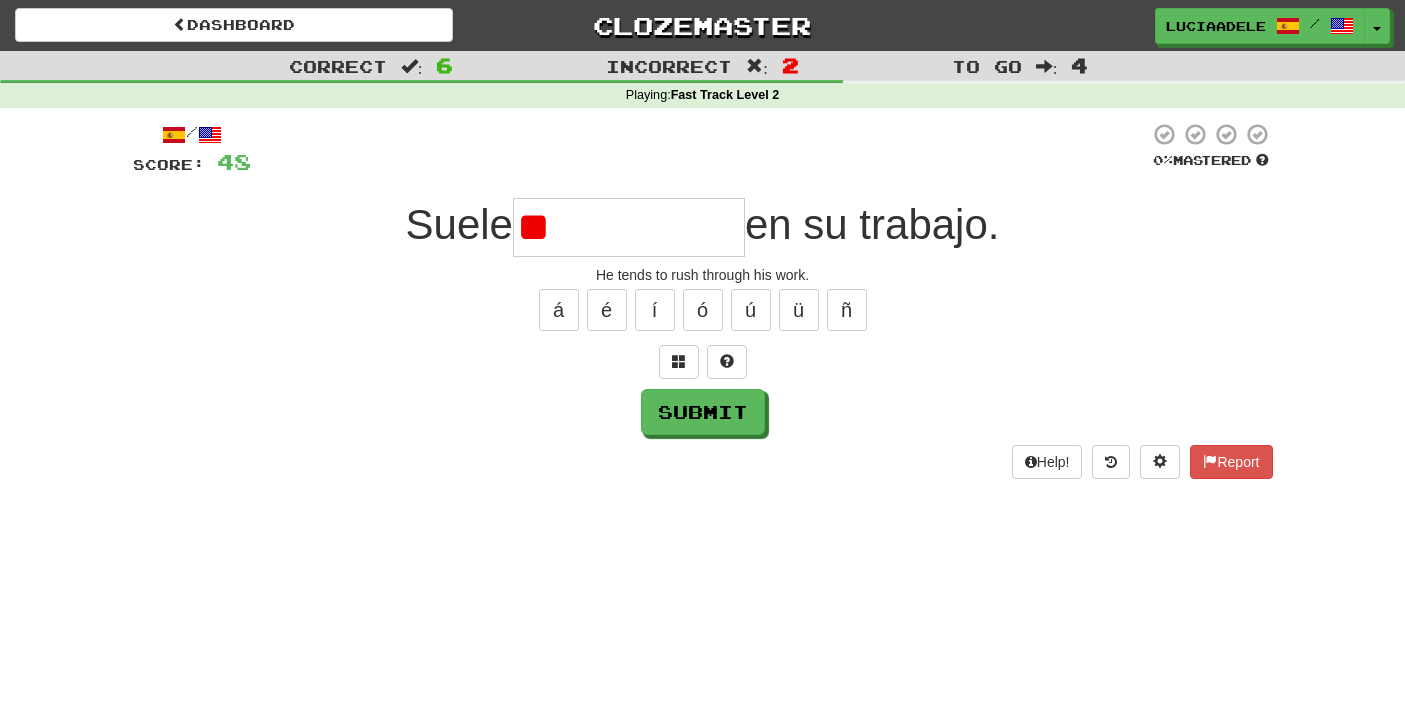 type on "*" 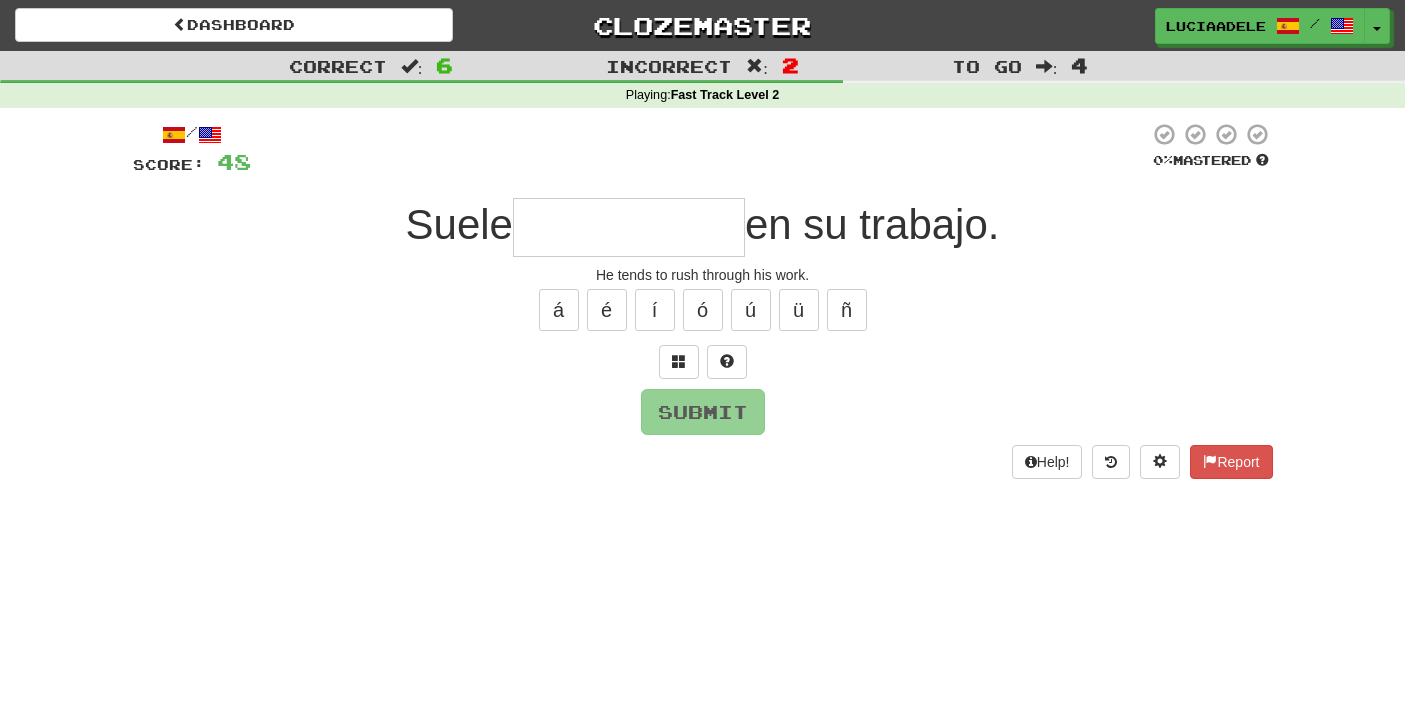 type on "**********" 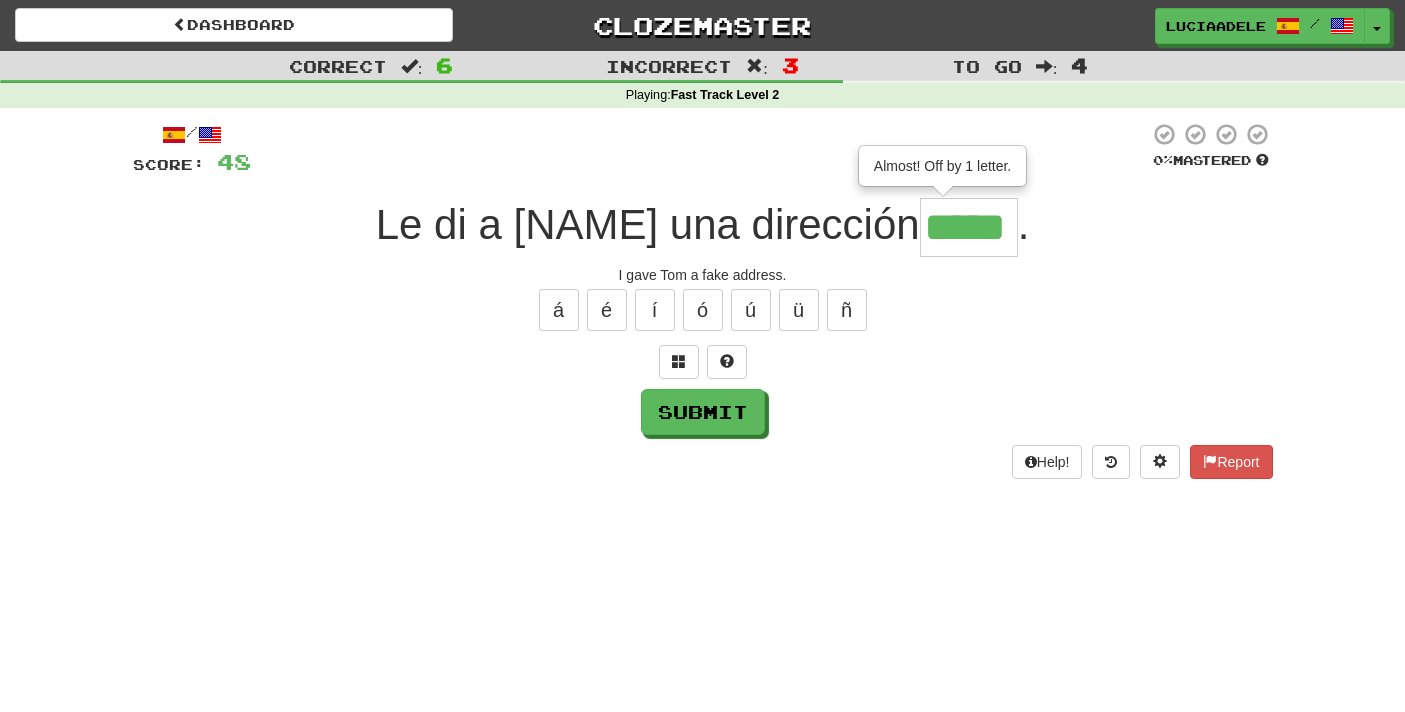 type on "*****" 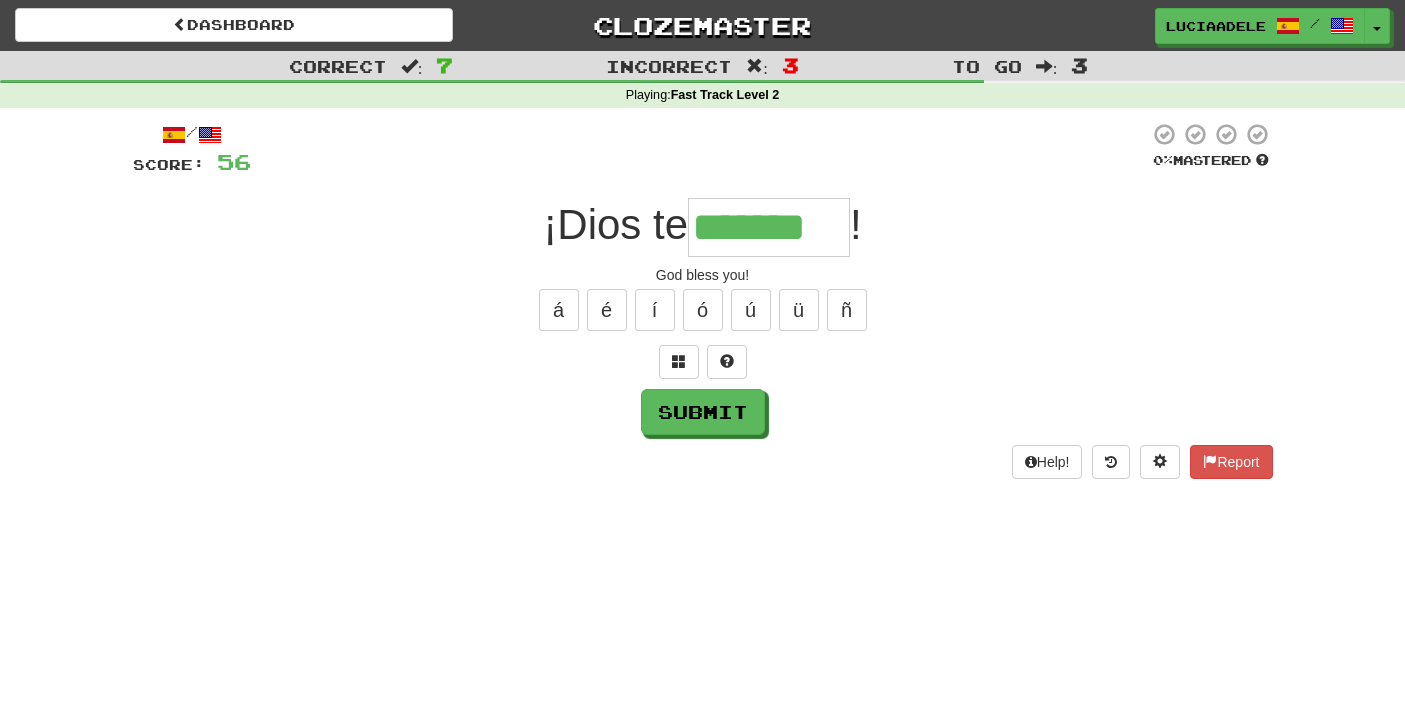 type on "*******" 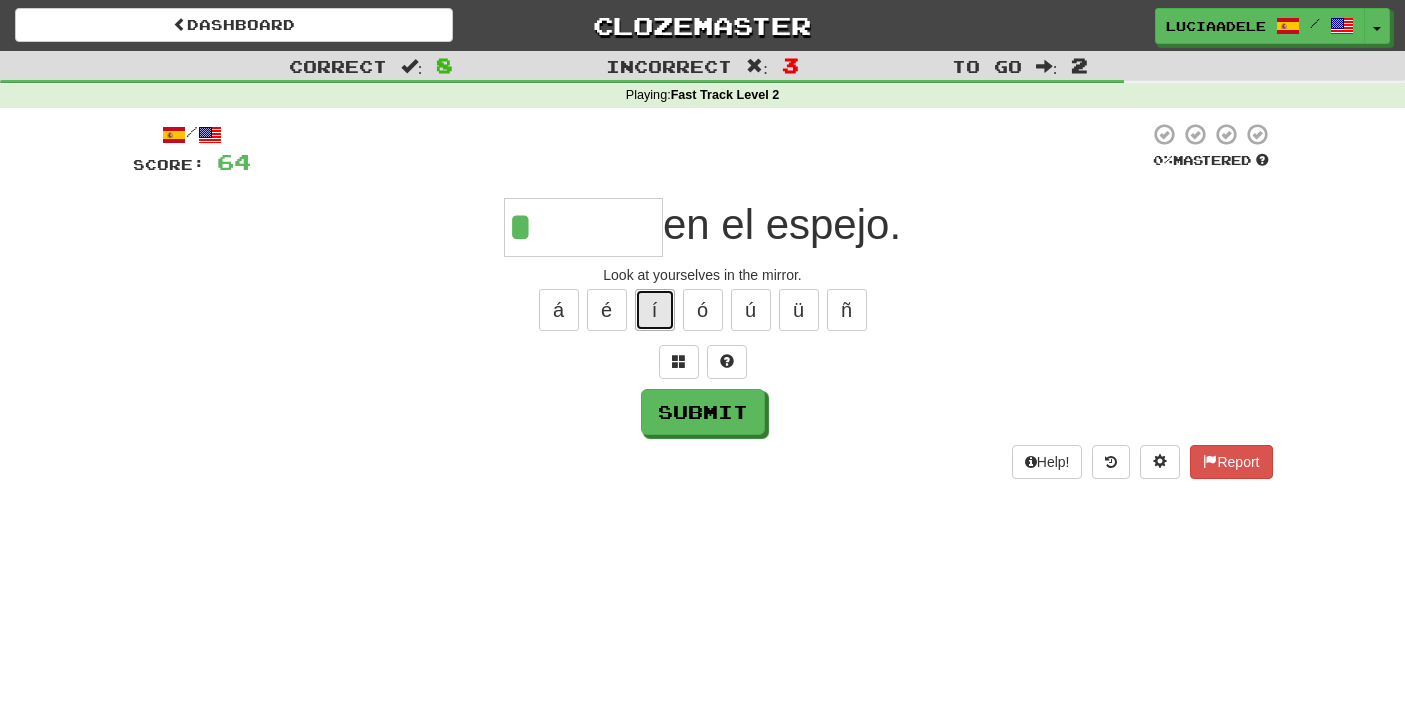 click on "í" at bounding box center (655, 310) 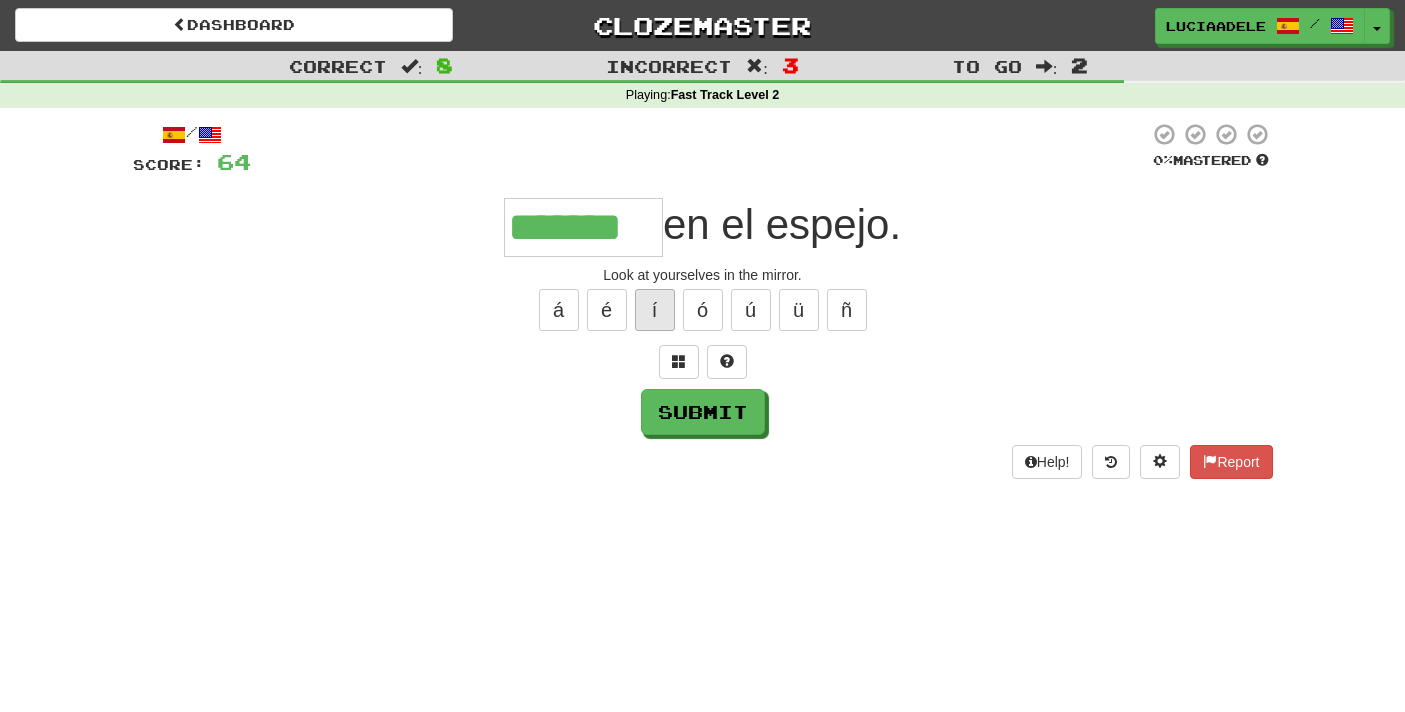 type on "*******" 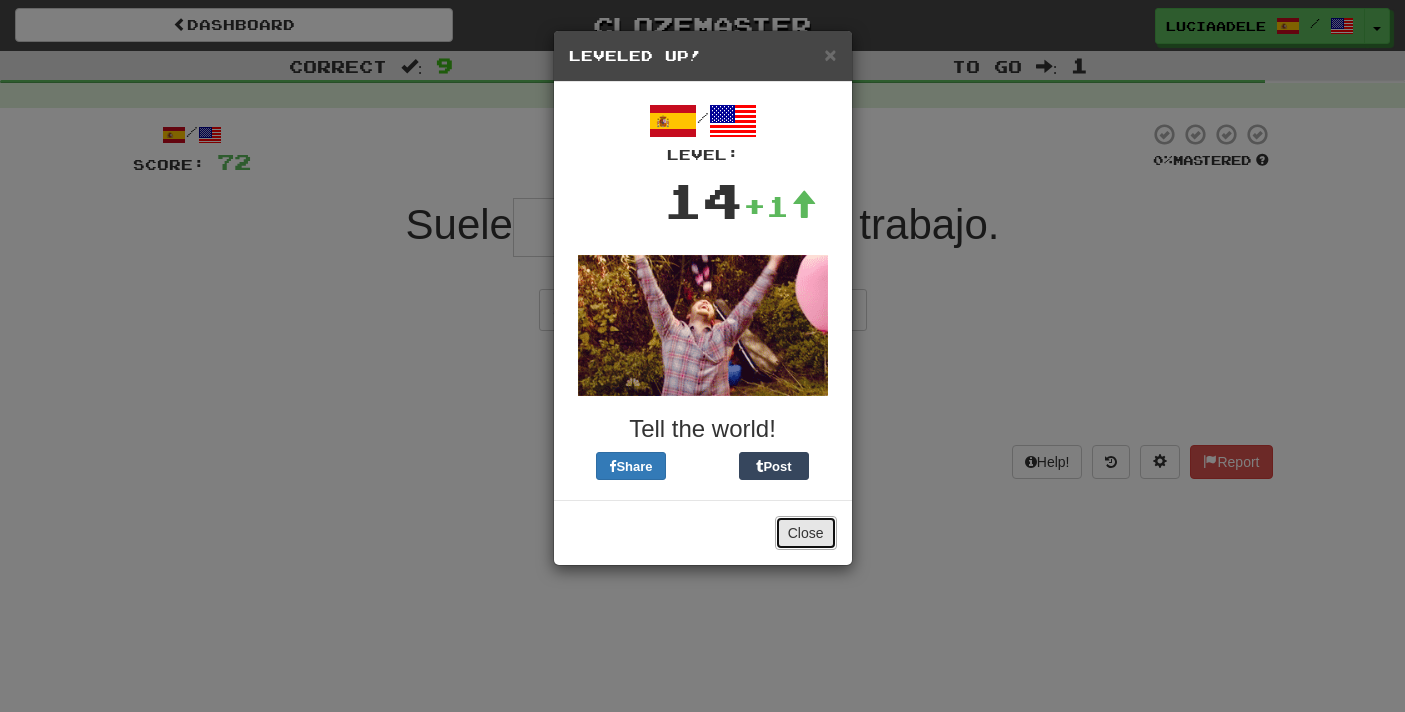click on "Close" at bounding box center [806, 533] 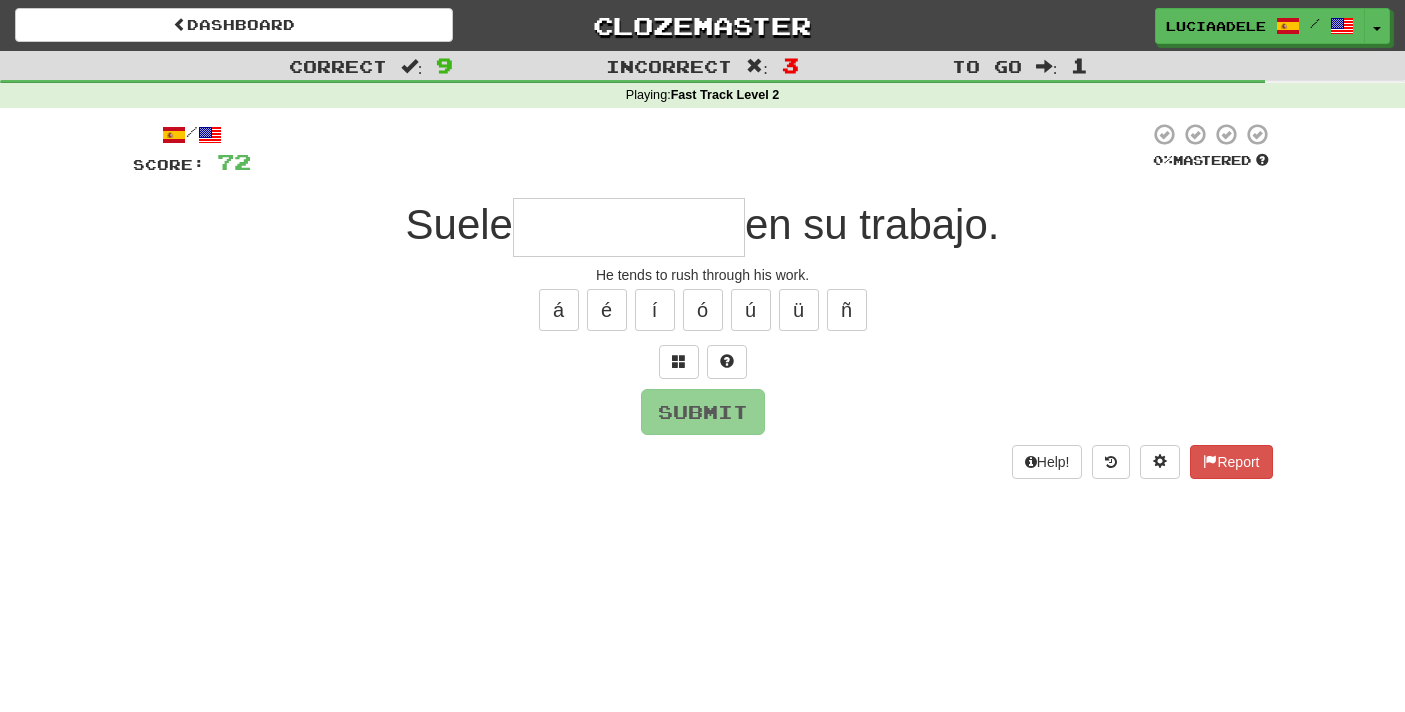 click at bounding box center [629, 227] 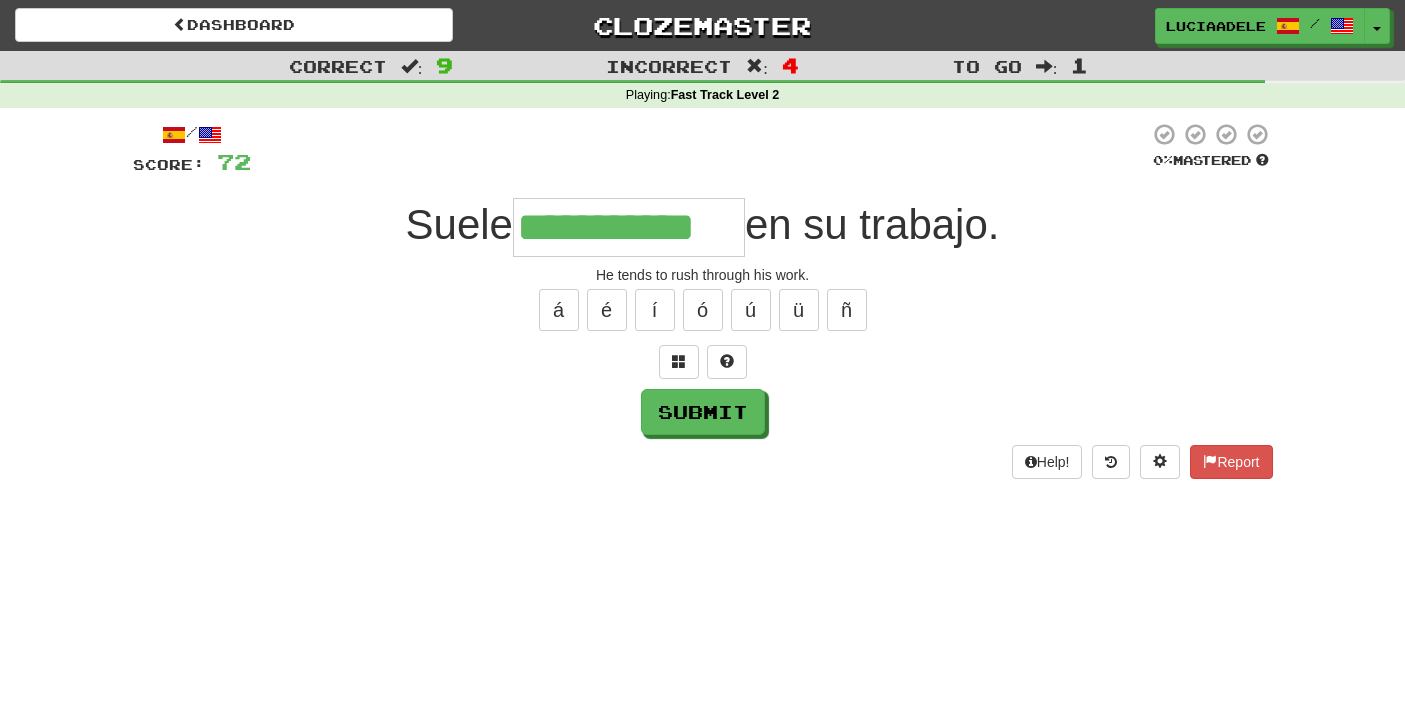 type on "**********" 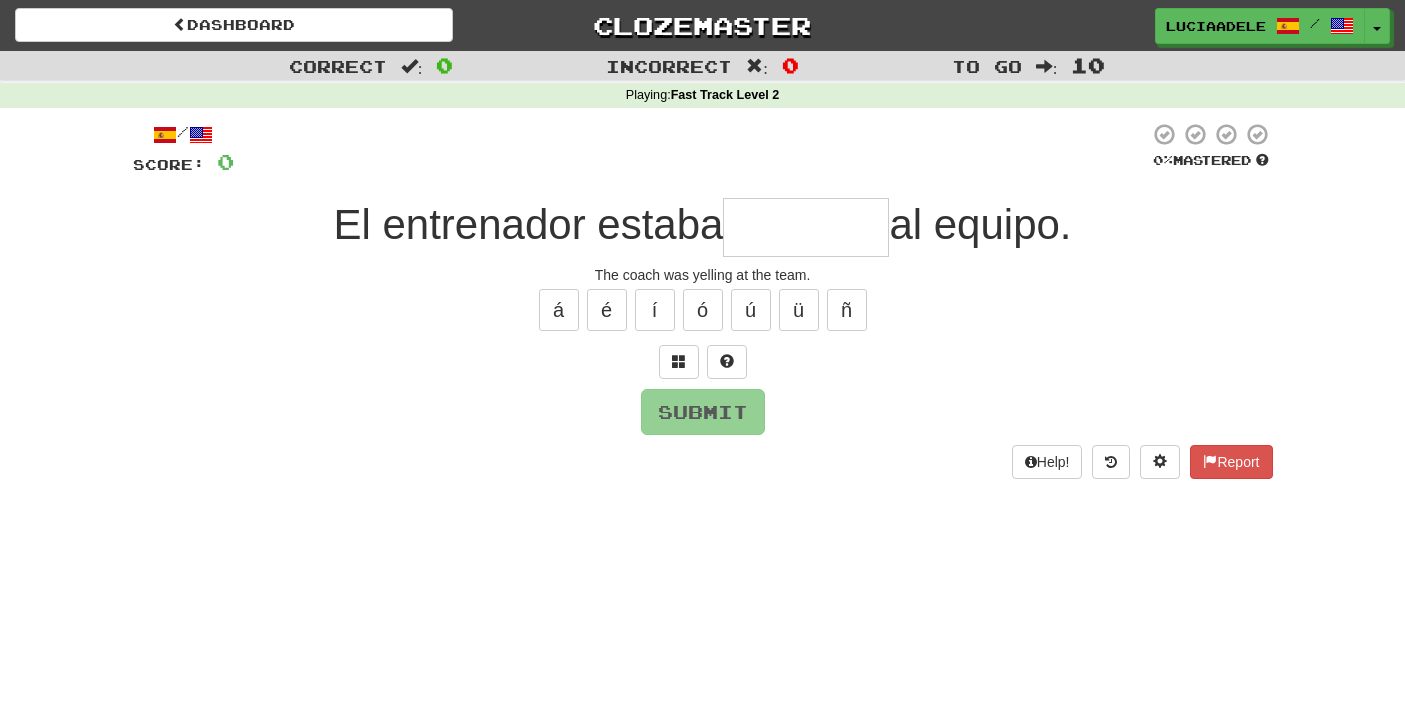 click at bounding box center [806, 227] 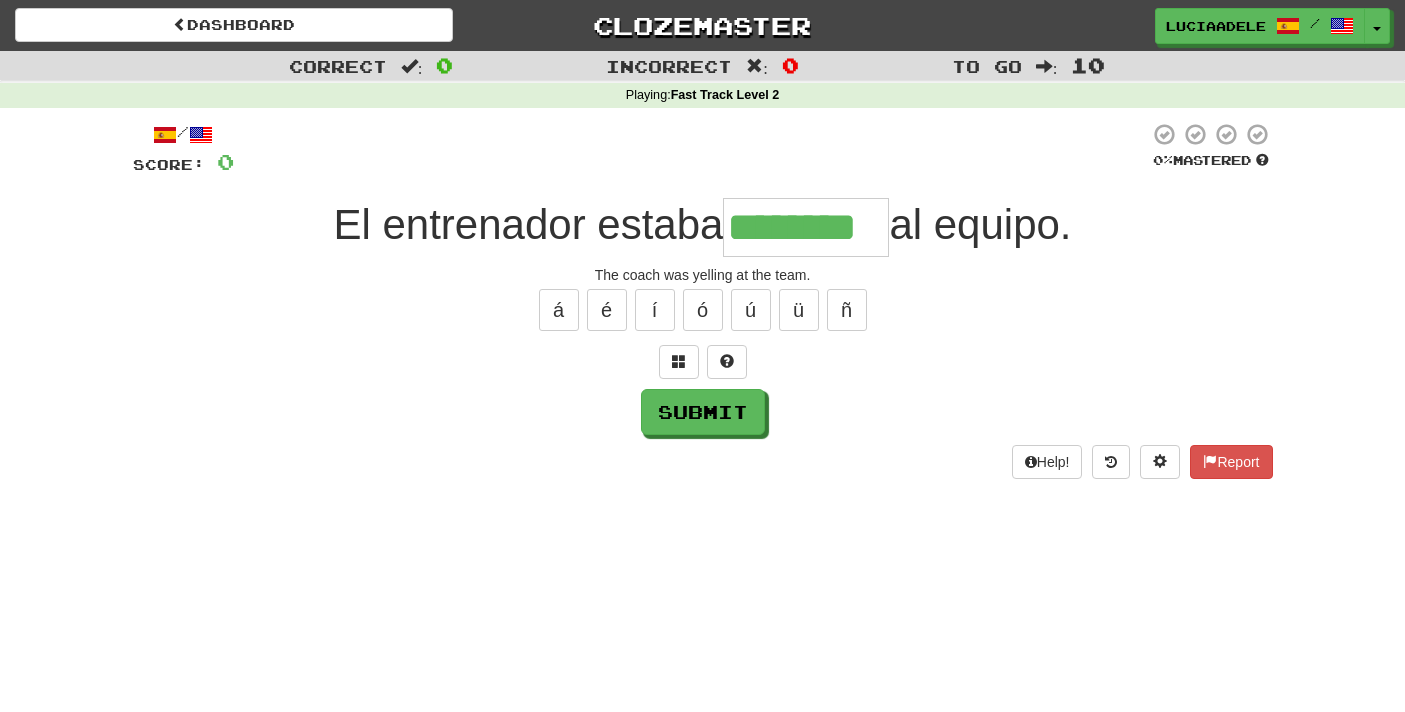 type on "********" 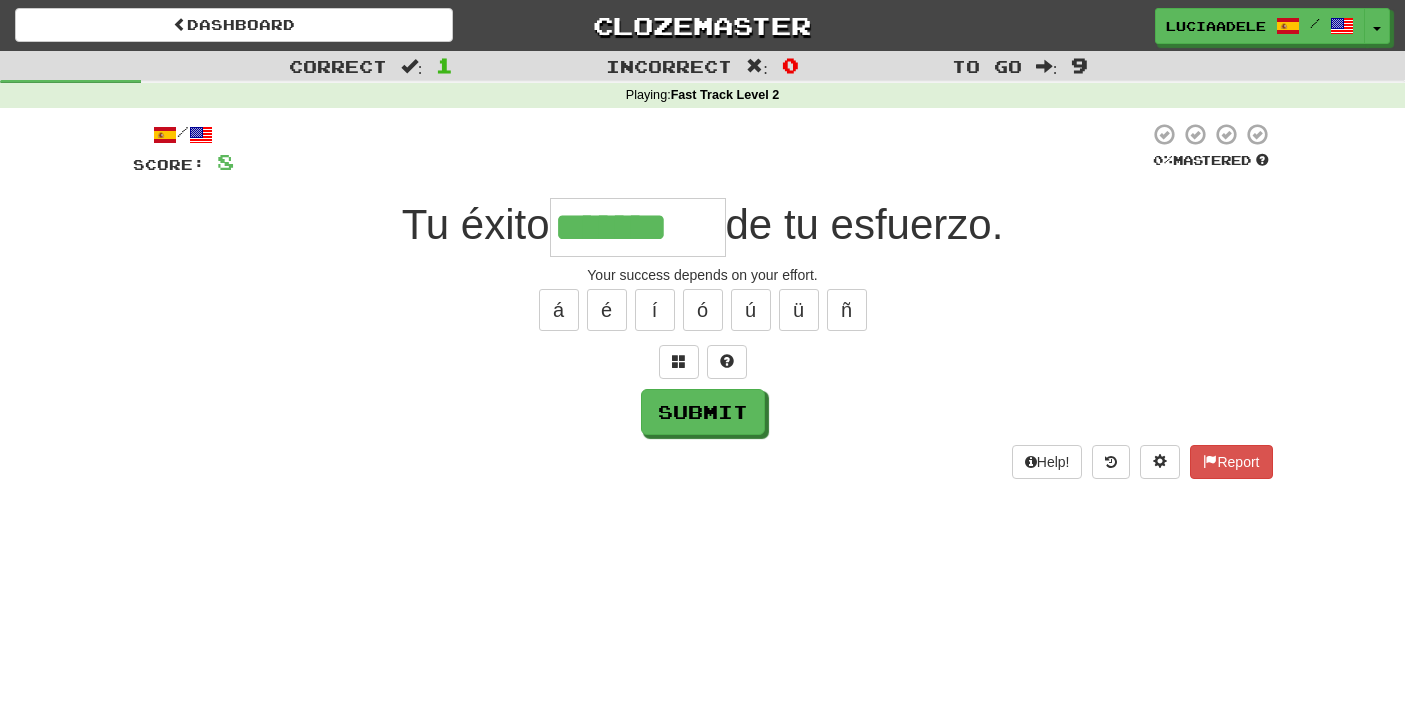 type on "*******" 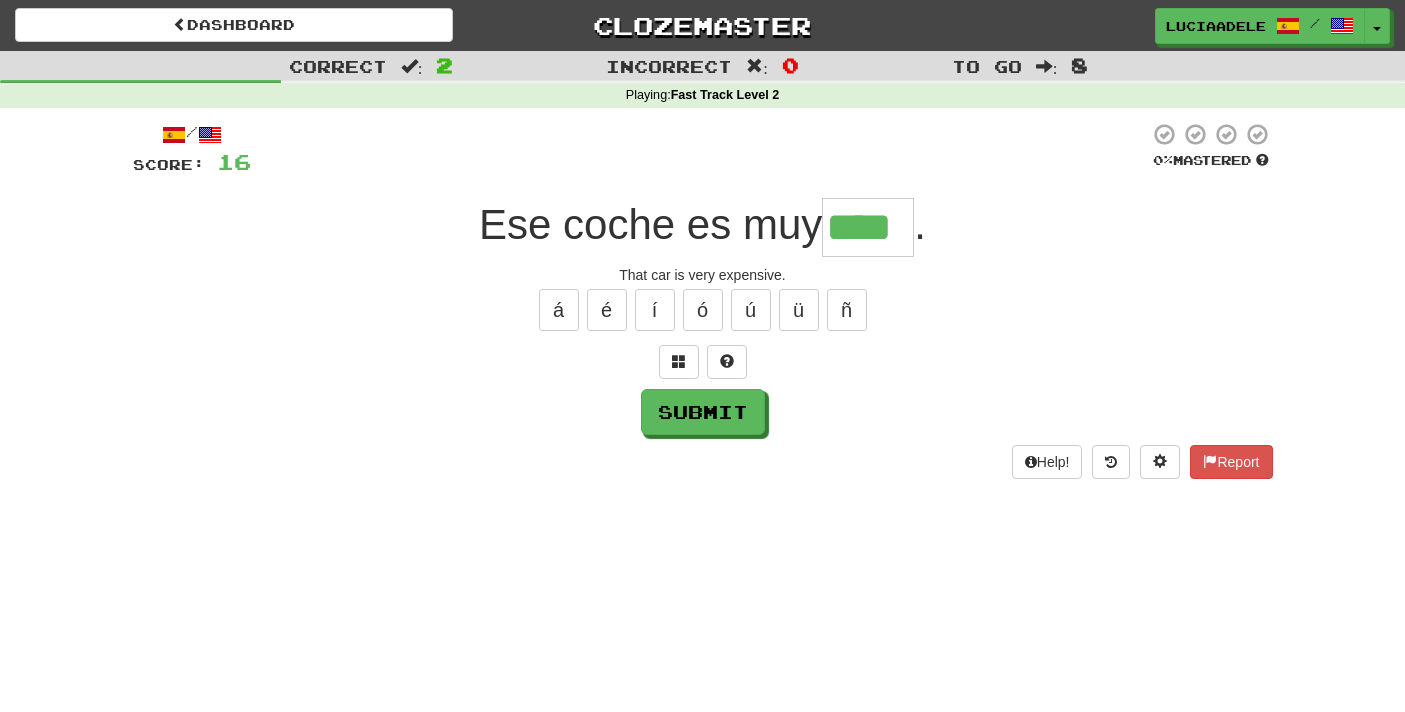type on "****" 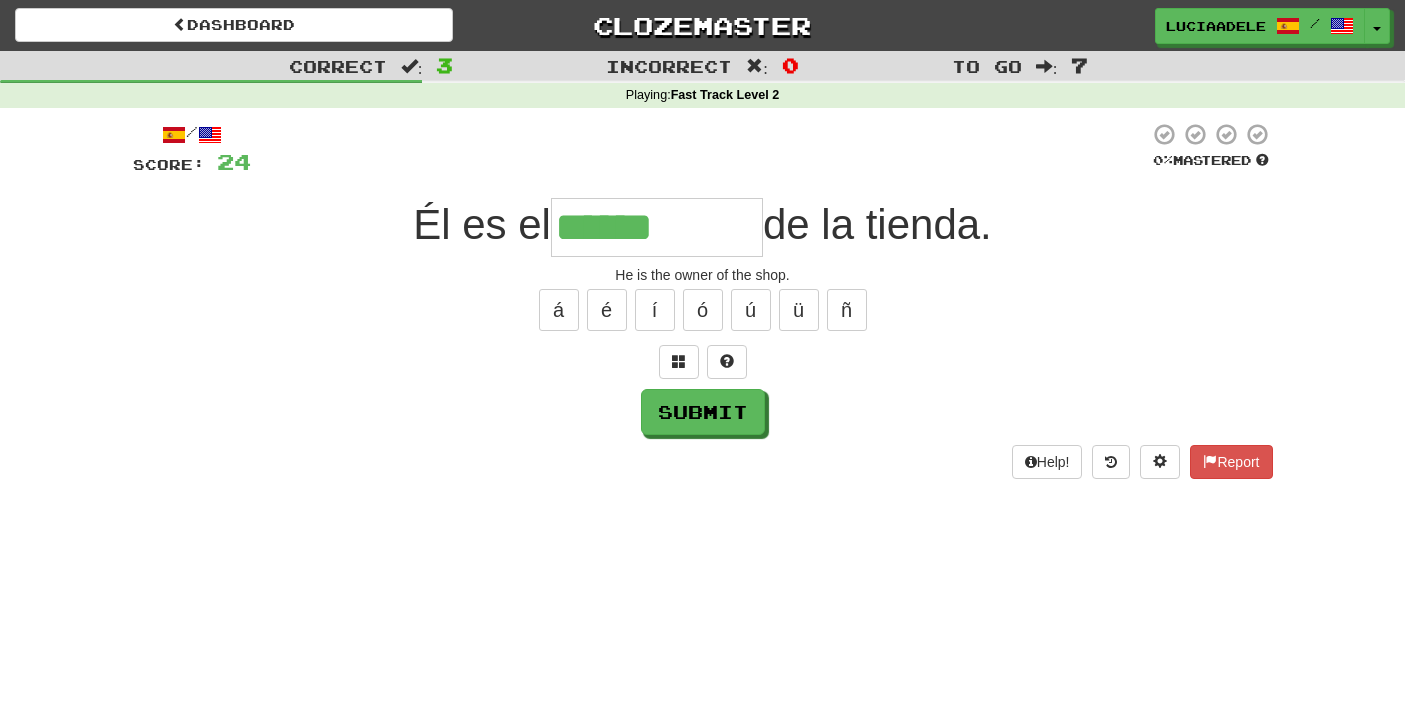 type on "**********" 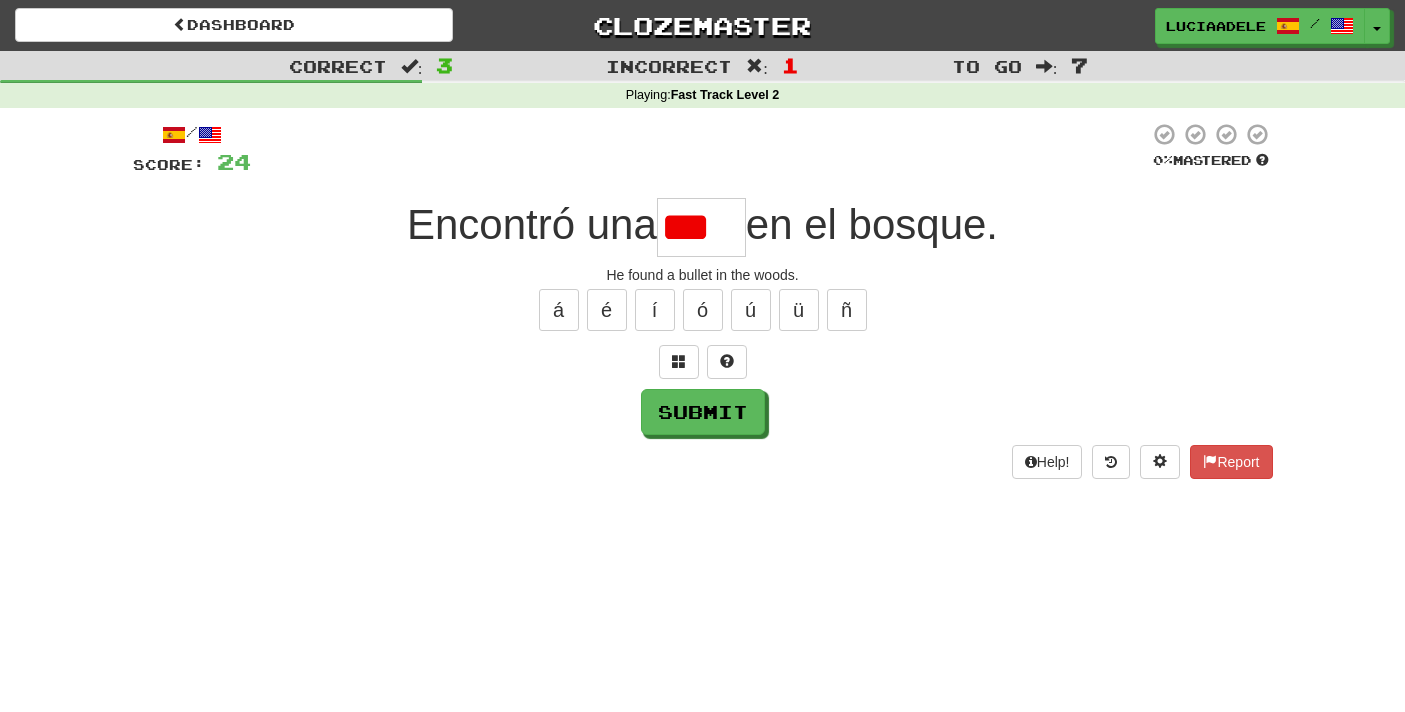 type on "****" 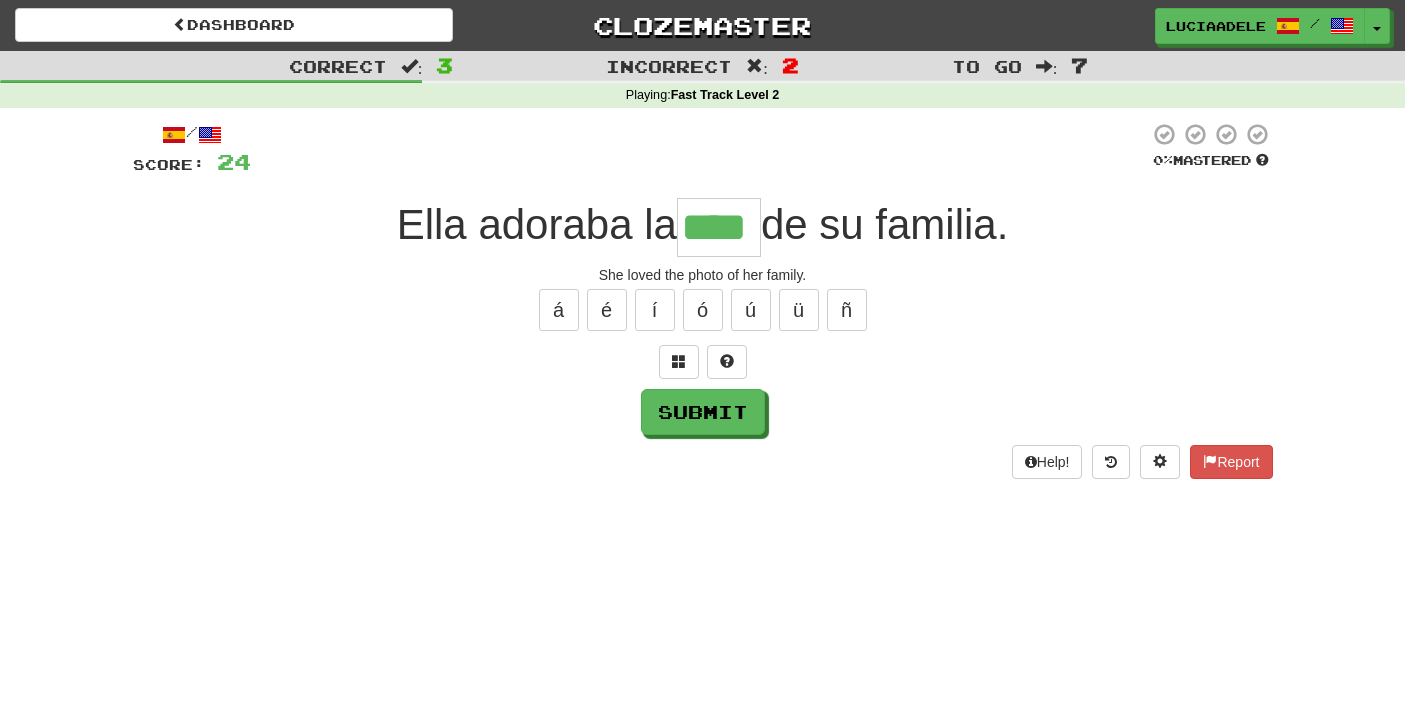 type on "****" 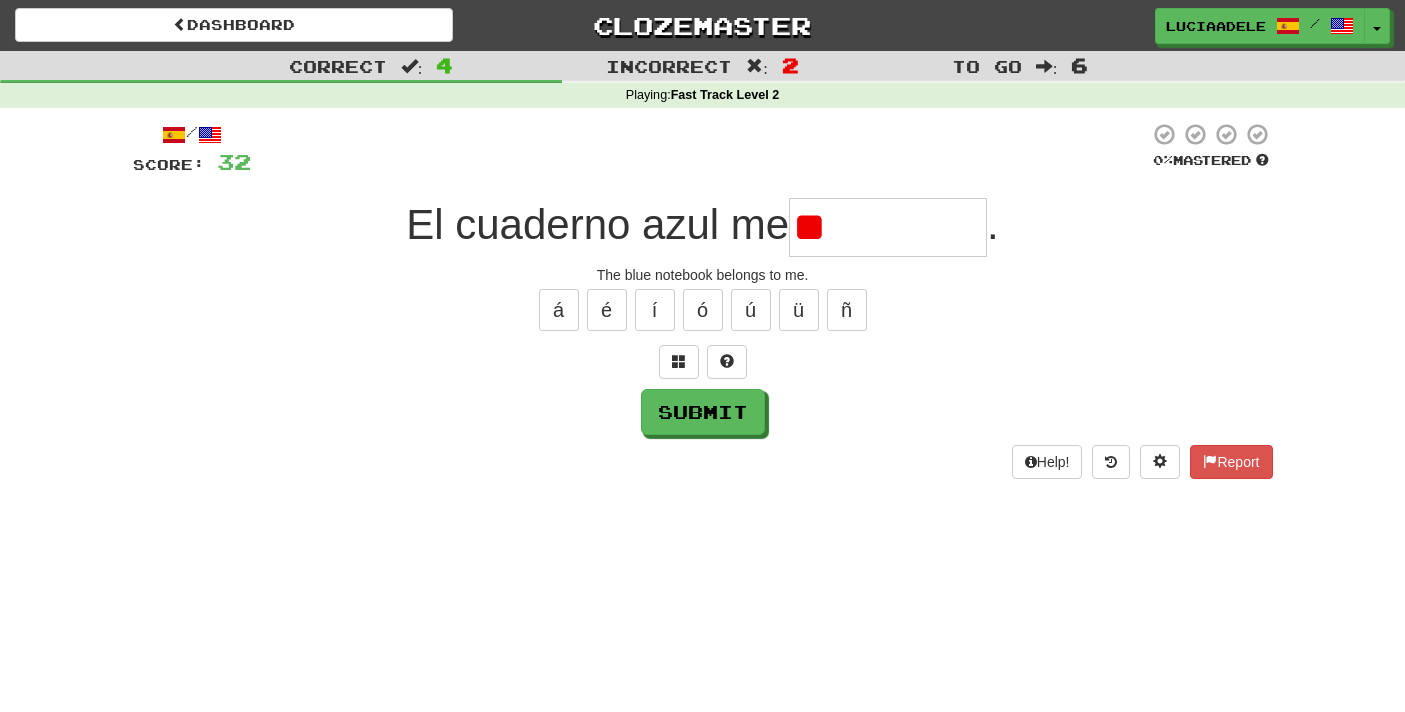 type on "*" 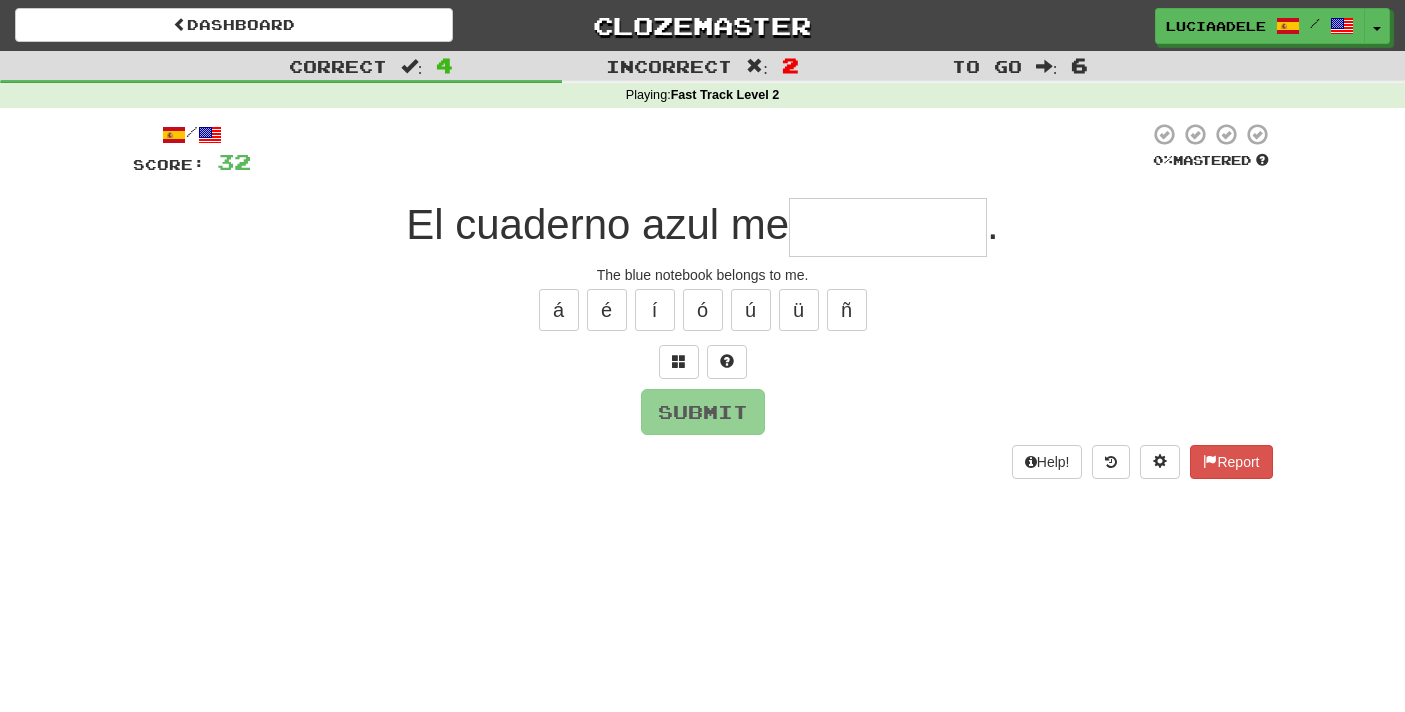 type on "*********" 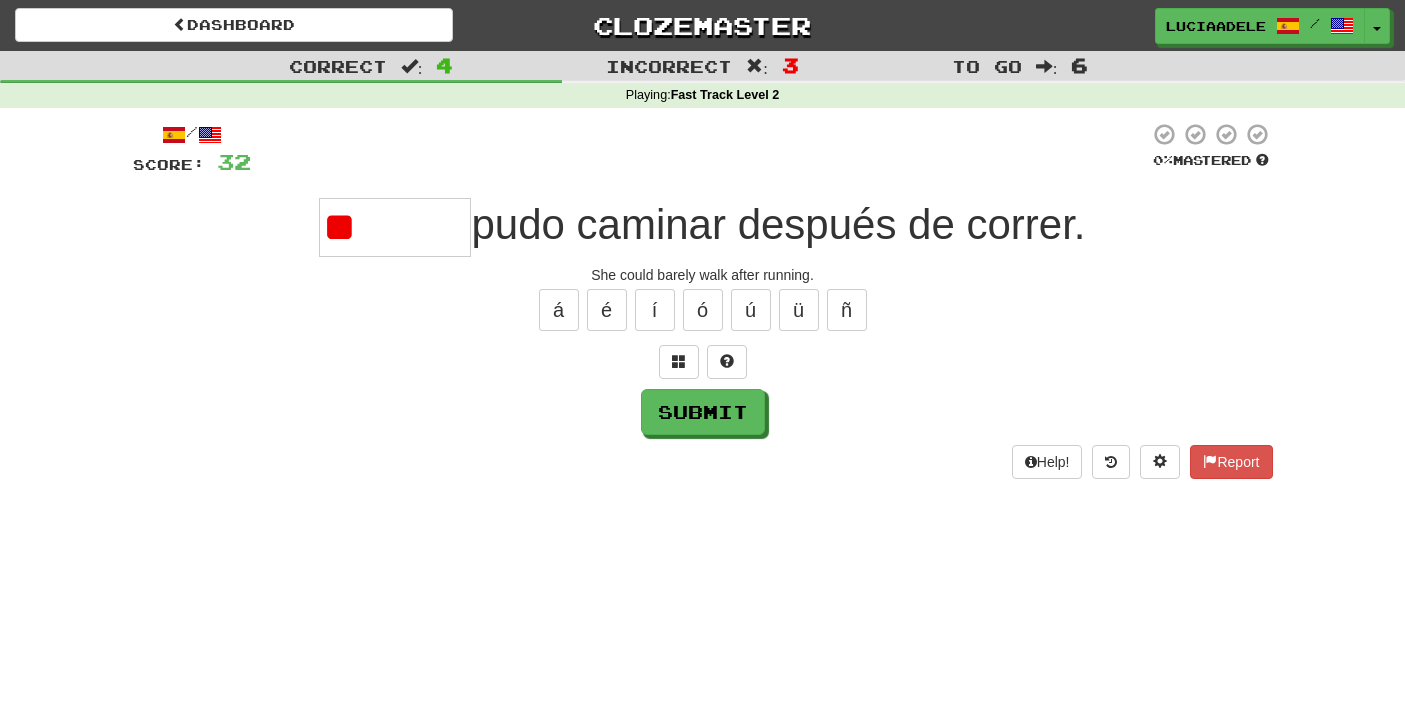 type on "*" 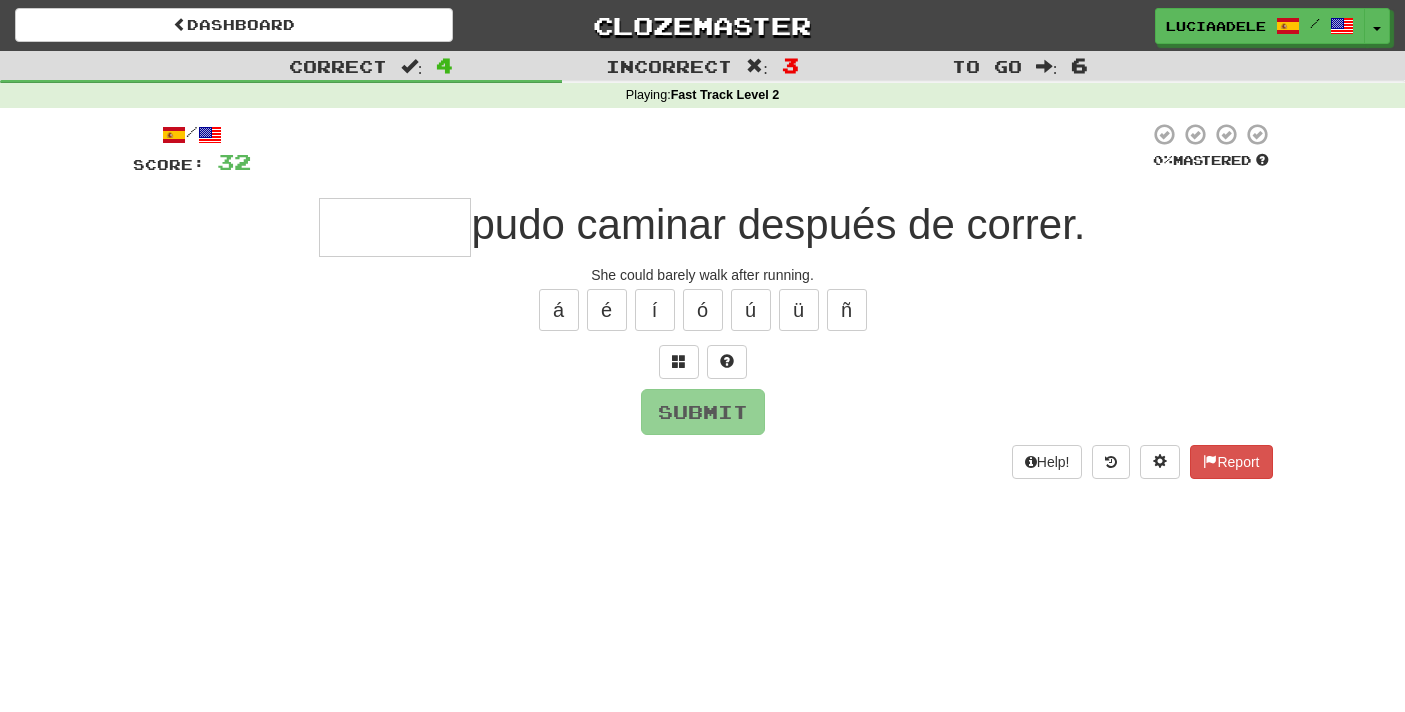 type on "******" 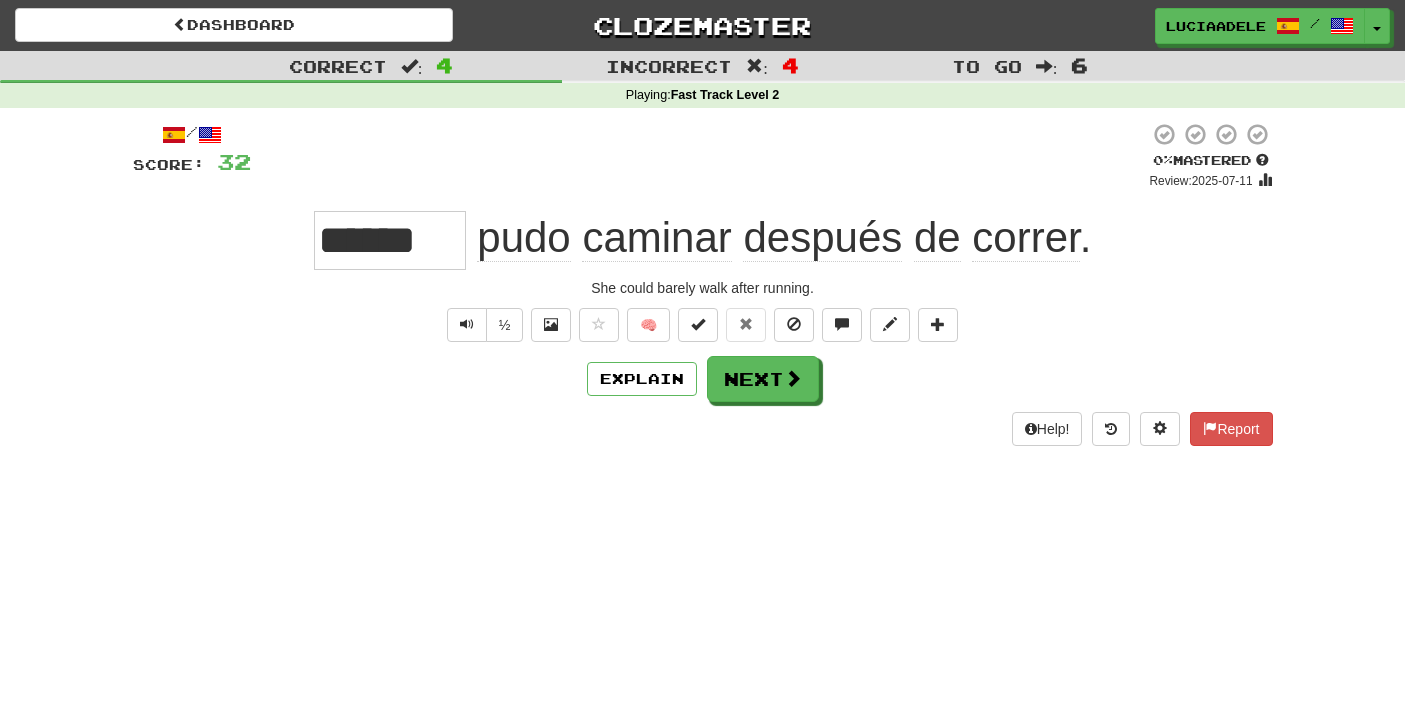 click at bounding box center [700, 156] 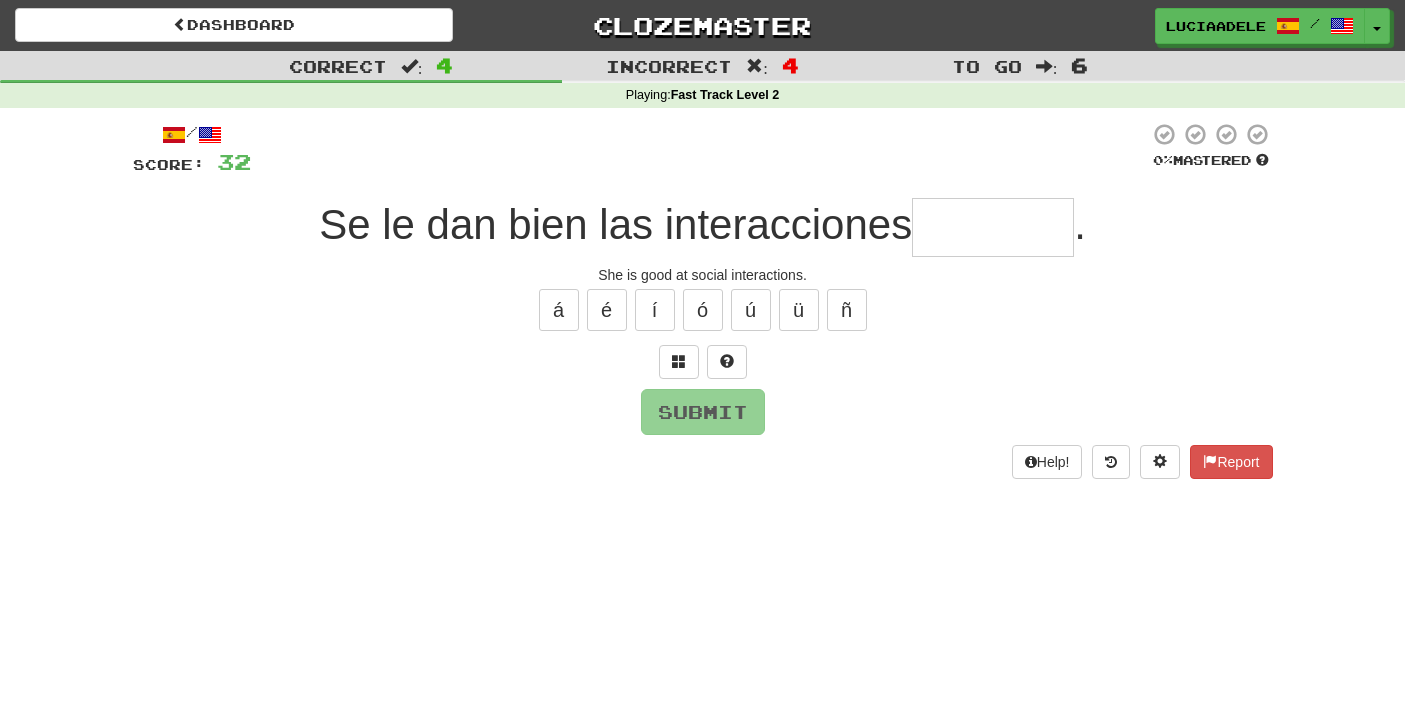 type on "*" 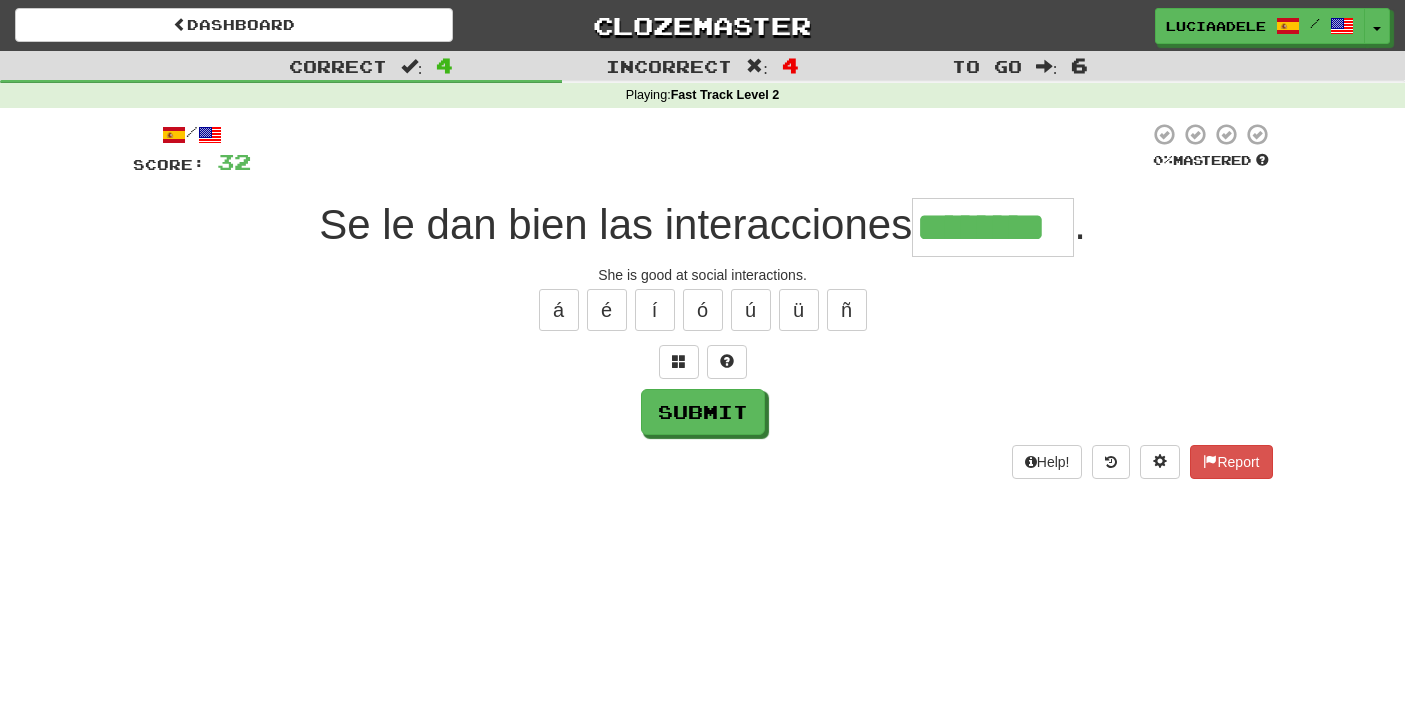 type on "********" 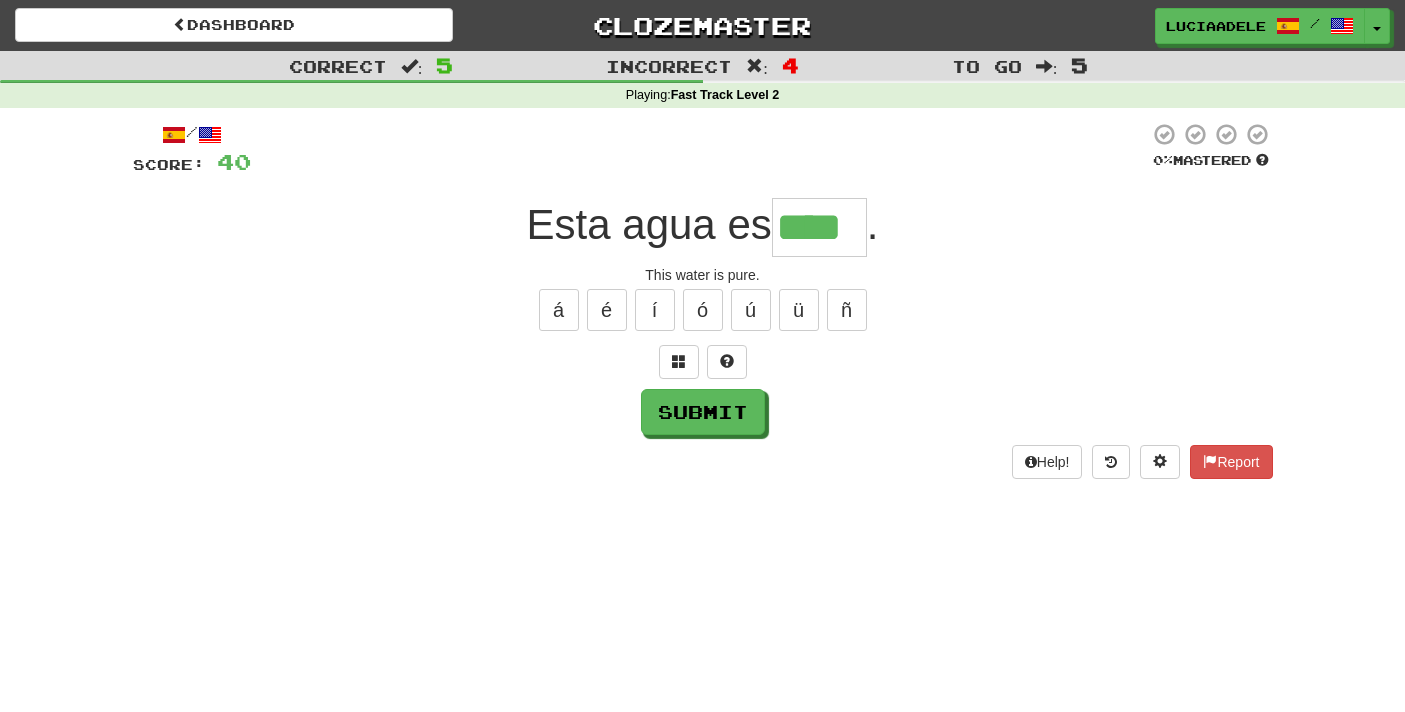 type on "****" 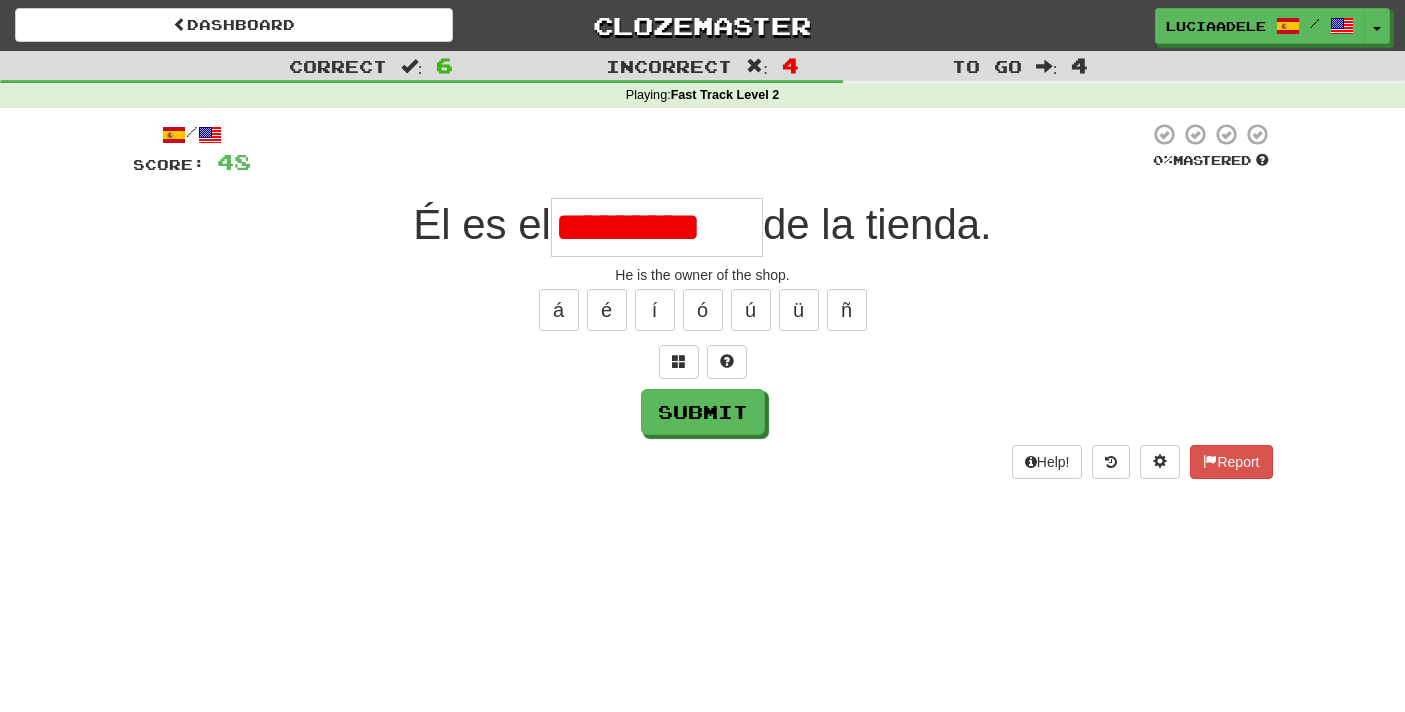 type on "**********" 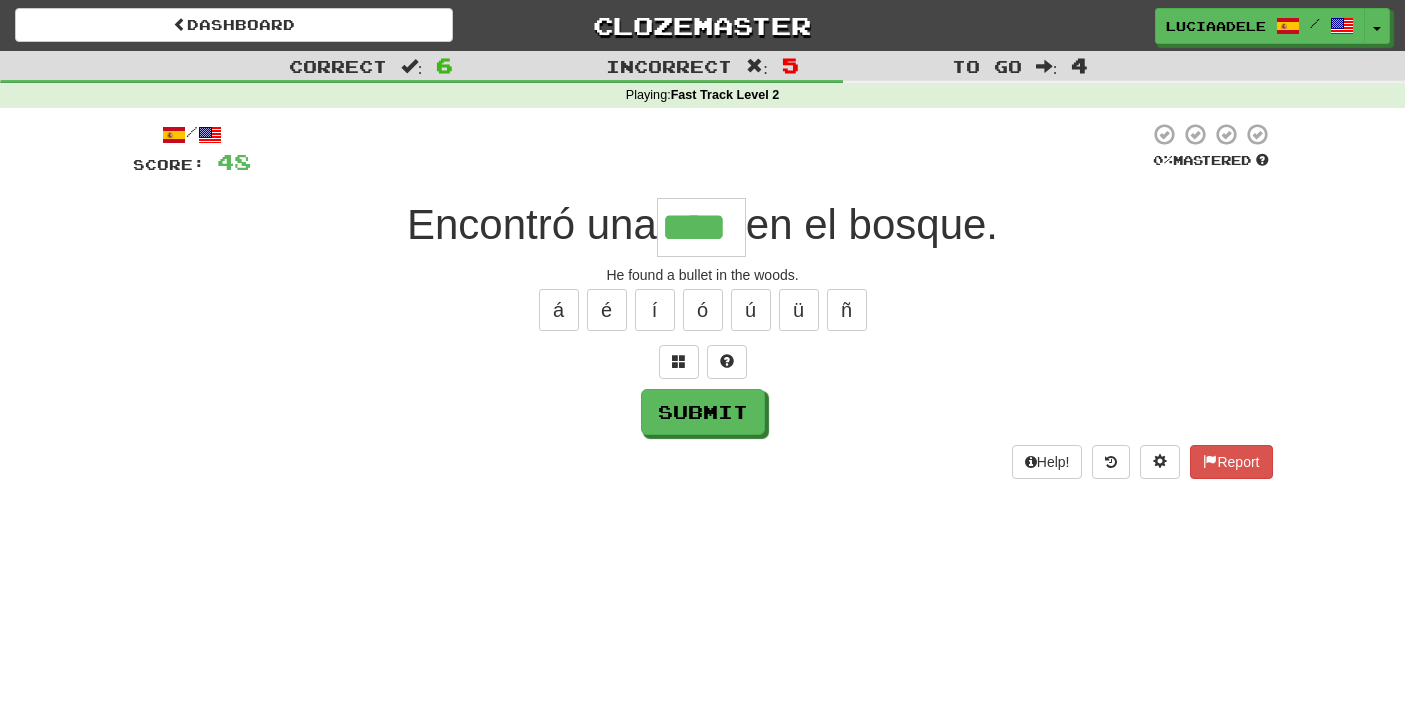 type on "****" 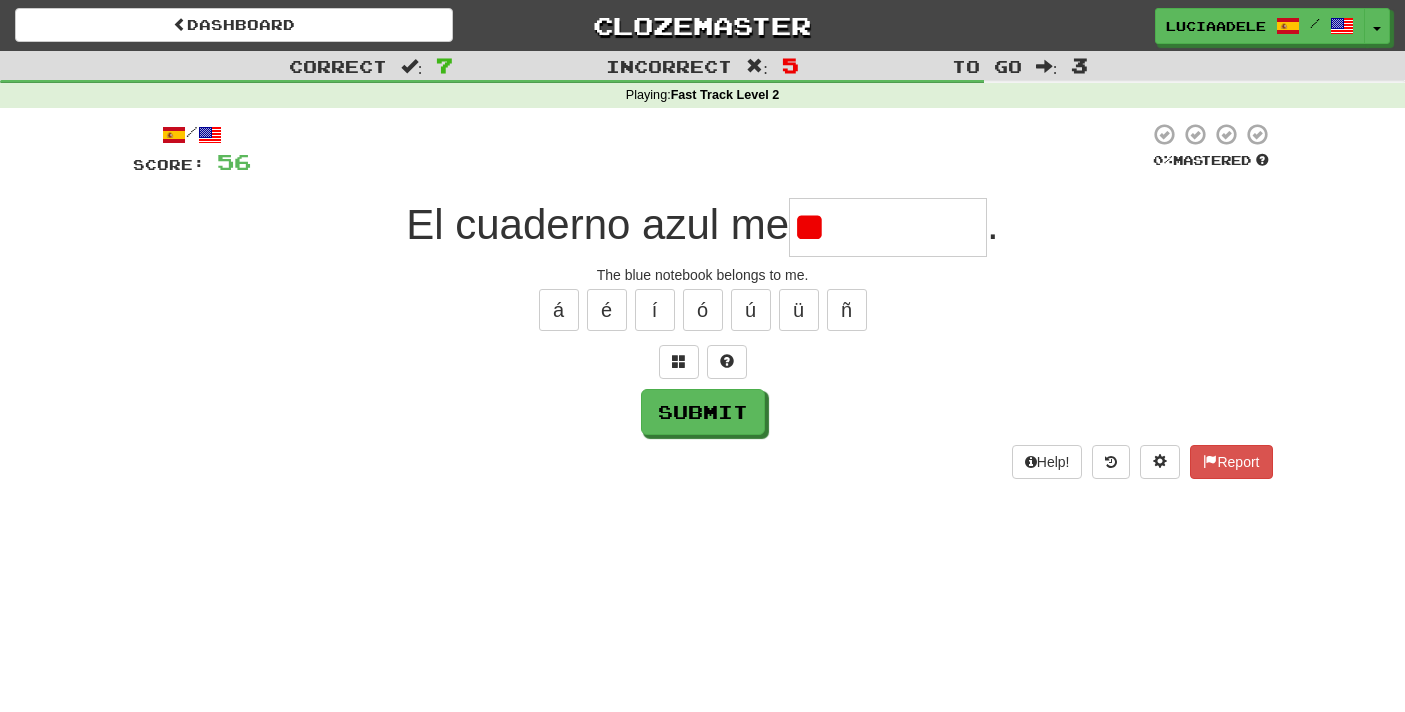 type on "*" 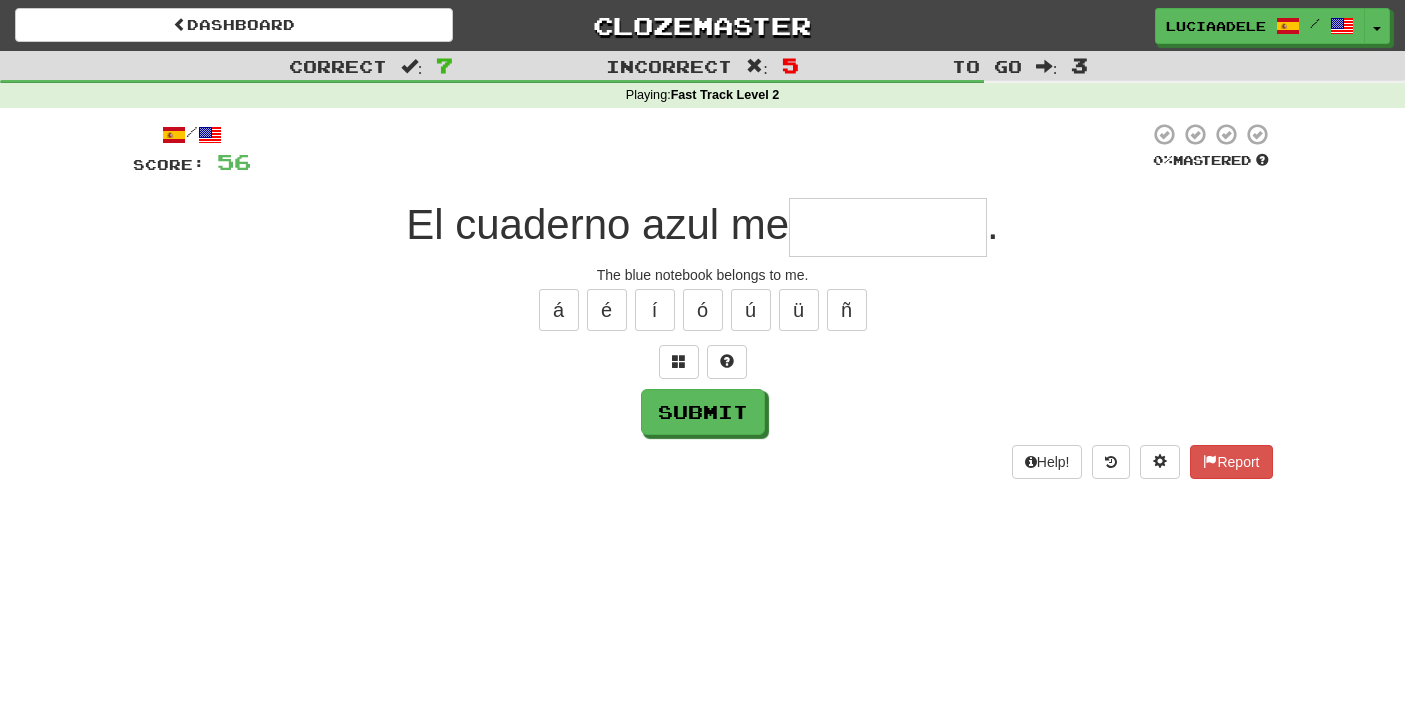 type on "*********" 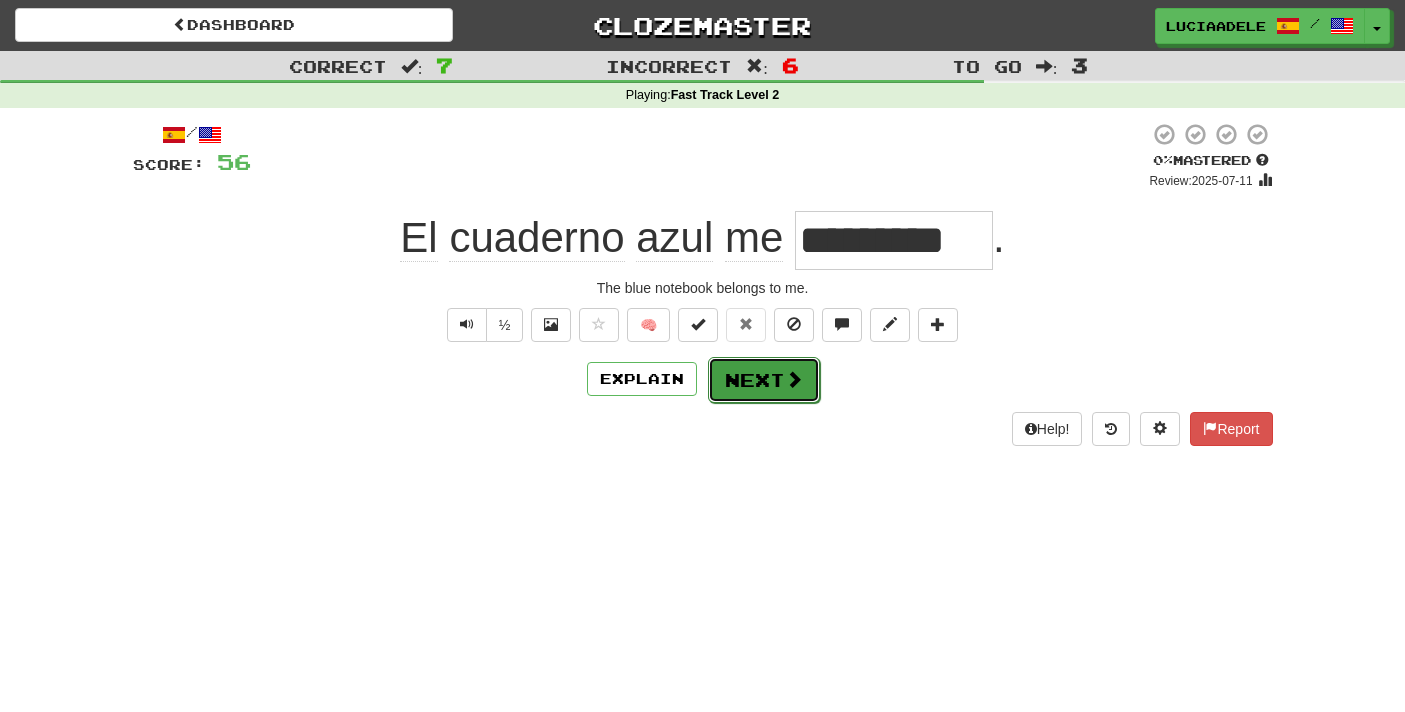 click on "Next" at bounding box center (764, 380) 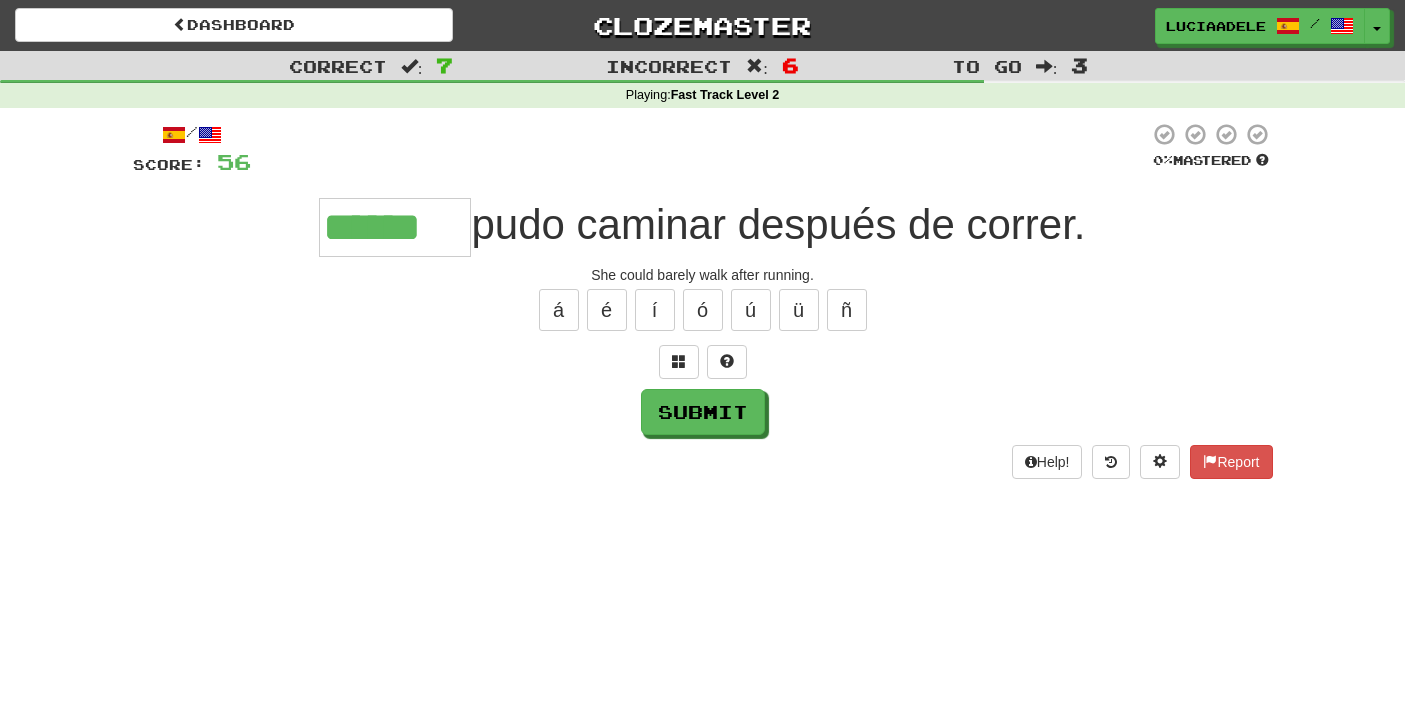 type on "******" 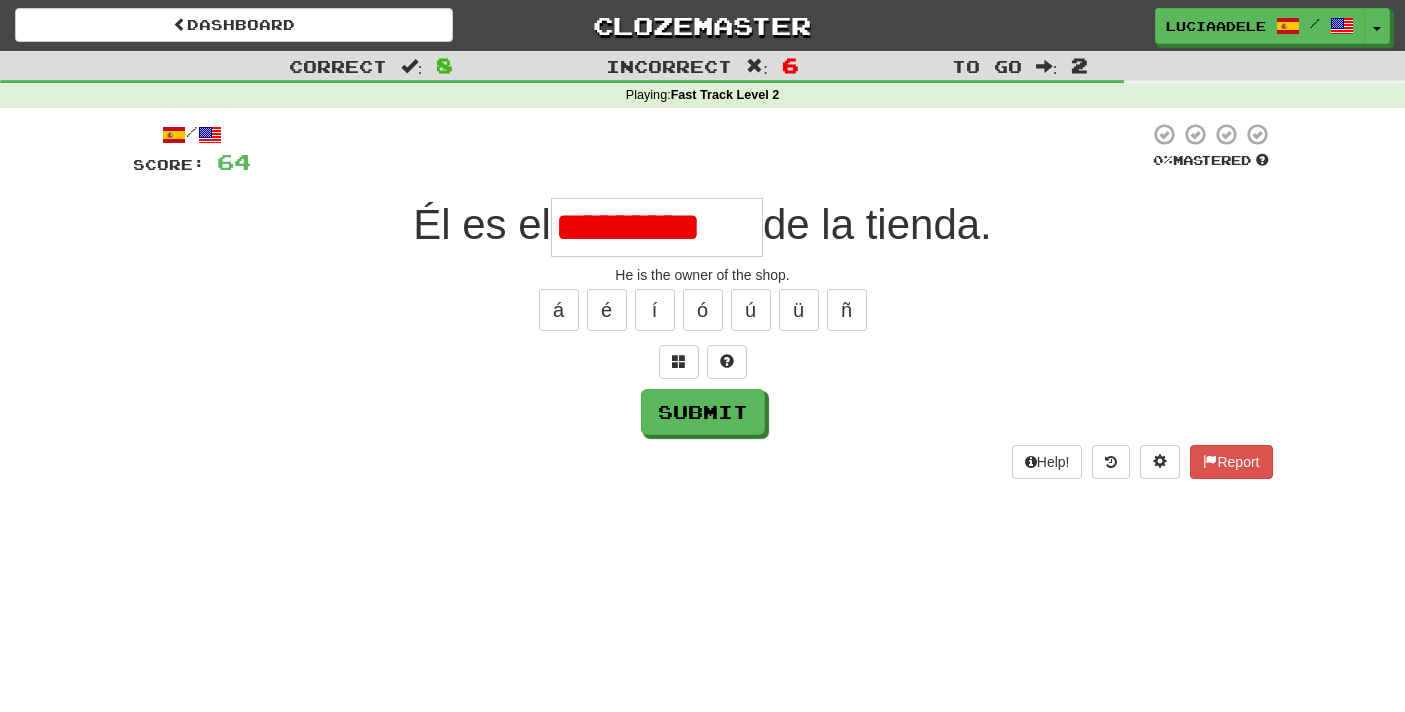 type on "**********" 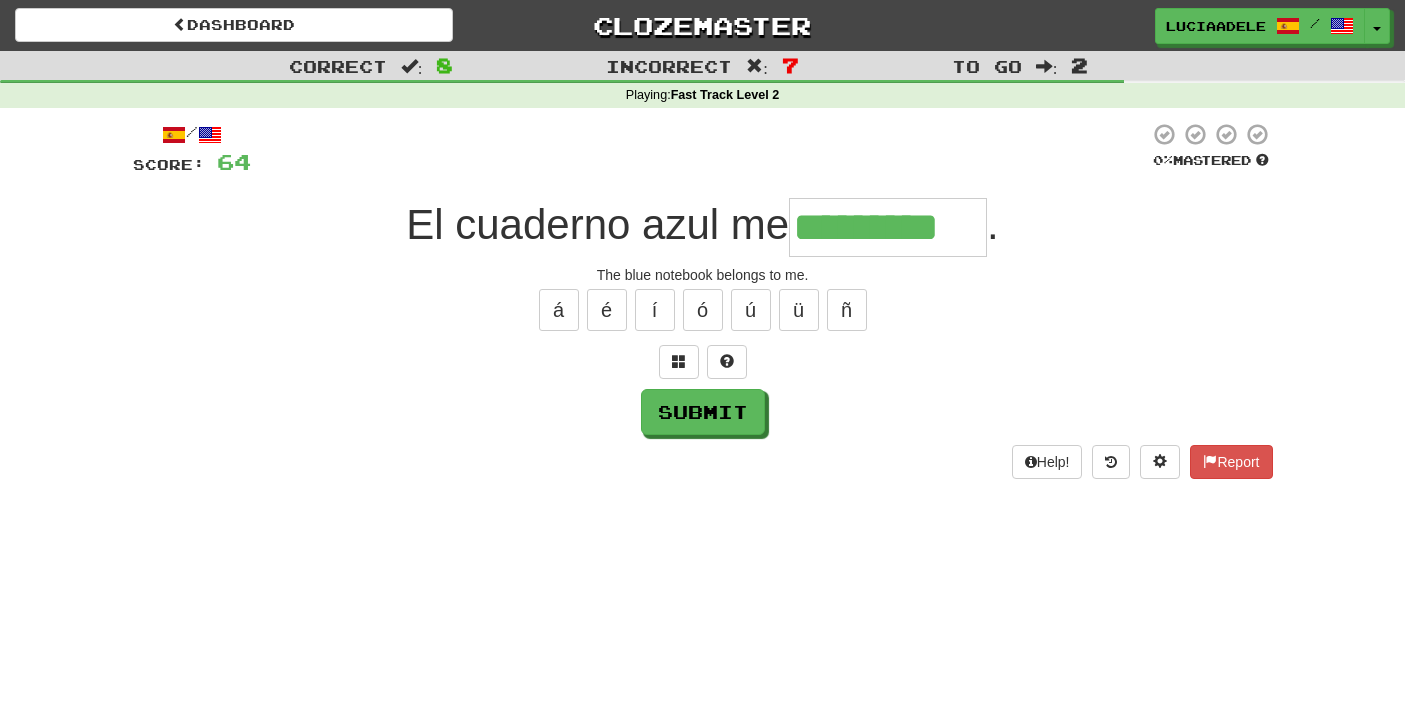 type on "*********" 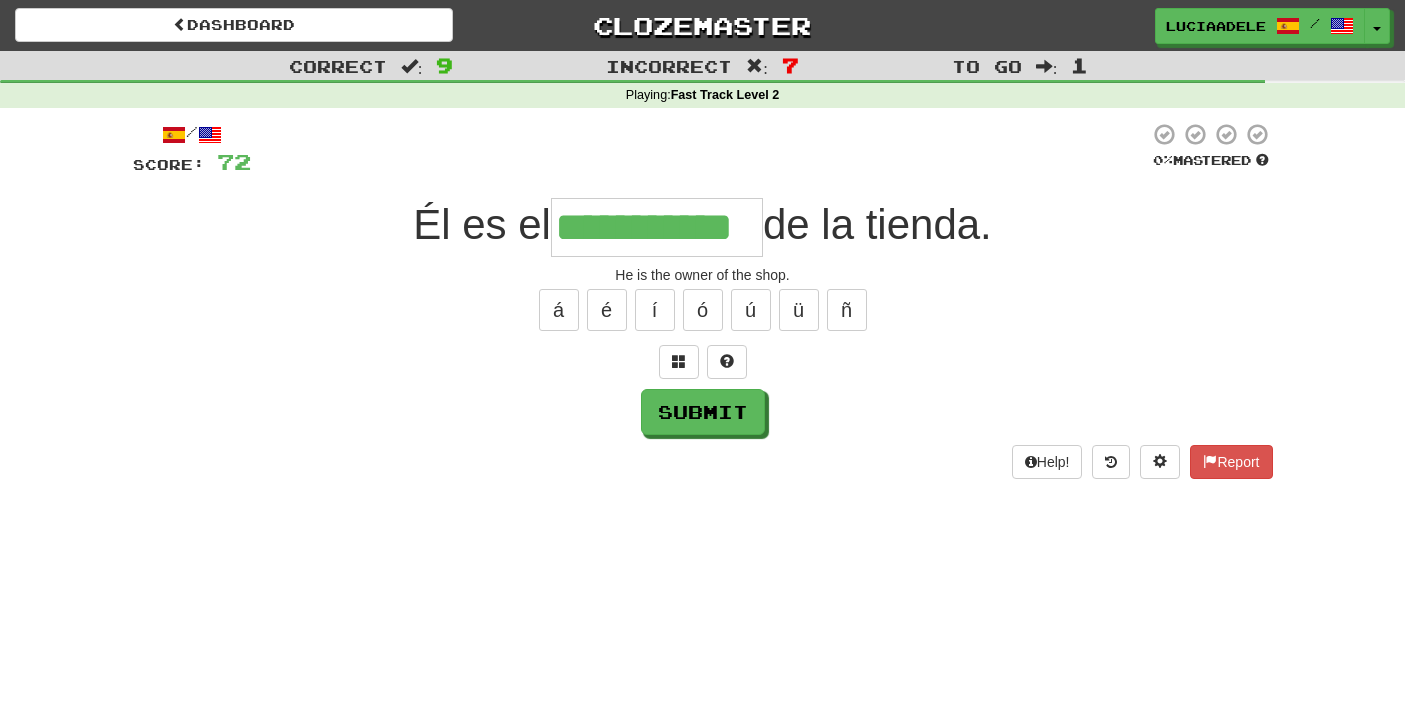 type on "**********" 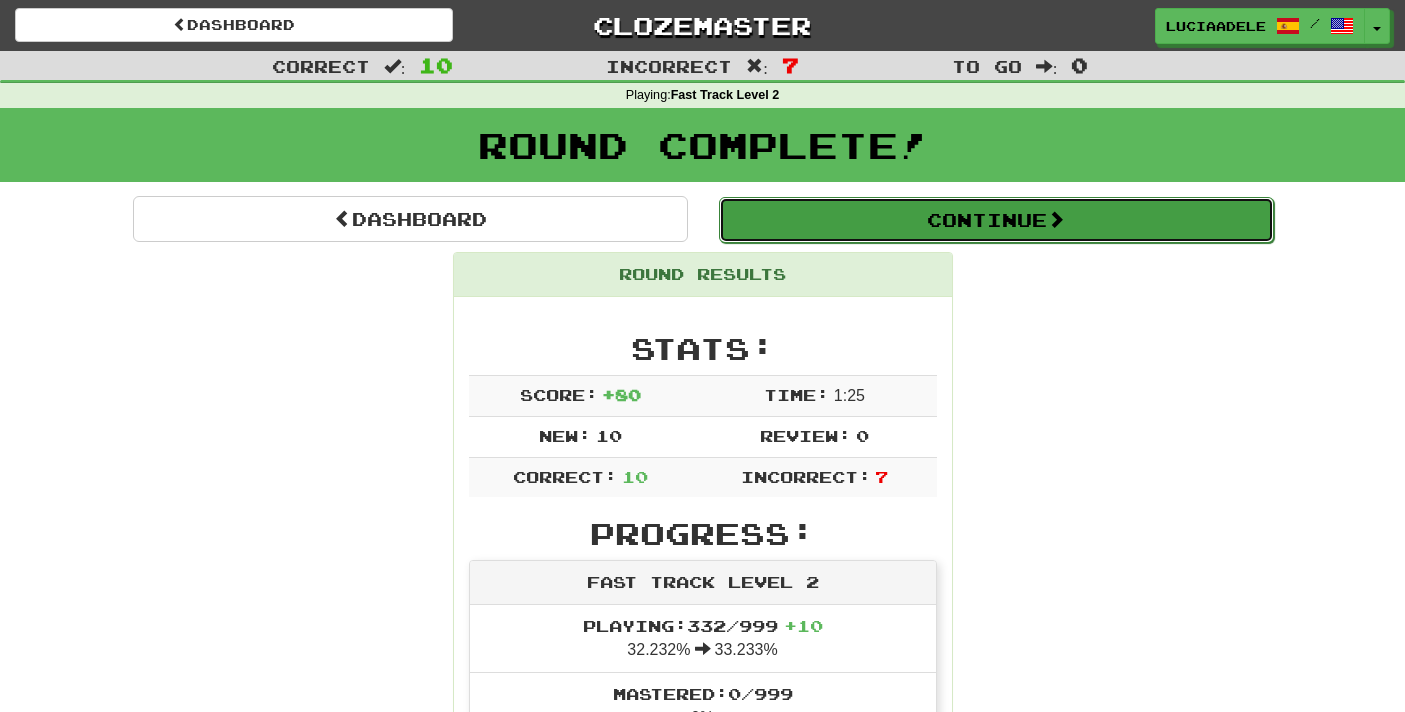 click on "Continue" at bounding box center [996, 220] 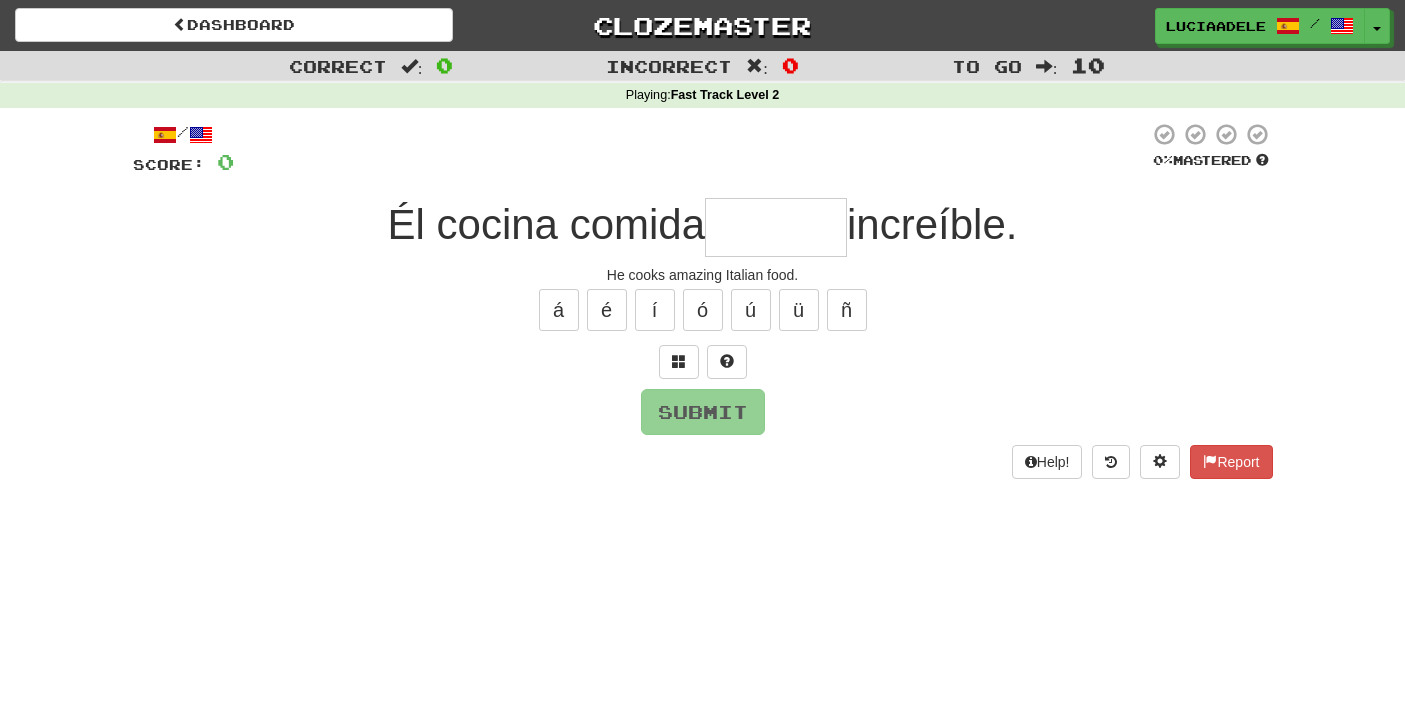 click at bounding box center (776, 227) 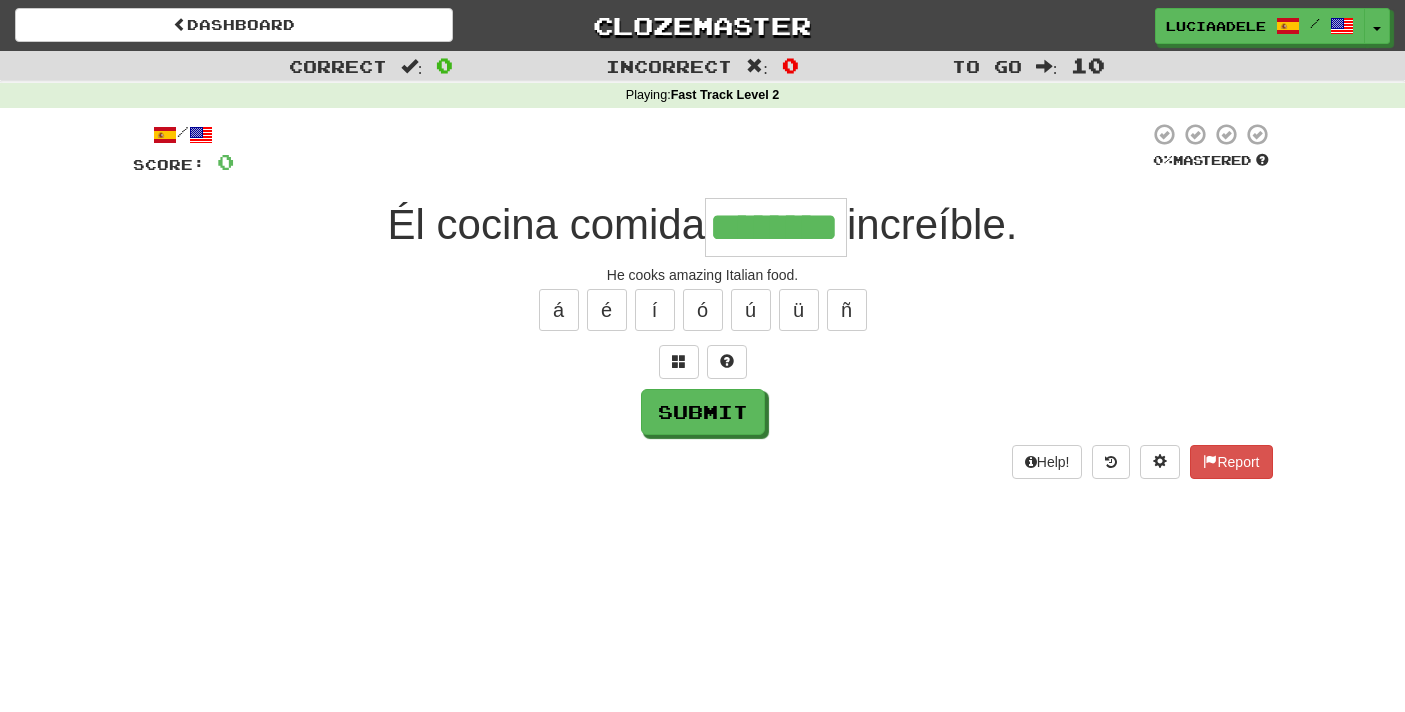 type on "********" 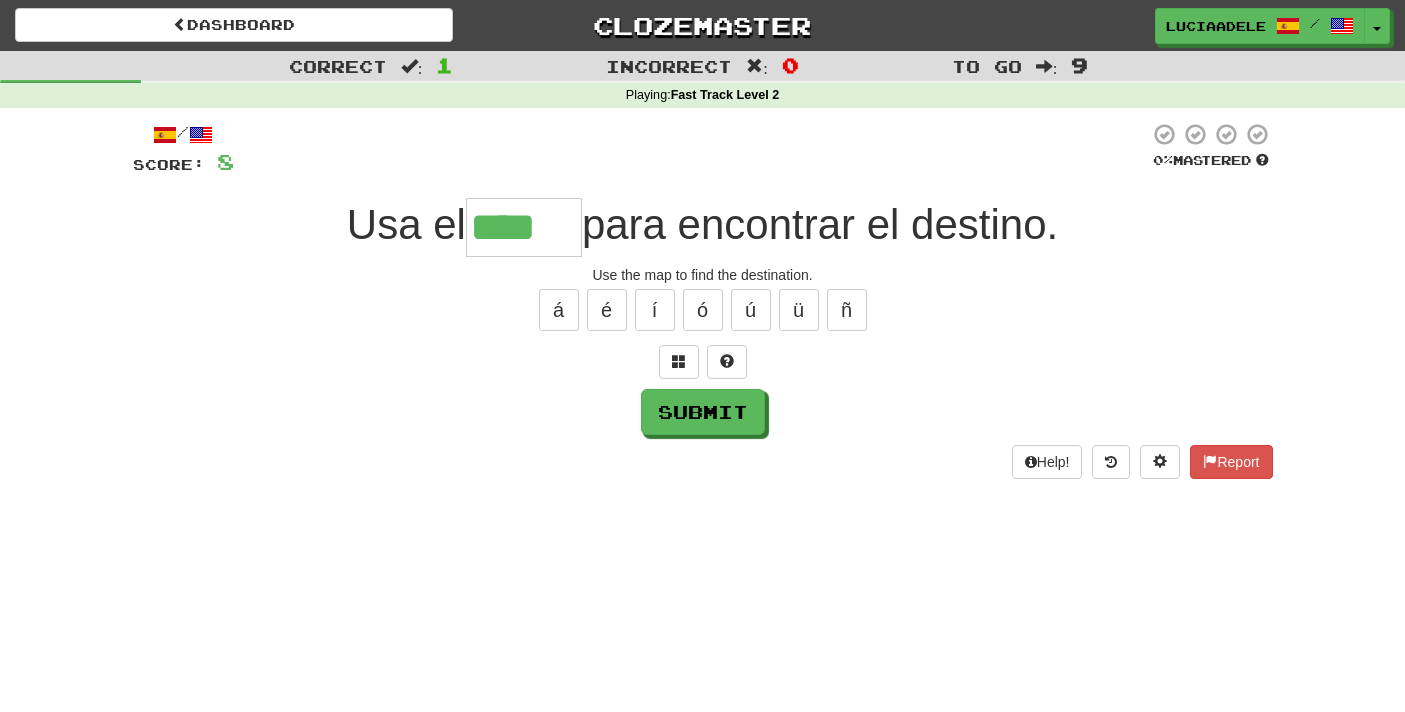 type on "****" 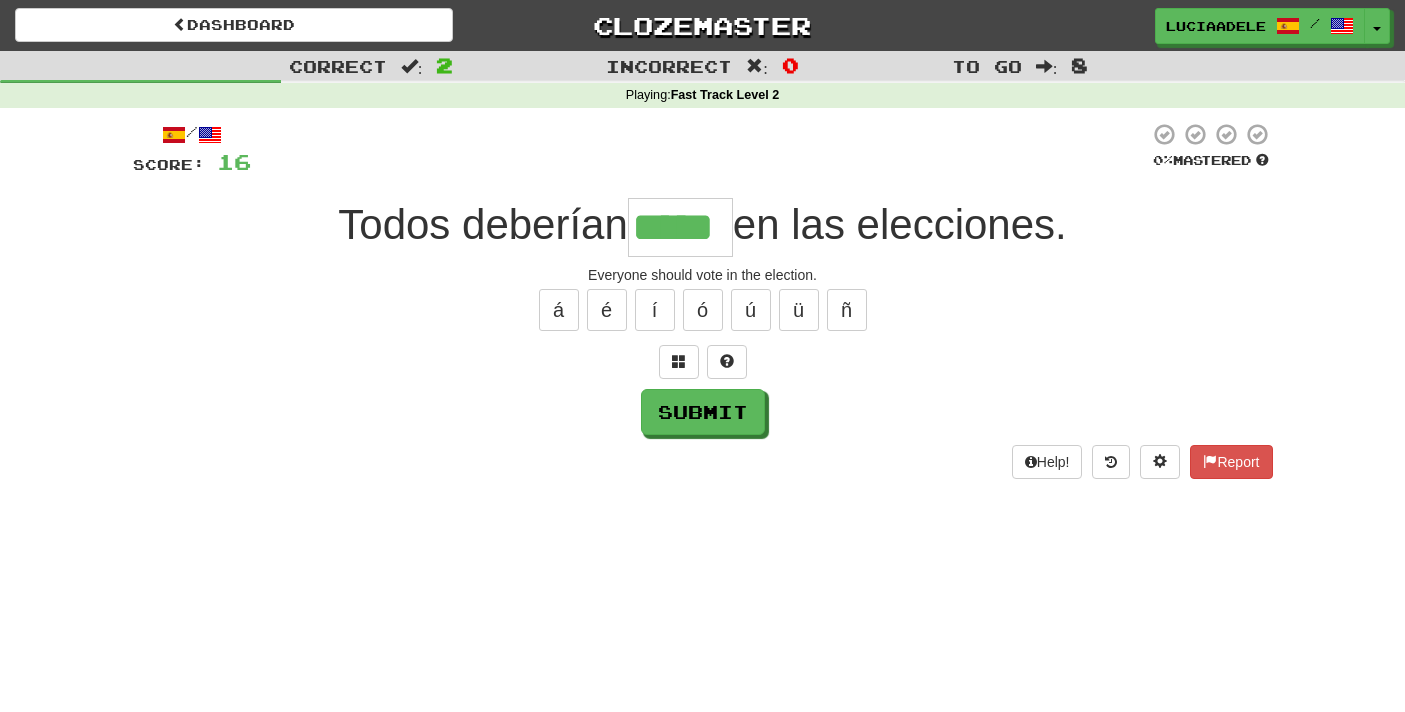 type on "*****" 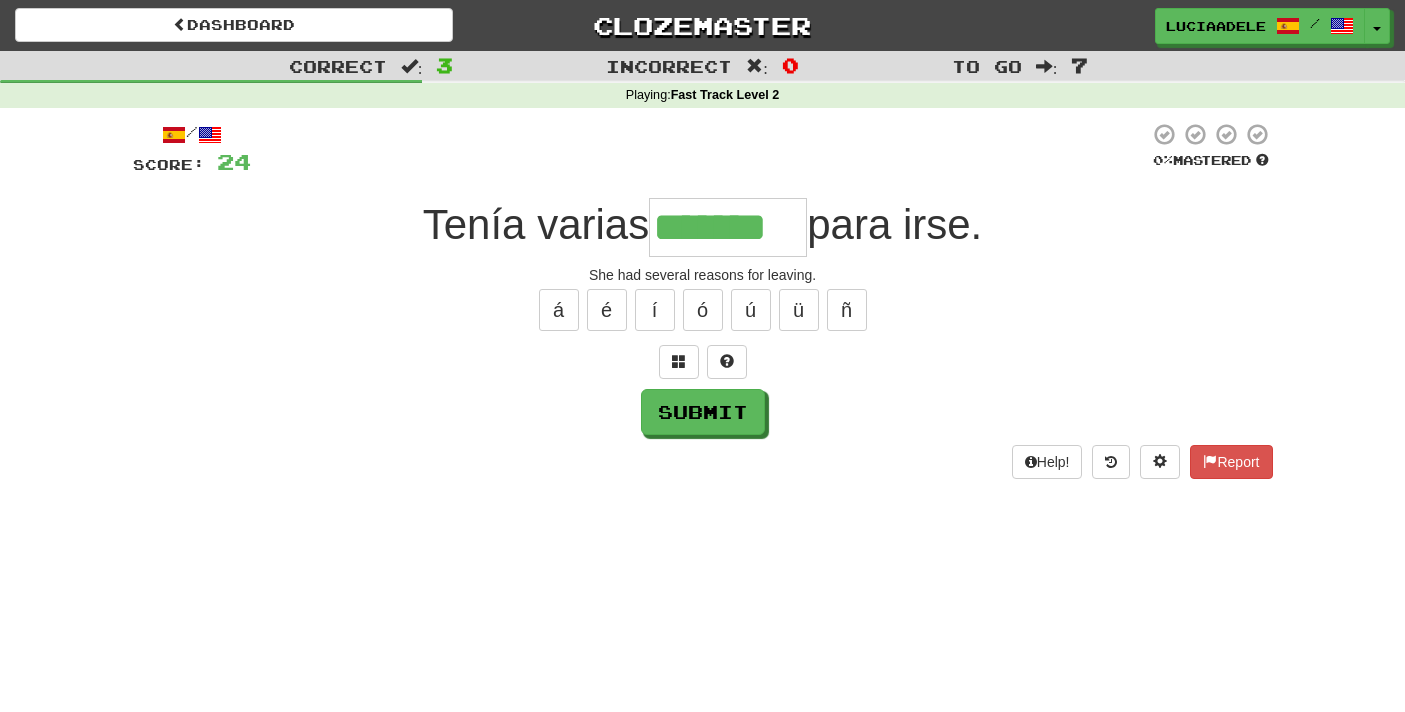 type on "*******" 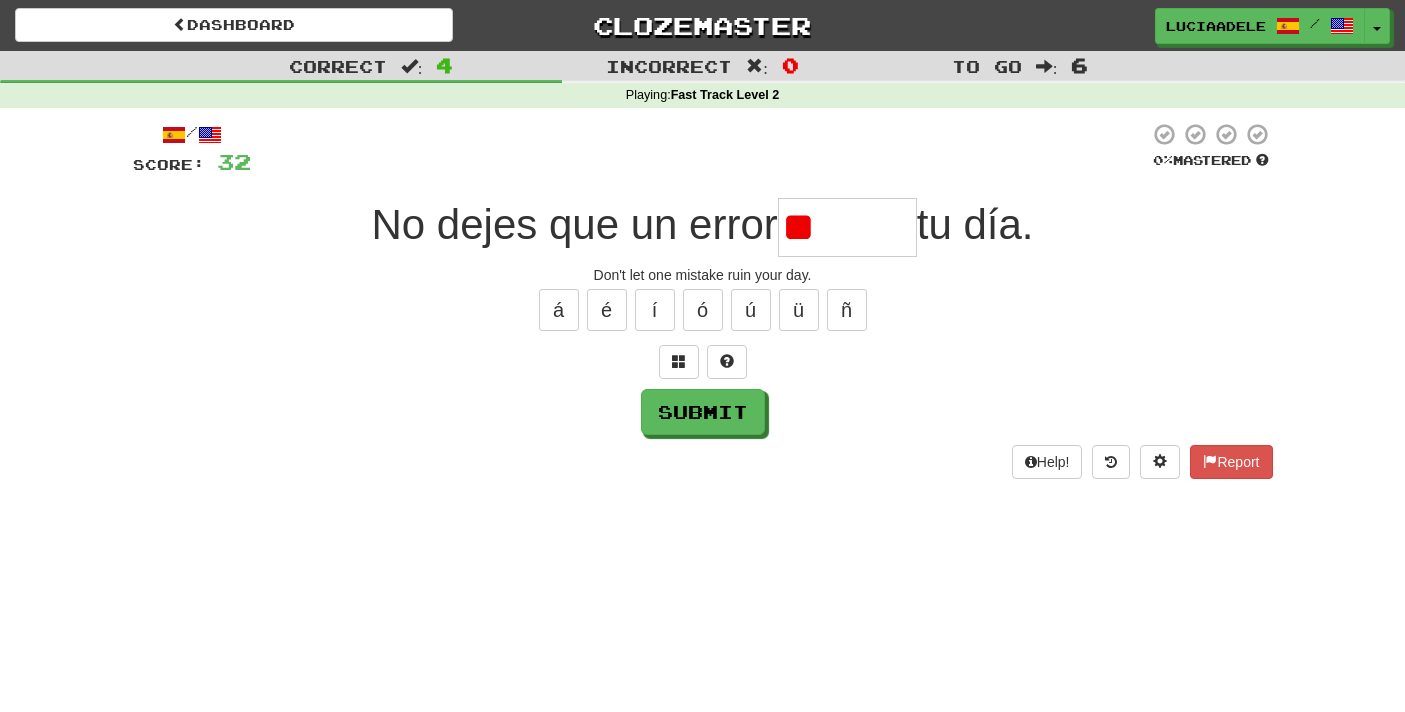 type on "*" 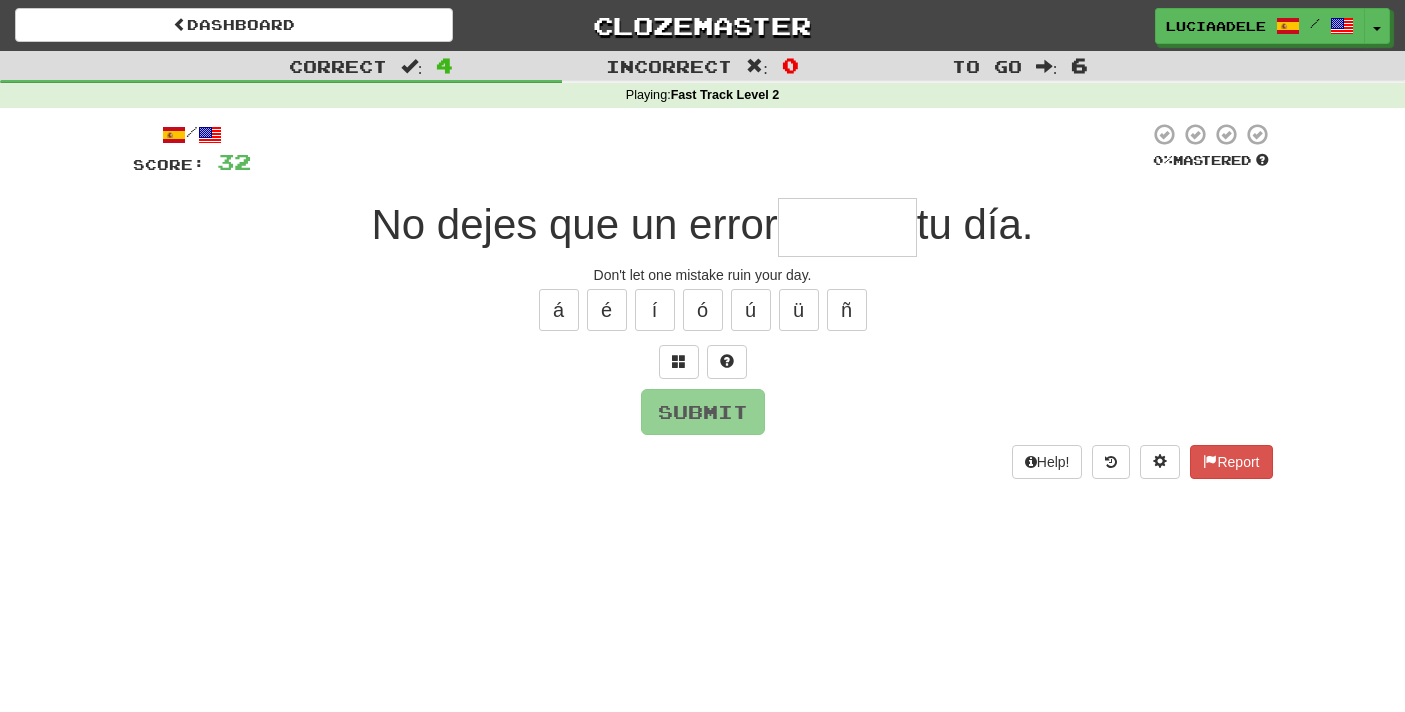 click on "/  Score:   32 0 %  Mastered No dejes que un error   tu día. Don't let one mistake ruin your day. á é í ó ú ü ñ Submit  Help!  Report" at bounding box center [703, 300] 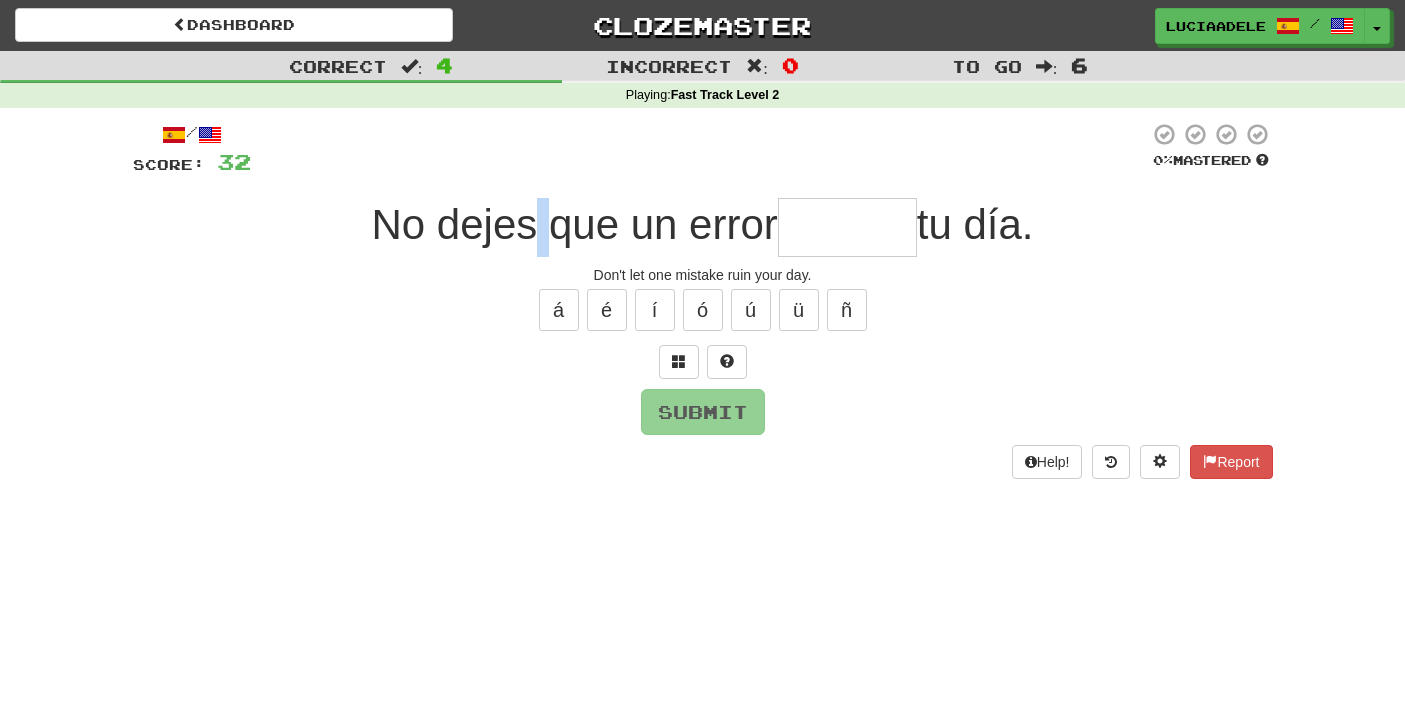 click on "No dejes que un error" at bounding box center (574, 224) 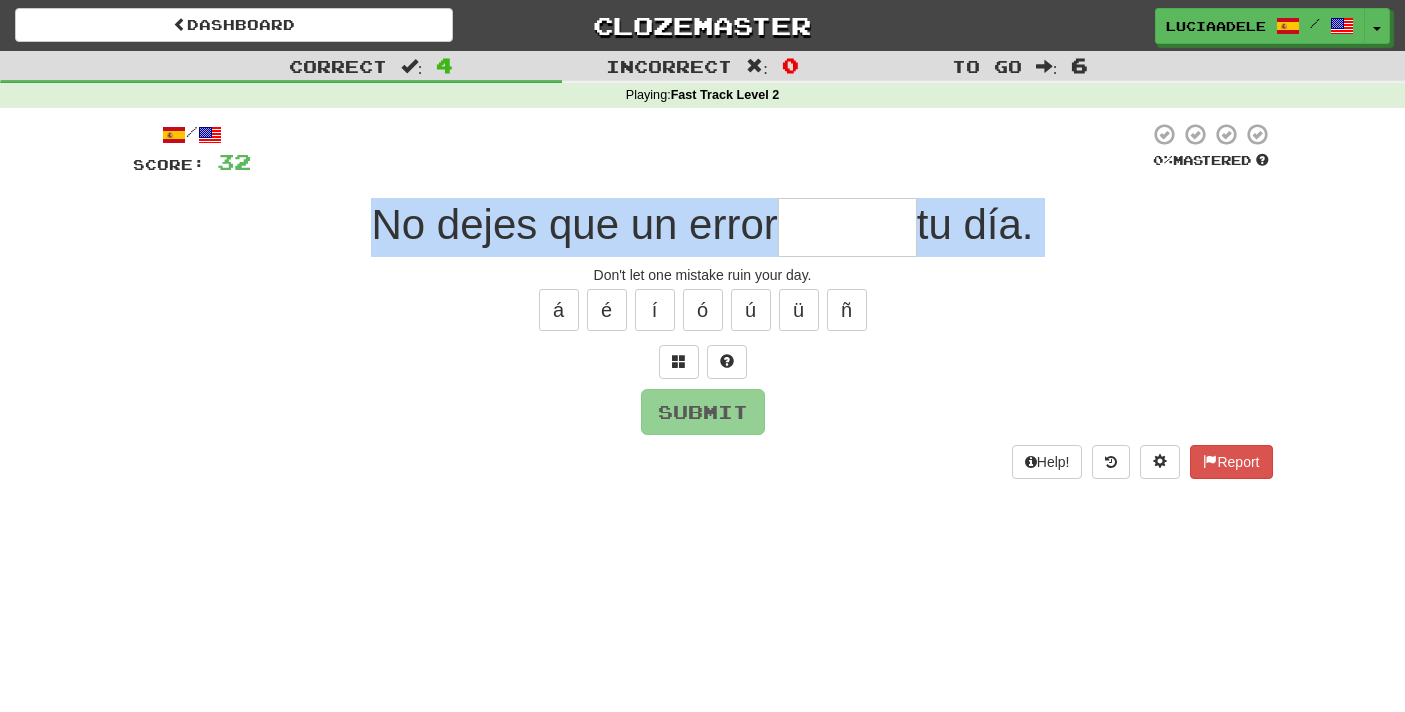 click on "No dejes que un error" at bounding box center (574, 224) 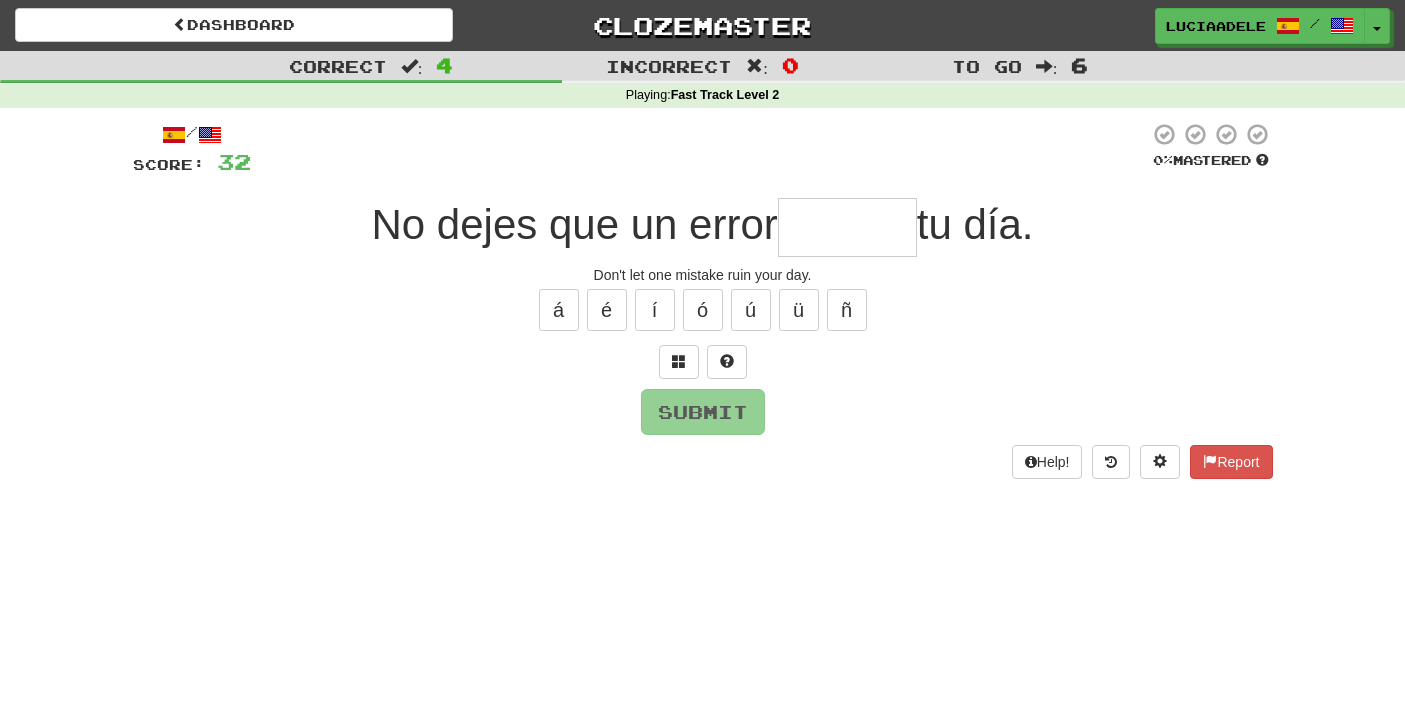 click on "No dejes que un error" at bounding box center (574, 224) 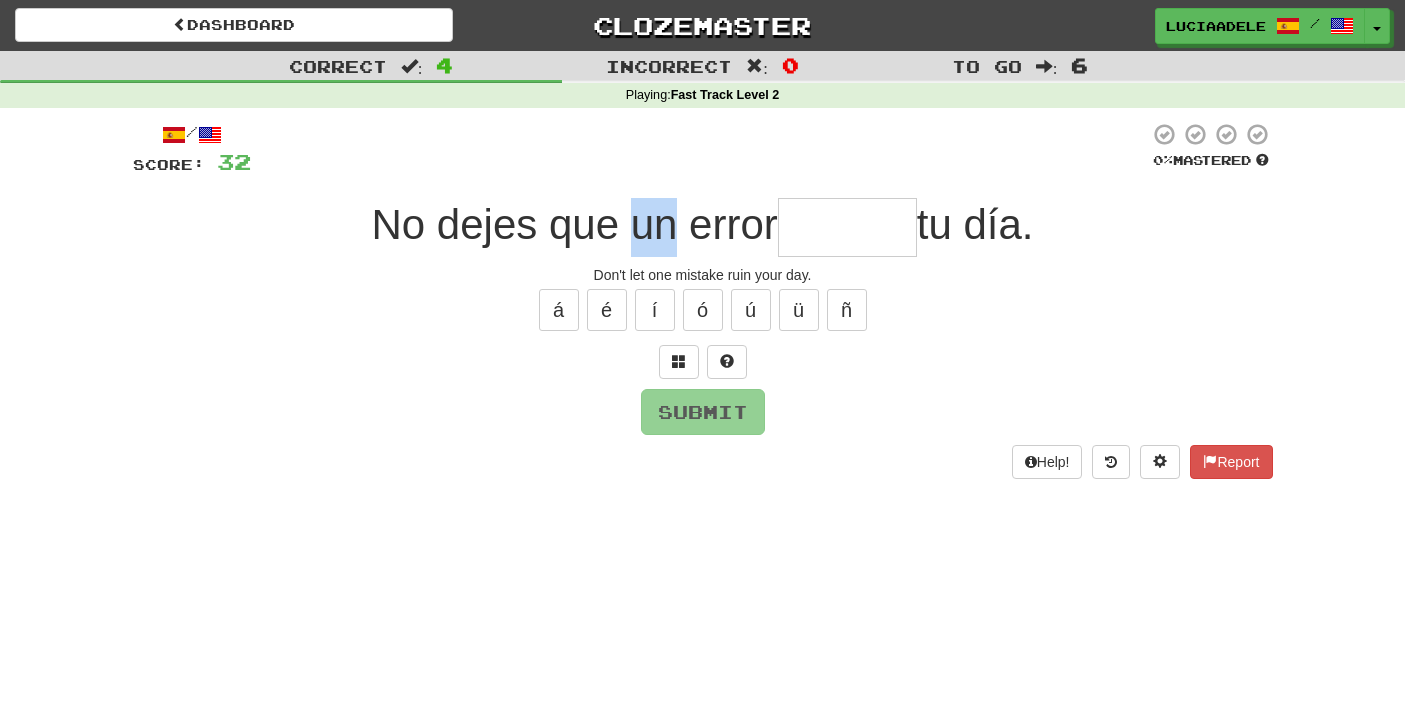 click on "No dejes que un error" at bounding box center [574, 224] 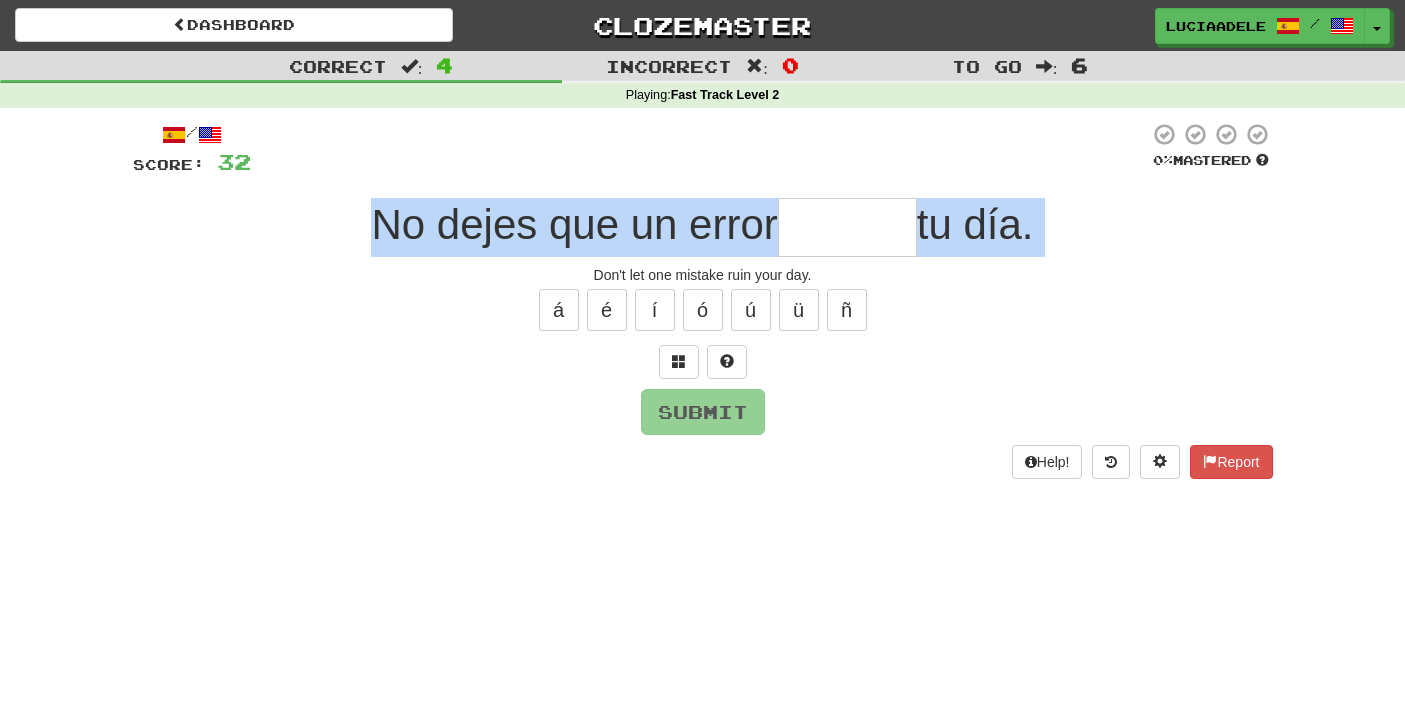 click at bounding box center (847, 227) 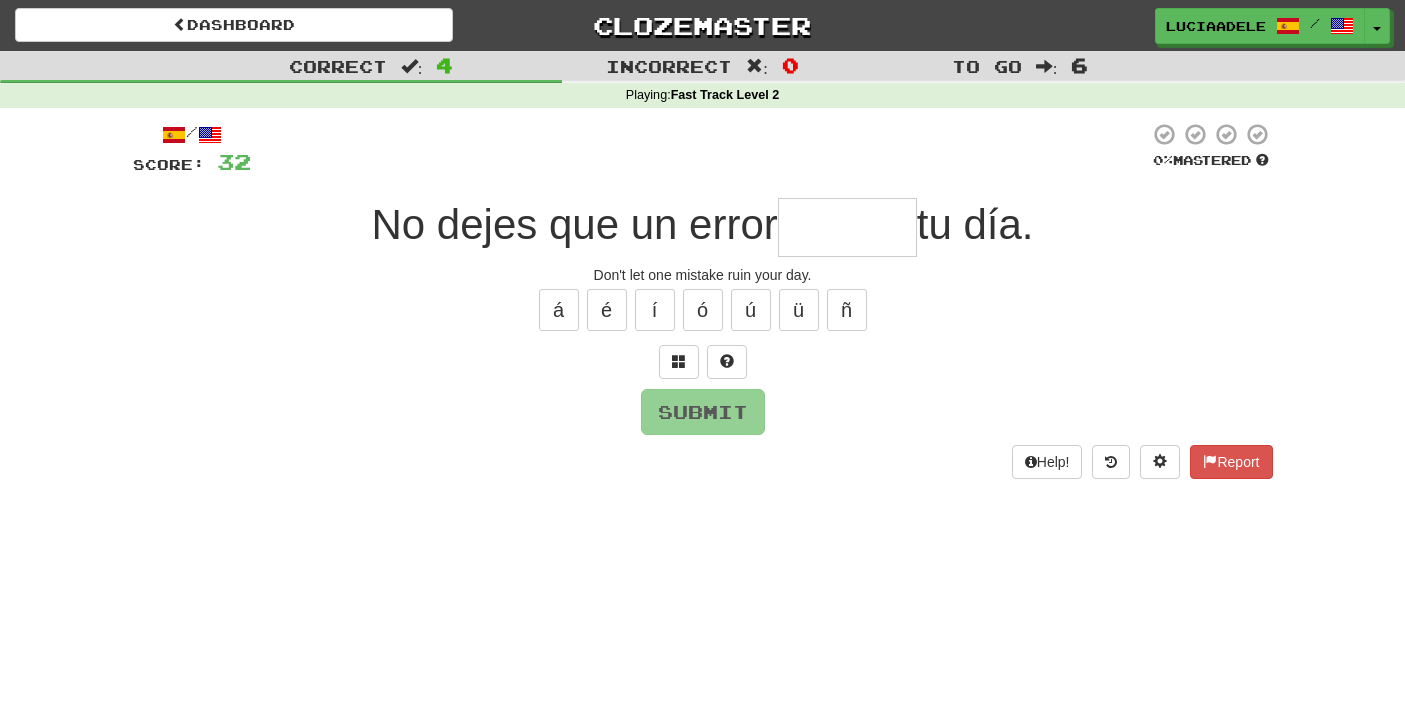 type on "*******" 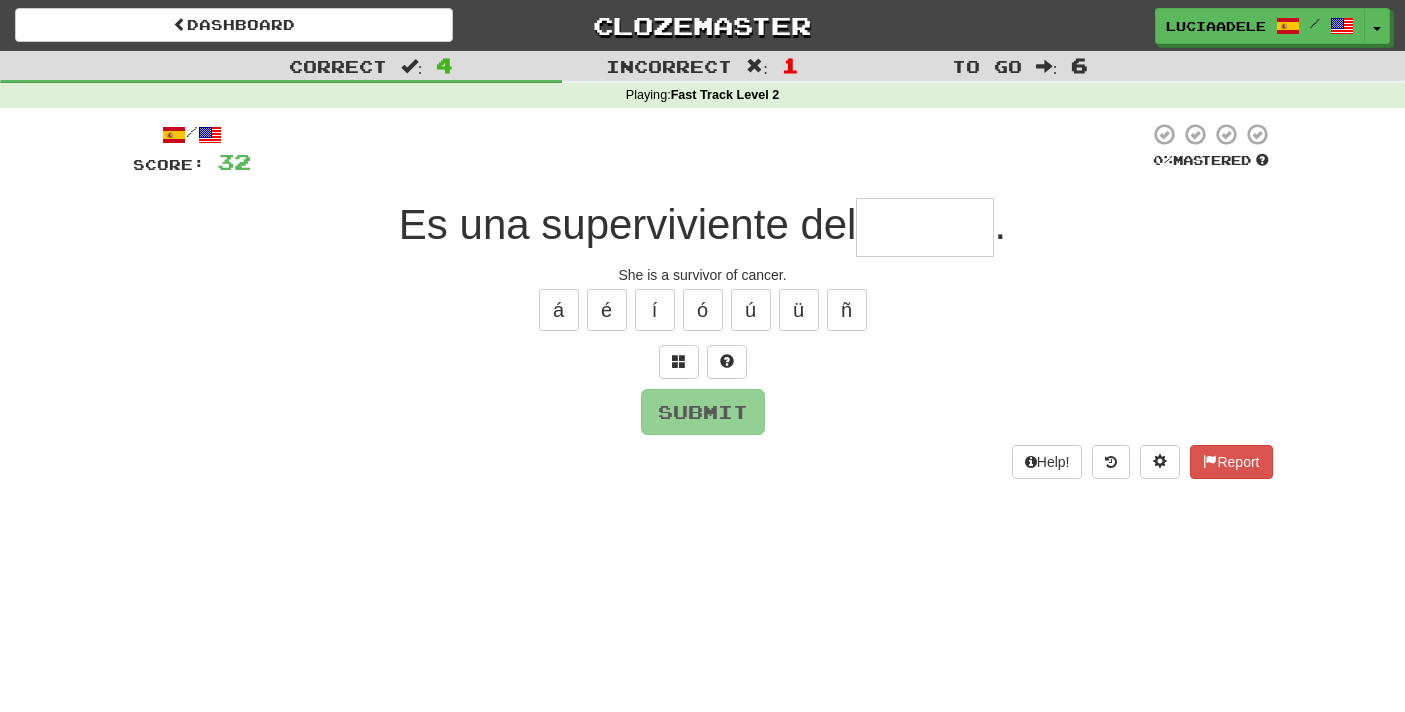 click at bounding box center [925, 227] 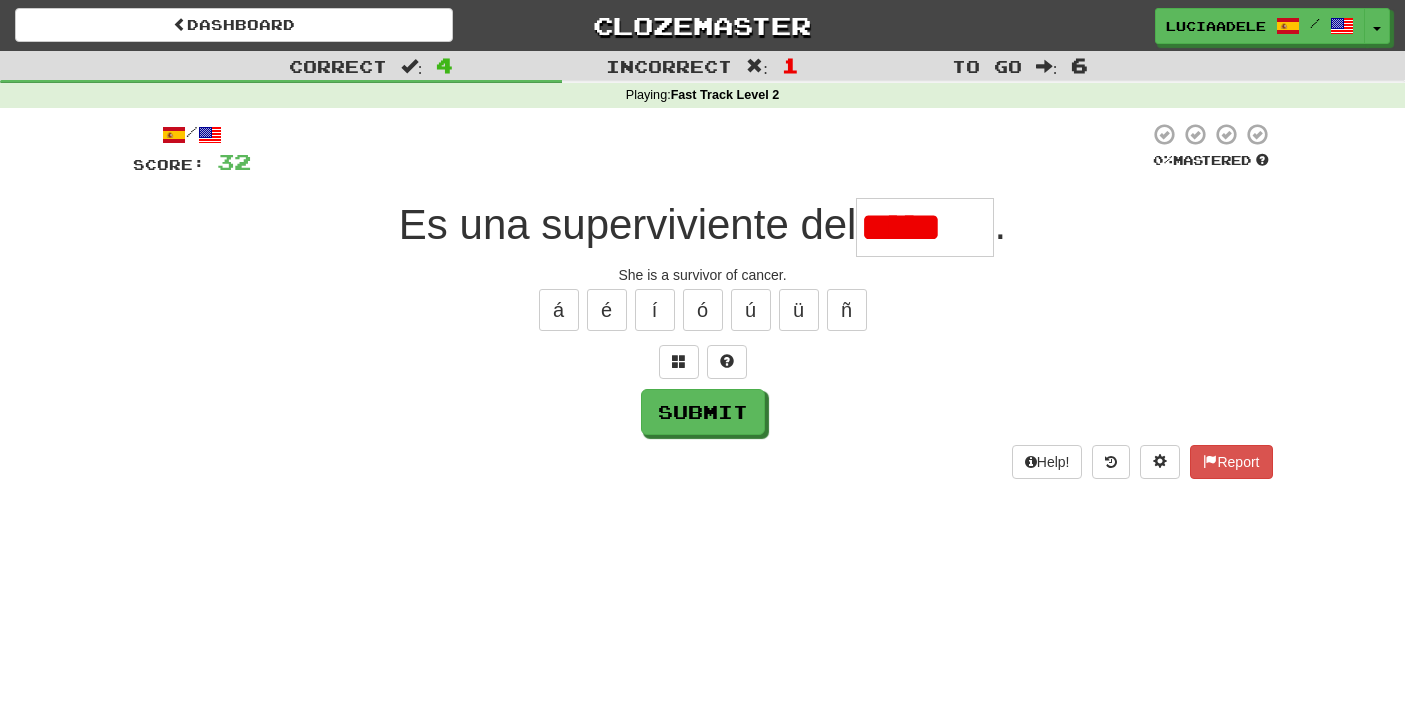 type on "******" 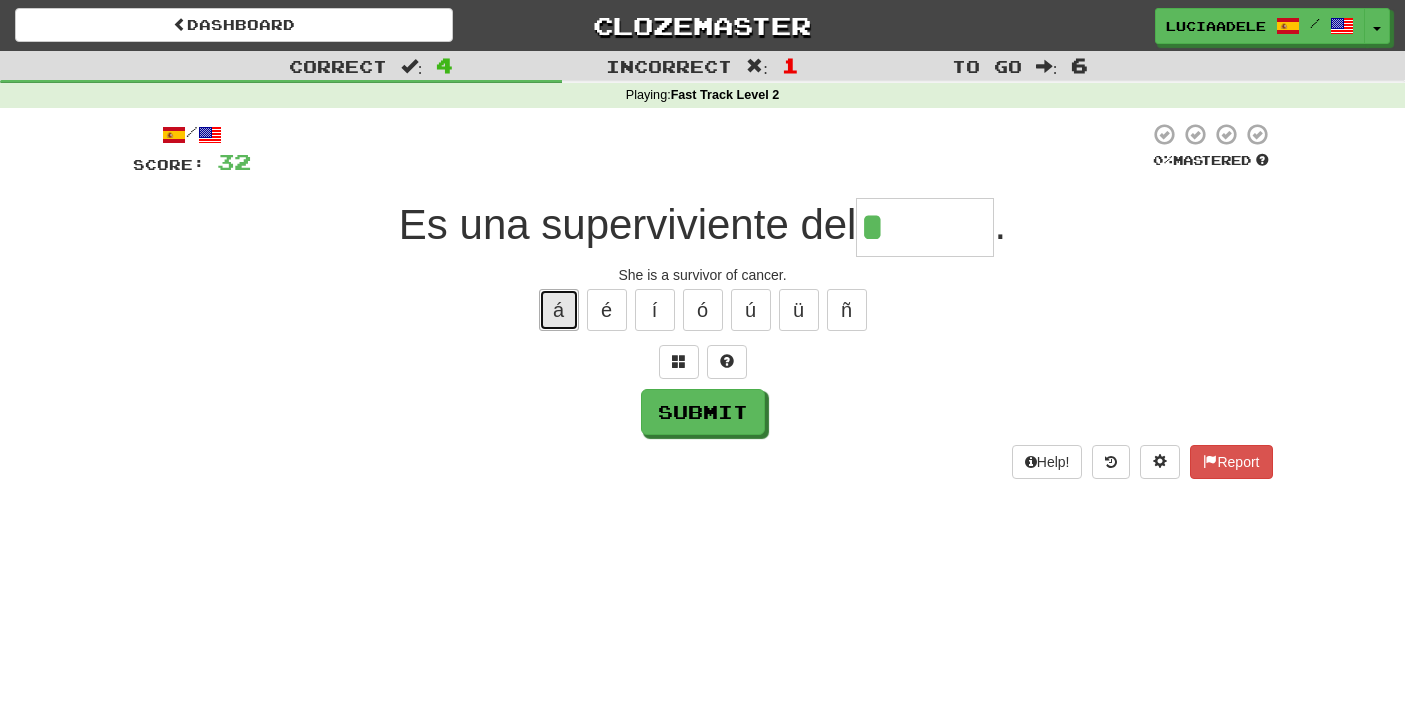 click on "á" at bounding box center [559, 310] 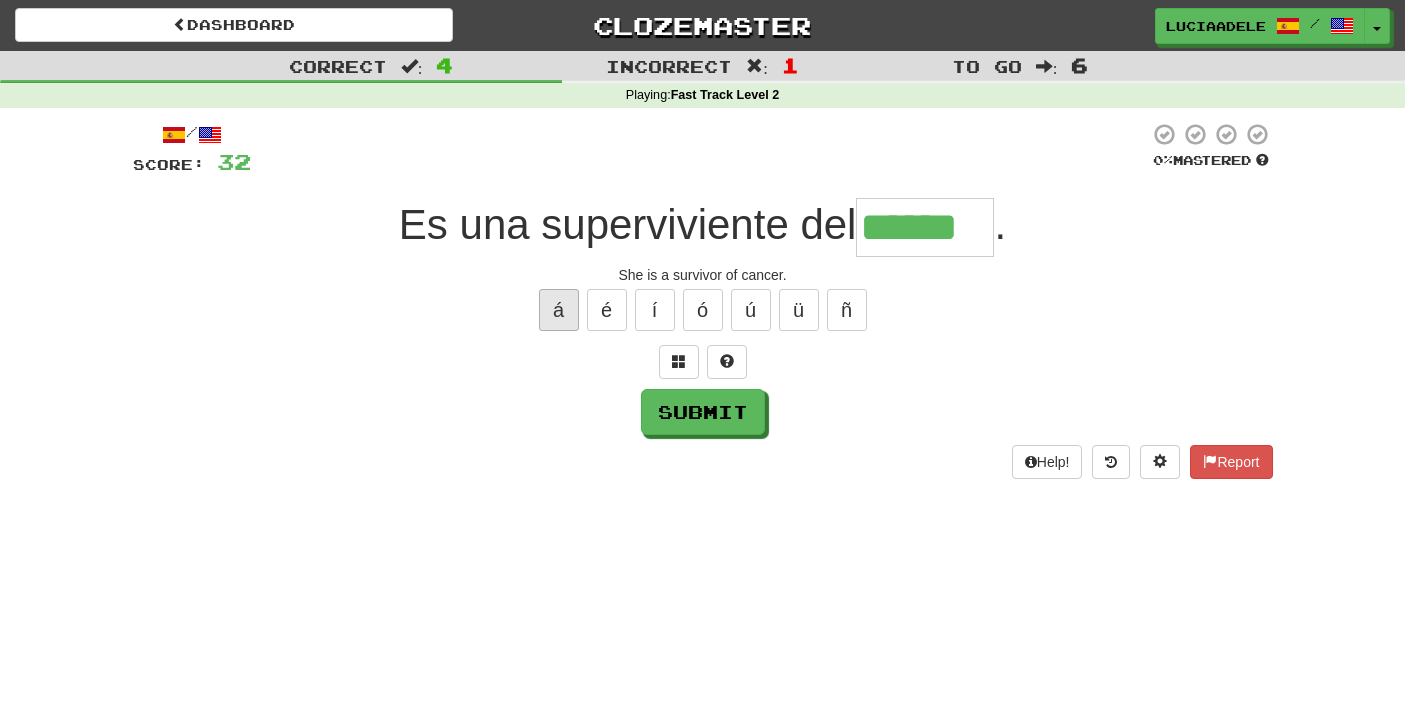 type on "******" 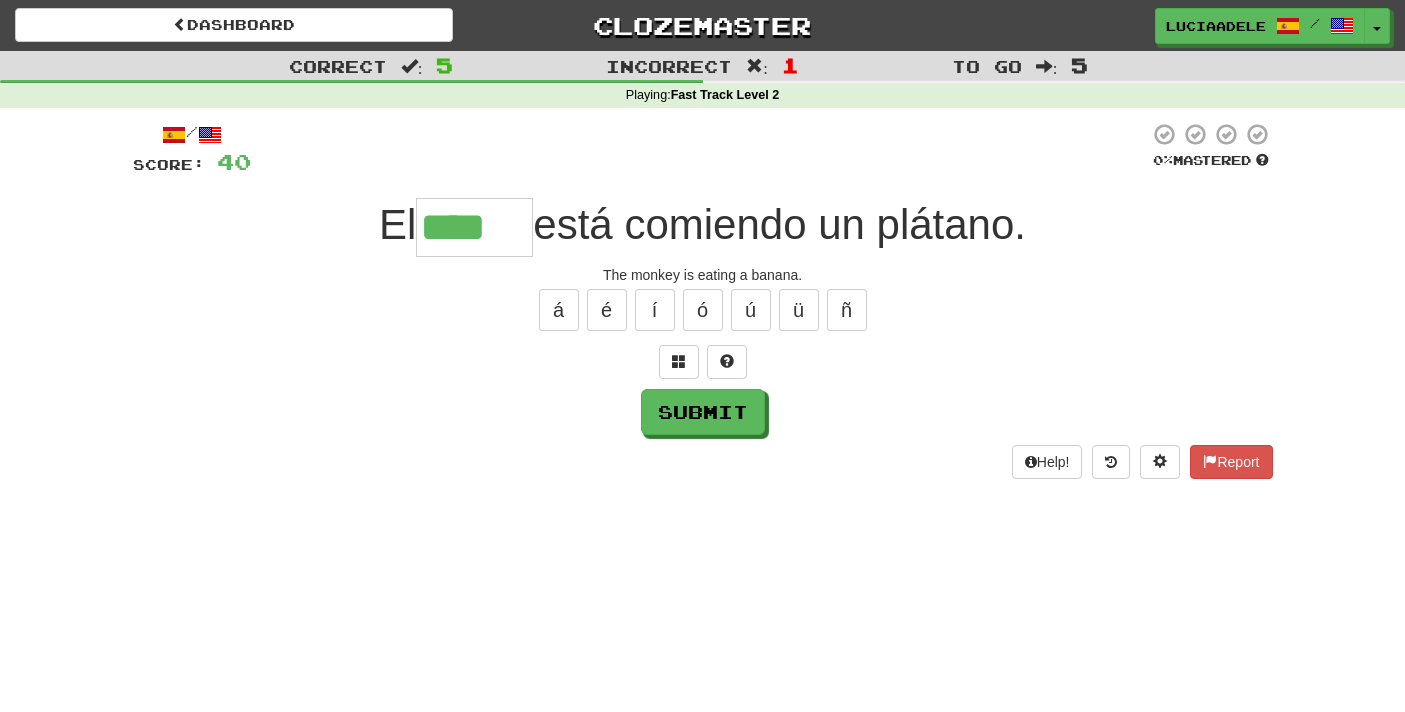 type on "****" 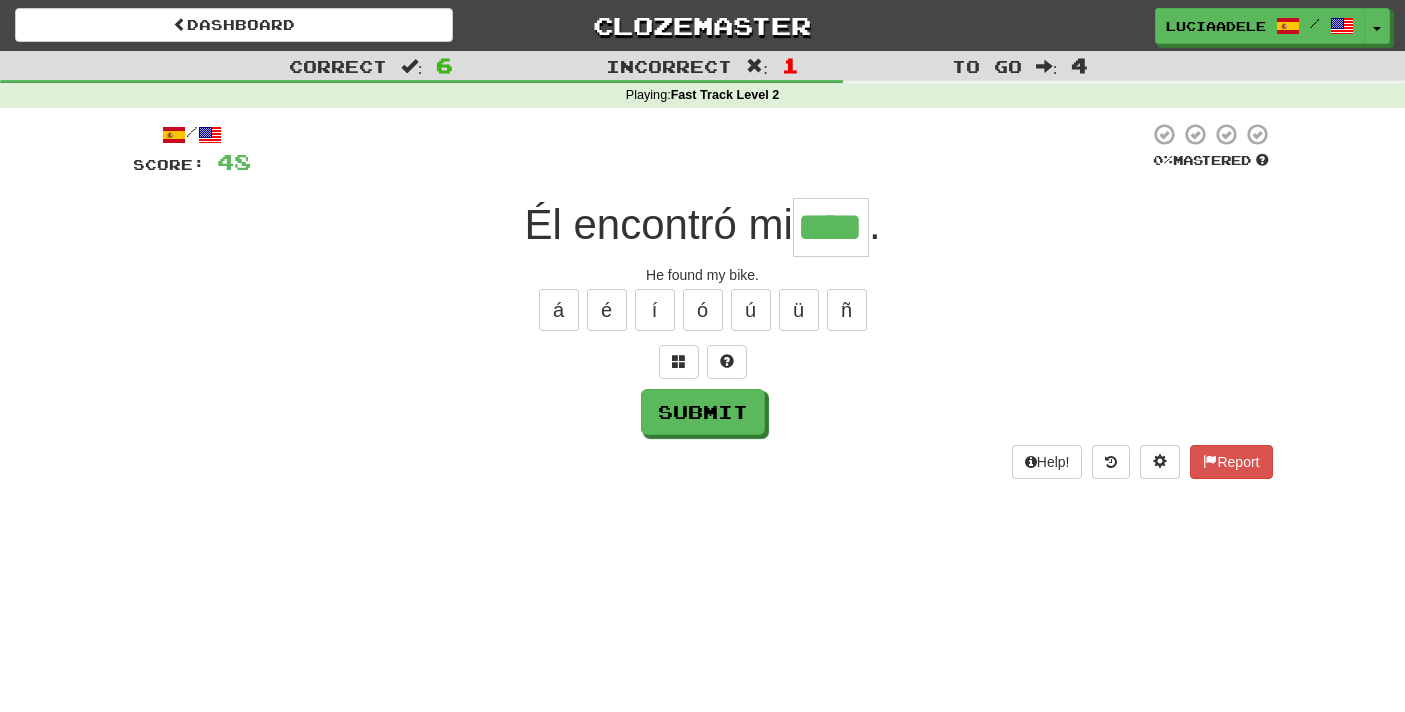 type on "****" 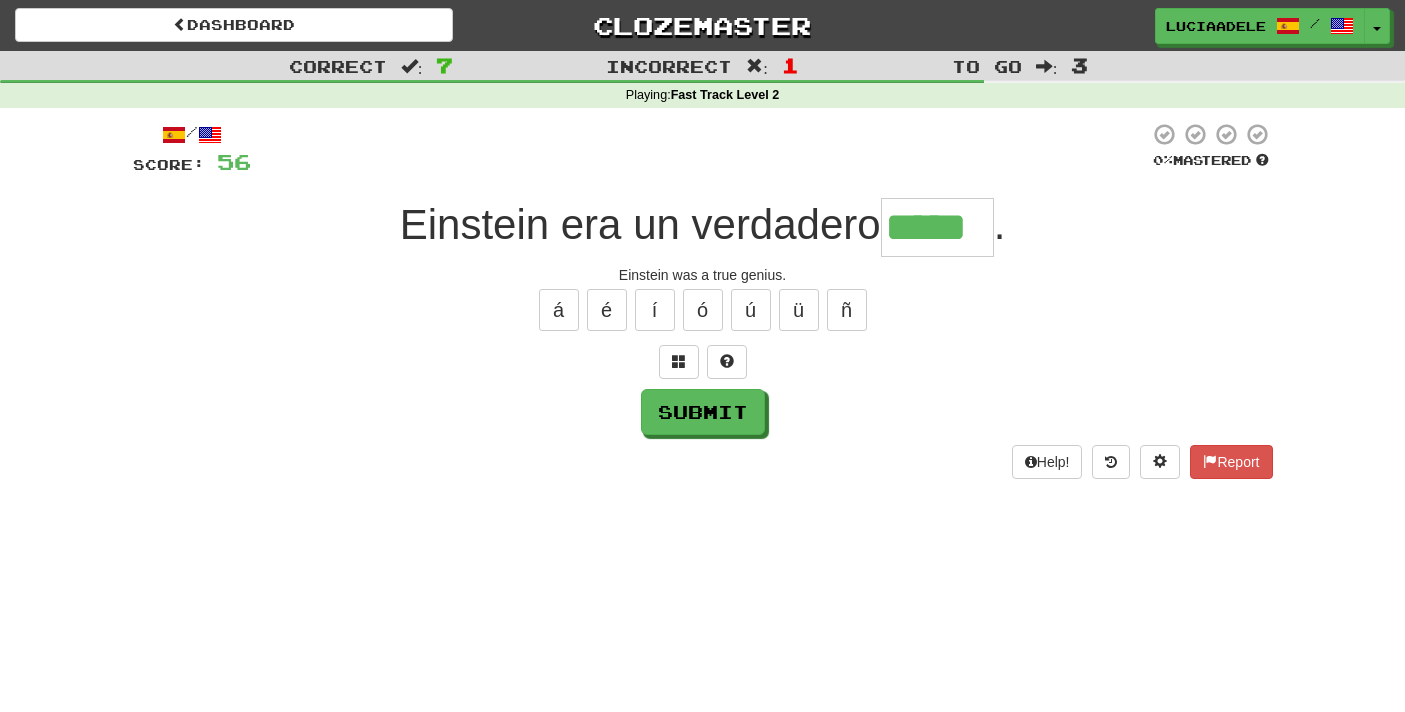 type on "*****" 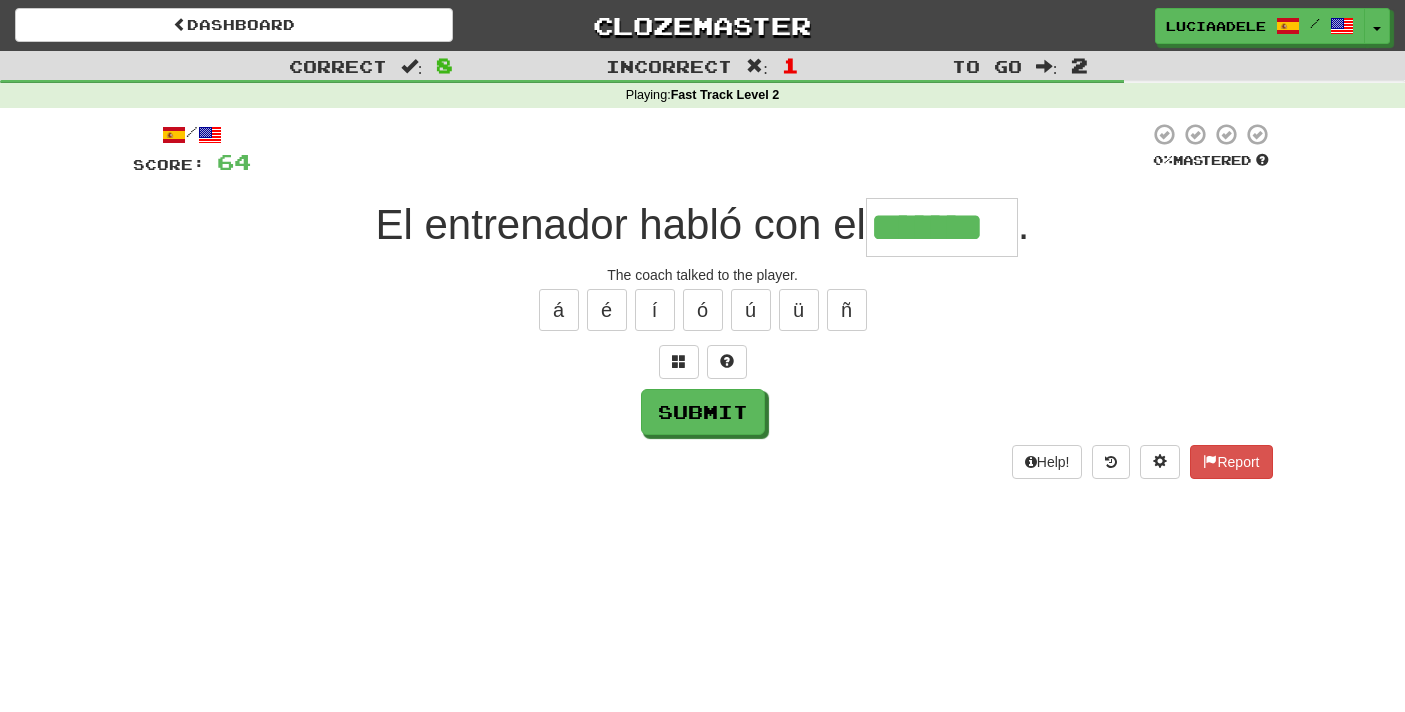 type on "*******" 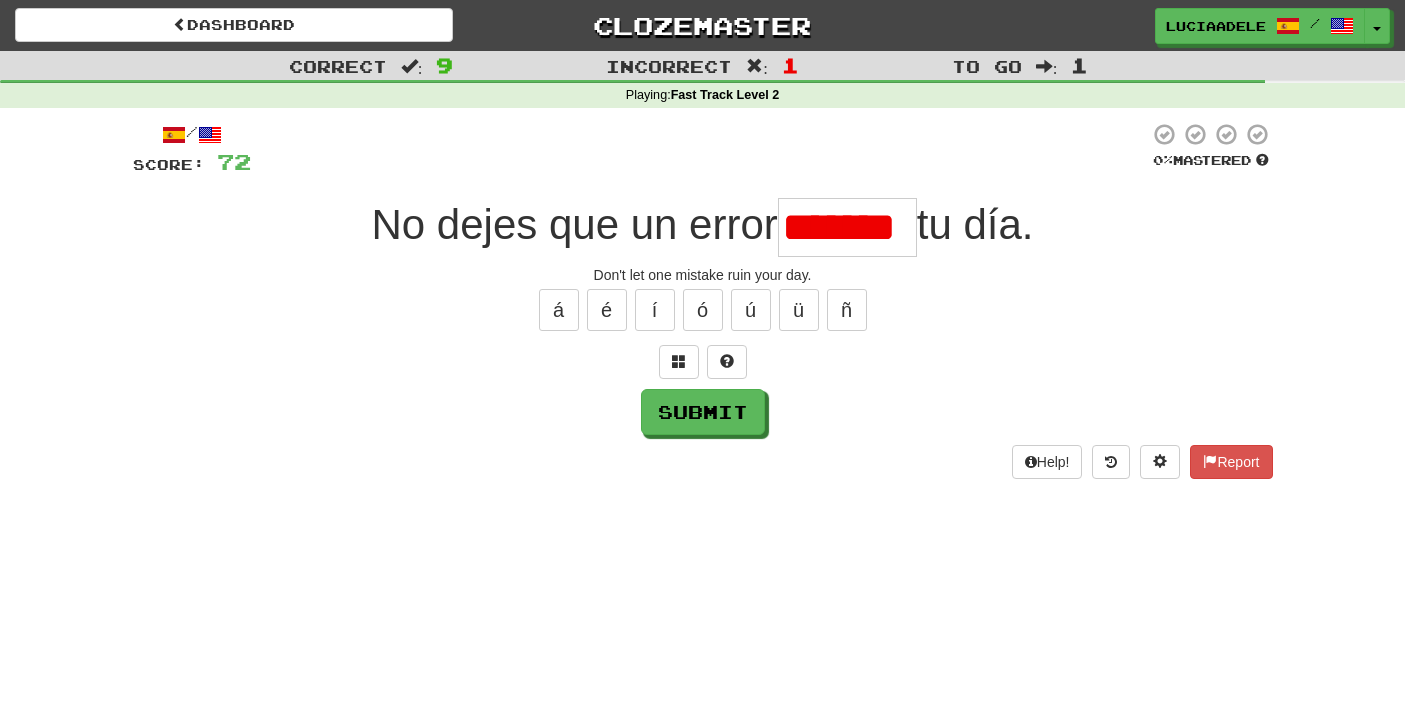 scroll, scrollTop: 0, scrollLeft: 0, axis: both 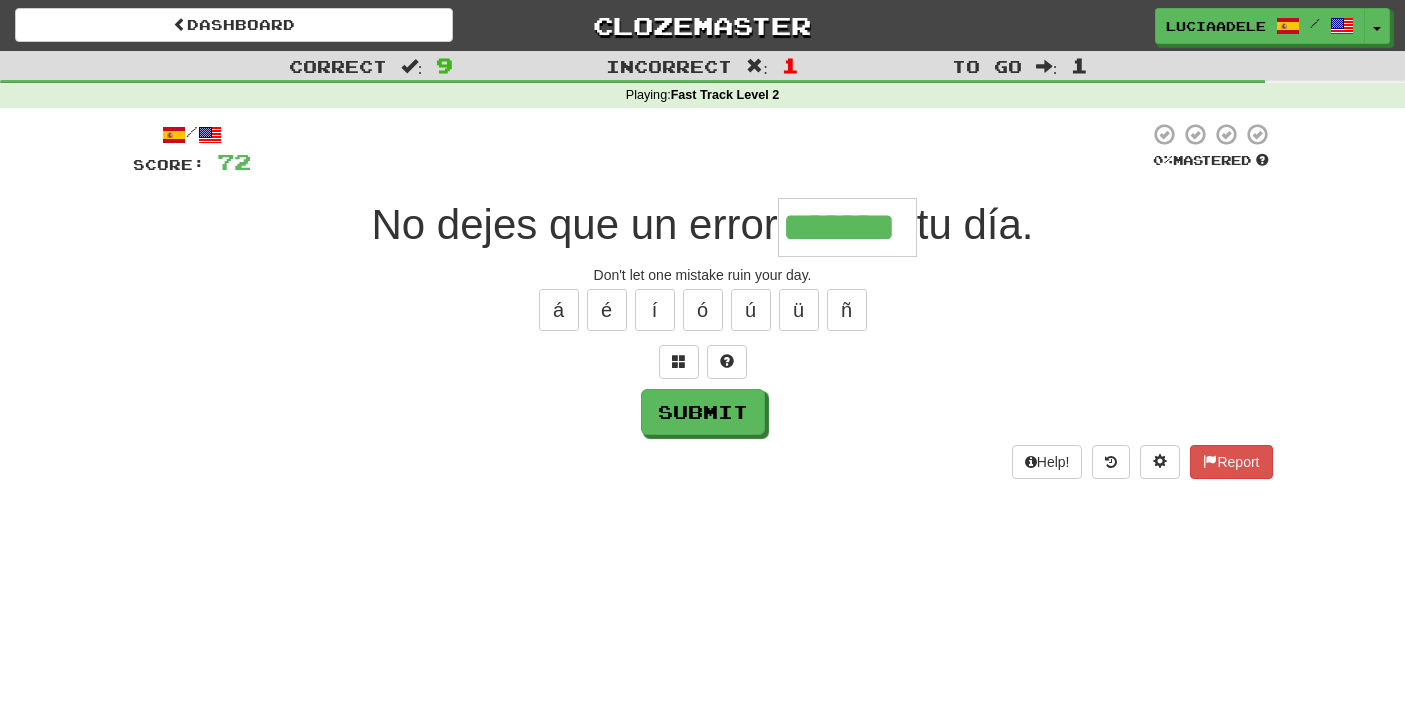 type on "*******" 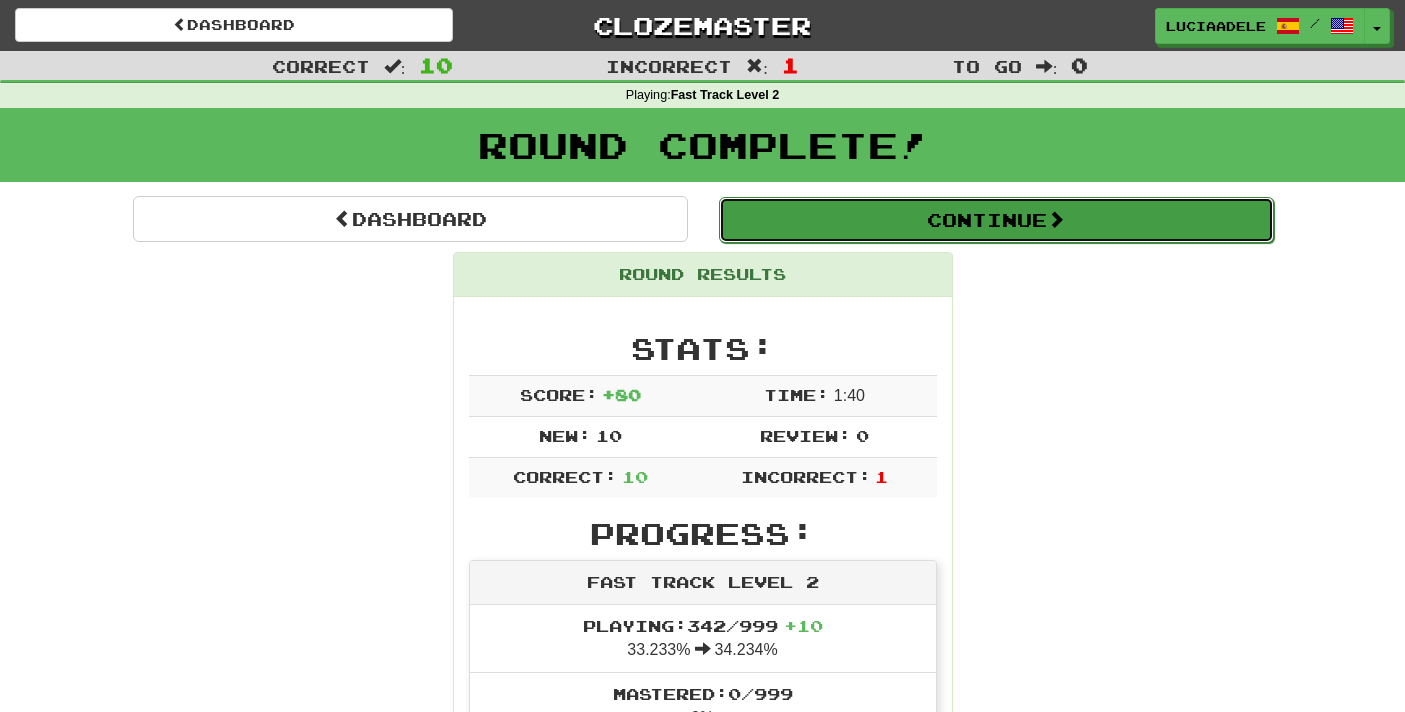 click on "Continue" at bounding box center [996, 220] 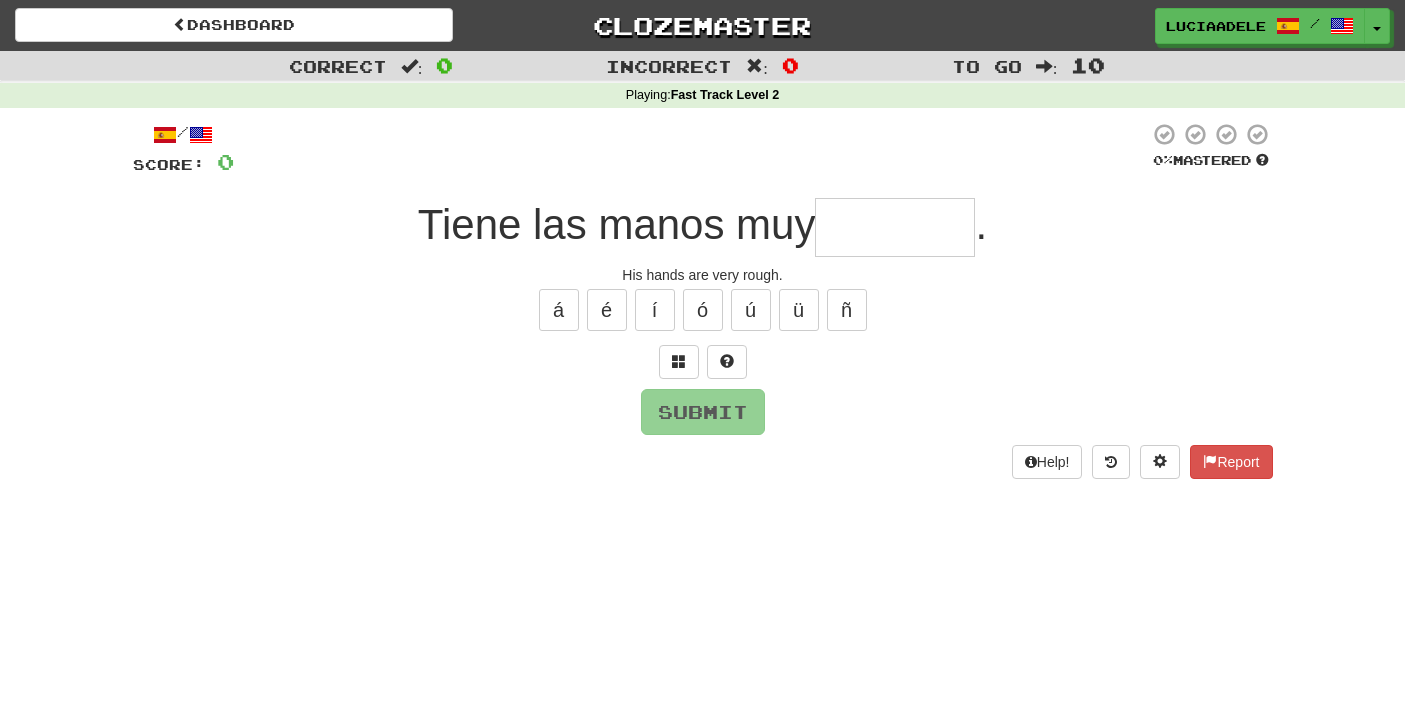 click at bounding box center [895, 227] 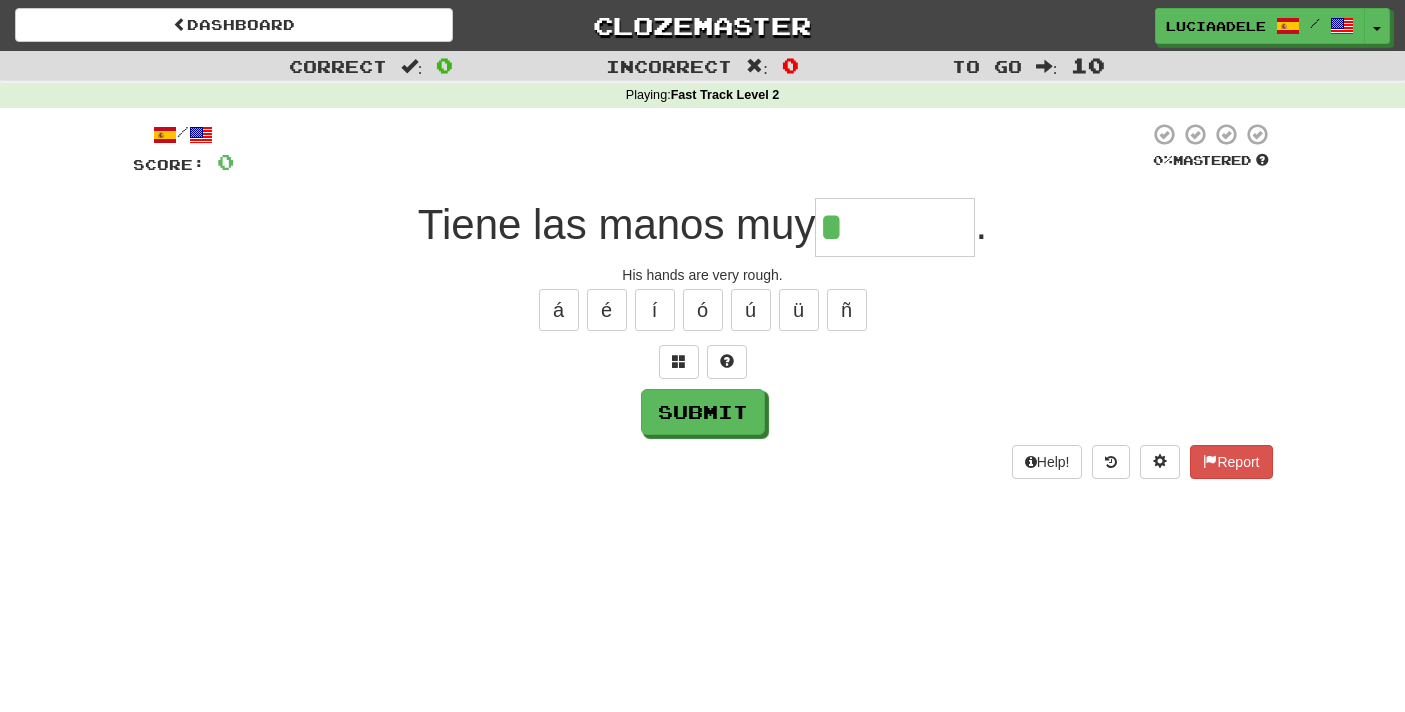 type on "*******" 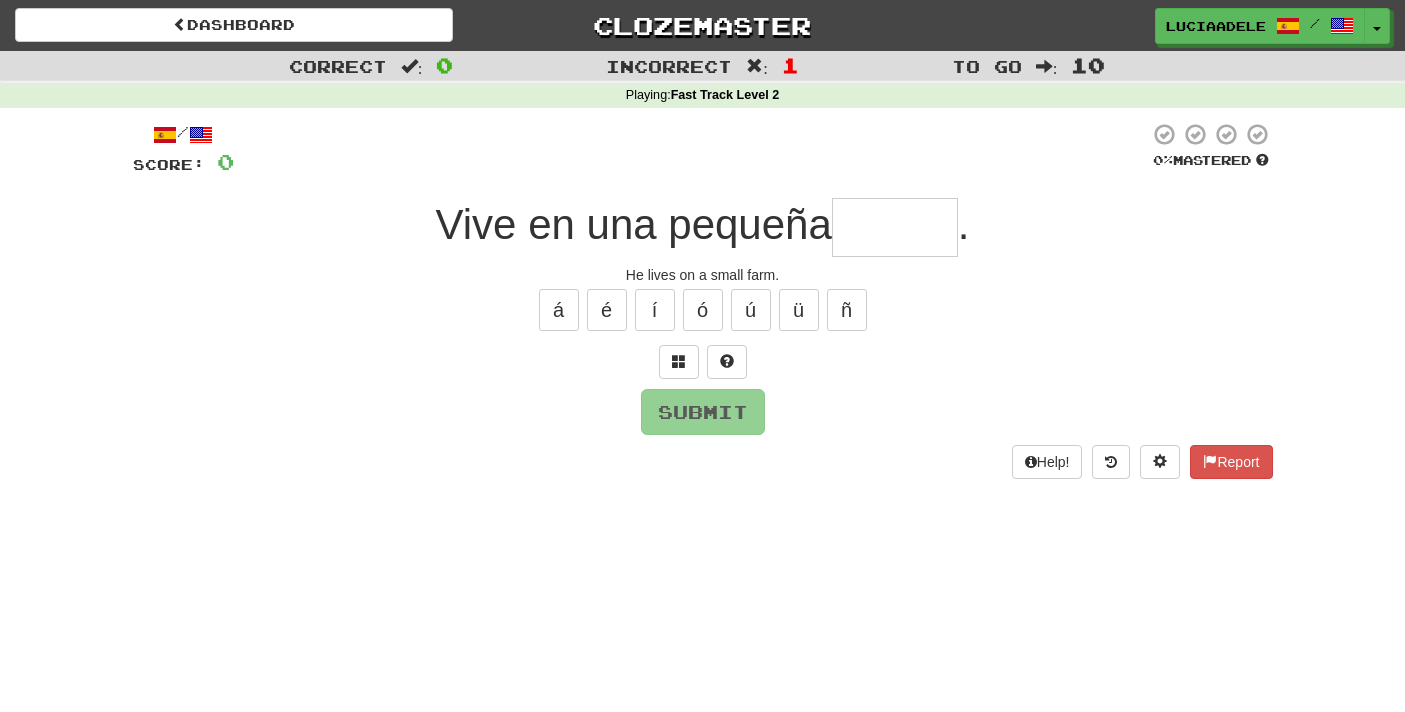 click at bounding box center (895, 227) 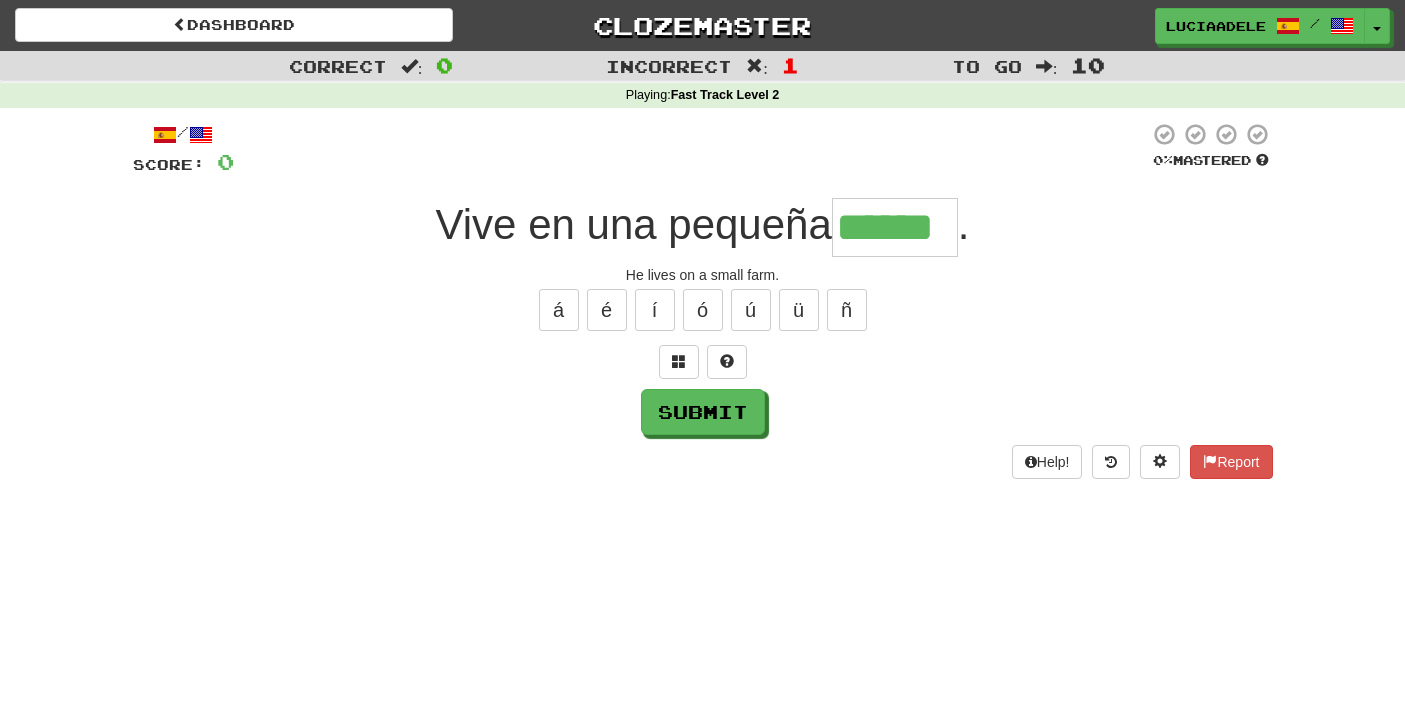 type on "******" 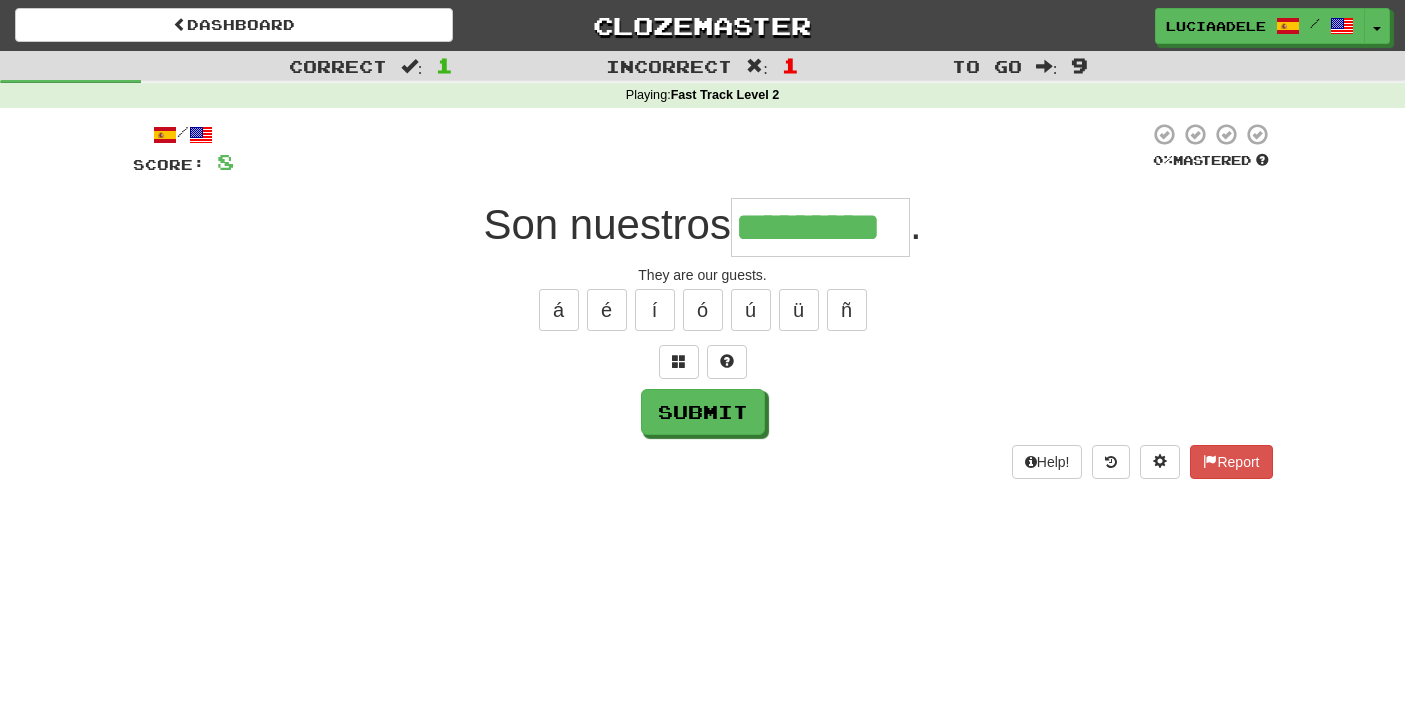 type on "*********" 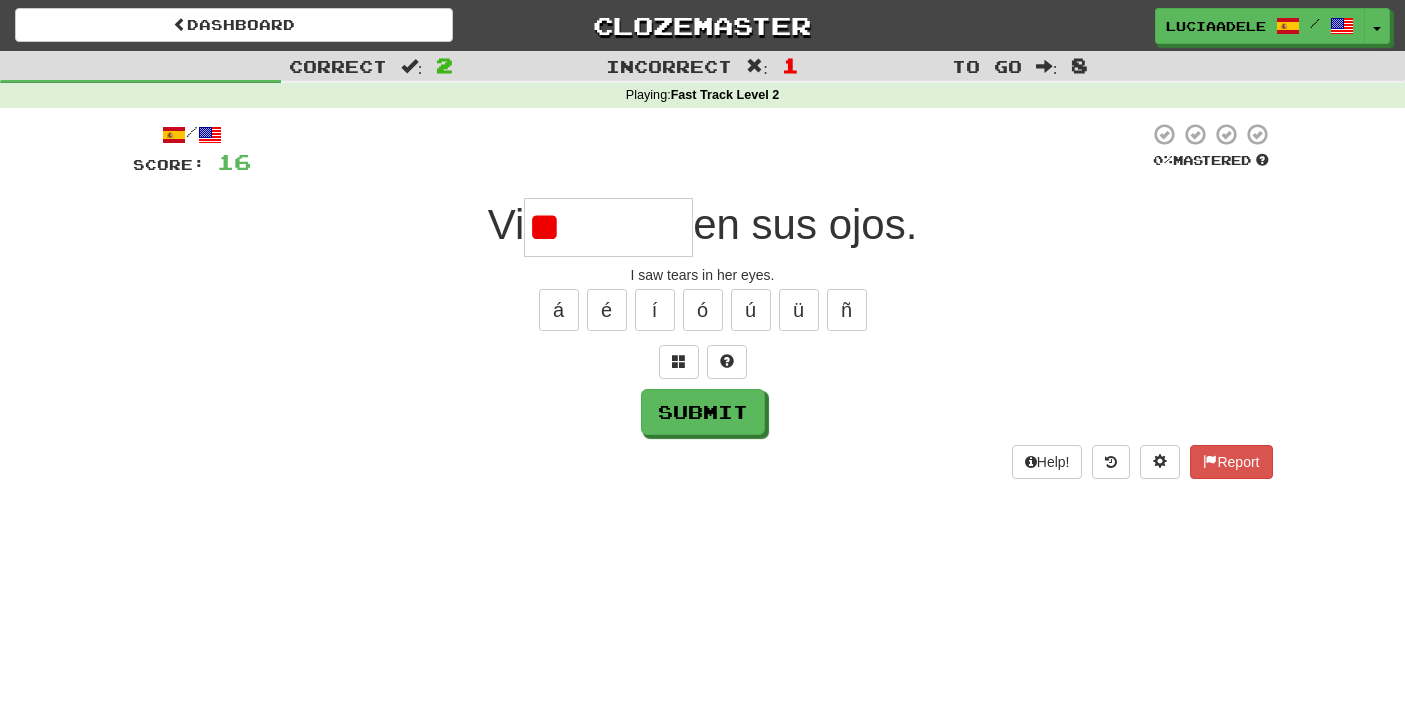 type on "*" 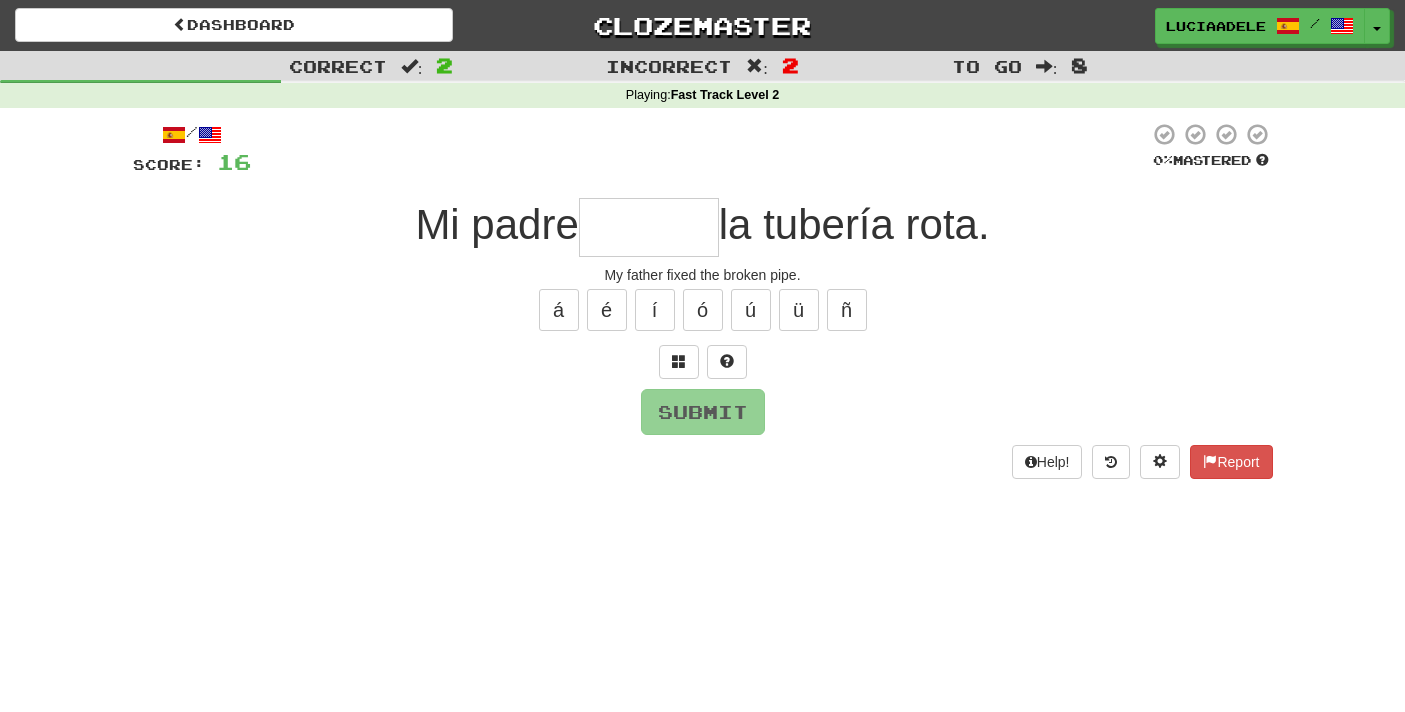 type on "*******" 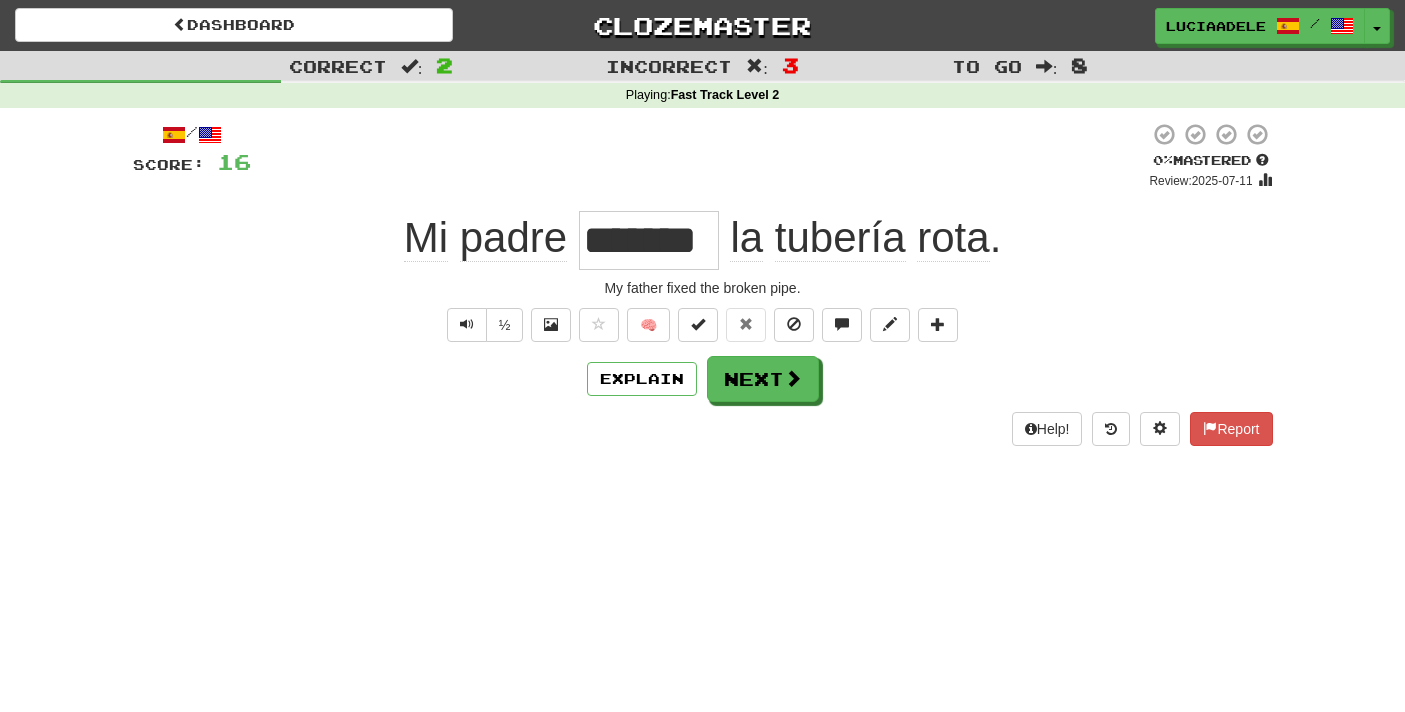 click on "Dashboard
Clozemaster
[USERNAME]
/
Toggle Dropdown
Dashboard
Leaderboard
Activity Feed
Notifications
Profile
Discussions
Deutsch
/
English
Streak:
1
Review:
2
Points Today: 32
Español
/
English
Streak:
2
Review:
6
Points Today: 944
Latina
/
English
Streak:
0
Review:
0
Points Today: 0
فارسی
/
English
Streak:
1
Review:
0
Points Today: 4
Languages
Account
Logout
[USERNAME]
/
Toggle Dropdown
Dashboard
Leaderboard
Activity Feed
Notifications
Profile
Discussions
Deutsch
/
English
Streak:
1
Review:
2
Points Today: 32" at bounding box center (702, 356) 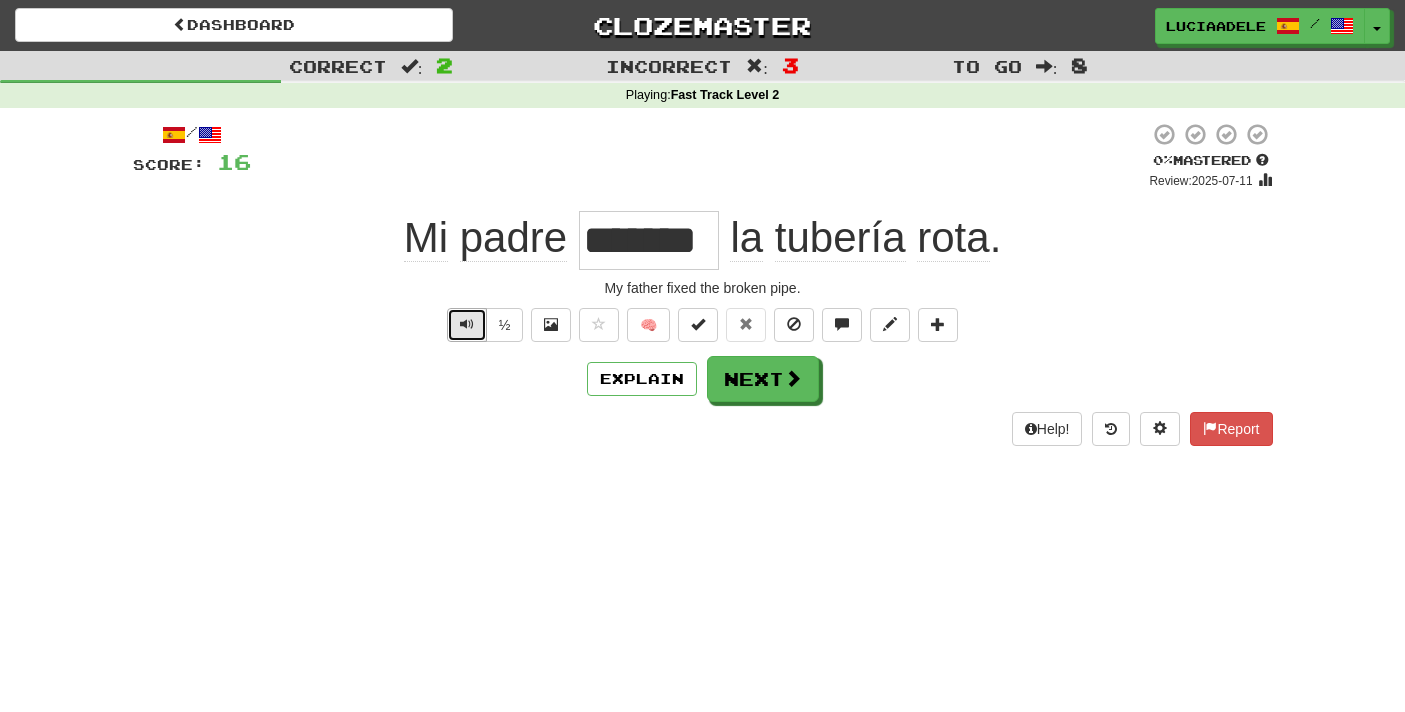 click at bounding box center (467, 325) 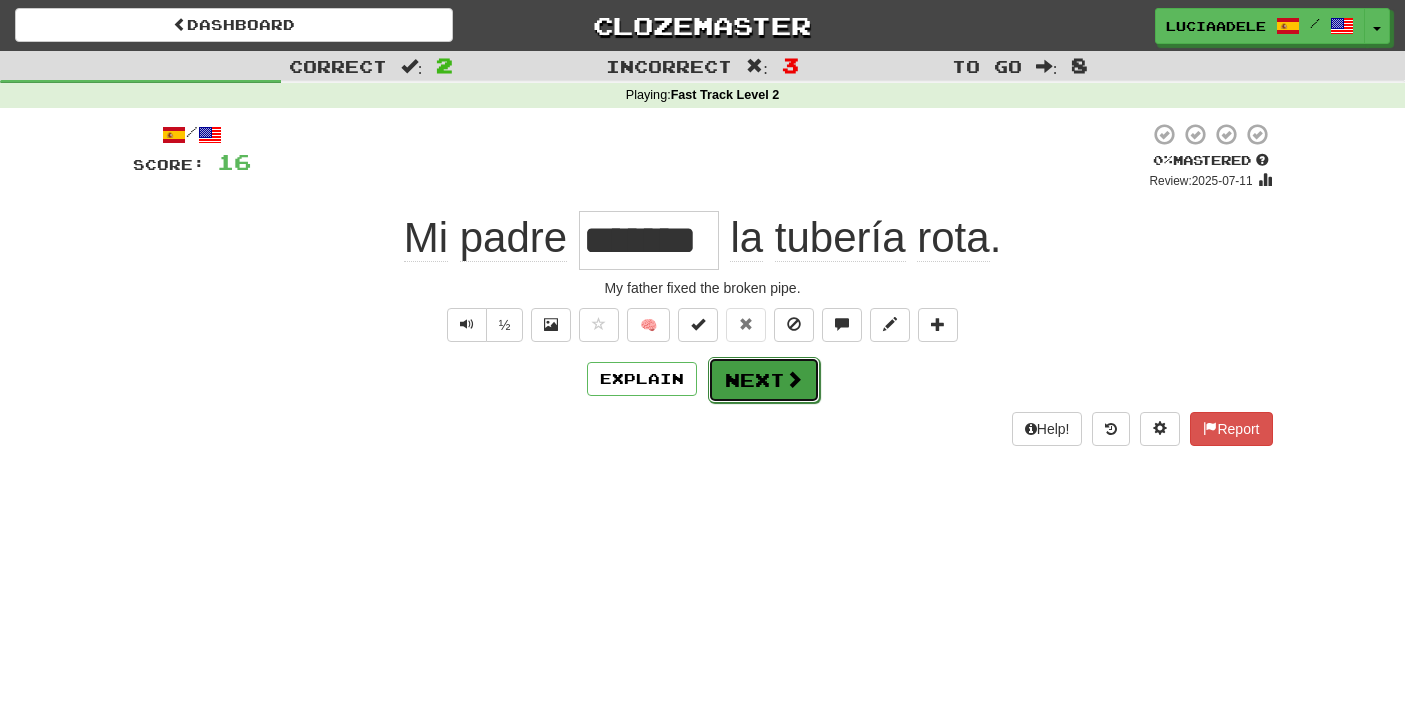 click on "Next" at bounding box center [764, 380] 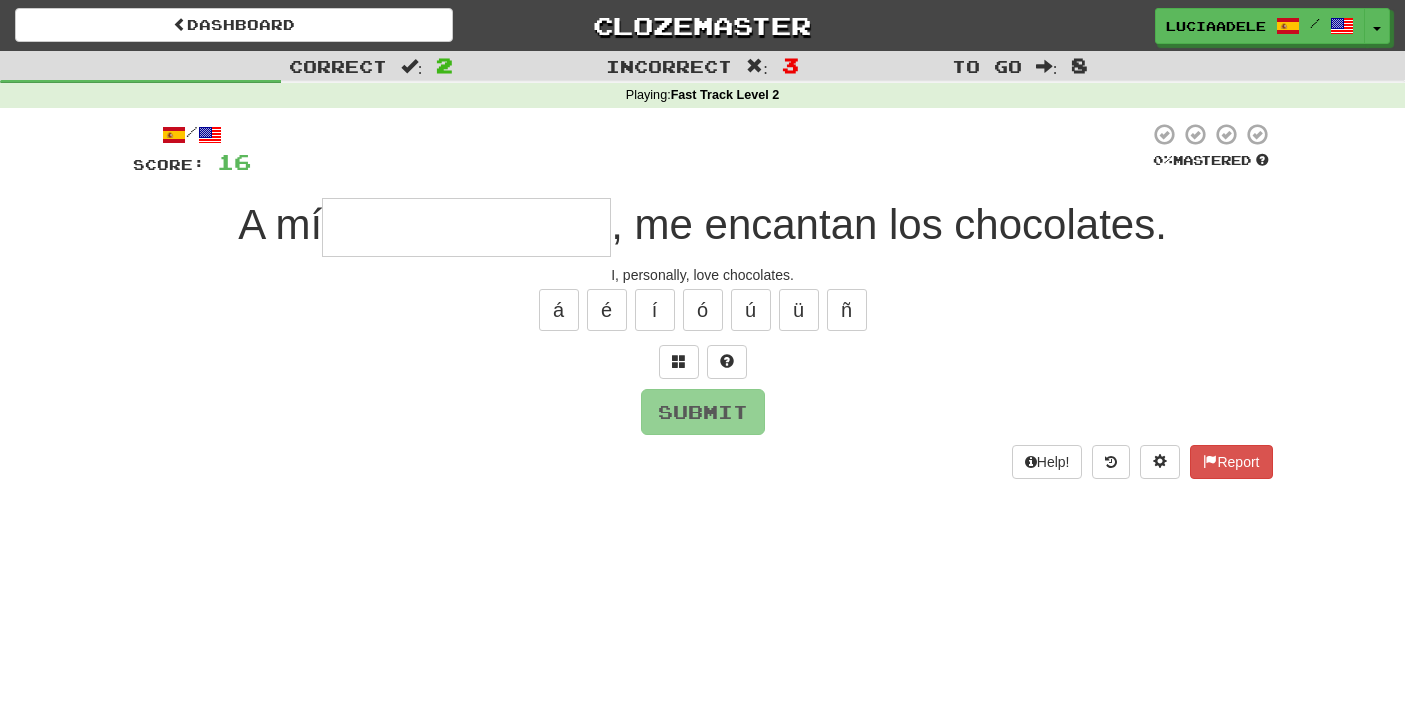 click at bounding box center [466, 227] 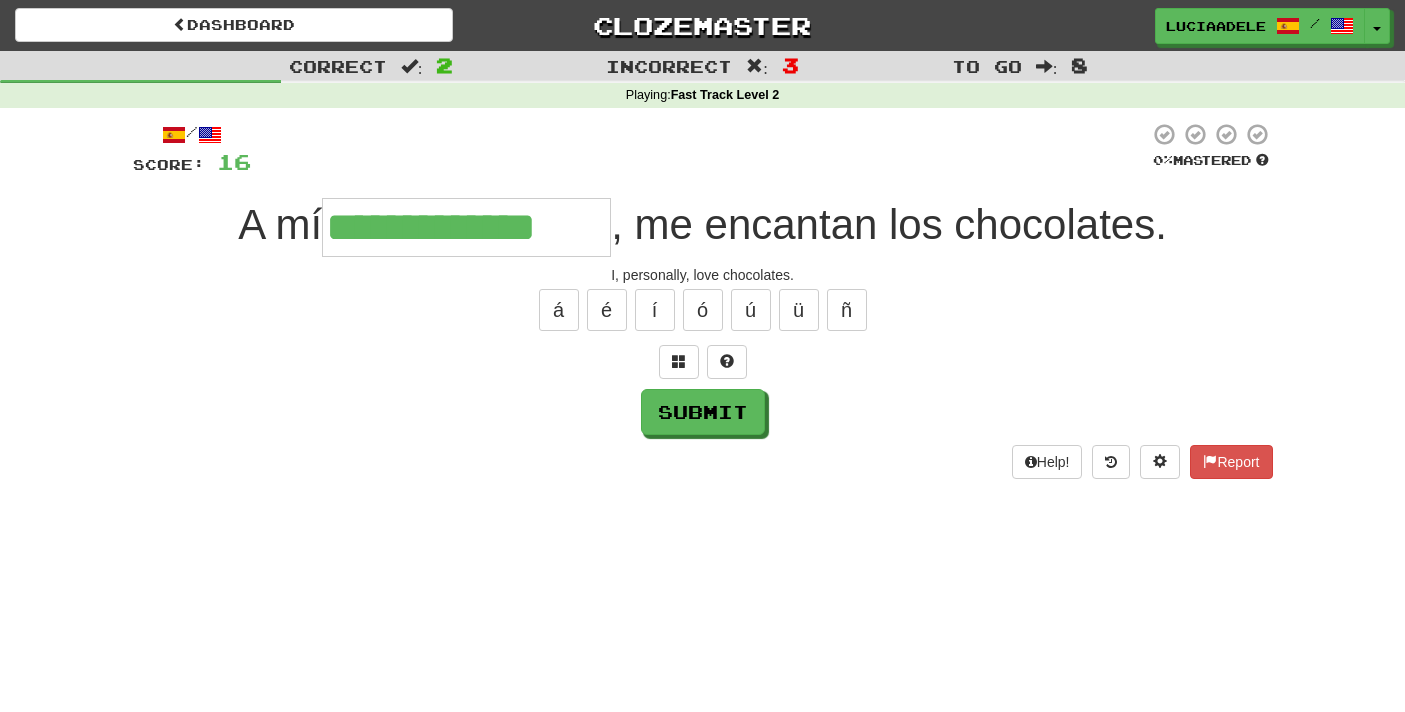 type on "**********" 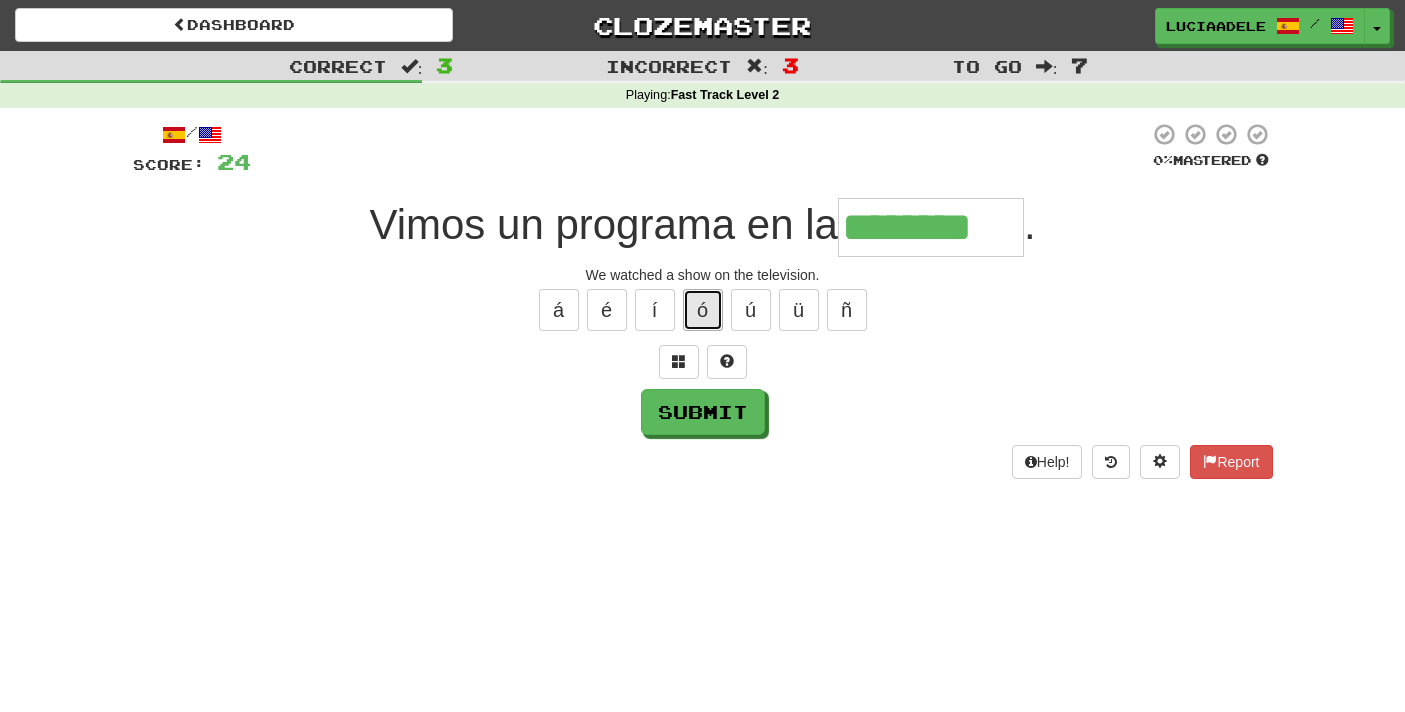 click on "ó" at bounding box center [703, 310] 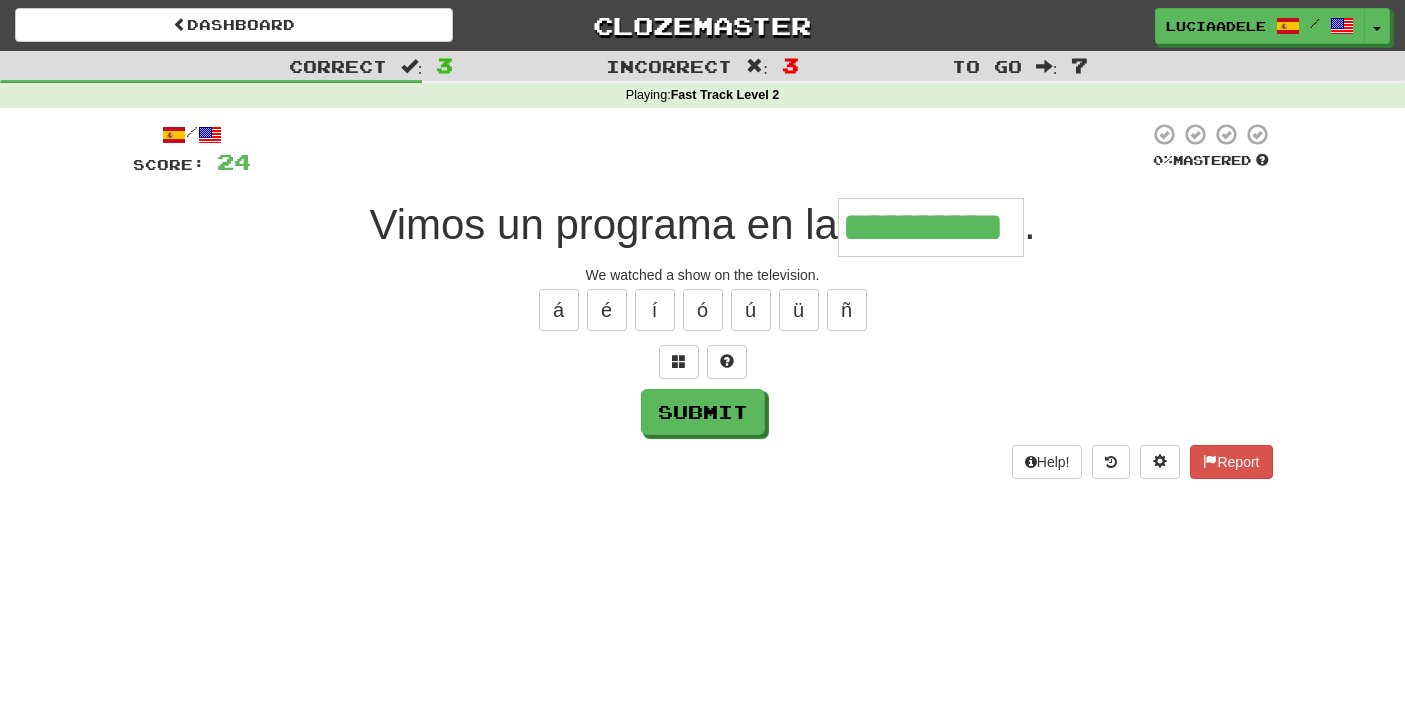 type on "**********" 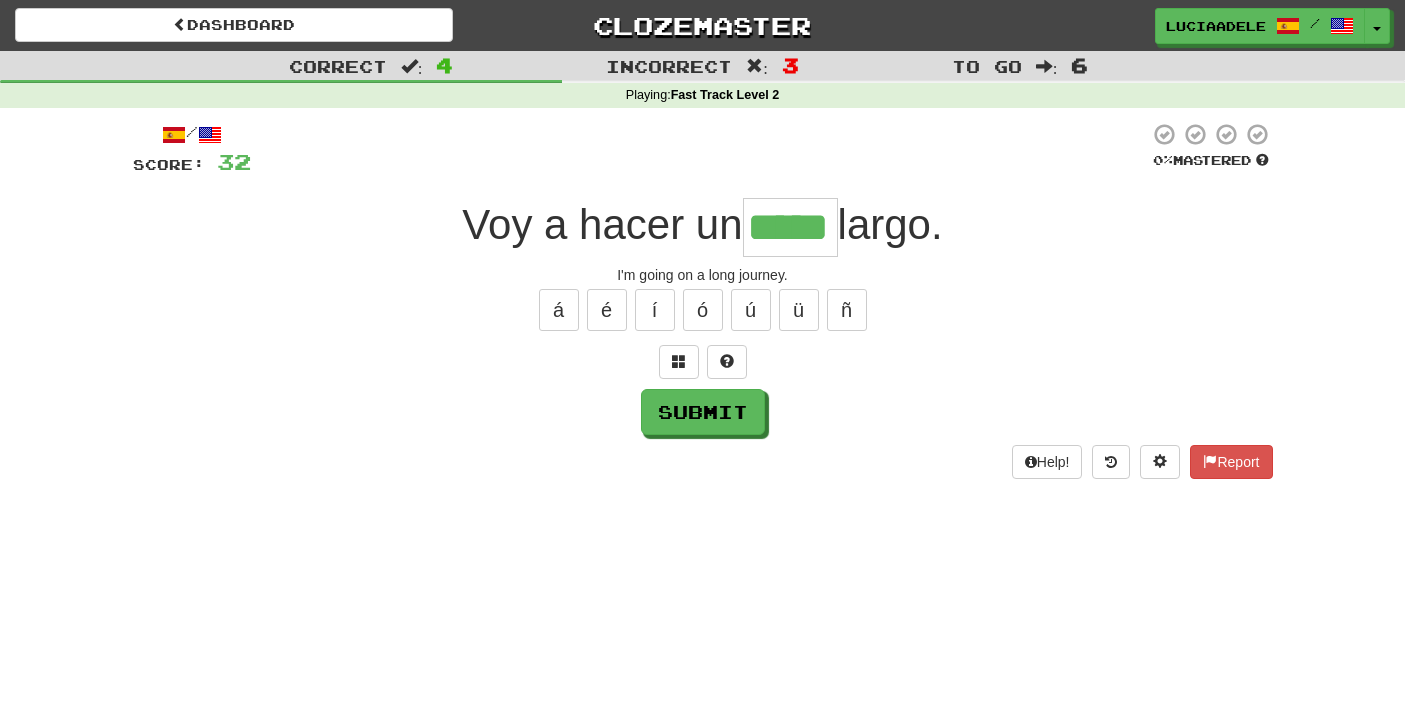 type on "*****" 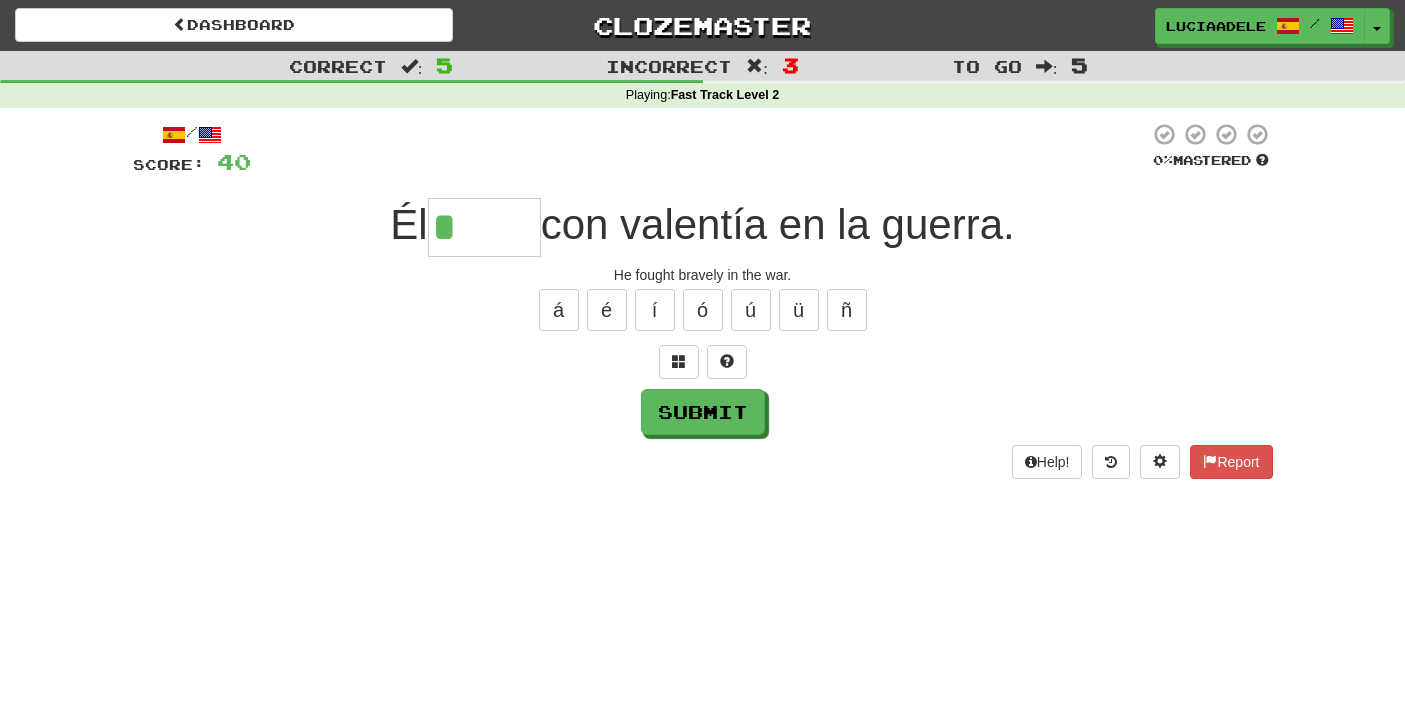 type on "*****" 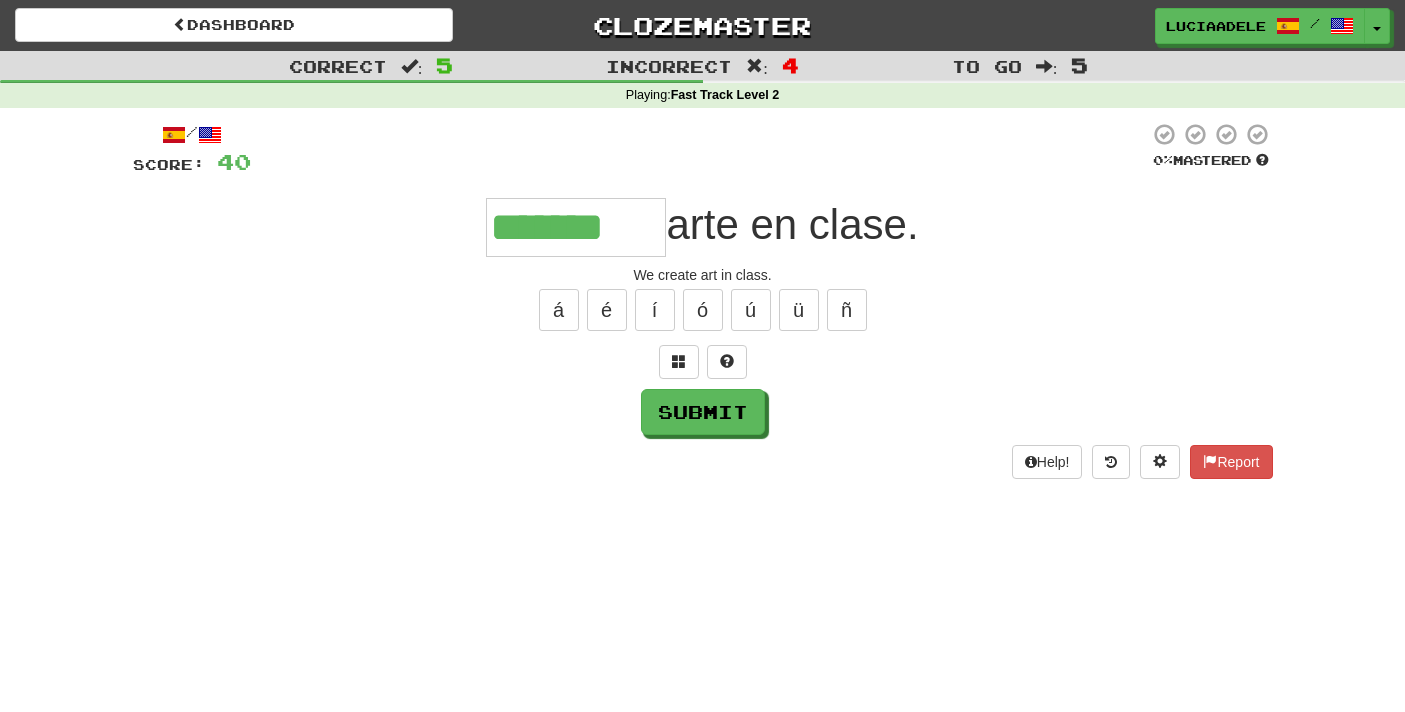 type on "*******" 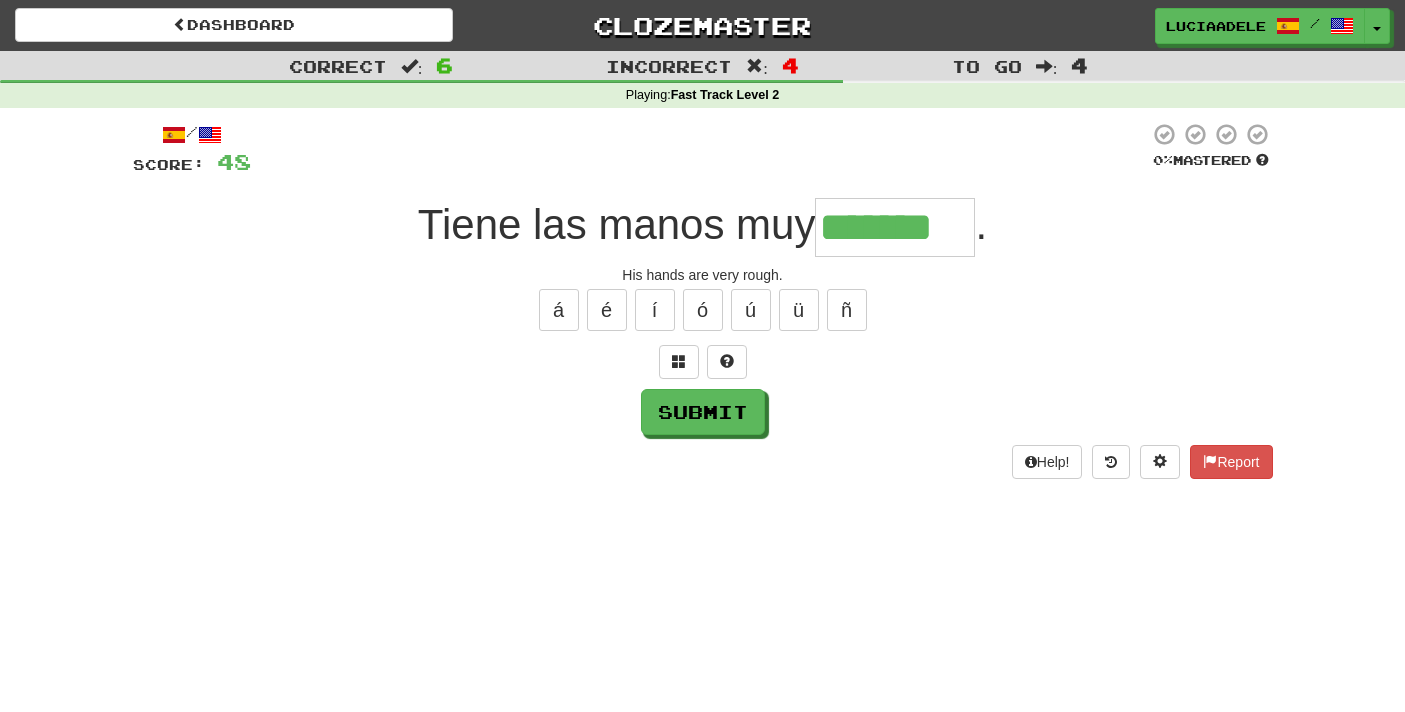 type on "*******" 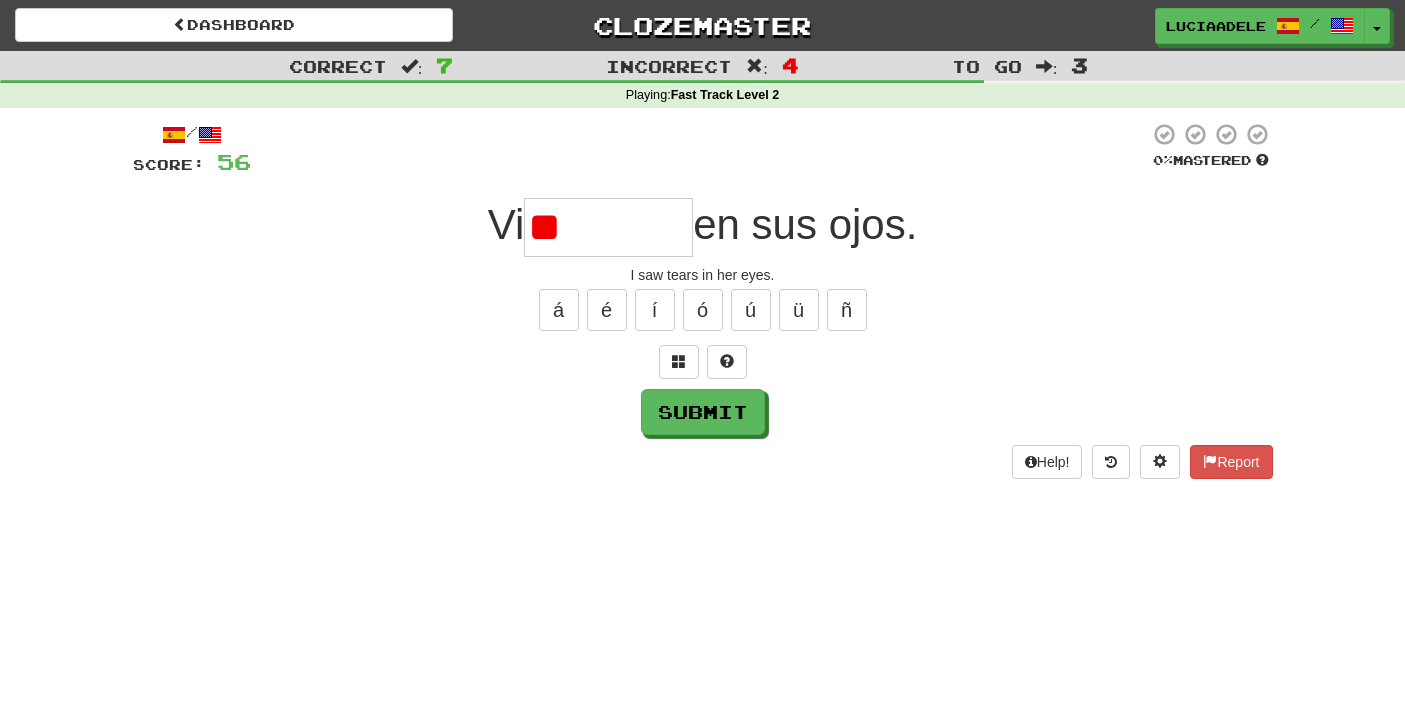 type on "*" 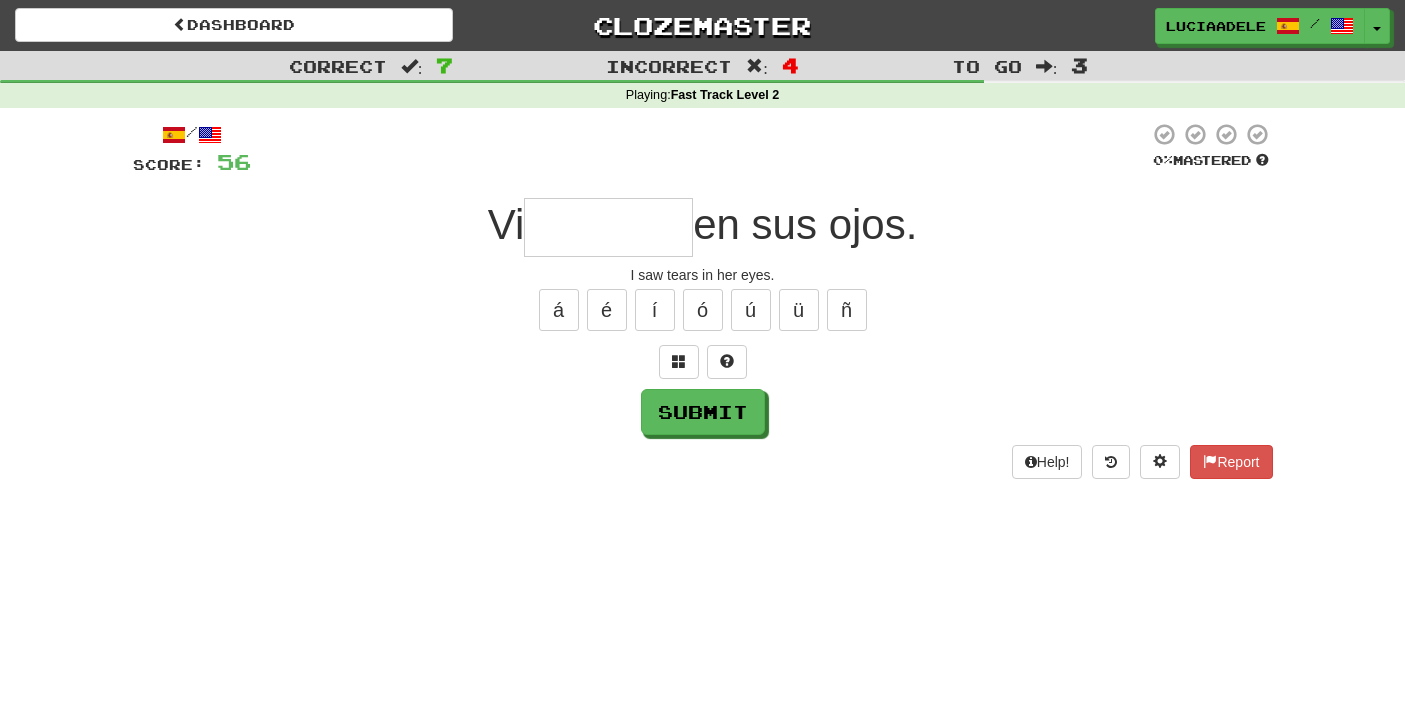 type on "*" 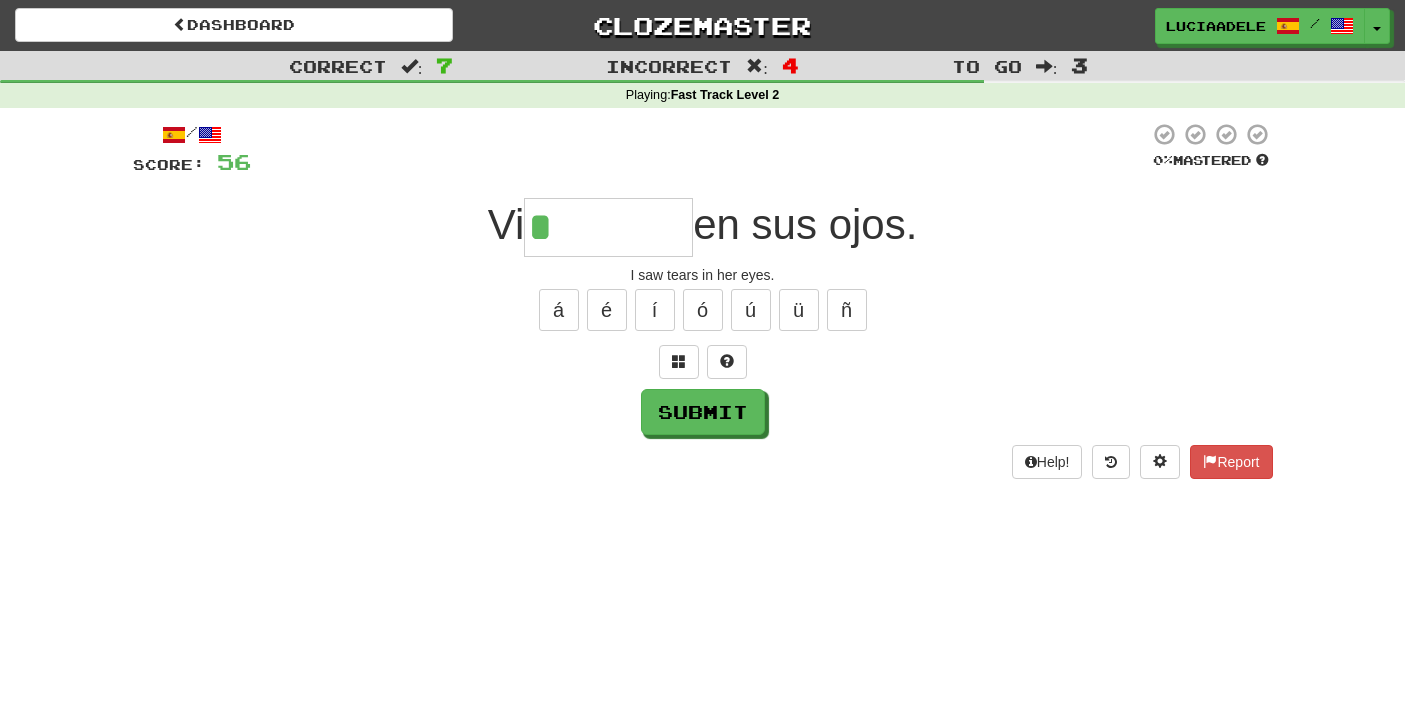 type on "********" 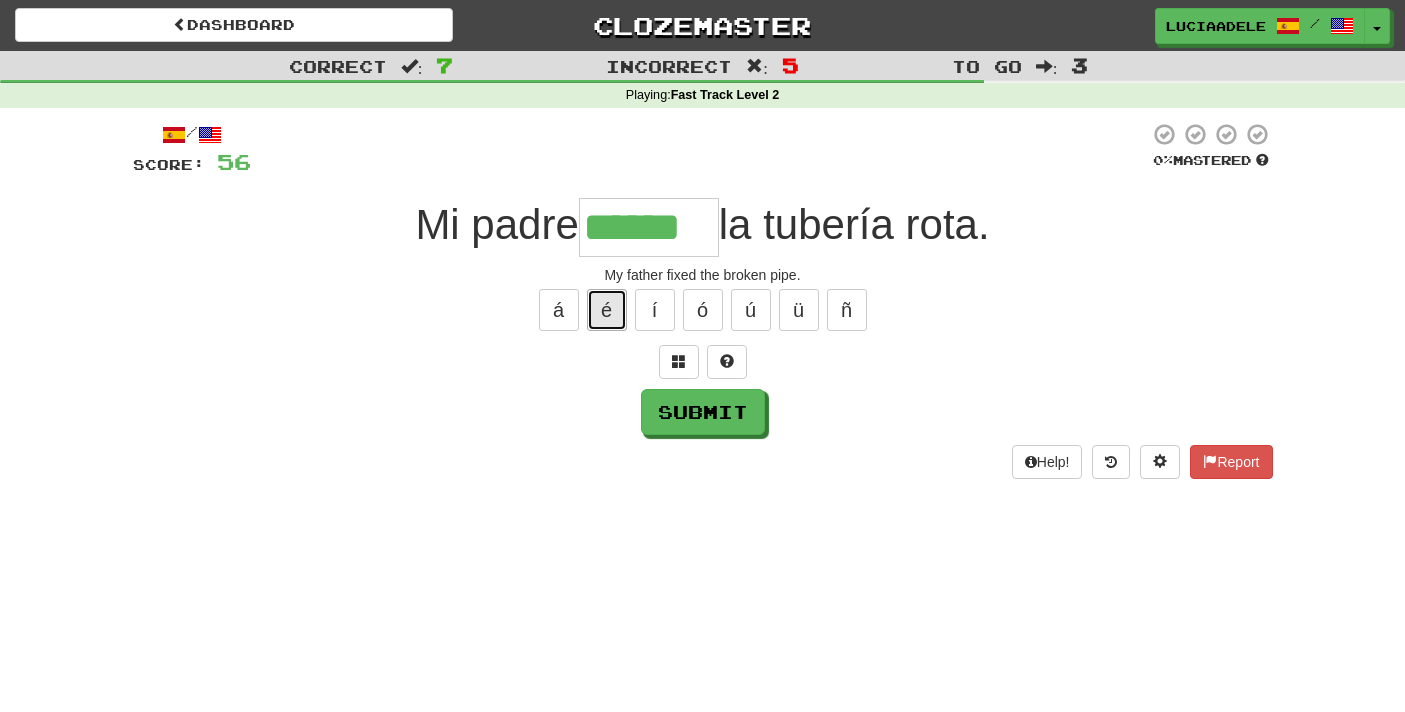 click on "é" at bounding box center [607, 310] 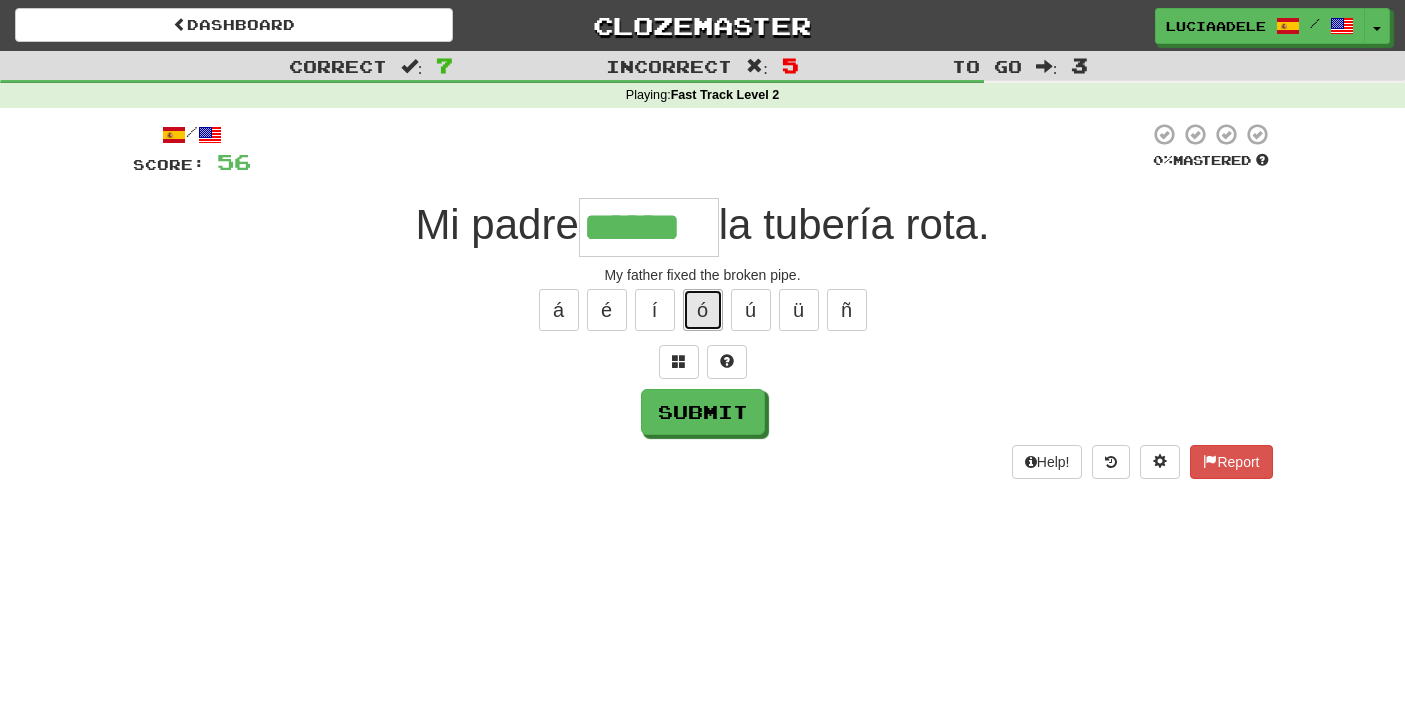 click on "ó" at bounding box center [703, 310] 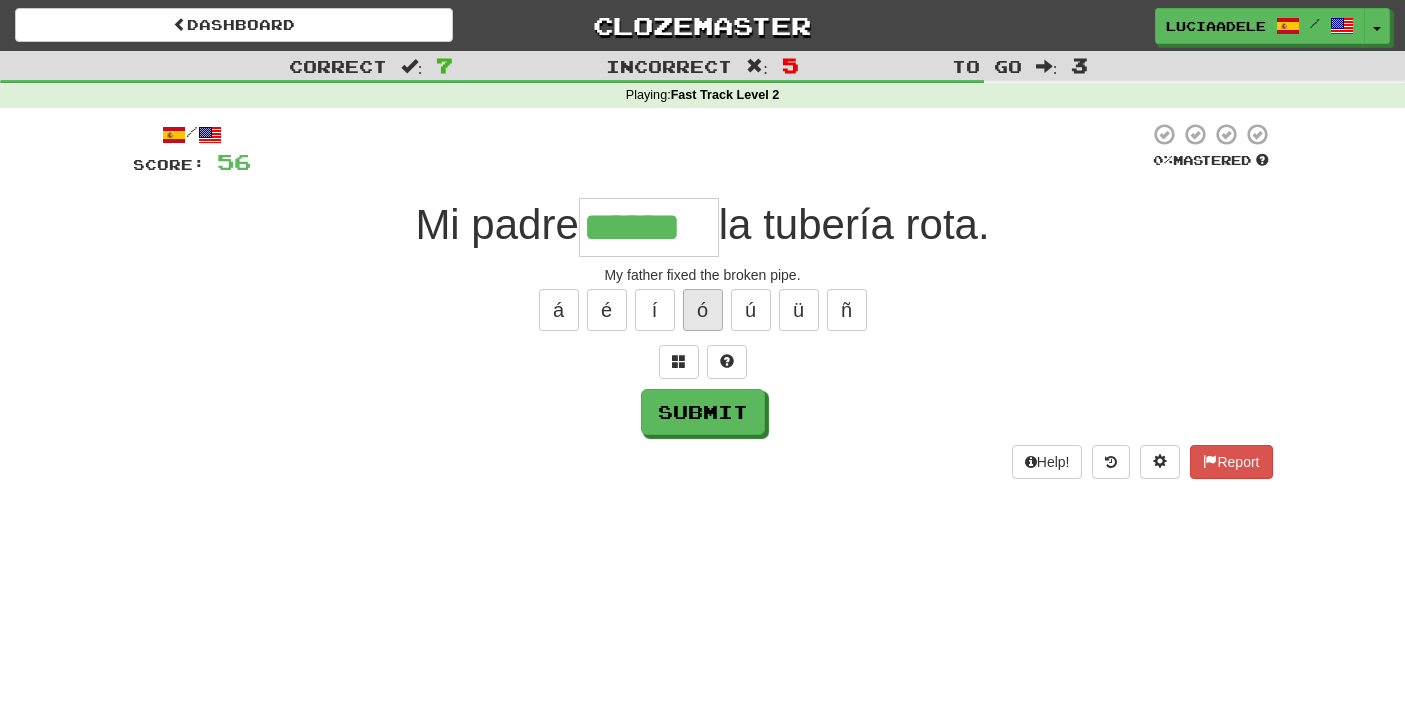 type on "*******" 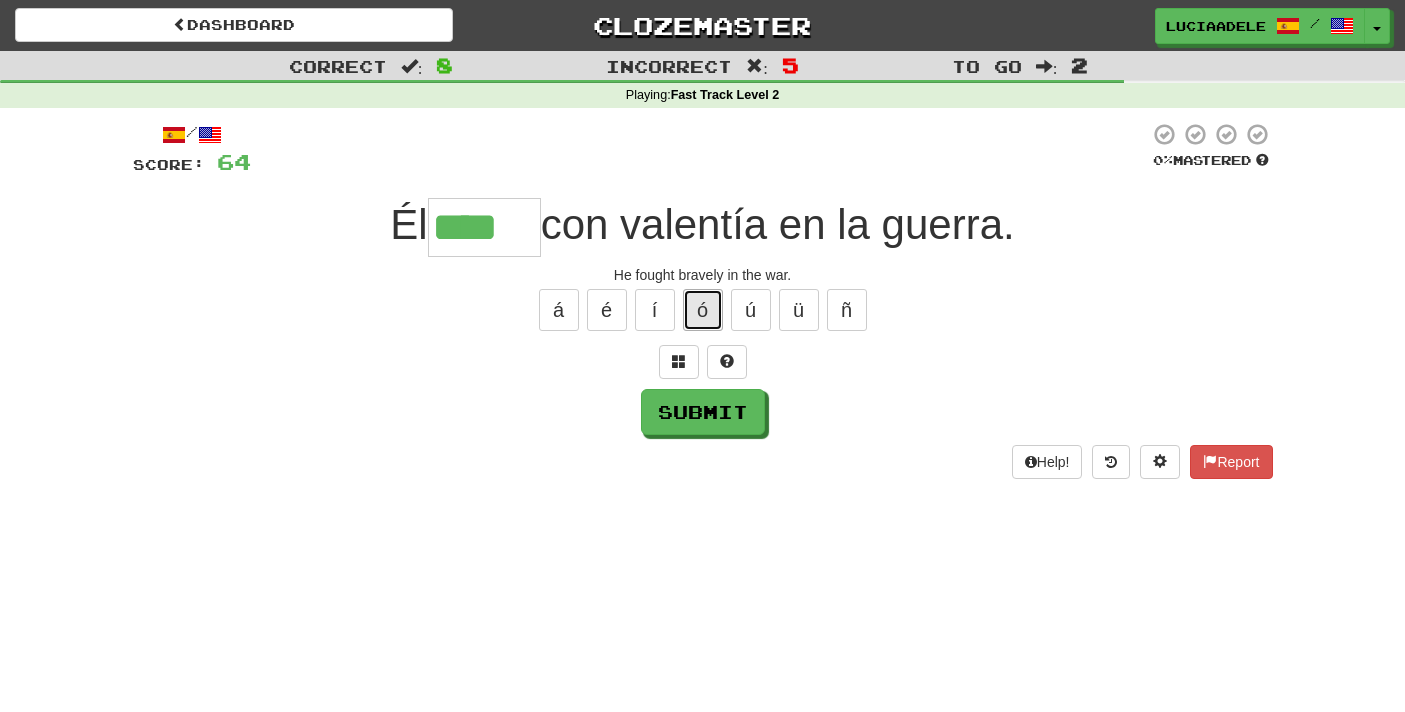 click on "ó" at bounding box center [703, 310] 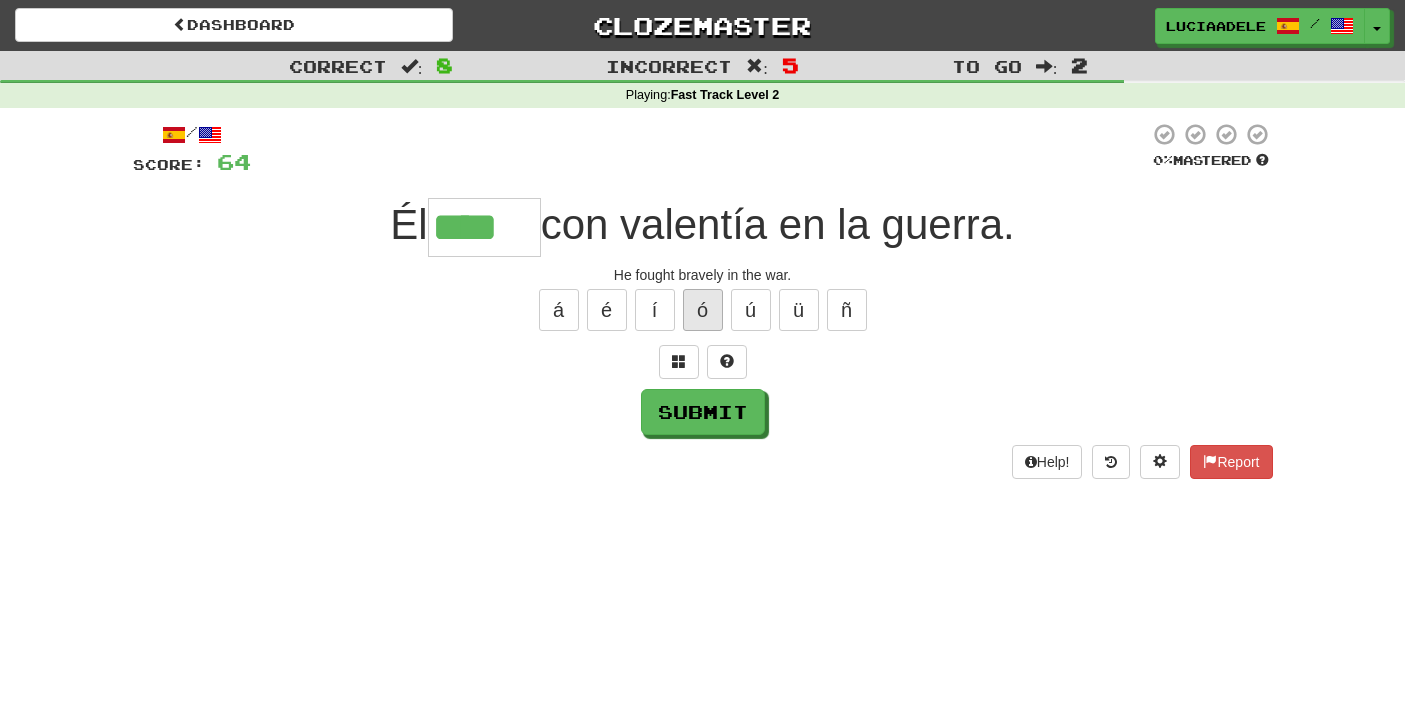 type on "*****" 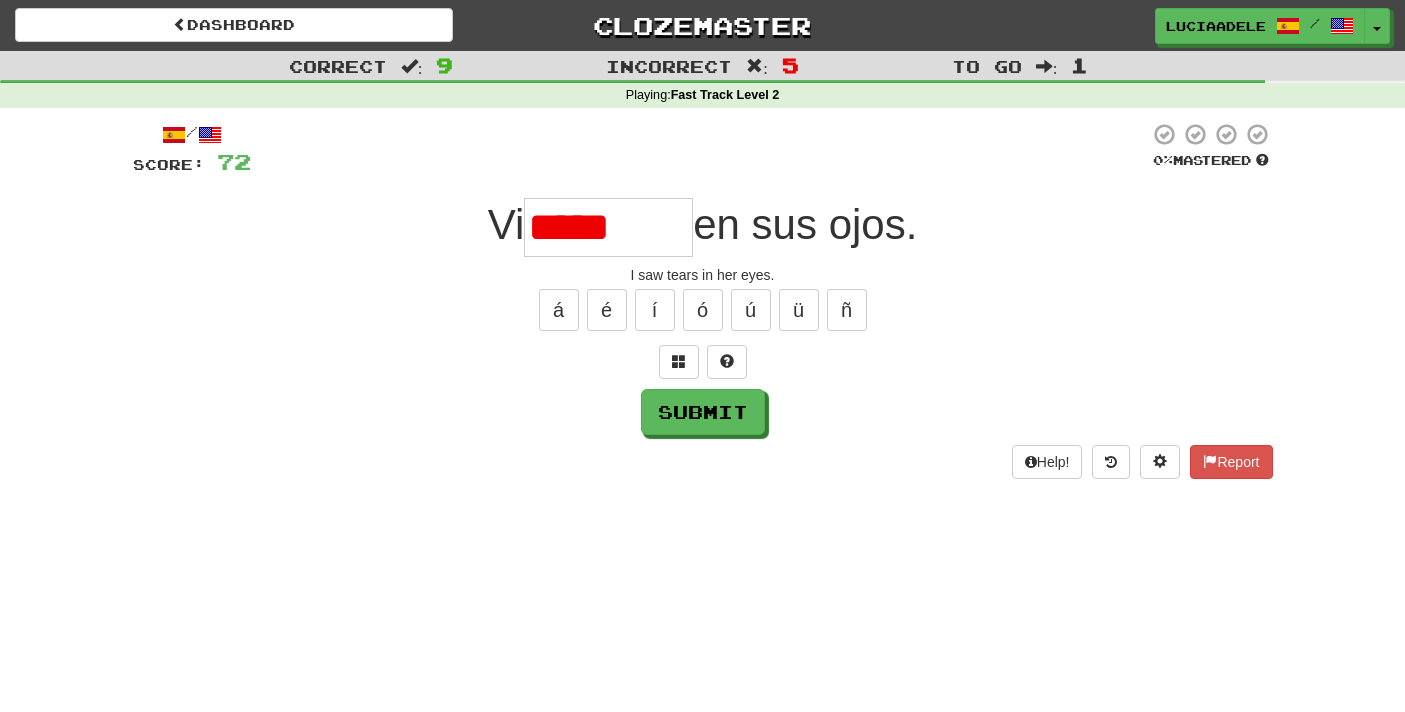type on "********" 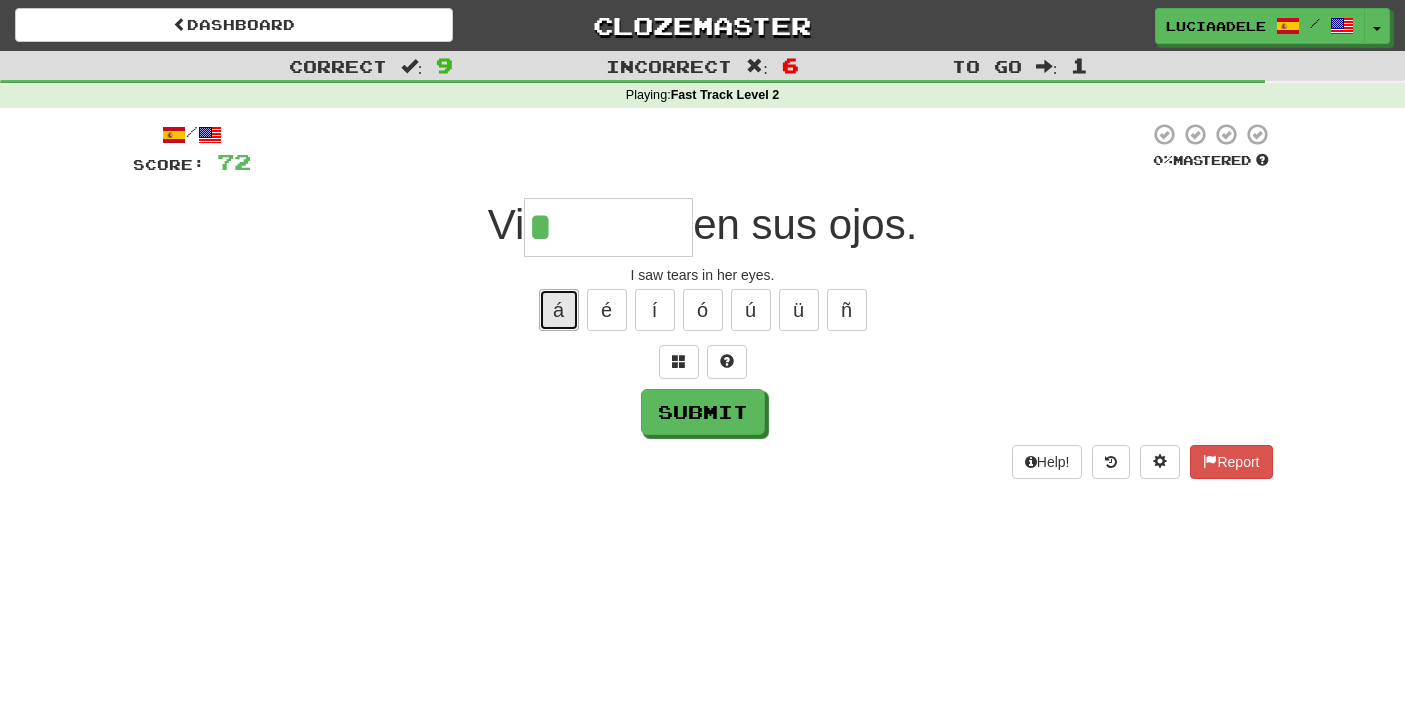 click on "á" at bounding box center [559, 310] 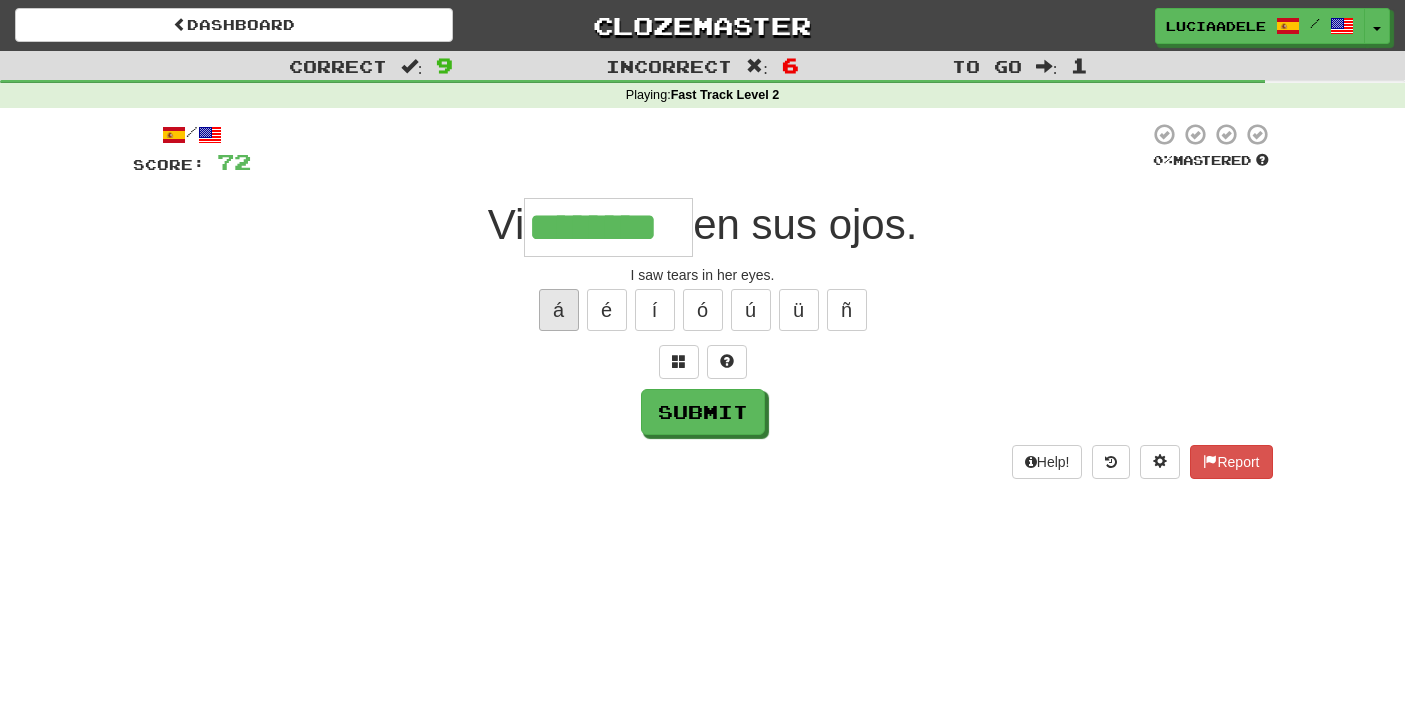 type on "********" 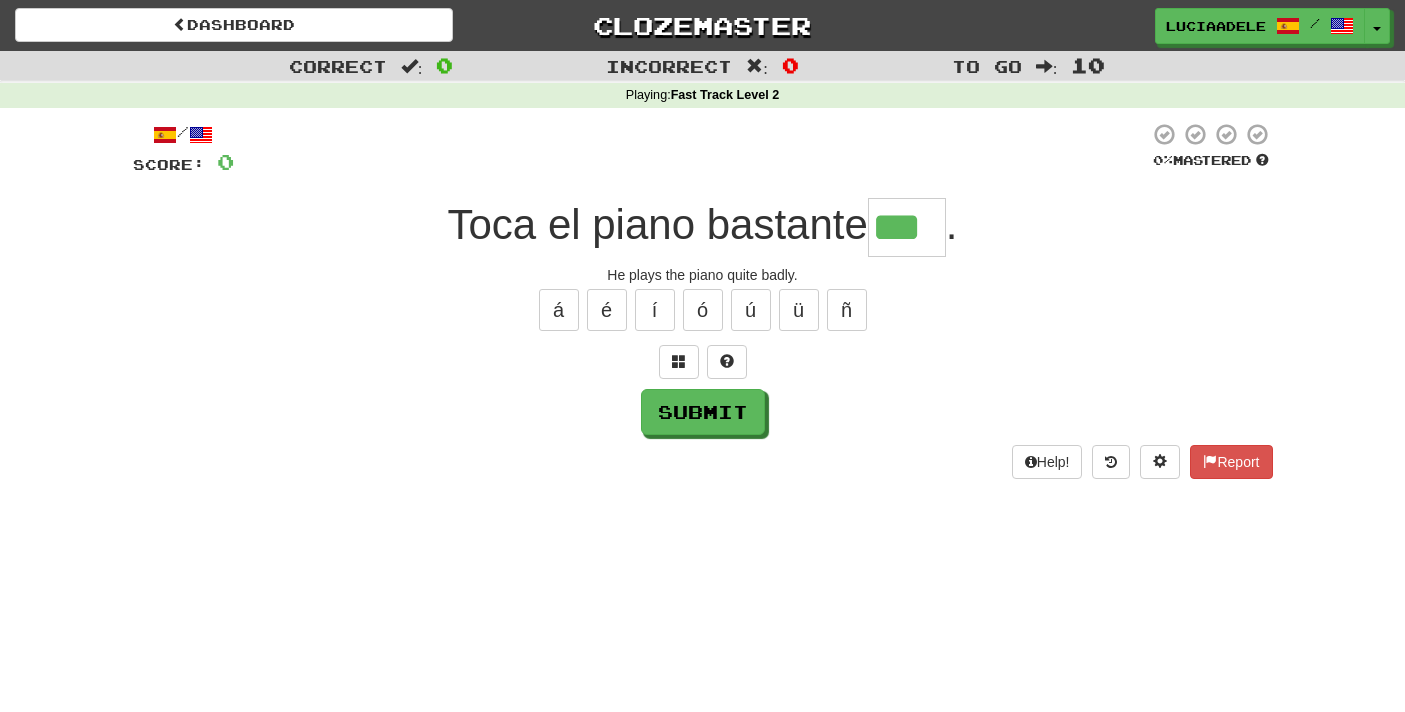 type on "***" 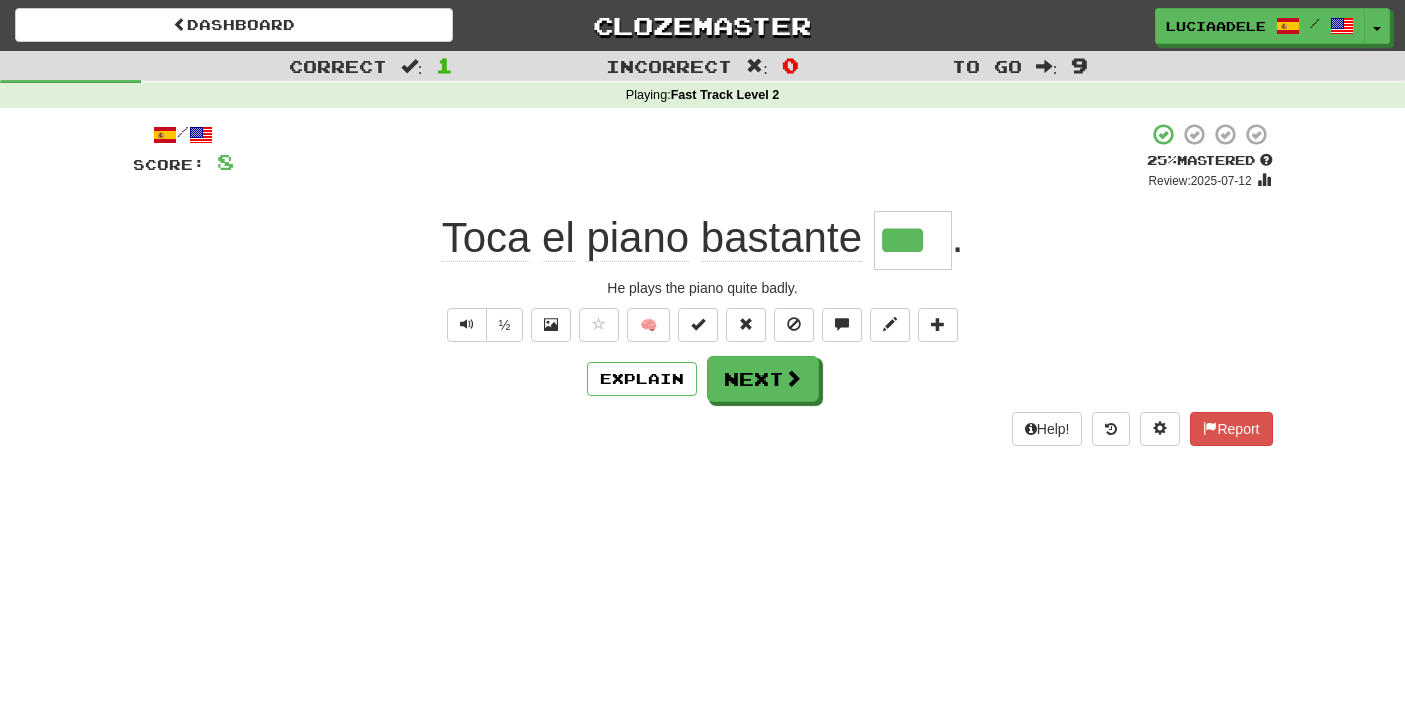 click on "/  Score:   8 + 8 25 %  Mastered Review:  2025-07-12 Toca   el   piano   bastante   *** . He plays the piano quite badly. ½ 🧠 Explain Next  Help!  Report" at bounding box center [703, 284] 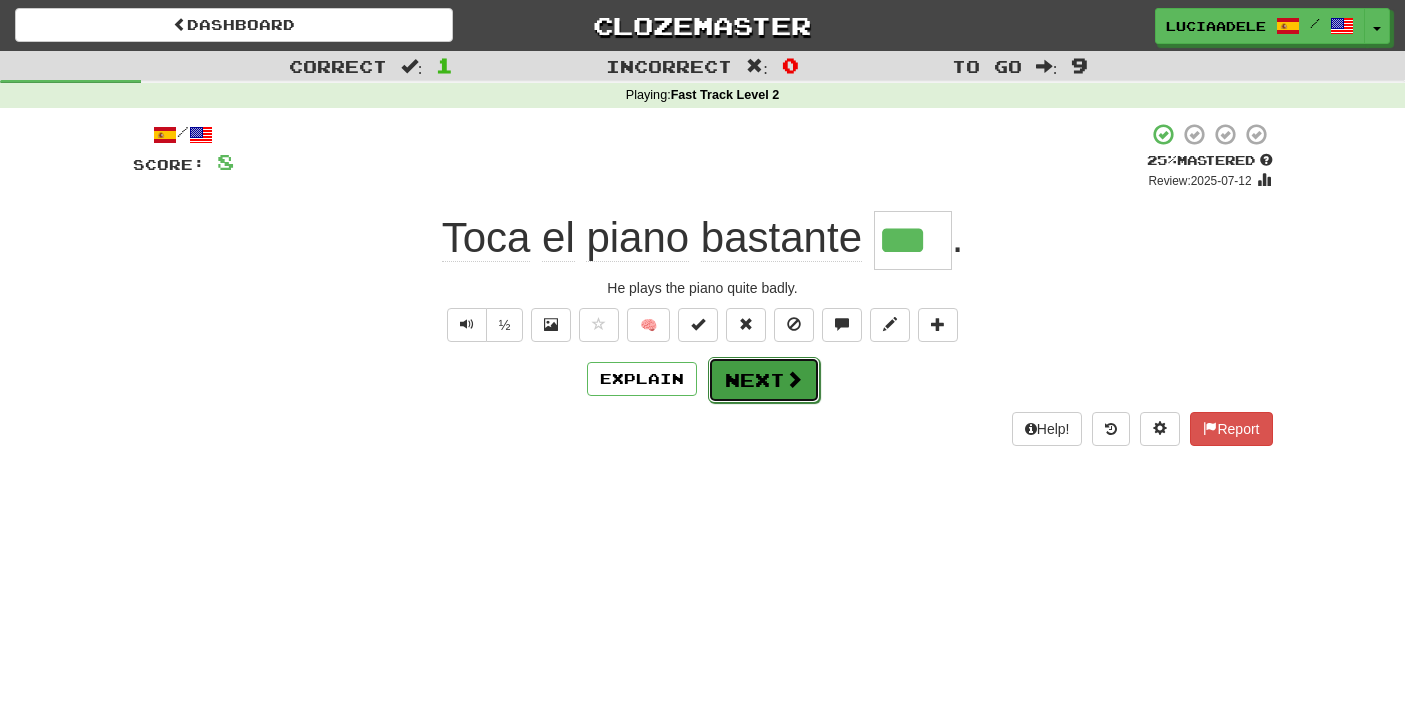 click on "Next" at bounding box center (764, 380) 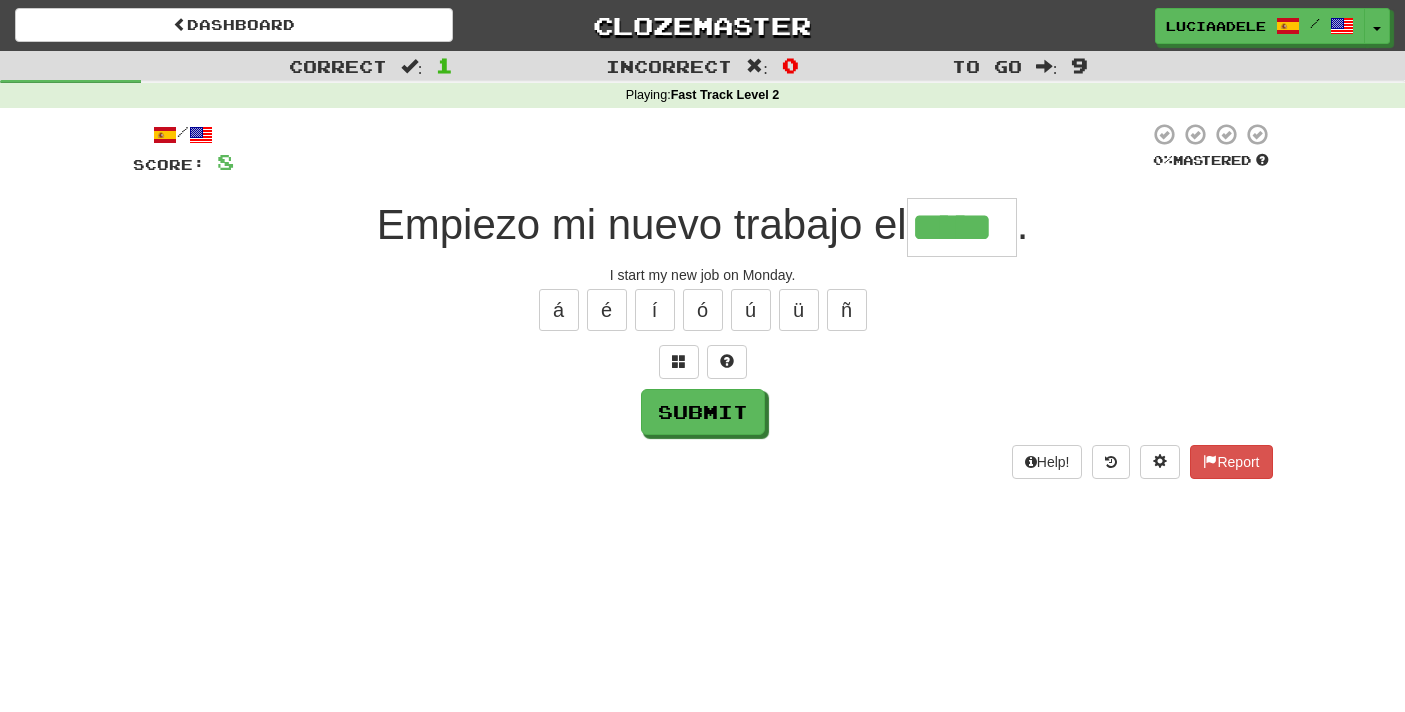 type on "*****" 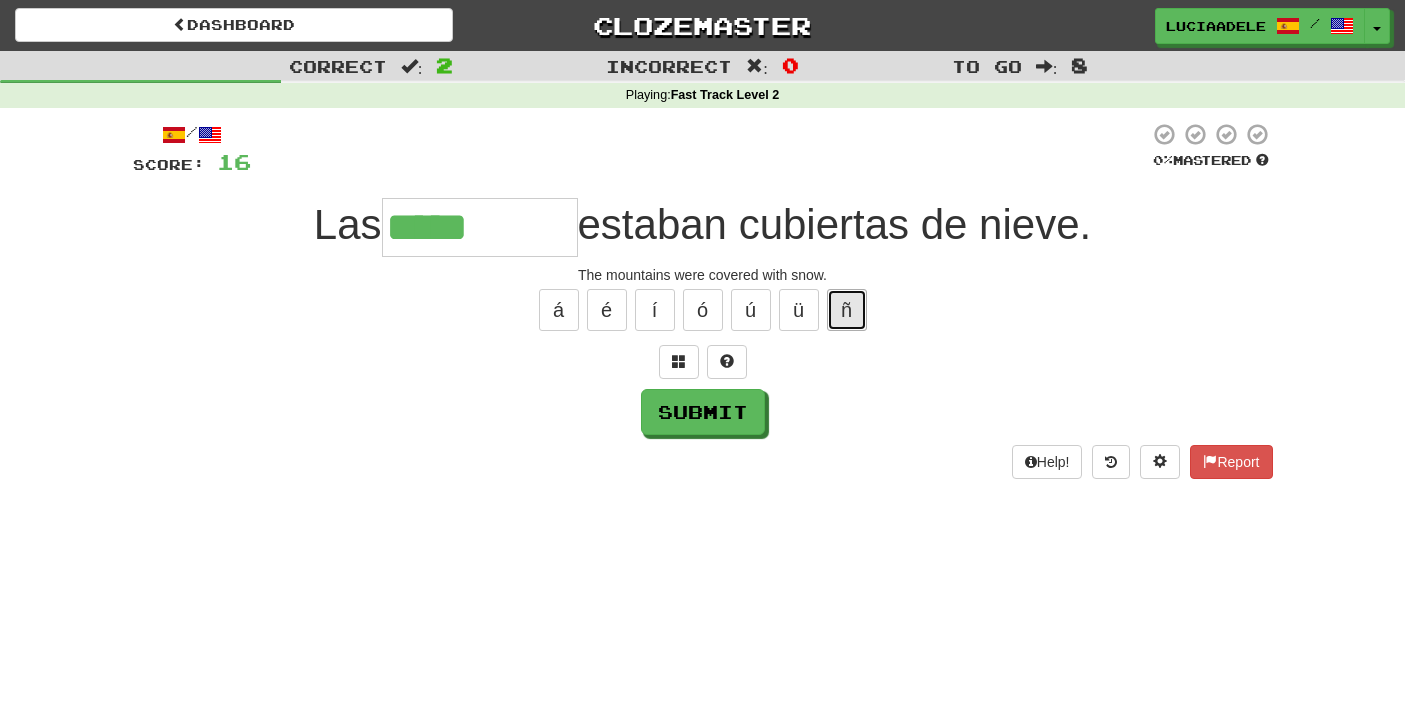 click on "ñ" at bounding box center (847, 310) 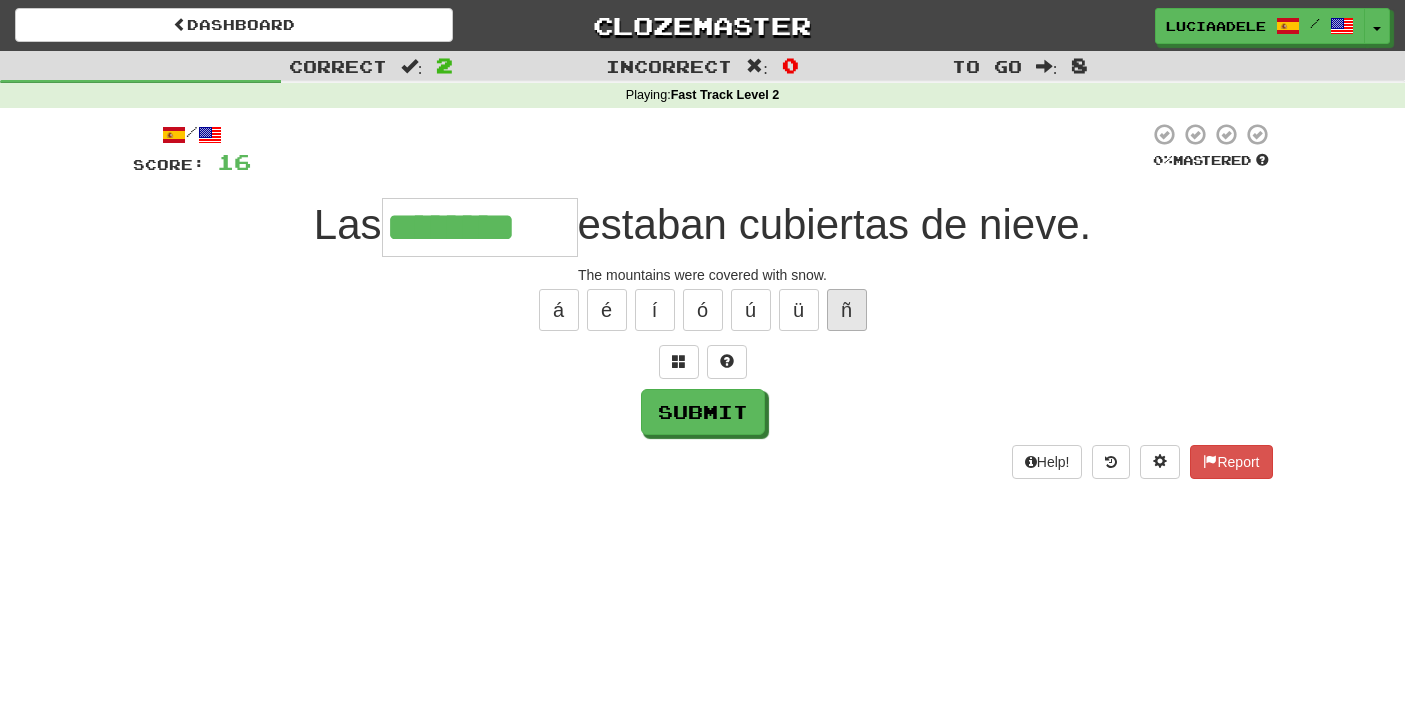 type on "********" 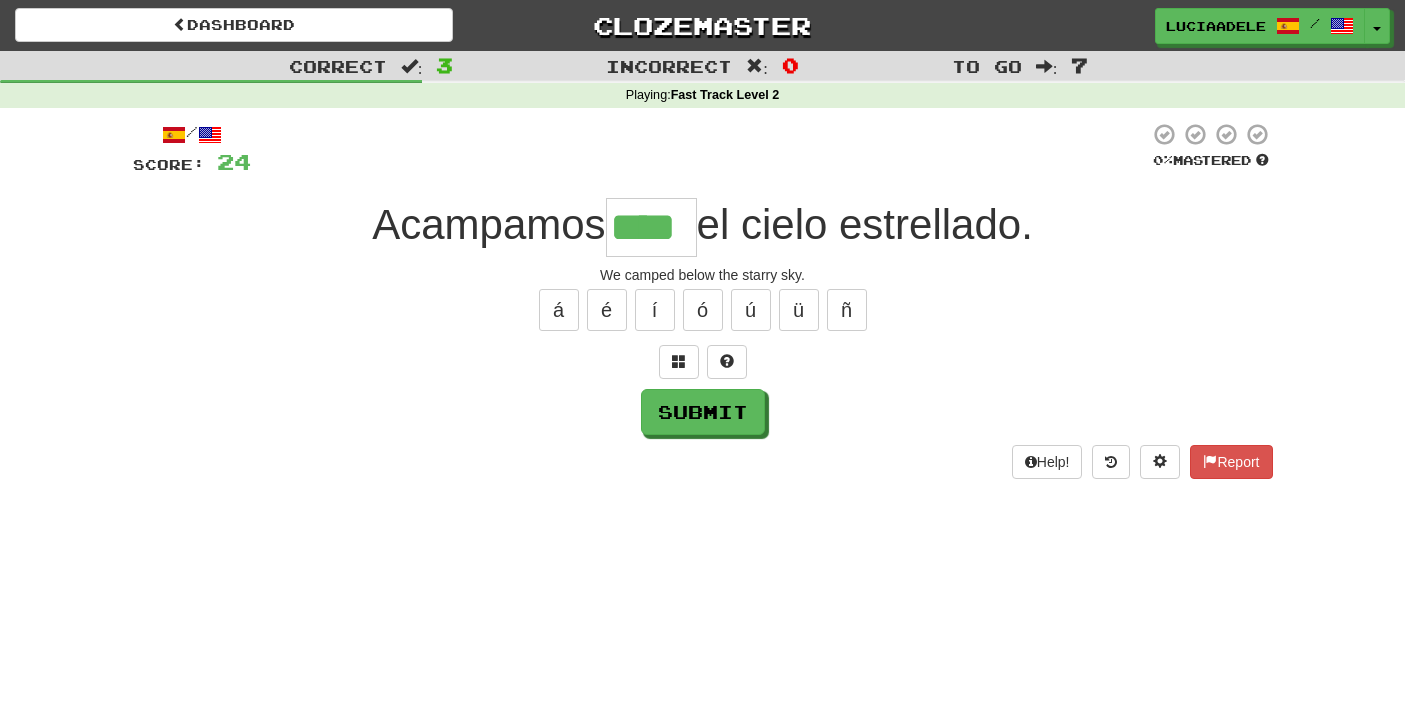 type on "****" 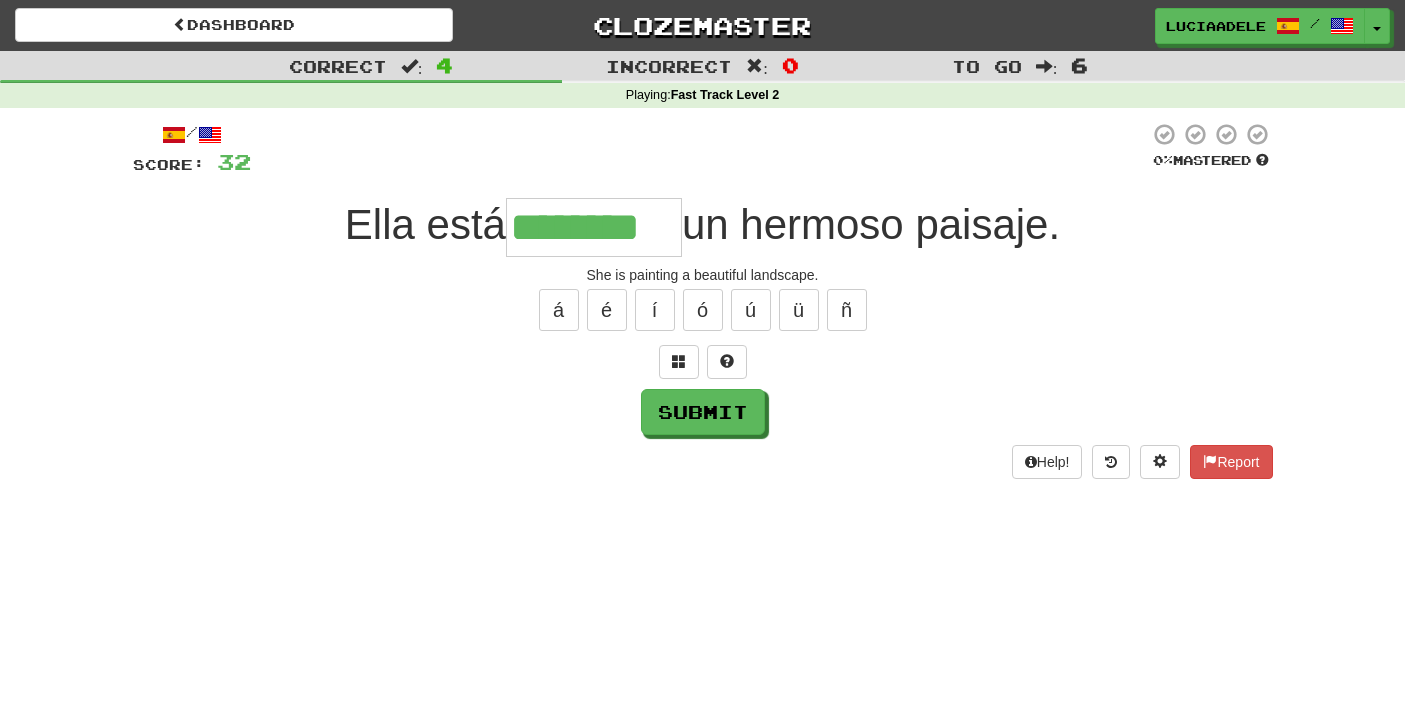 type on "********" 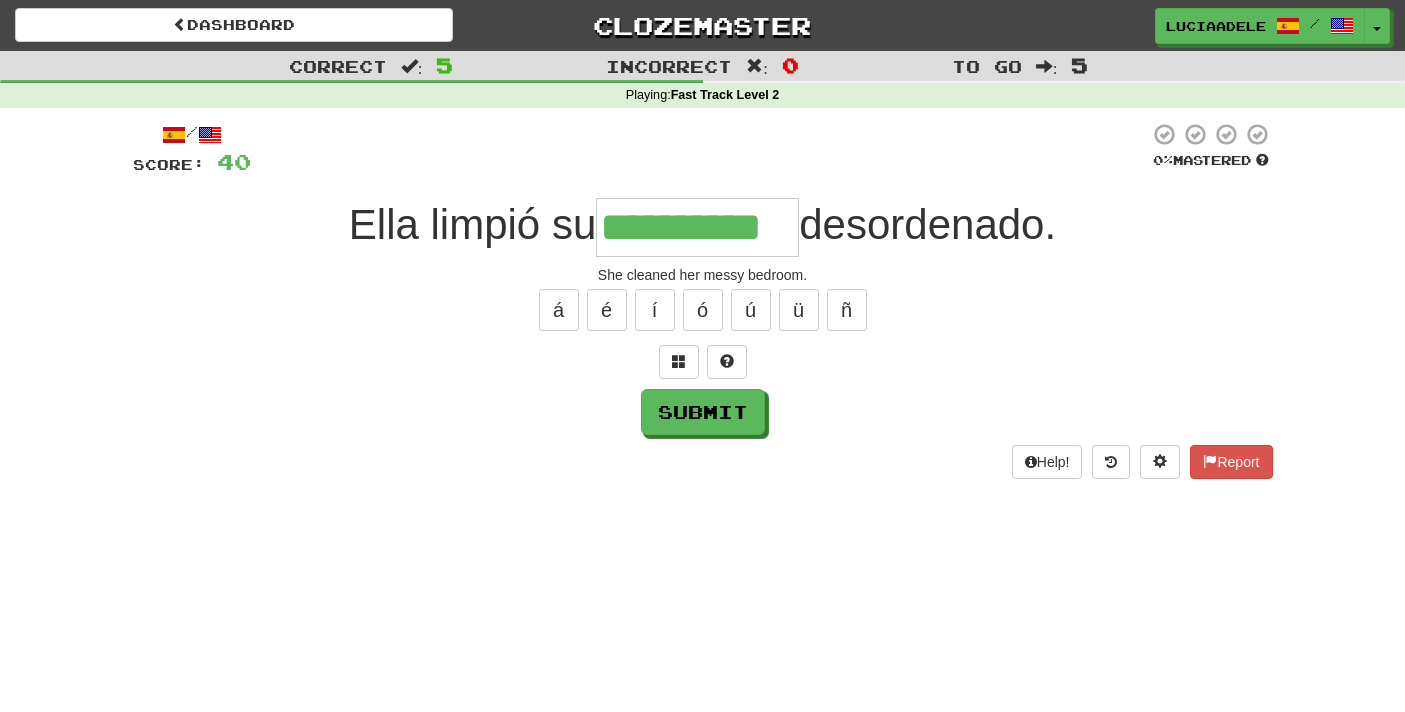 type on "**********" 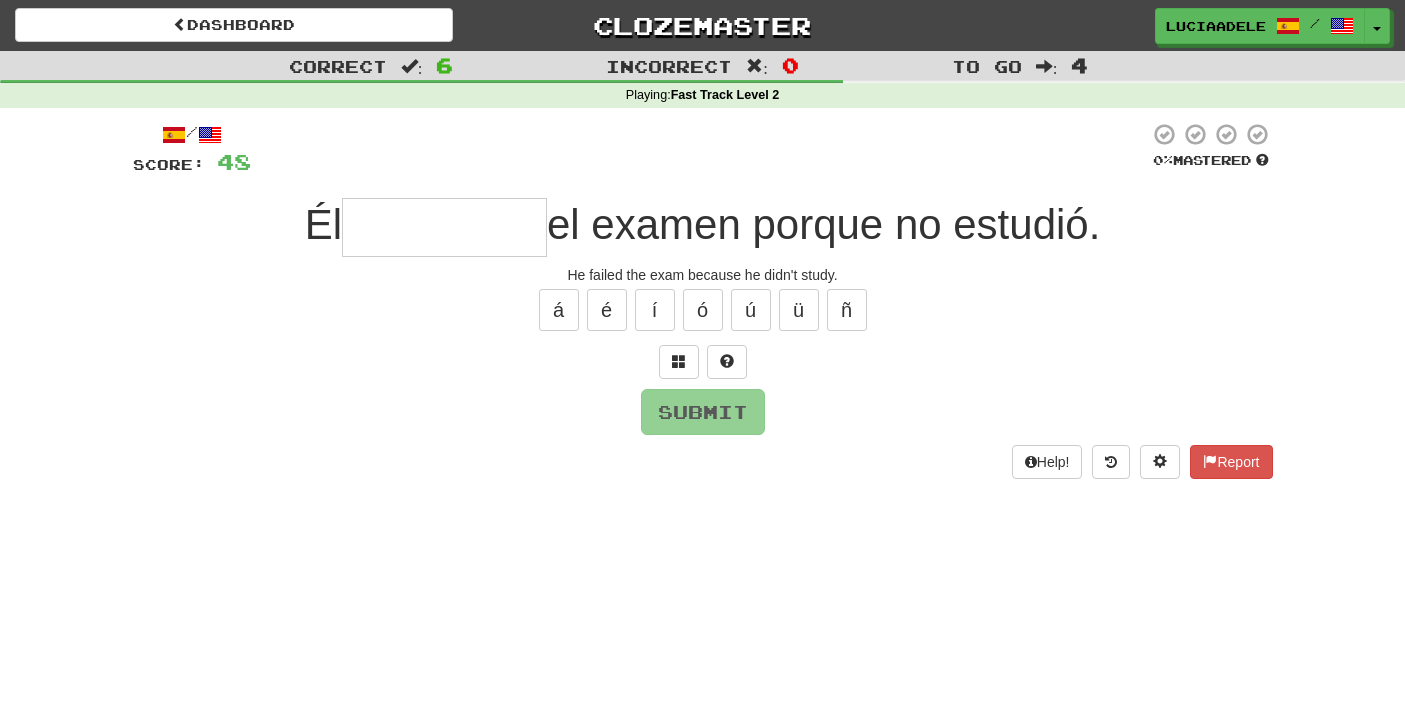 type on "*" 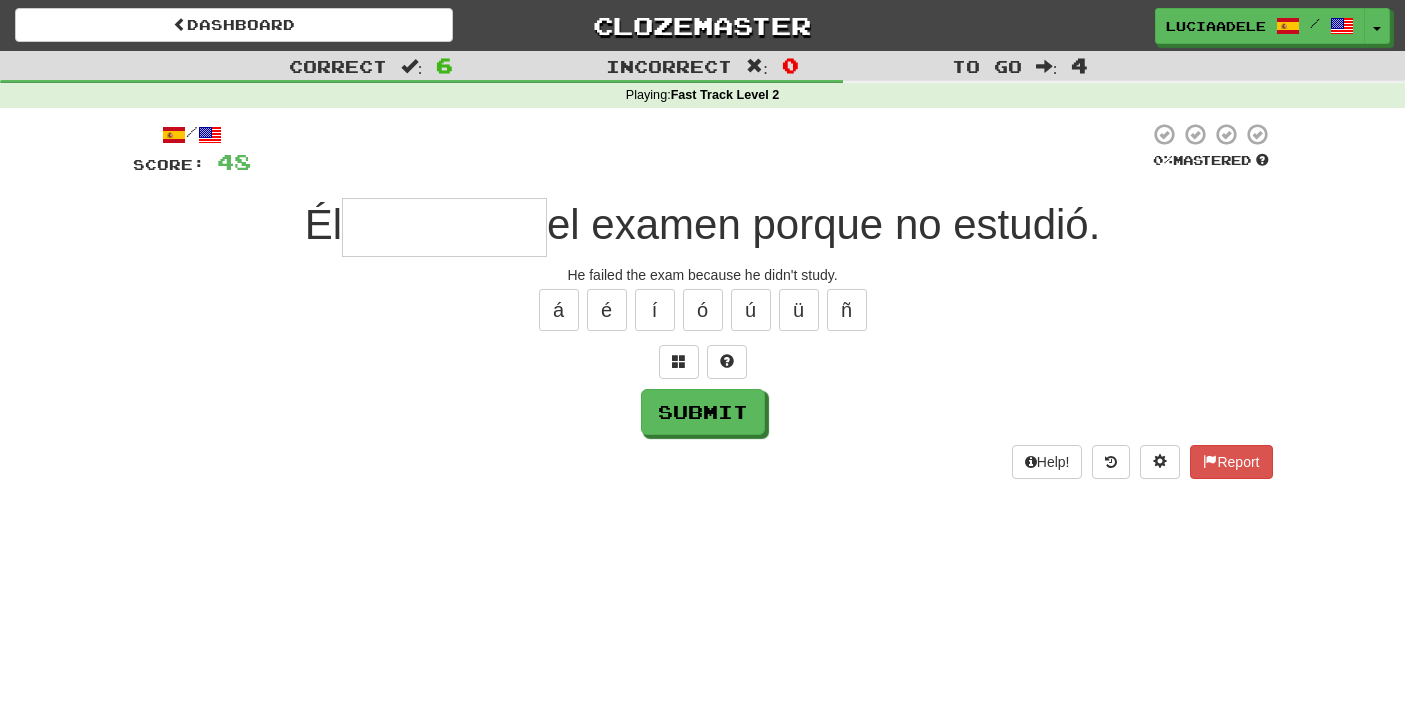 type on "*********" 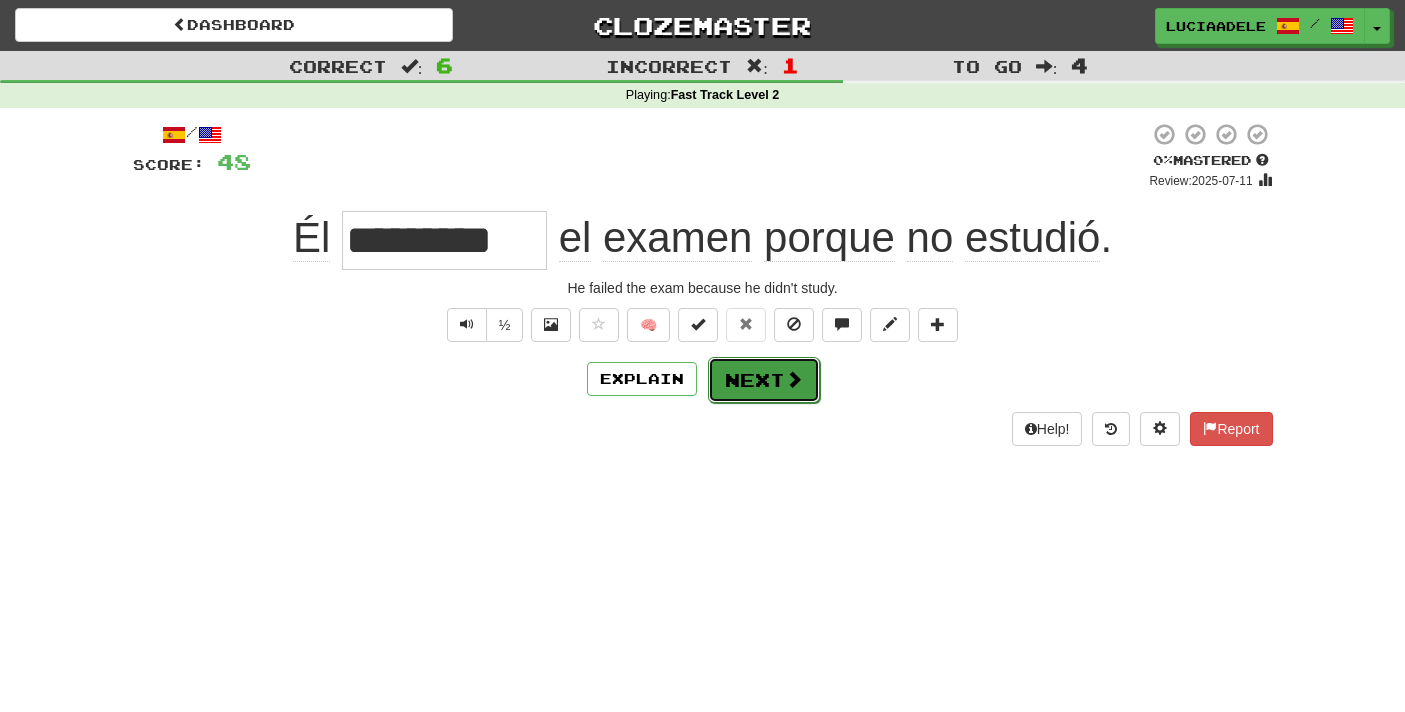 click on "Next" at bounding box center [764, 380] 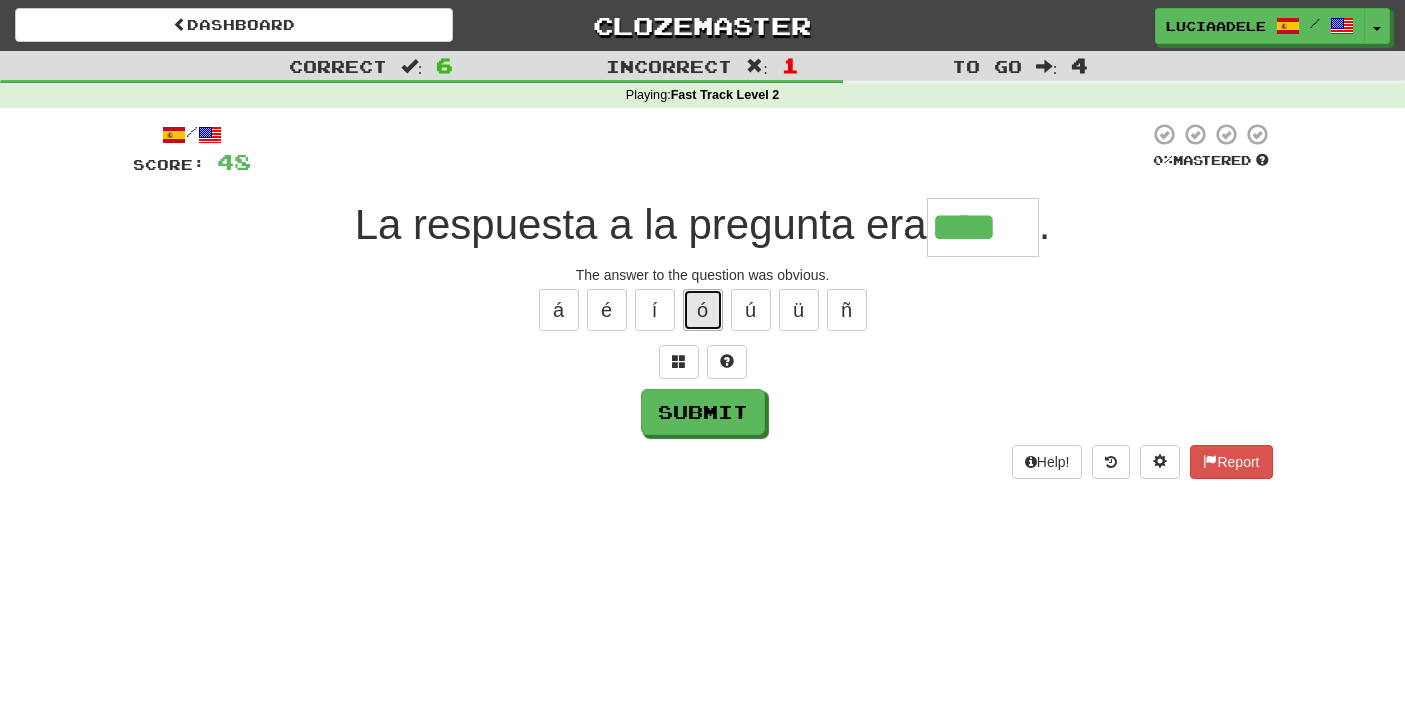 click on "ó" at bounding box center [703, 310] 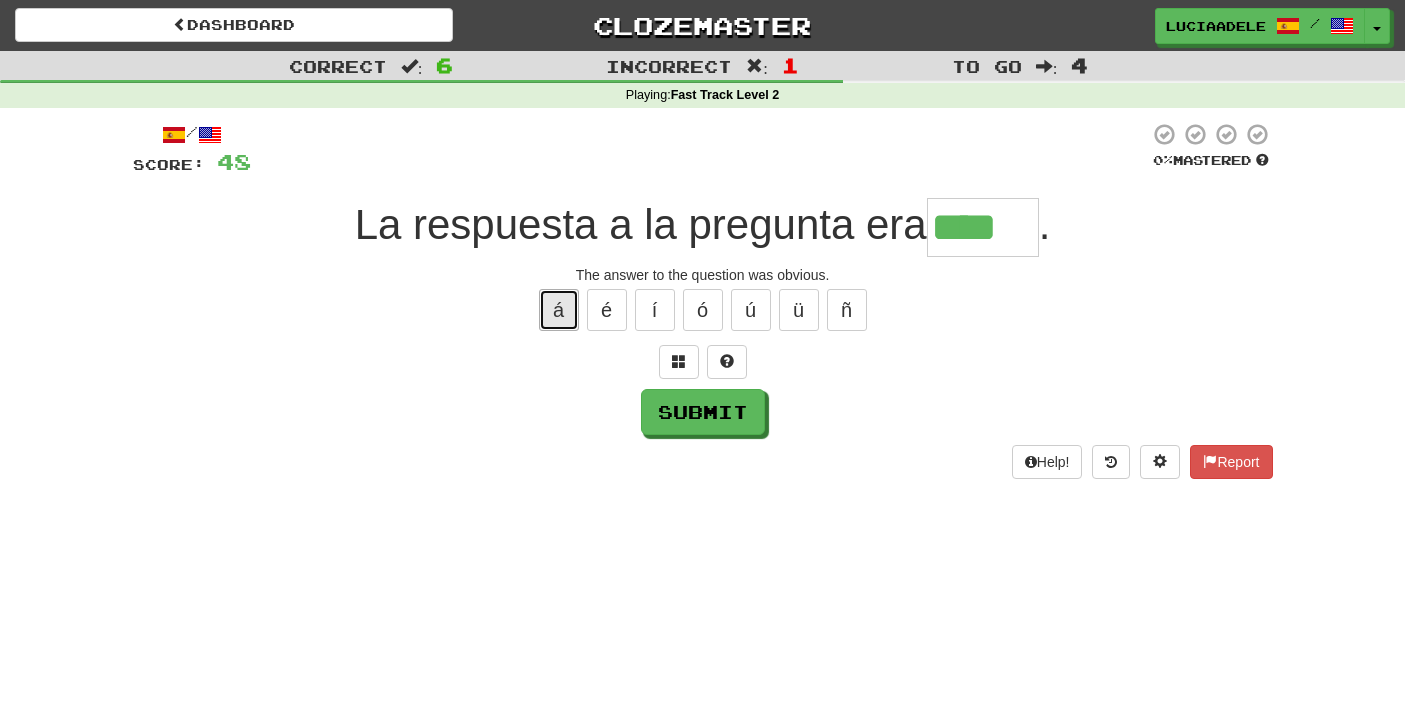 click on "á" at bounding box center (559, 310) 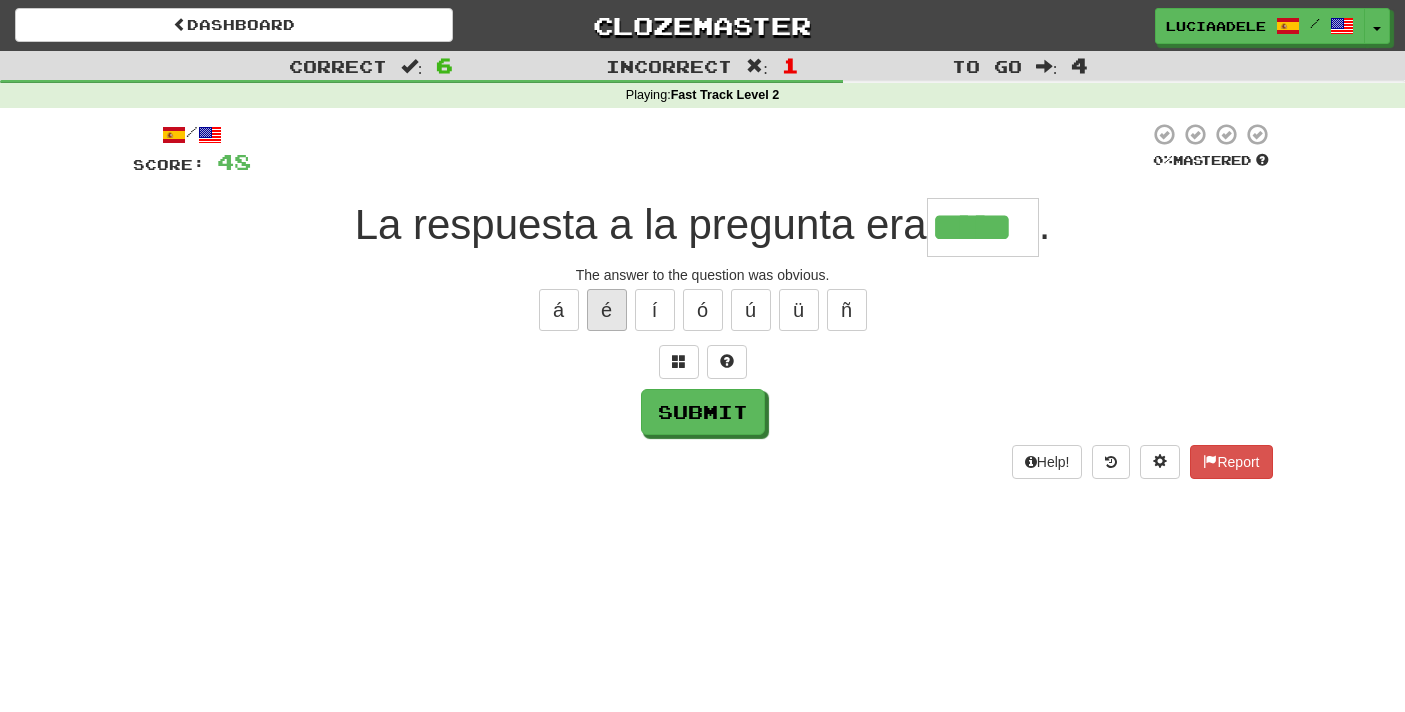 type on "*****" 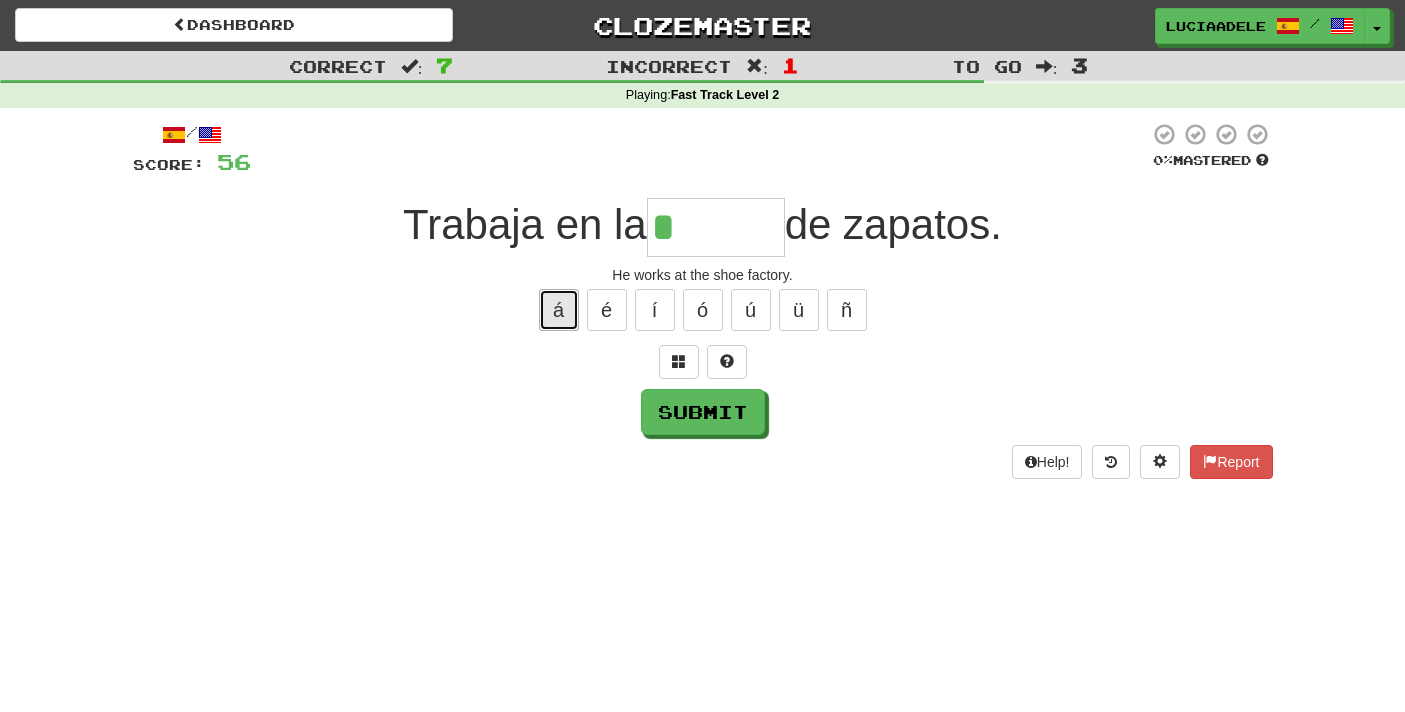 click on "á" at bounding box center (559, 310) 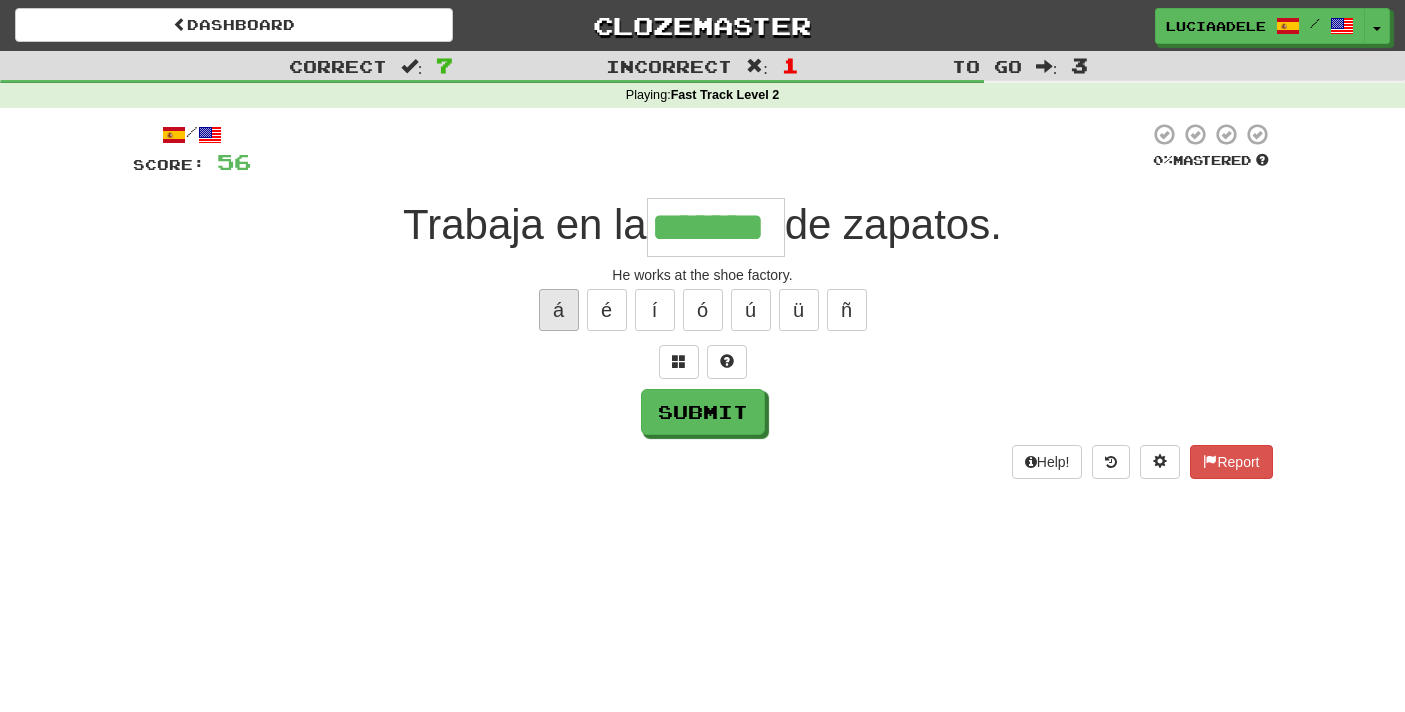 type on "*******" 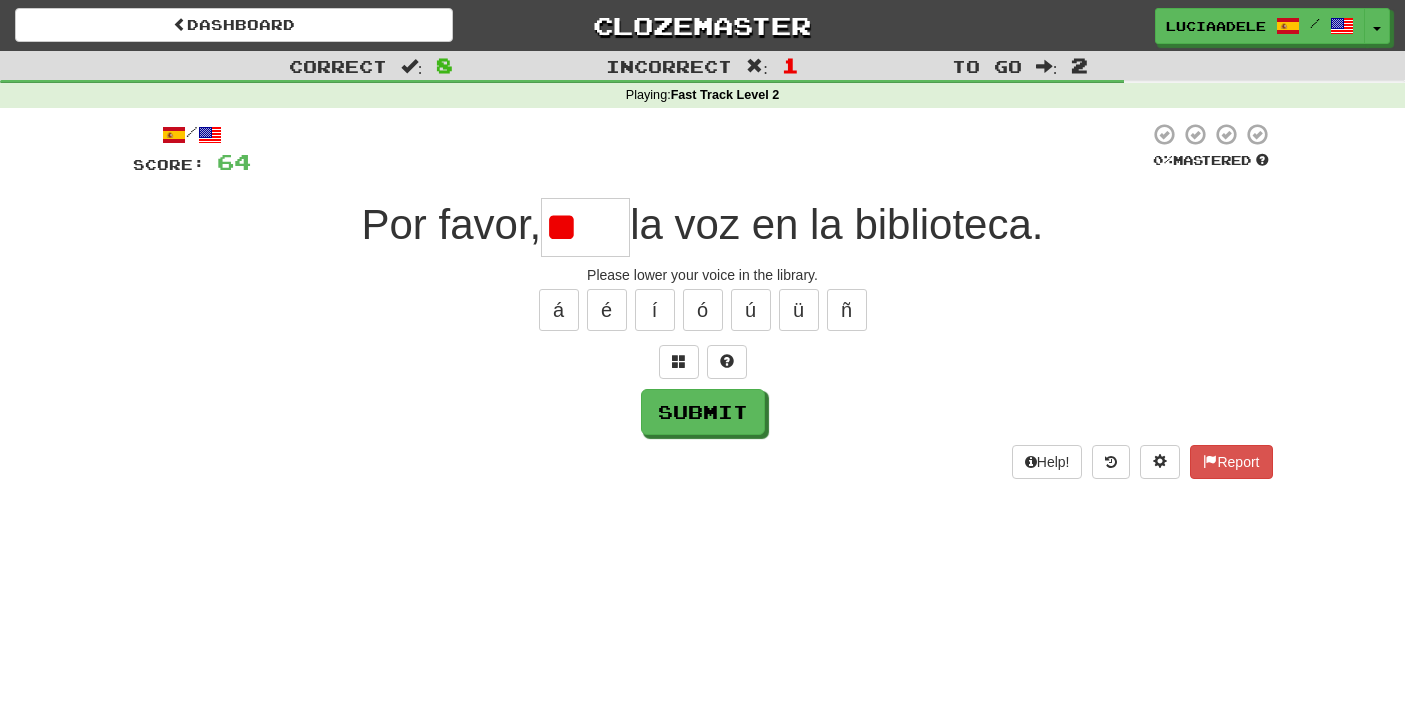 scroll, scrollTop: 0, scrollLeft: 0, axis: both 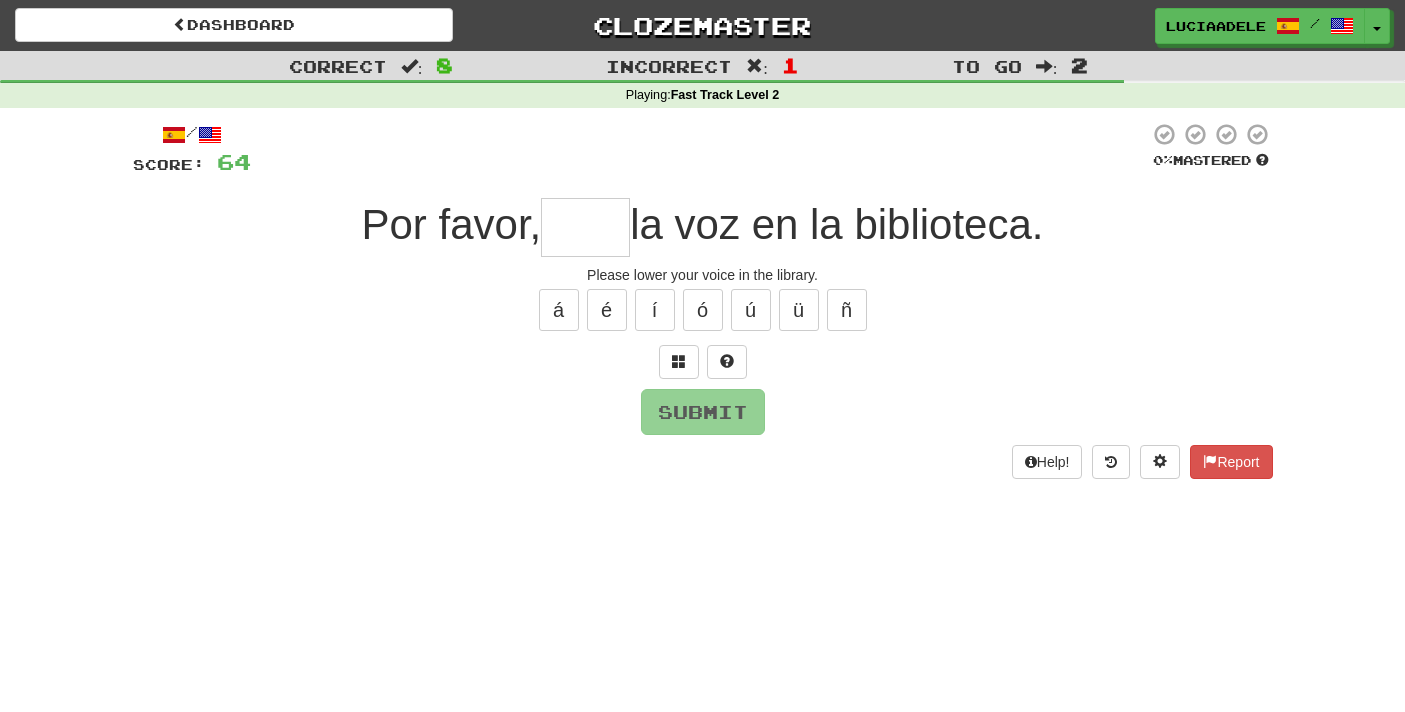 type on "*" 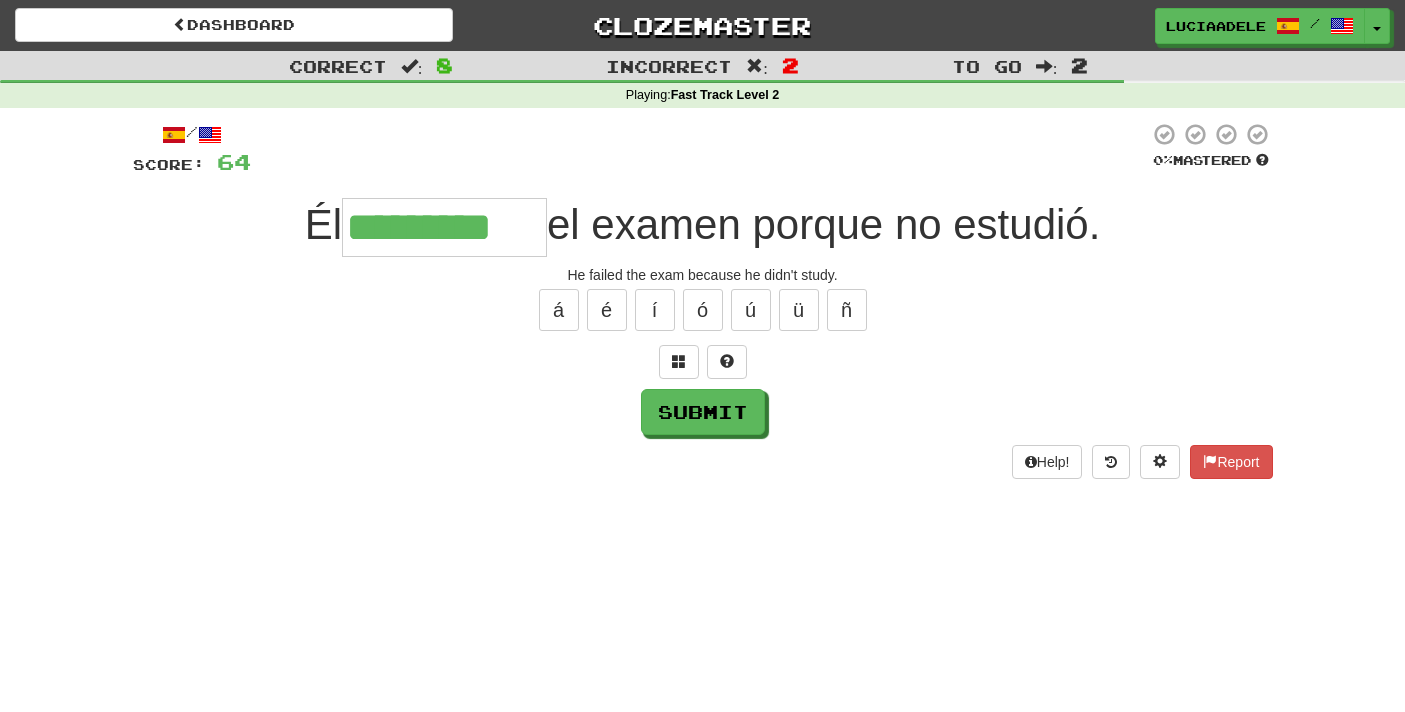 type on "*********" 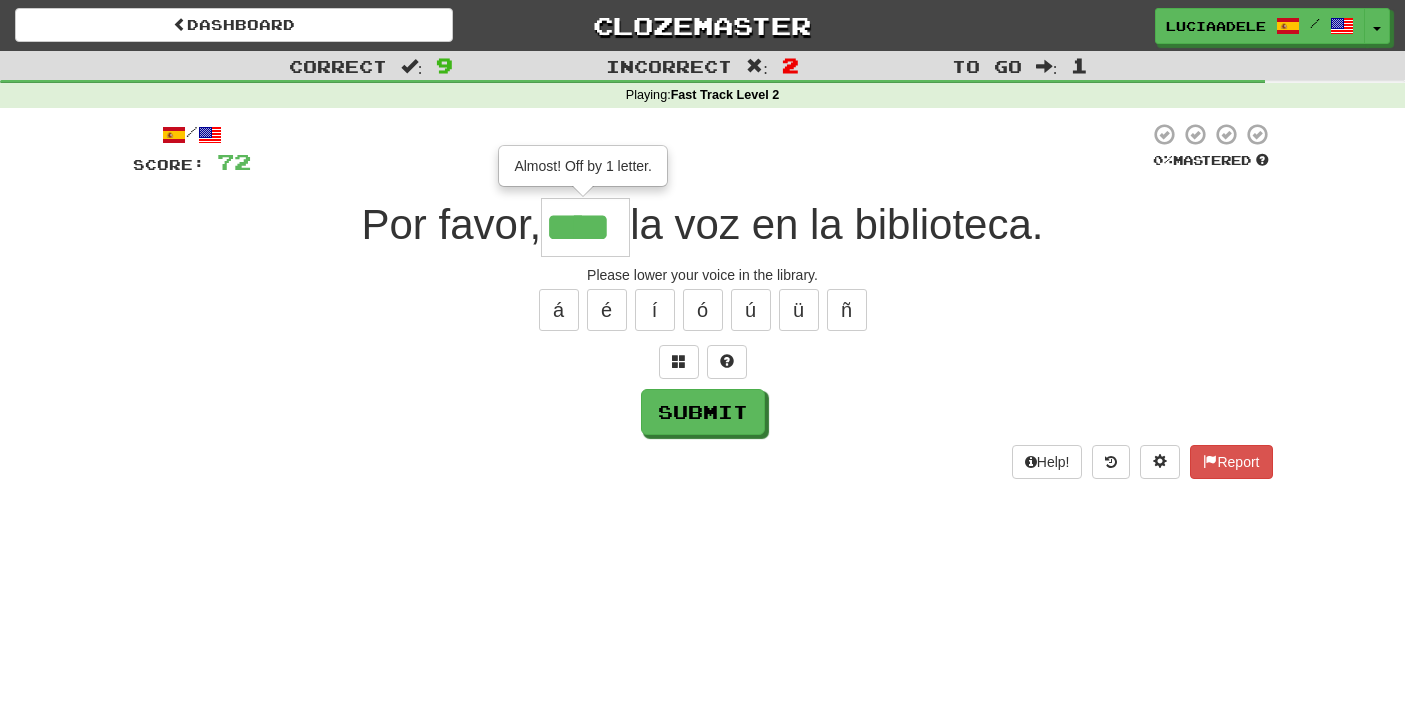 type on "****" 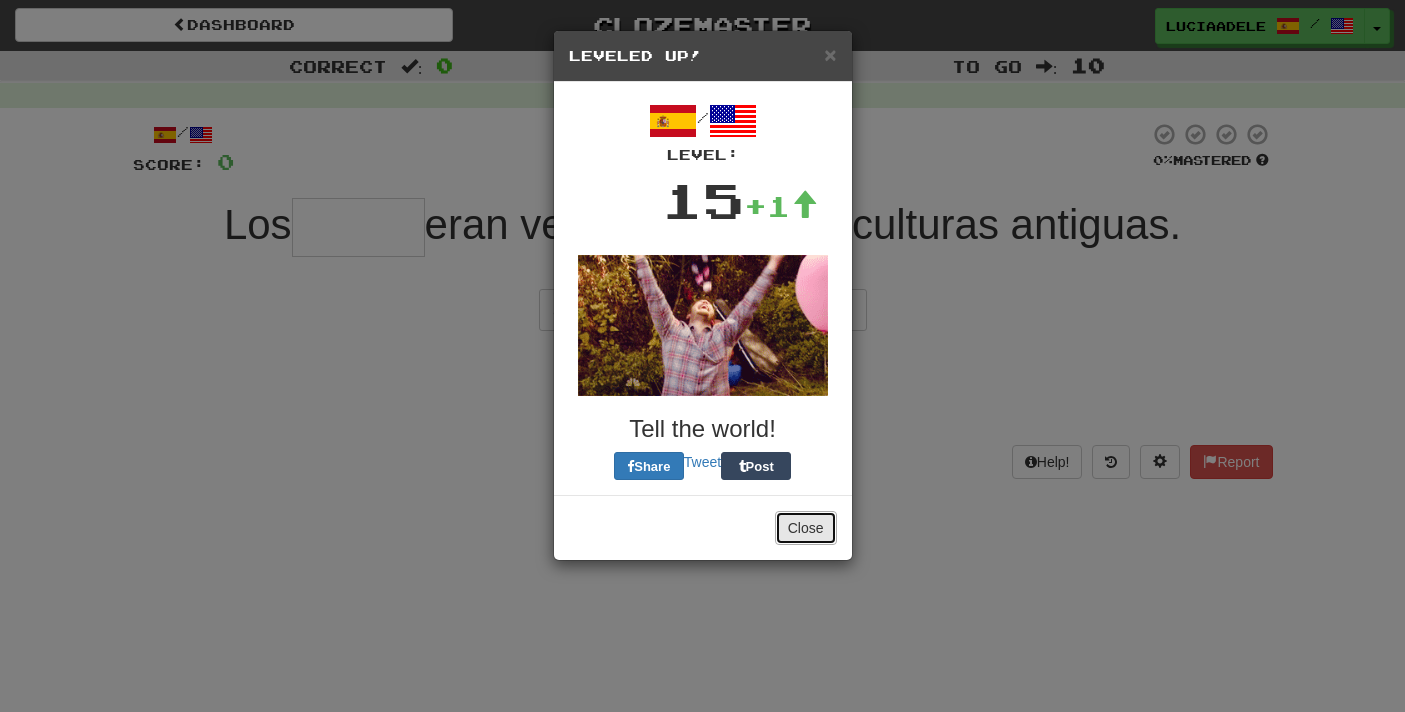 click on "Close" at bounding box center (806, 528) 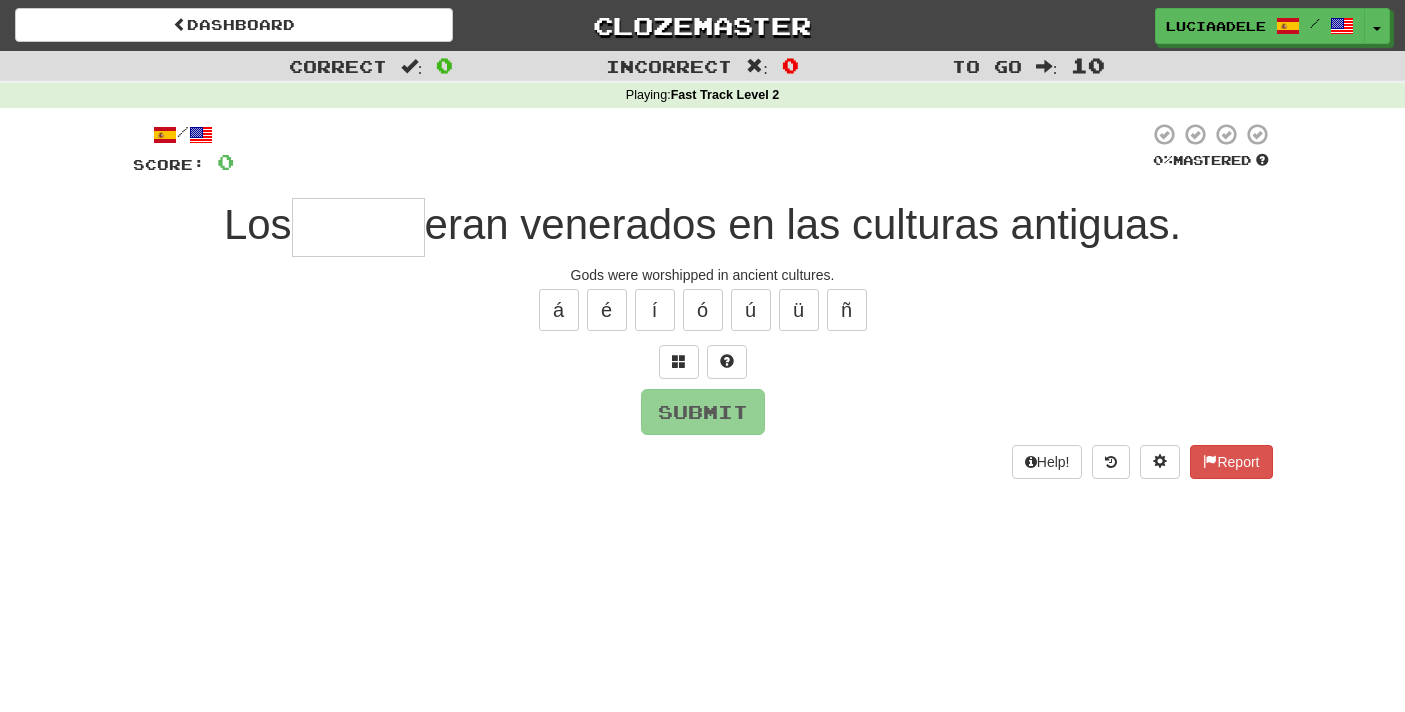 click at bounding box center (358, 227) 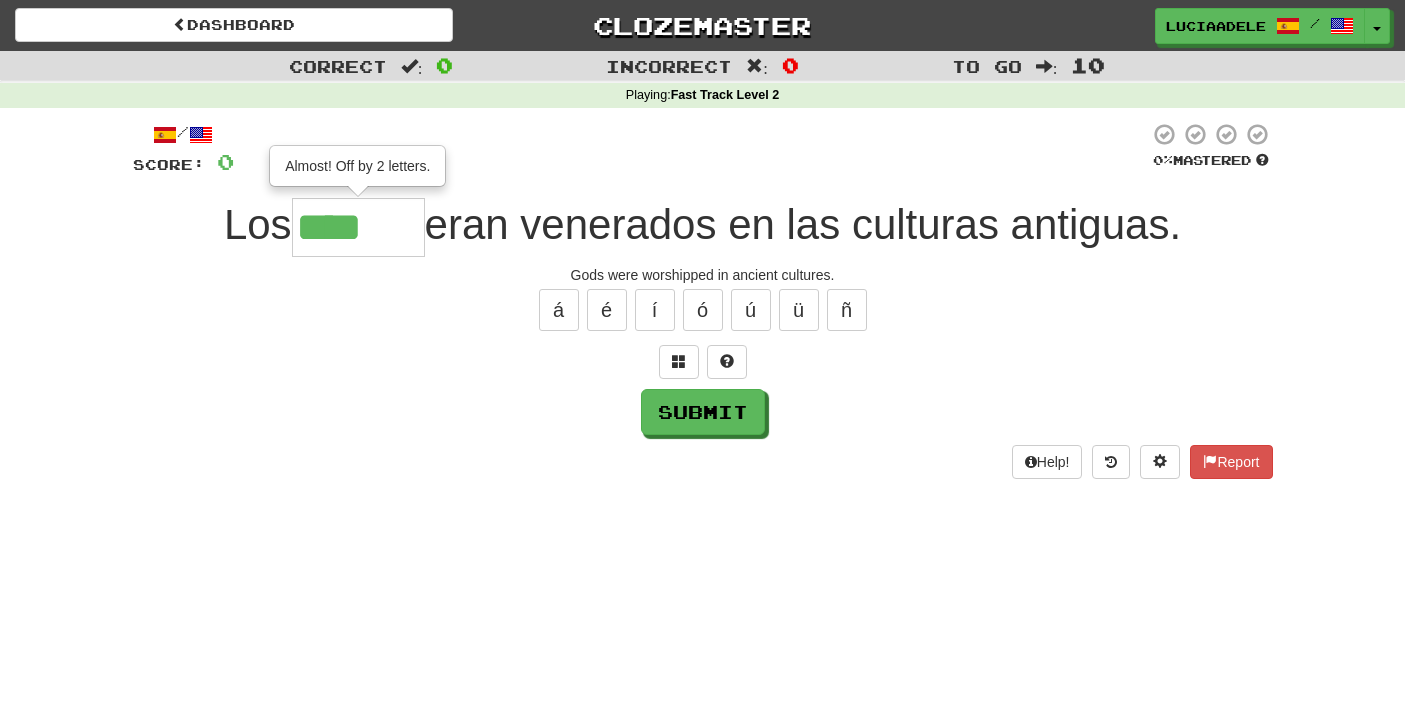 type on "******" 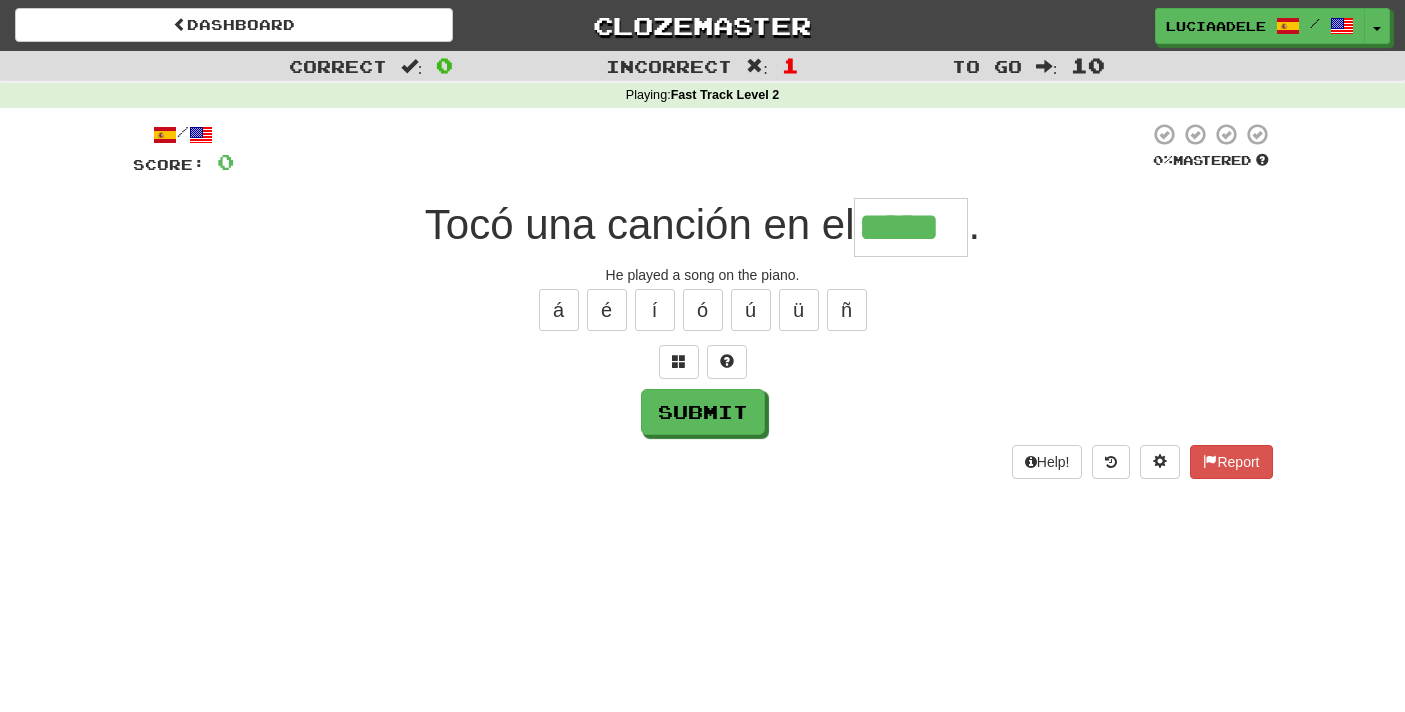 type on "*****" 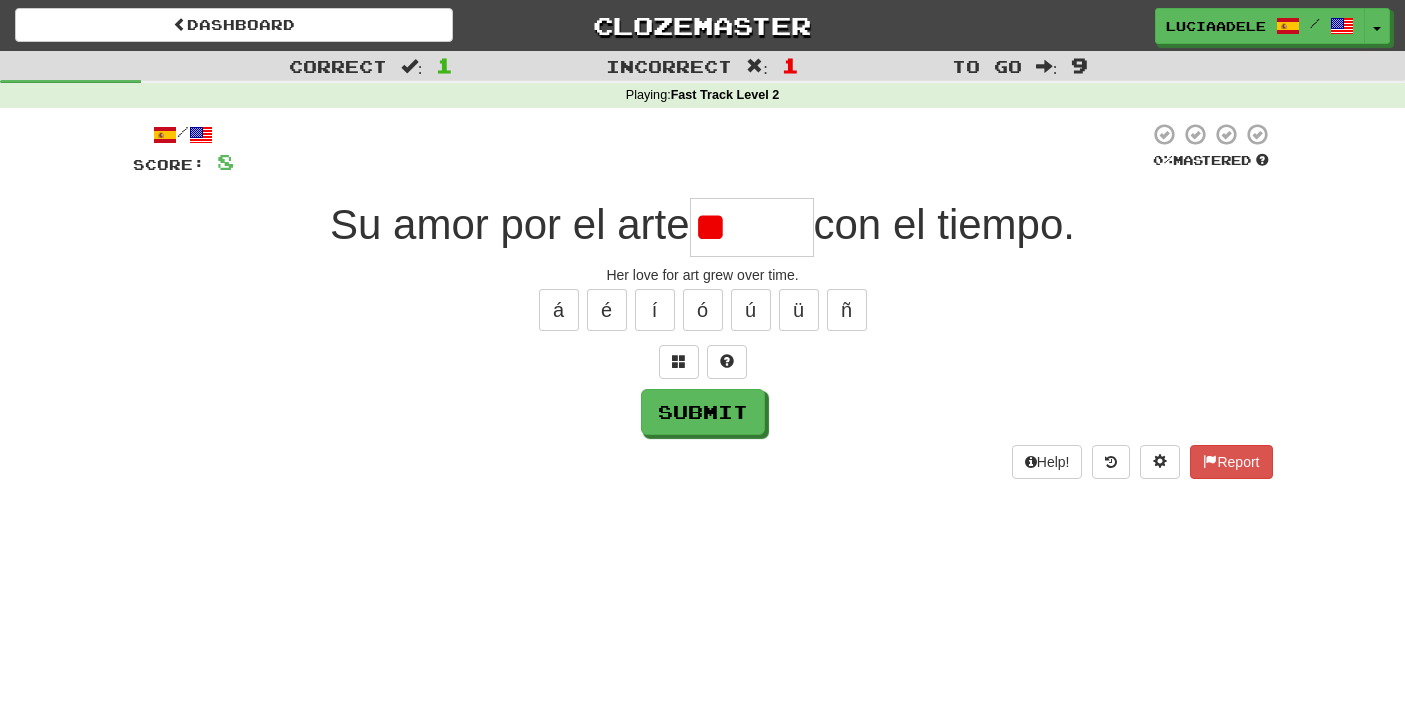type on "*" 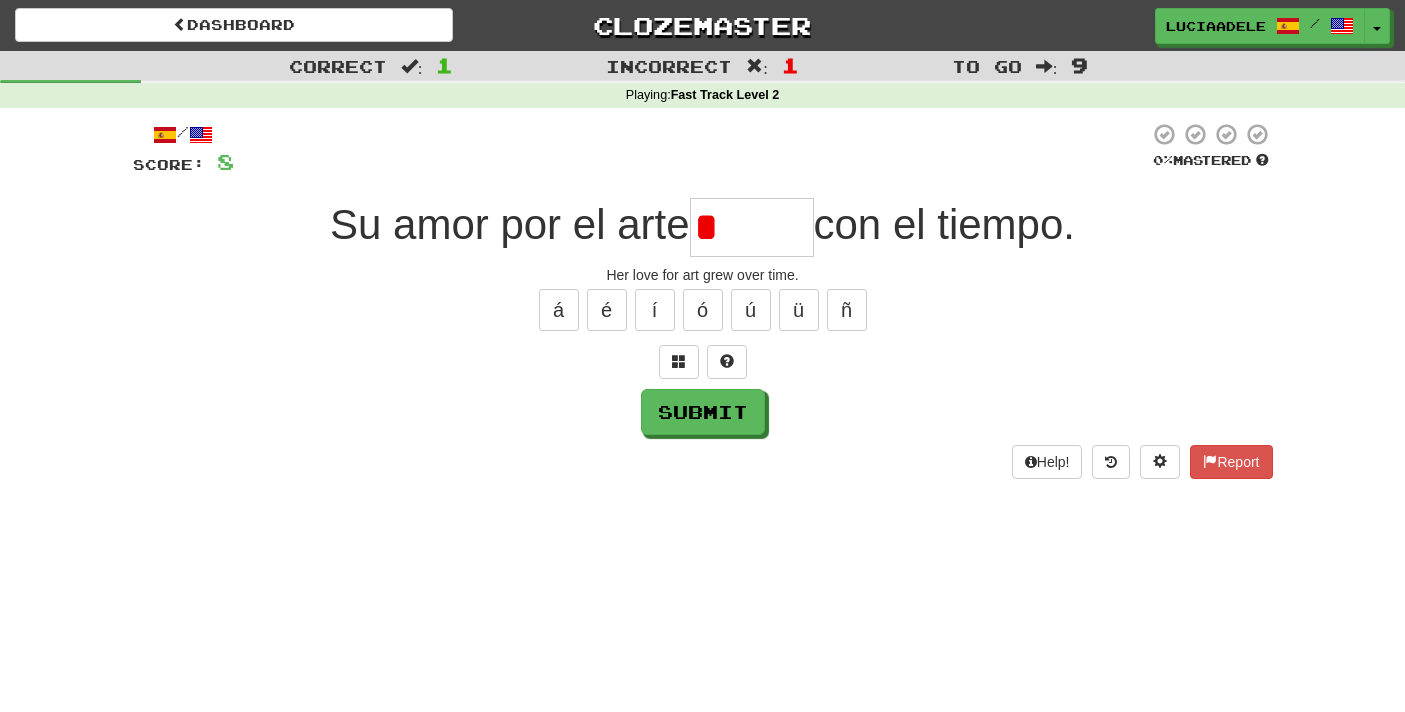 type on "******" 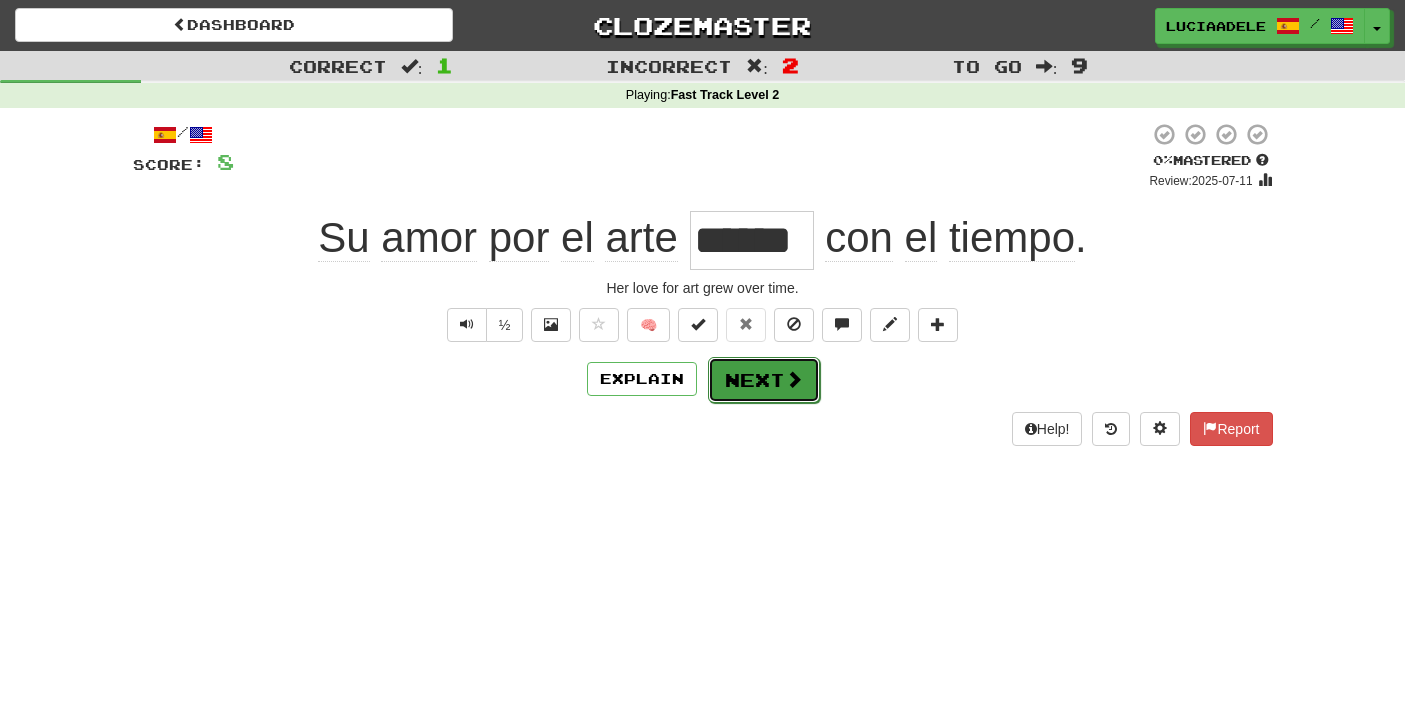 click on "Next" at bounding box center (764, 380) 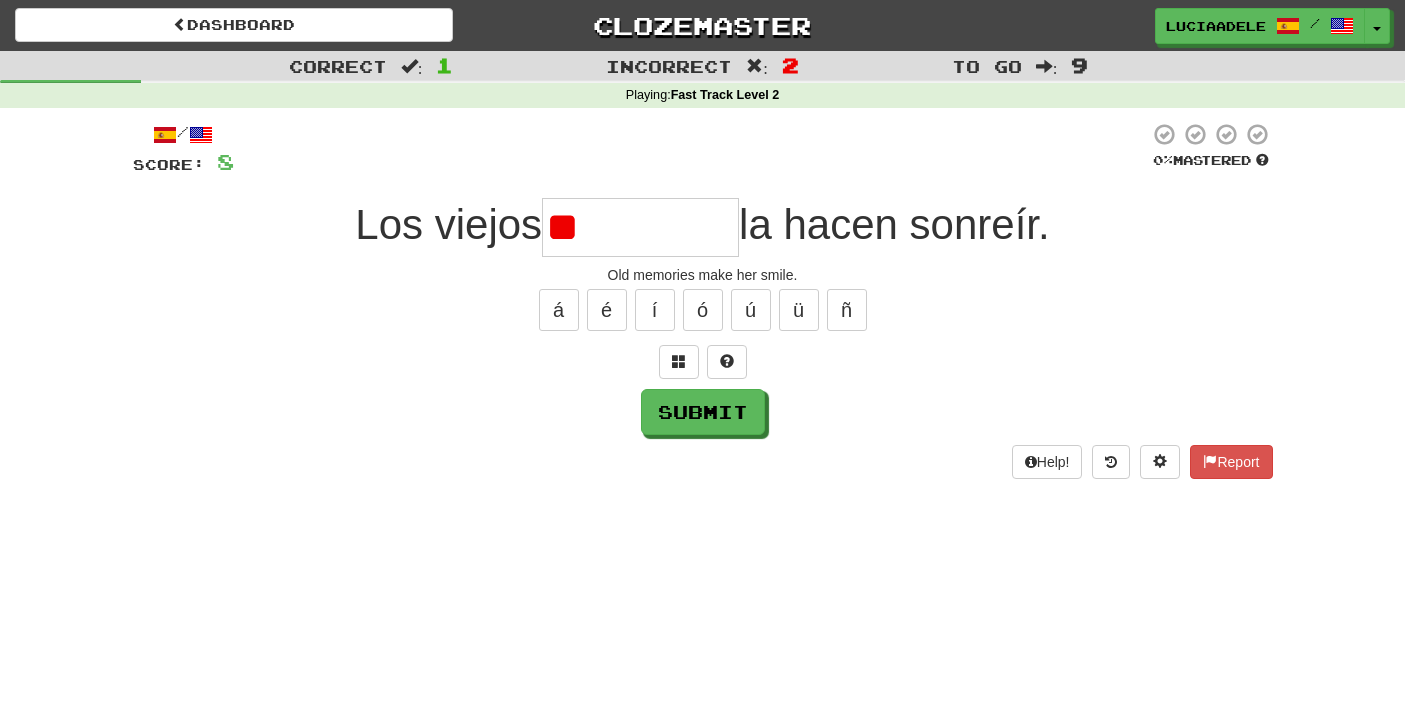 type on "*" 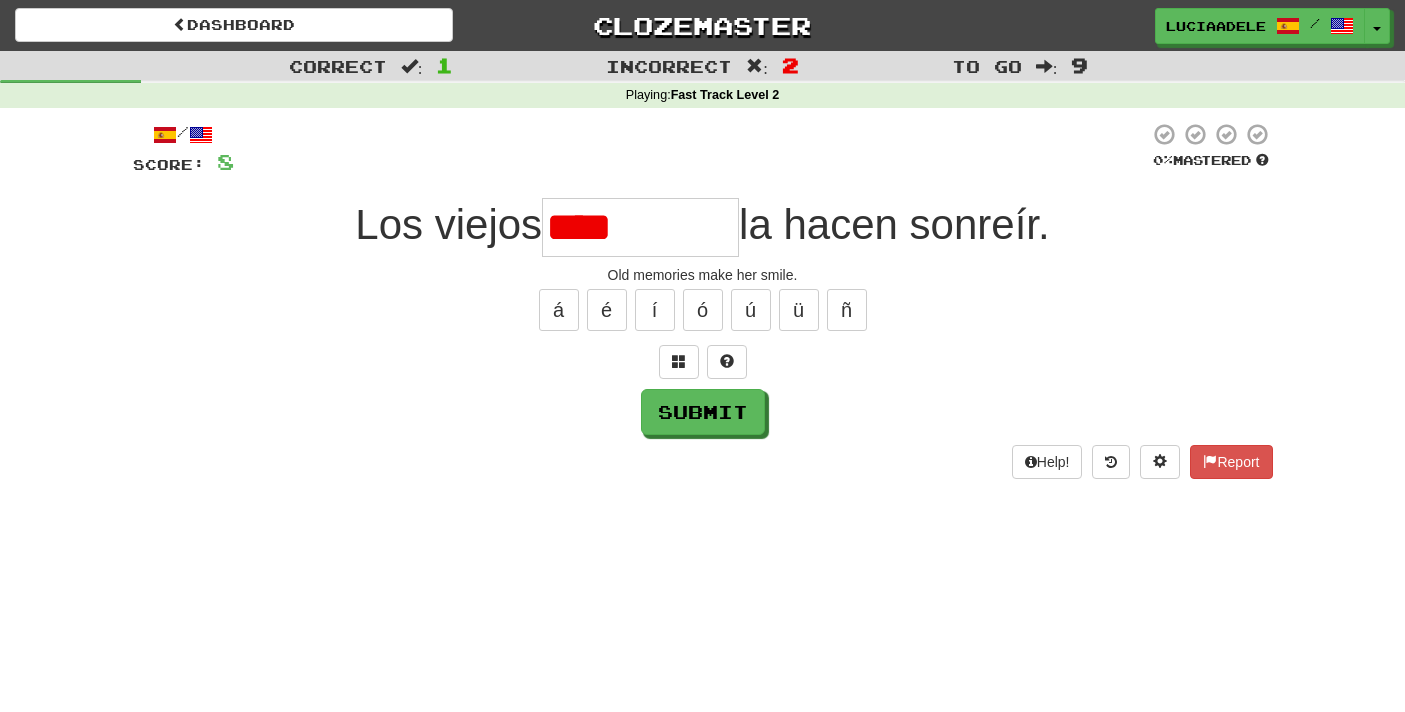 type on "*********" 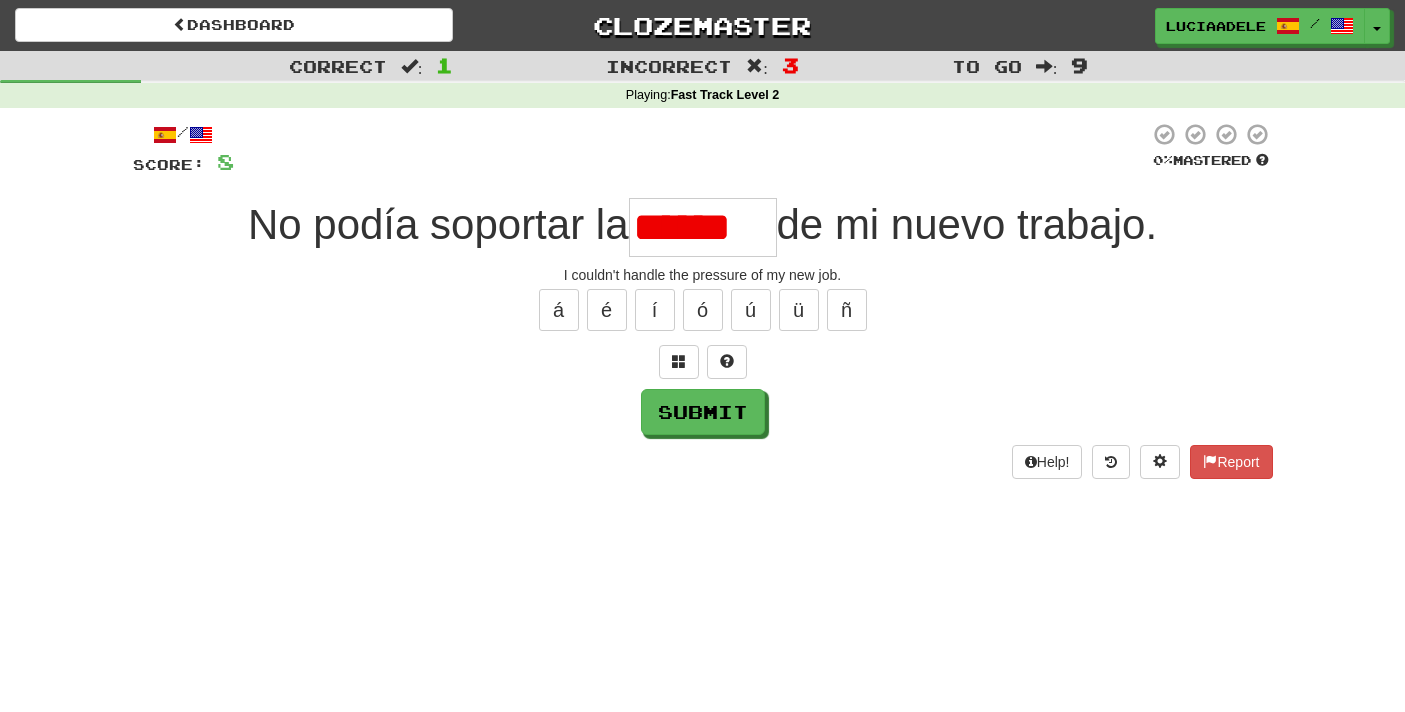 scroll, scrollTop: 0, scrollLeft: 0, axis: both 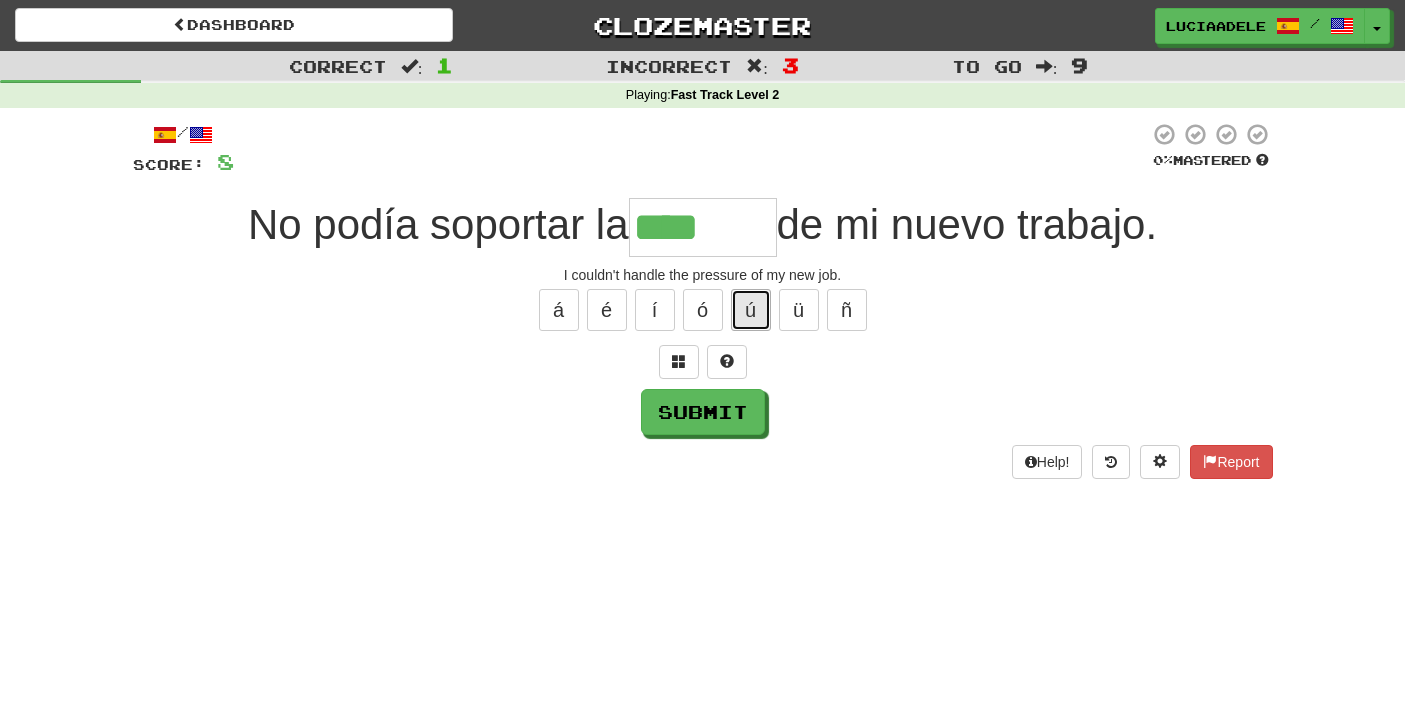 click on "ú" at bounding box center [751, 310] 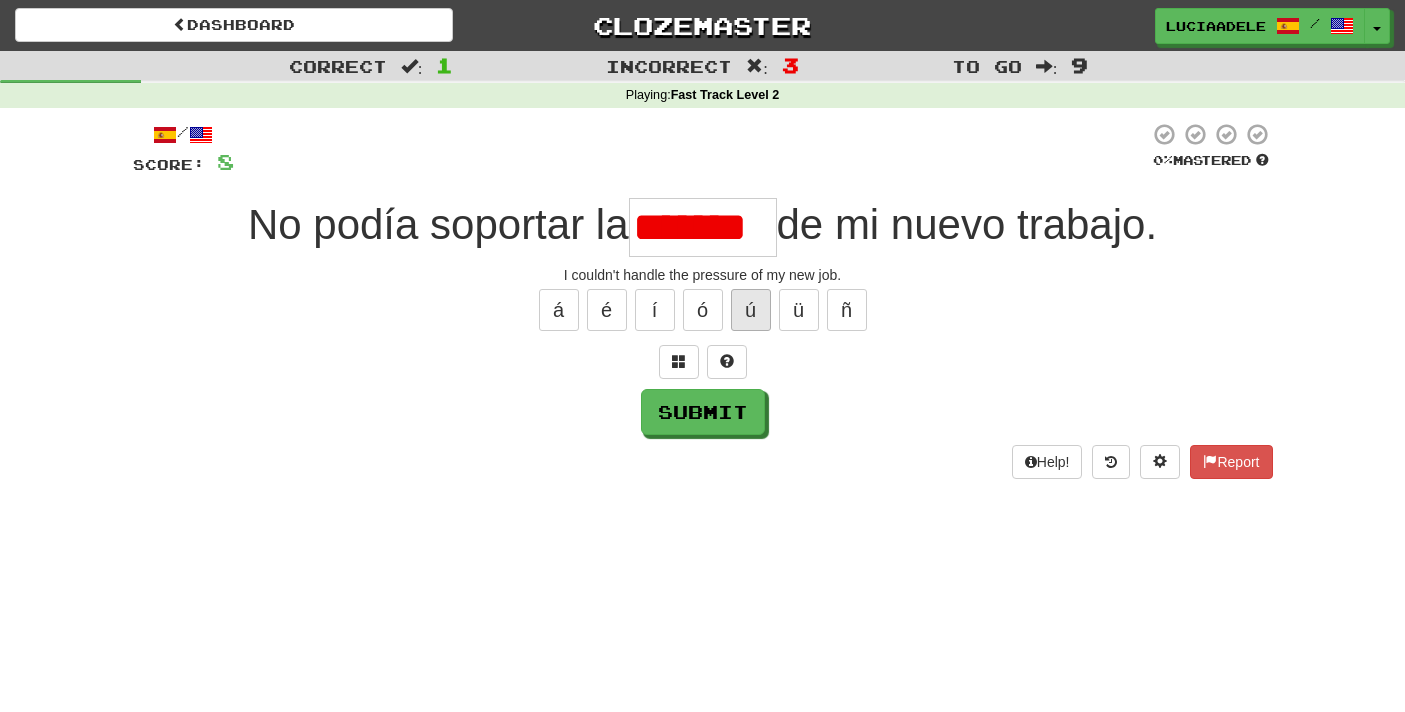 scroll, scrollTop: 0, scrollLeft: 1, axis: horizontal 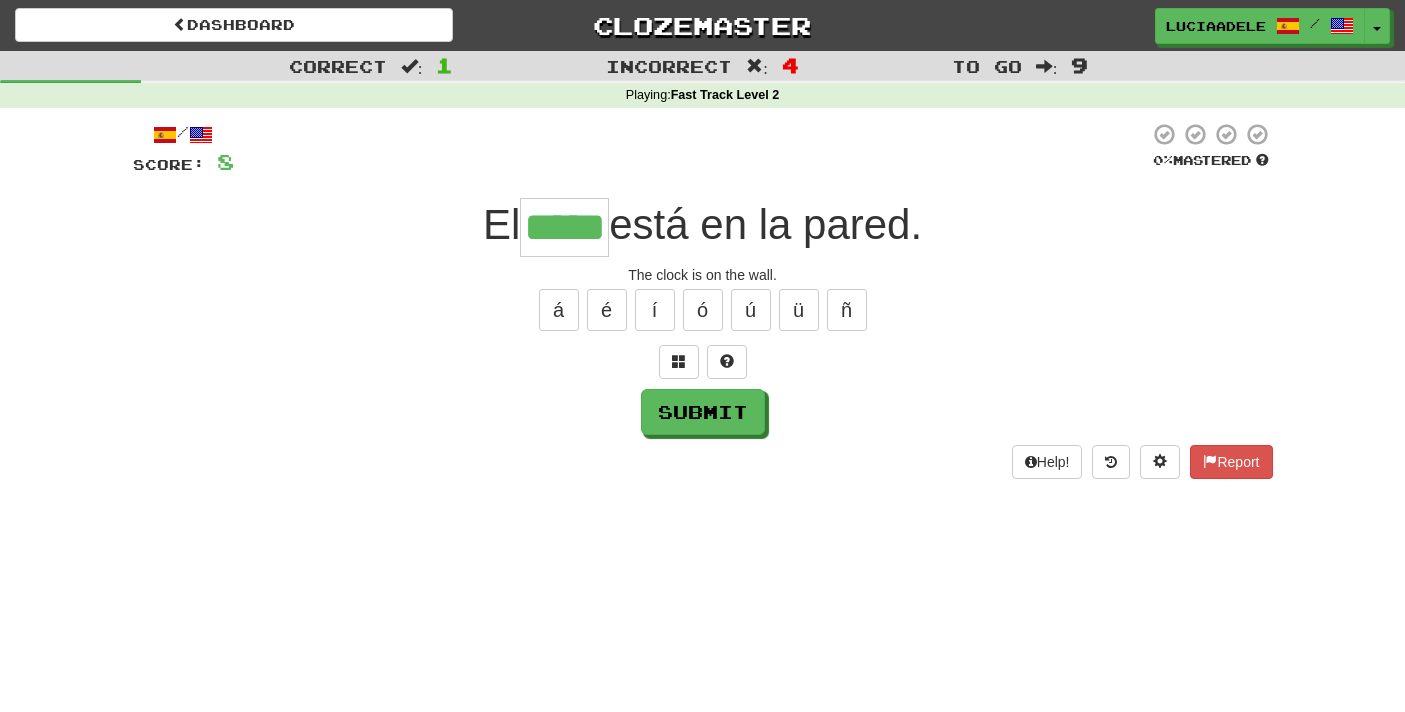 type on "*****" 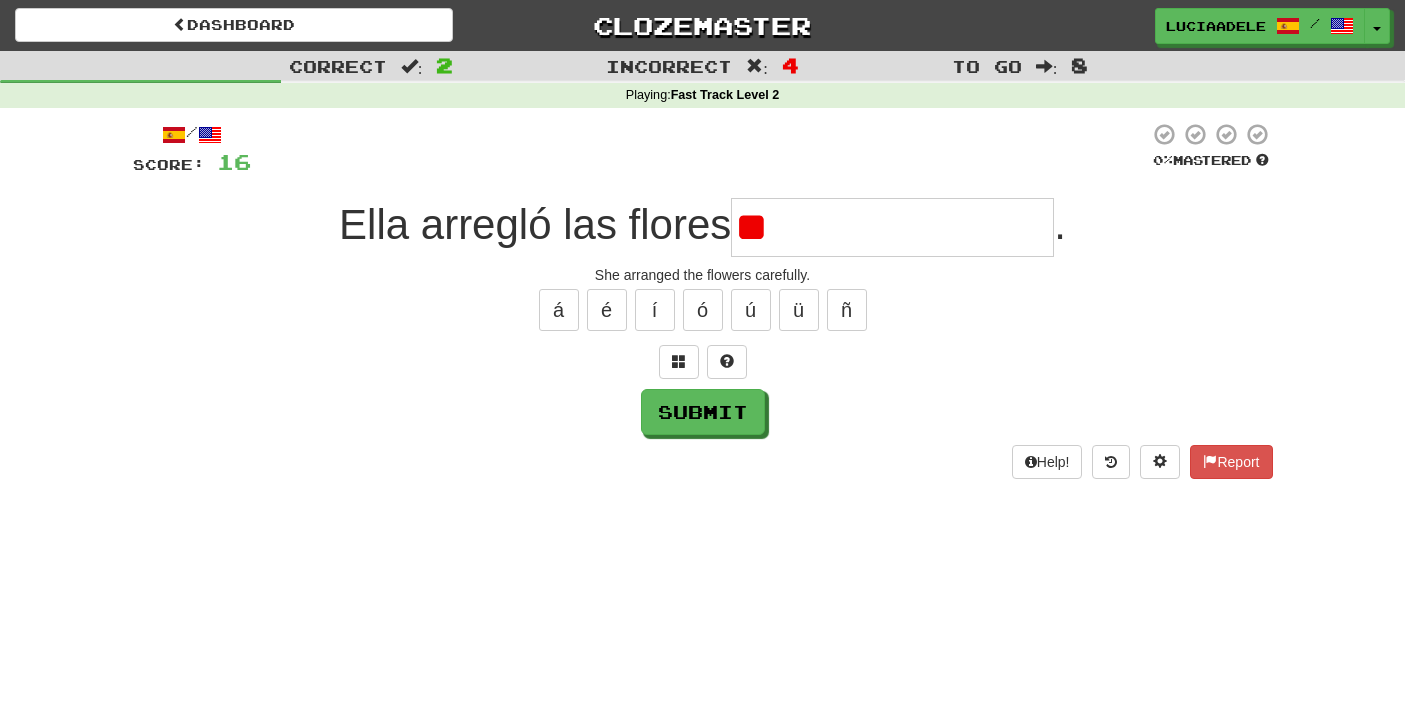 type on "*" 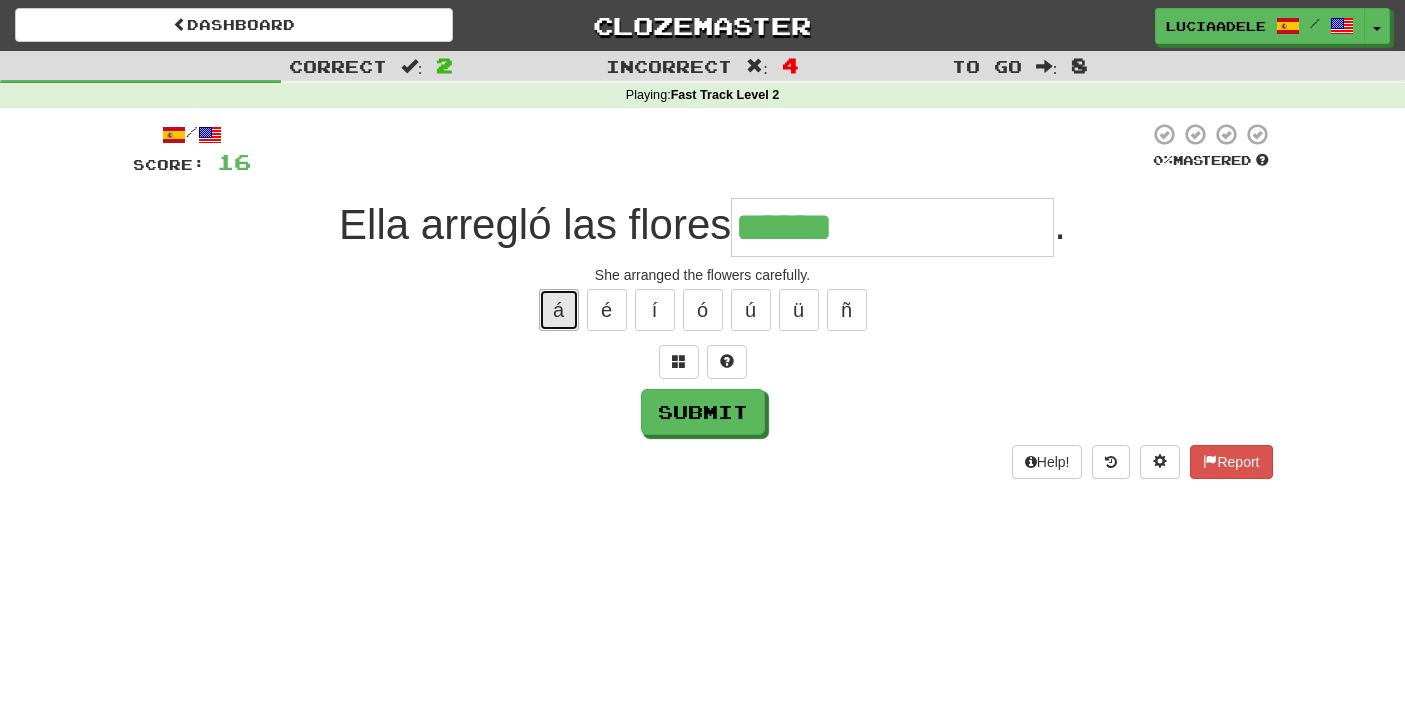 click on "á" at bounding box center [559, 310] 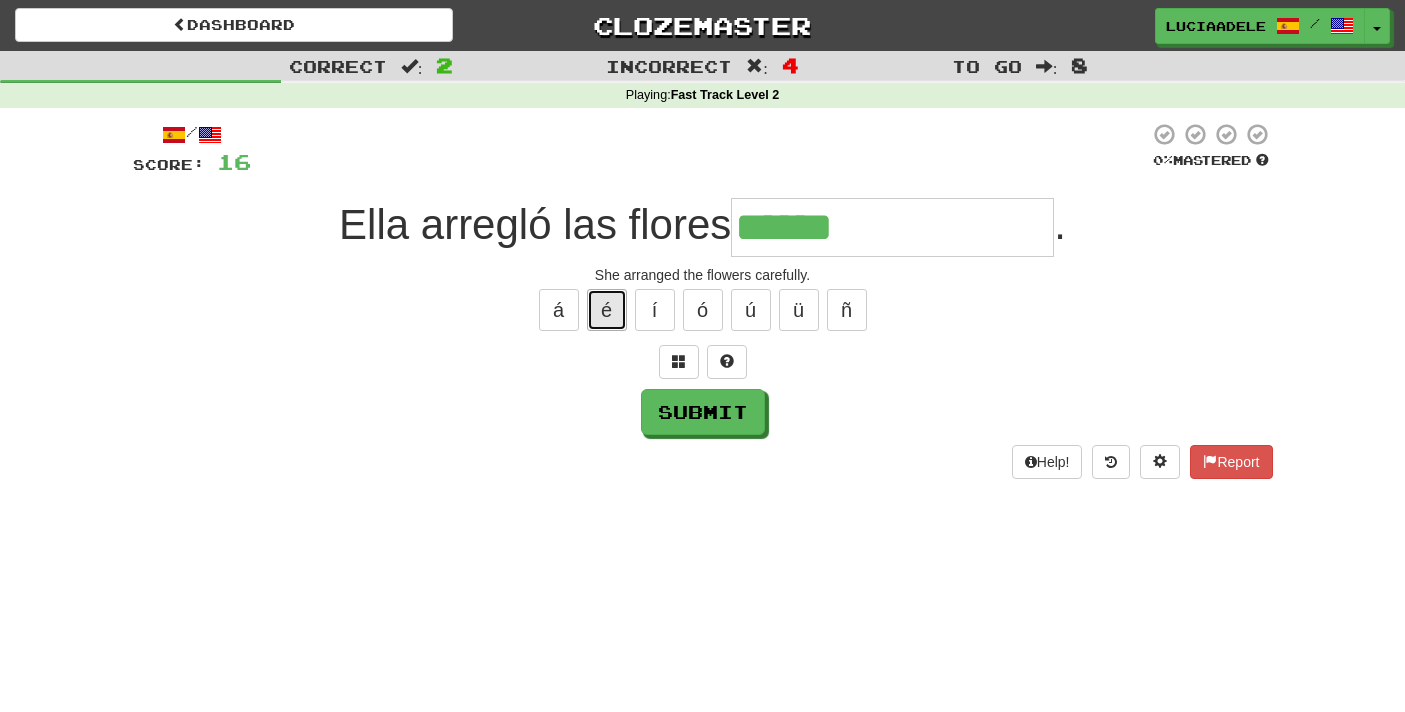 click on "é" at bounding box center (607, 310) 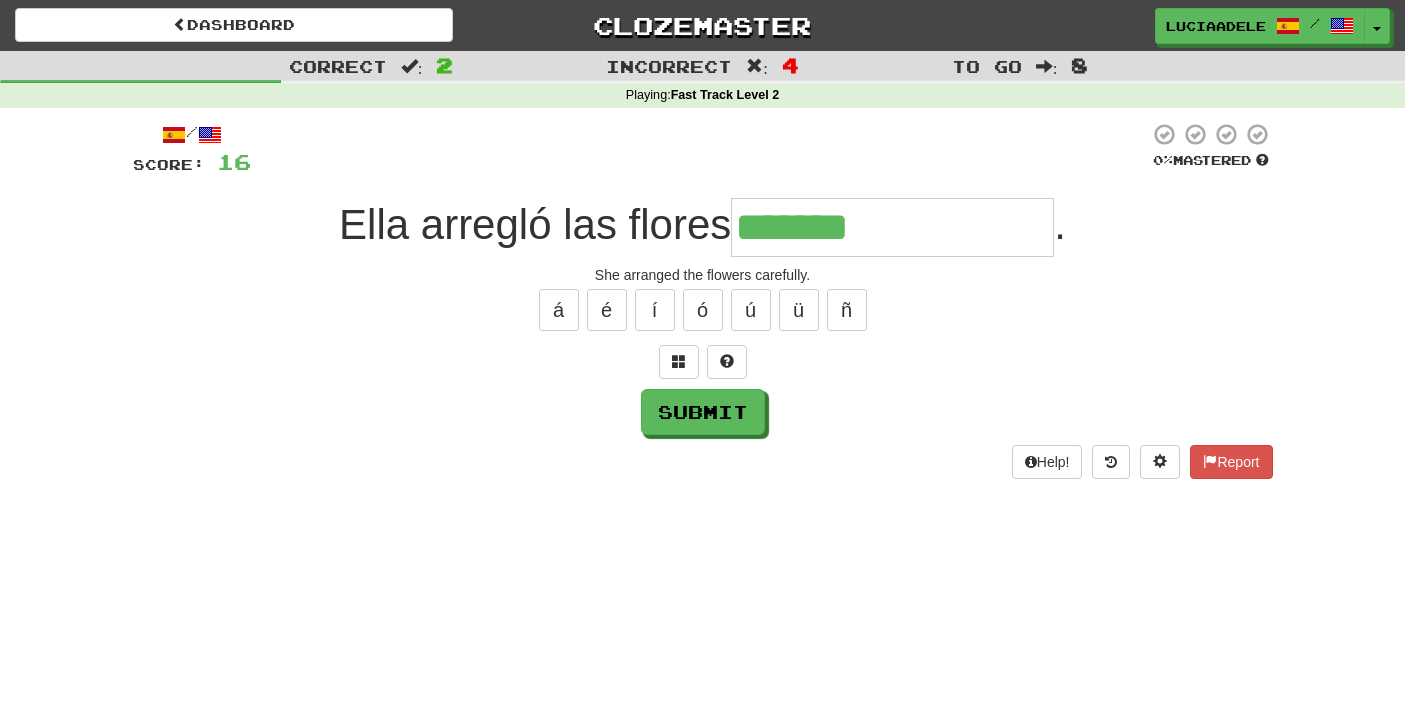 type on "**********" 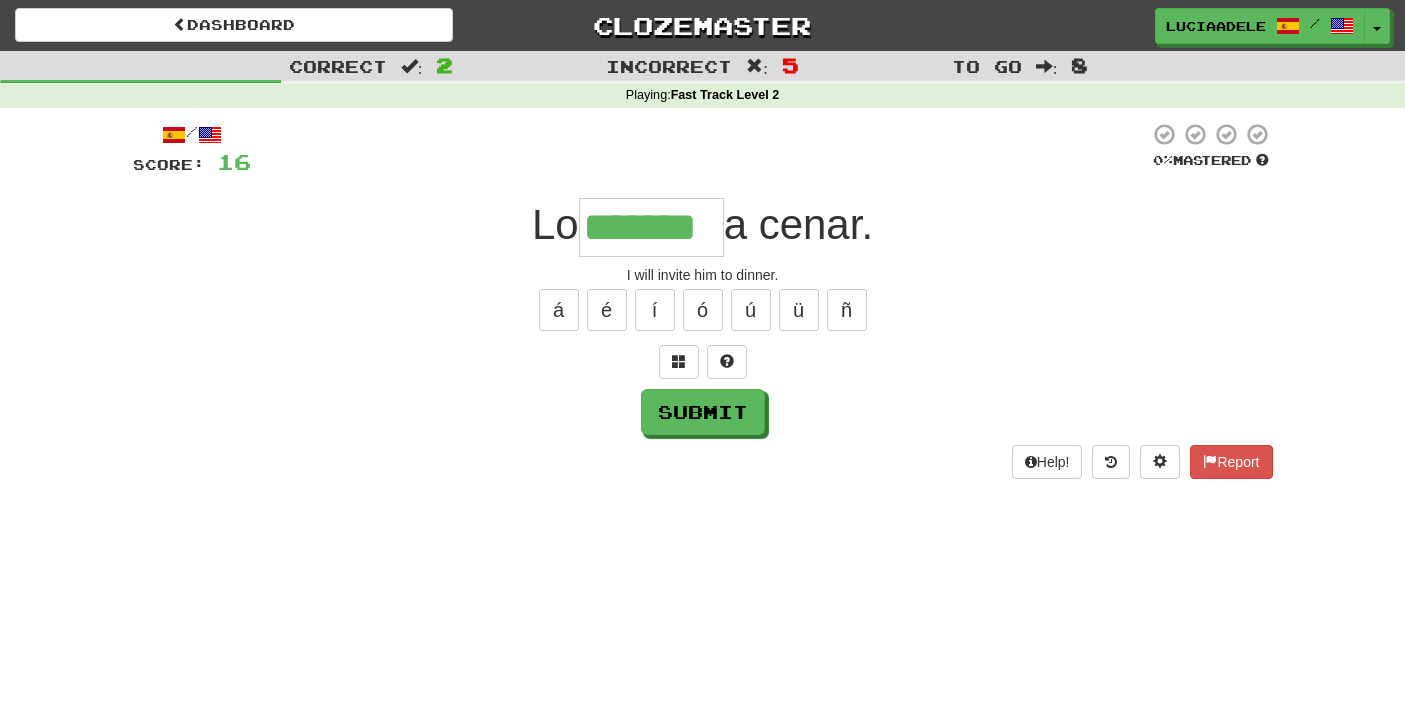 click on "/  Score:   16 0 %  Mastered Lo  *******  a cenar. I will invite him to dinner. á é í ó ú ü ñ Submit  Help!  Report" at bounding box center (703, 300) 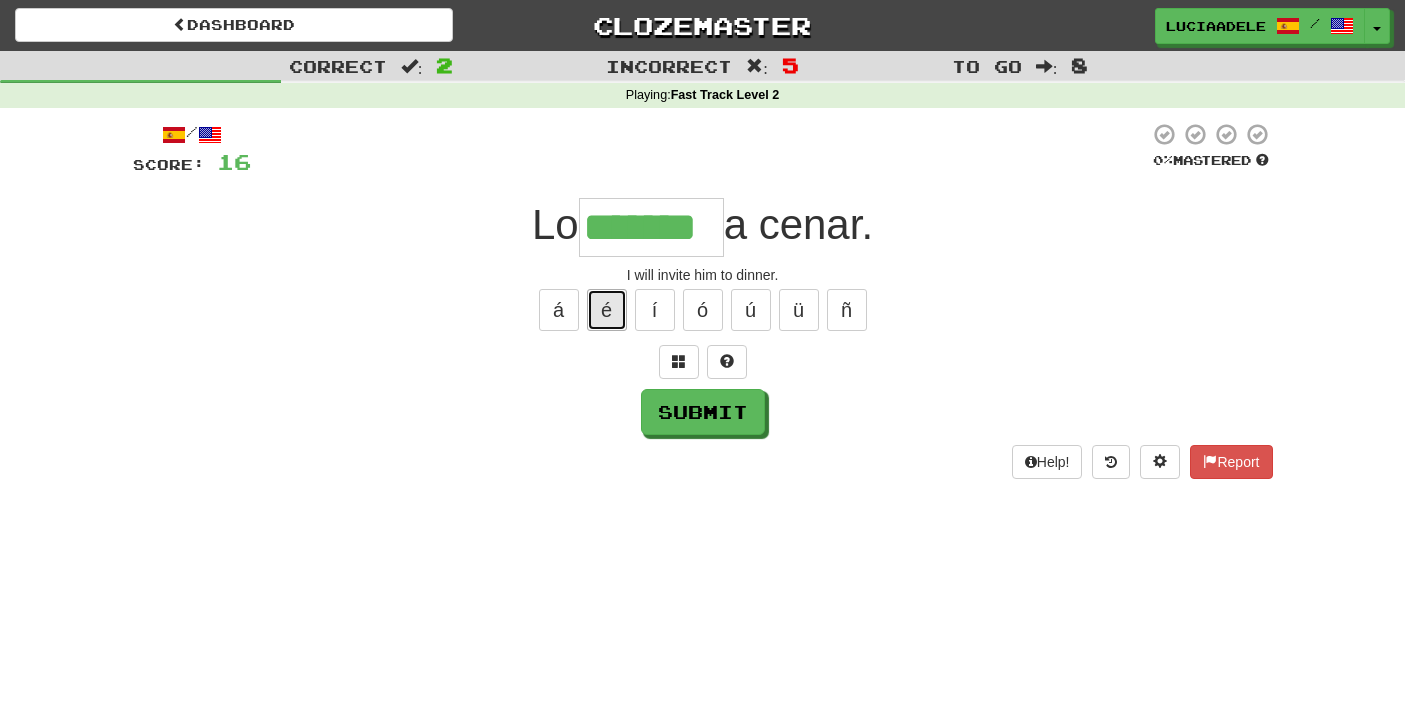click on "é" at bounding box center (607, 310) 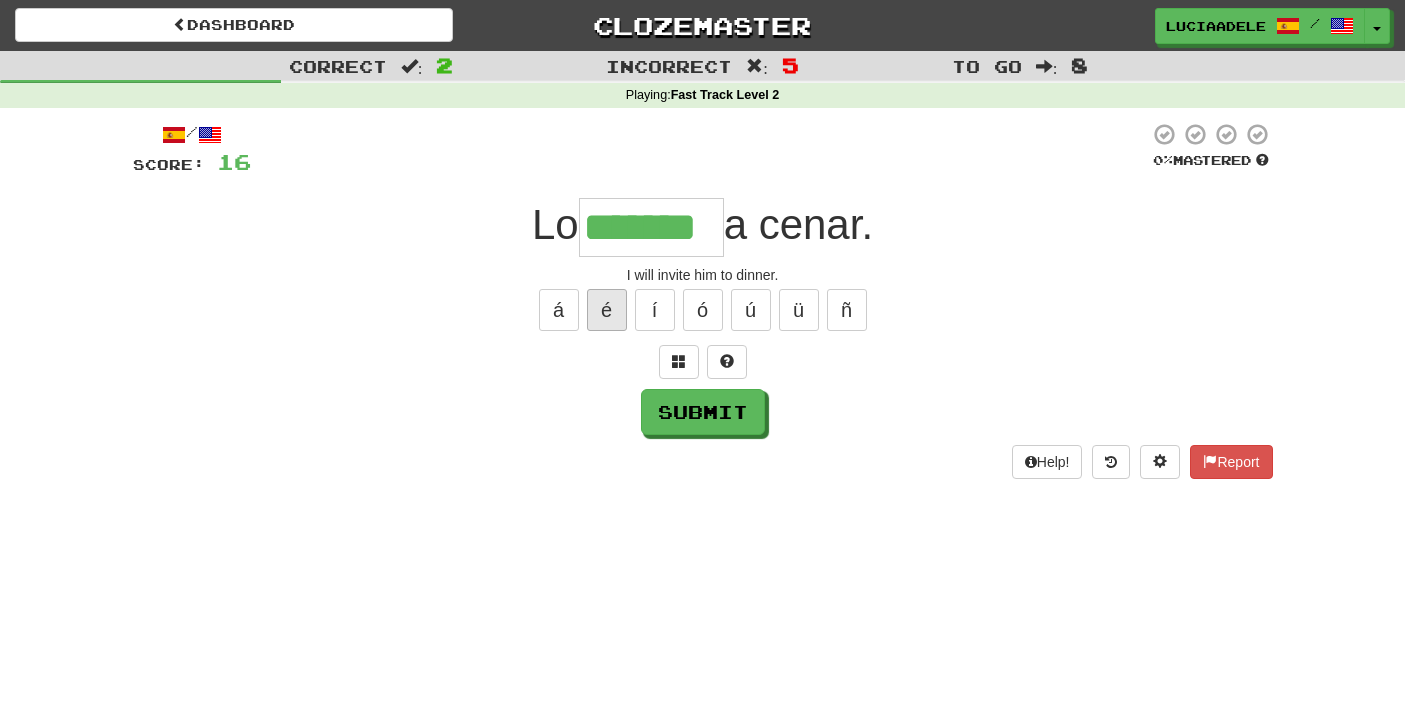 type on "********" 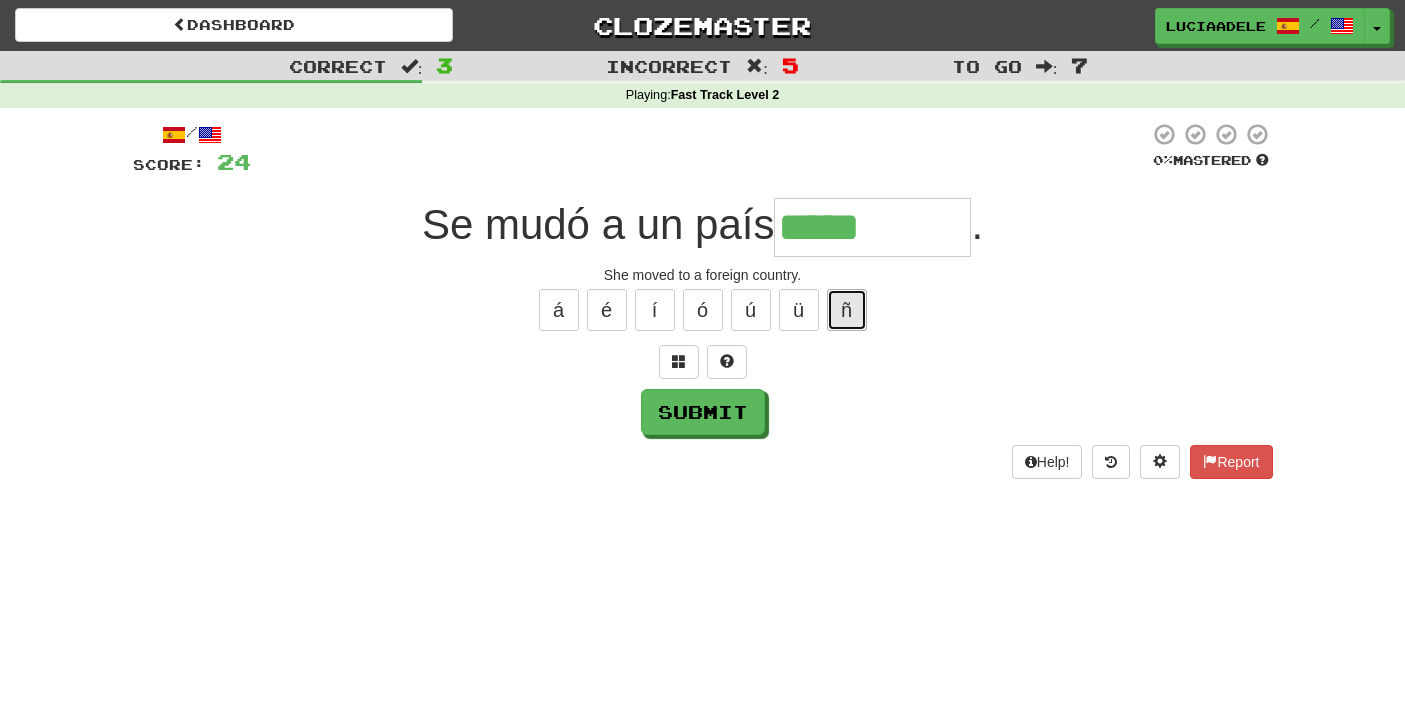 click on "ñ" at bounding box center [847, 310] 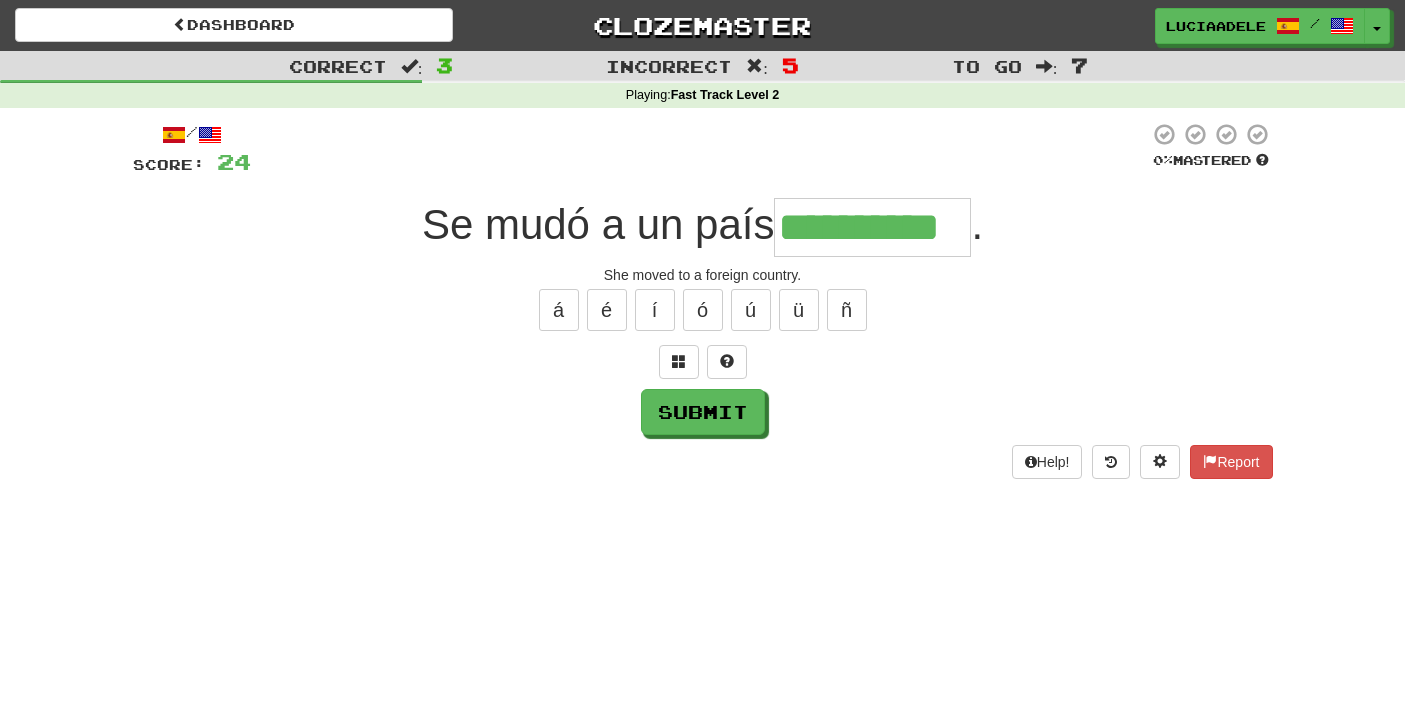 type on "**********" 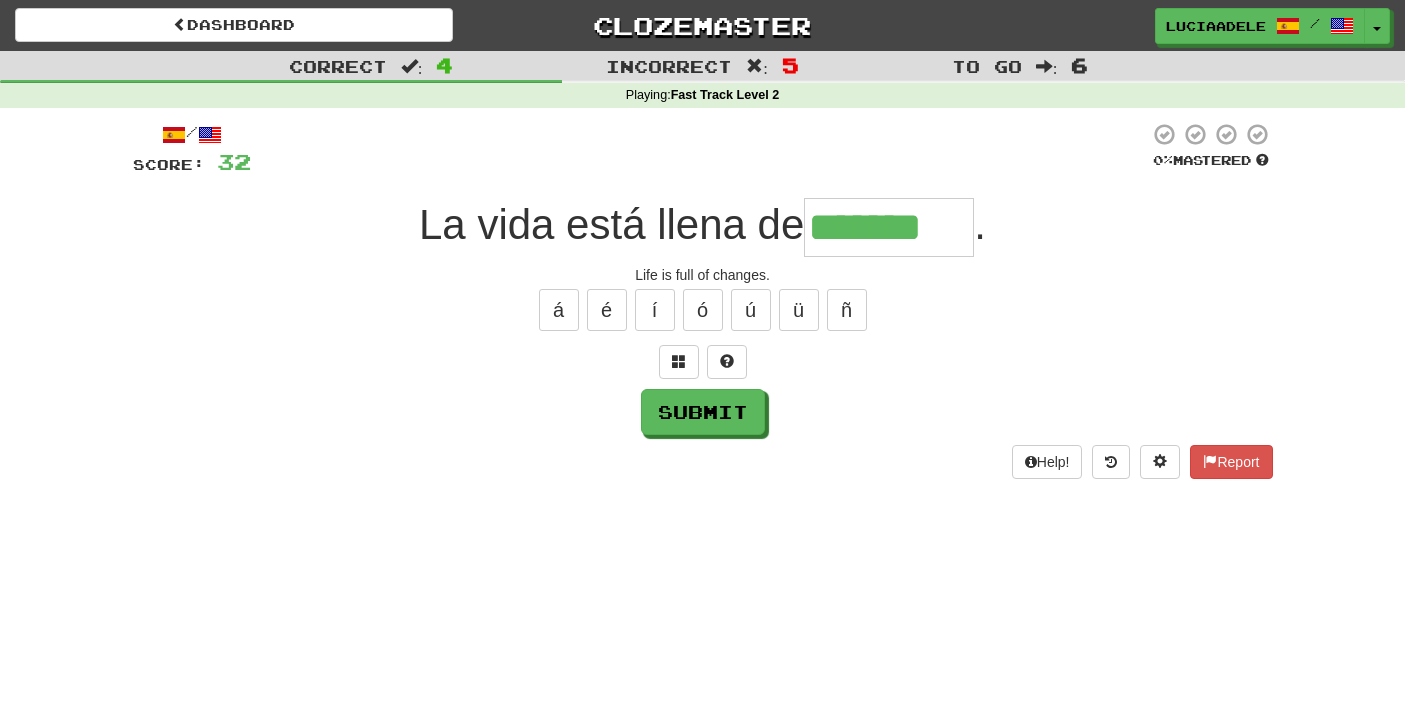 type on "*******" 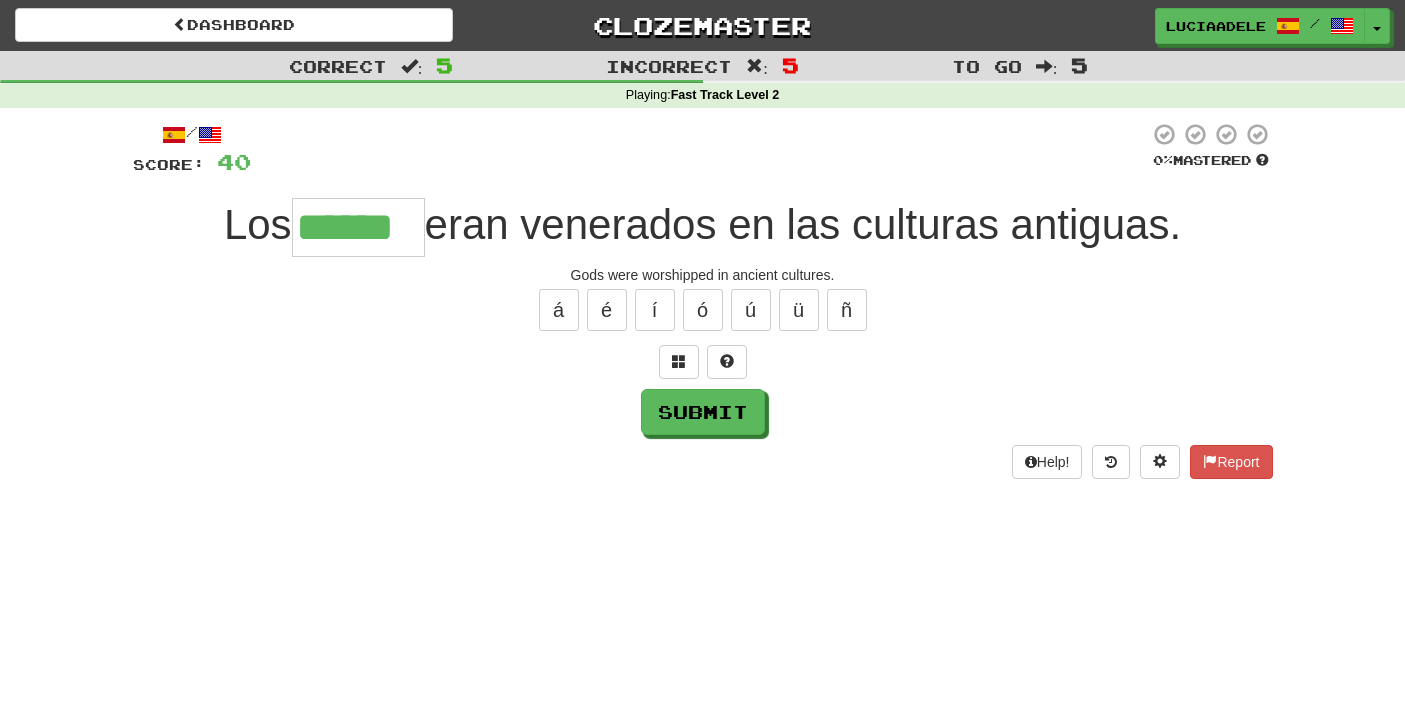 type on "******" 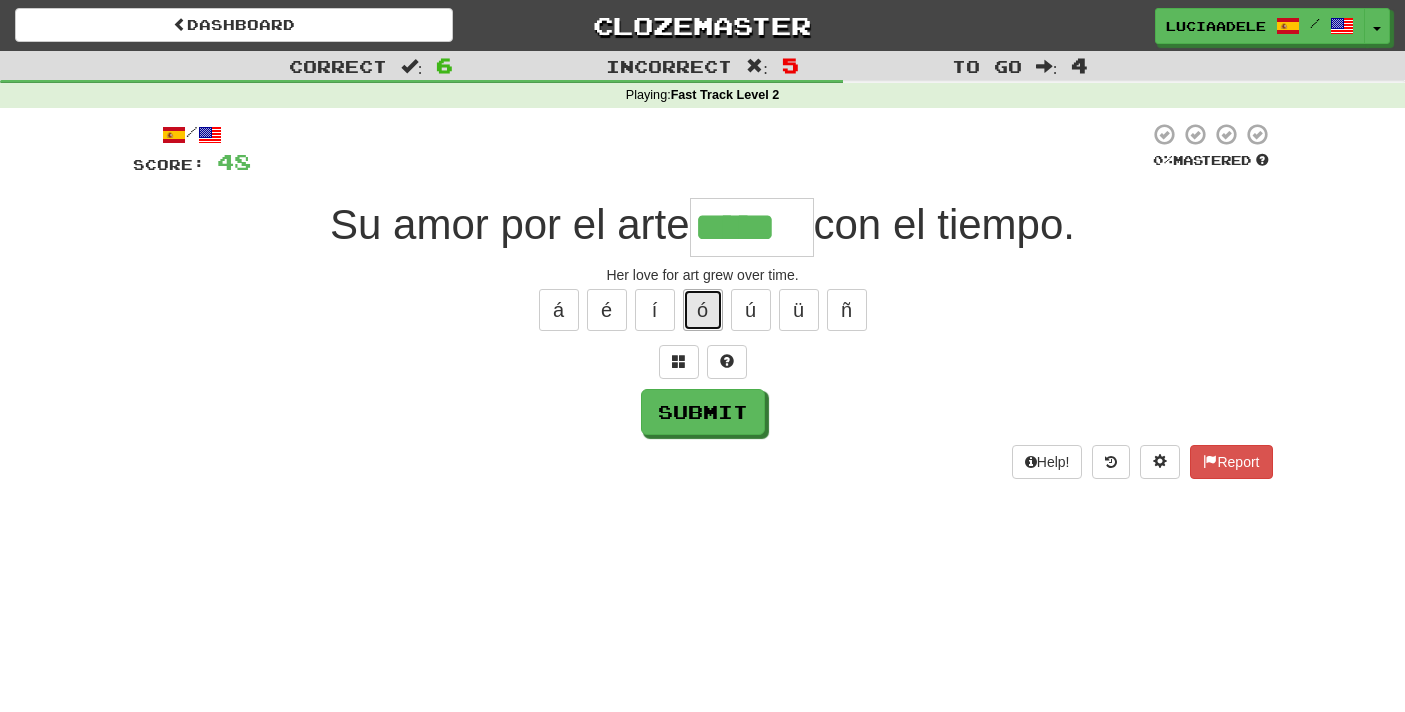 click on "ó" at bounding box center [703, 310] 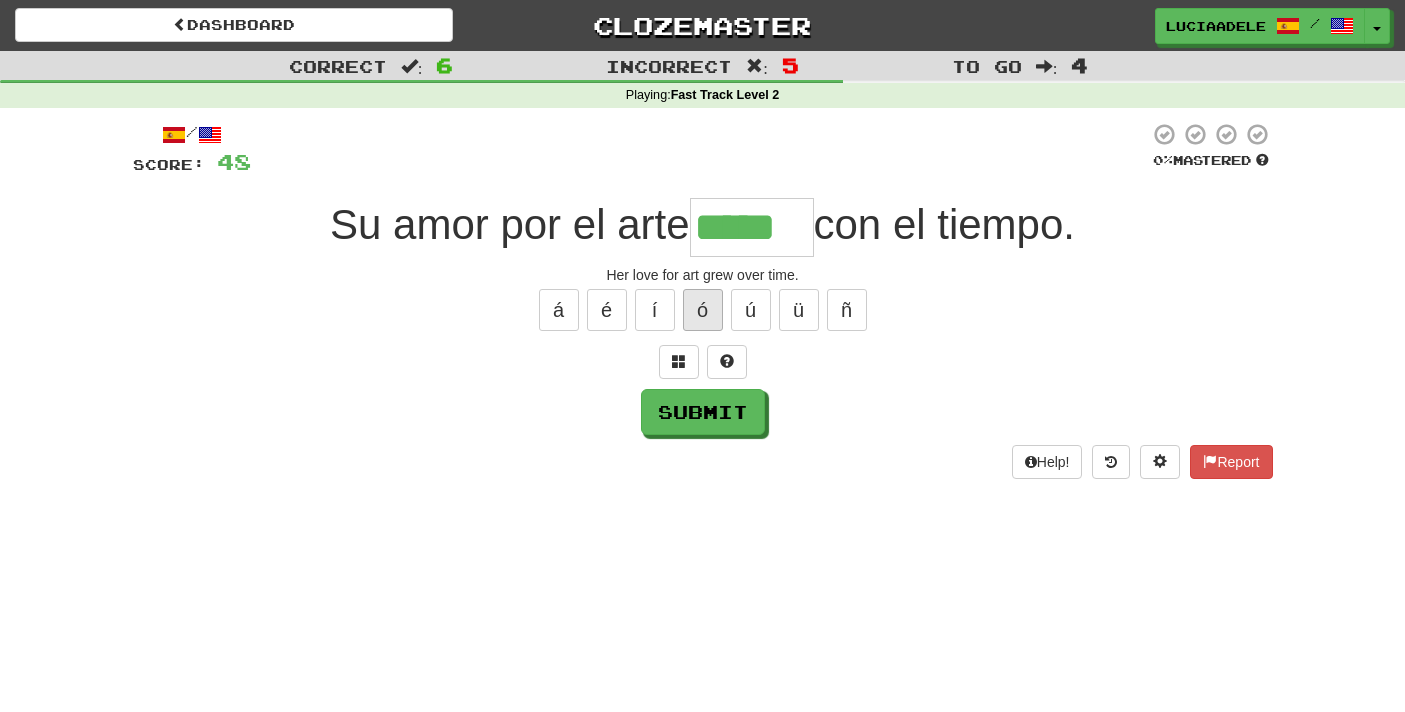 type on "******" 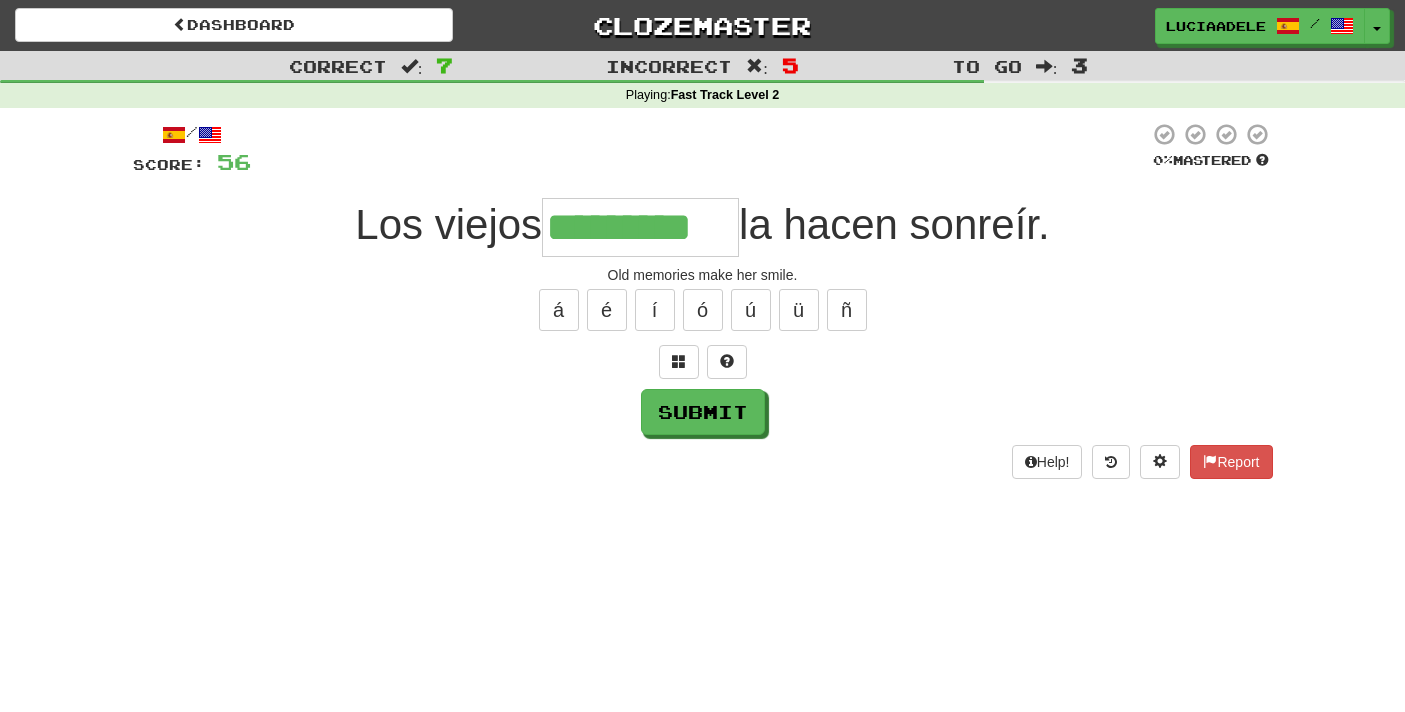 type on "*********" 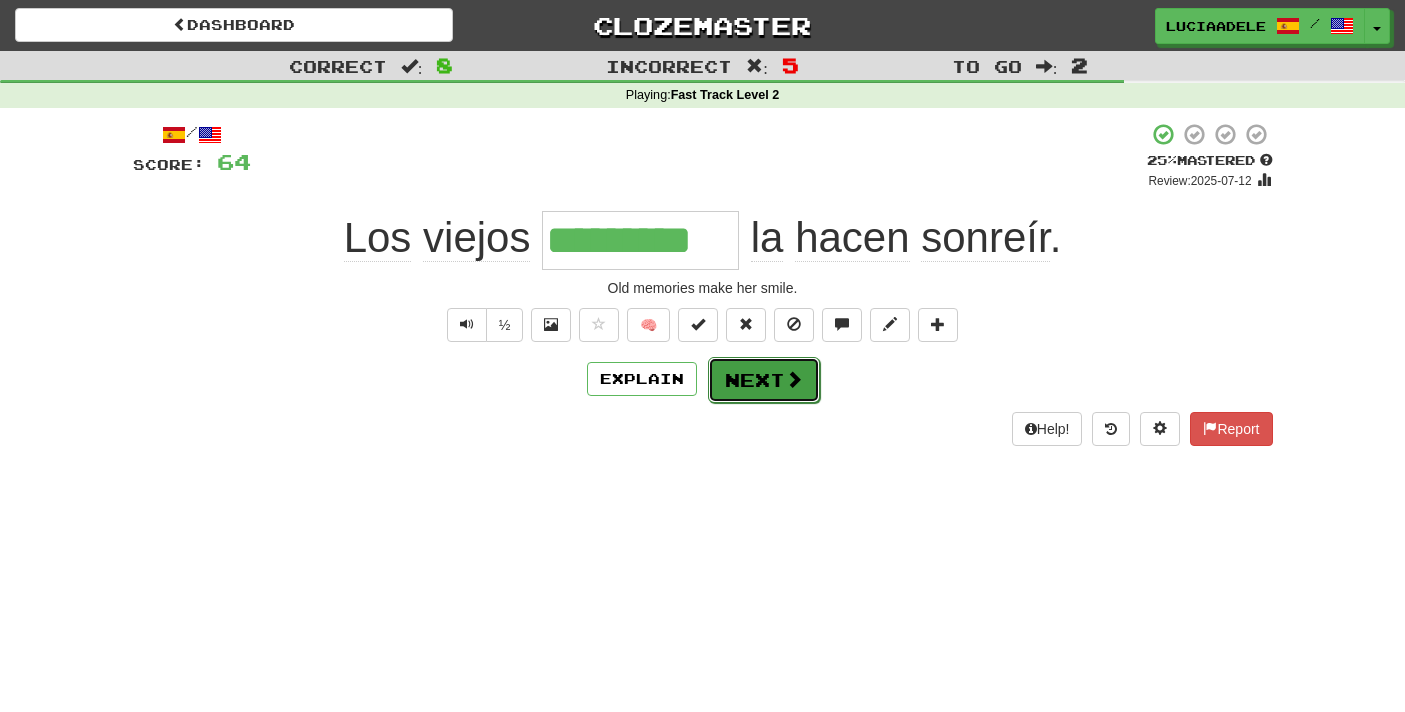 click on "Next" at bounding box center (764, 380) 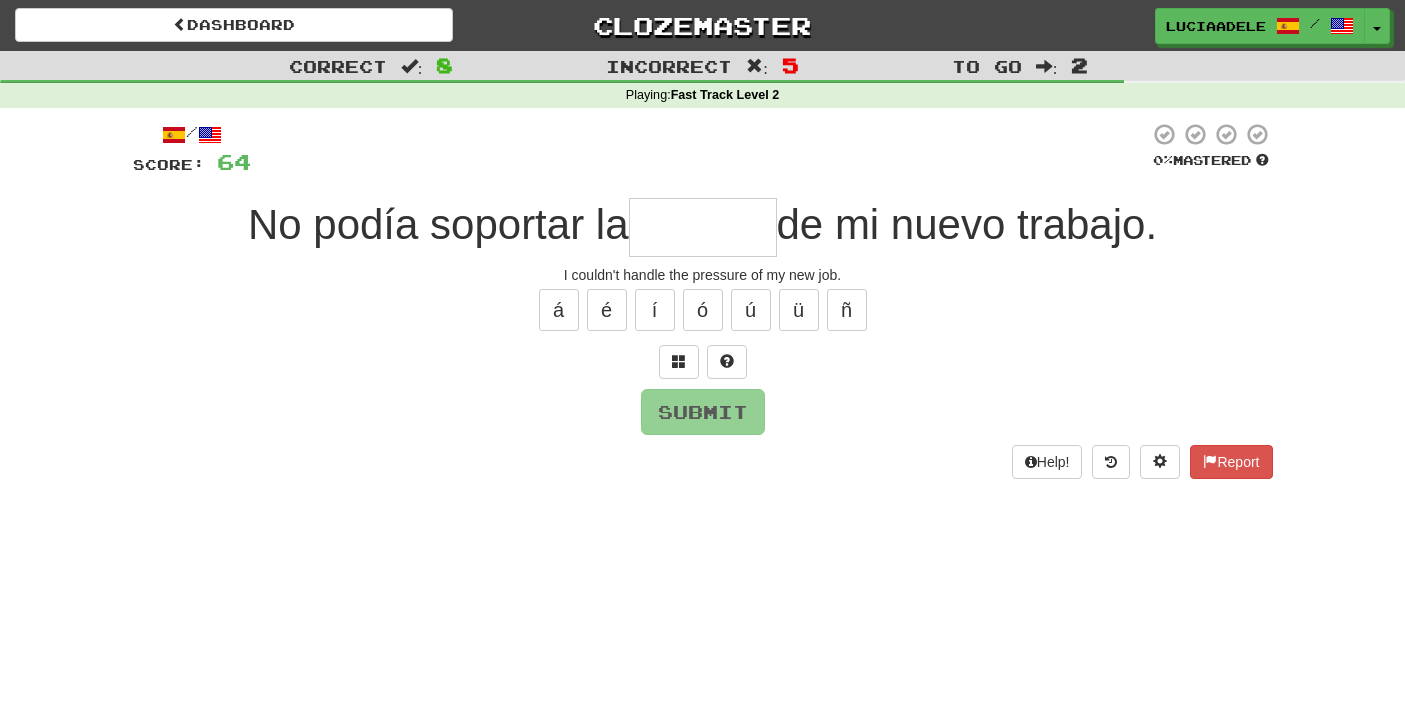 click at bounding box center (703, 227) 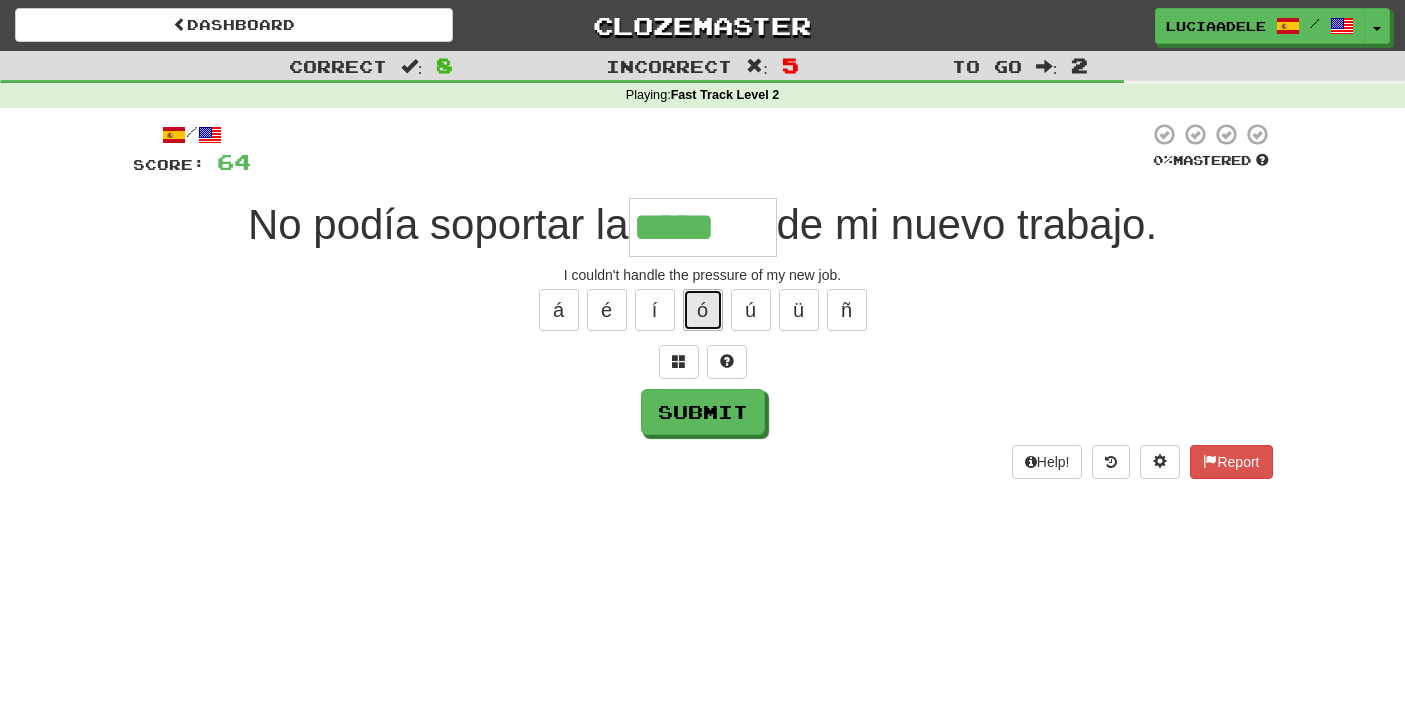click on "ó" at bounding box center [703, 310] 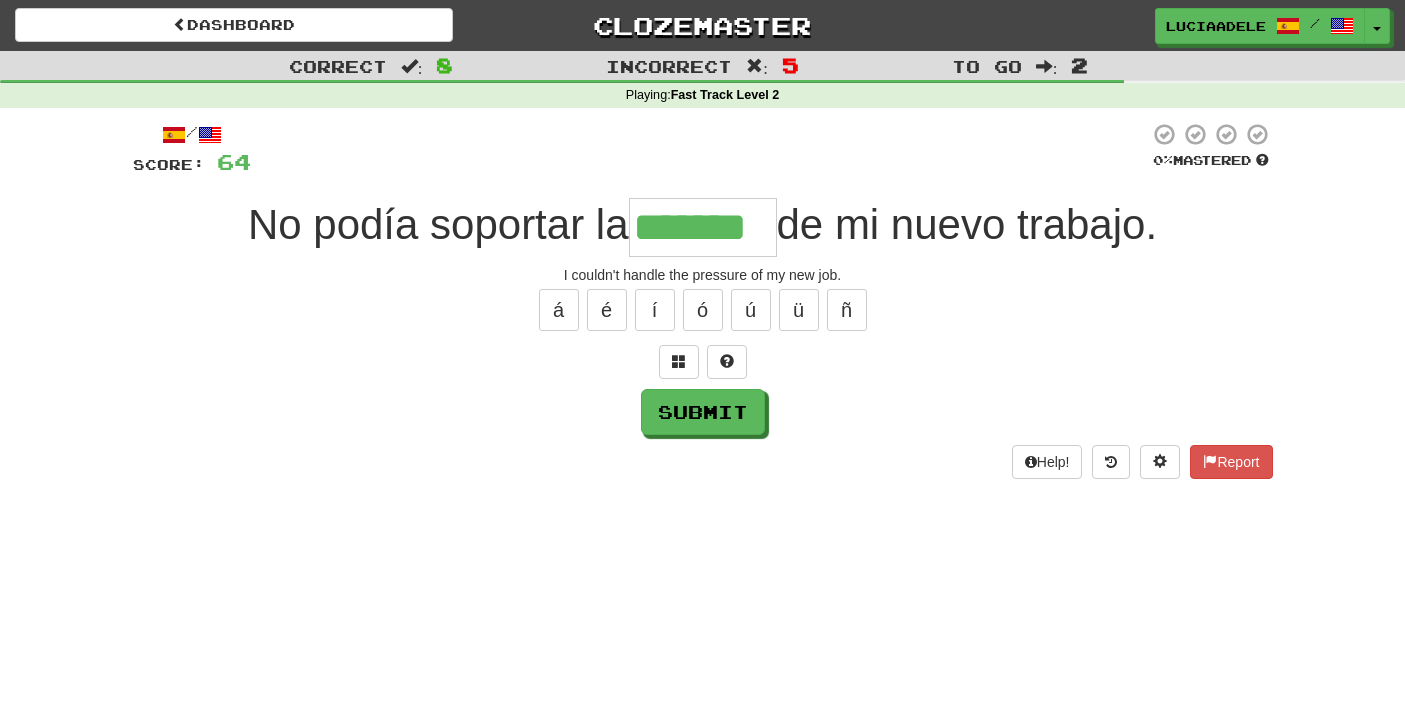 type on "*******" 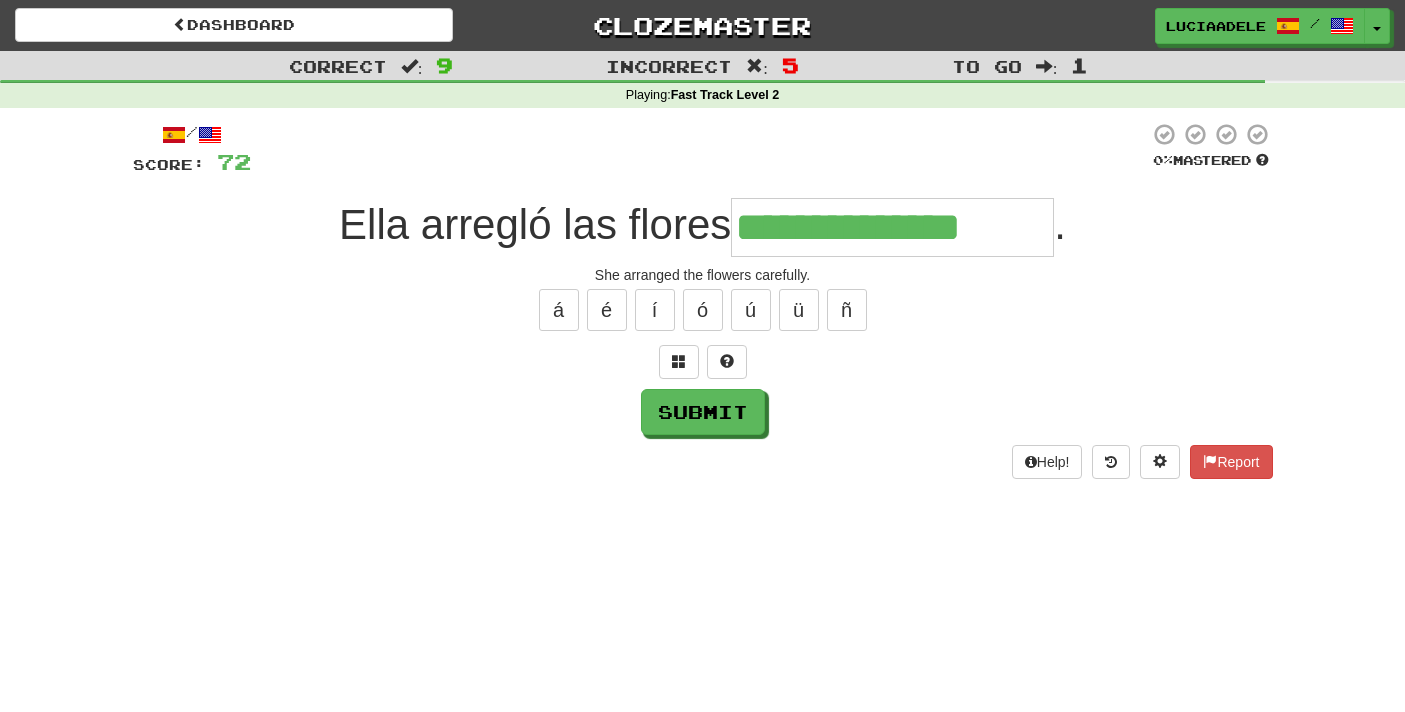 type on "**********" 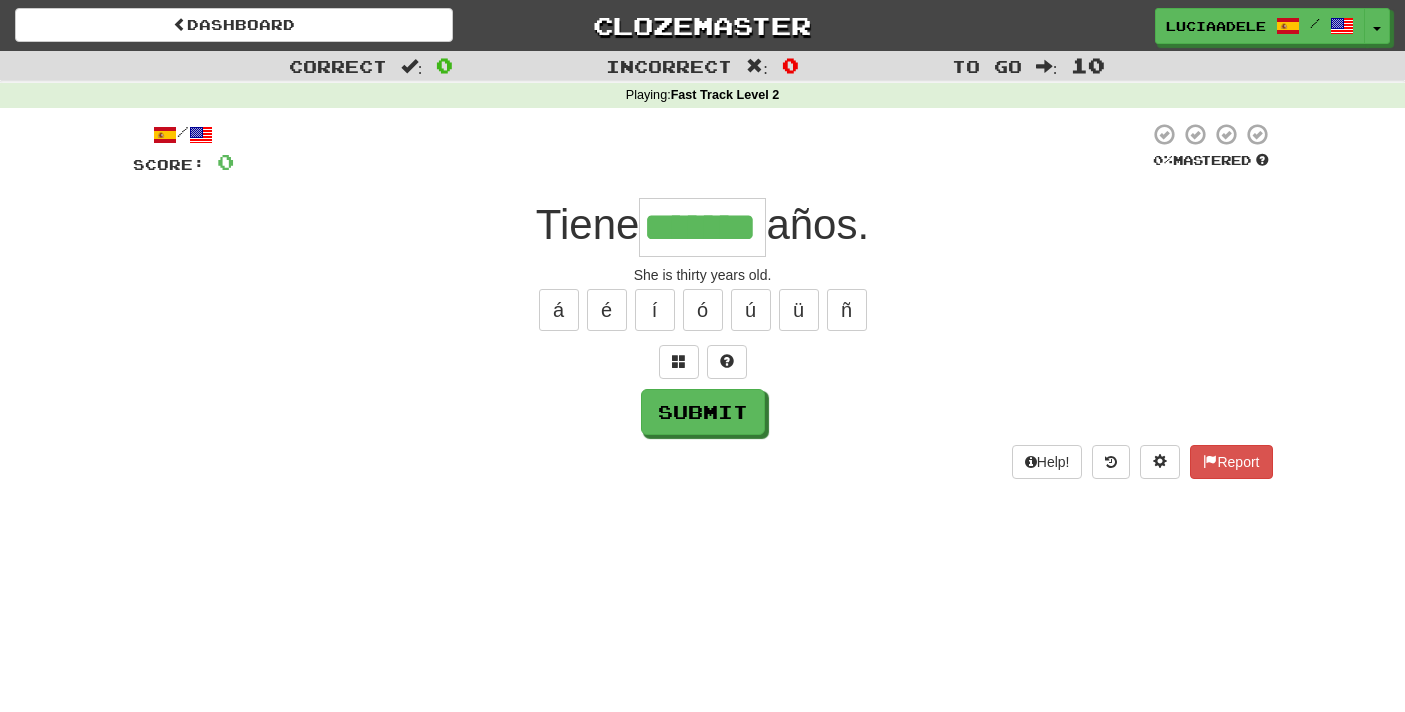 type on "*******" 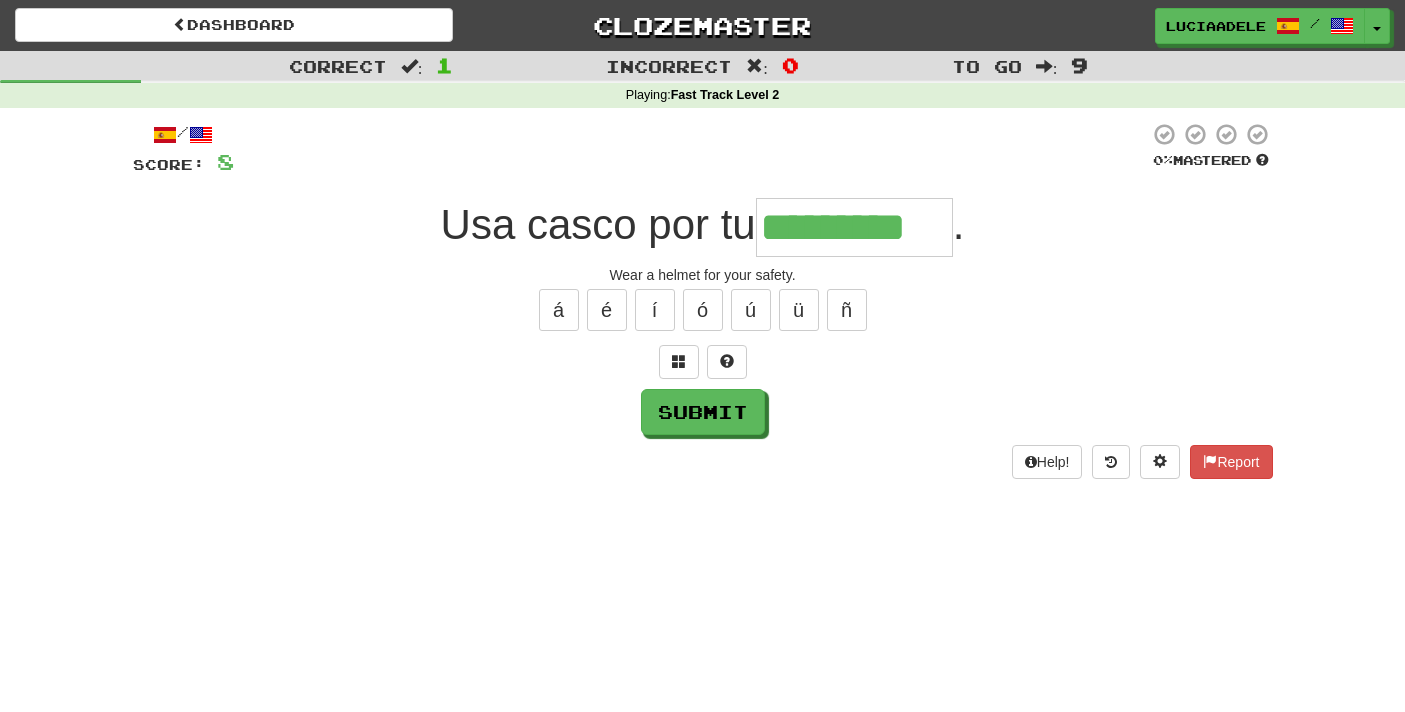 type on "*********" 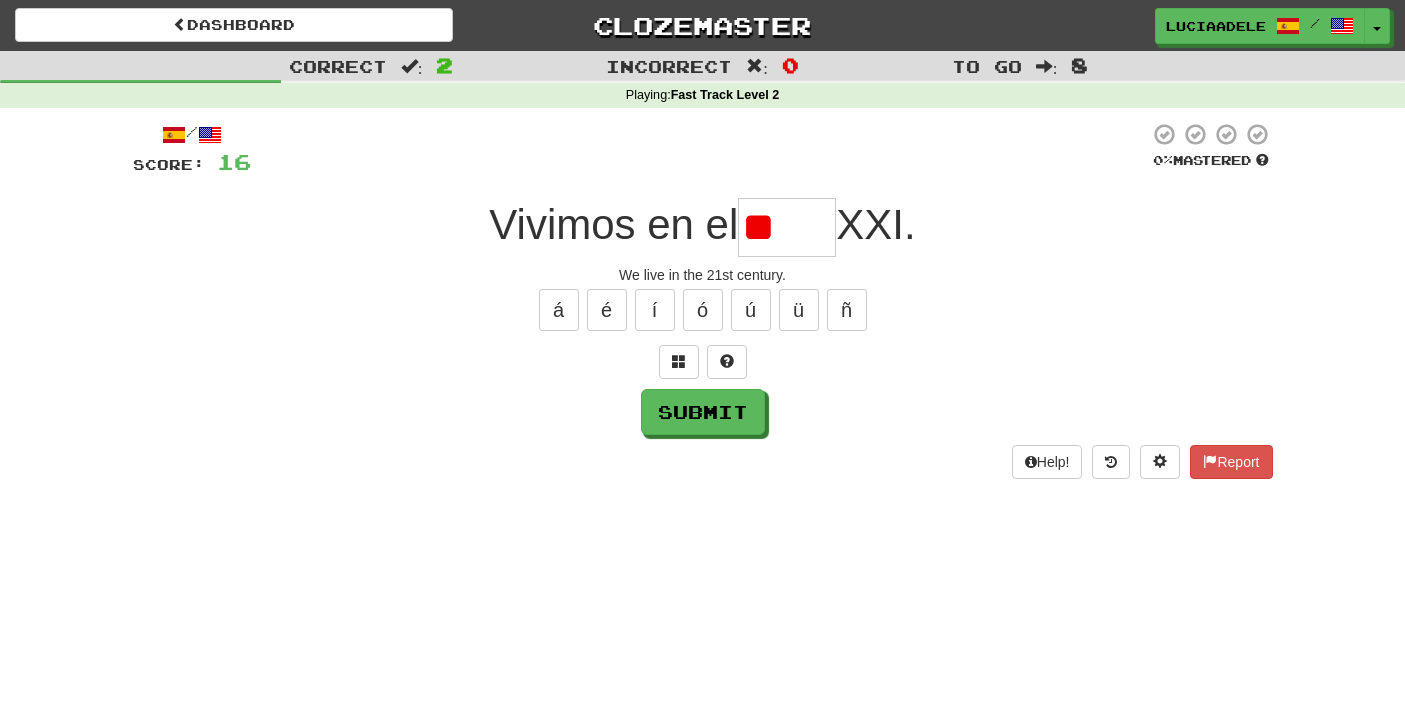 type on "*" 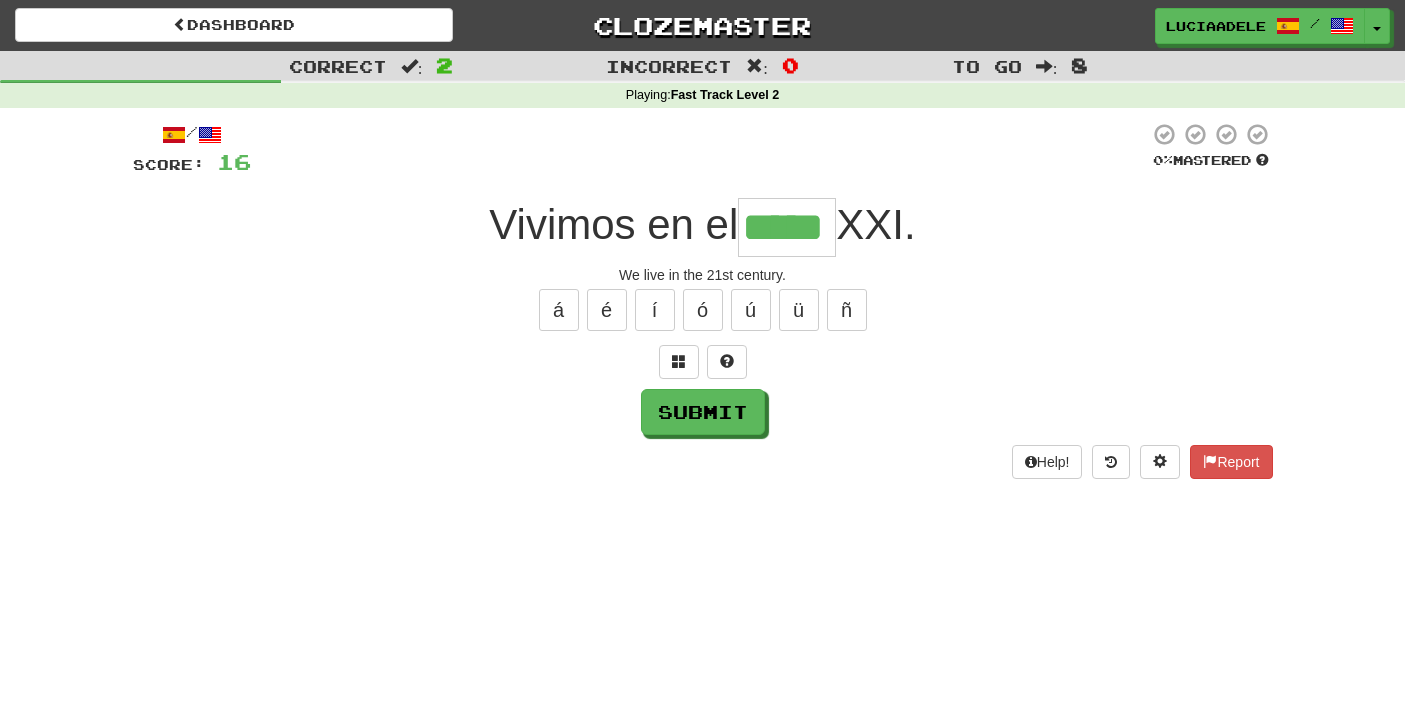type on "*****" 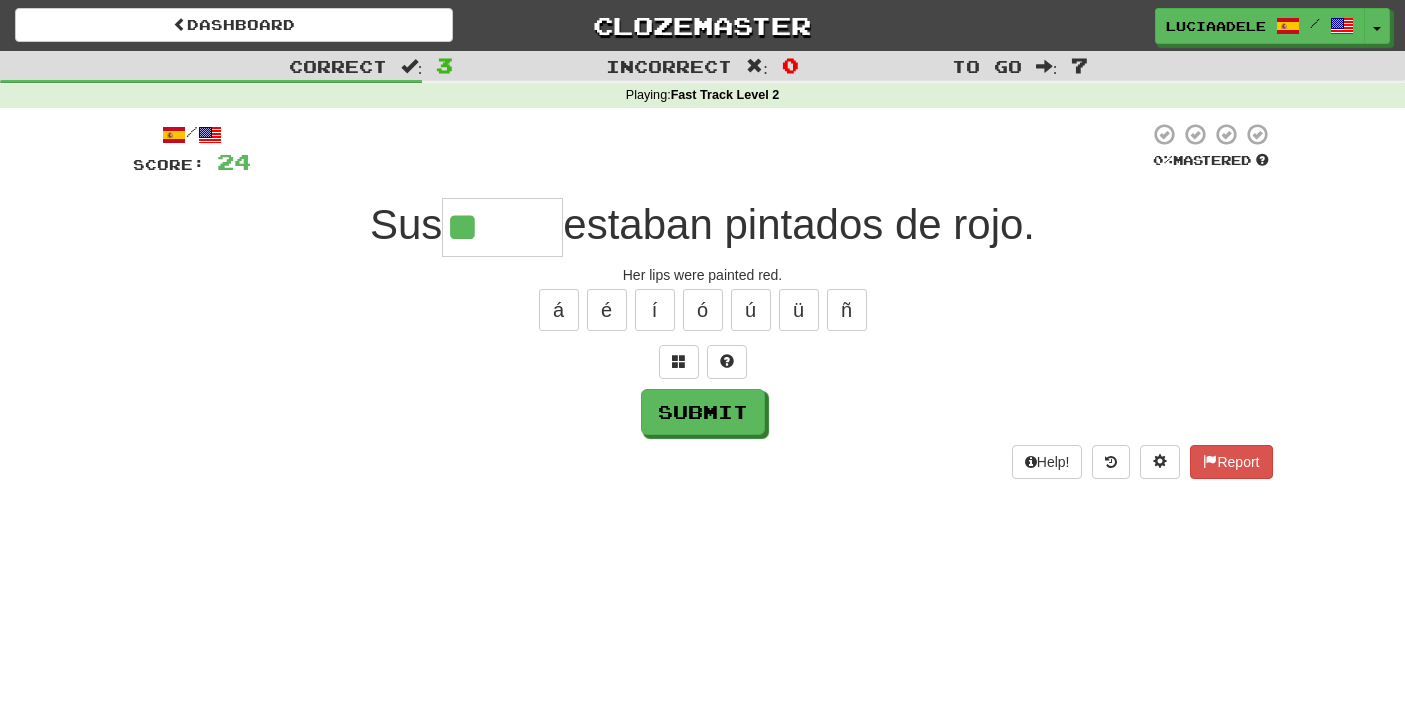 type on "******" 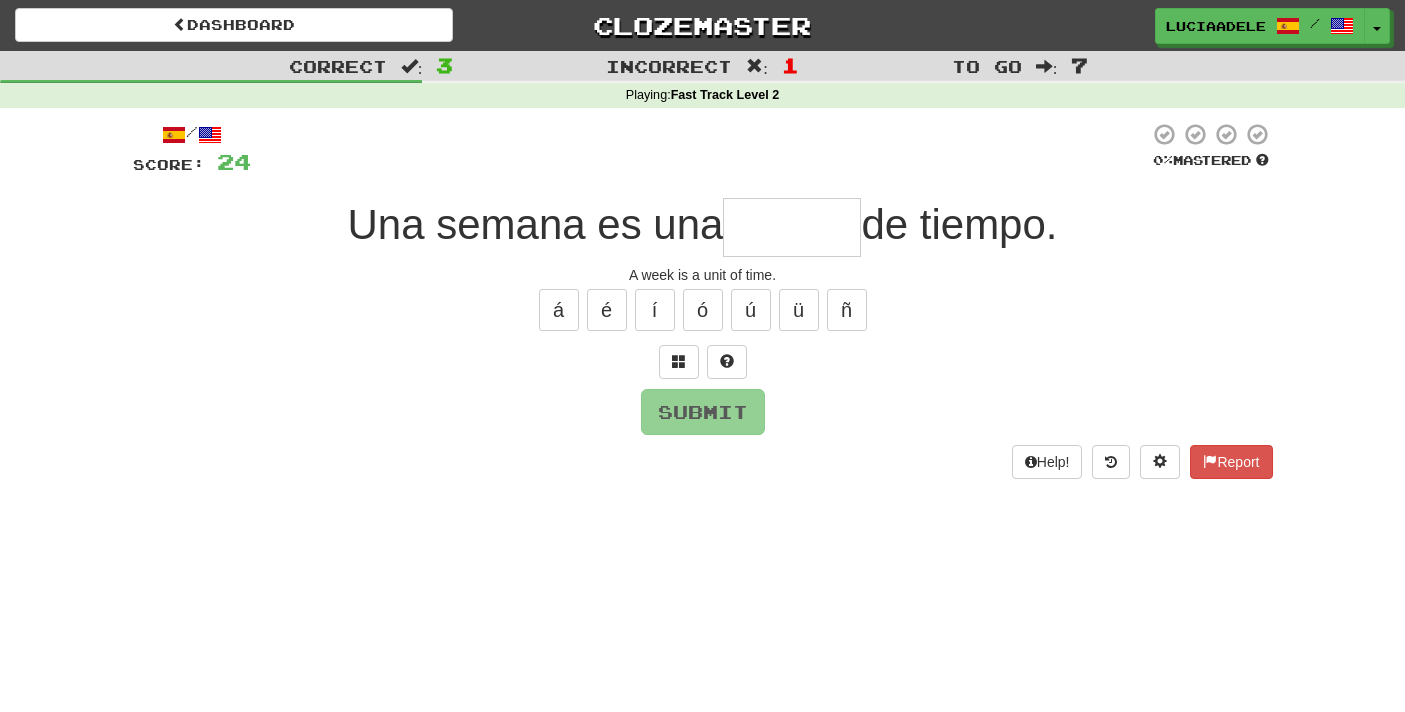 click at bounding box center [792, 227] 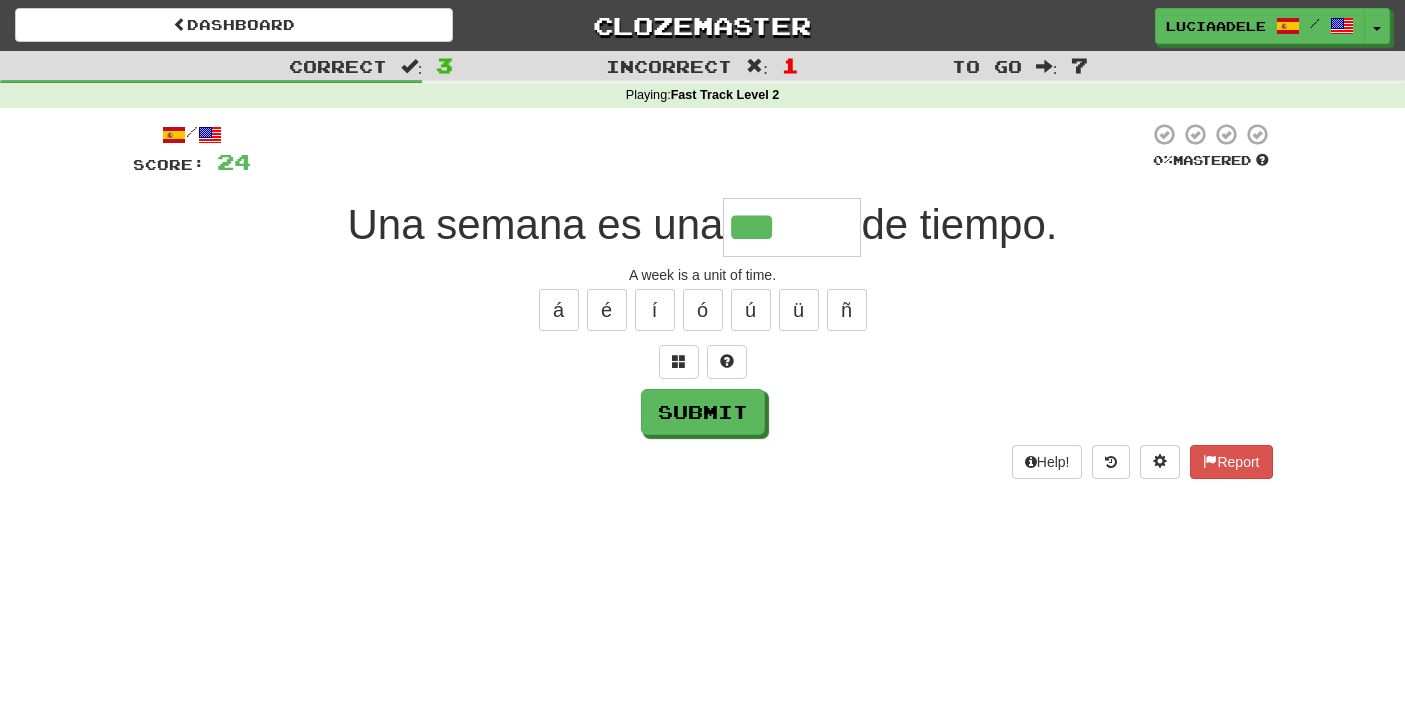 type on "******" 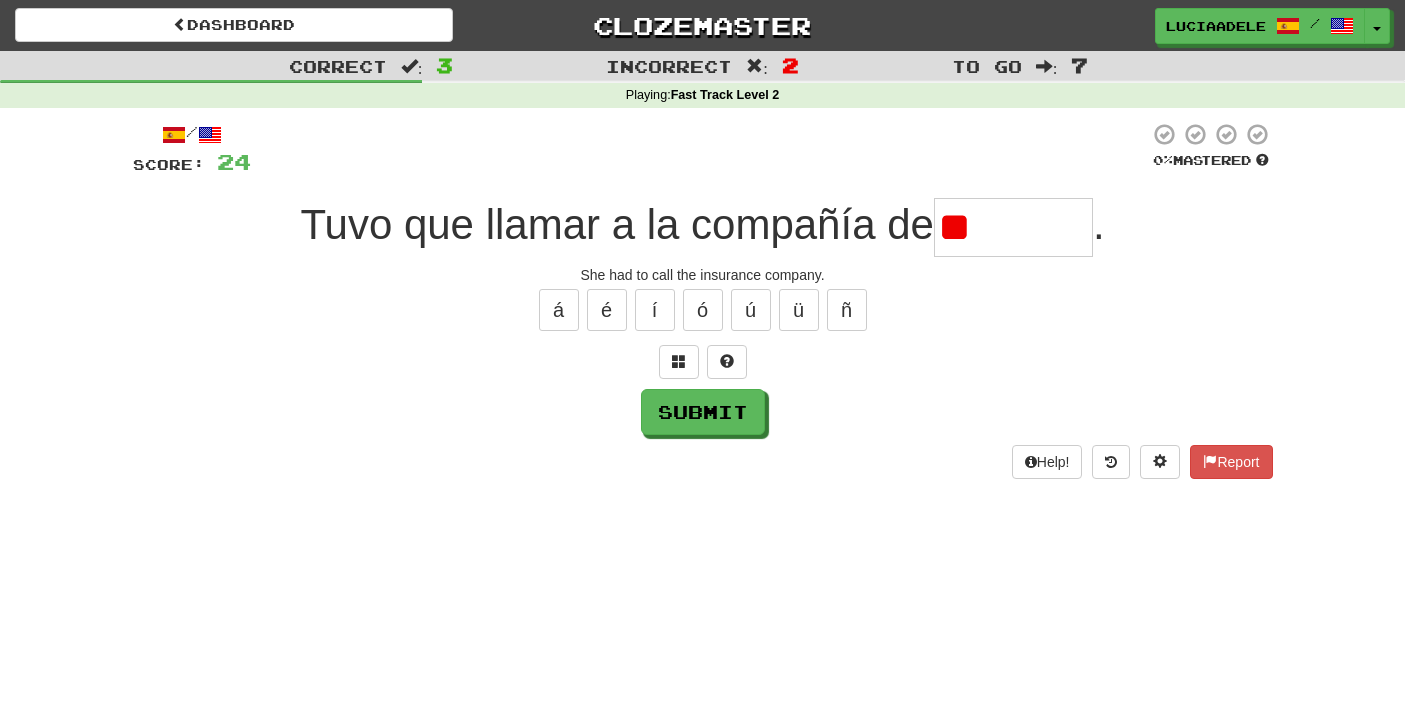 type on "*" 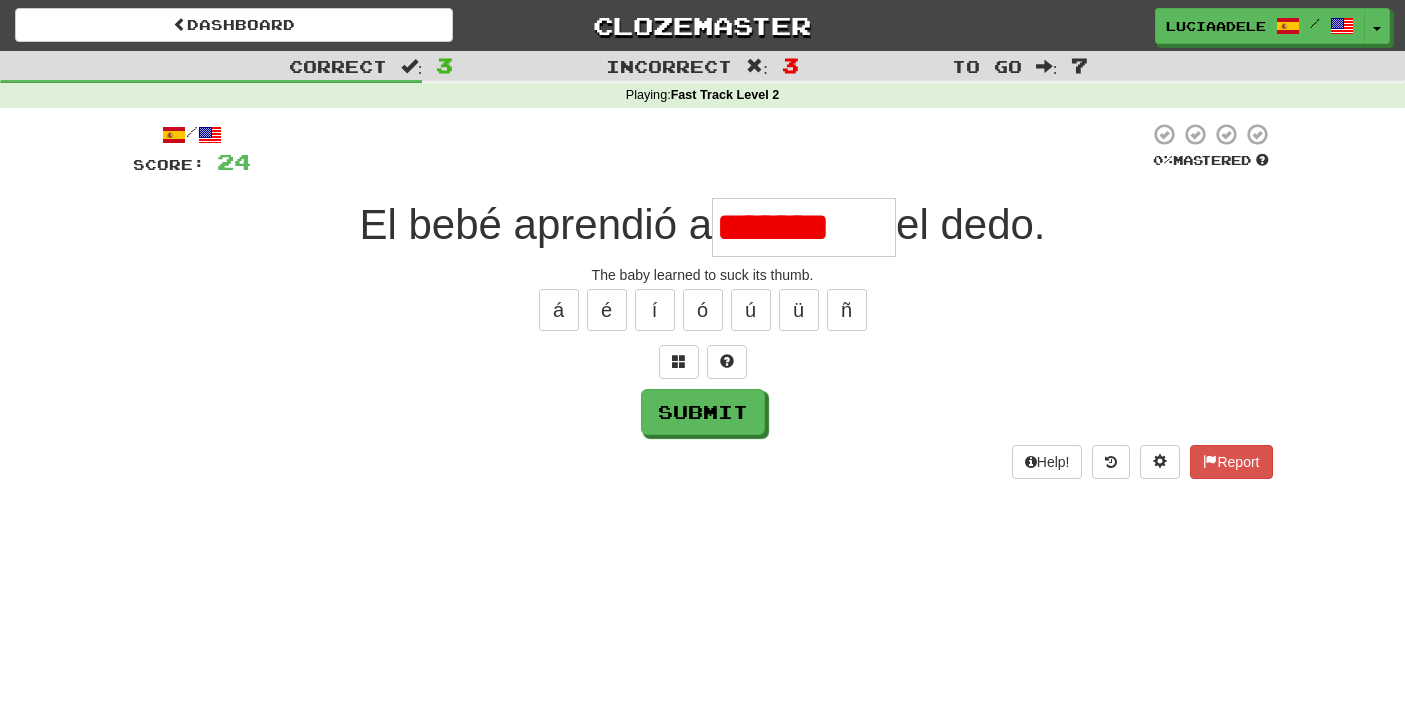 type on "********" 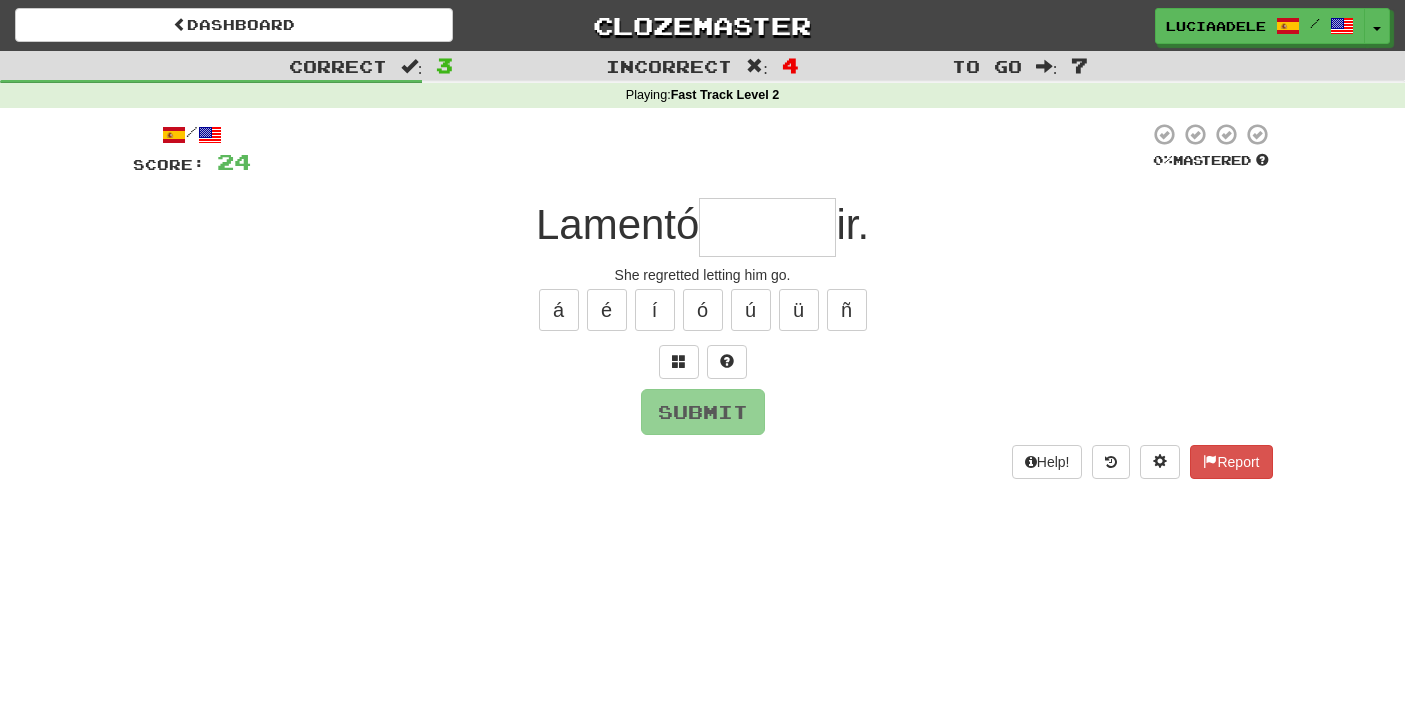 click at bounding box center [767, 227] 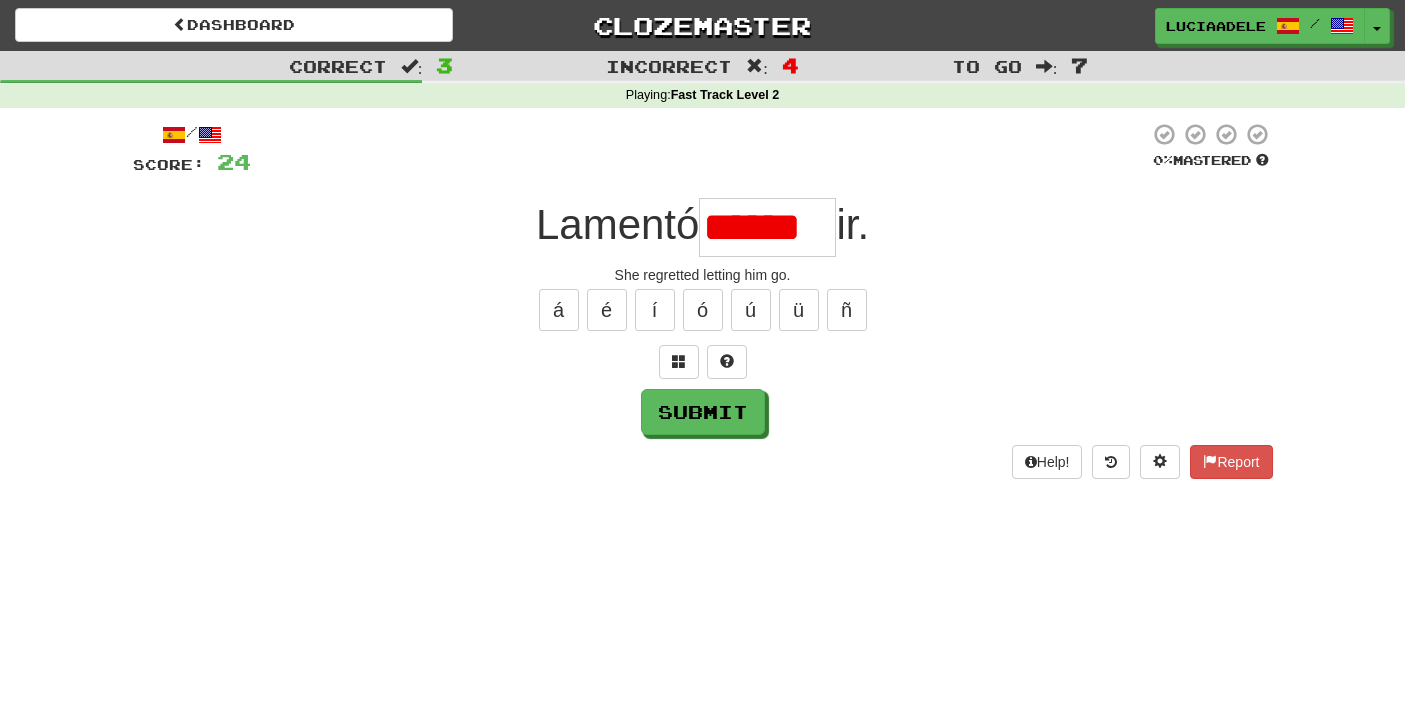 scroll, scrollTop: 0, scrollLeft: 0, axis: both 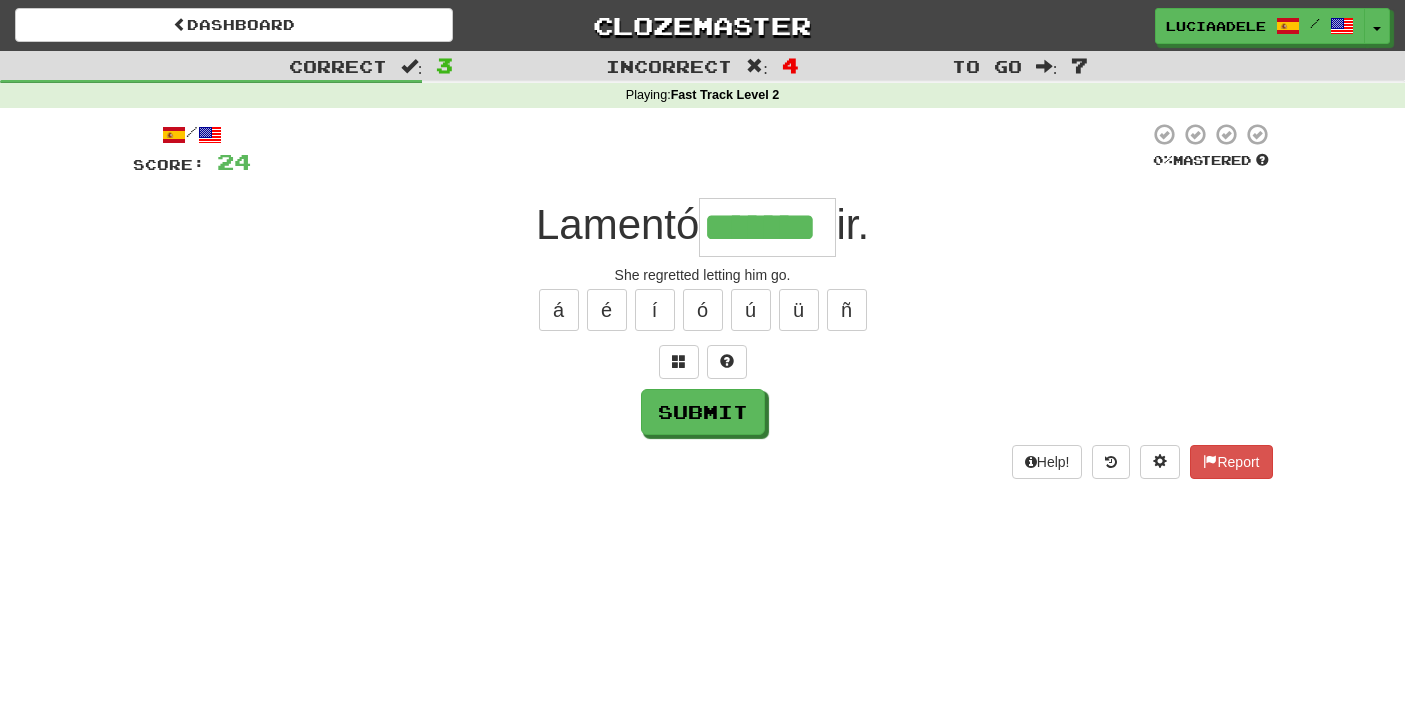 type on "*******" 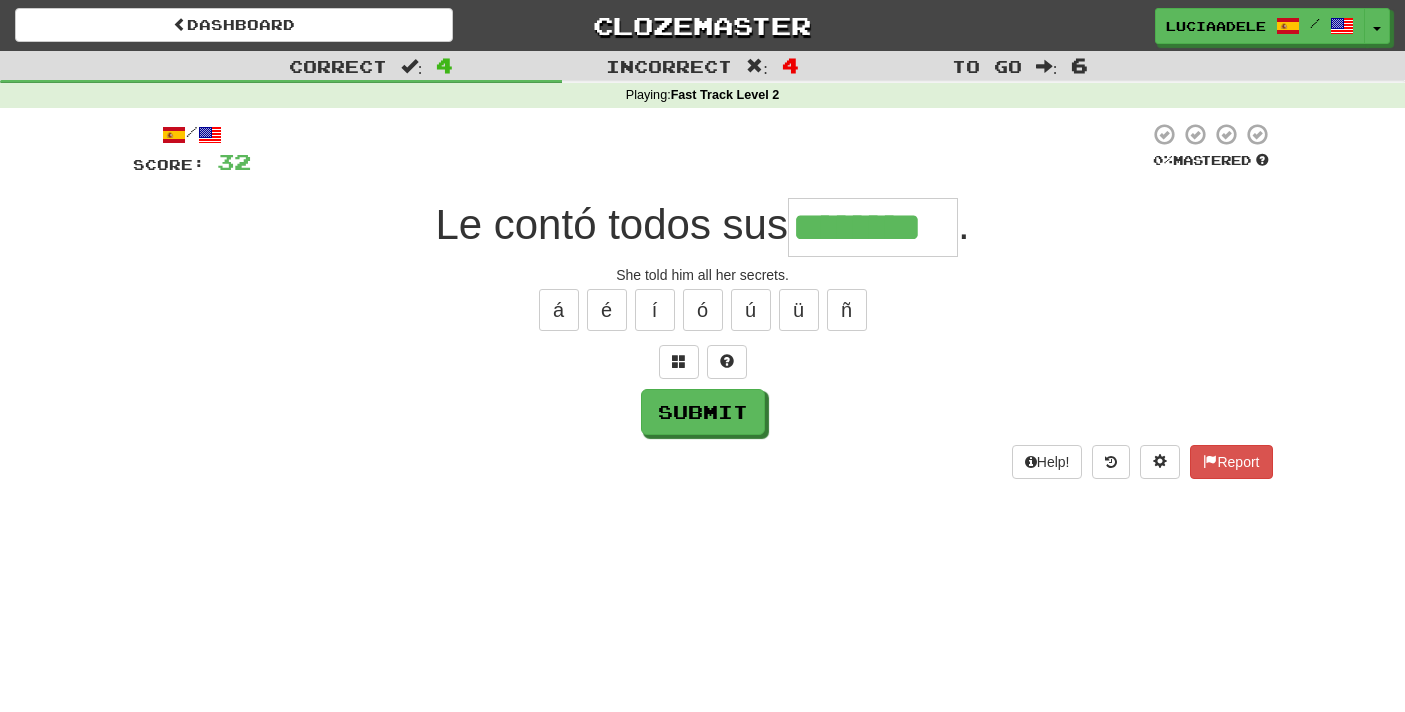 type on "********" 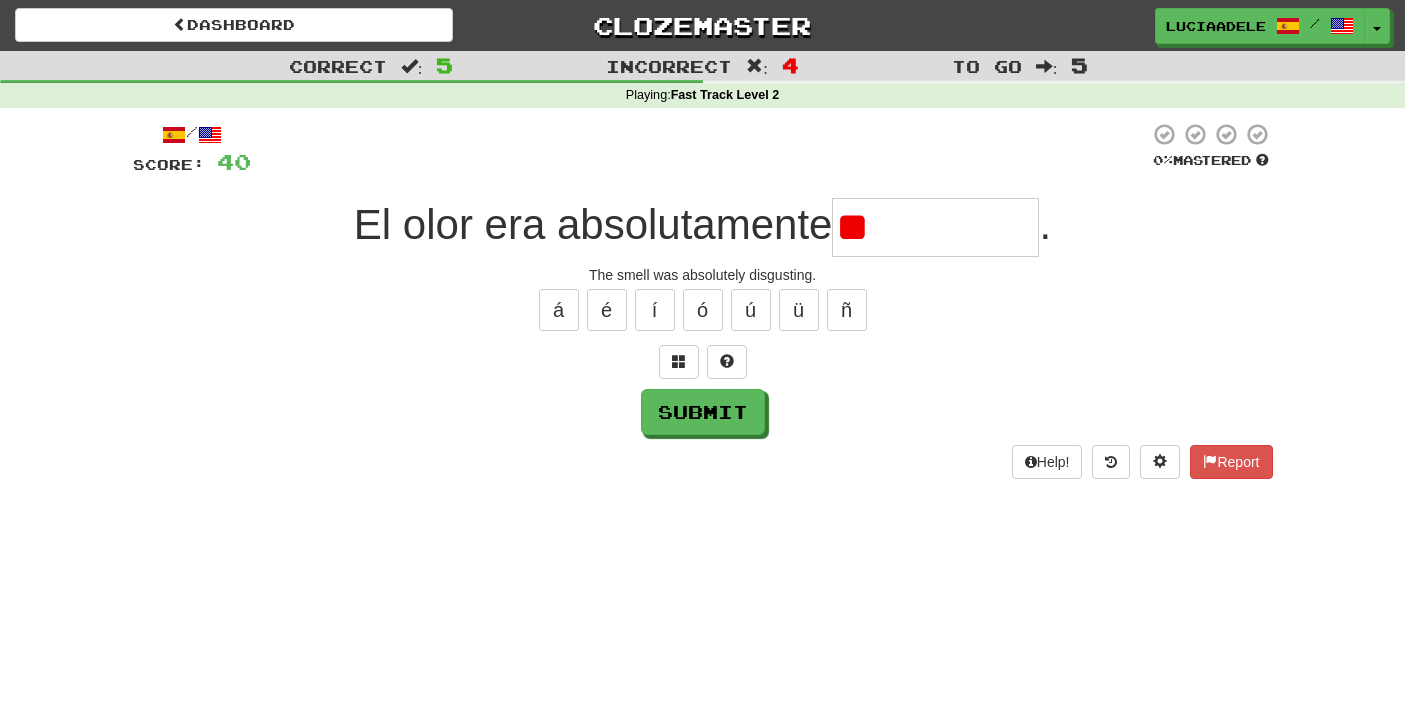 type on "*" 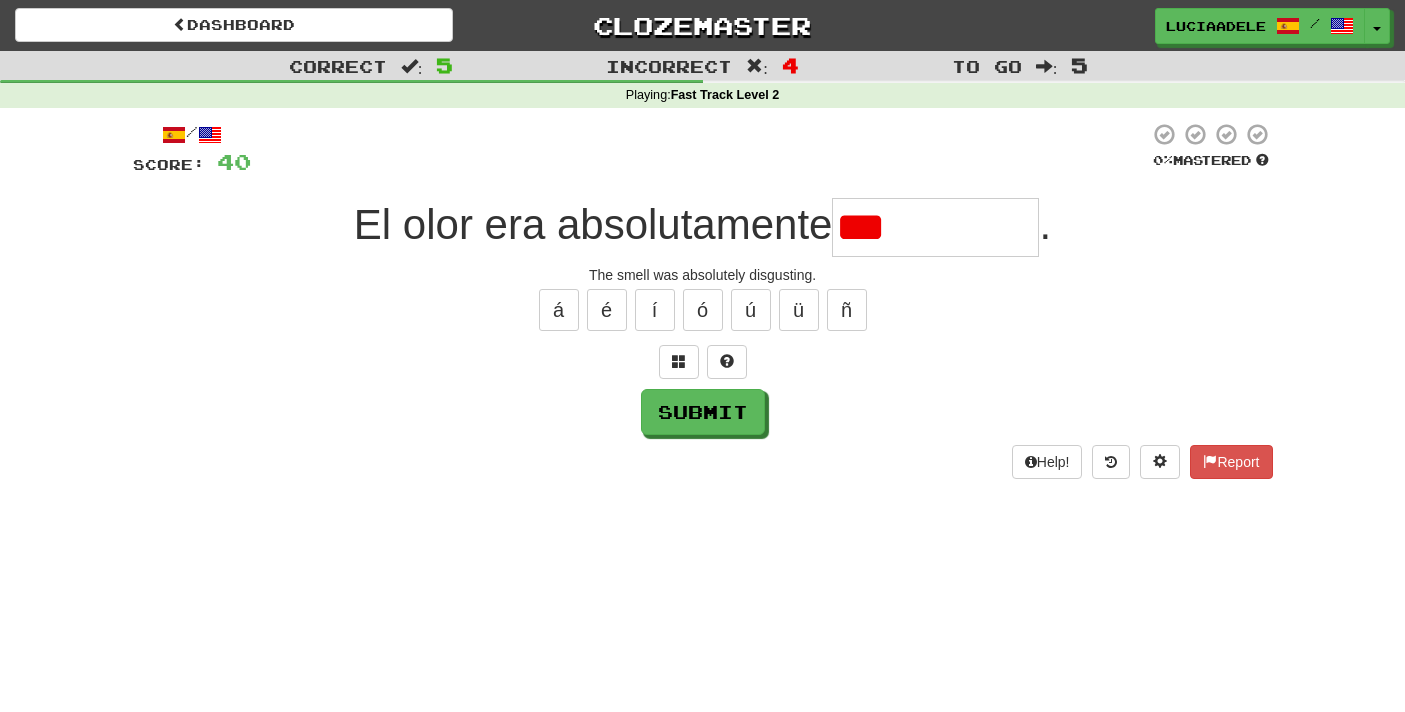 type on "*********" 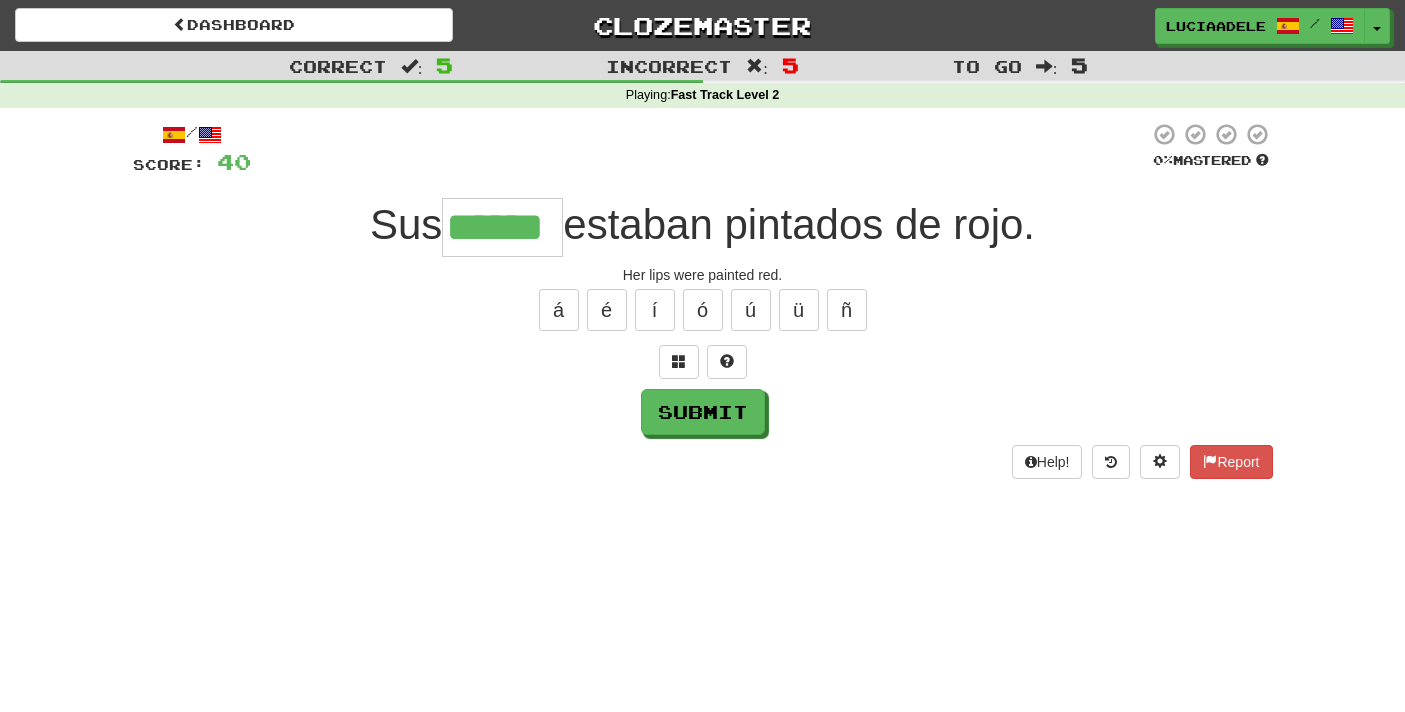 type on "******" 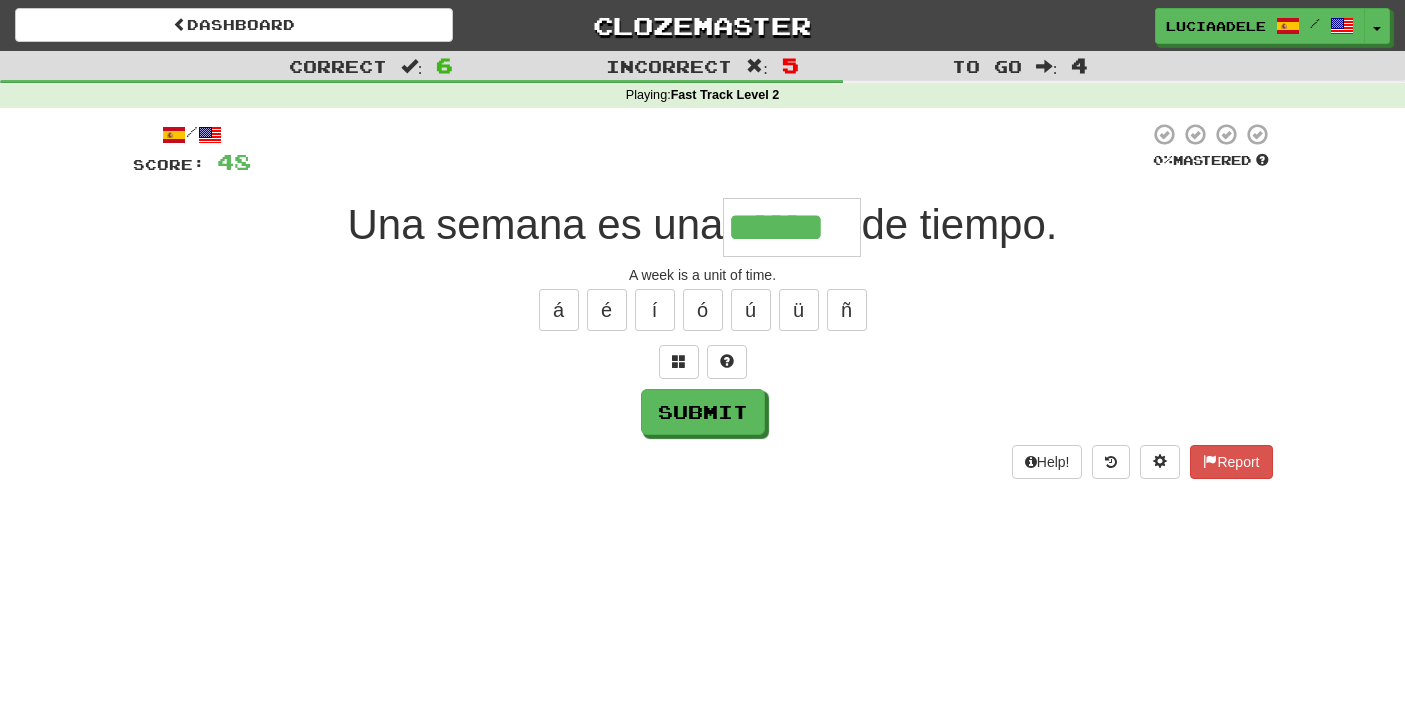 type on "******" 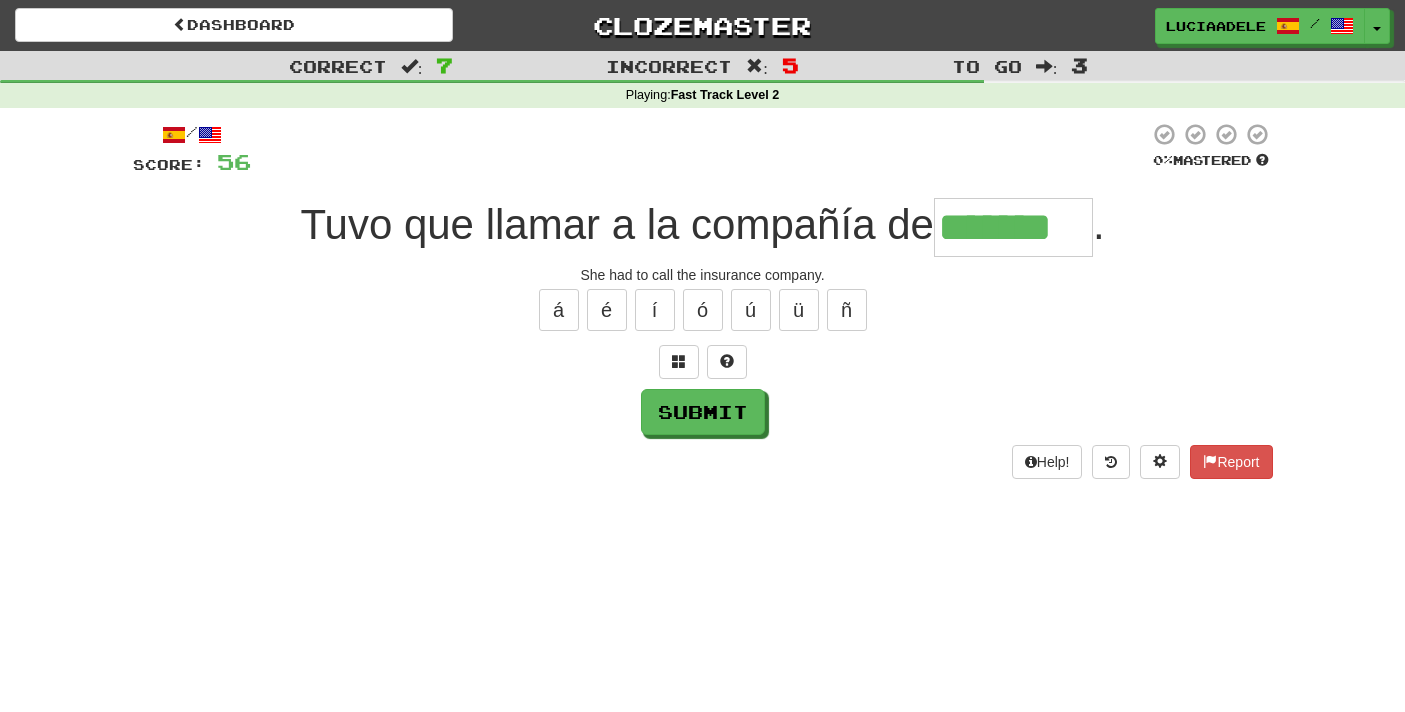 type on "*******" 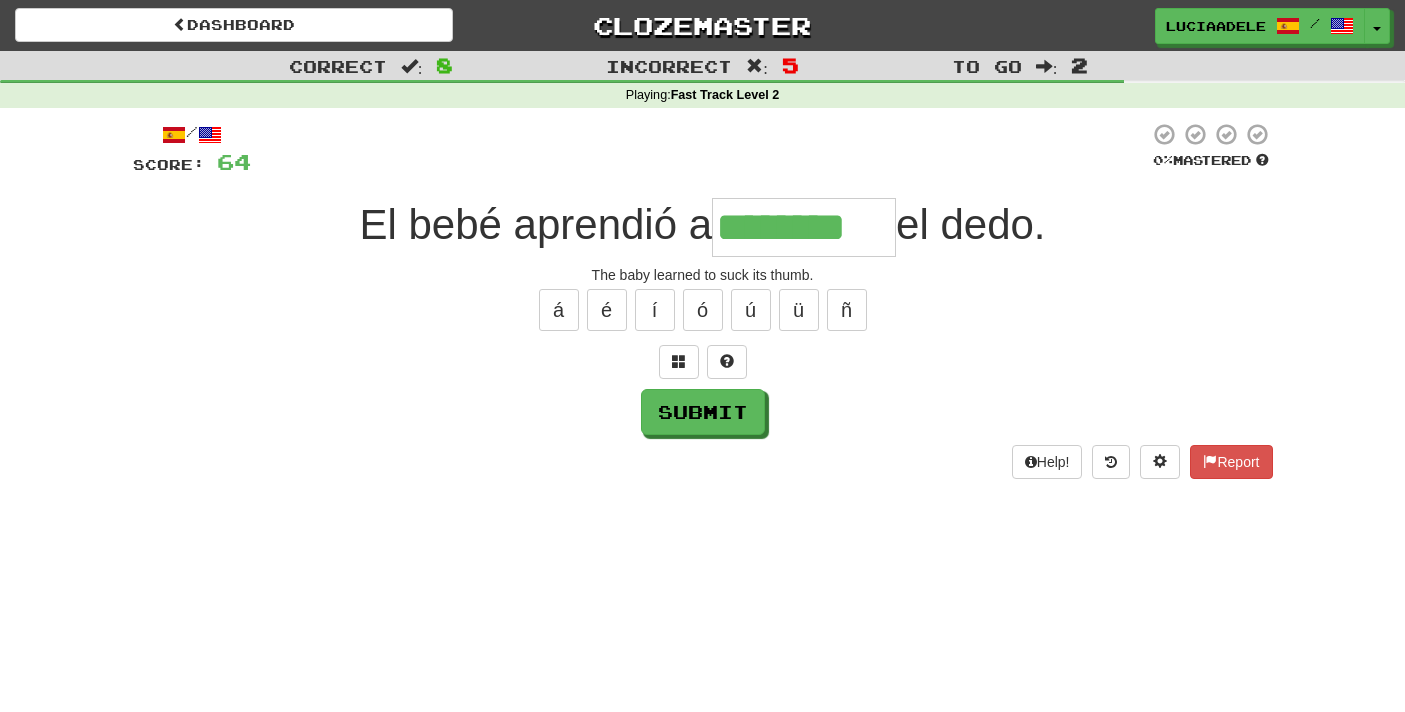type on "********" 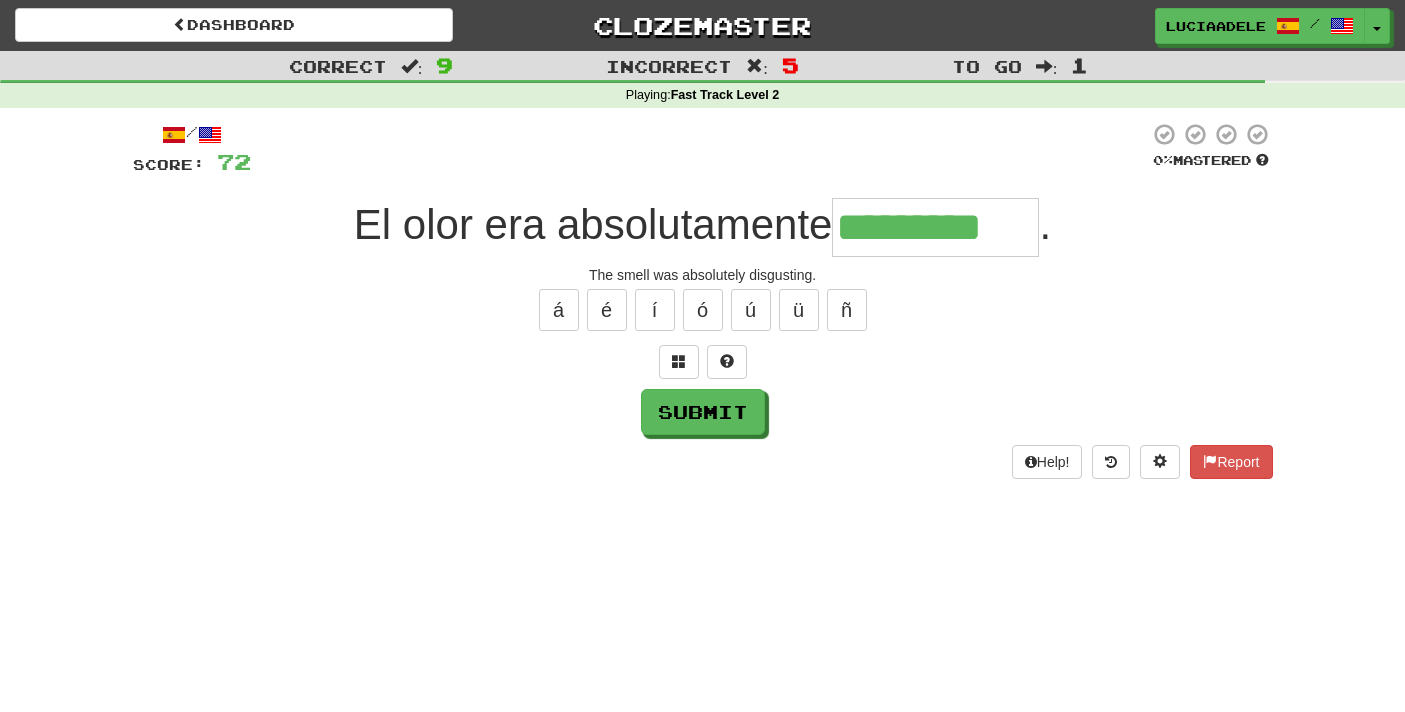 type on "*********" 